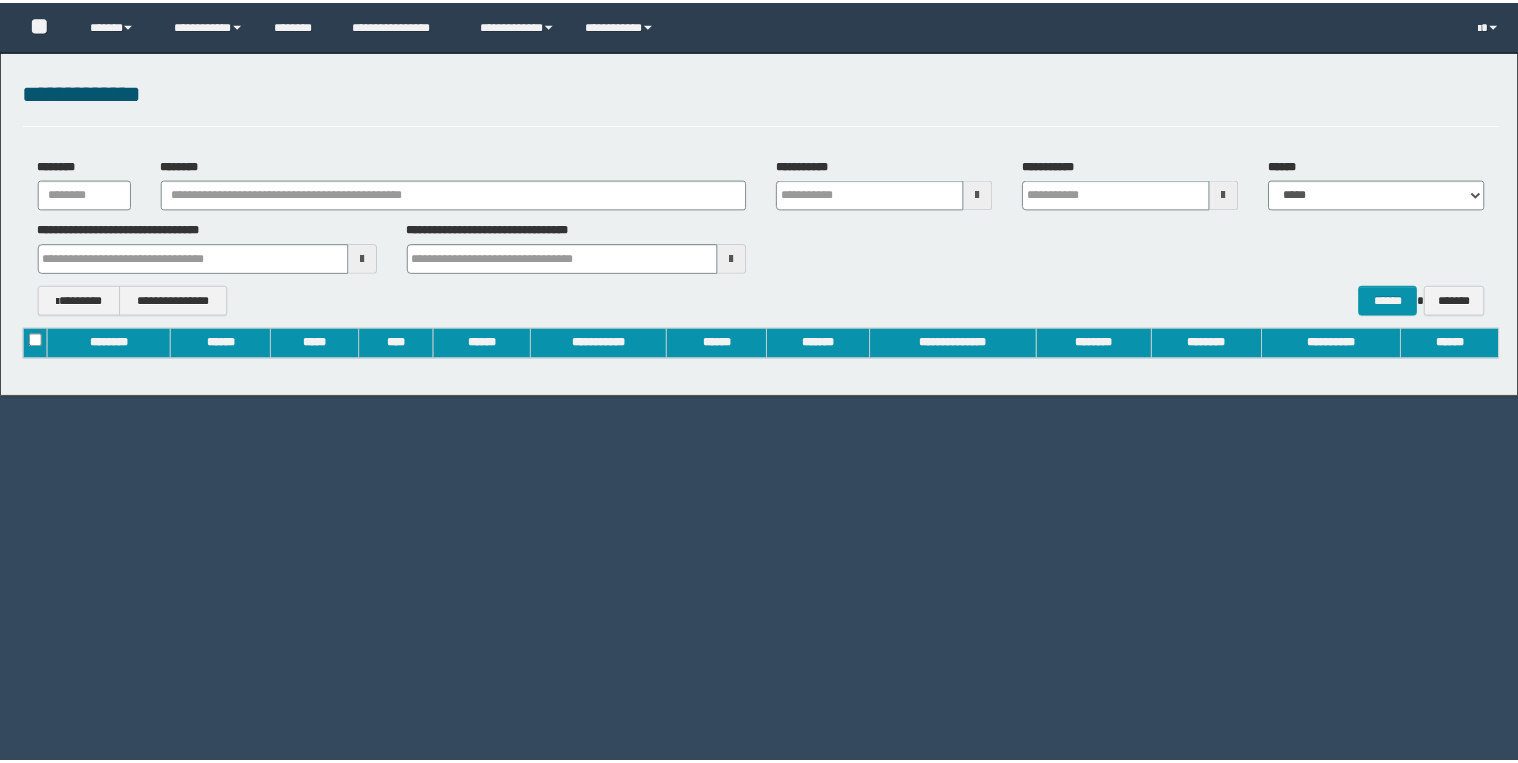 scroll, scrollTop: 0, scrollLeft: 0, axis: both 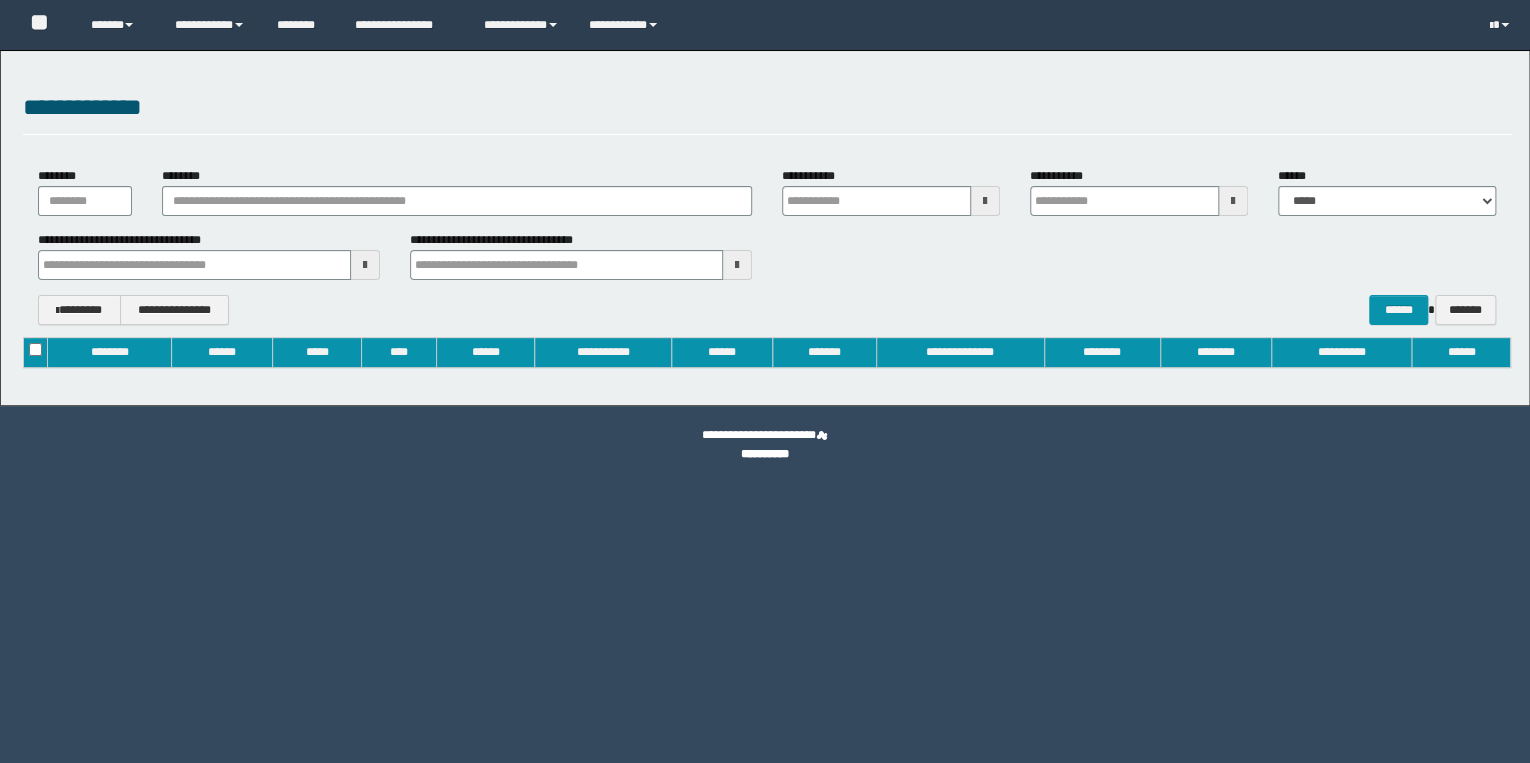 type on "**********" 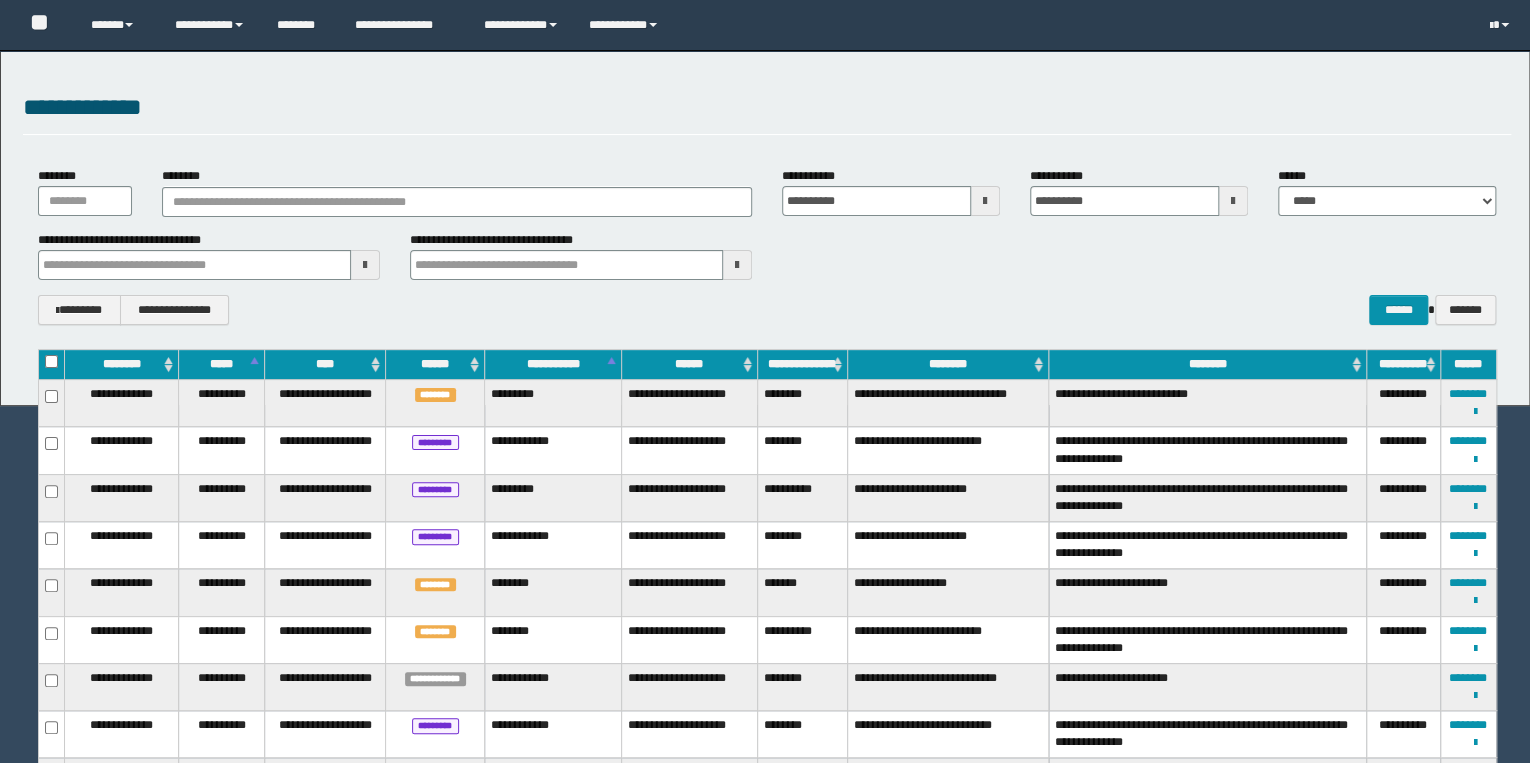 type 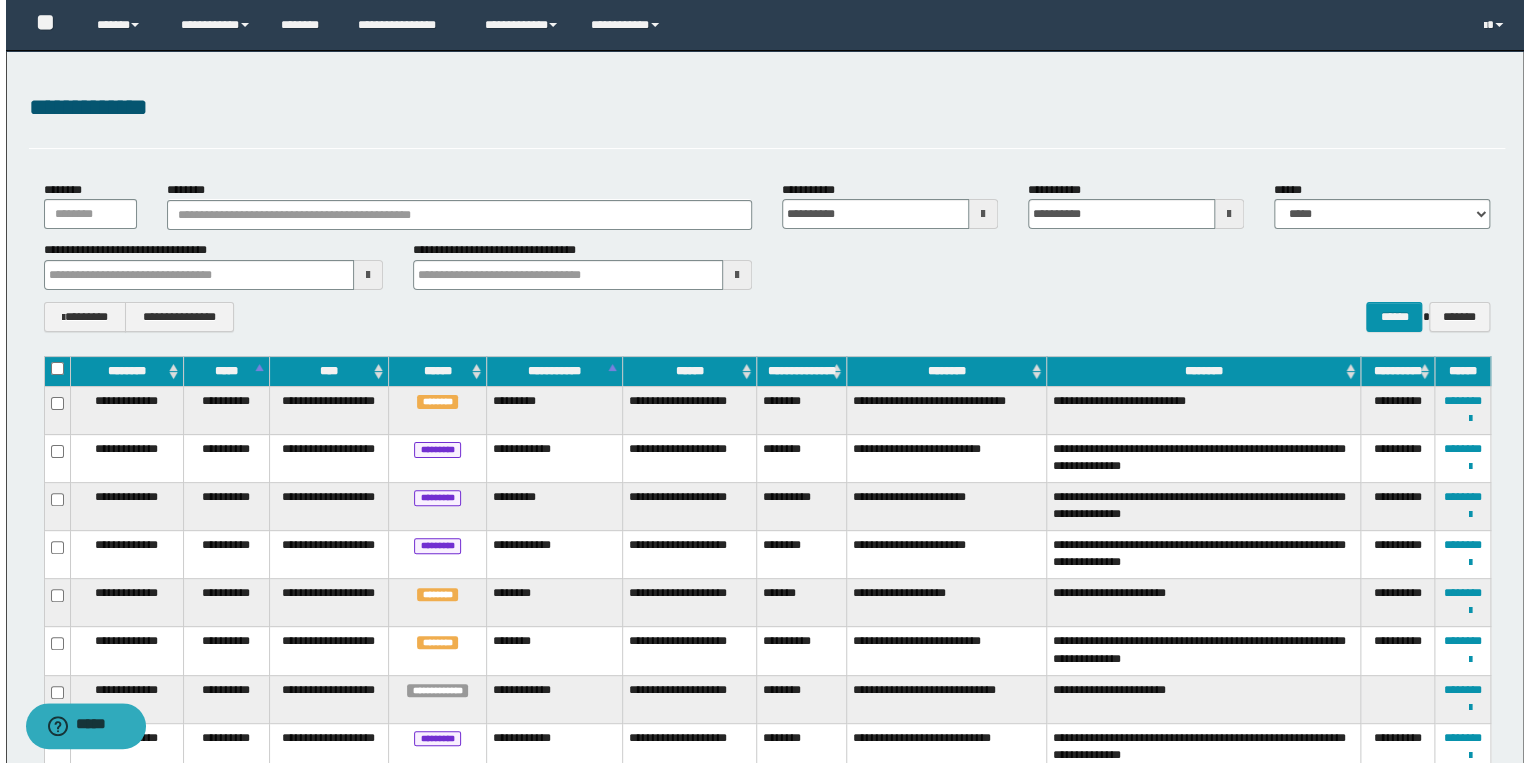 scroll, scrollTop: 0, scrollLeft: 0, axis: both 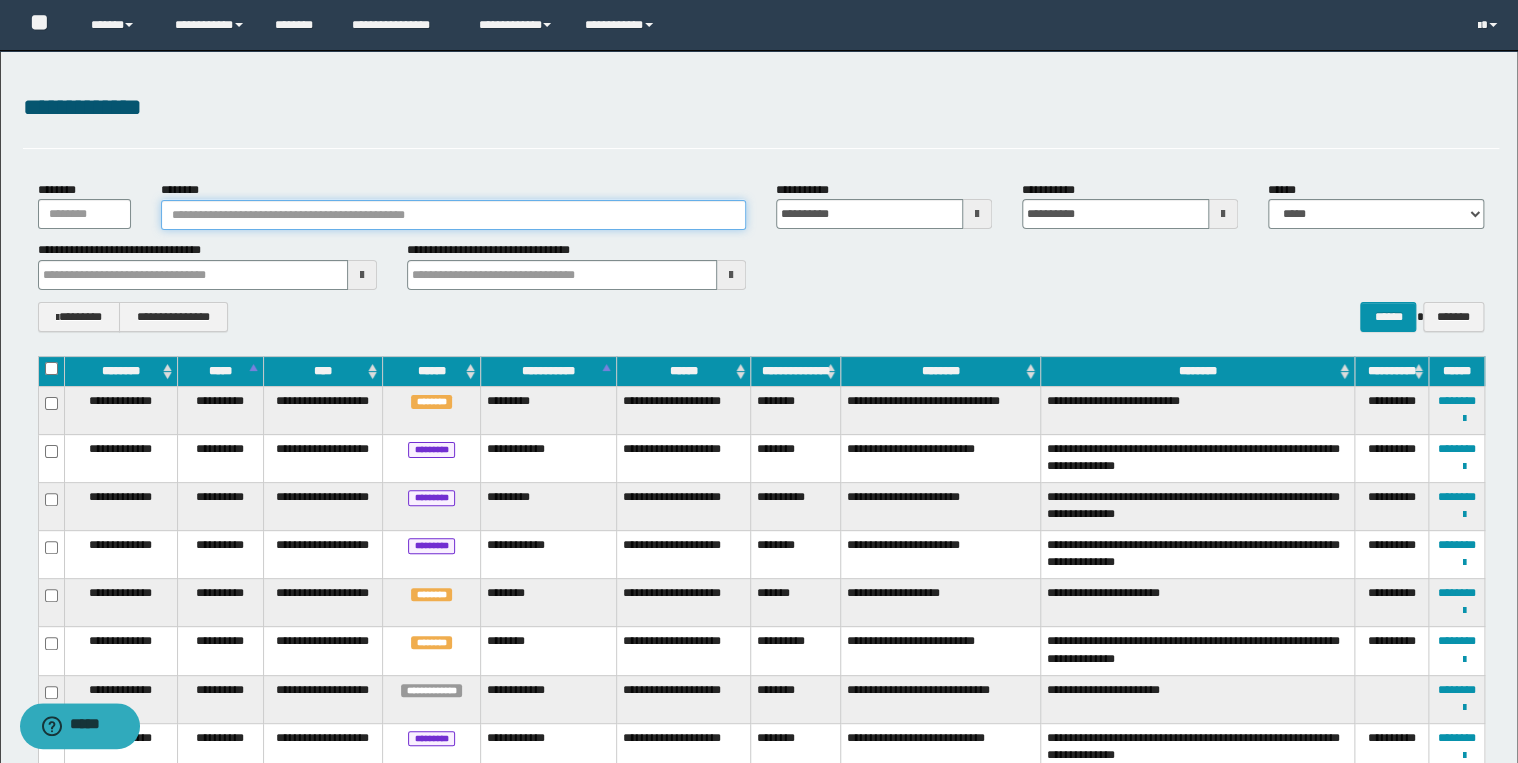 click on "********" at bounding box center (453, 215) 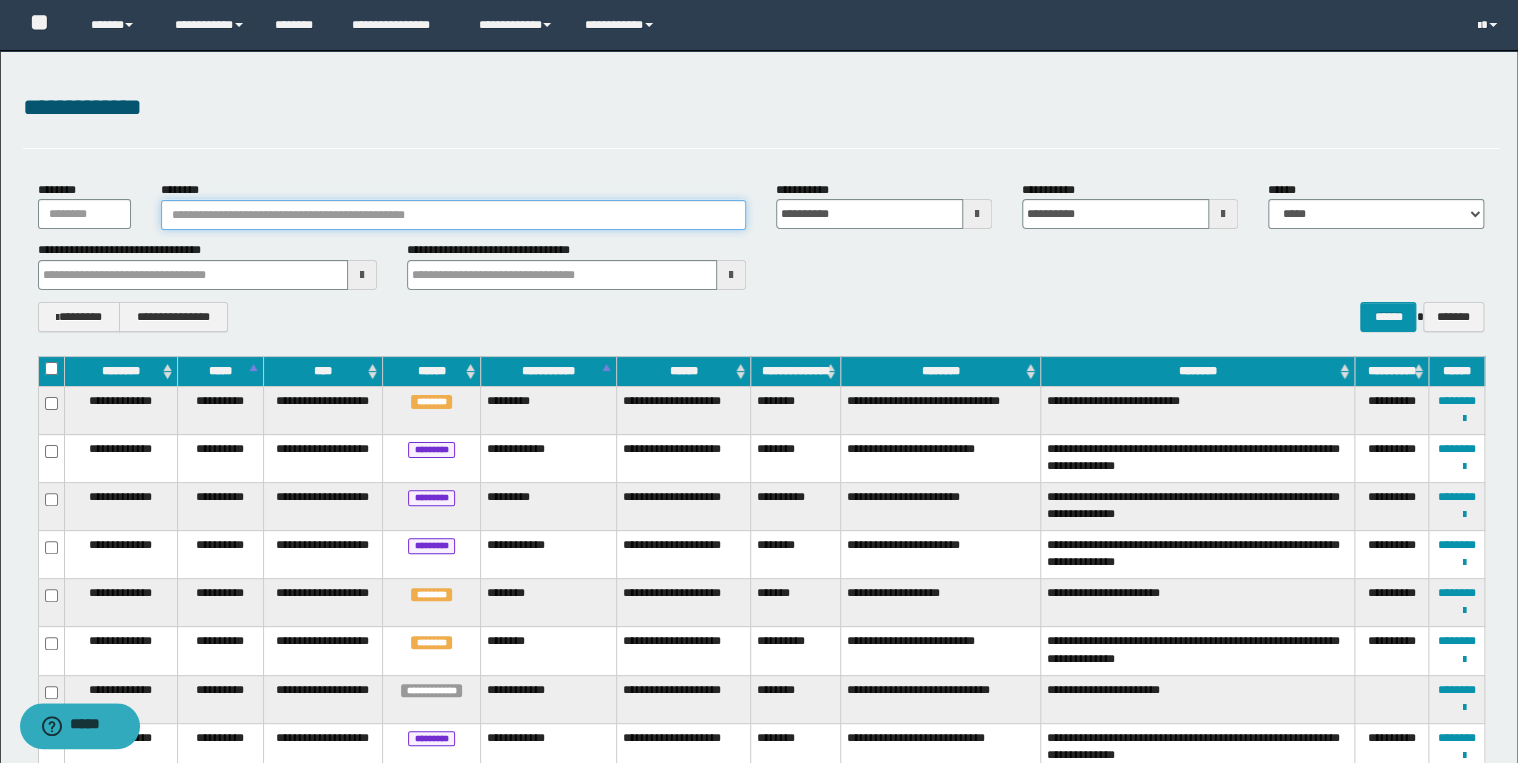 type 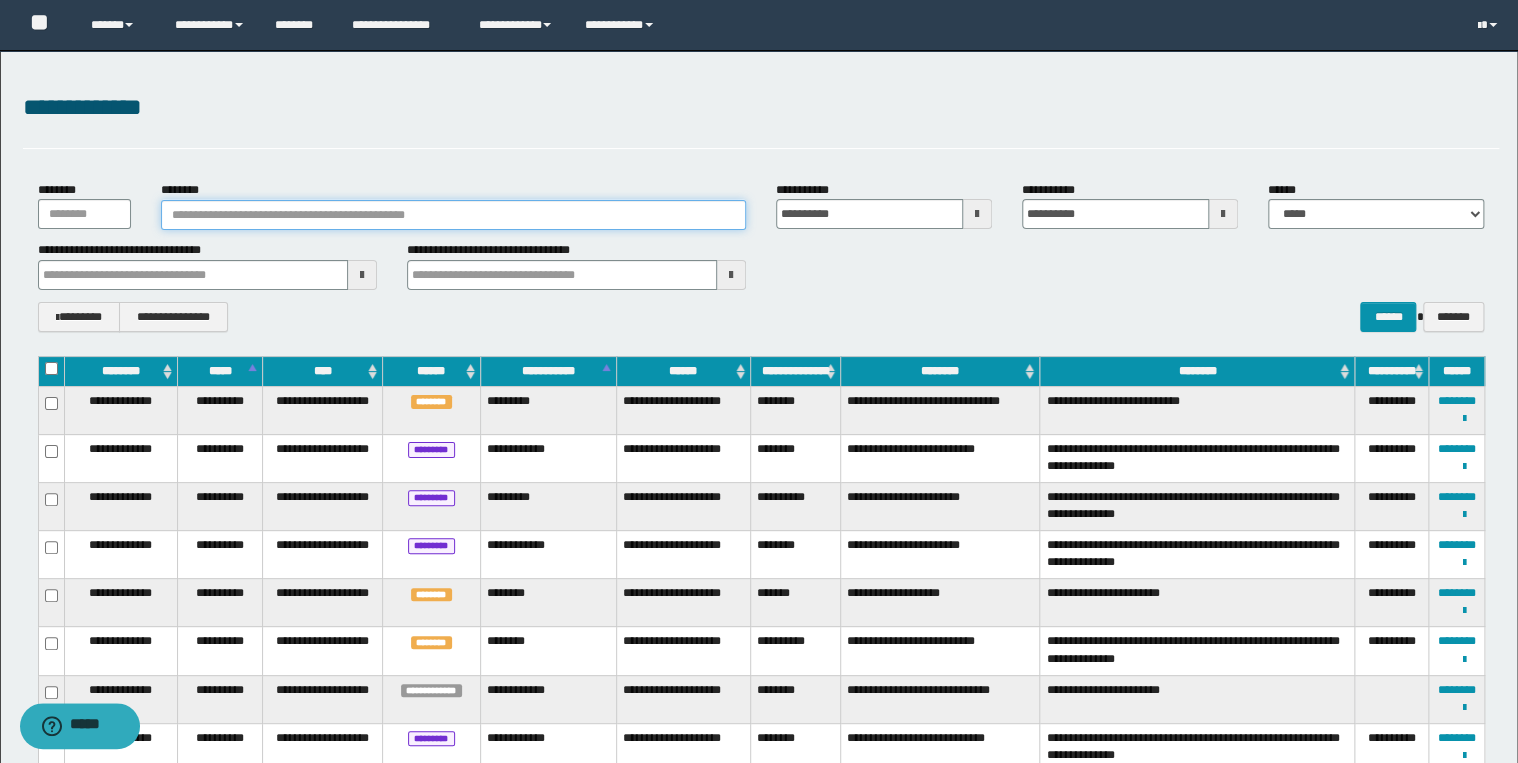type 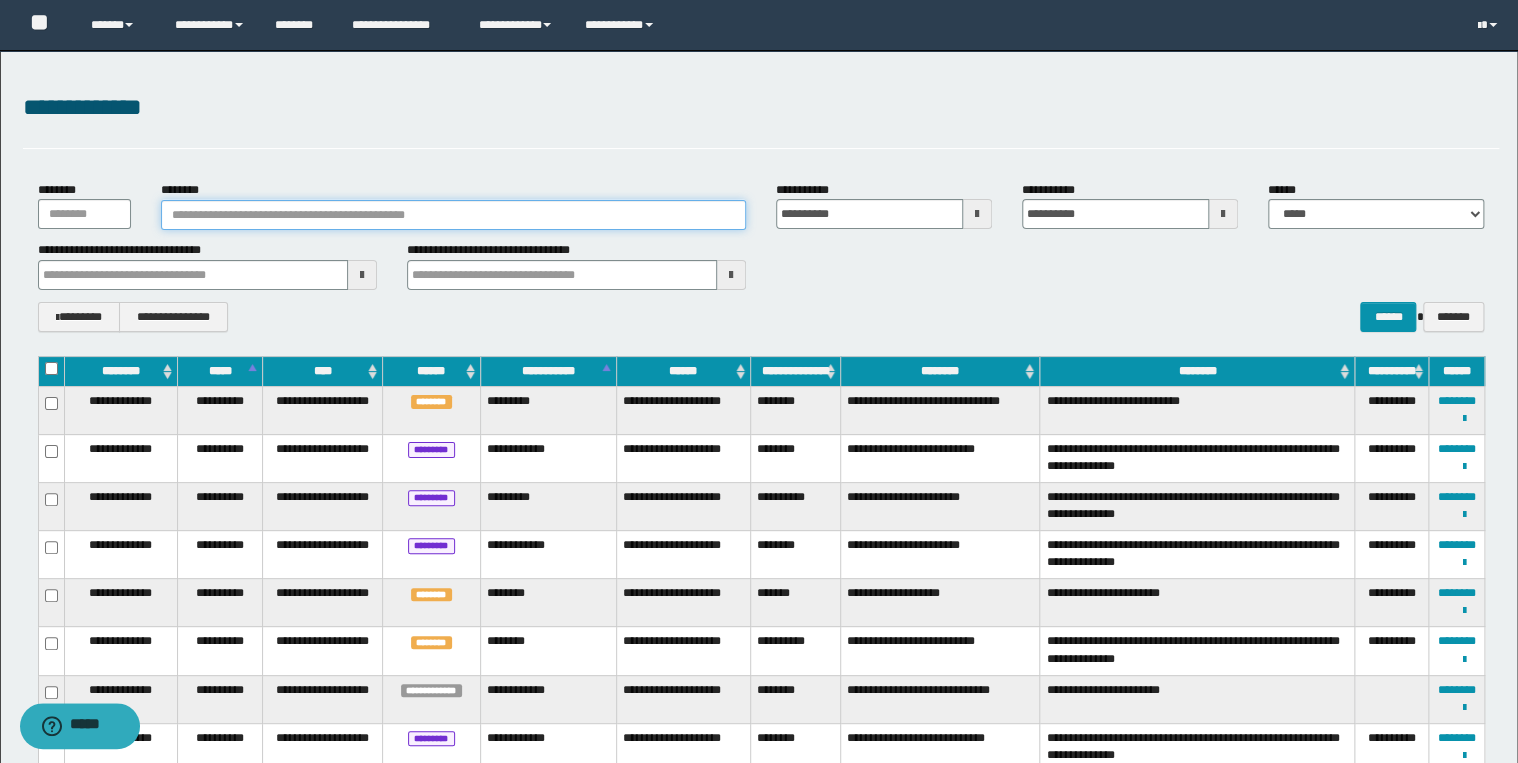 type 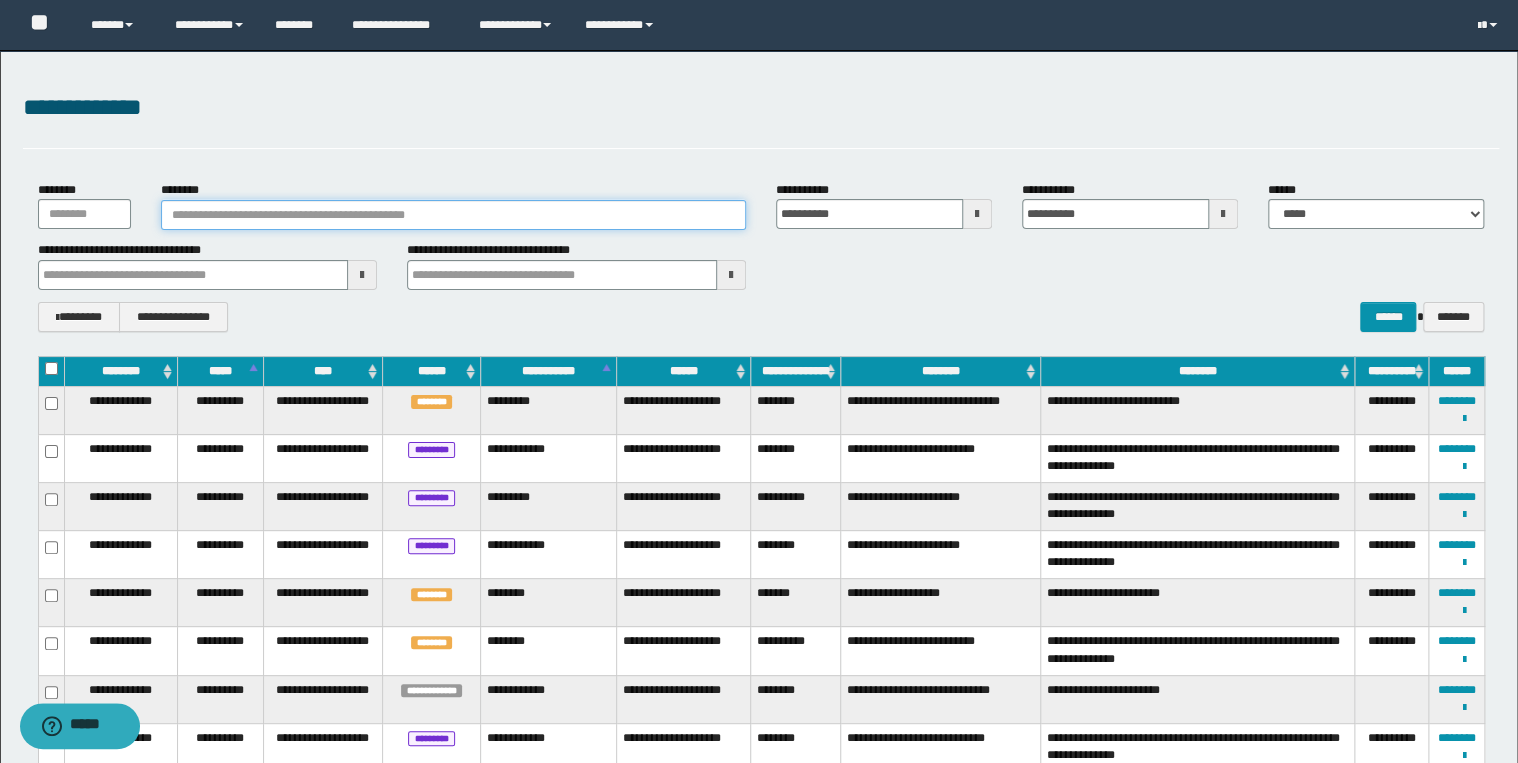 click on "********" at bounding box center [453, 215] 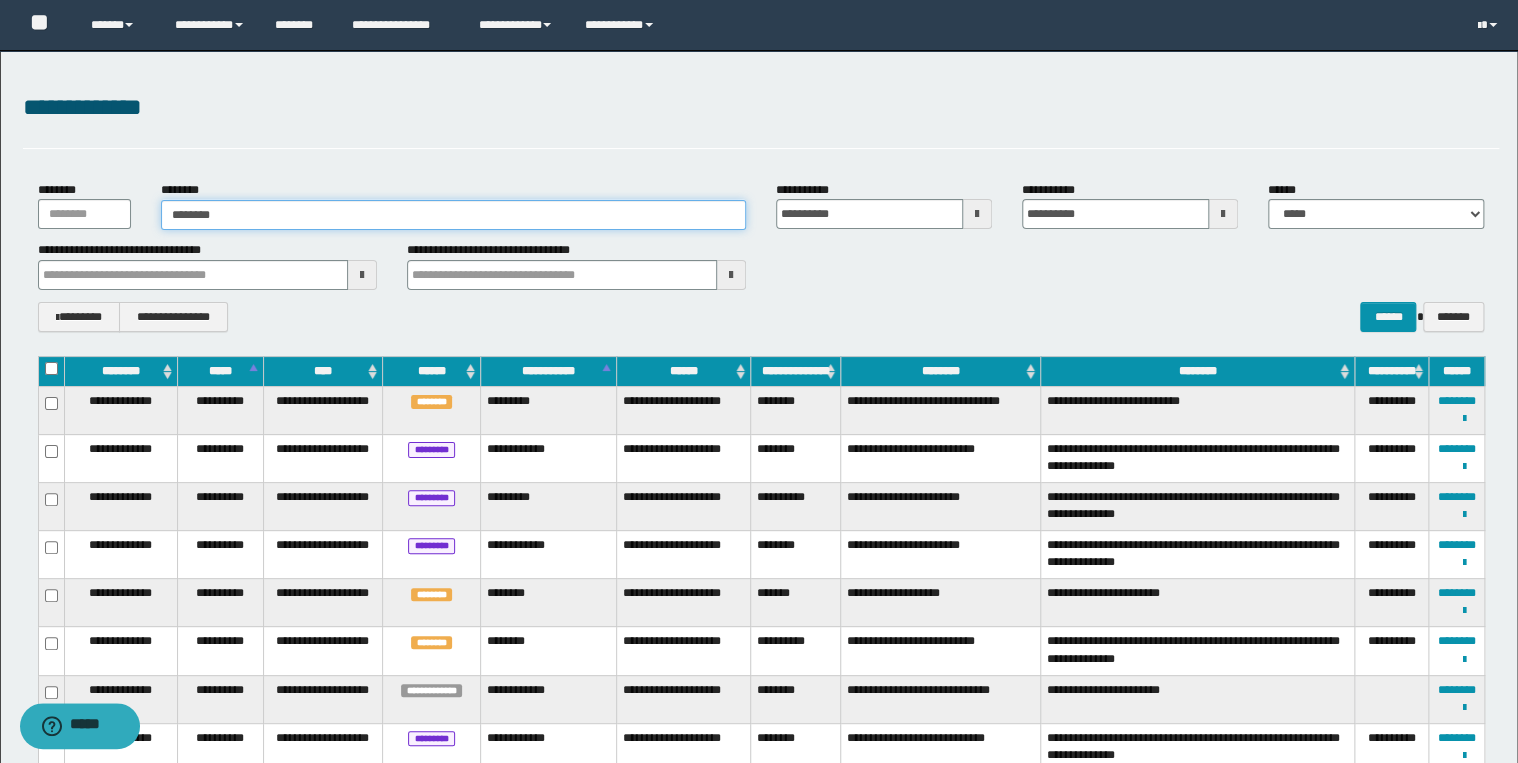 type on "********" 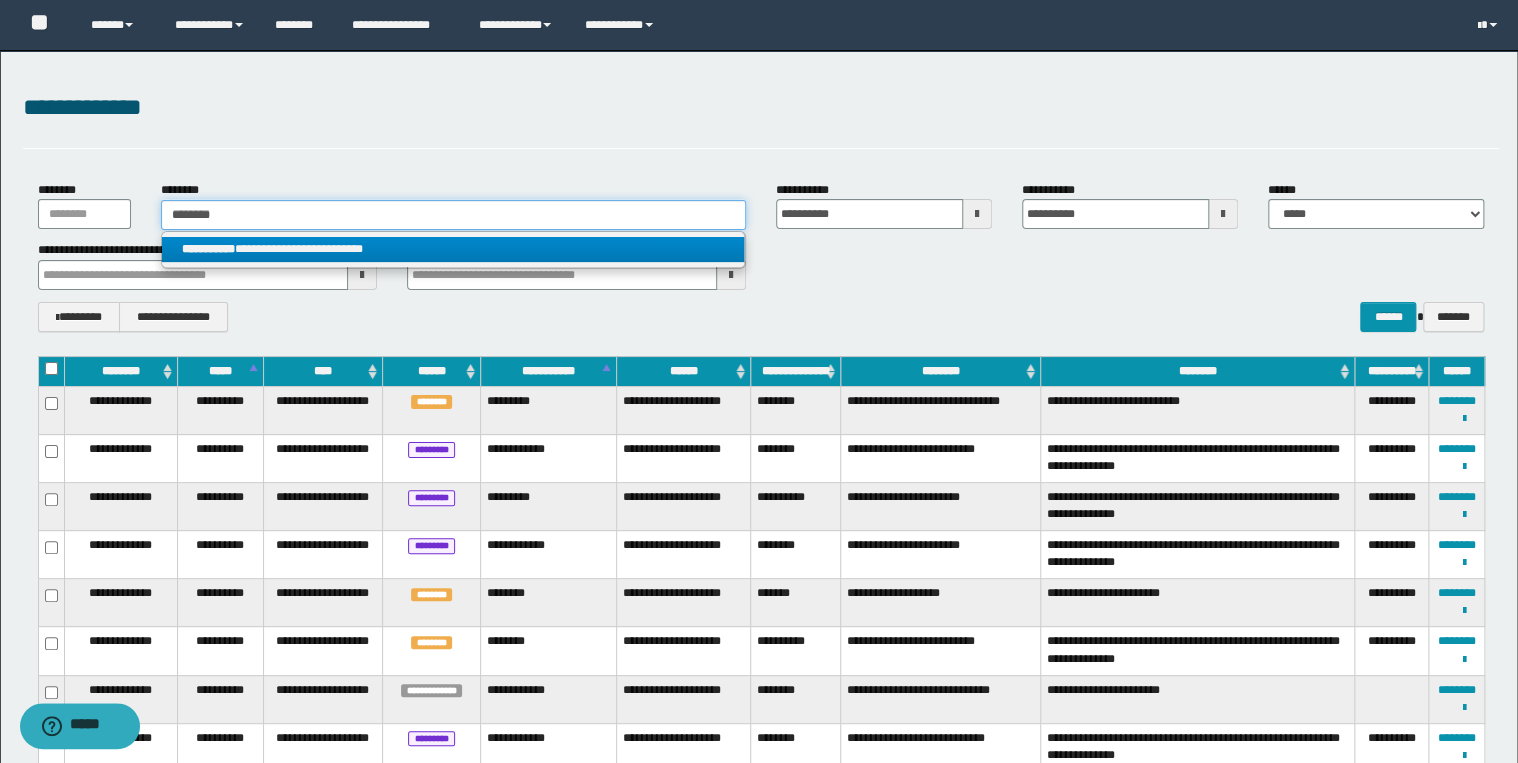 type on "********" 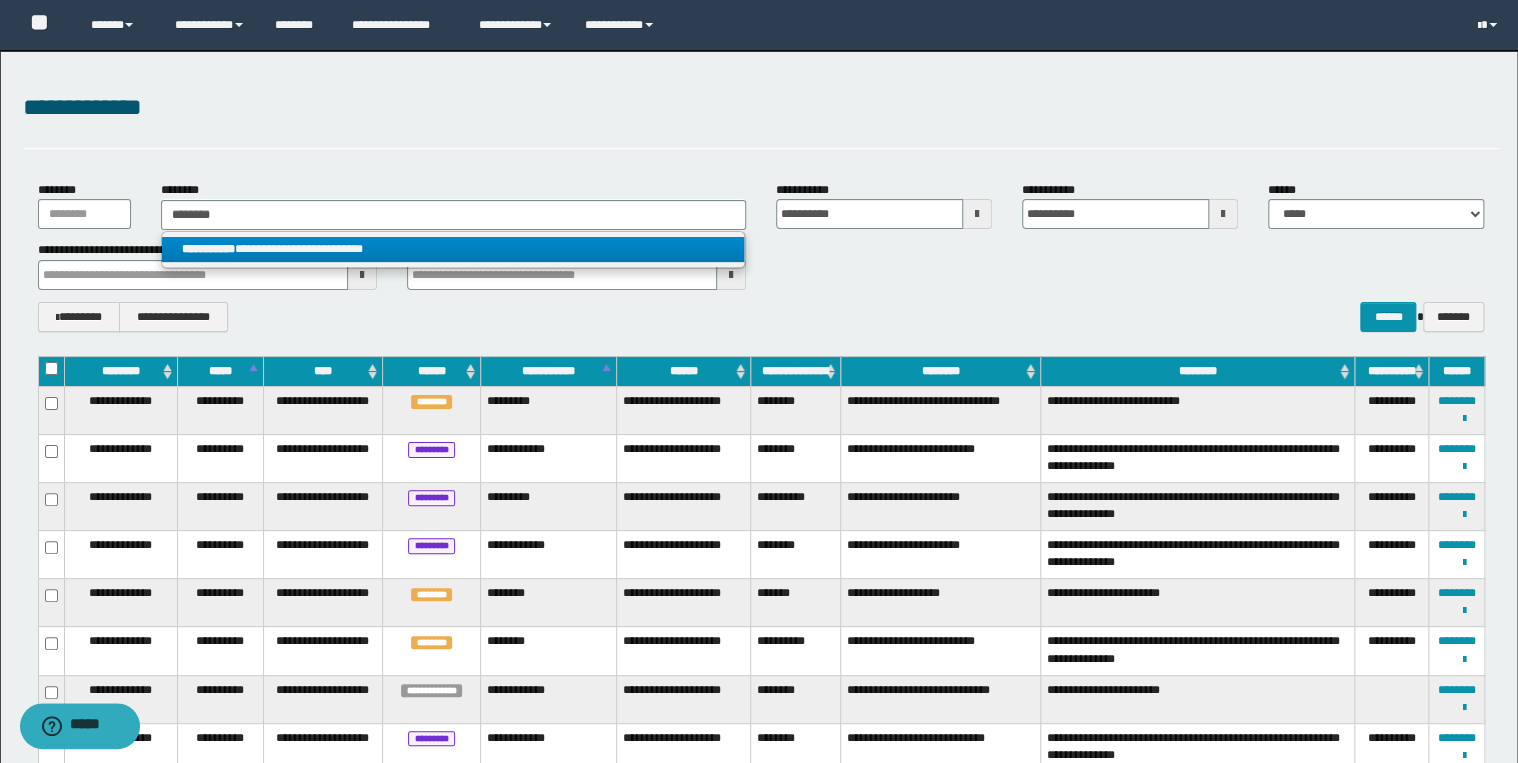 click on "**********" at bounding box center (453, 249) 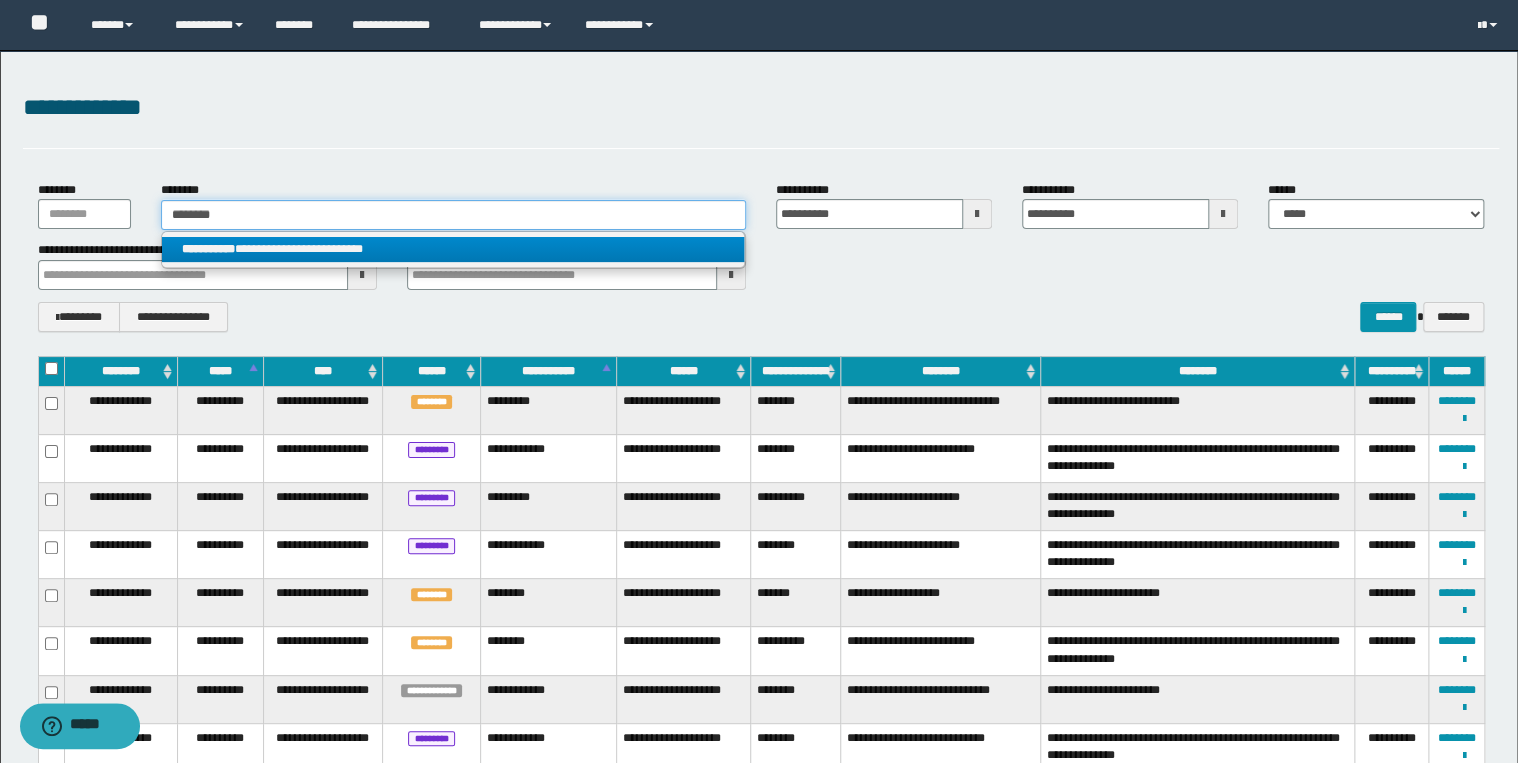 type 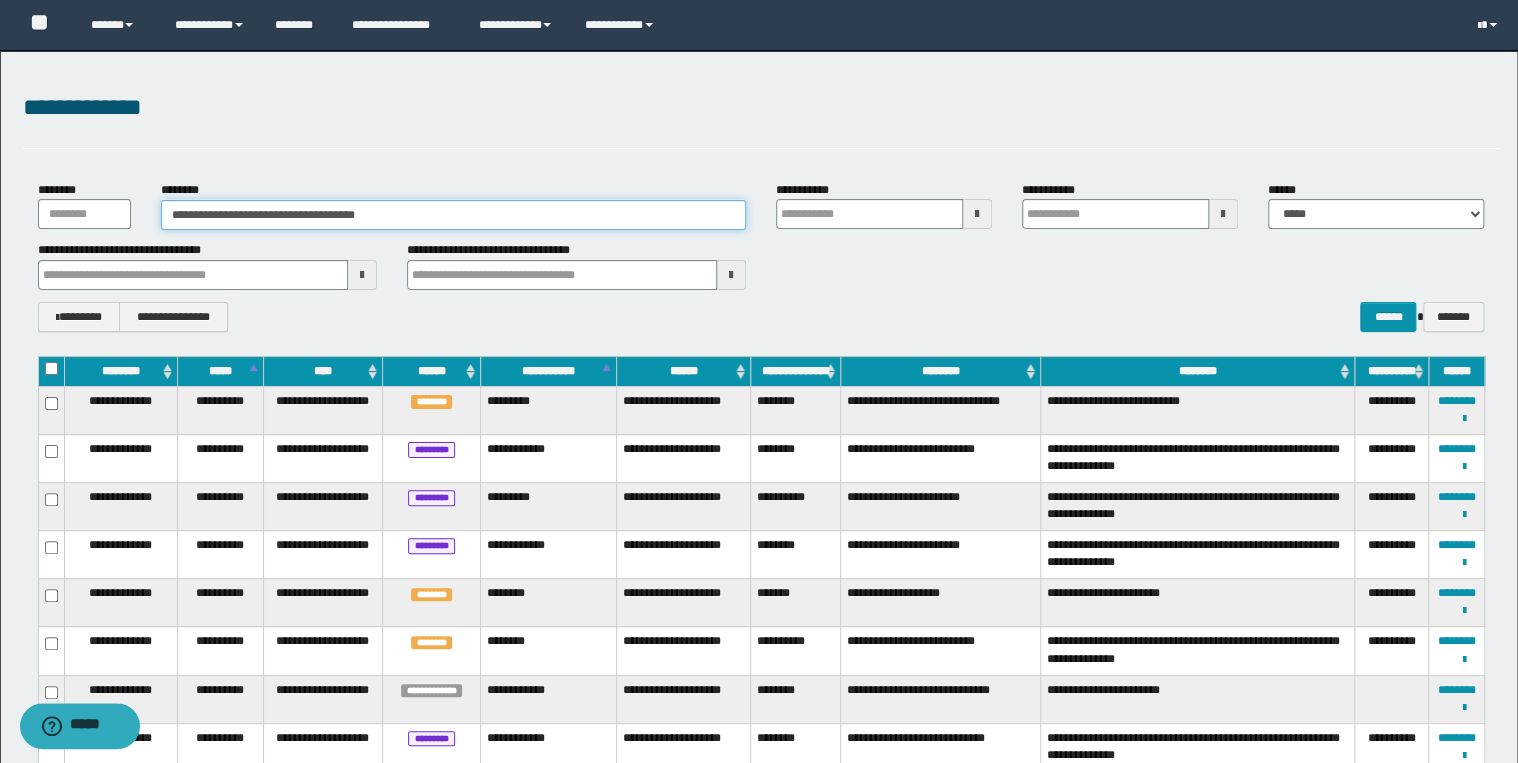 type 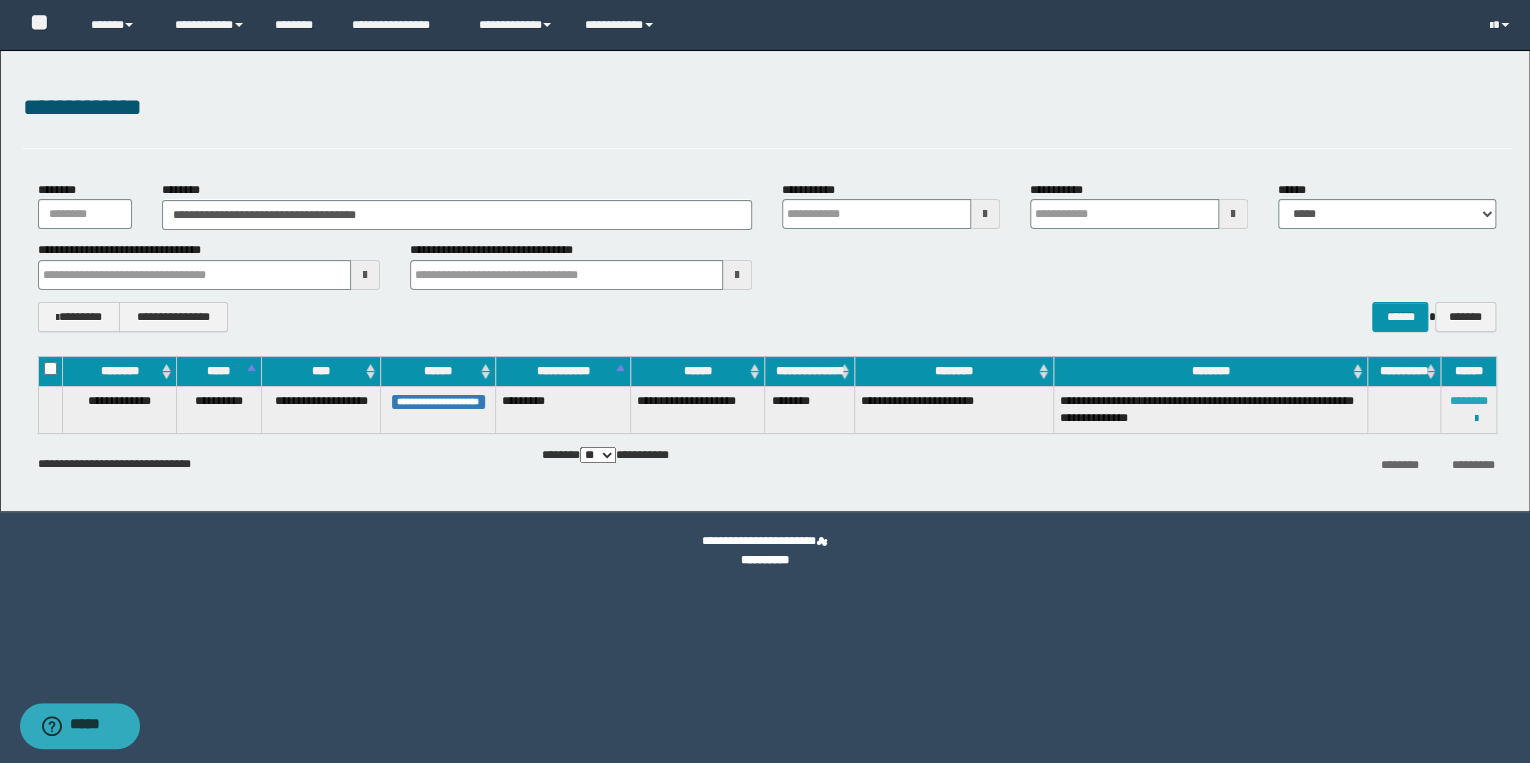 click on "********" at bounding box center [1468, 401] 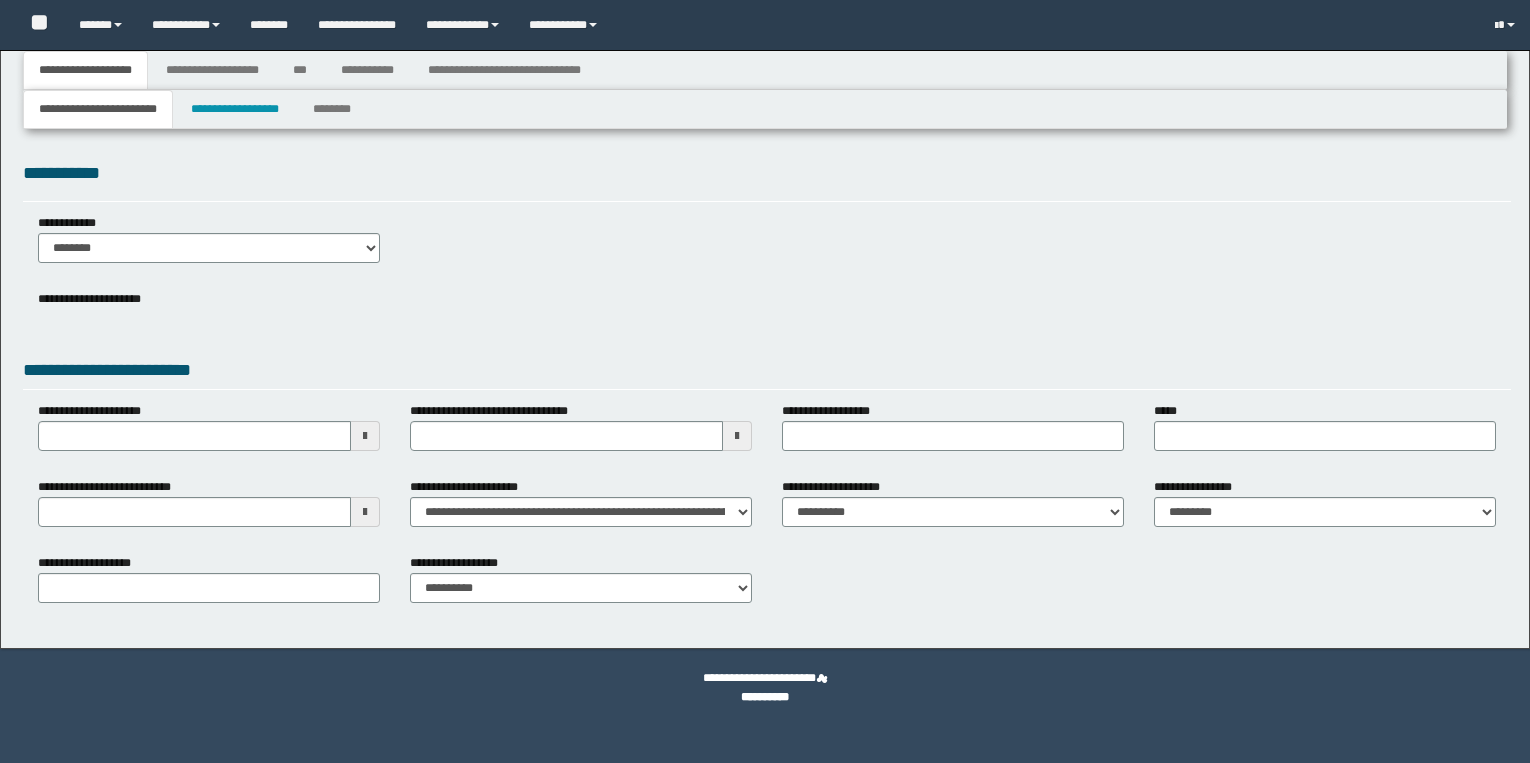 scroll, scrollTop: 0, scrollLeft: 0, axis: both 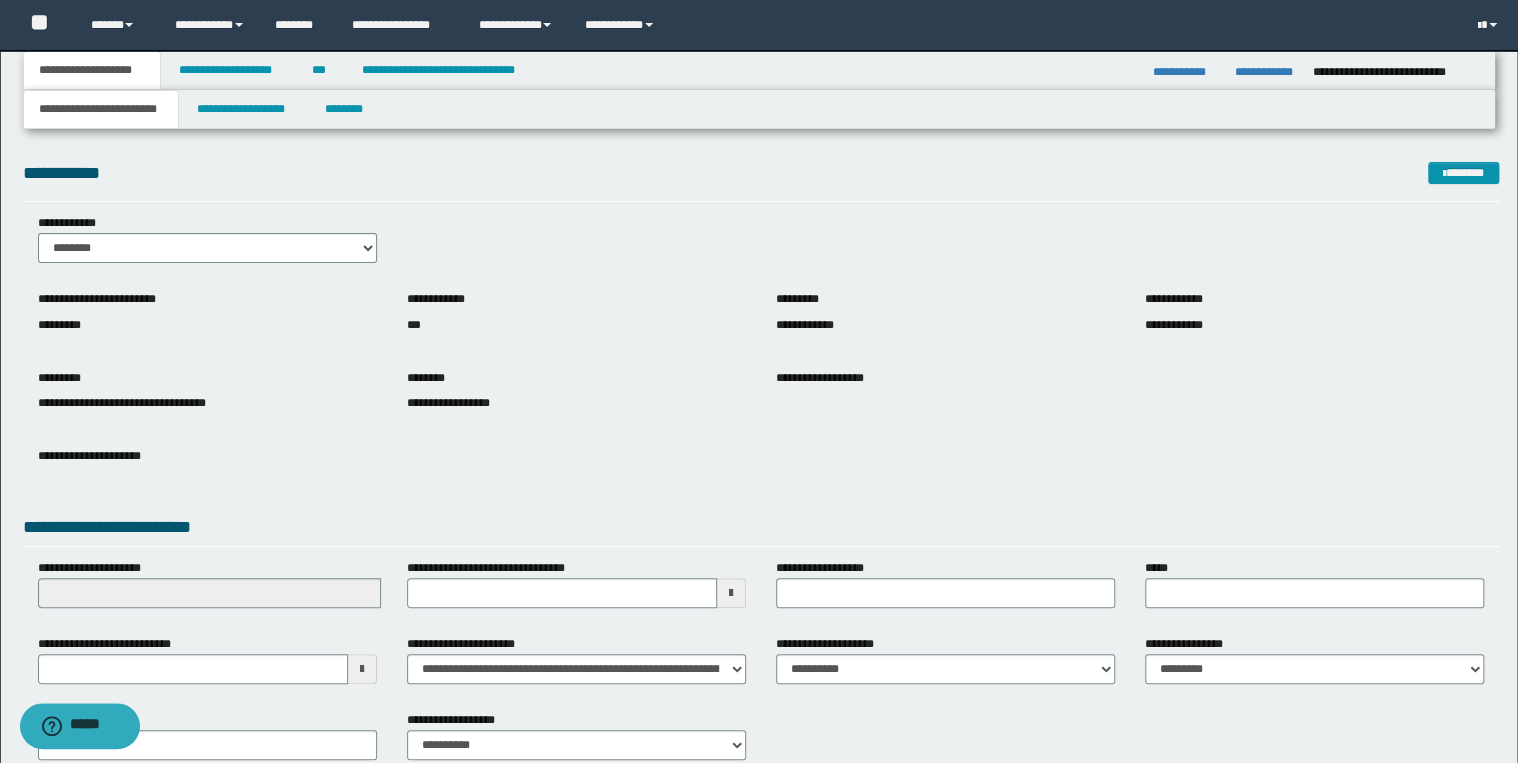 click on "**********" at bounding box center [207, 591] 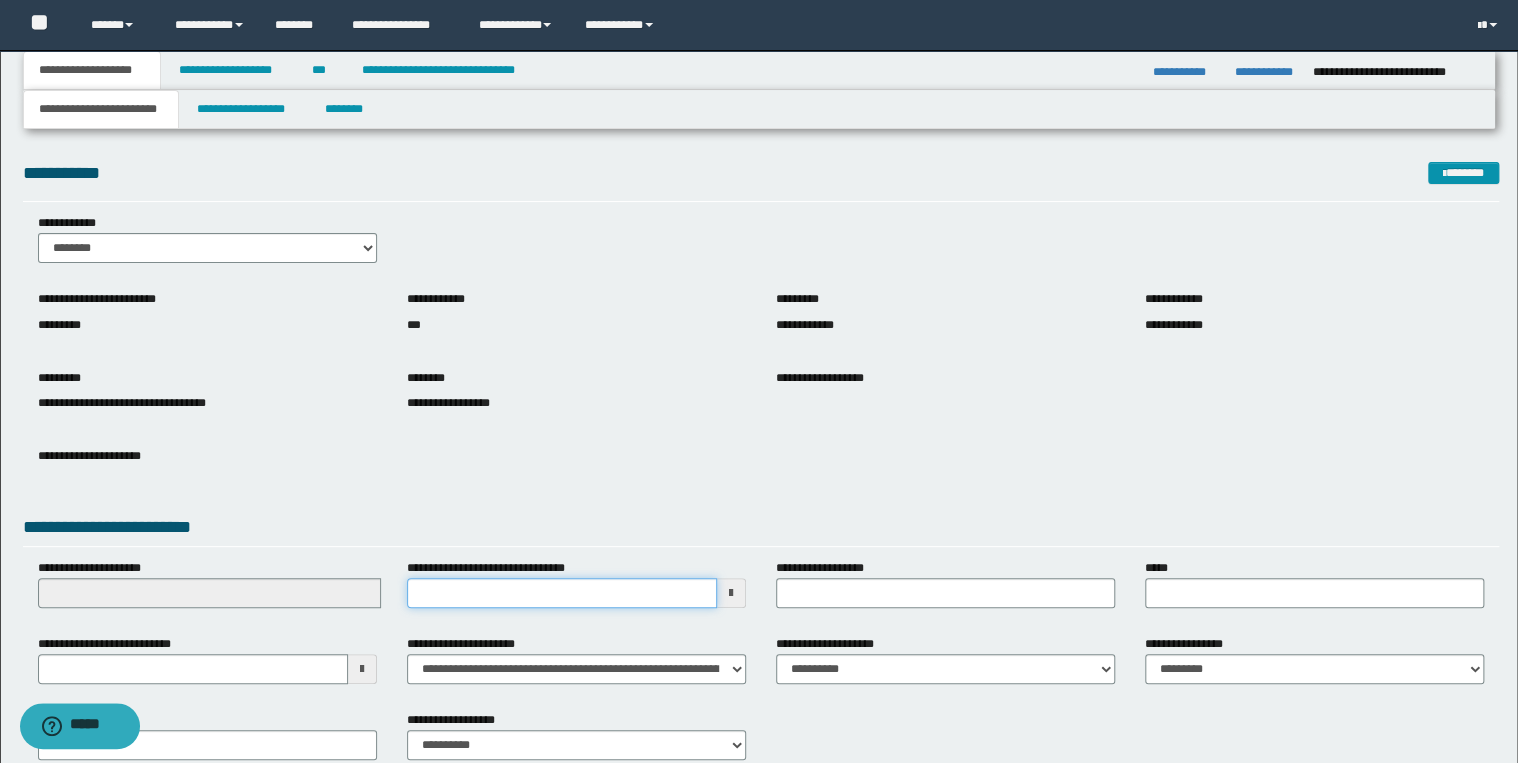 click on "**********" at bounding box center [562, 593] 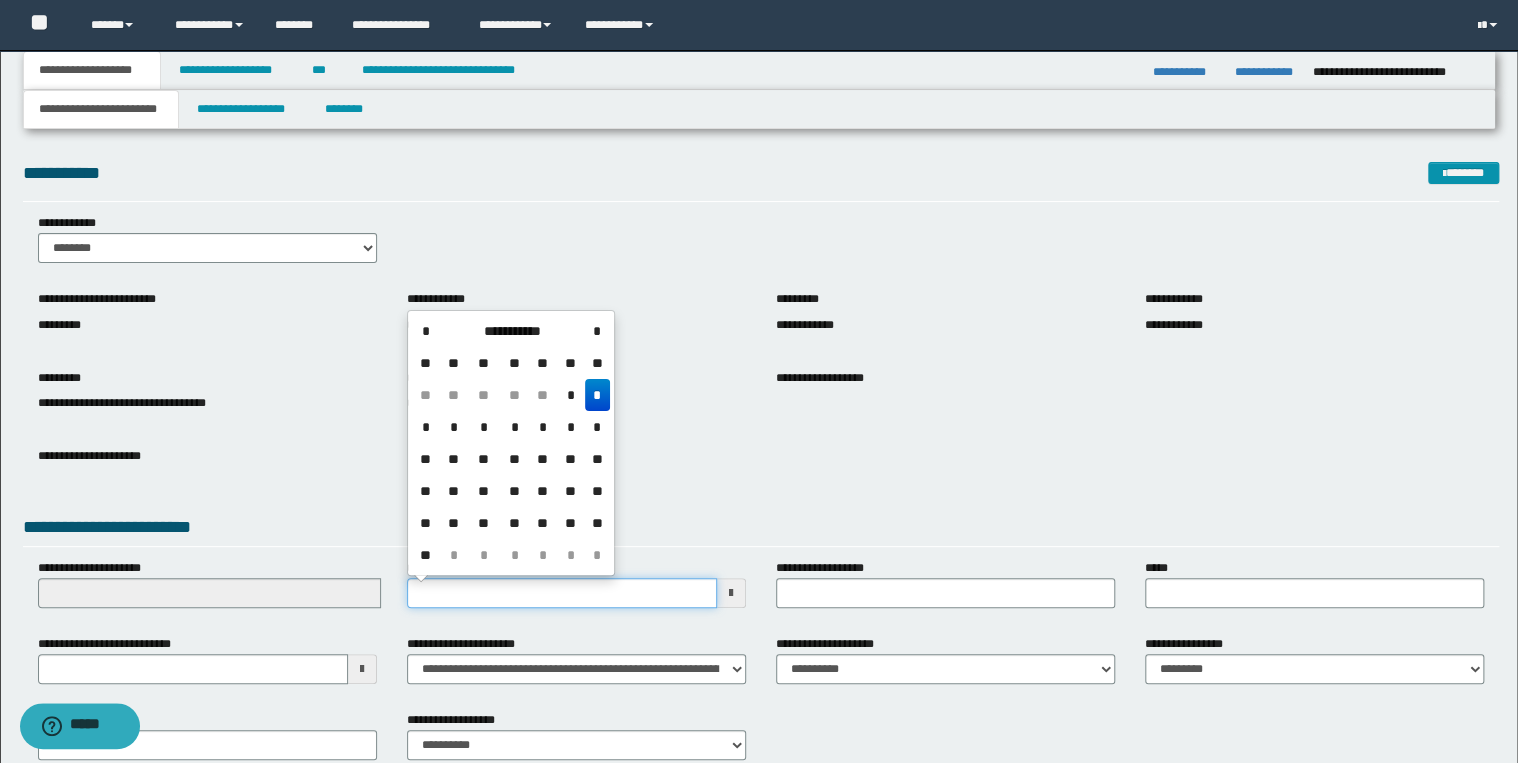 type on "**********" 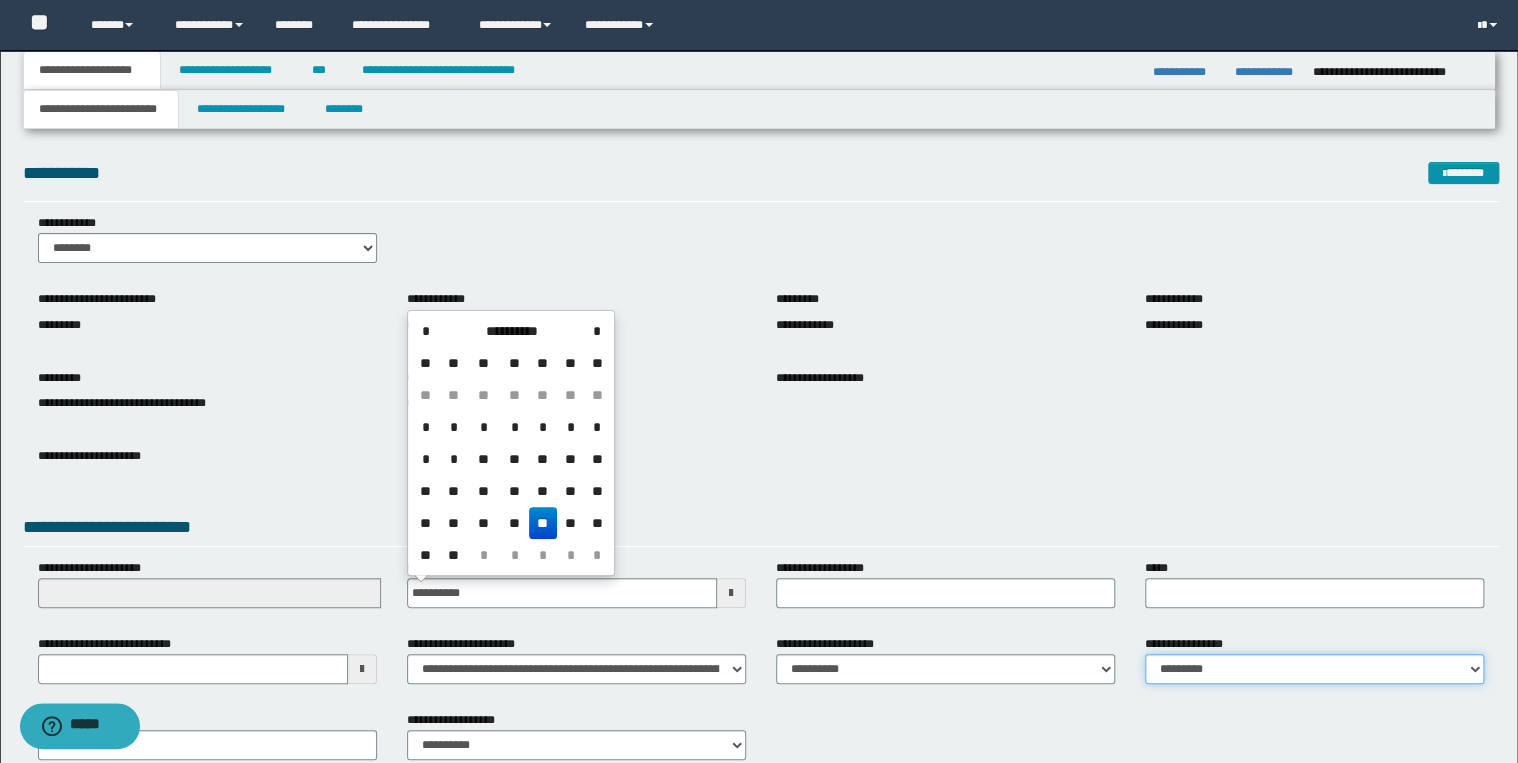 click on "**********" at bounding box center (1314, 669) 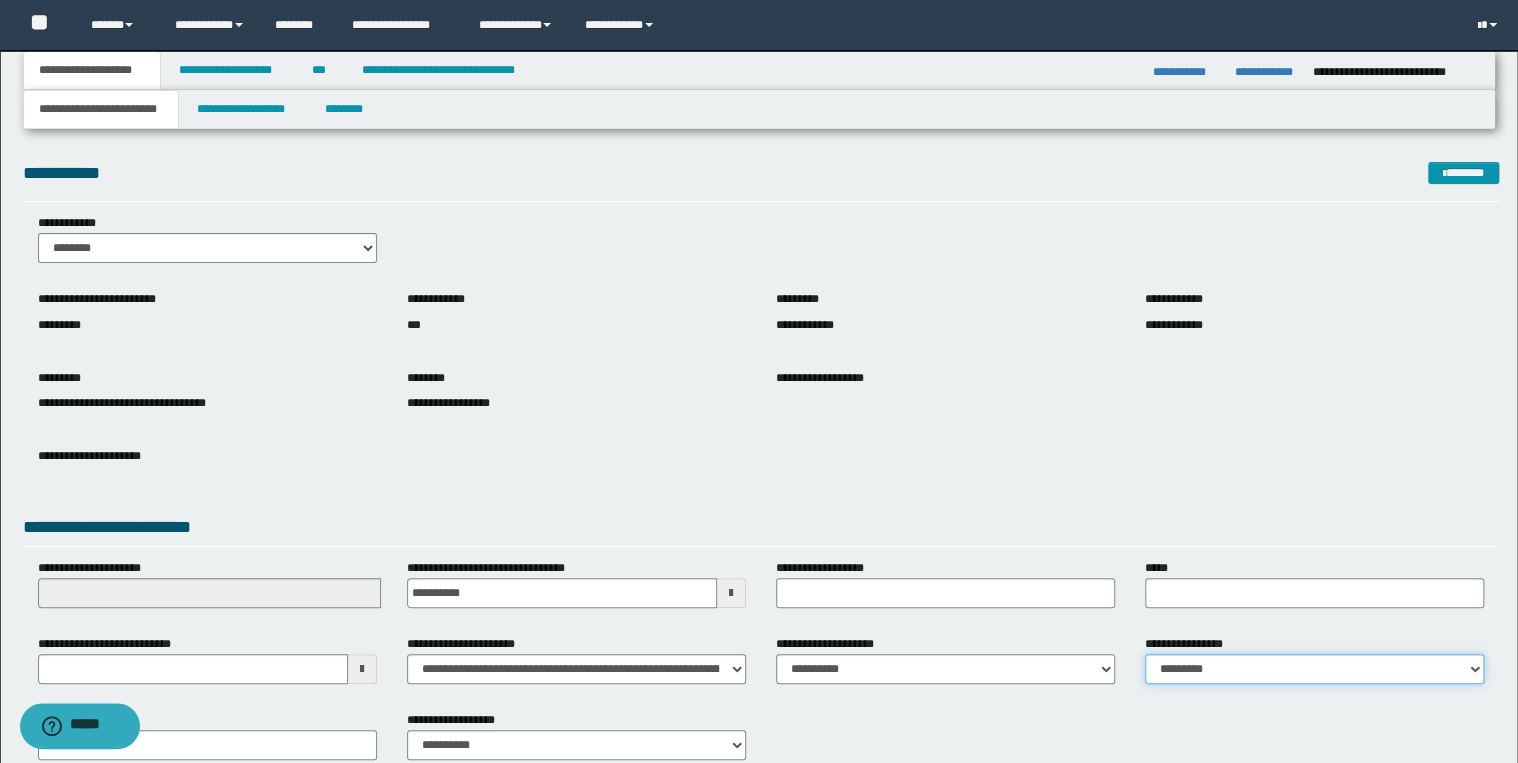 select on "*" 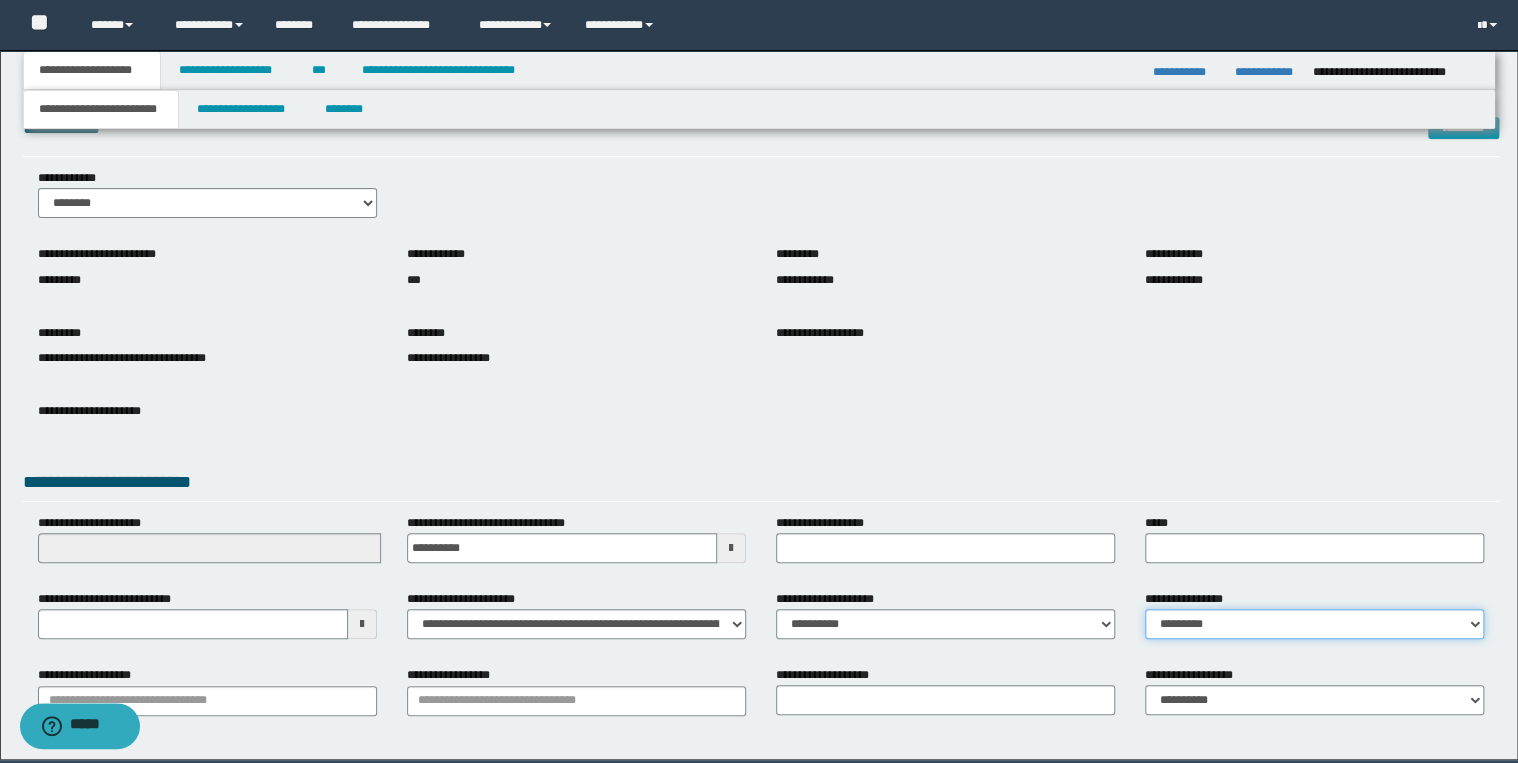 scroll, scrollTop: 120, scrollLeft: 0, axis: vertical 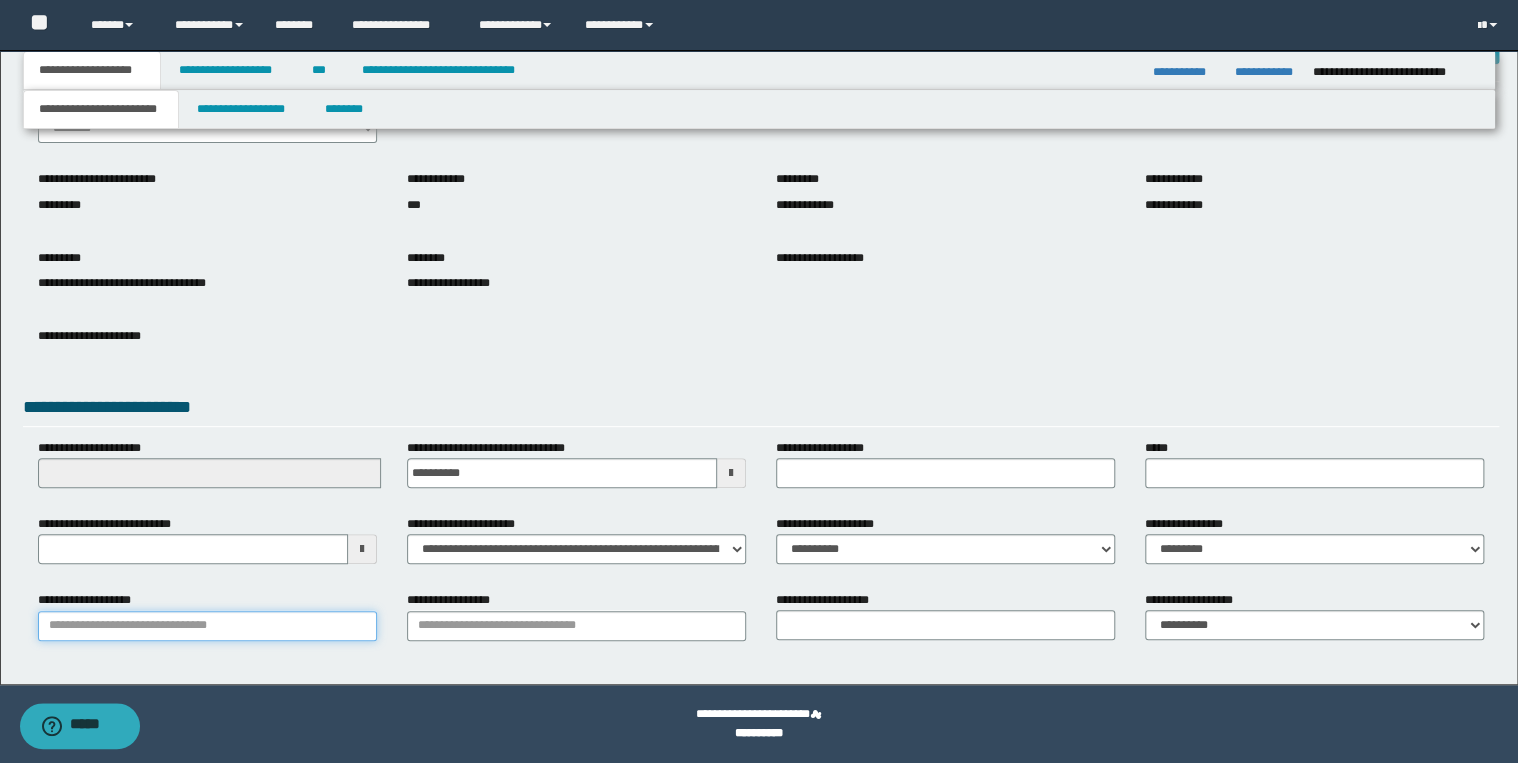 click on "**********" at bounding box center (207, 626) 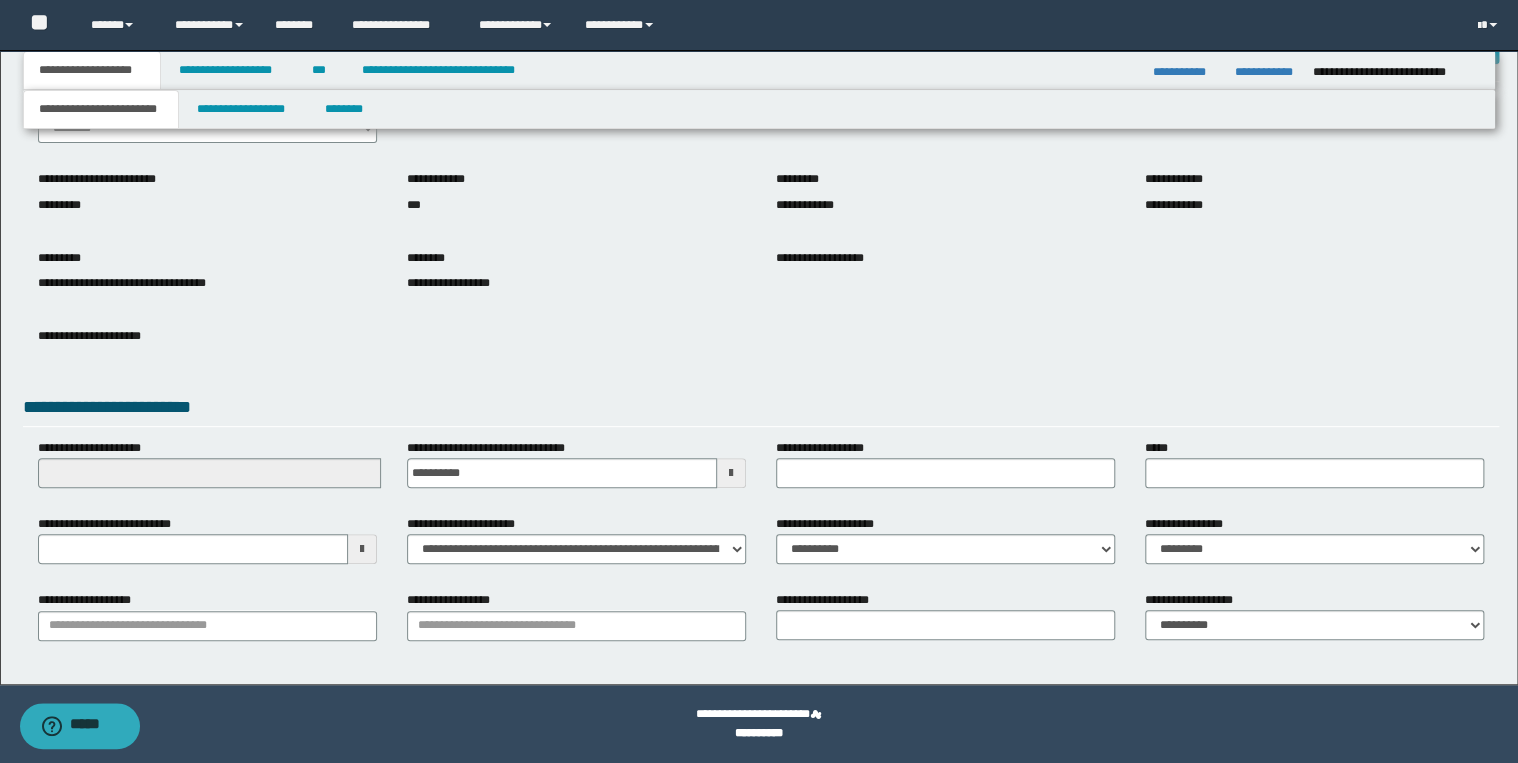 click on "**********" at bounding box center (759, 724) 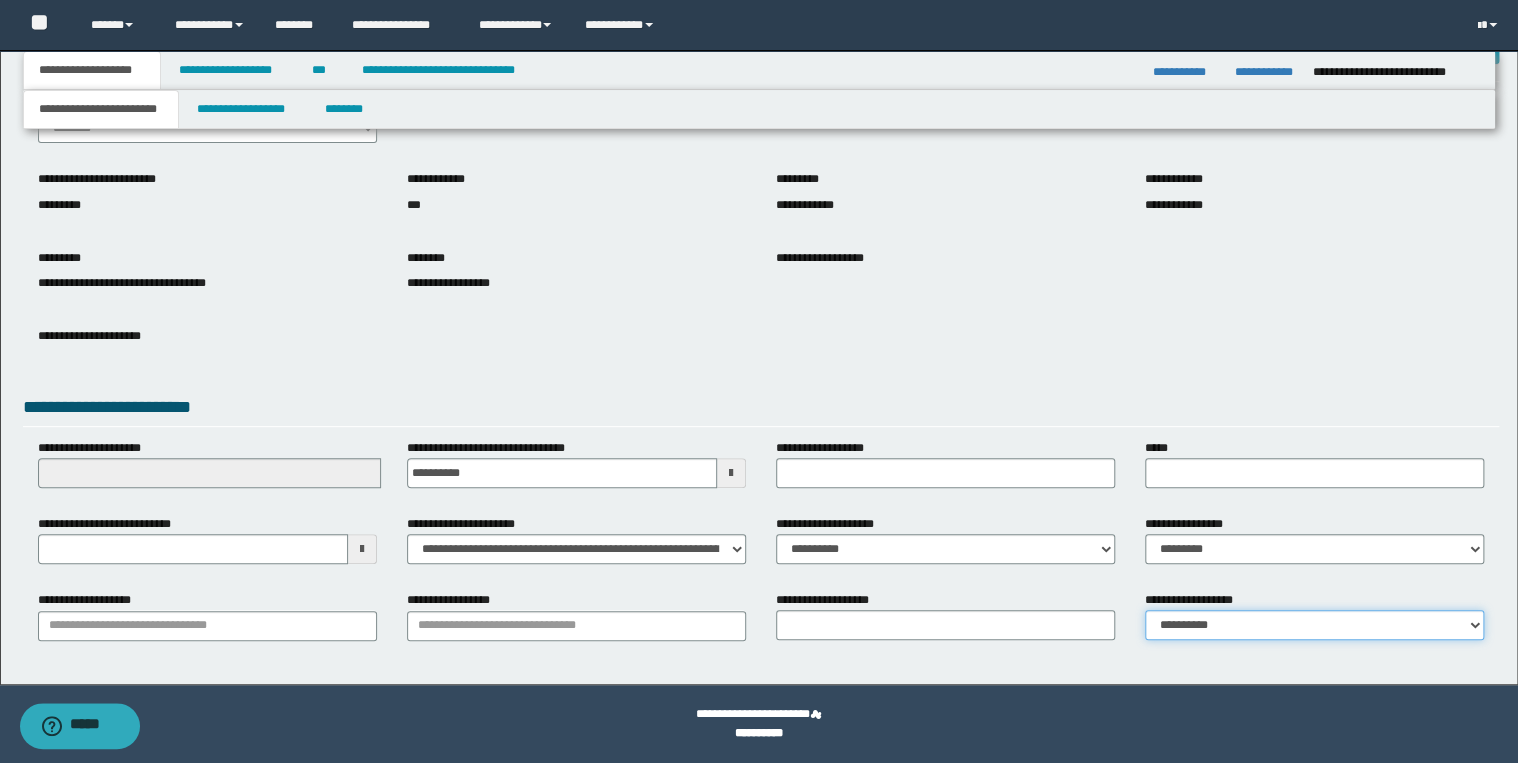 click on "**********" at bounding box center (1314, 625) 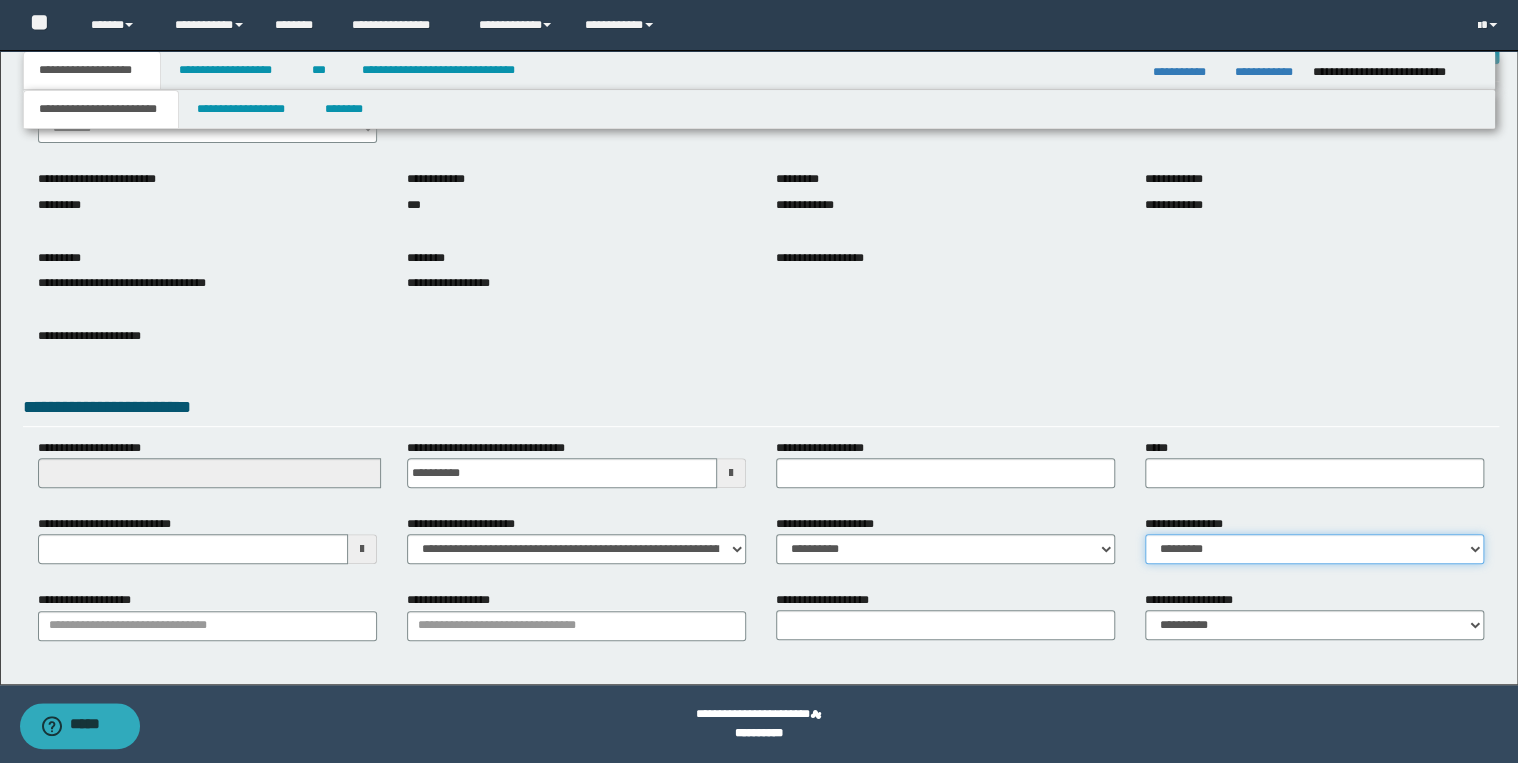 click on "**********" at bounding box center (1314, 549) 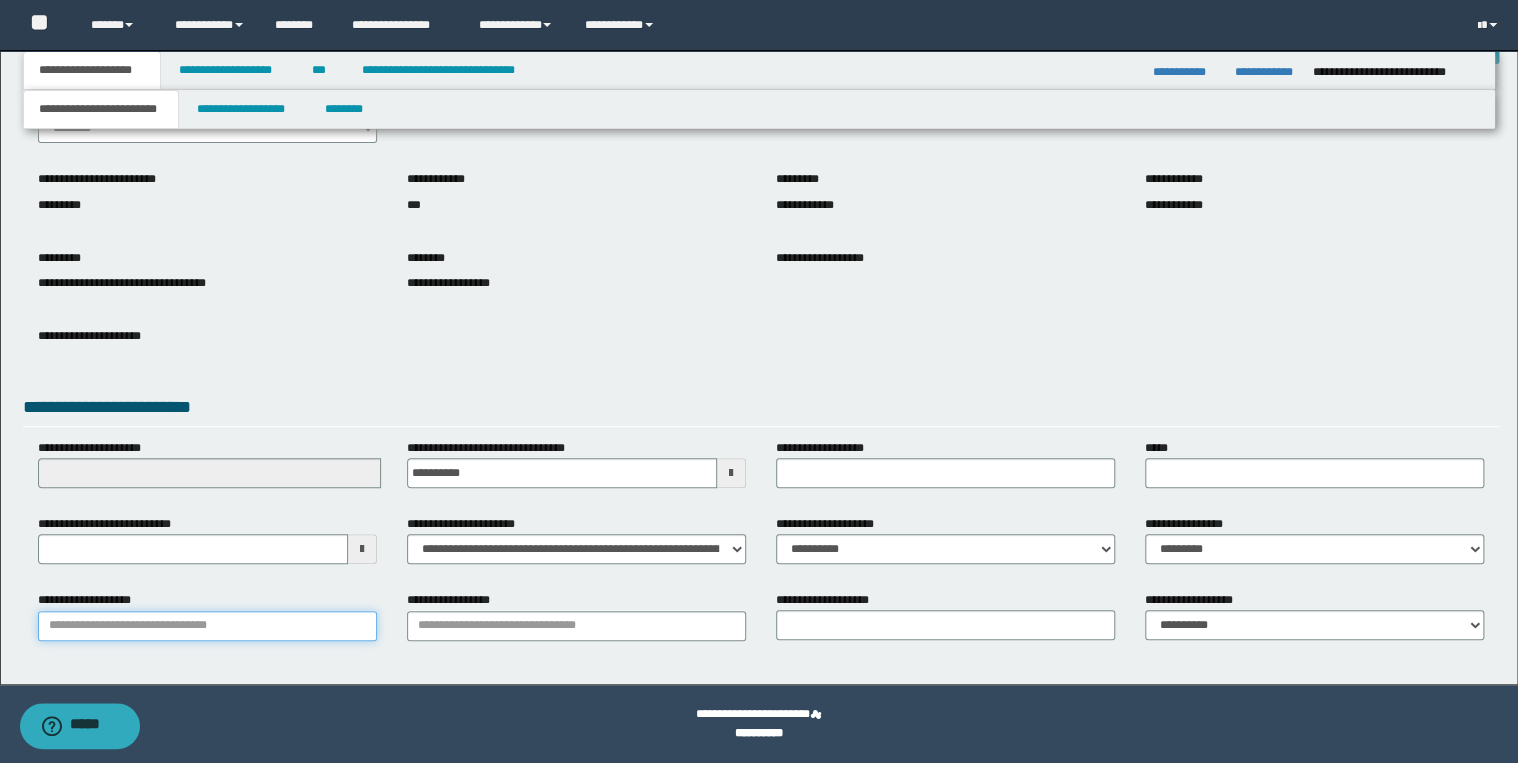 click on "**********" at bounding box center (207, 626) 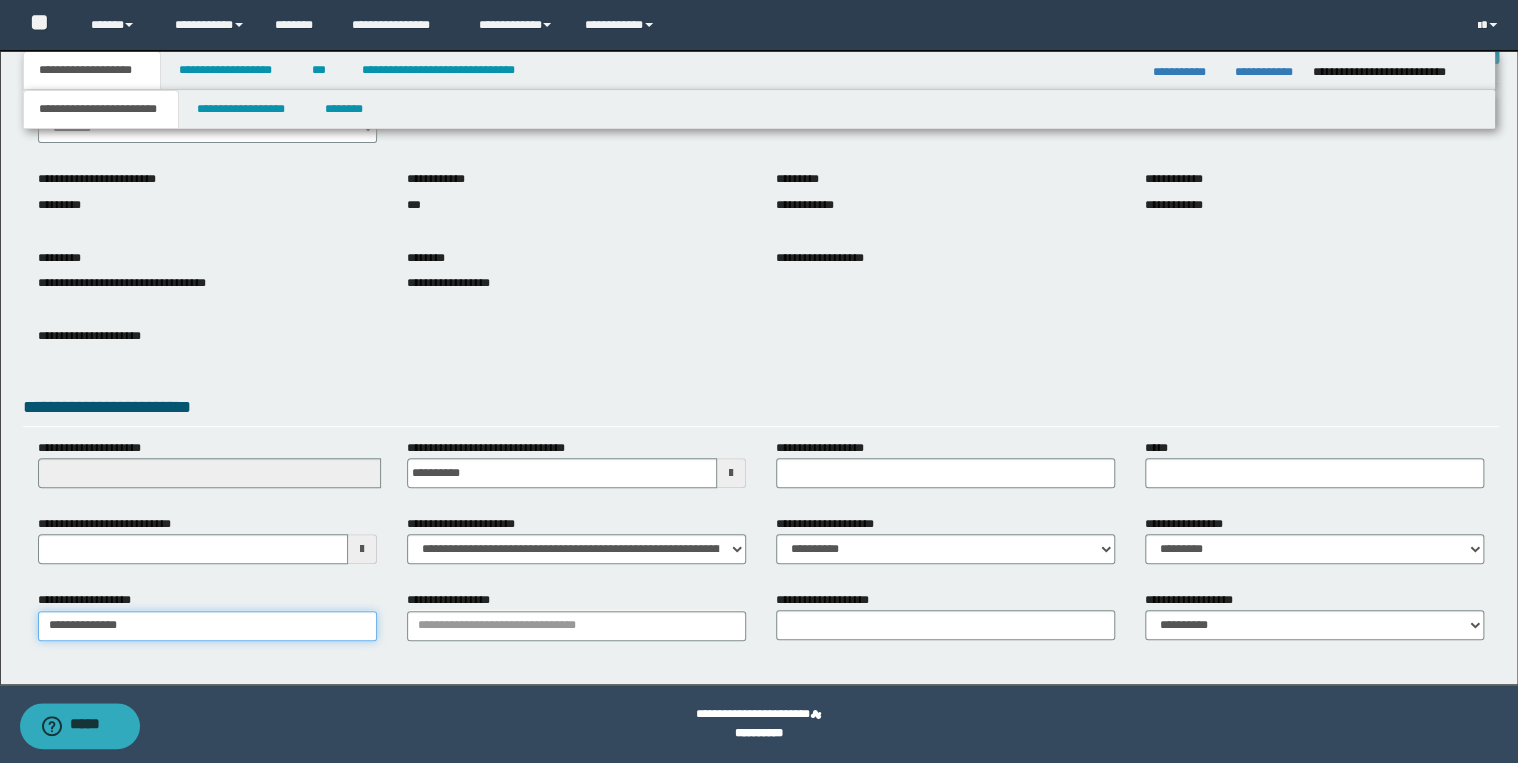 type on "**********" 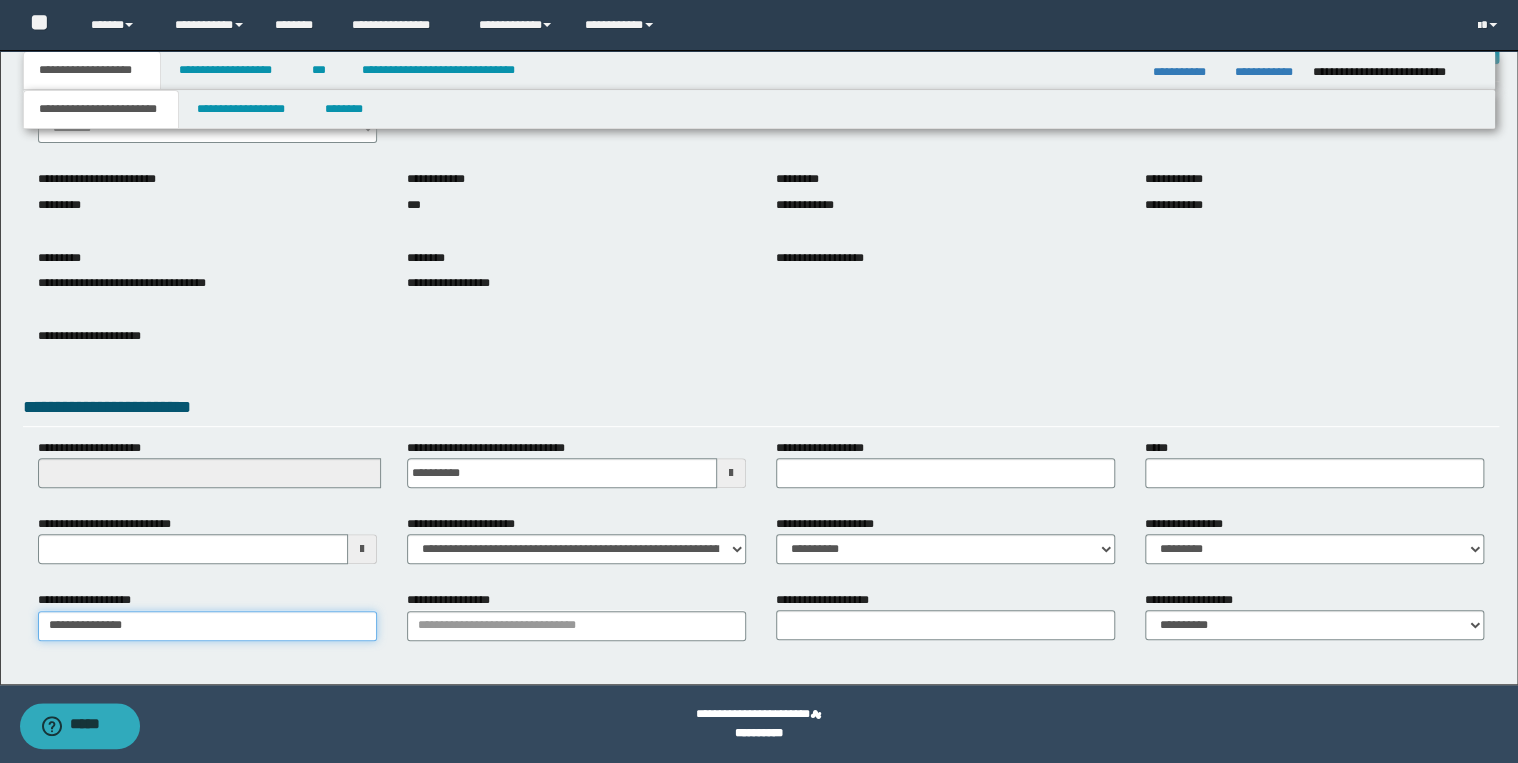 type on "**********" 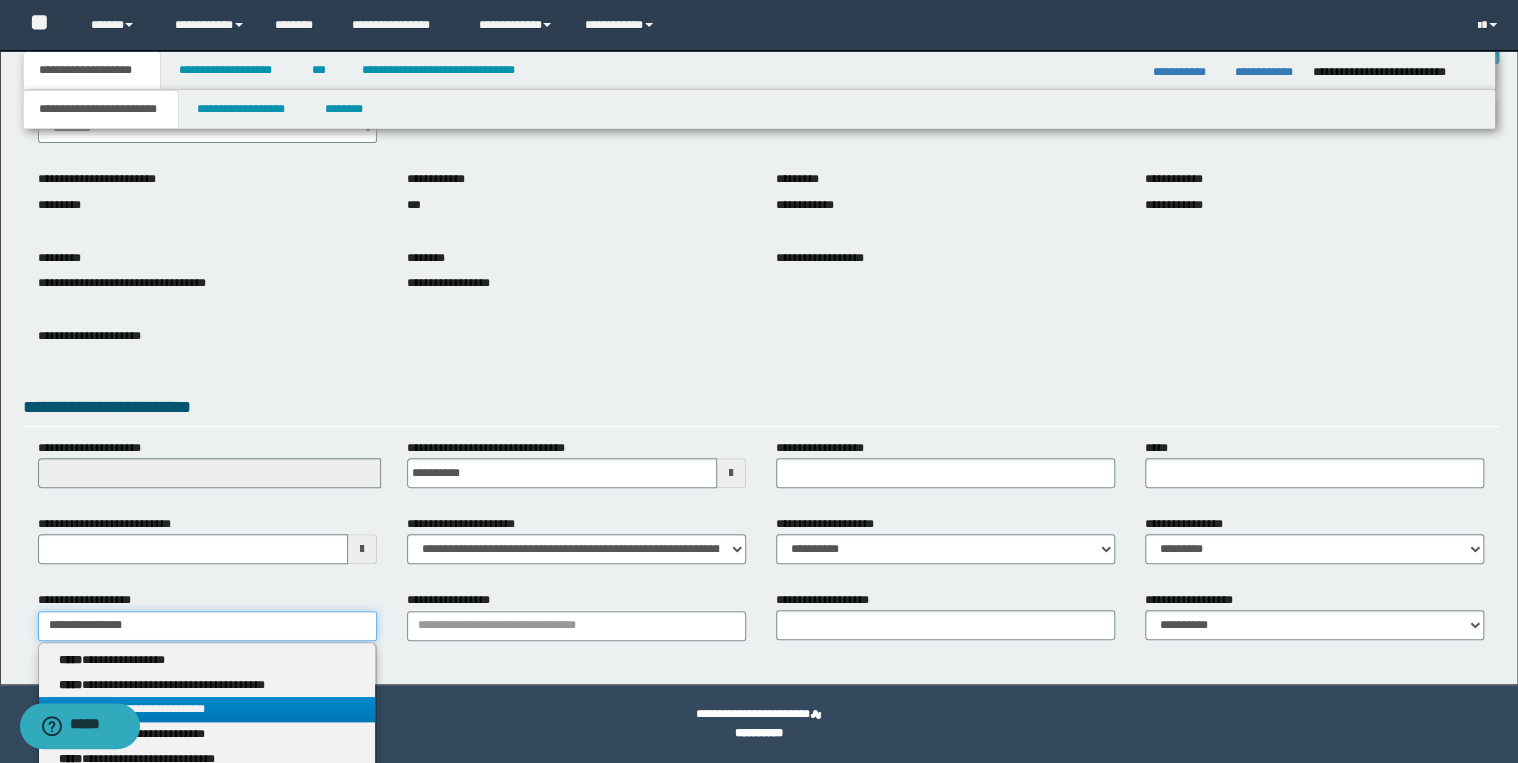 type on "**********" 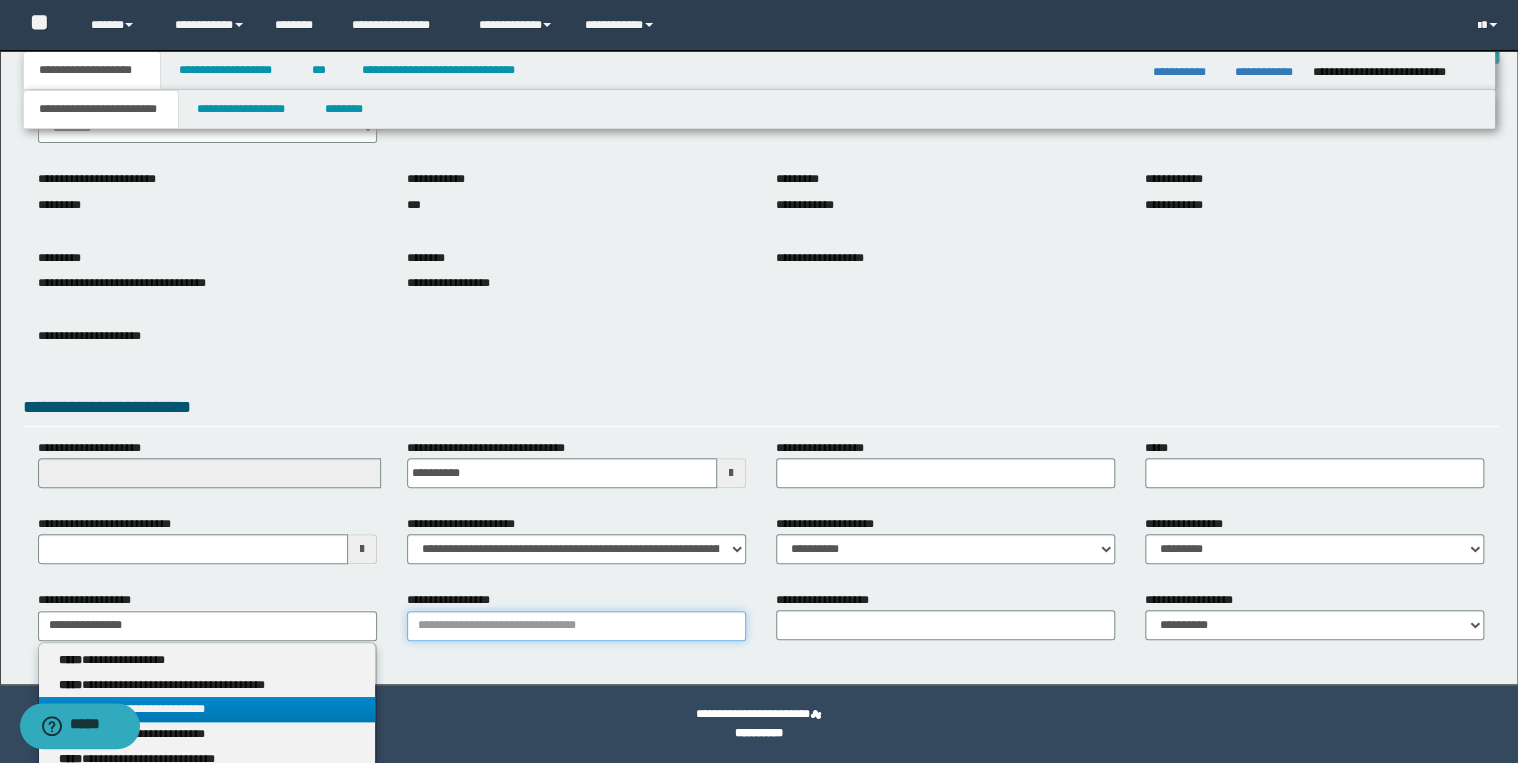 type 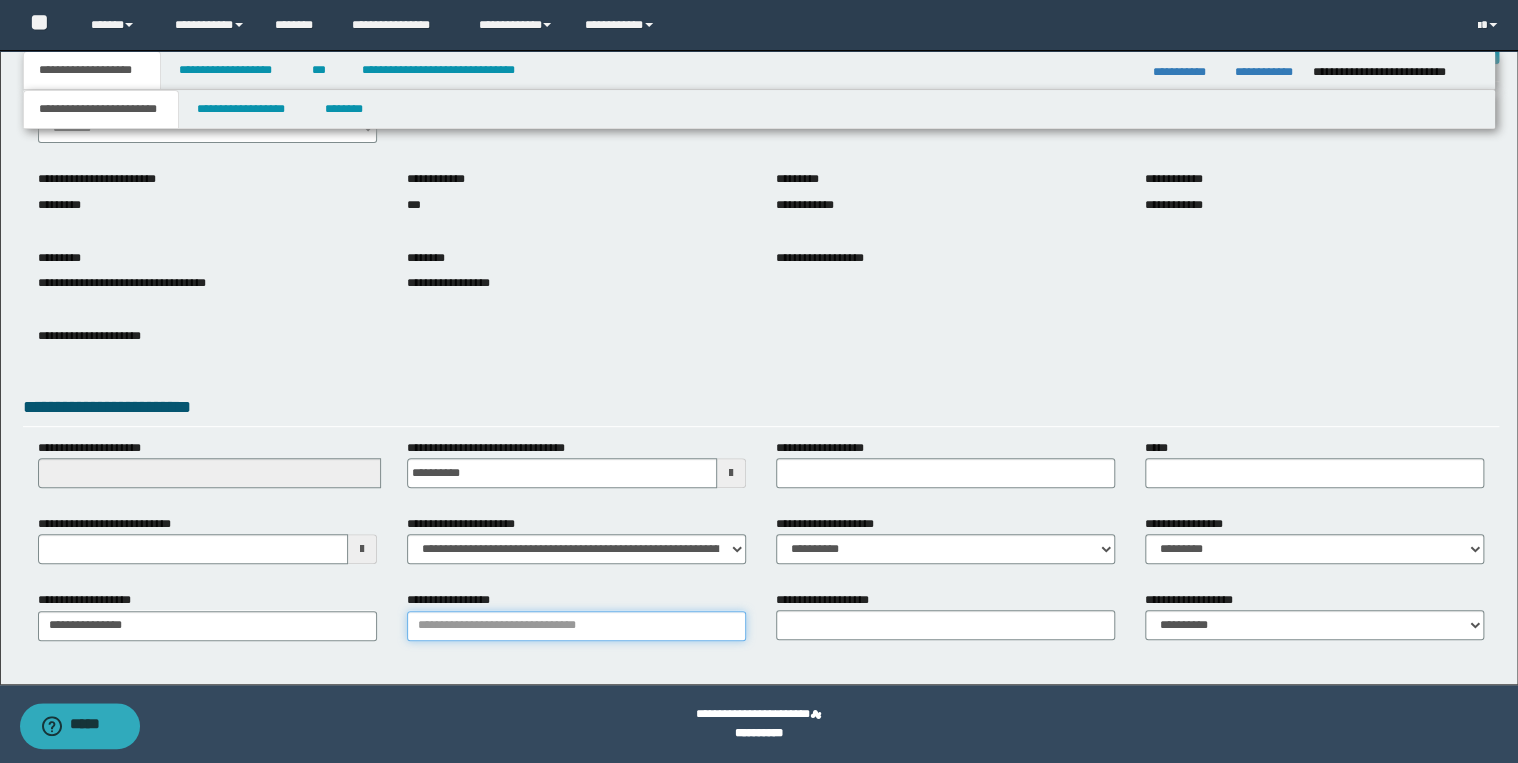 click on "**********" at bounding box center (576, 626) 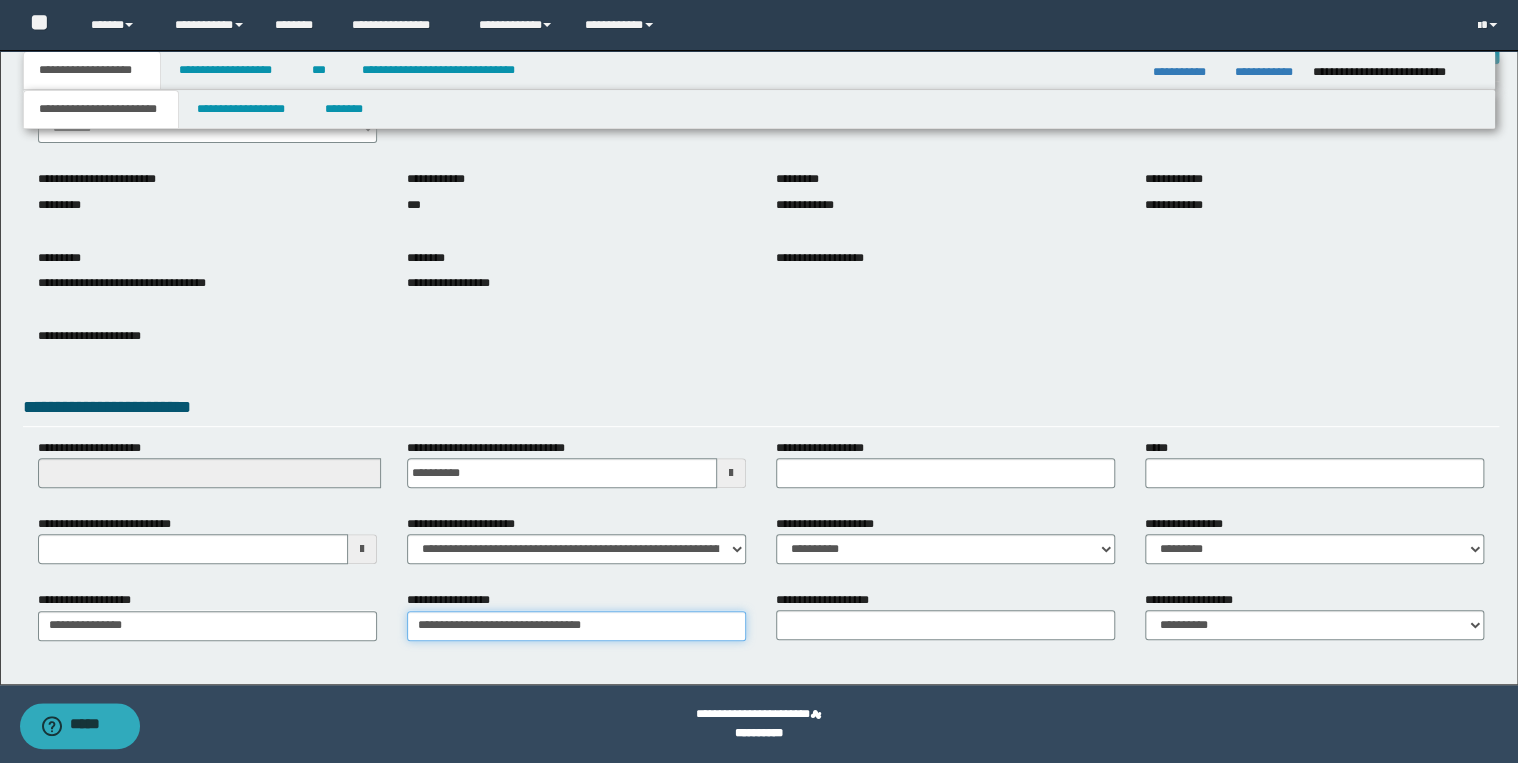 type on "**********" 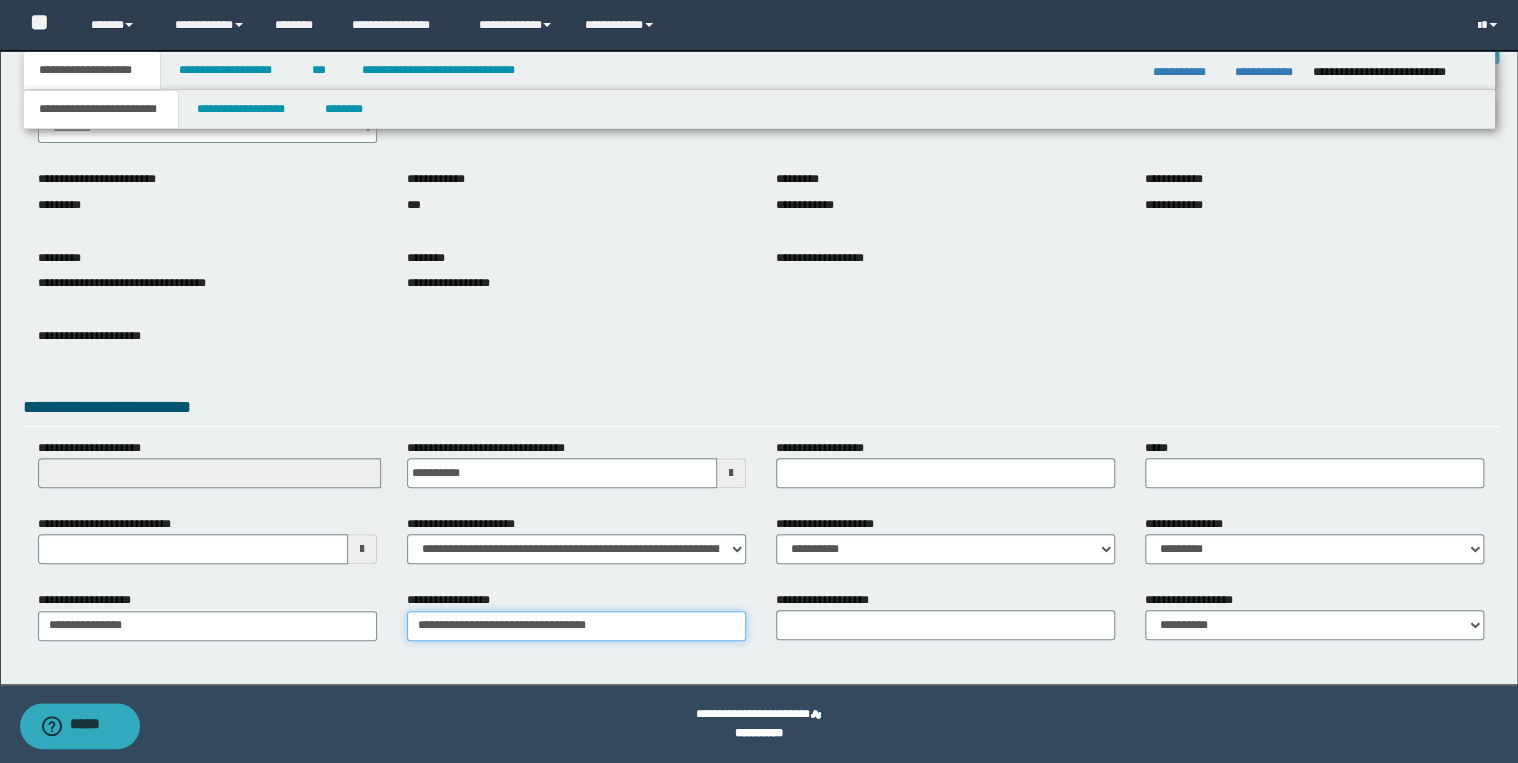 type on "**********" 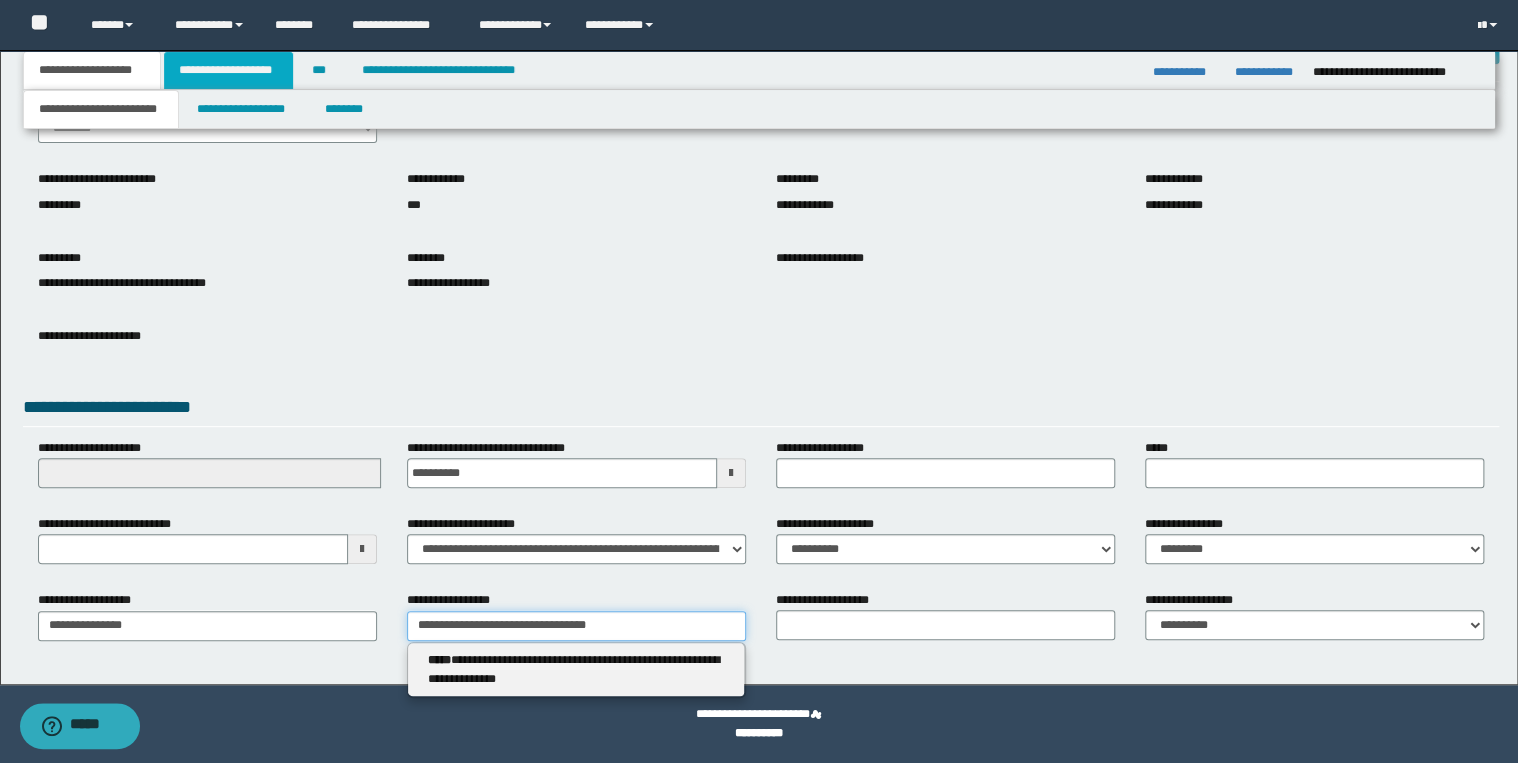 type on "**********" 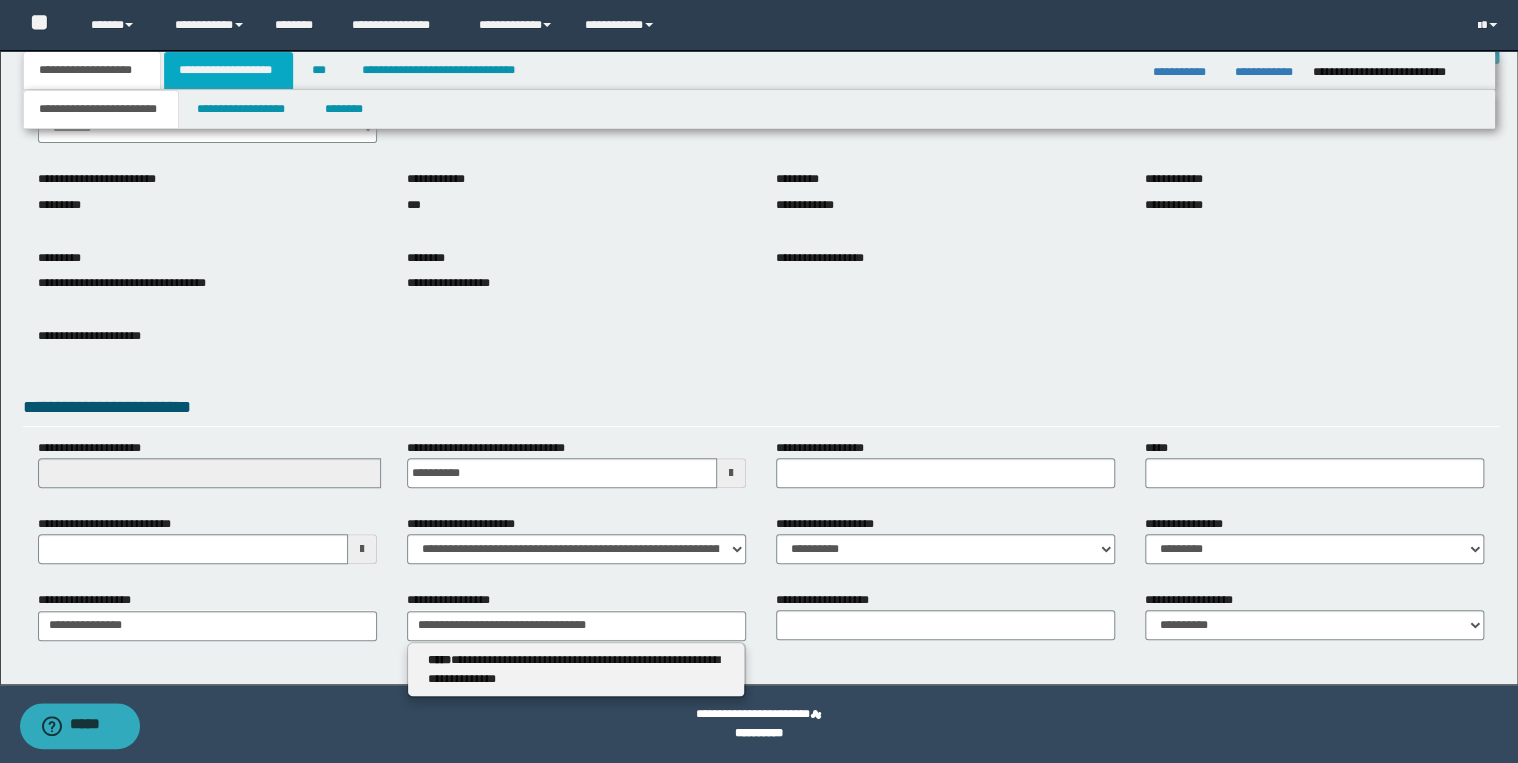 type 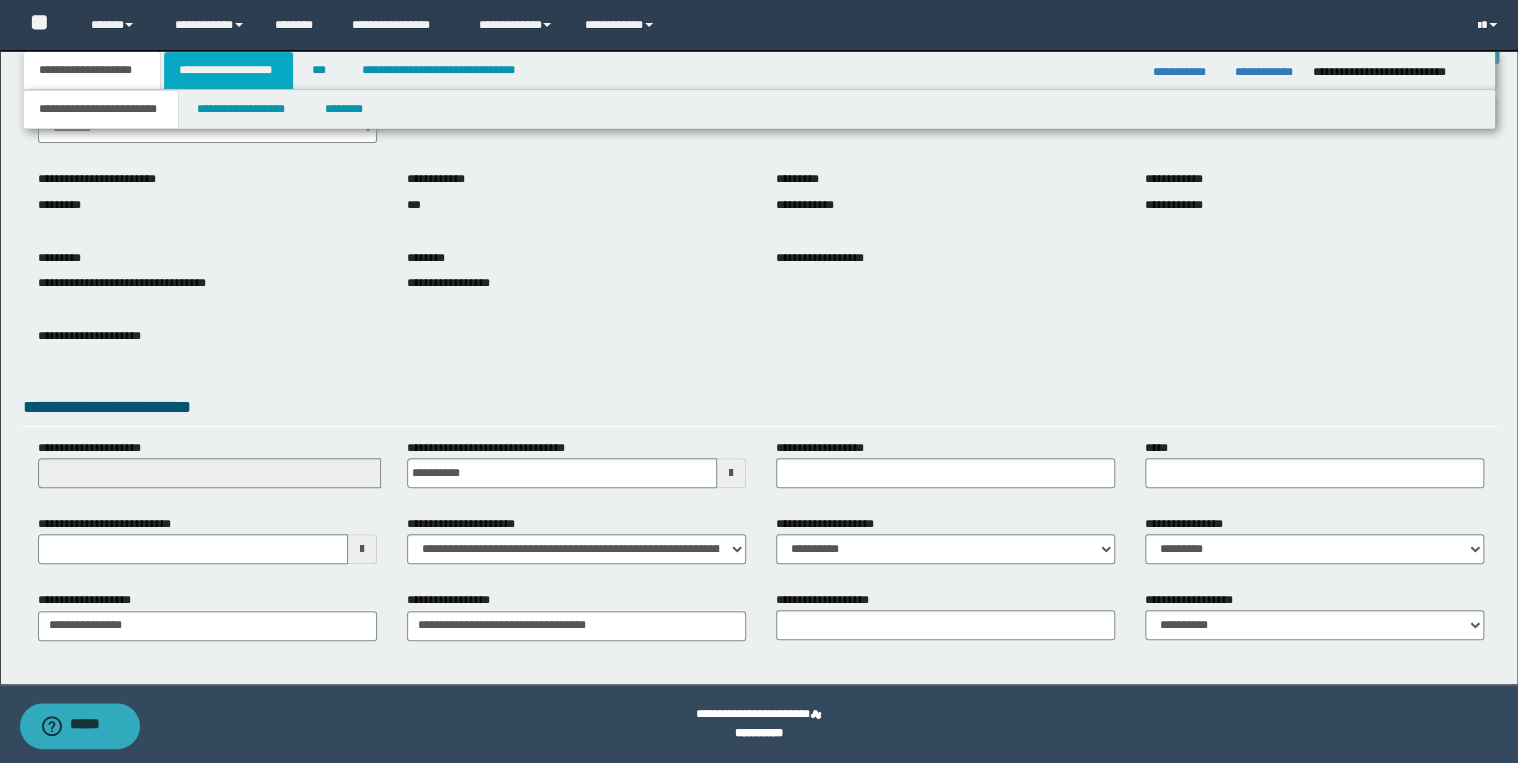 click on "**********" at bounding box center [228, 70] 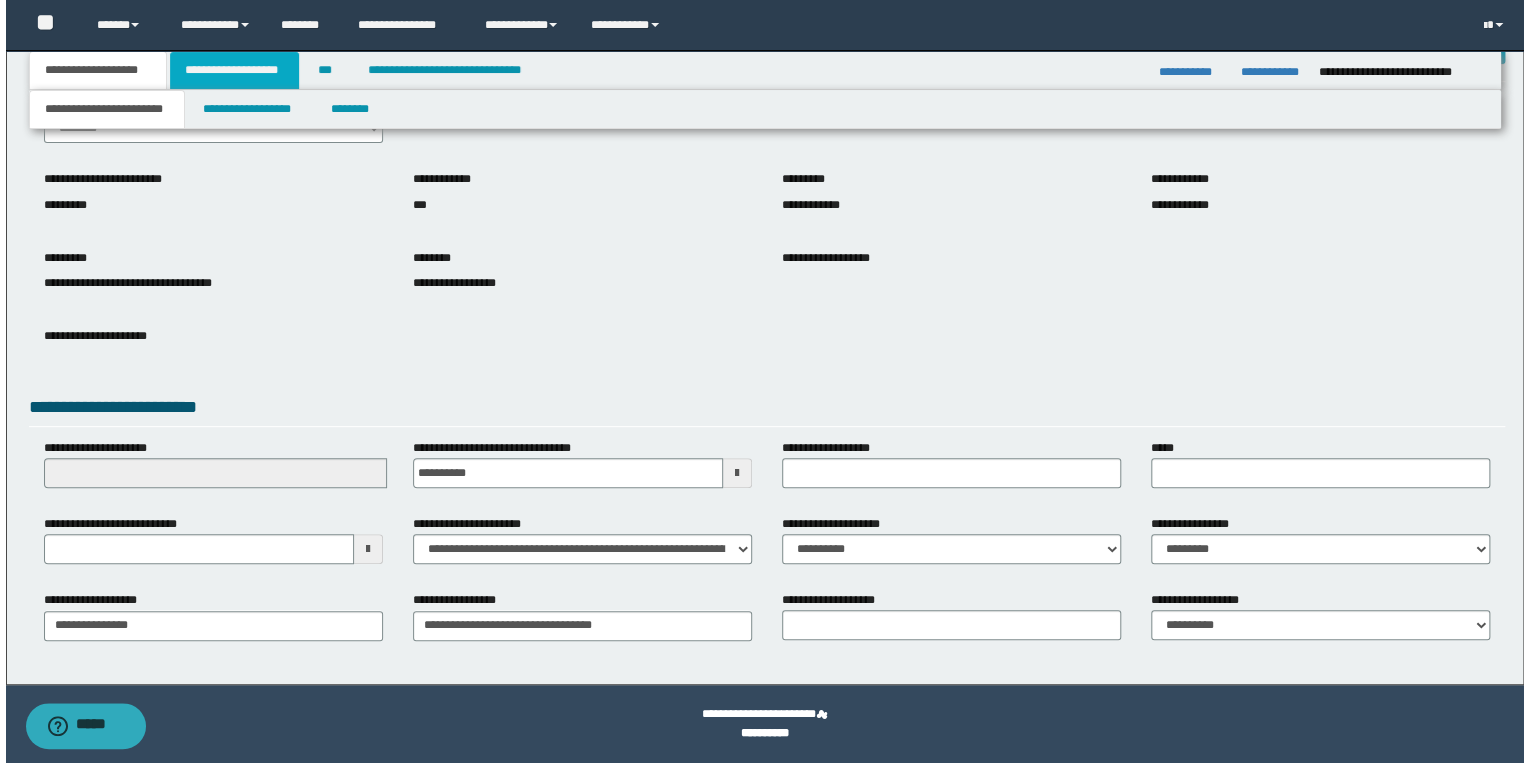 scroll, scrollTop: 0, scrollLeft: 0, axis: both 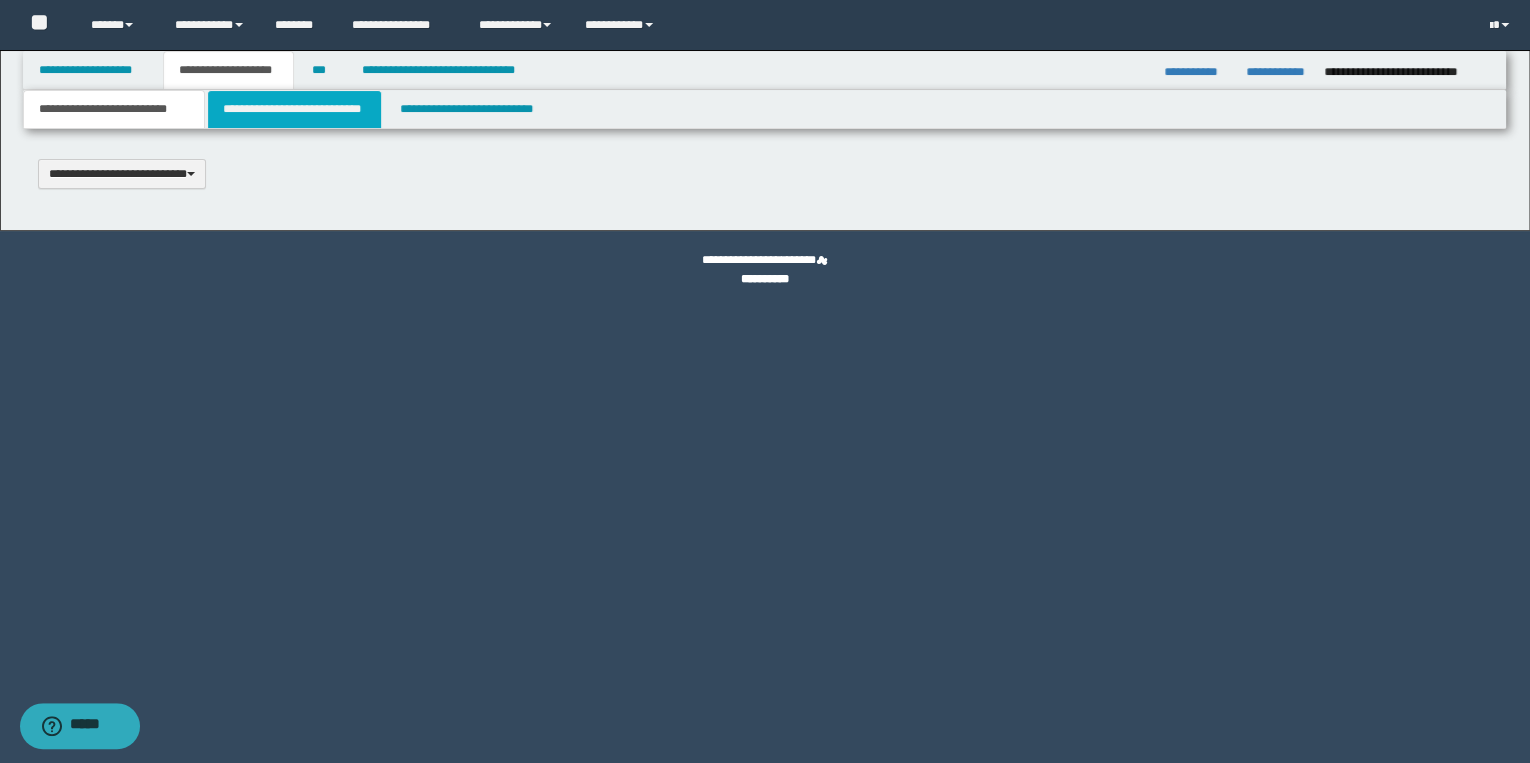 click on "**********" at bounding box center (294, 109) 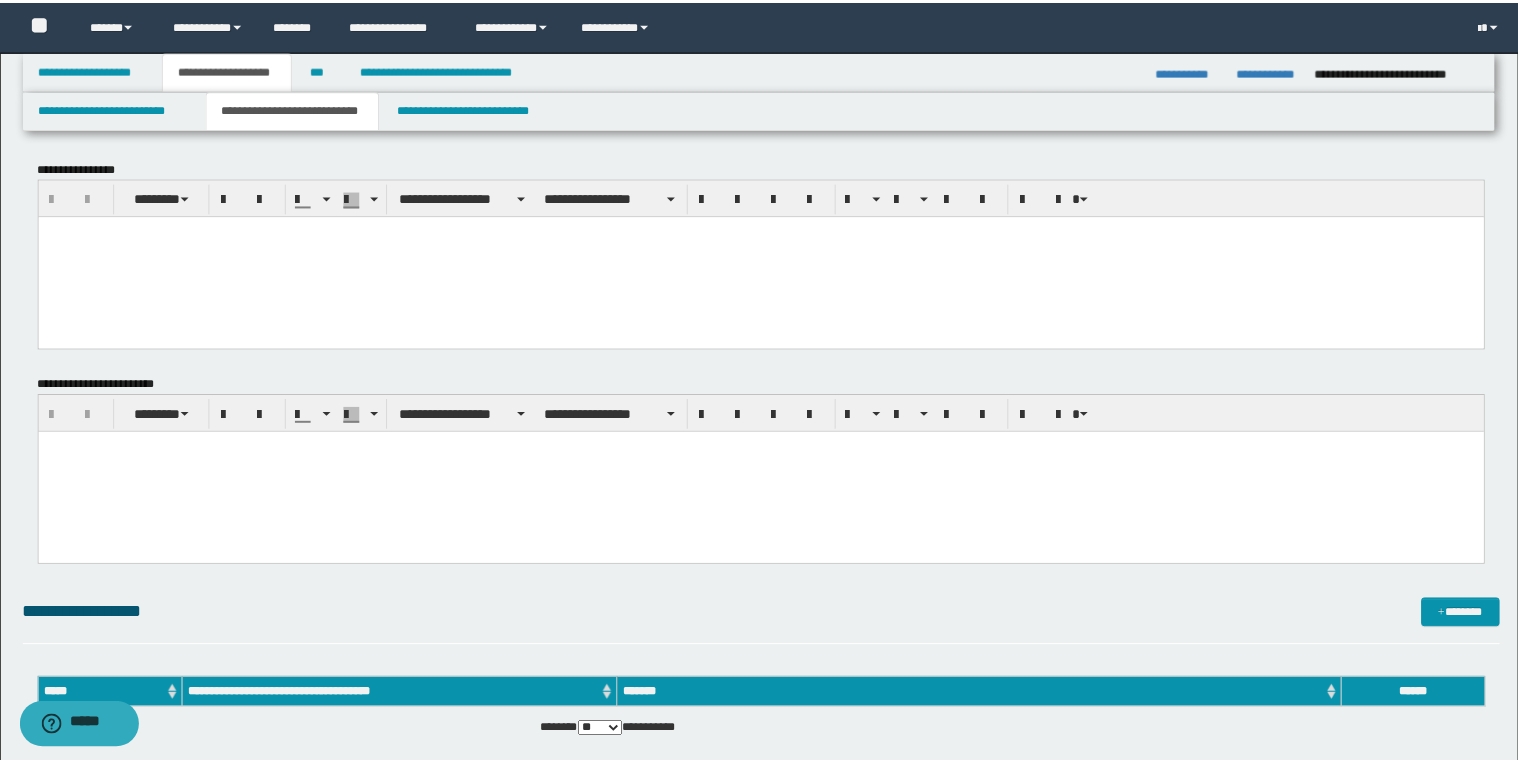scroll, scrollTop: 0, scrollLeft: 0, axis: both 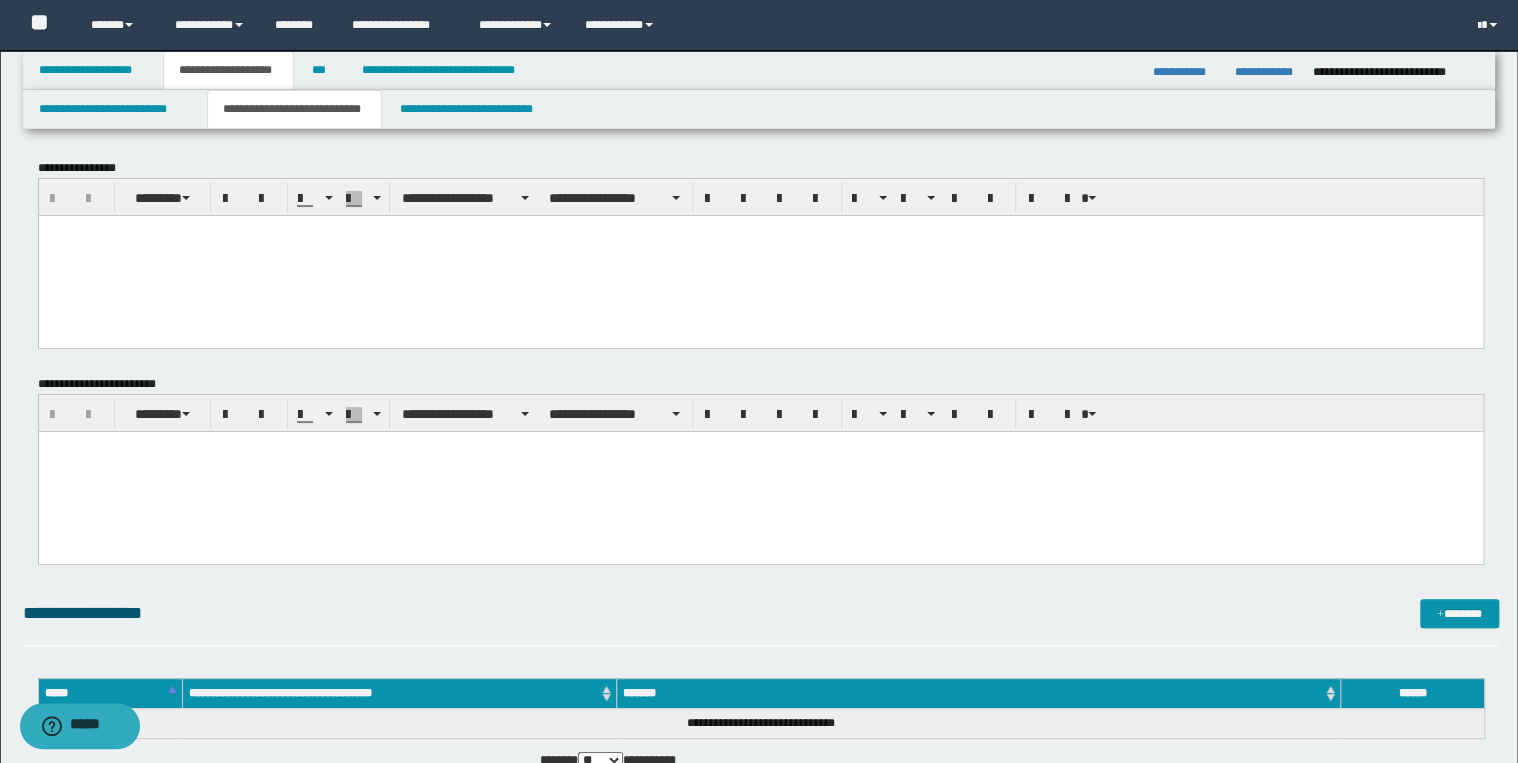 click at bounding box center [760, 255] 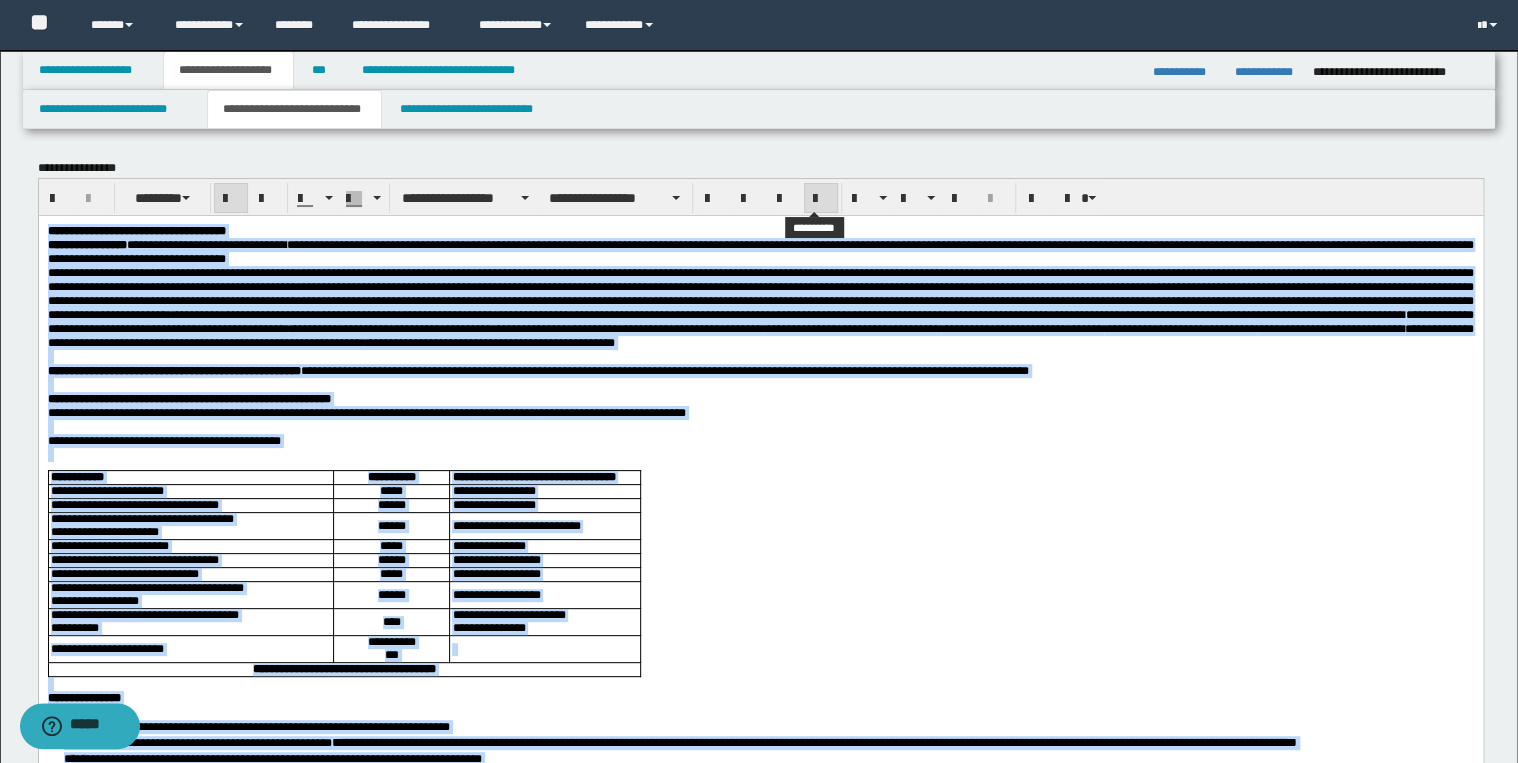 click at bounding box center (821, 198) 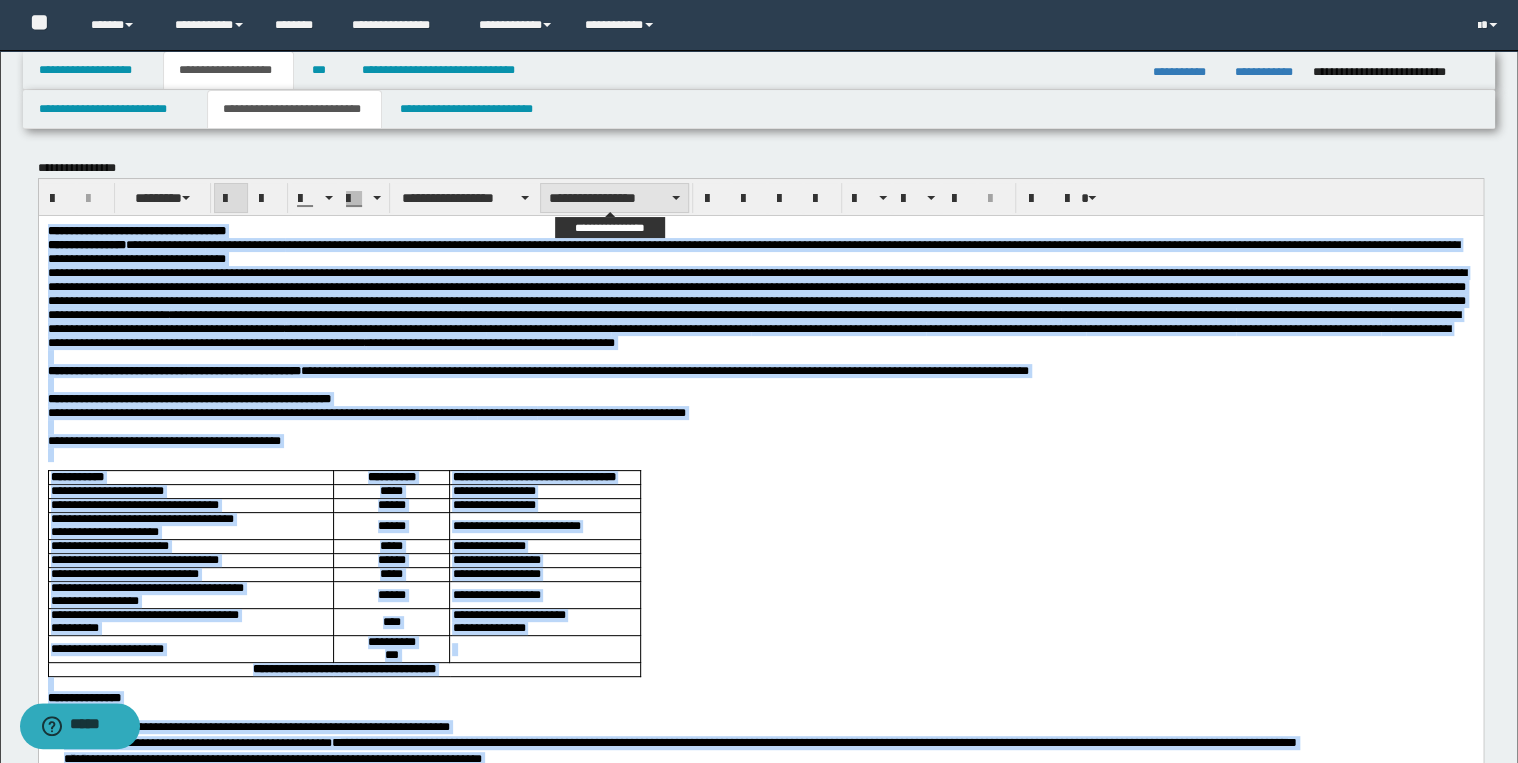 click on "**********" at bounding box center [614, 198] 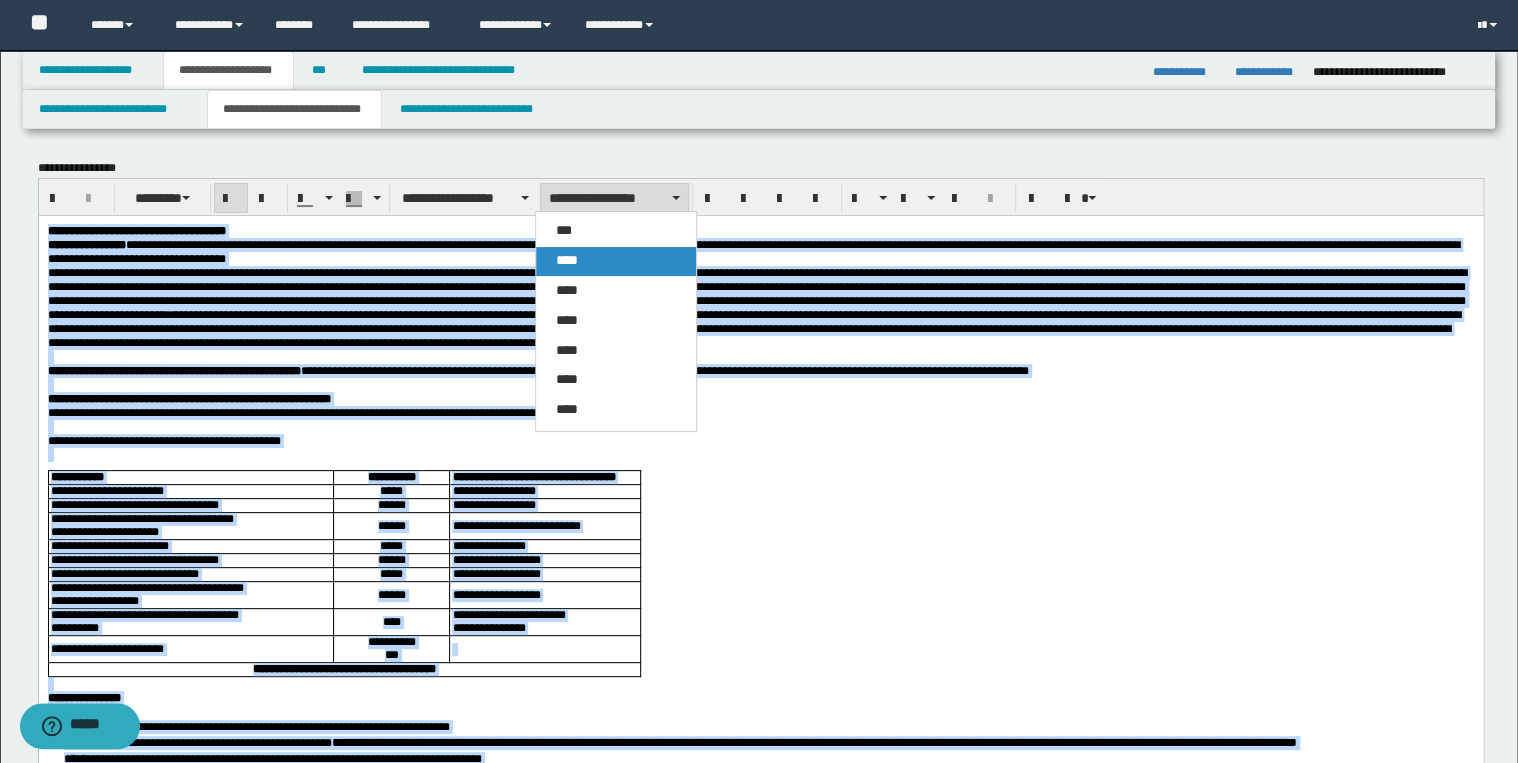 click on "****" at bounding box center [616, 261] 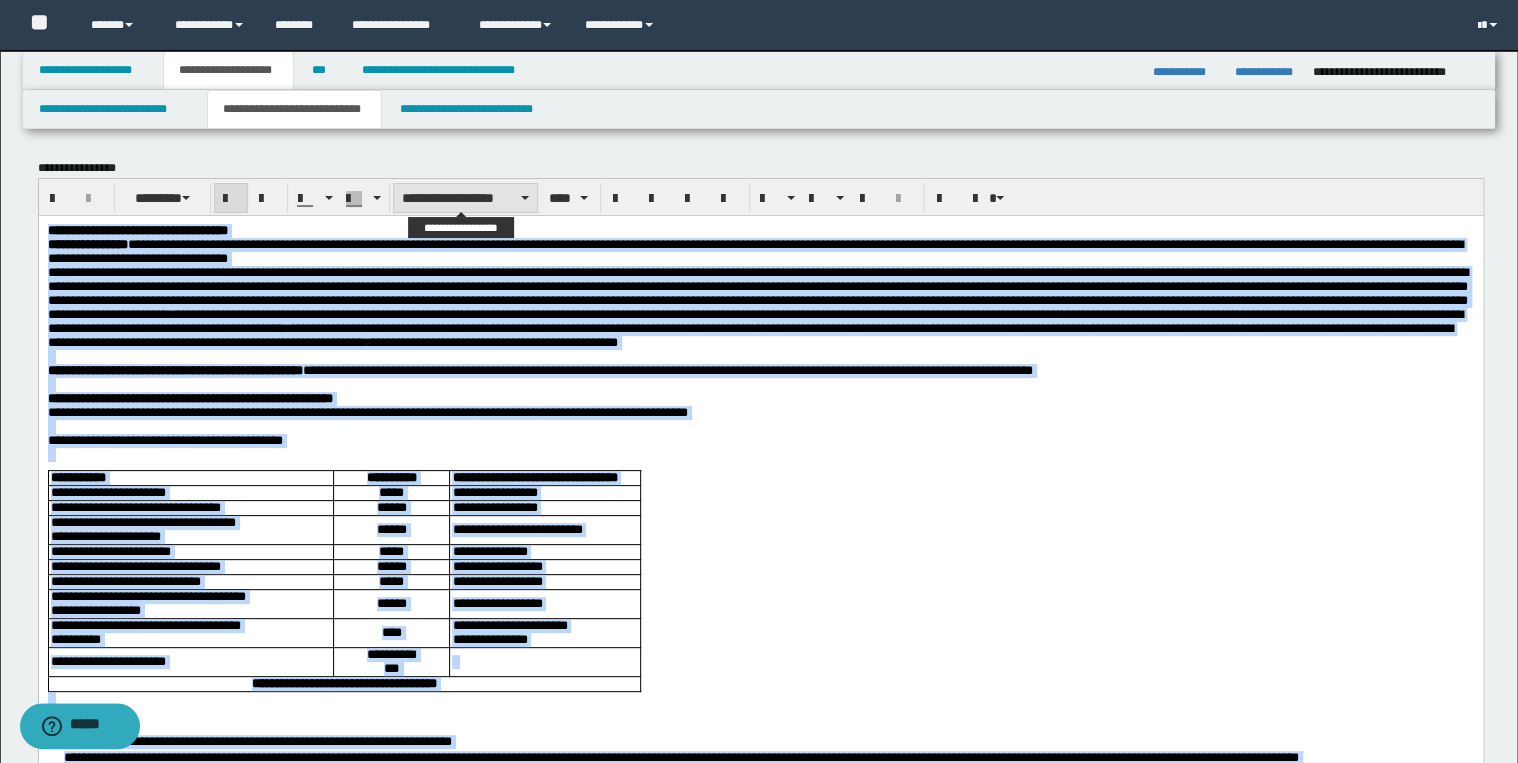 click on "**********" at bounding box center [465, 198] 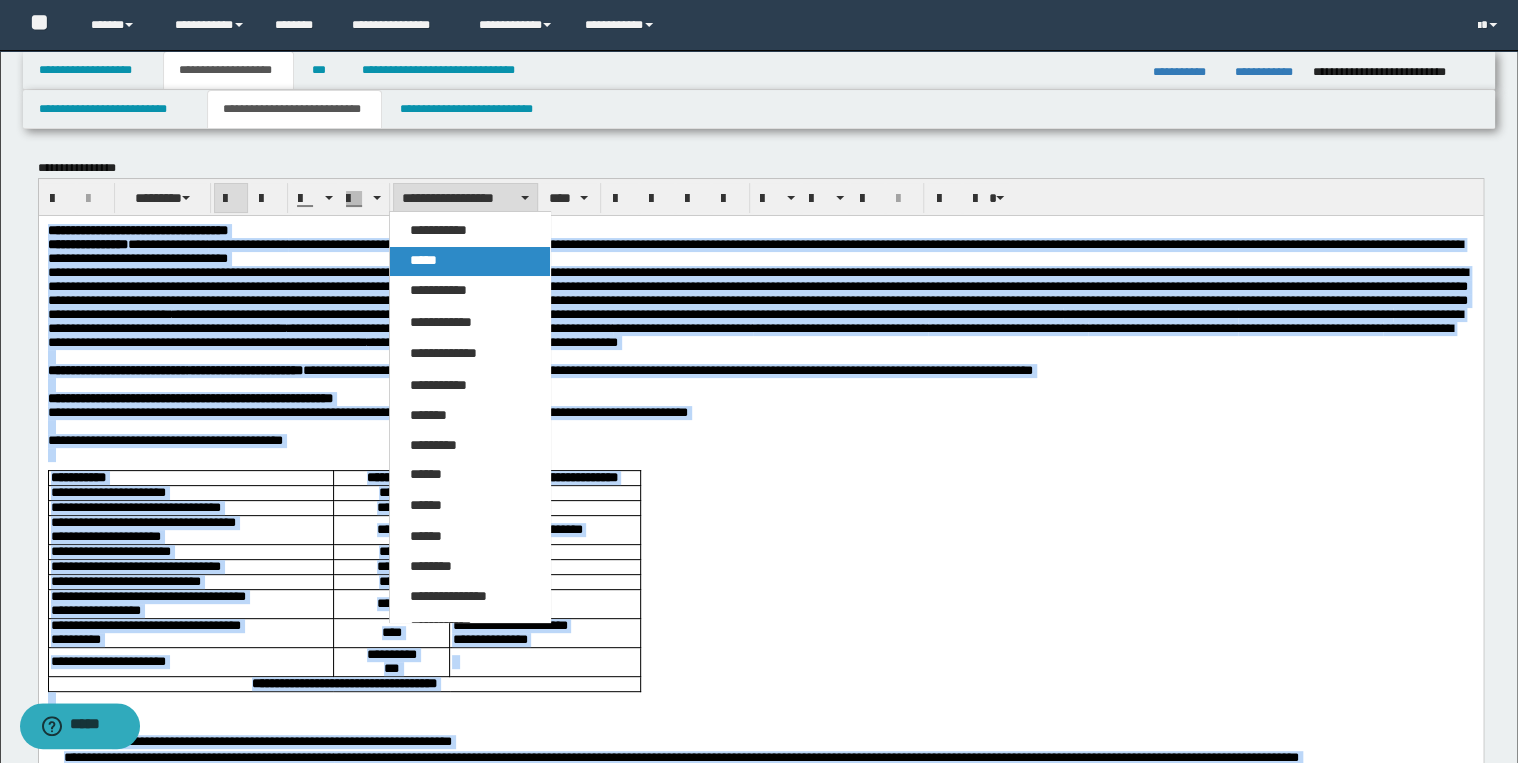 click on "*****" at bounding box center [470, 261] 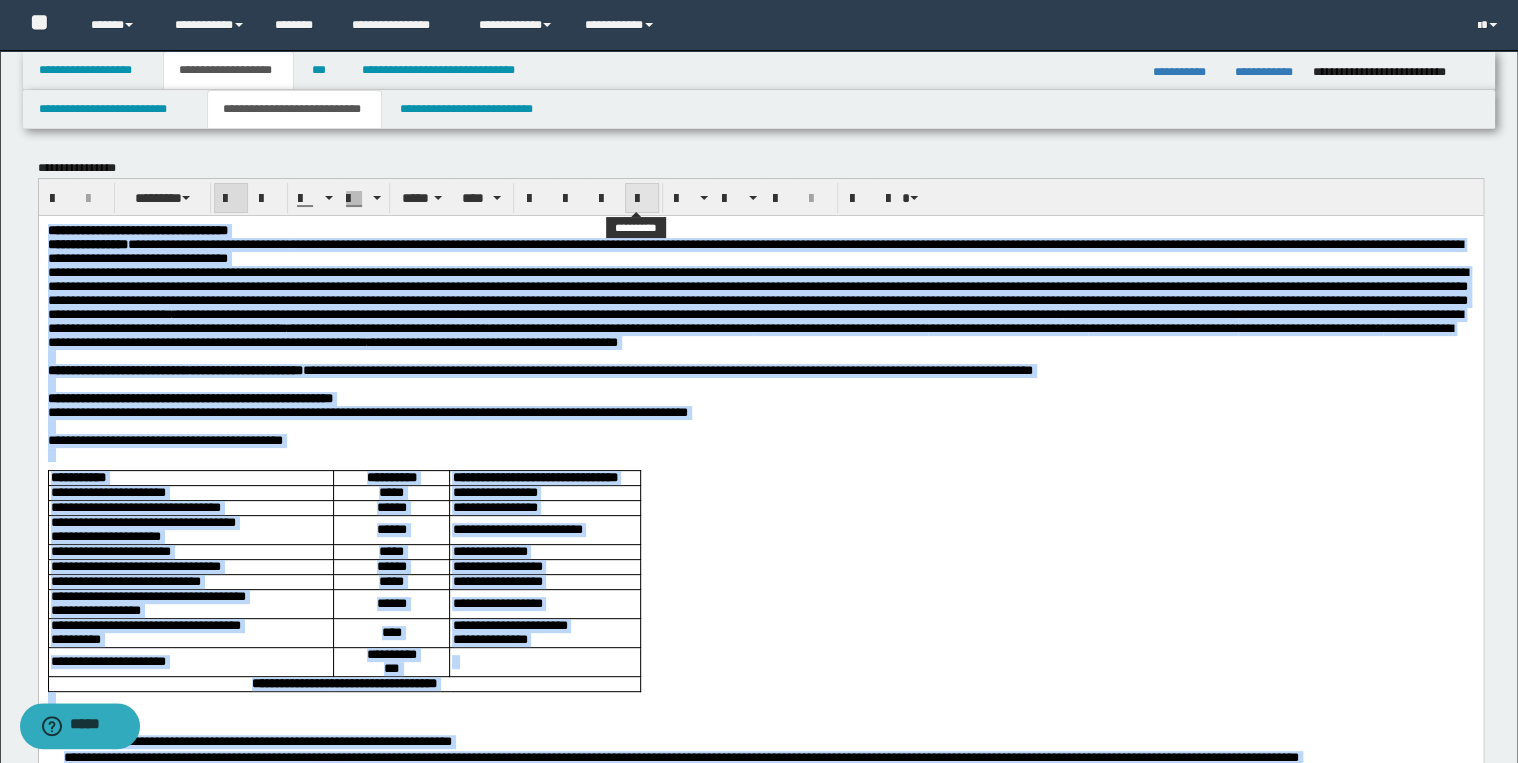 click at bounding box center (642, 198) 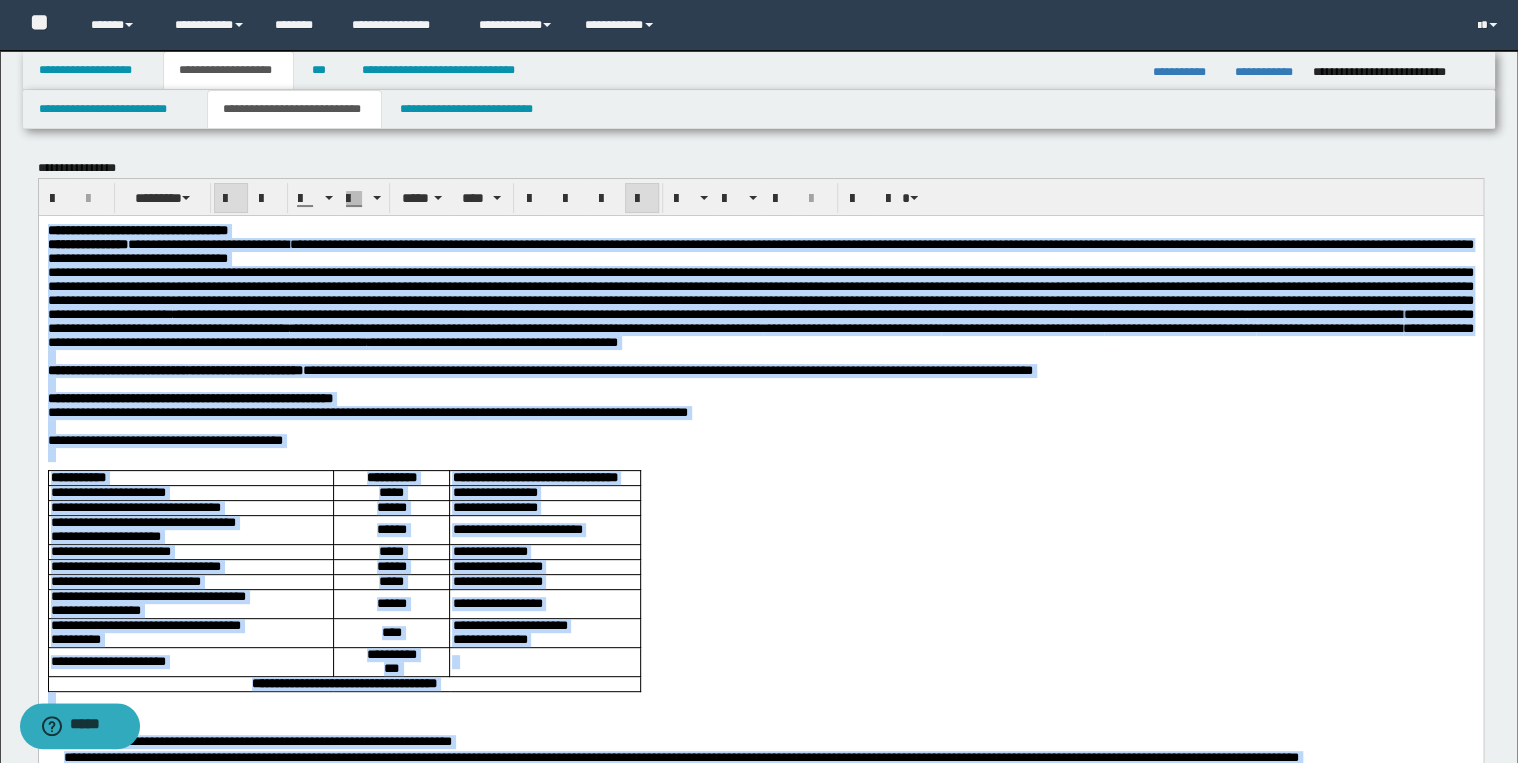 click on "**********" at bounding box center (760, 251) 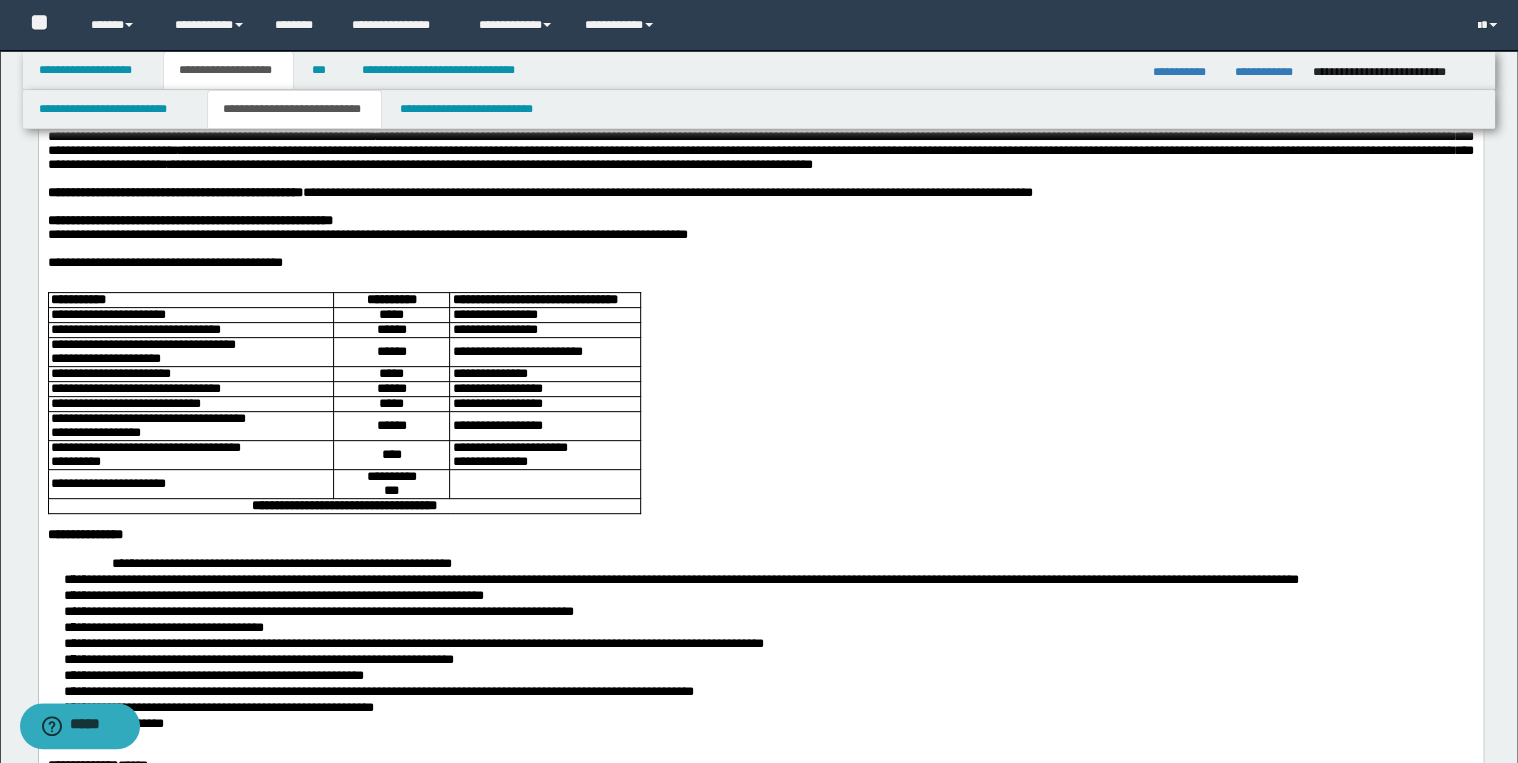 scroll, scrollTop: 0, scrollLeft: 0, axis: both 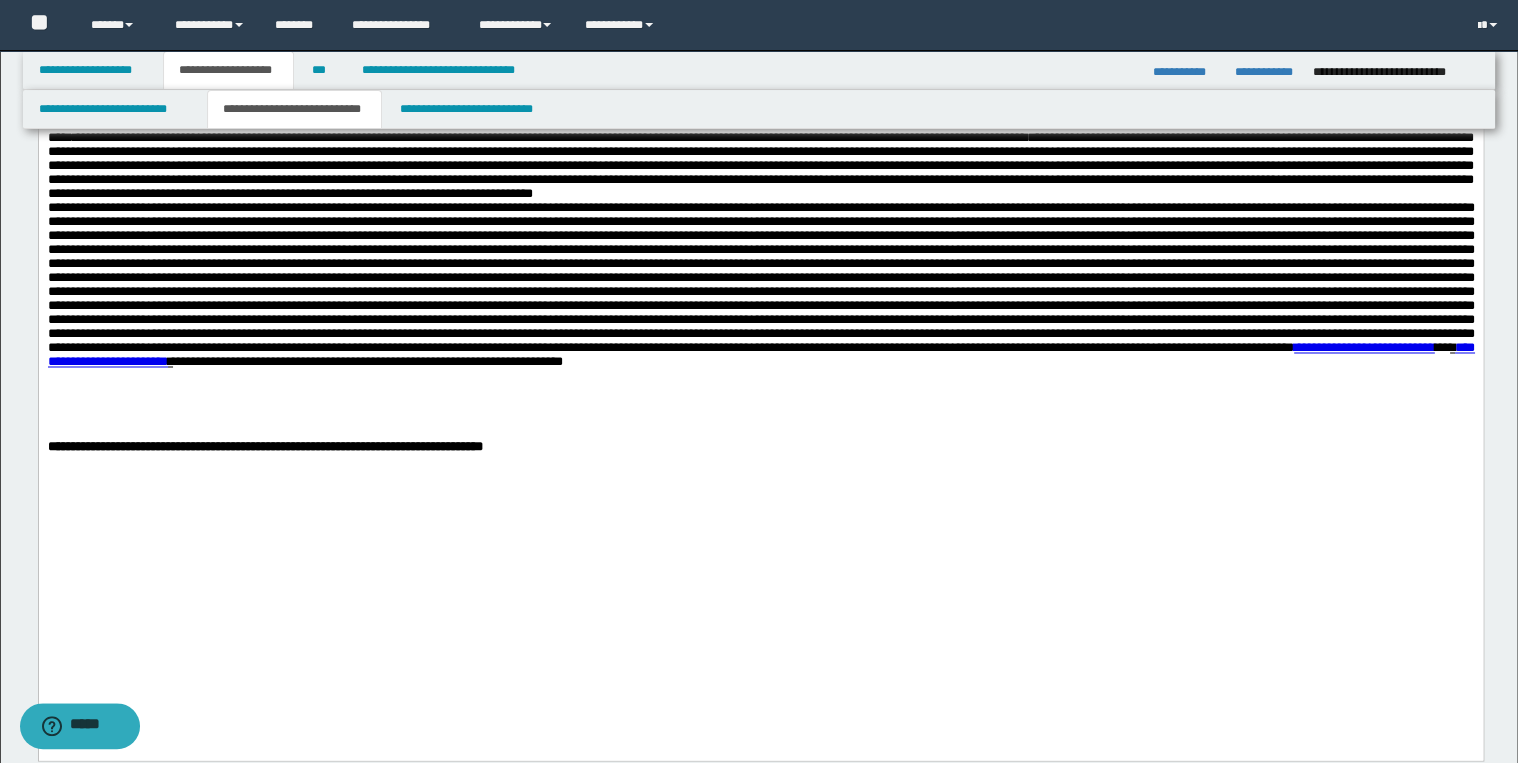 click on "**********" at bounding box center [760, 117] 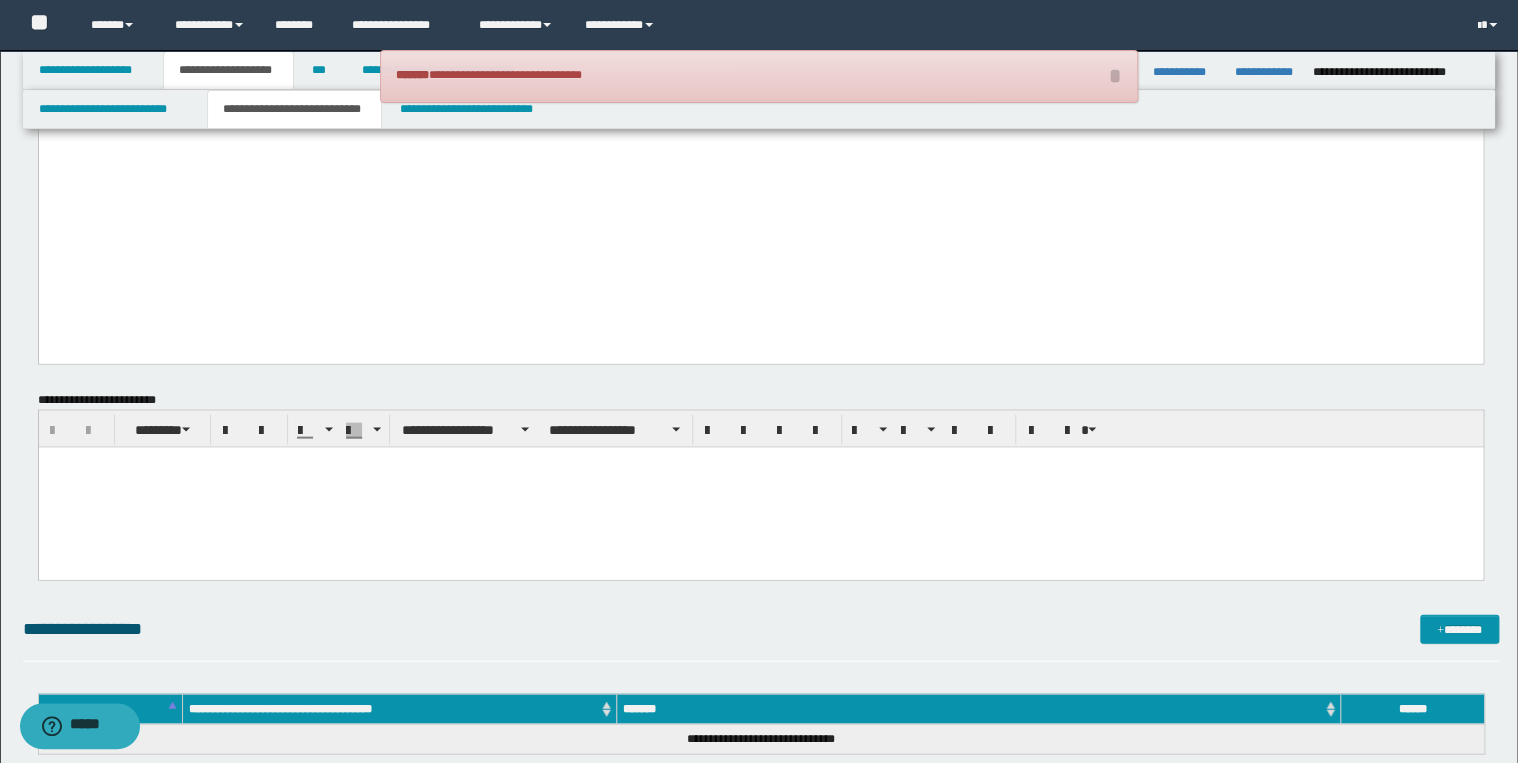 scroll, scrollTop: 1920, scrollLeft: 0, axis: vertical 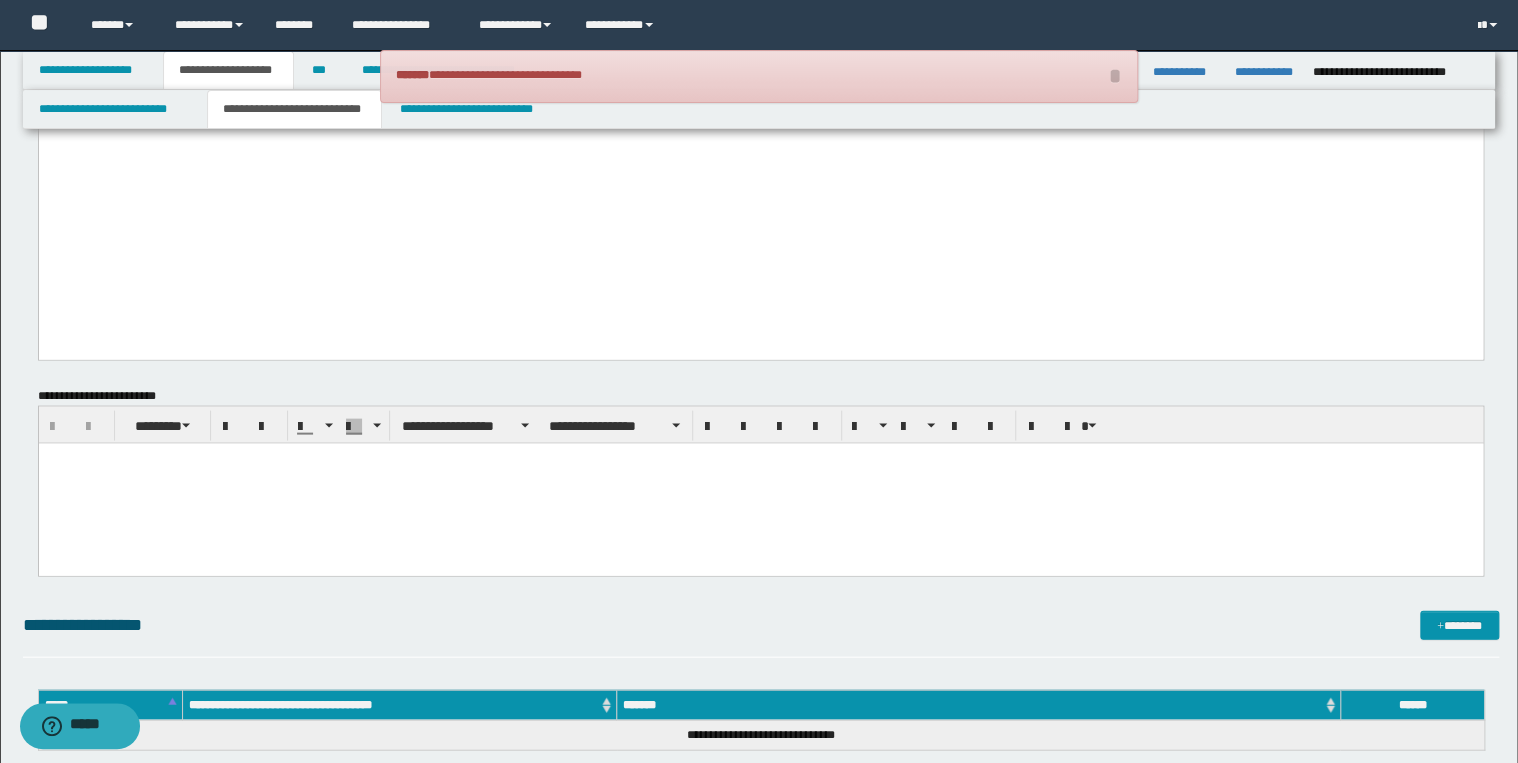 click at bounding box center [760, 483] 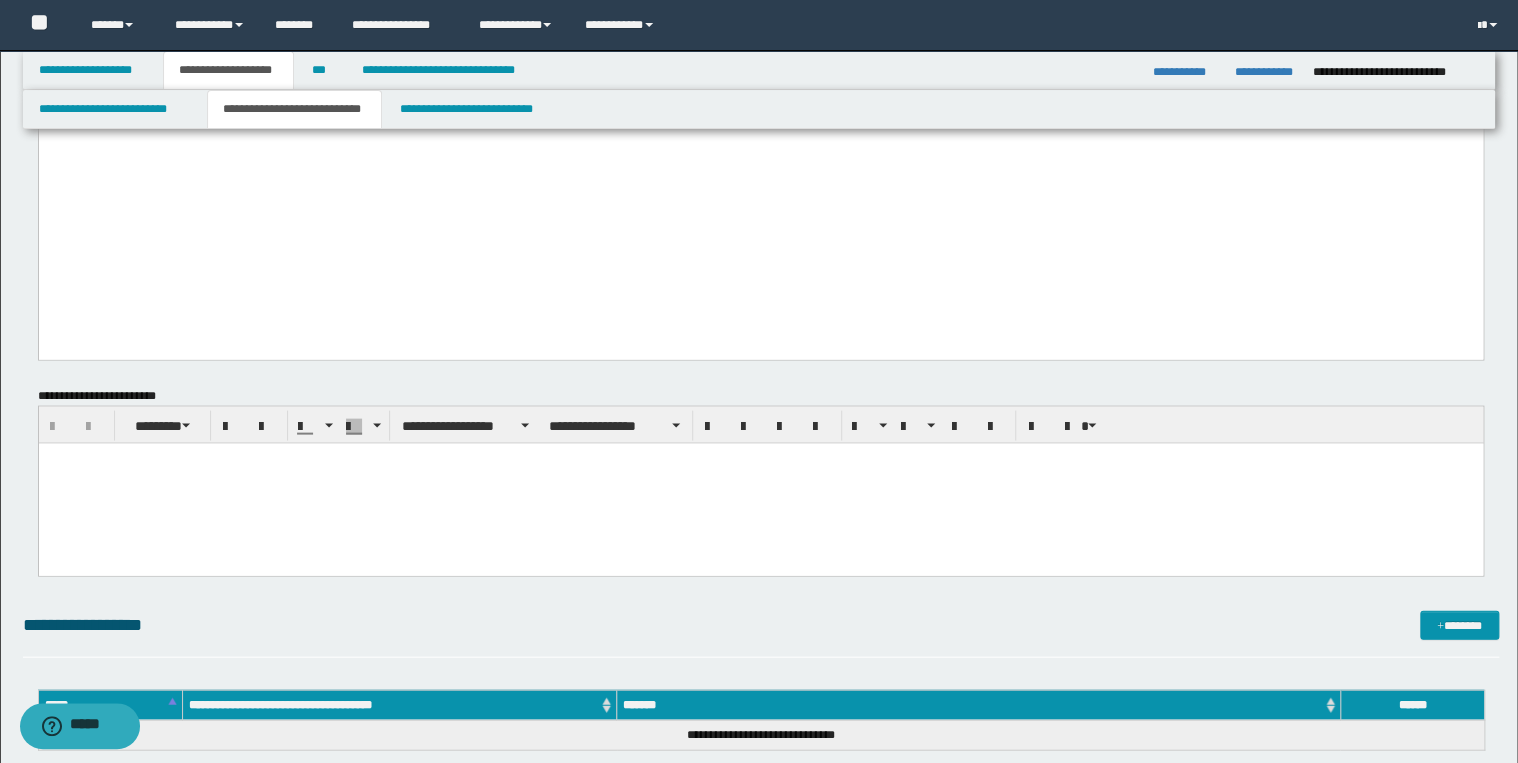click at bounding box center (760, 483) 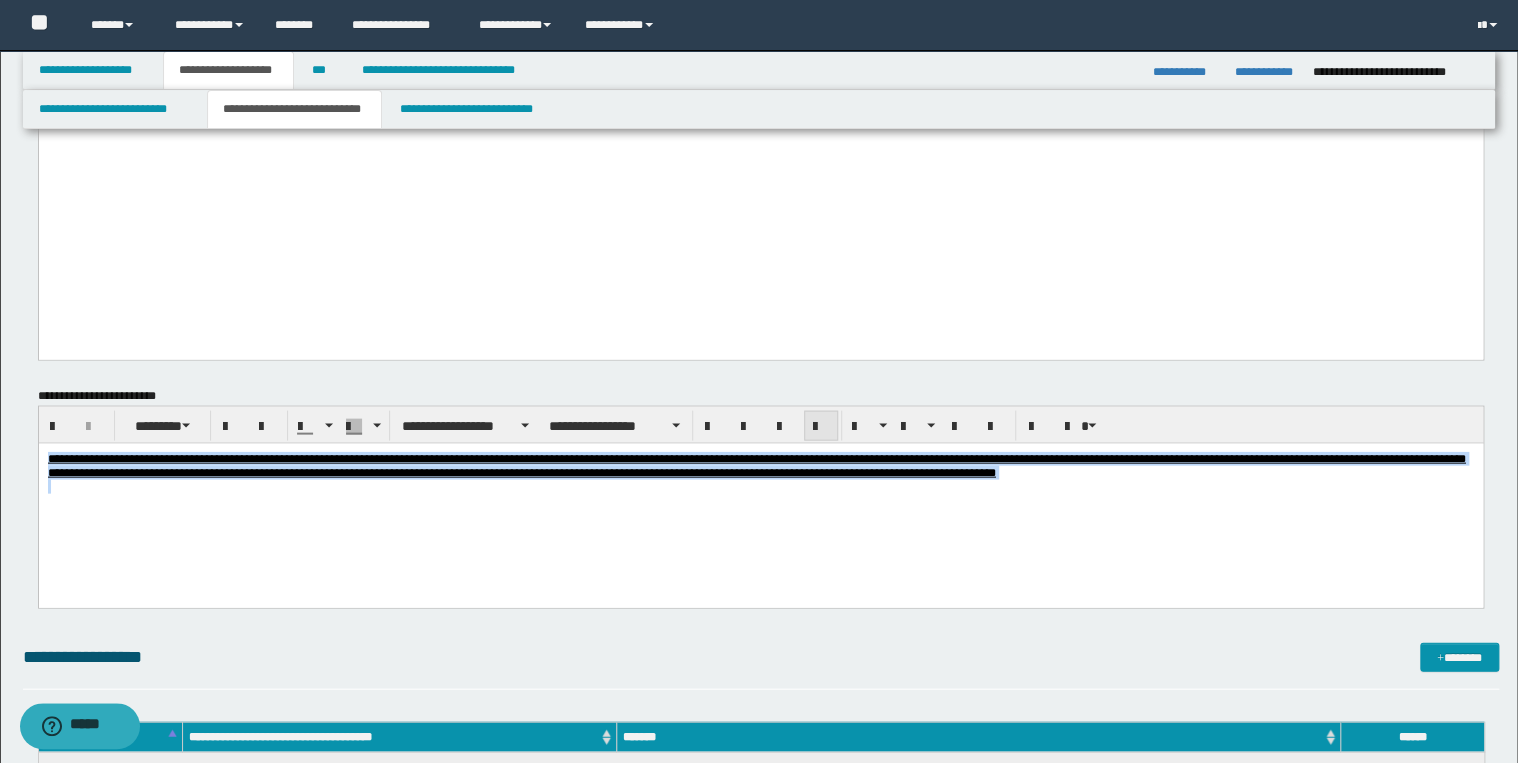 click at bounding box center (821, 427) 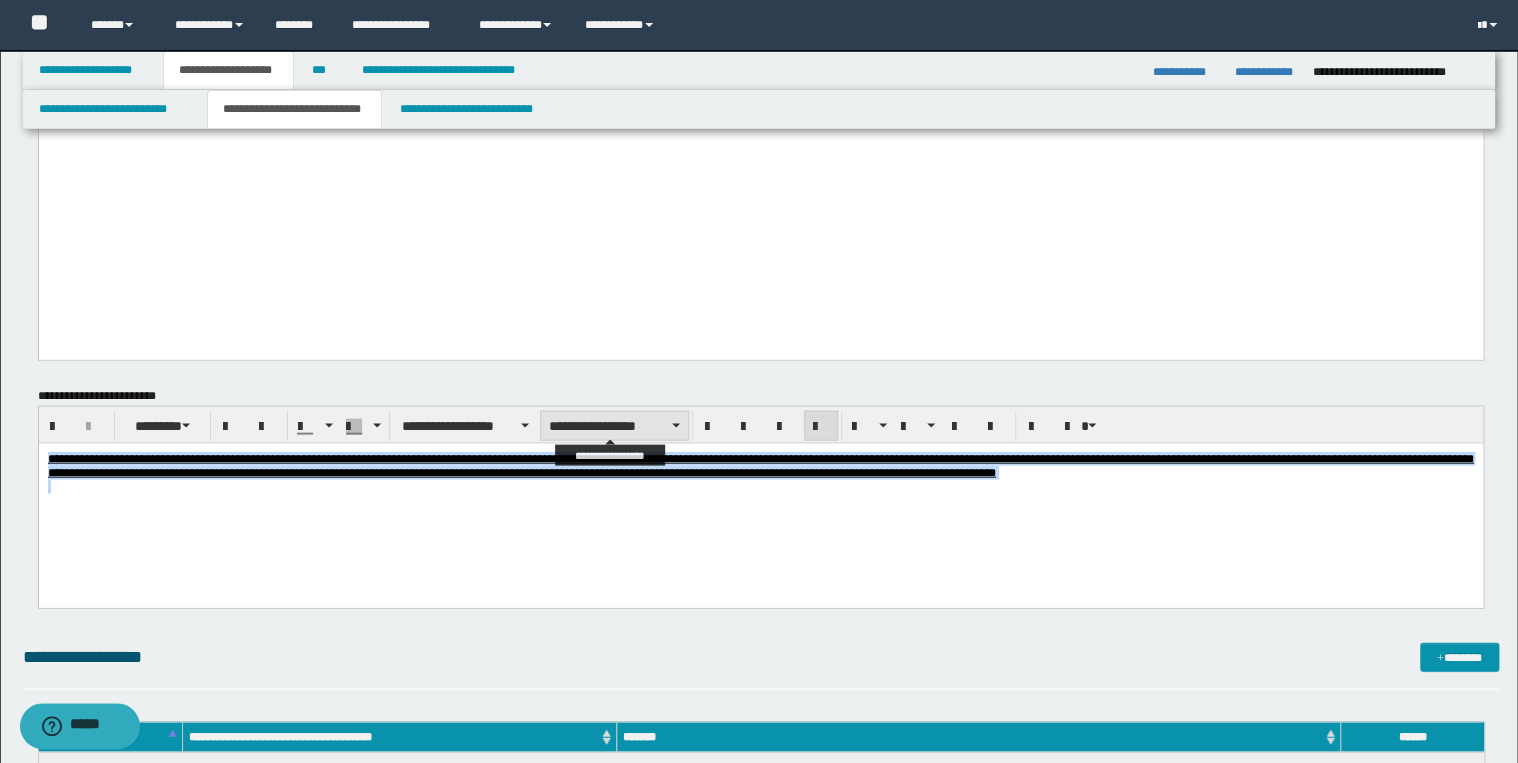click on "**********" at bounding box center [614, 426] 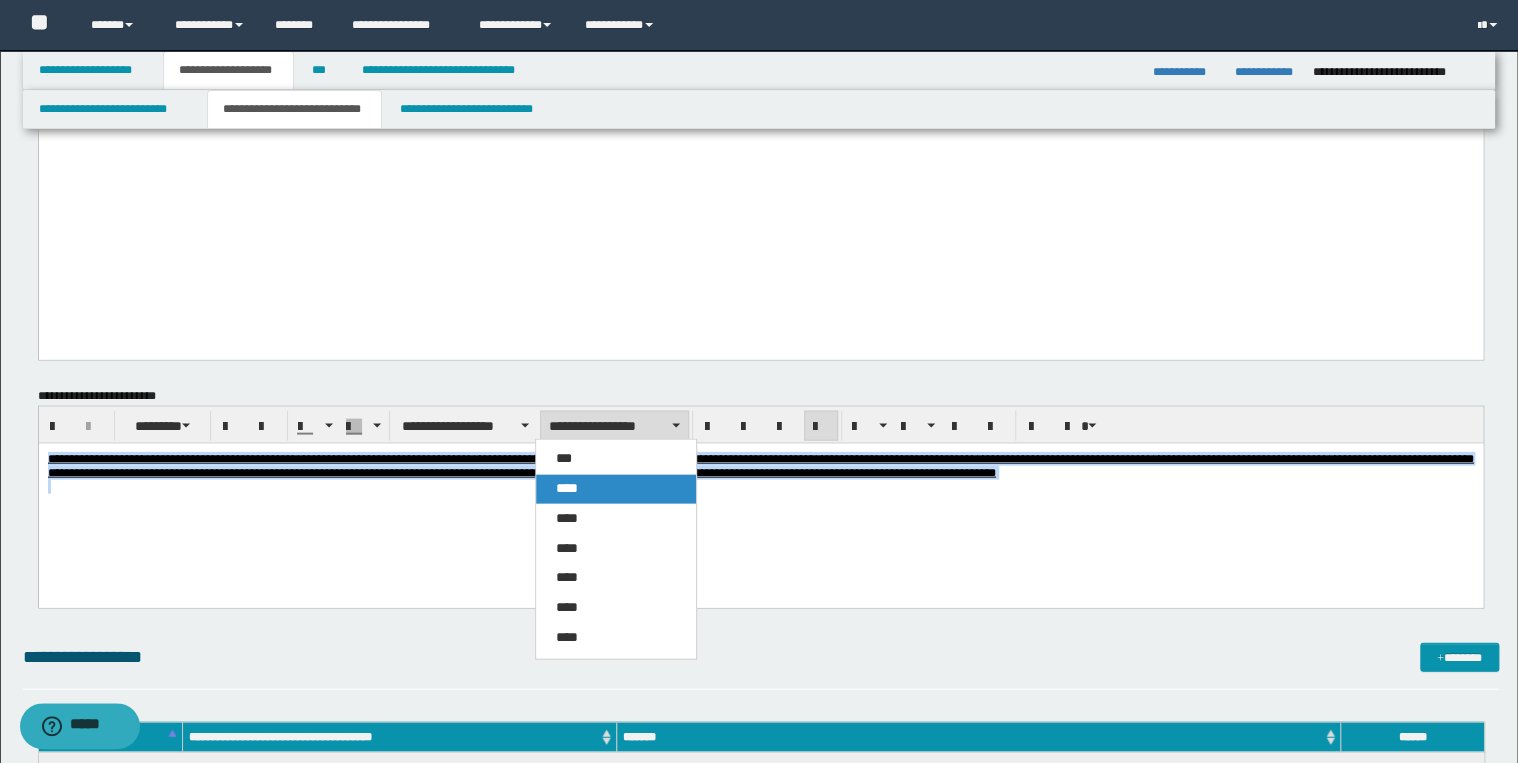 click on "****" at bounding box center (616, 489) 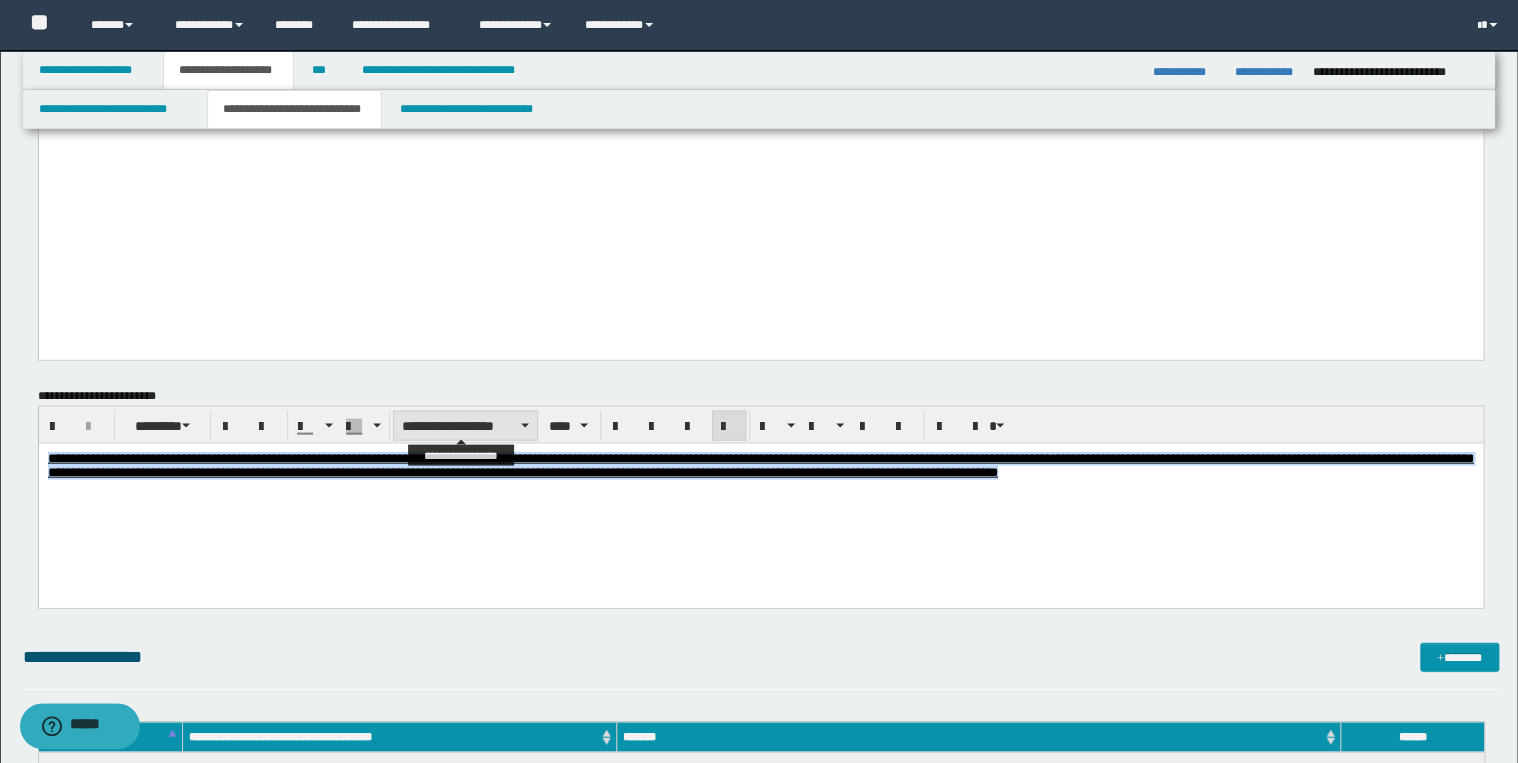 click on "**********" at bounding box center [465, 426] 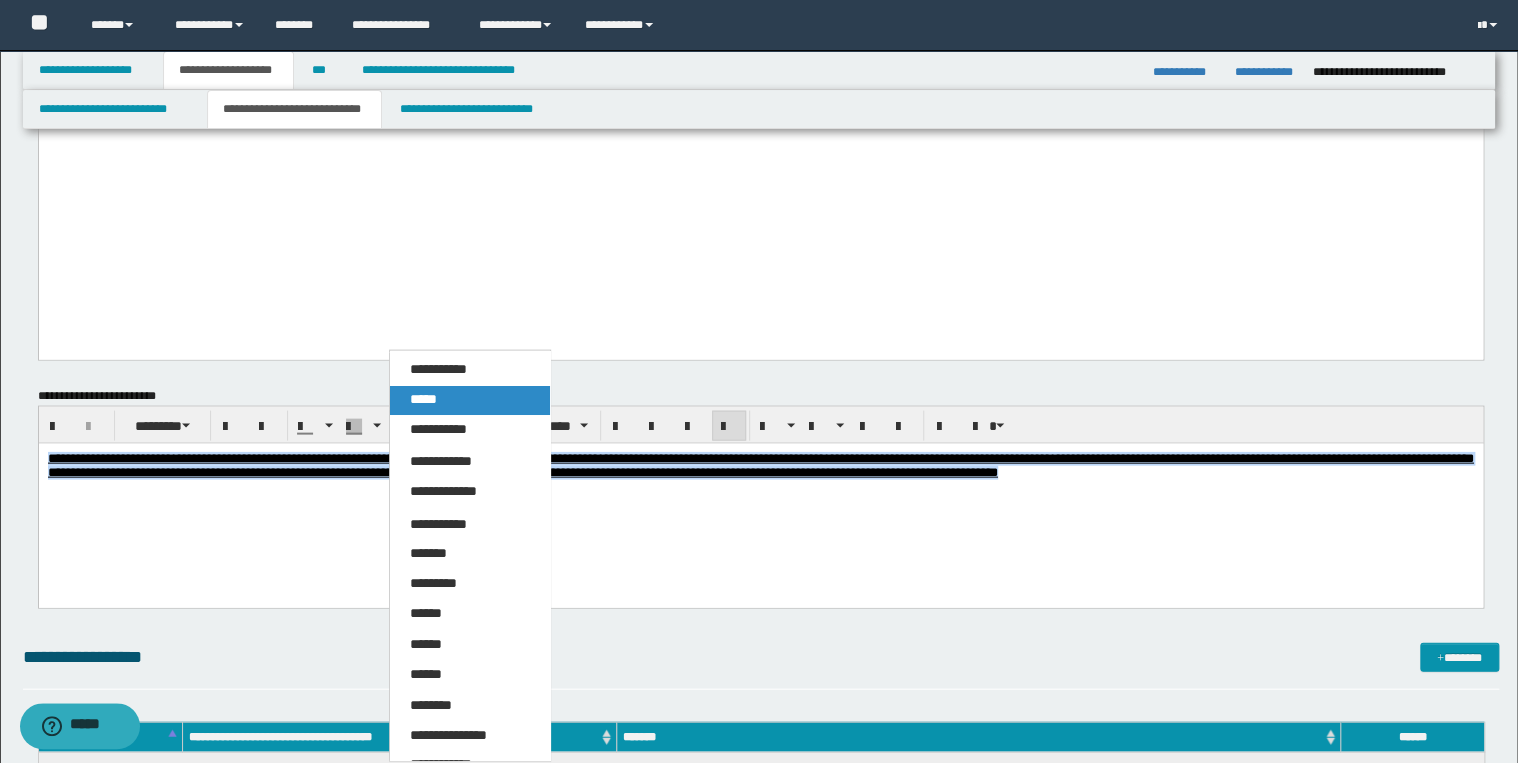 click on "*****" at bounding box center [470, 400] 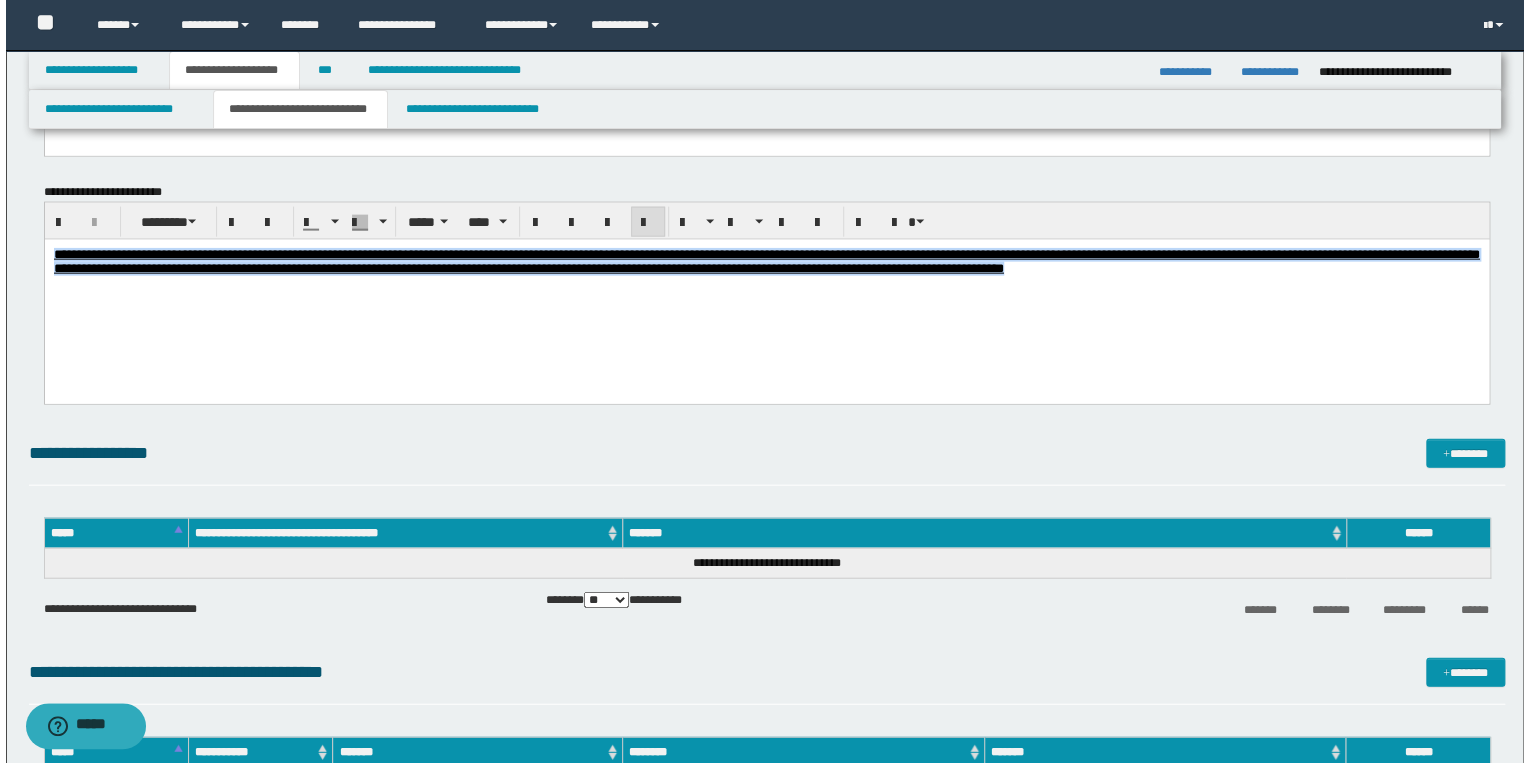scroll, scrollTop: 2160, scrollLeft: 0, axis: vertical 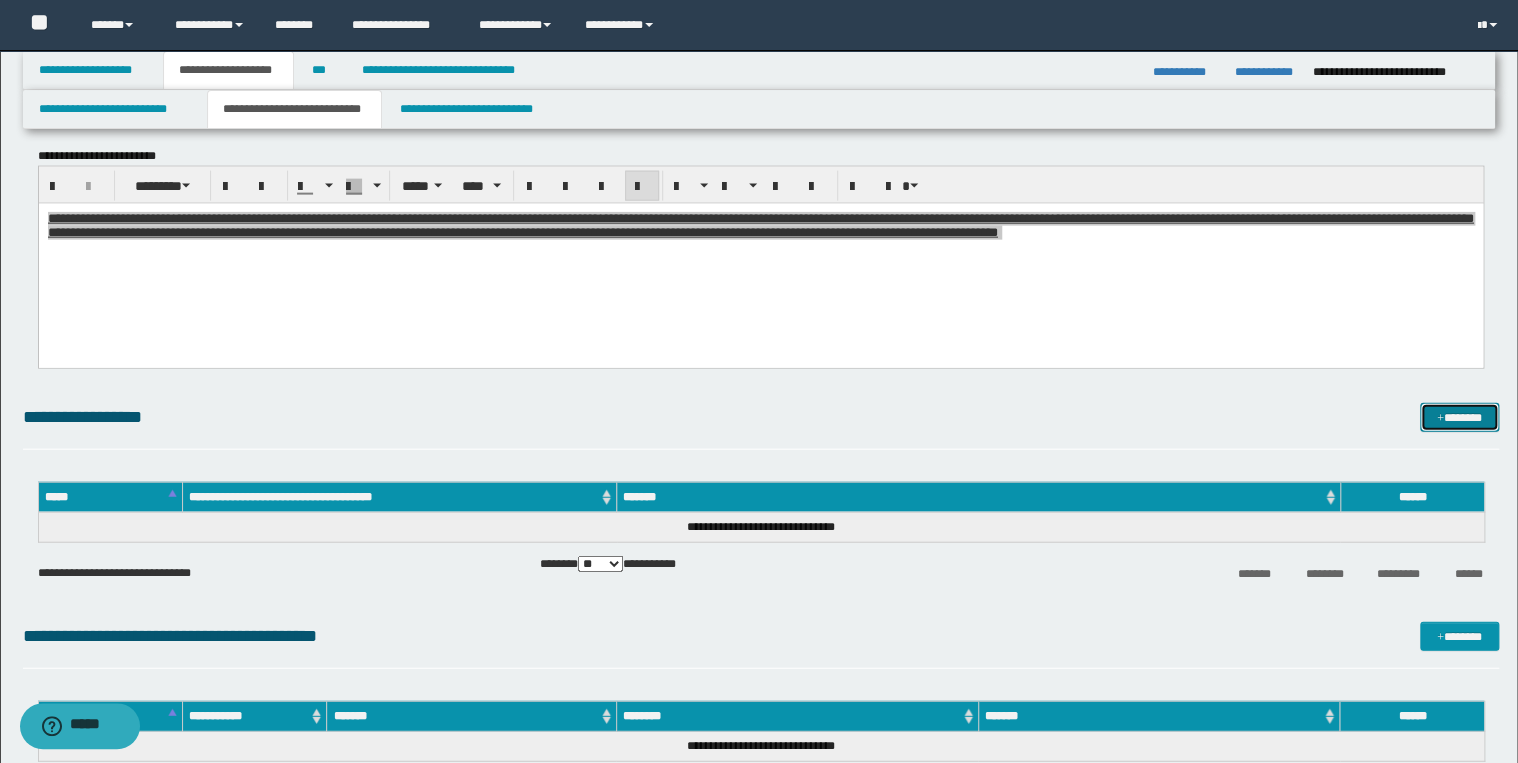 click on "*******" at bounding box center [1459, 418] 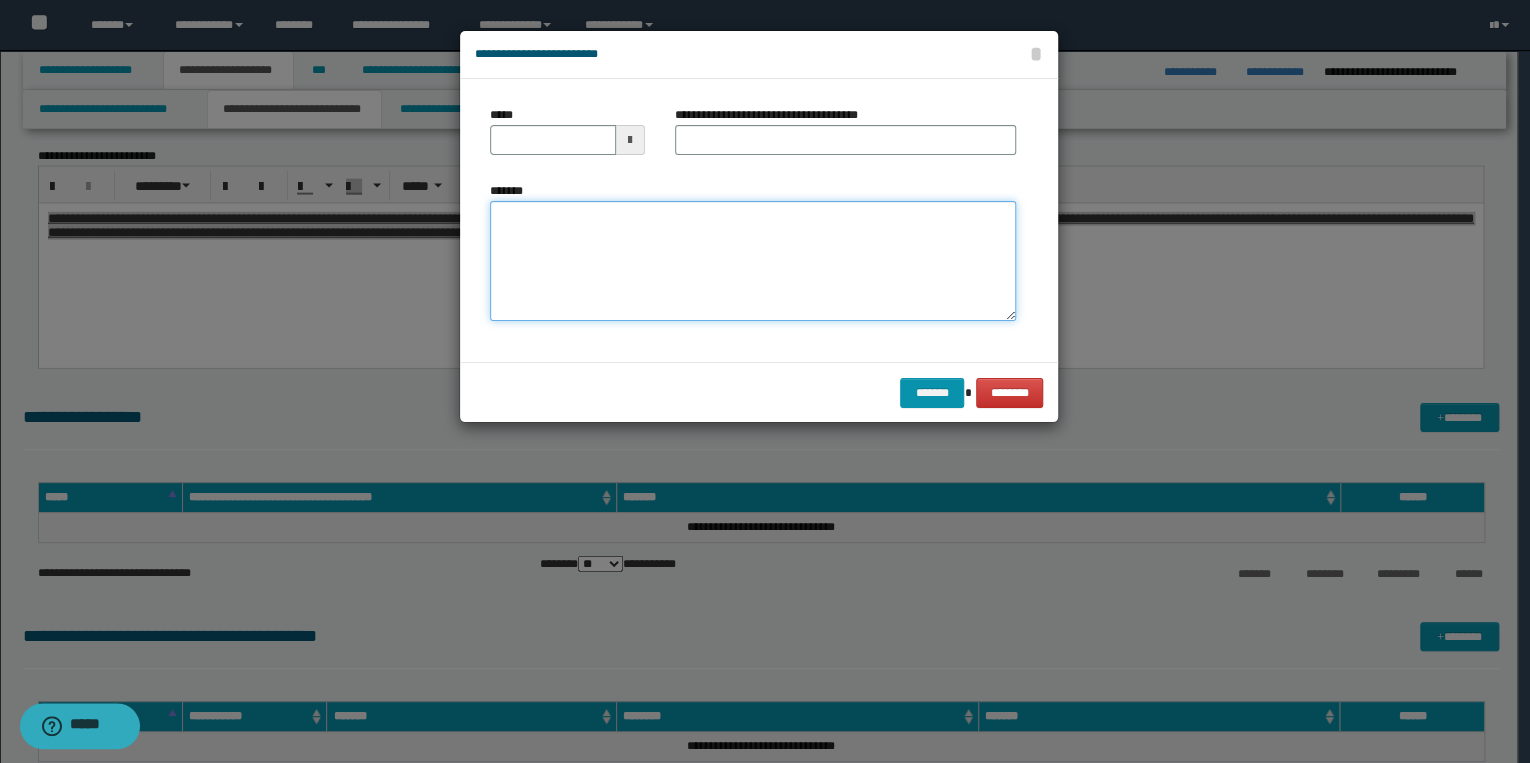 click on "*******" at bounding box center [753, 261] 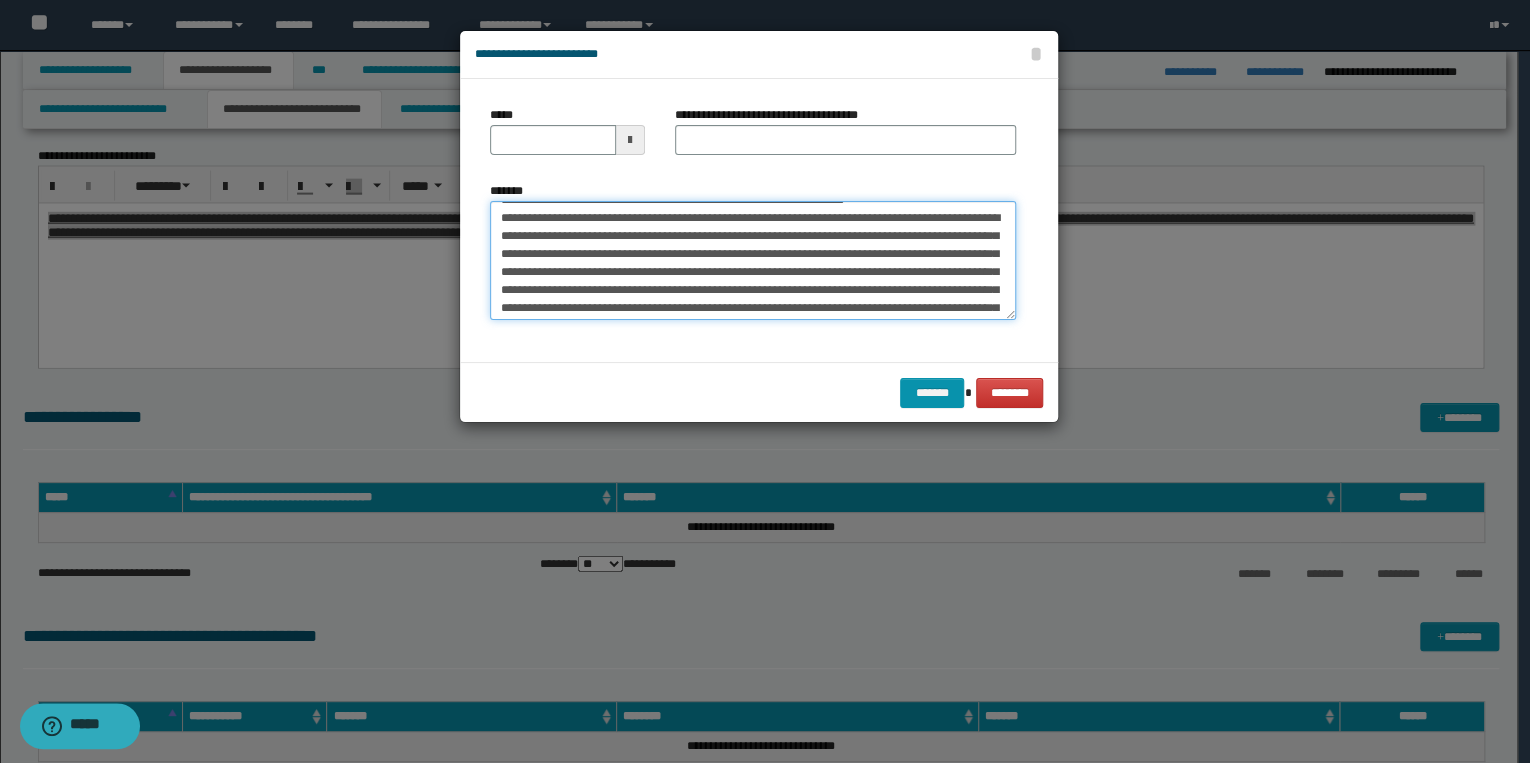 scroll, scrollTop: 0, scrollLeft: 0, axis: both 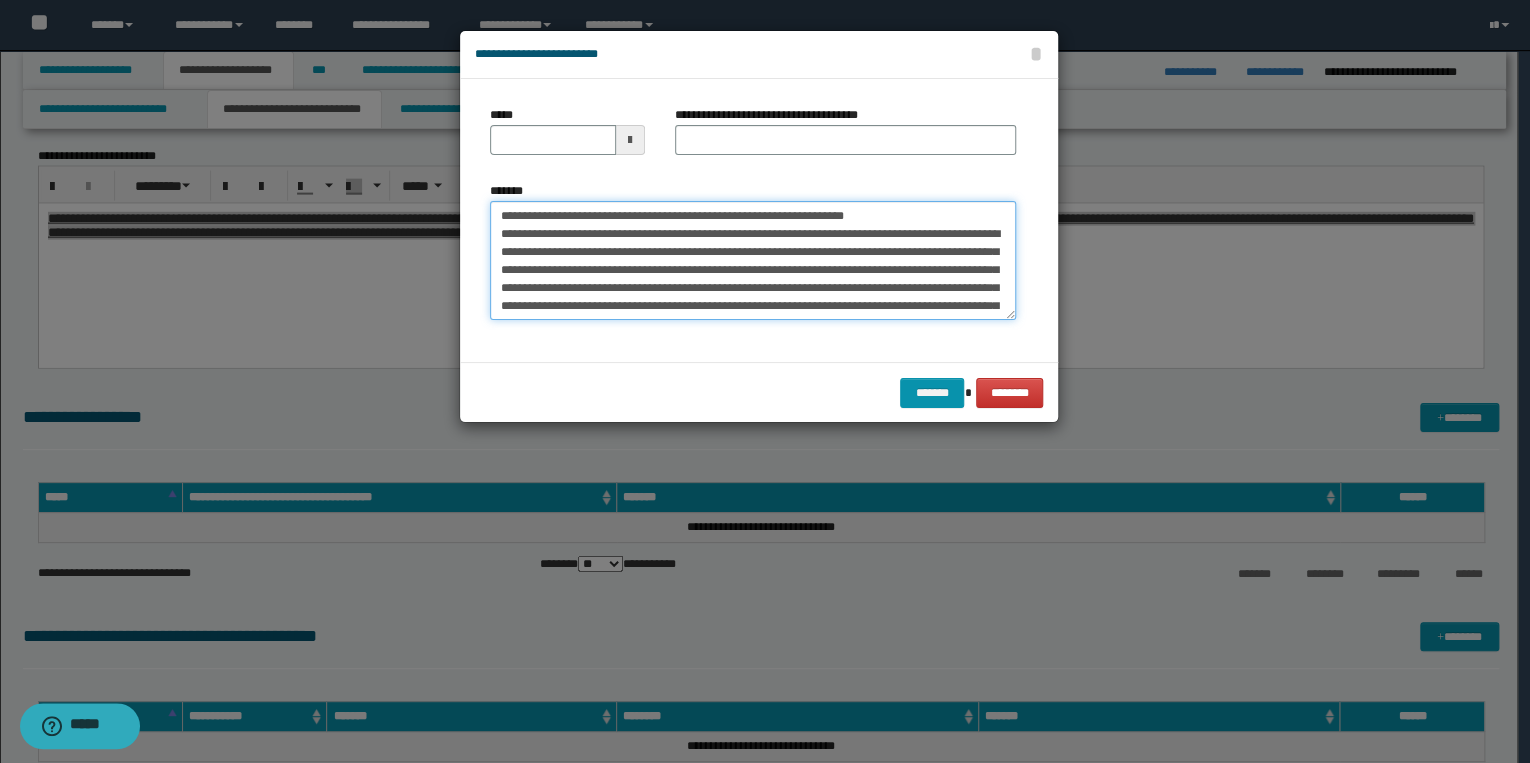 drag, startPoint x: 564, startPoint y: 216, endPoint x: 496, endPoint y: 216, distance: 68 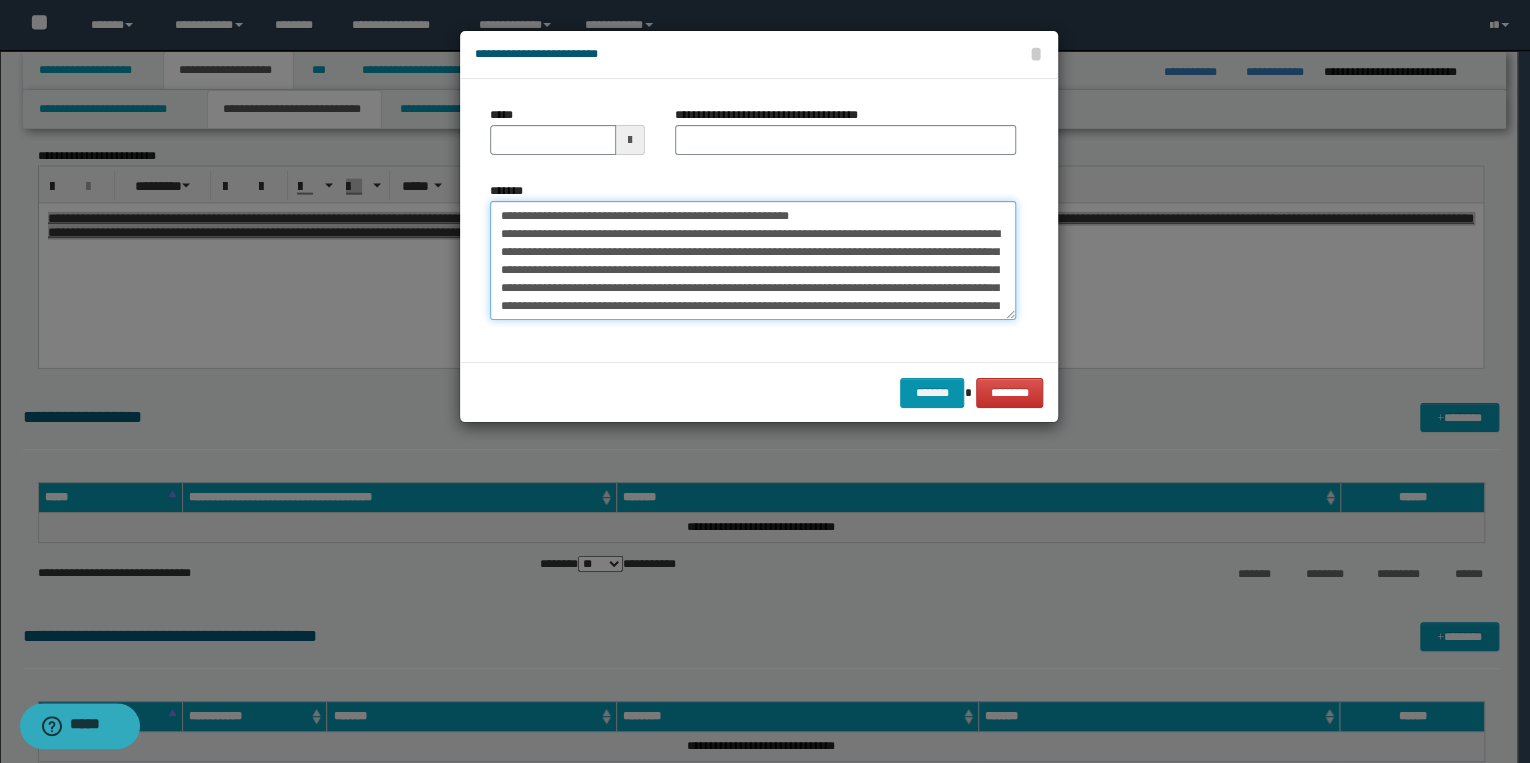 type 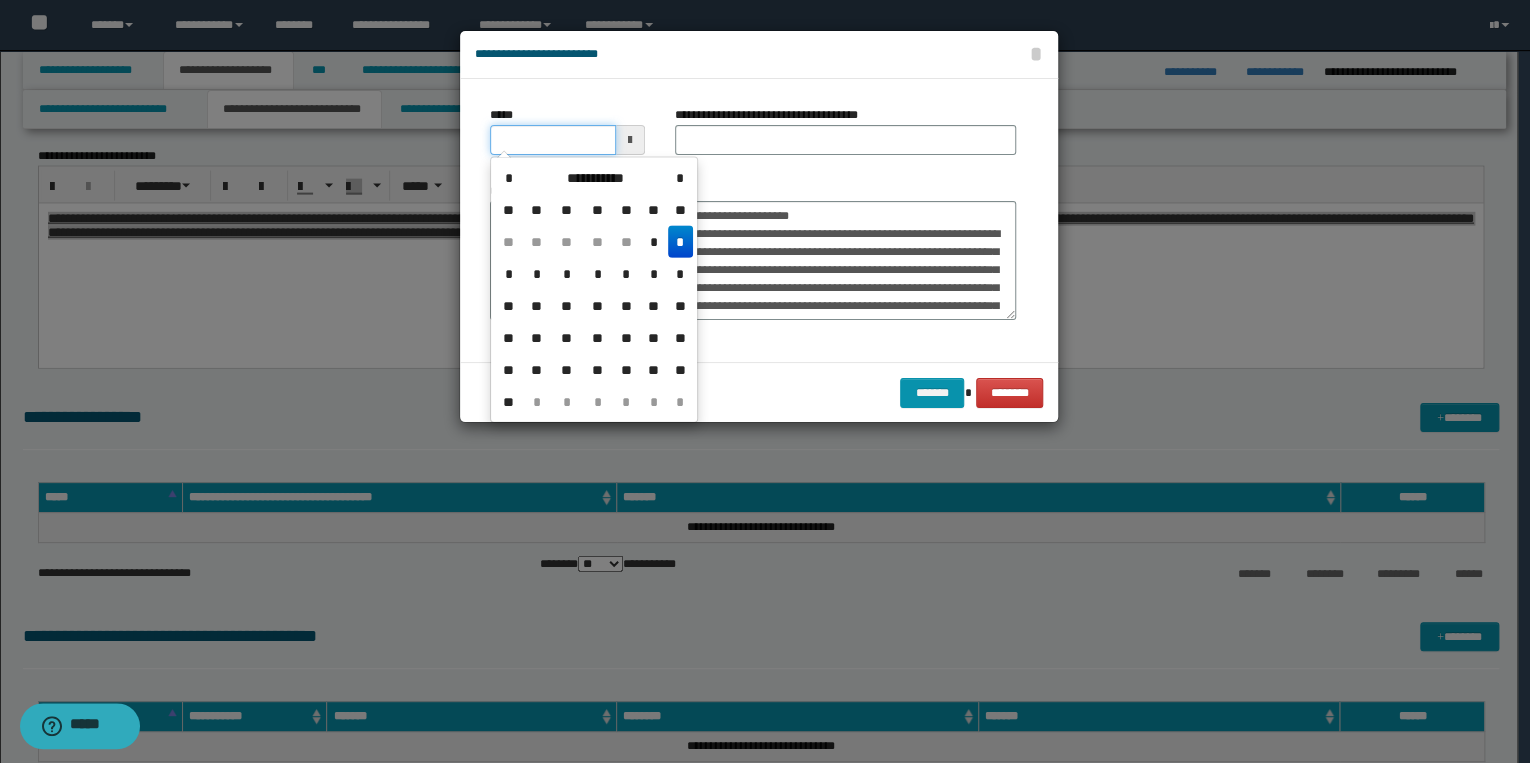drag, startPoint x: 497, startPoint y: 136, endPoint x: 554, endPoint y: 143, distance: 57.428215 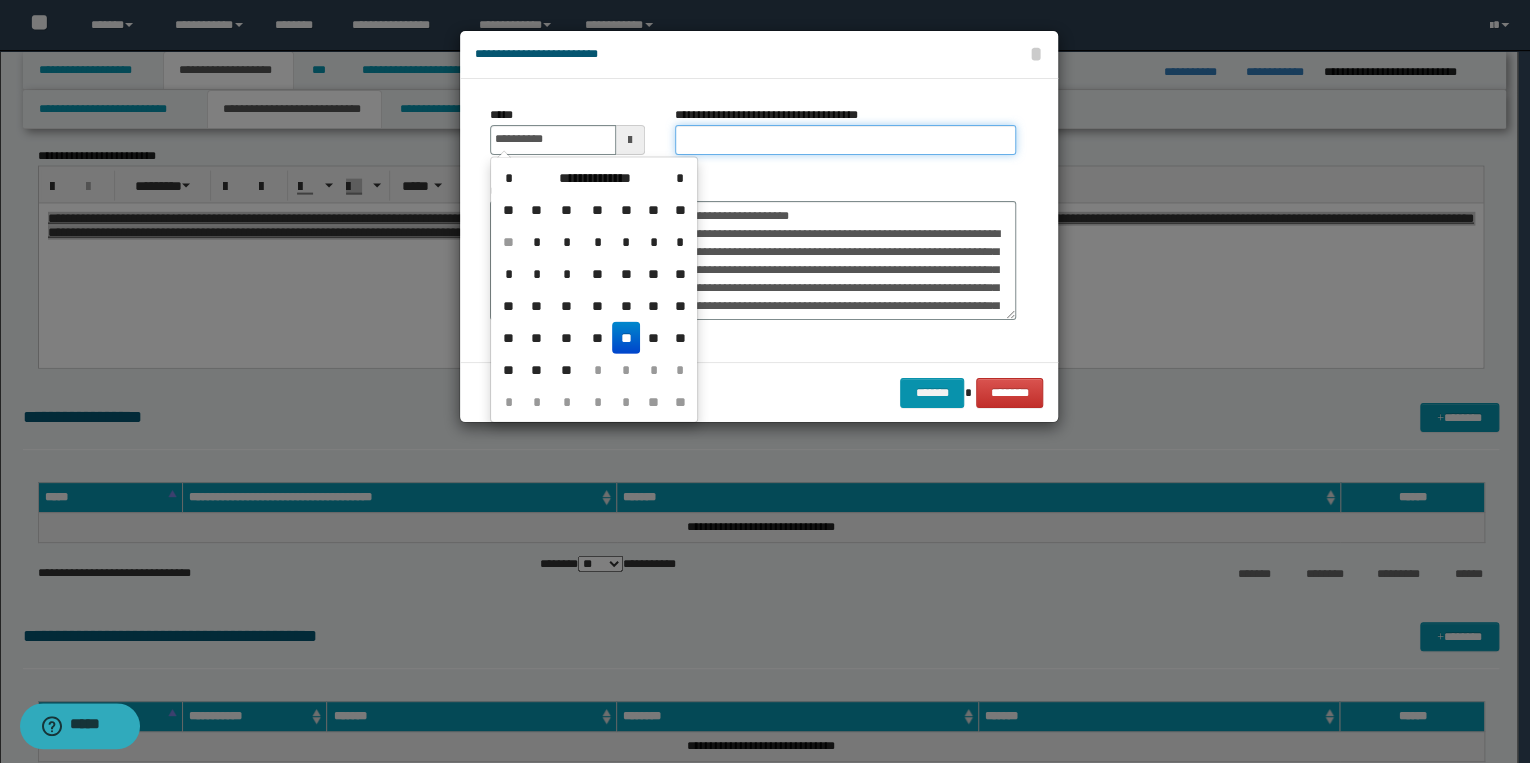 type on "**********" 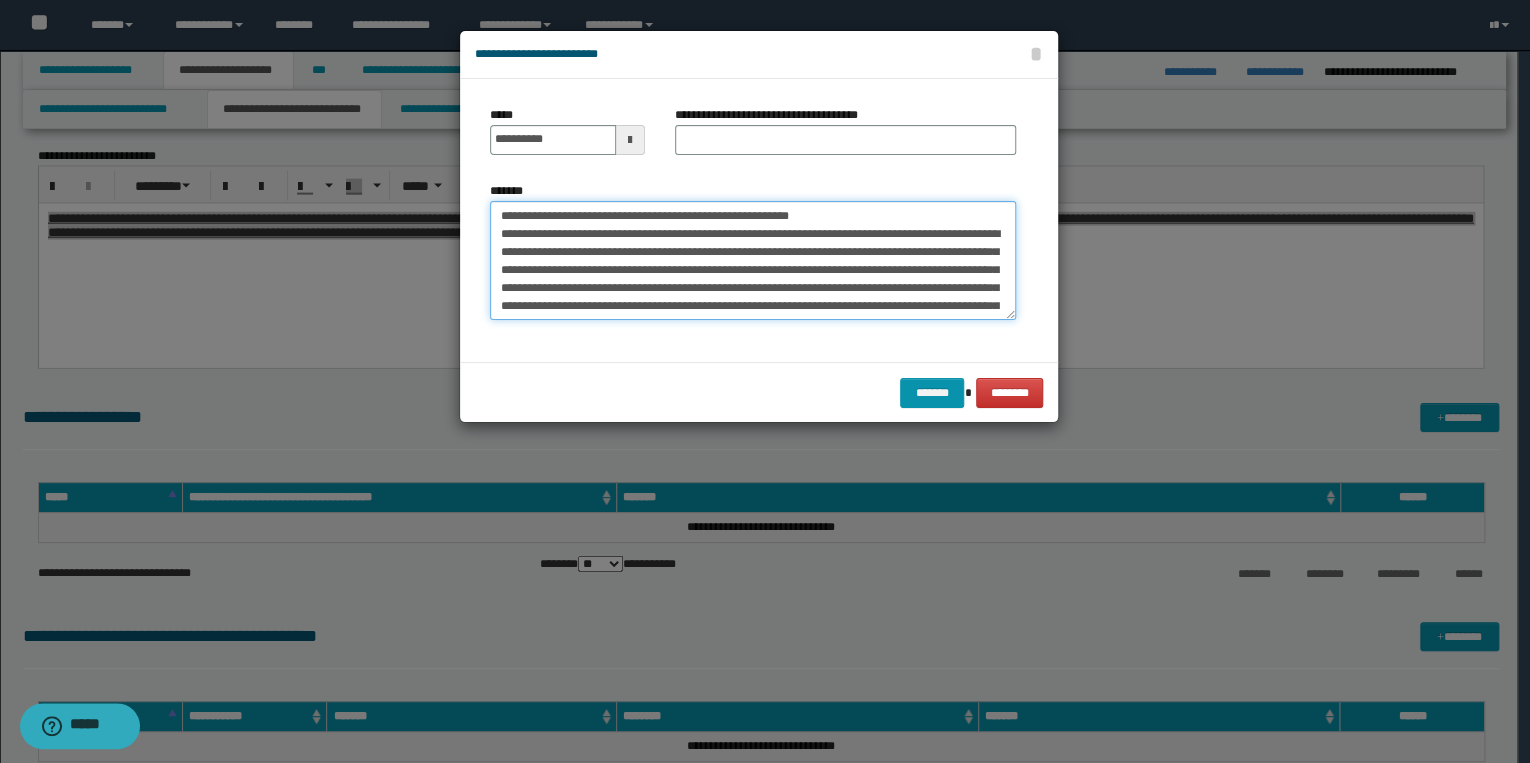 drag, startPoint x: 496, startPoint y: 219, endPoint x: 870, endPoint y: 217, distance: 374.00534 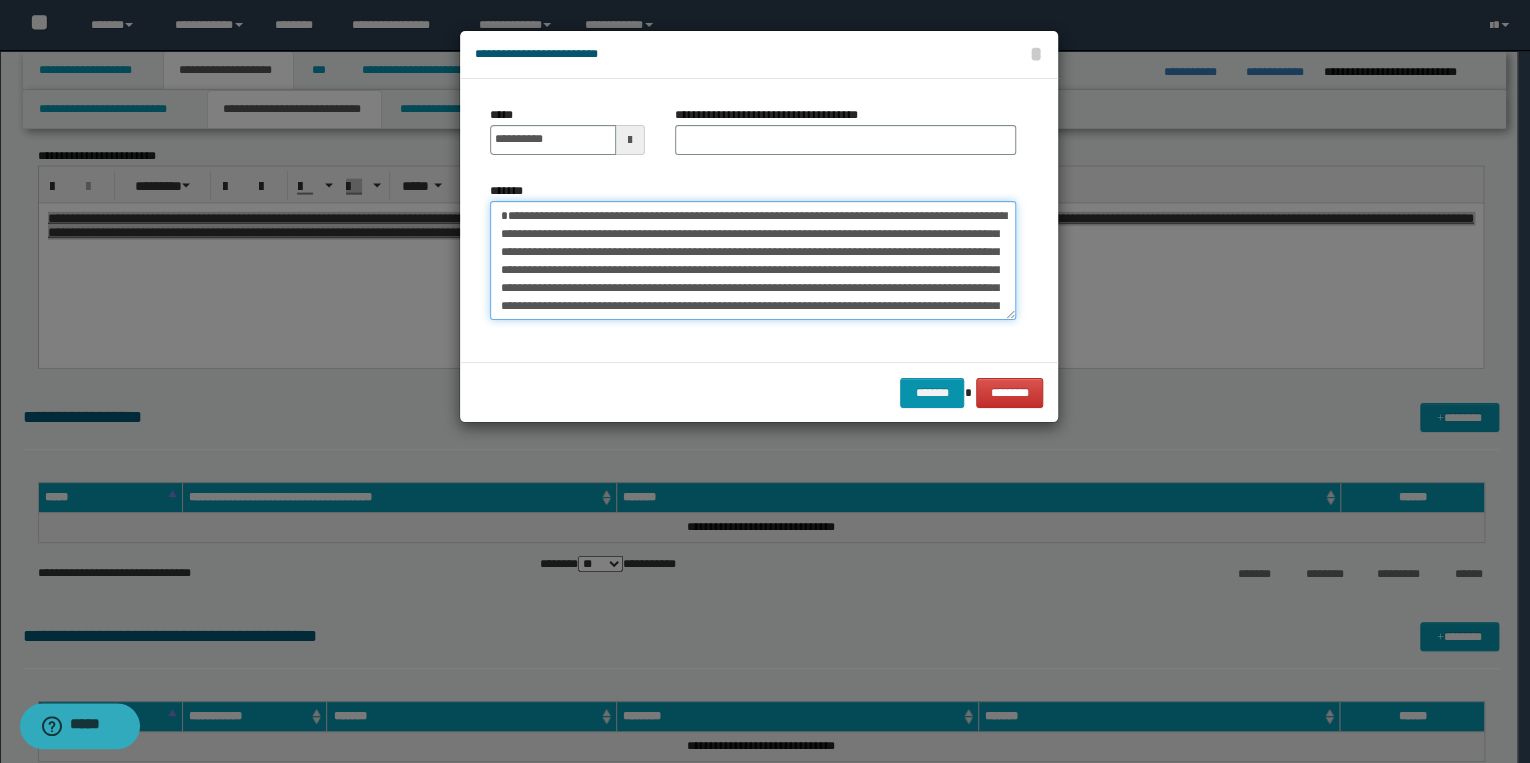type on "**********" 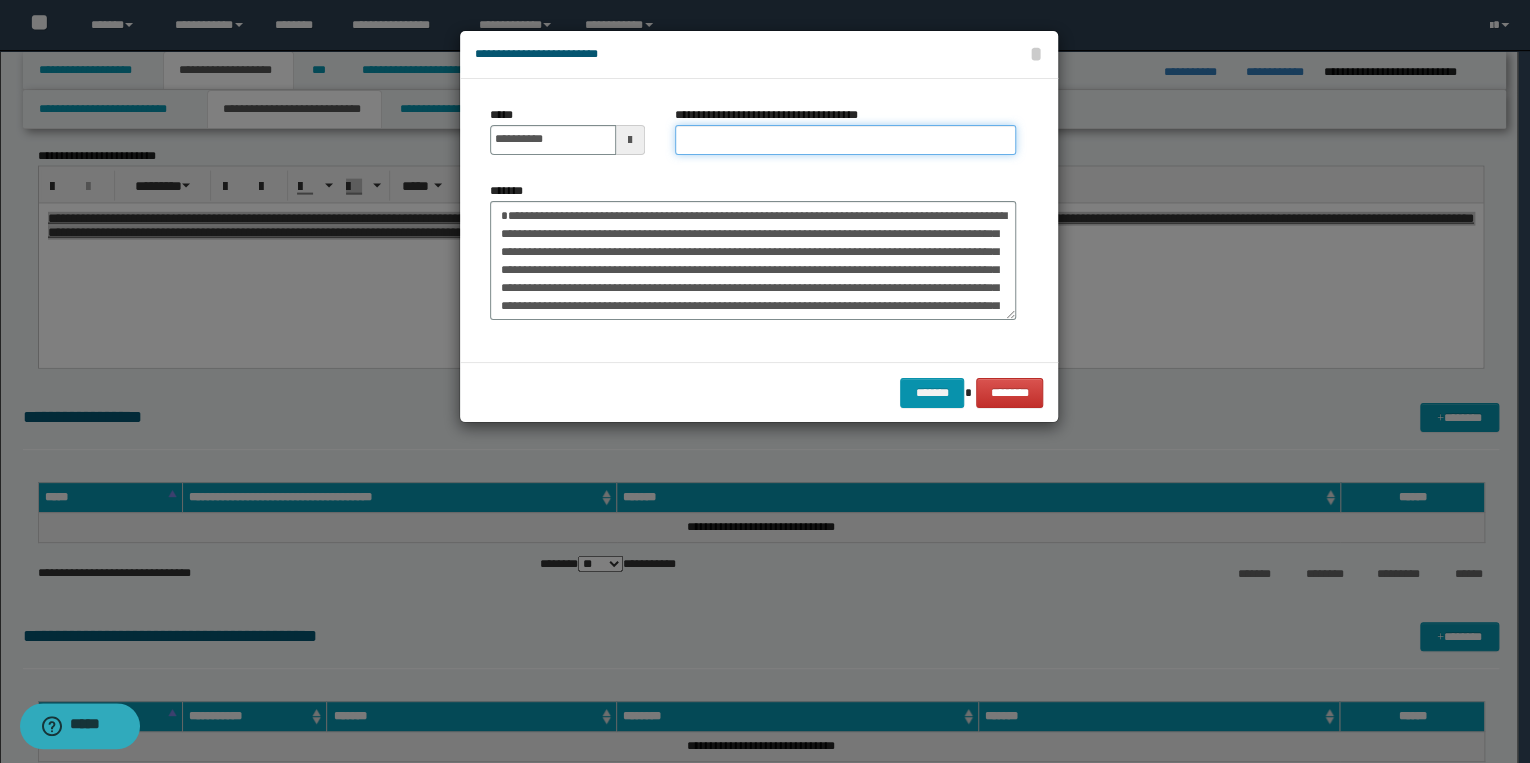 click on "**********" at bounding box center (845, 140) 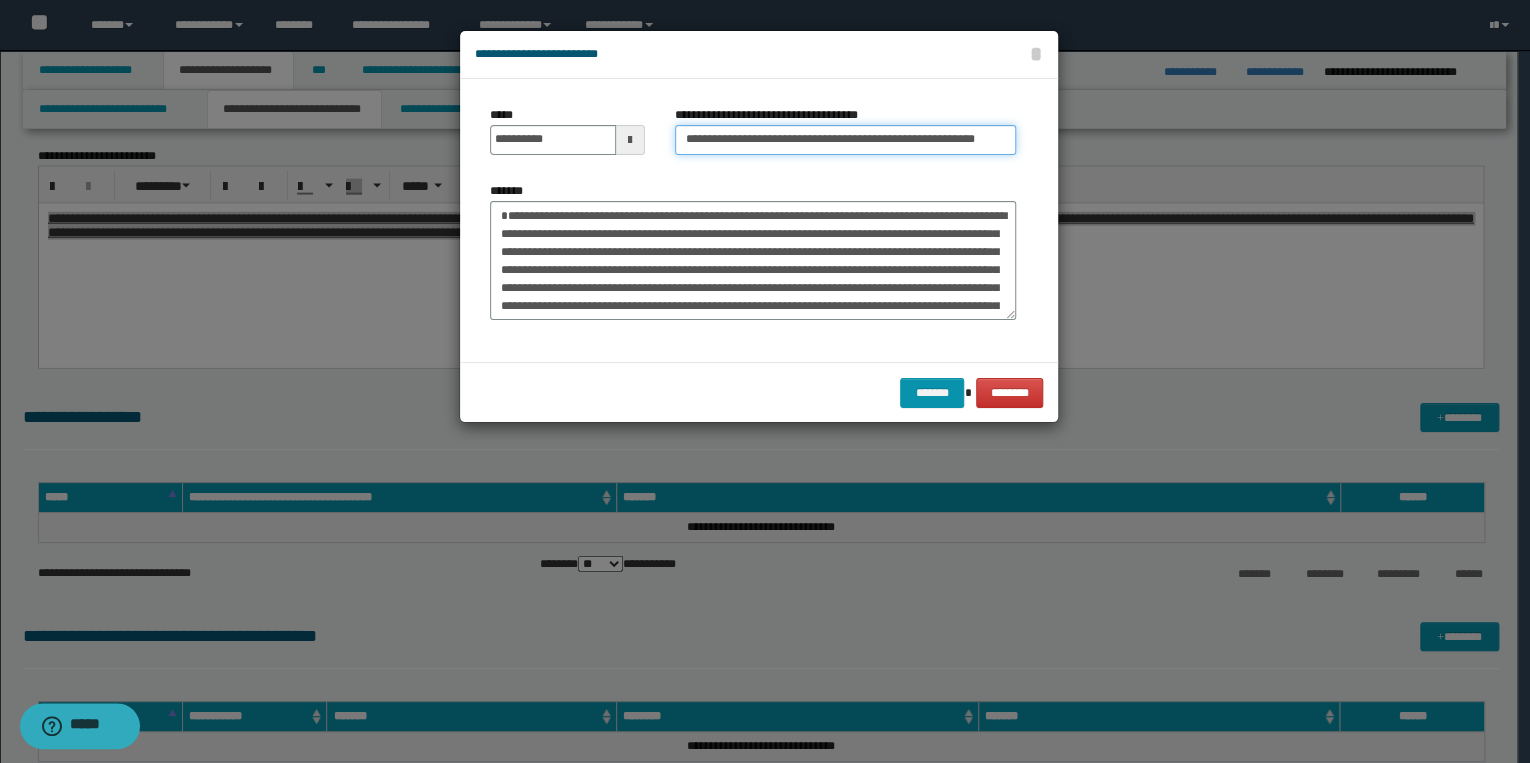 scroll, scrollTop: 0, scrollLeft: 8, axis: horizontal 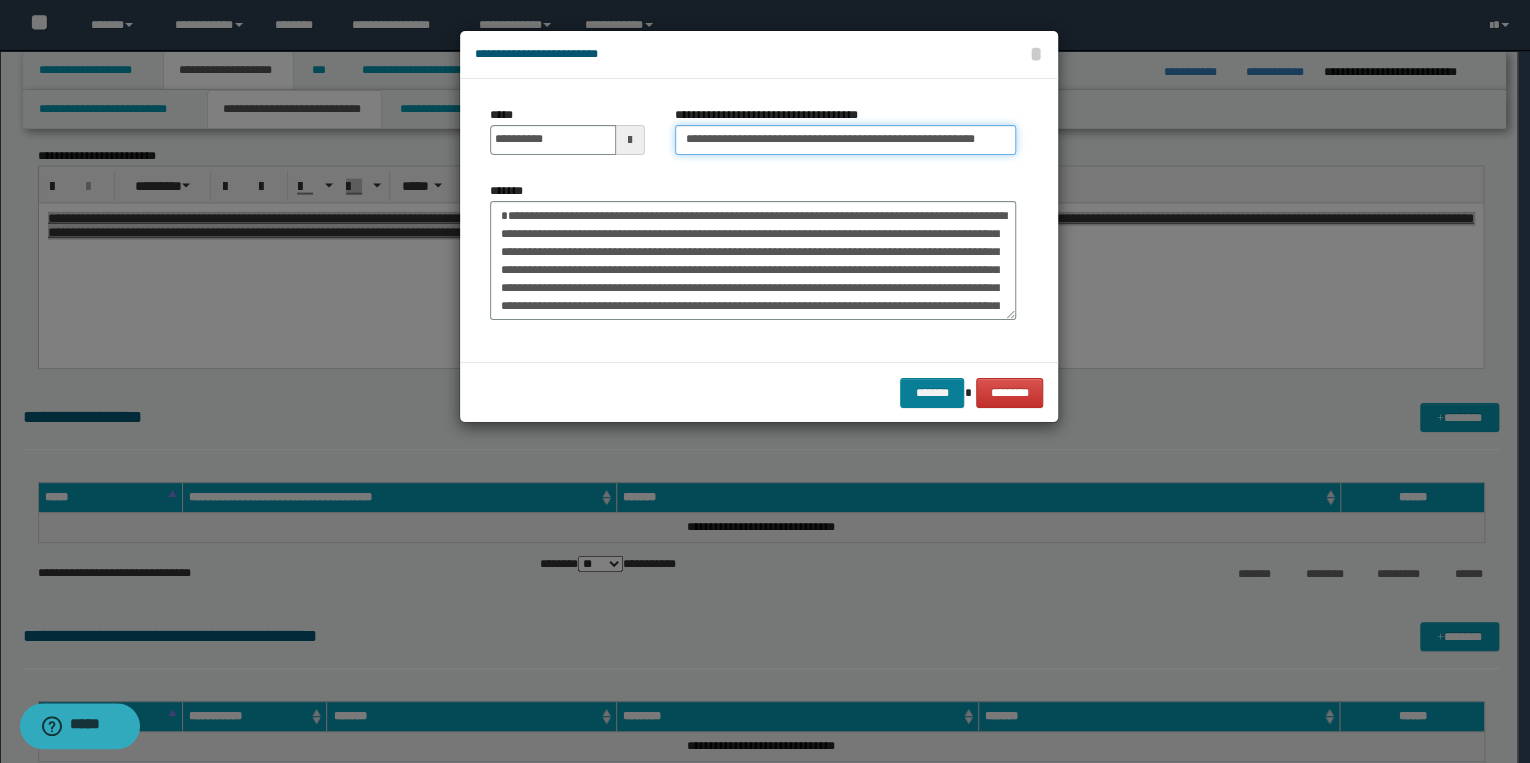 type on "**********" 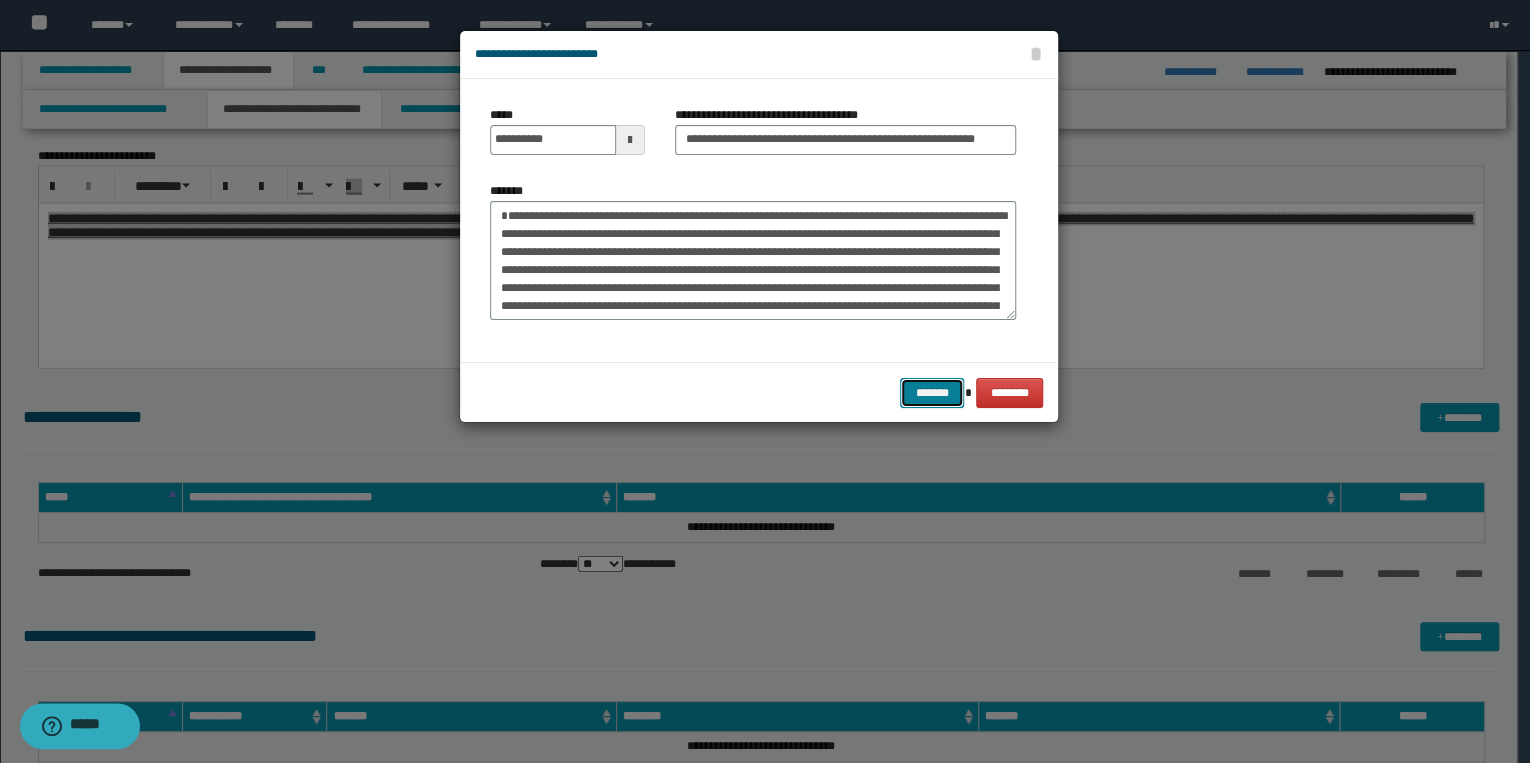 click on "*******" at bounding box center (932, 393) 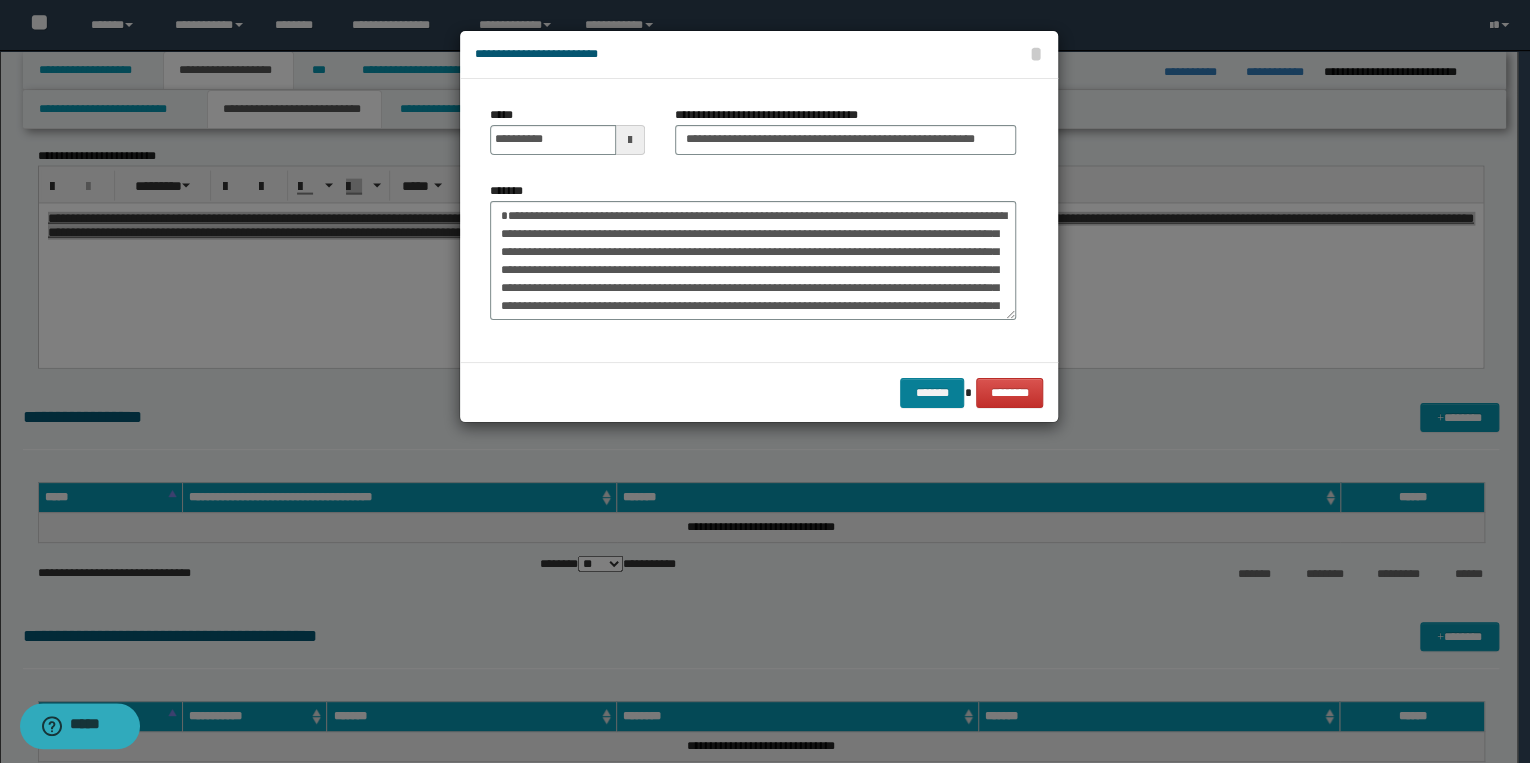 scroll, scrollTop: 0, scrollLeft: 0, axis: both 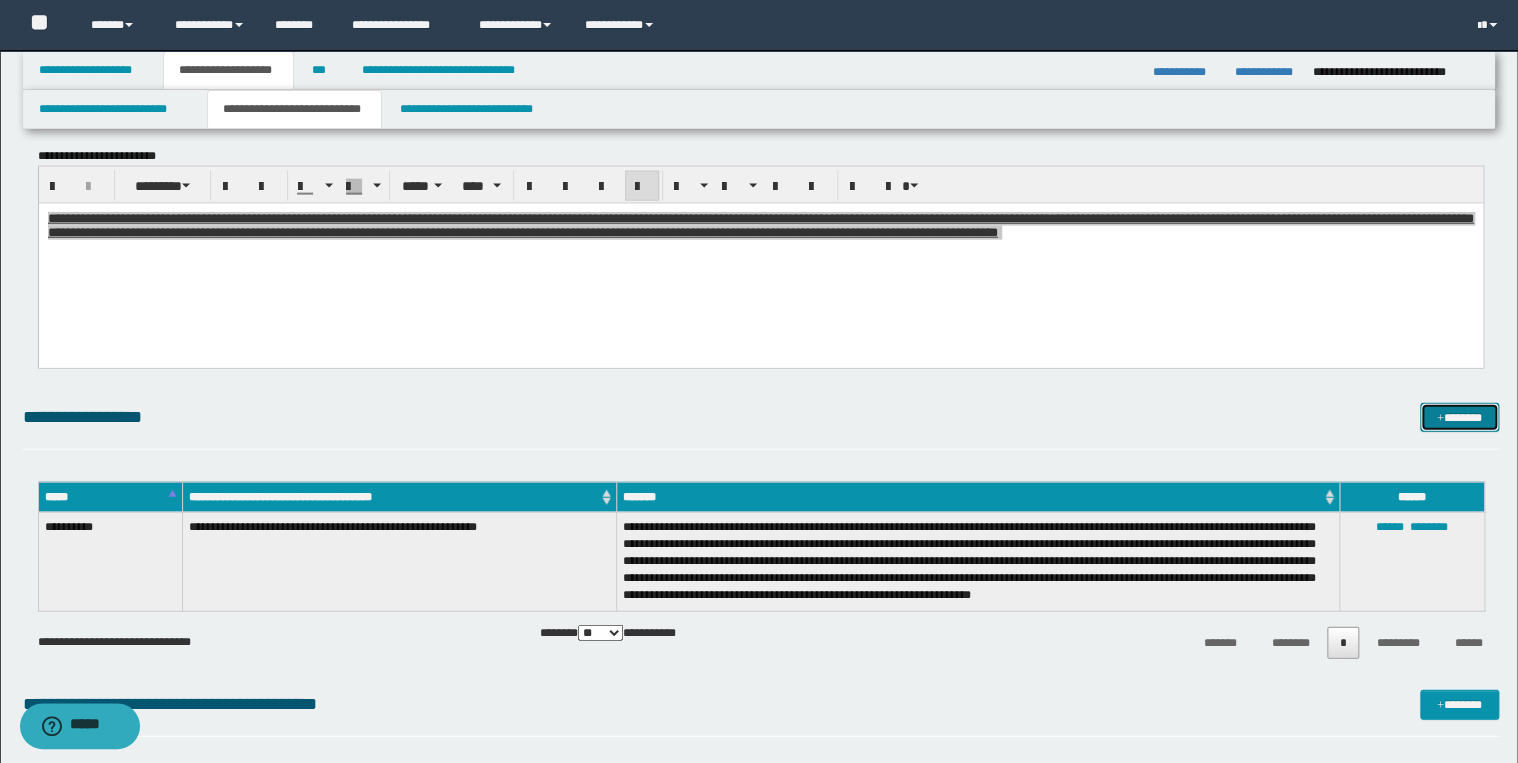 click on "*******" at bounding box center (1459, 418) 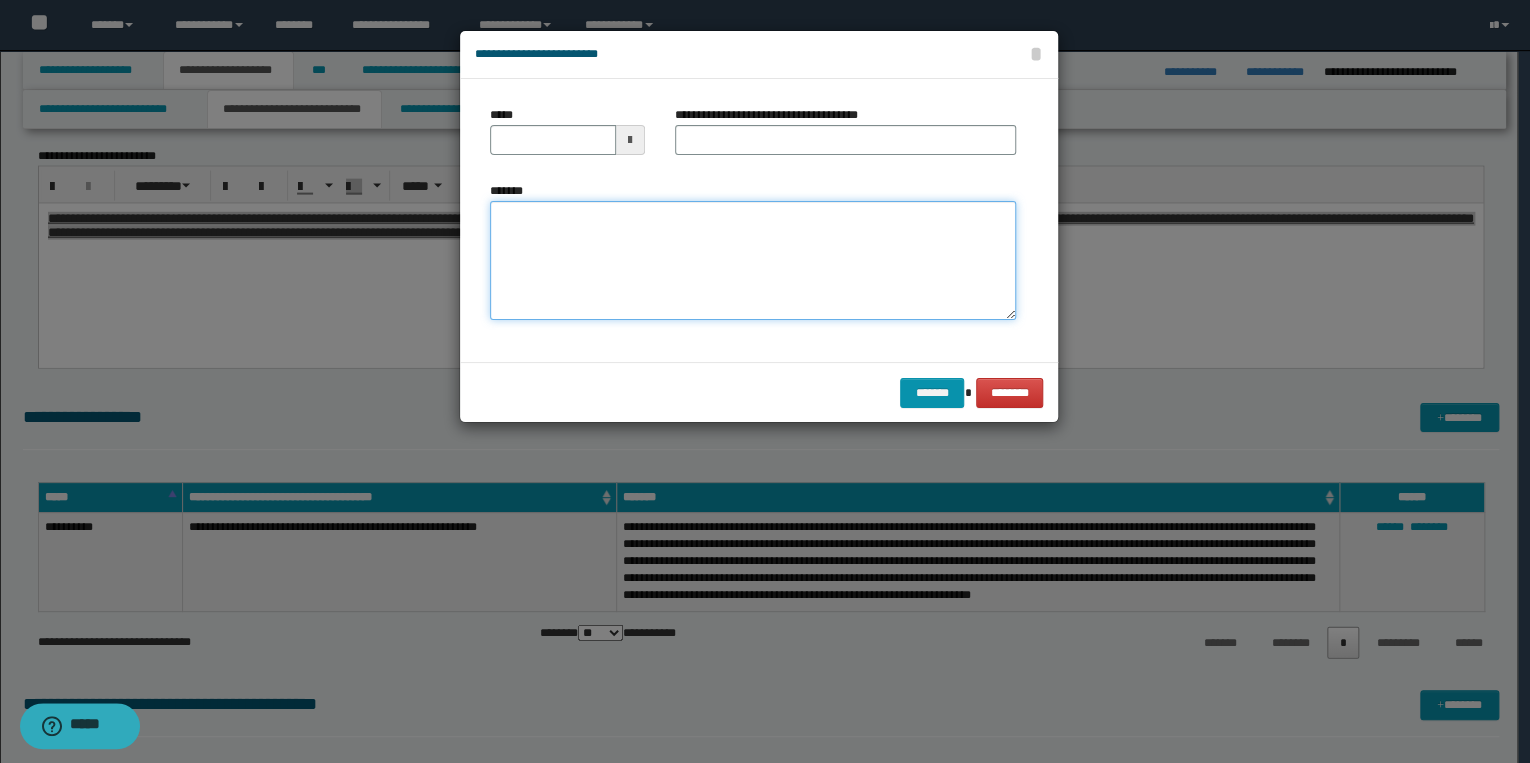 click on "*******" at bounding box center (753, 261) 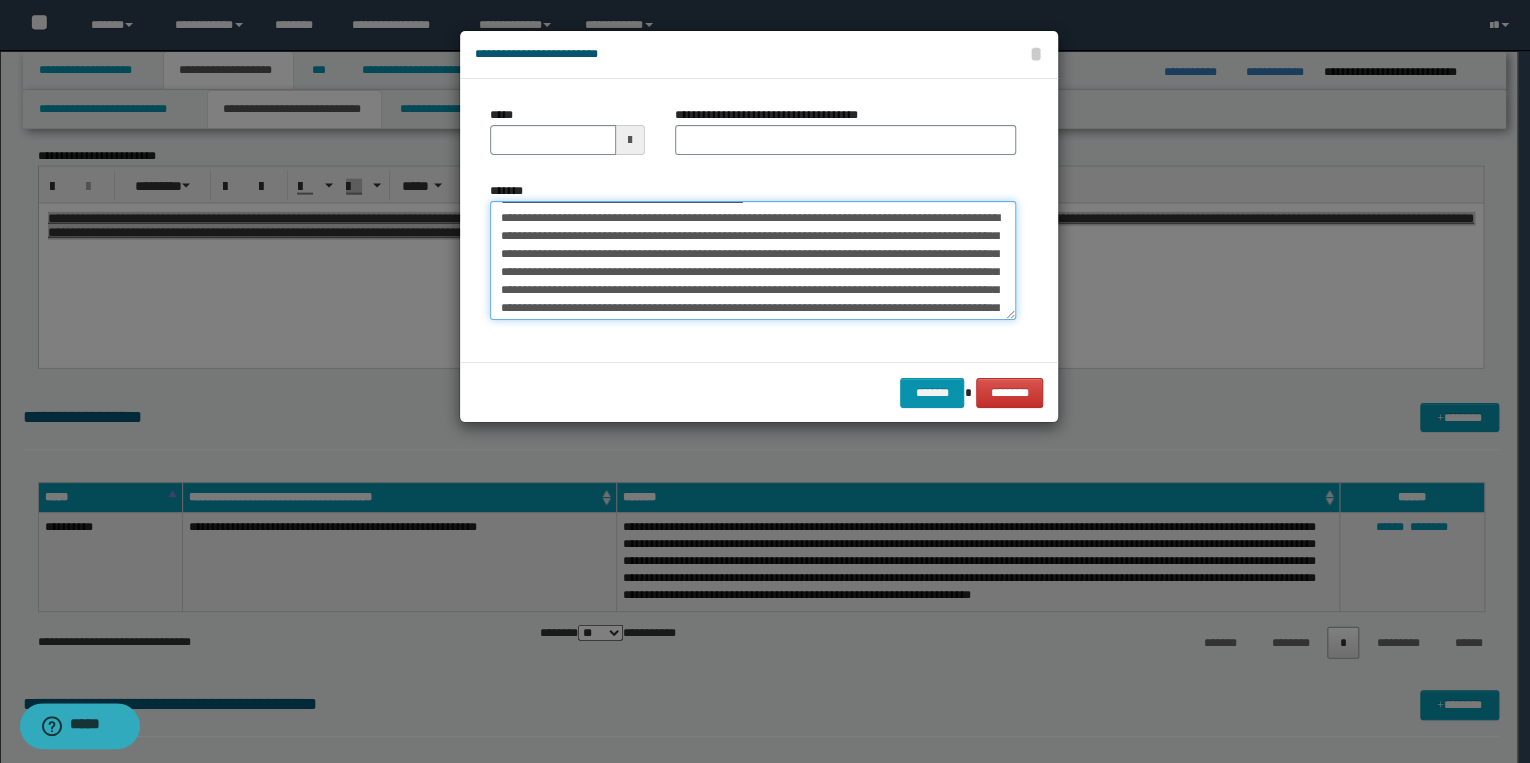scroll, scrollTop: 0, scrollLeft: 0, axis: both 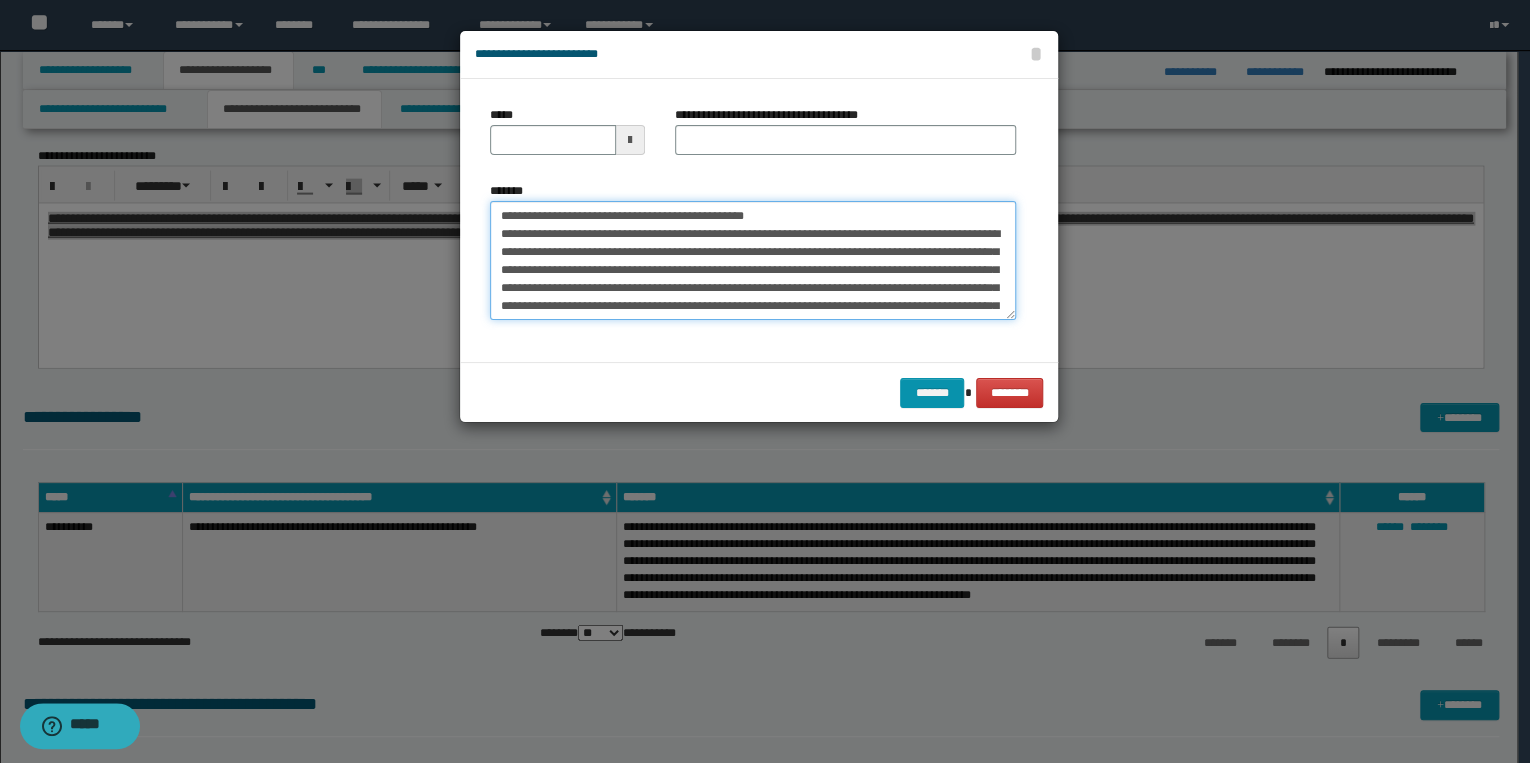 drag, startPoint x: 561, startPoint y: 216, endPoint x: 492, endPoint y: 214, distance: 69.02898 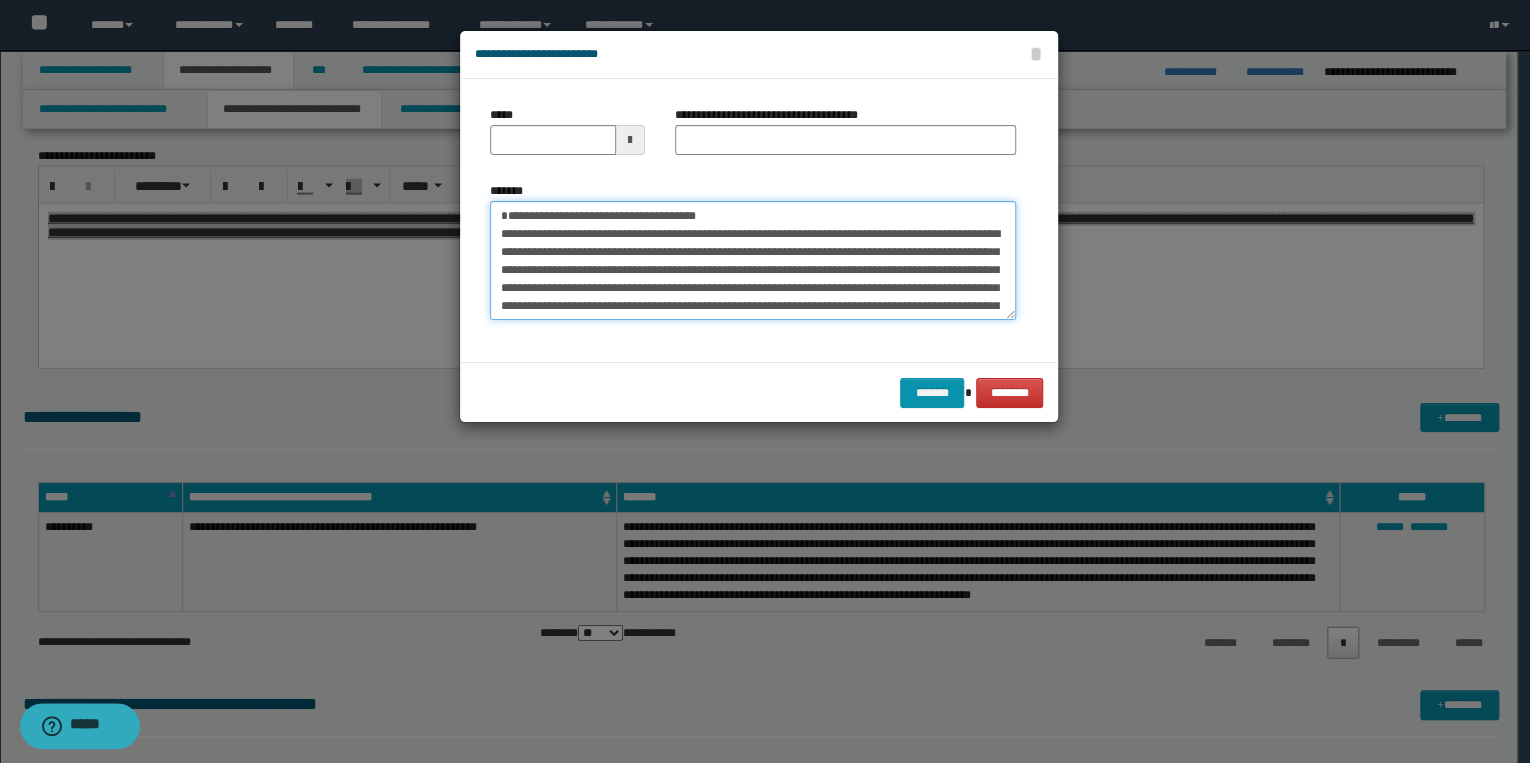 type 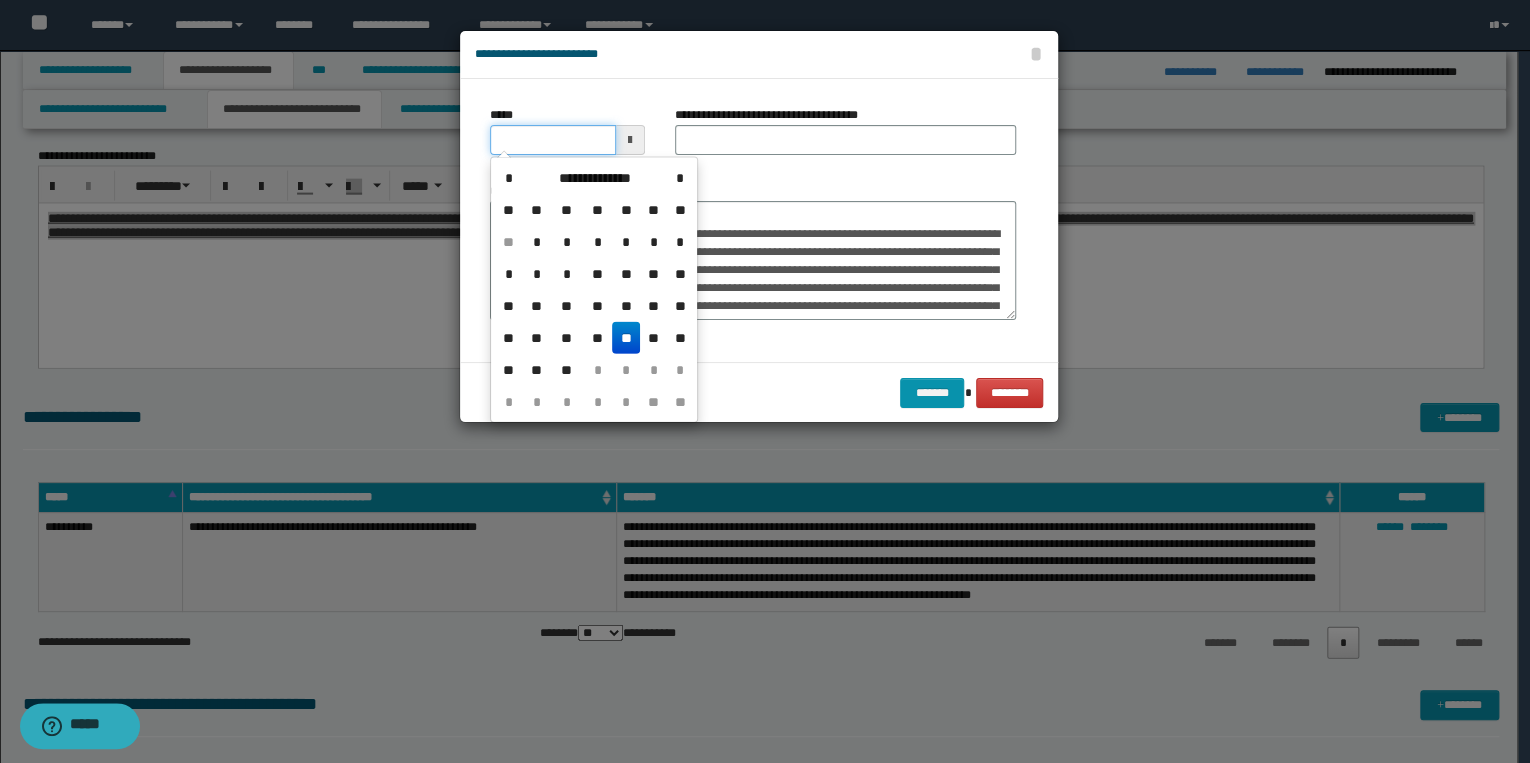 click on "*****" at bounding box center (553, 140) 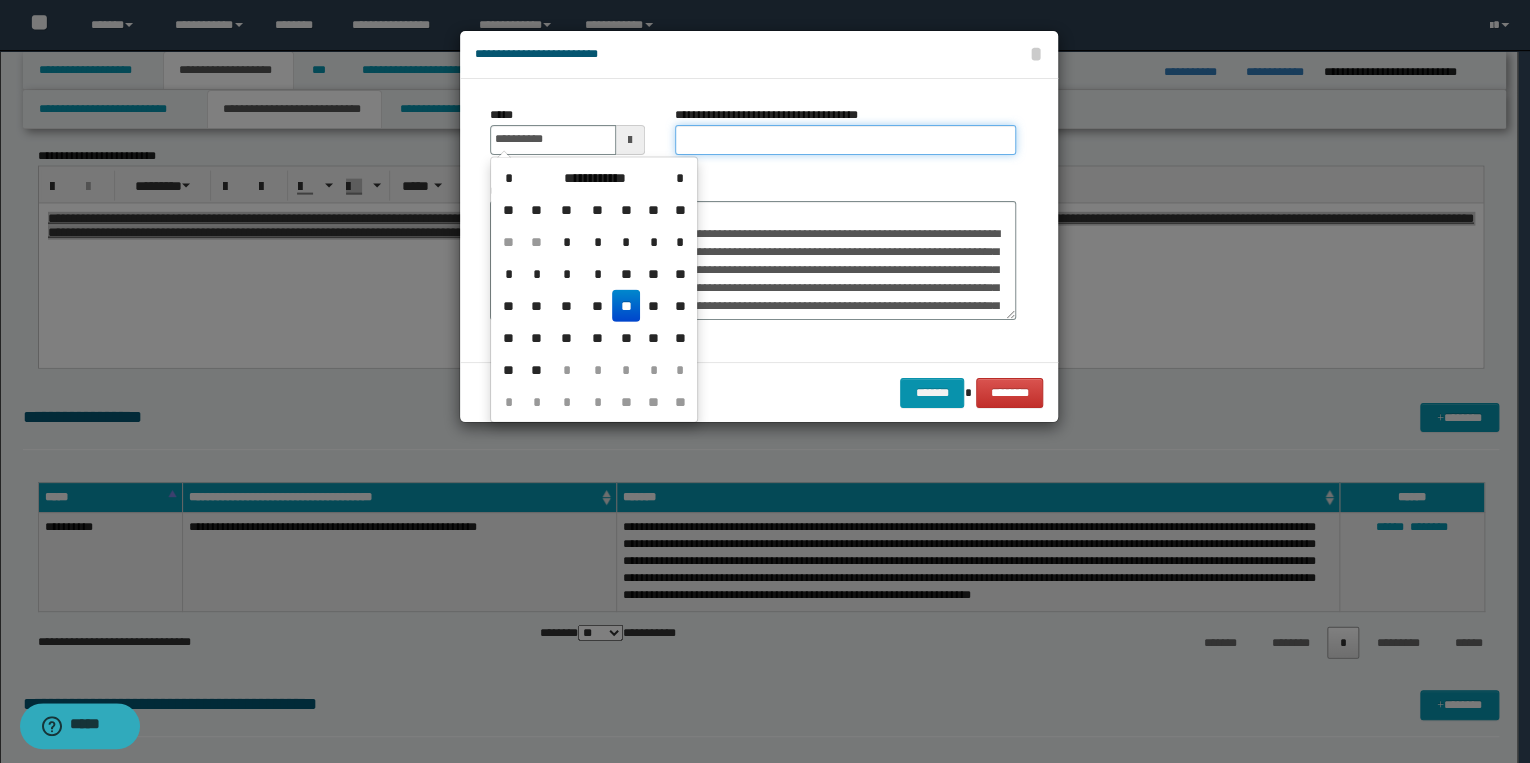 type on "**********" 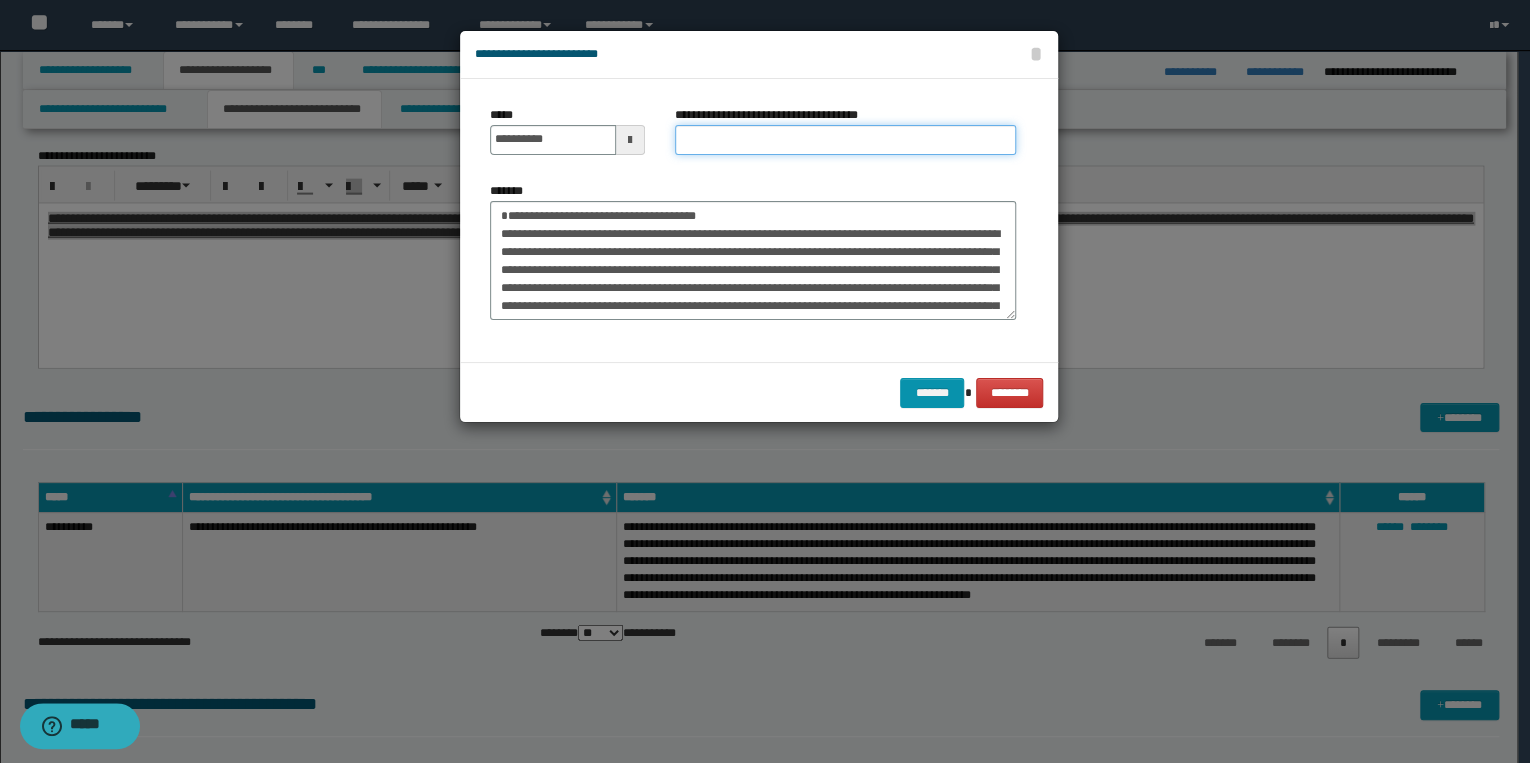 click on "**********" at bounding box center (845, 140) 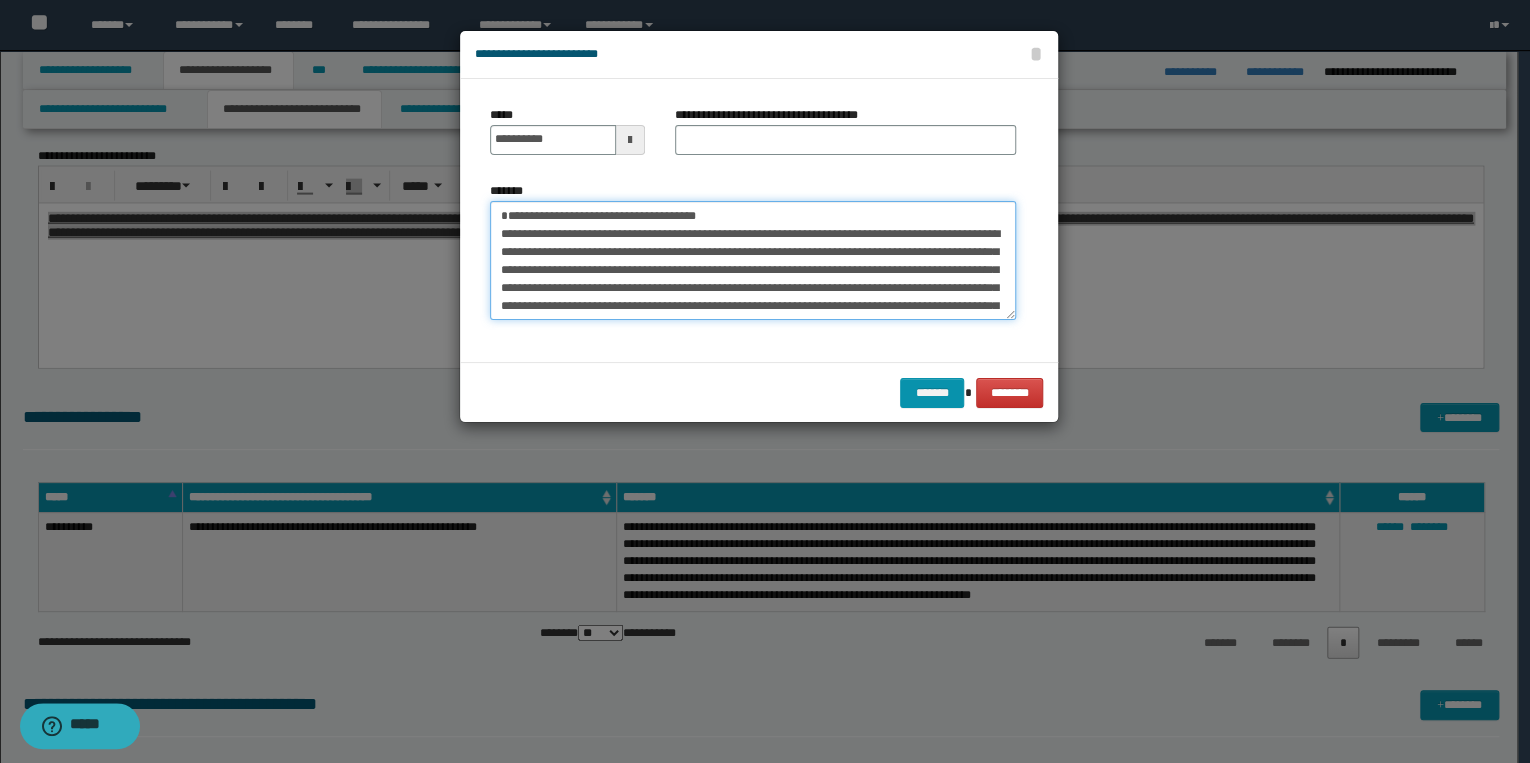 drag, startPoint x: 500, startPoint y: 215, endPoint x: 732, endPoint y: 212, distance: 232.0194 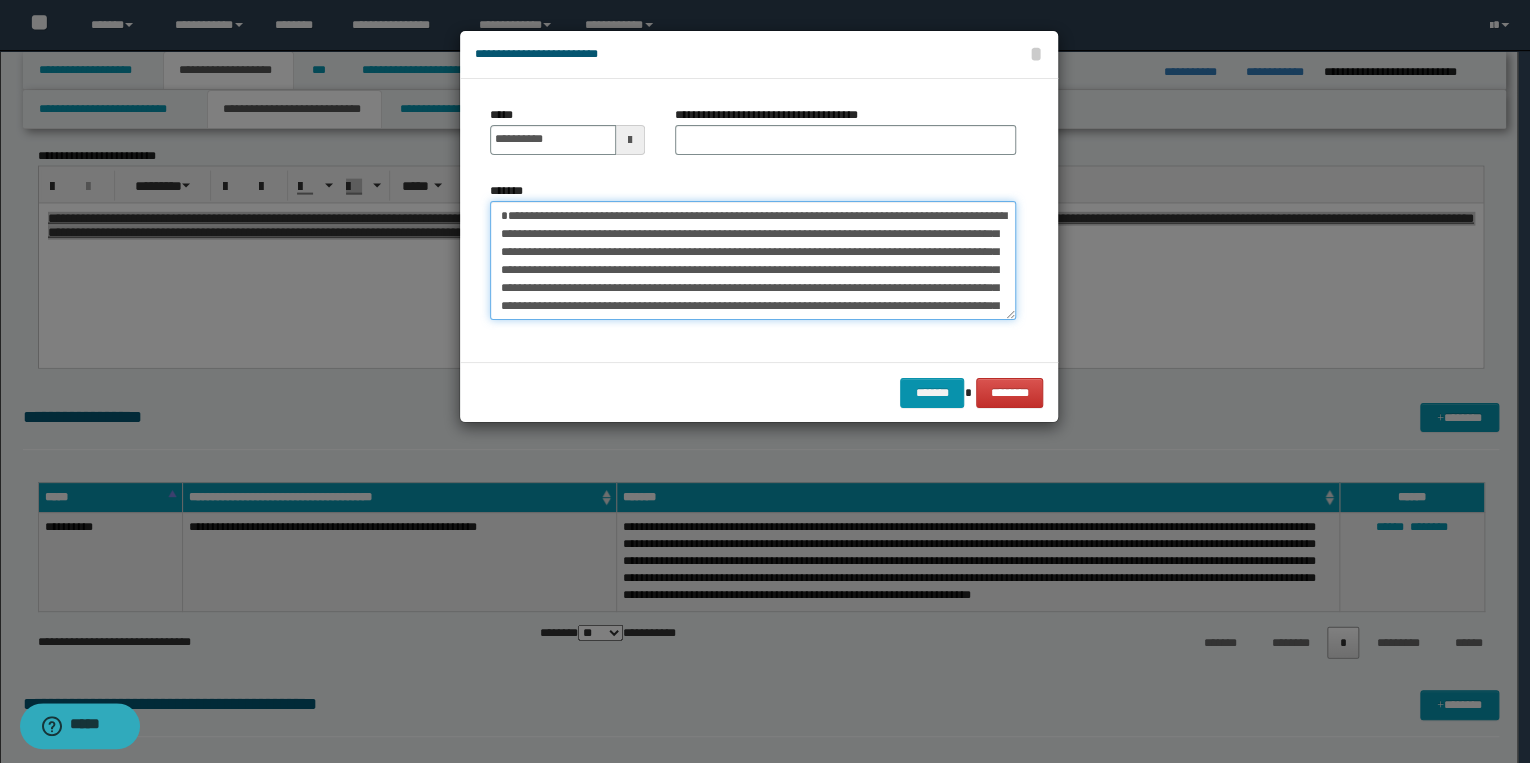 type on "**********" 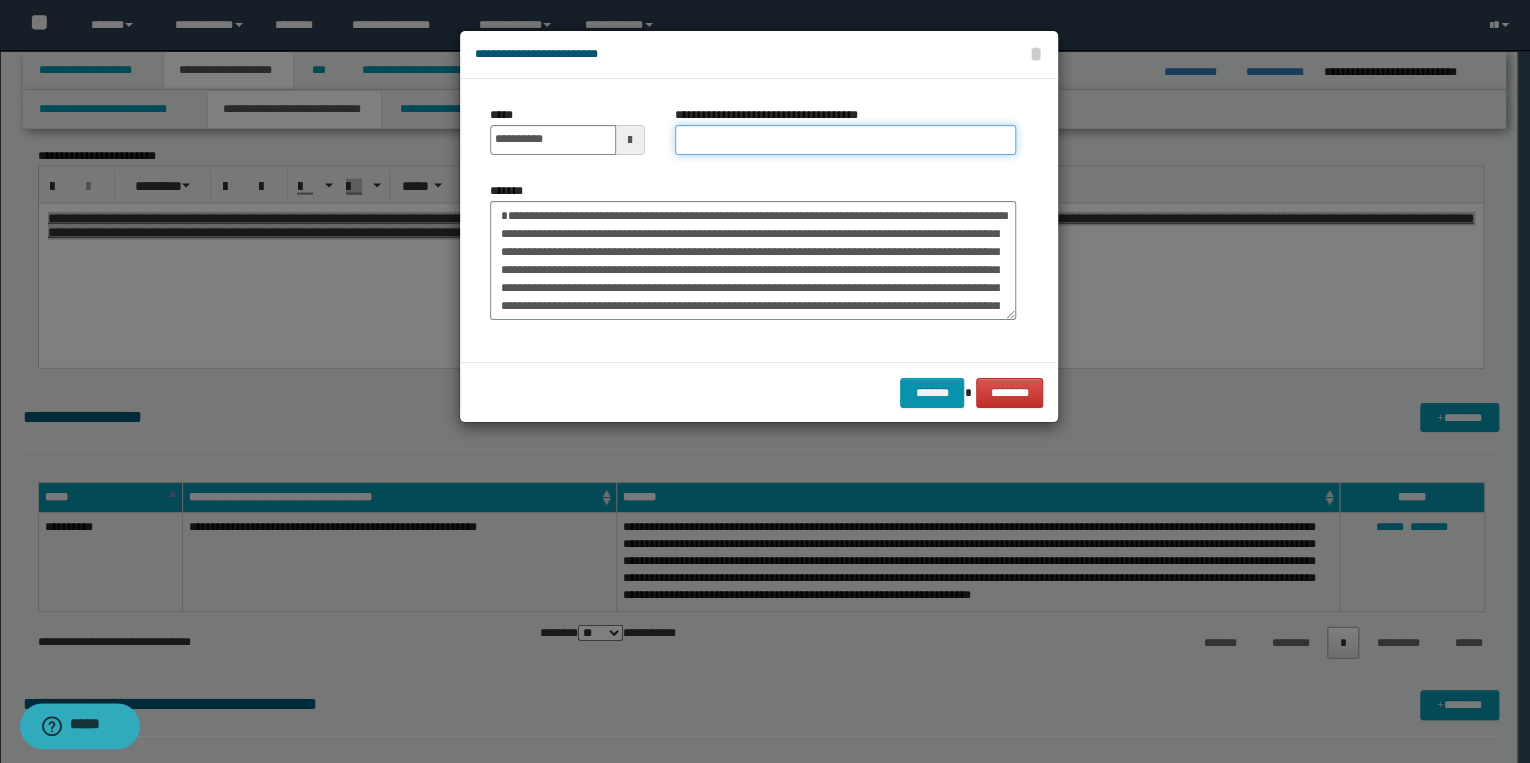 click on "**********" at bounding box center [845, 140] 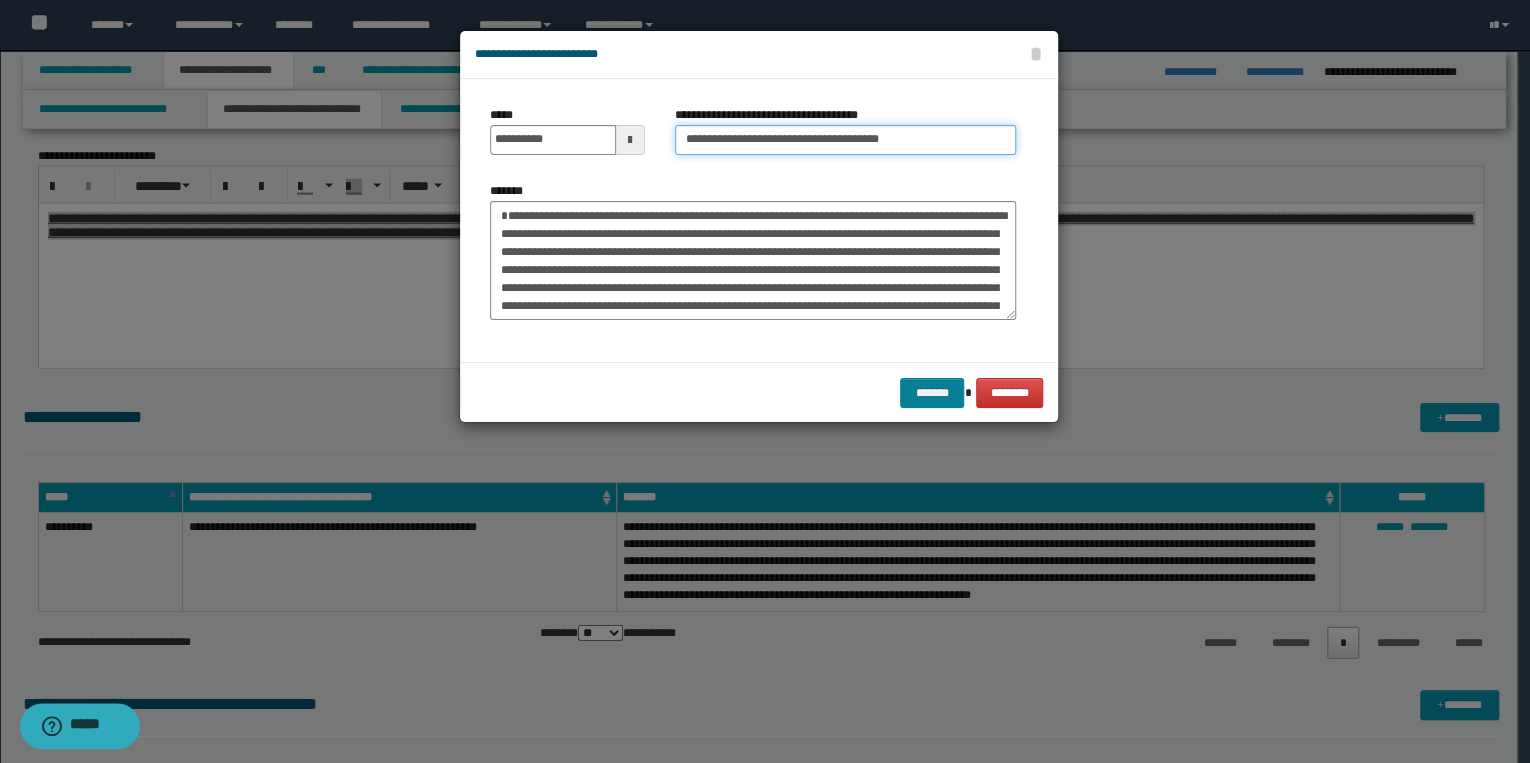 type on "**********" 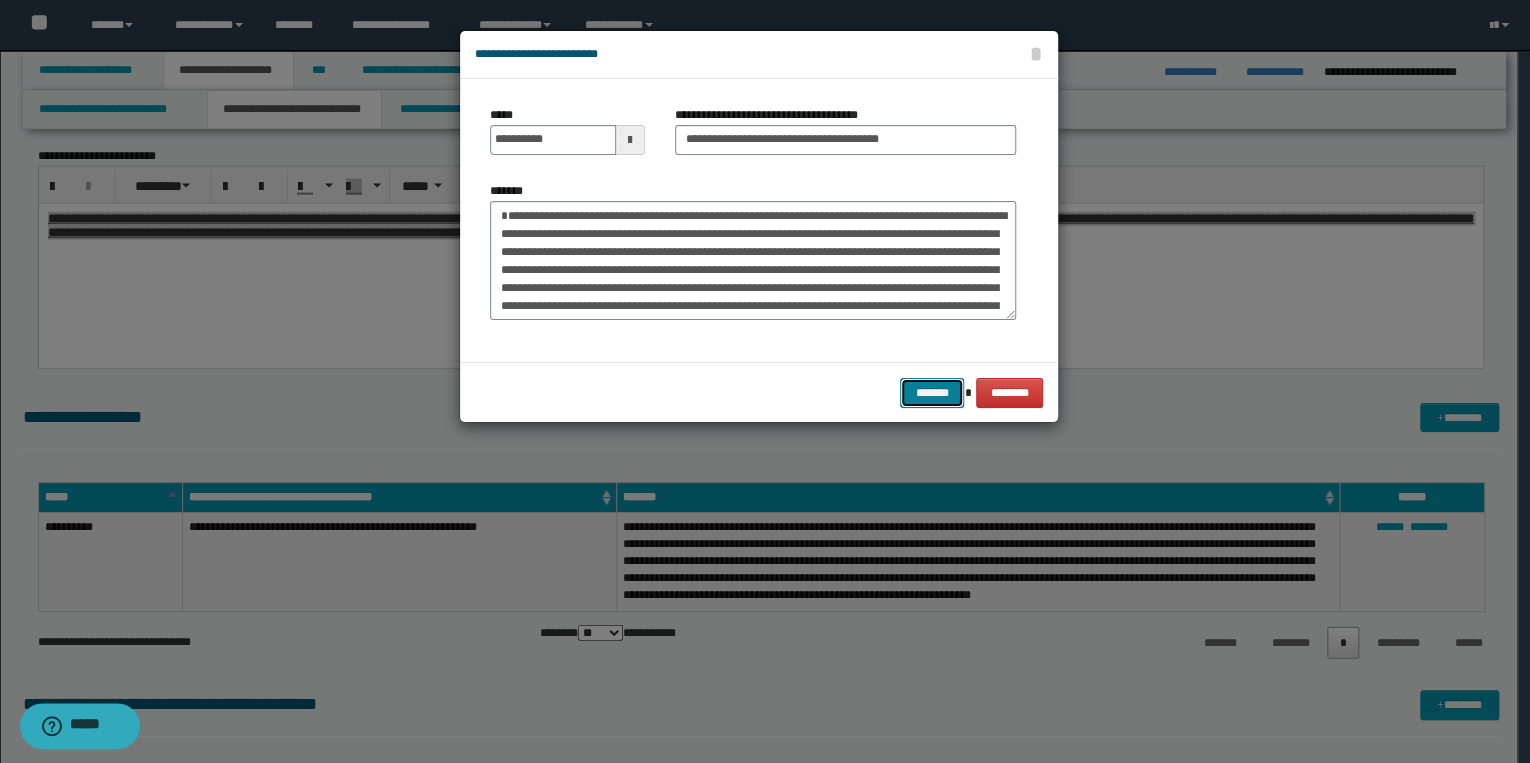 click on "*******" at bounding box center [932, 393] 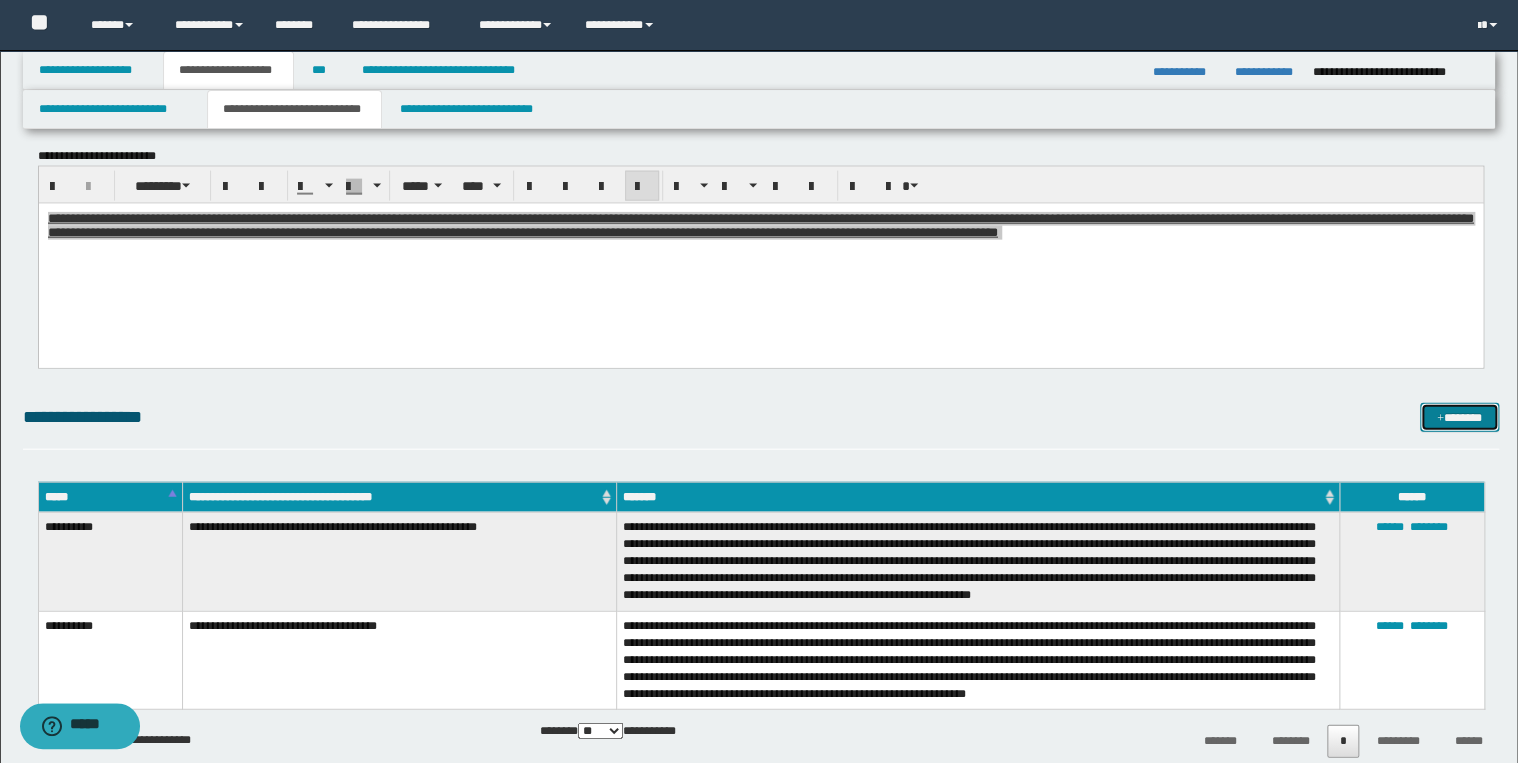 click on "*******" at bounding box center (1459, 418) 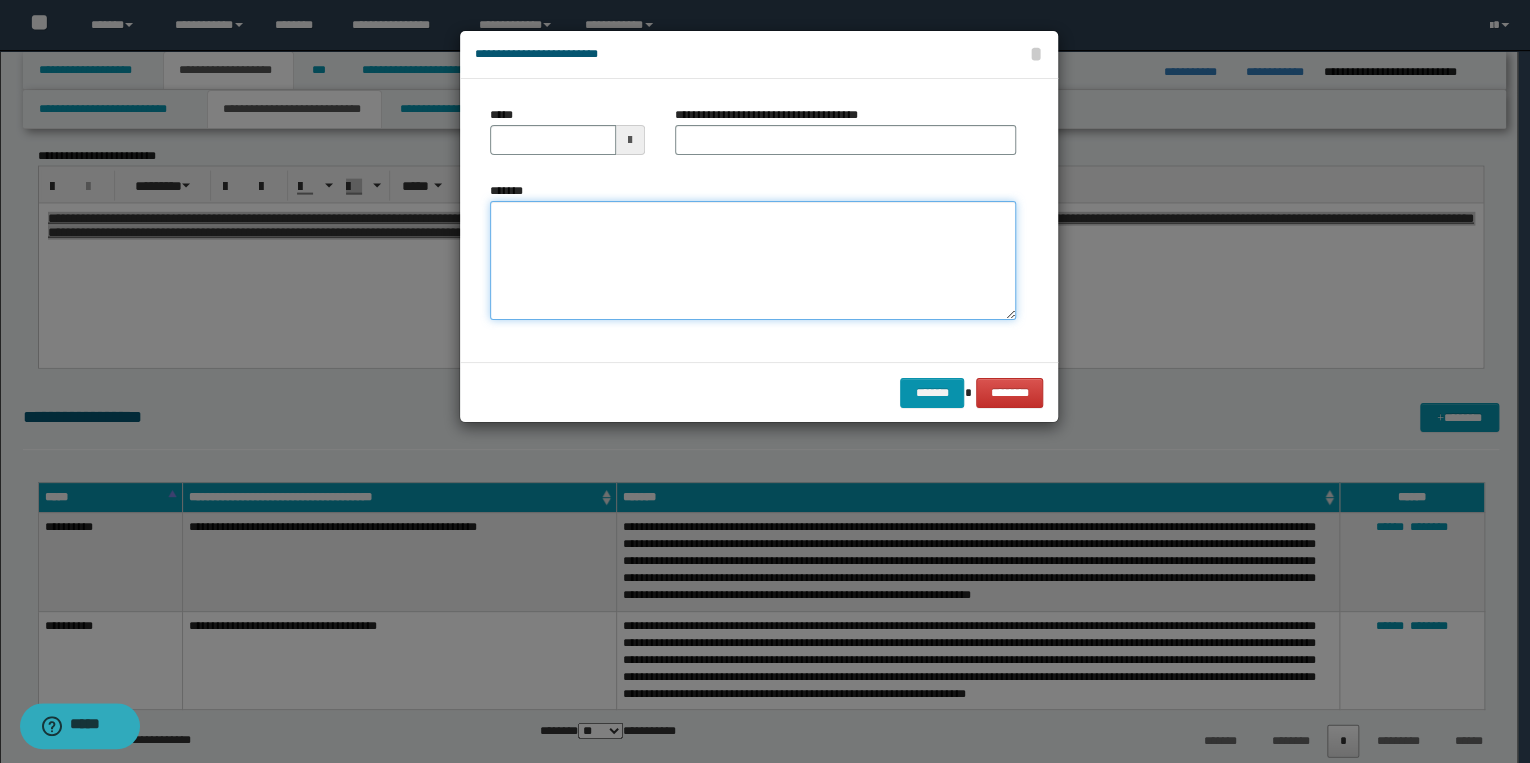 click on "*******" at bounding box center [753, 261] 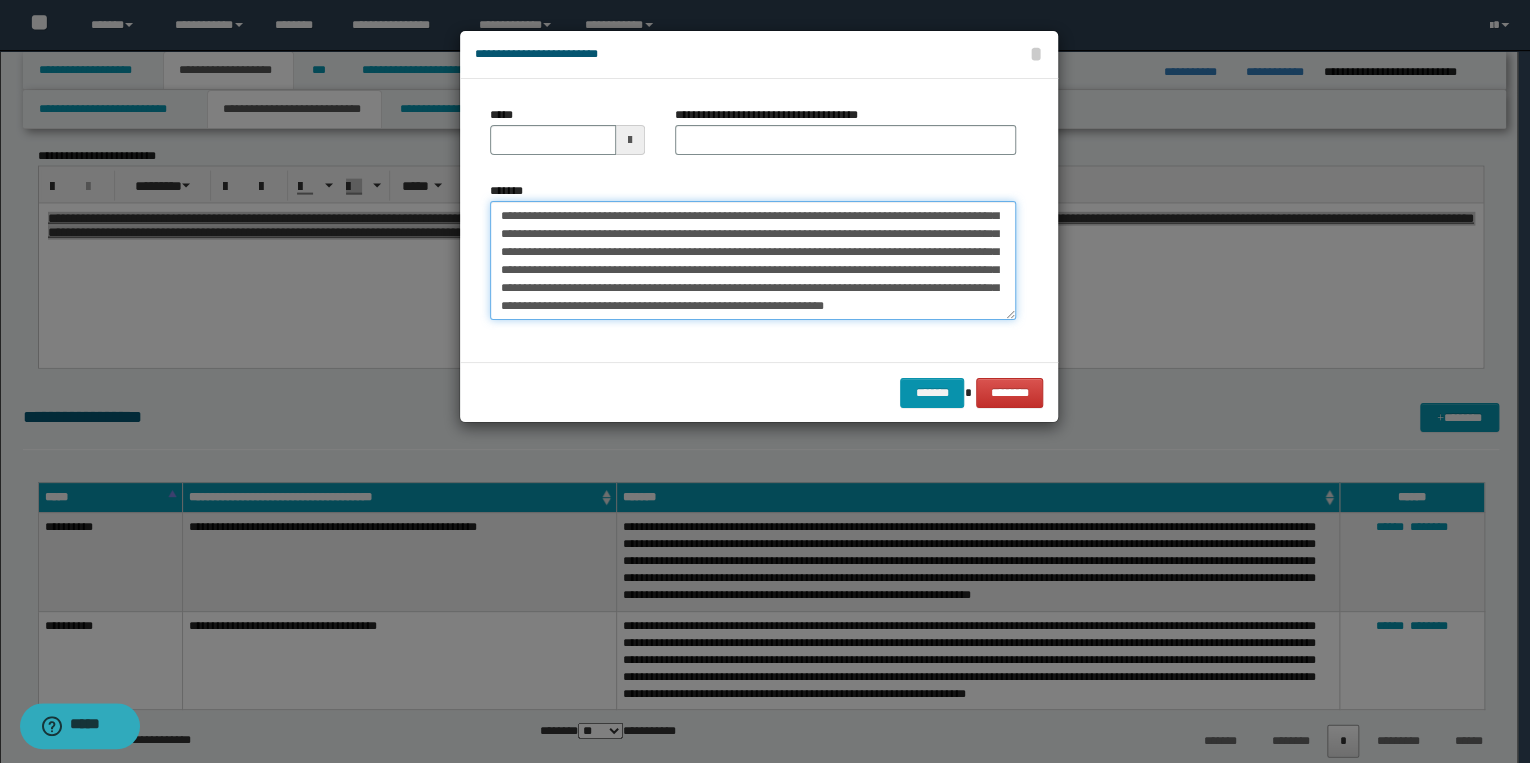 scroll, scrollTop: 0, scrollLeft: 0, axis: both 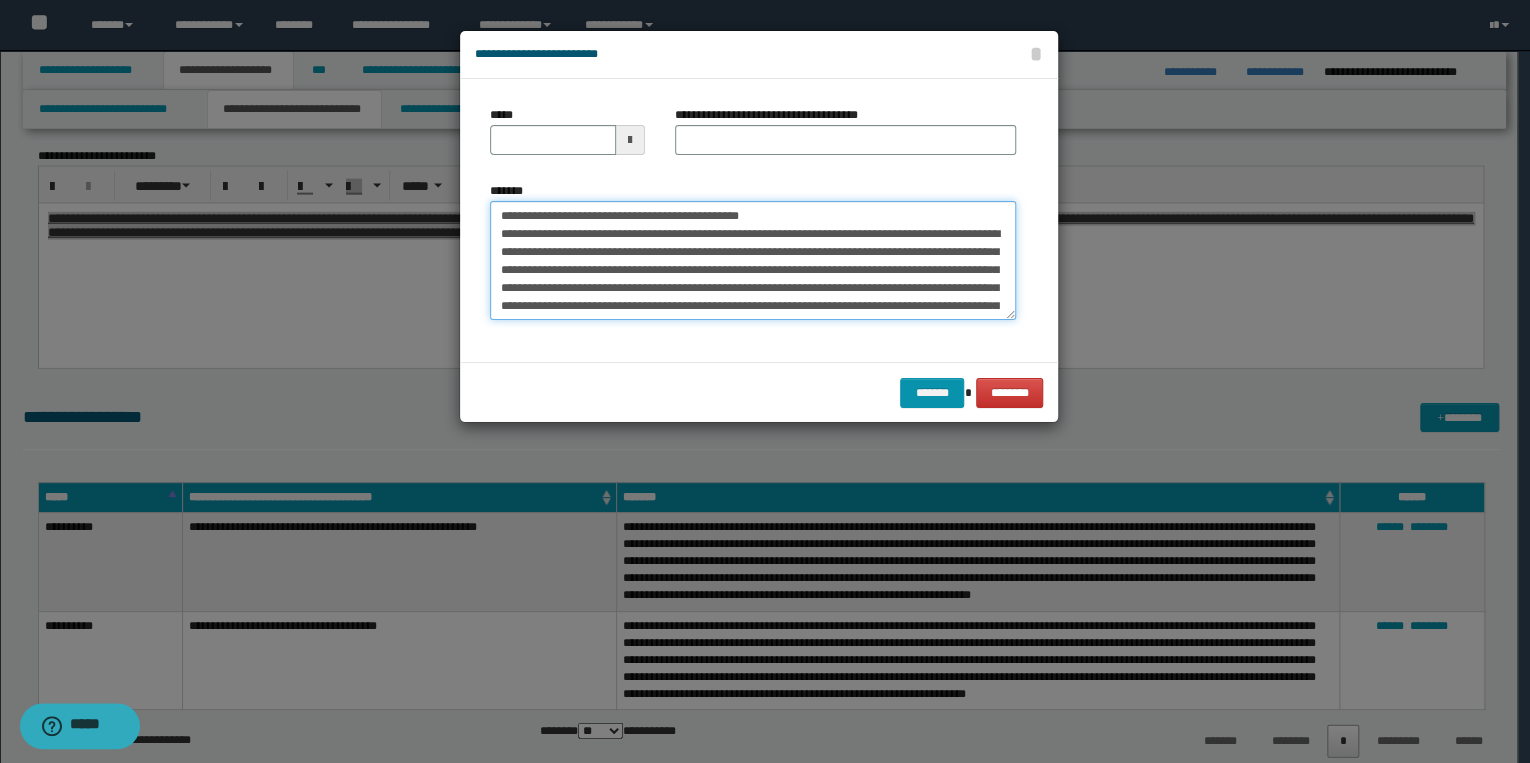 drag, startPoint x: 560, startPoint y: 218, endPoint x: 472, endPoint y: 214, distance: 88.09086 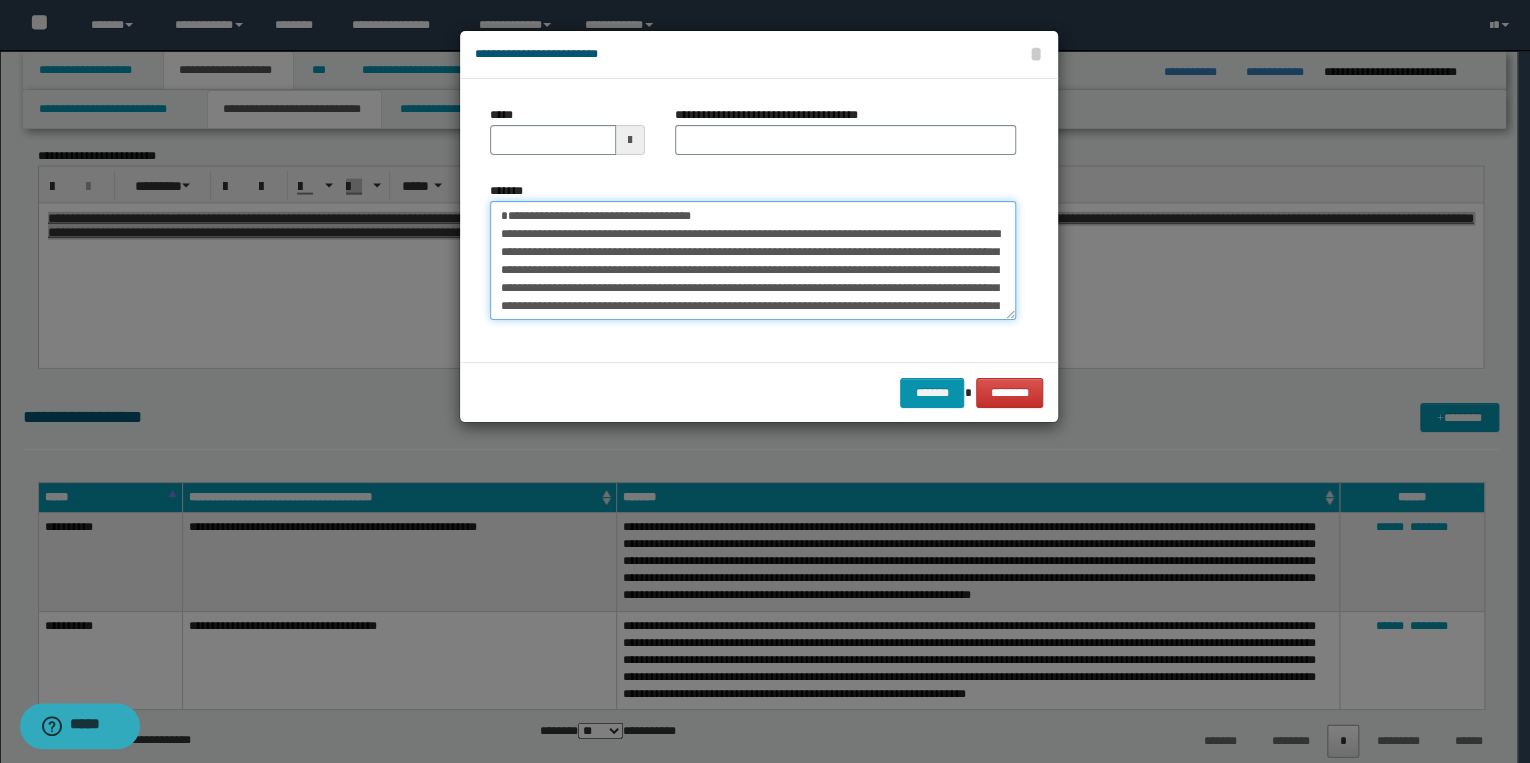 type 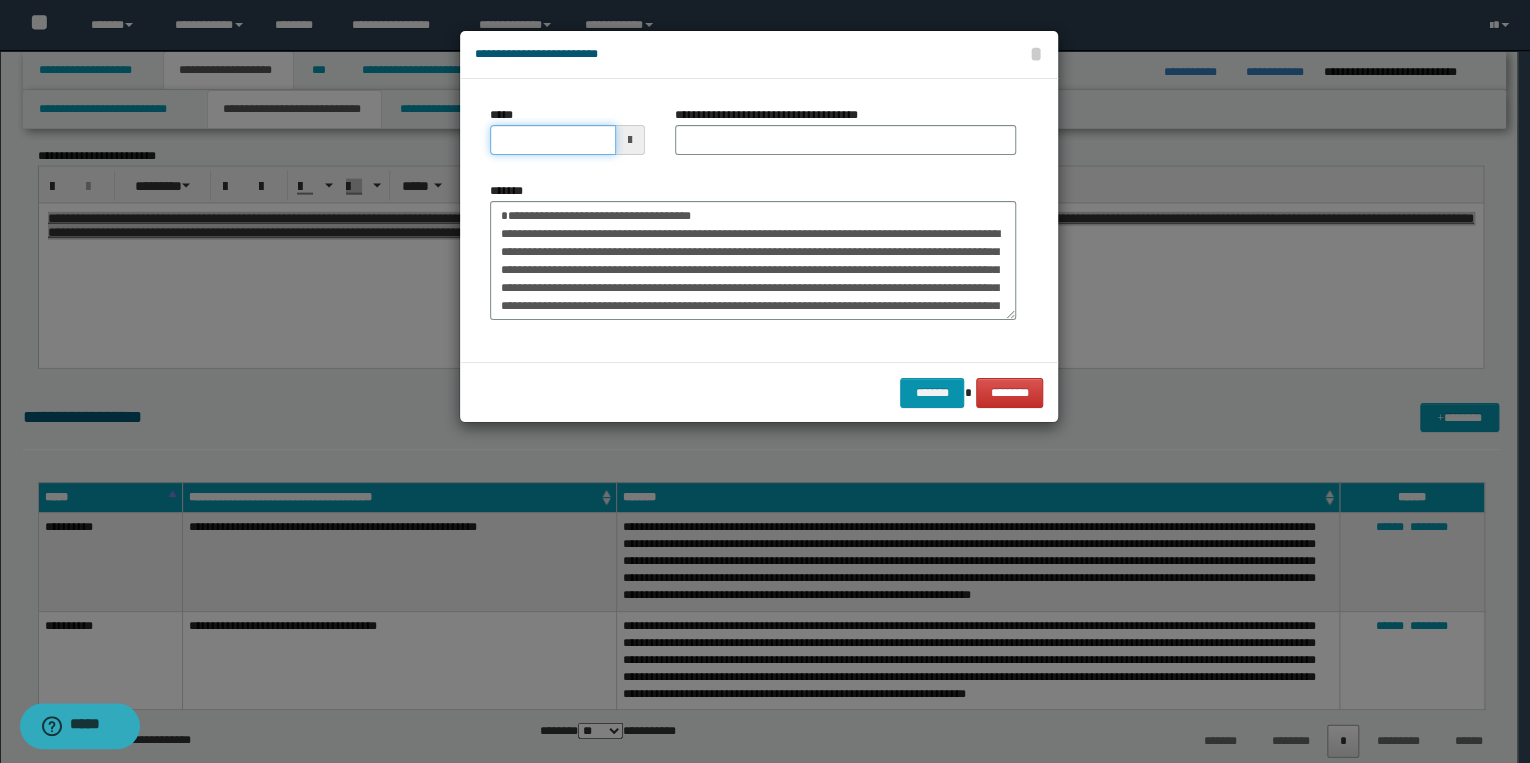 click on "*****" at bounding box center (553, 140) 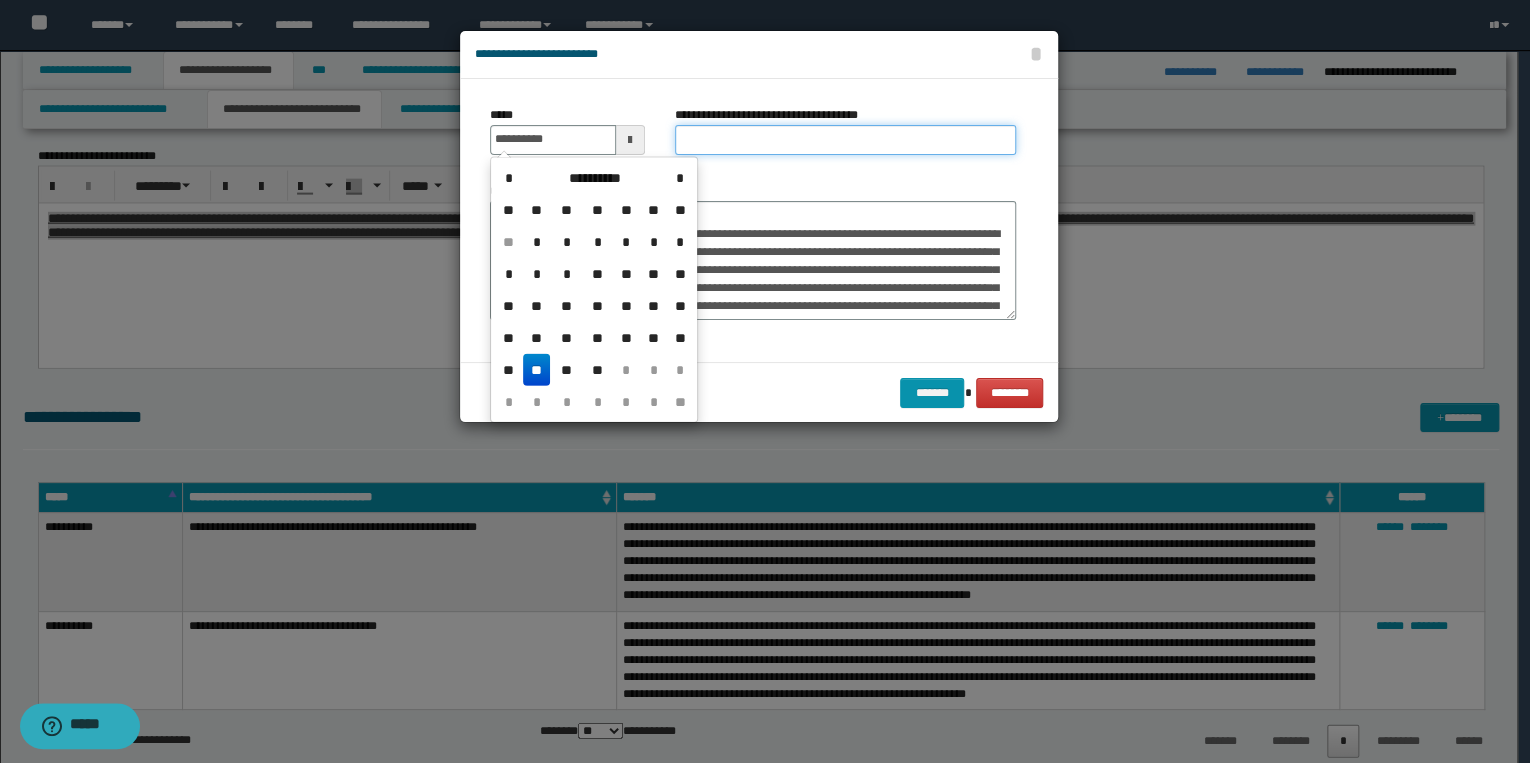 type on "**********" 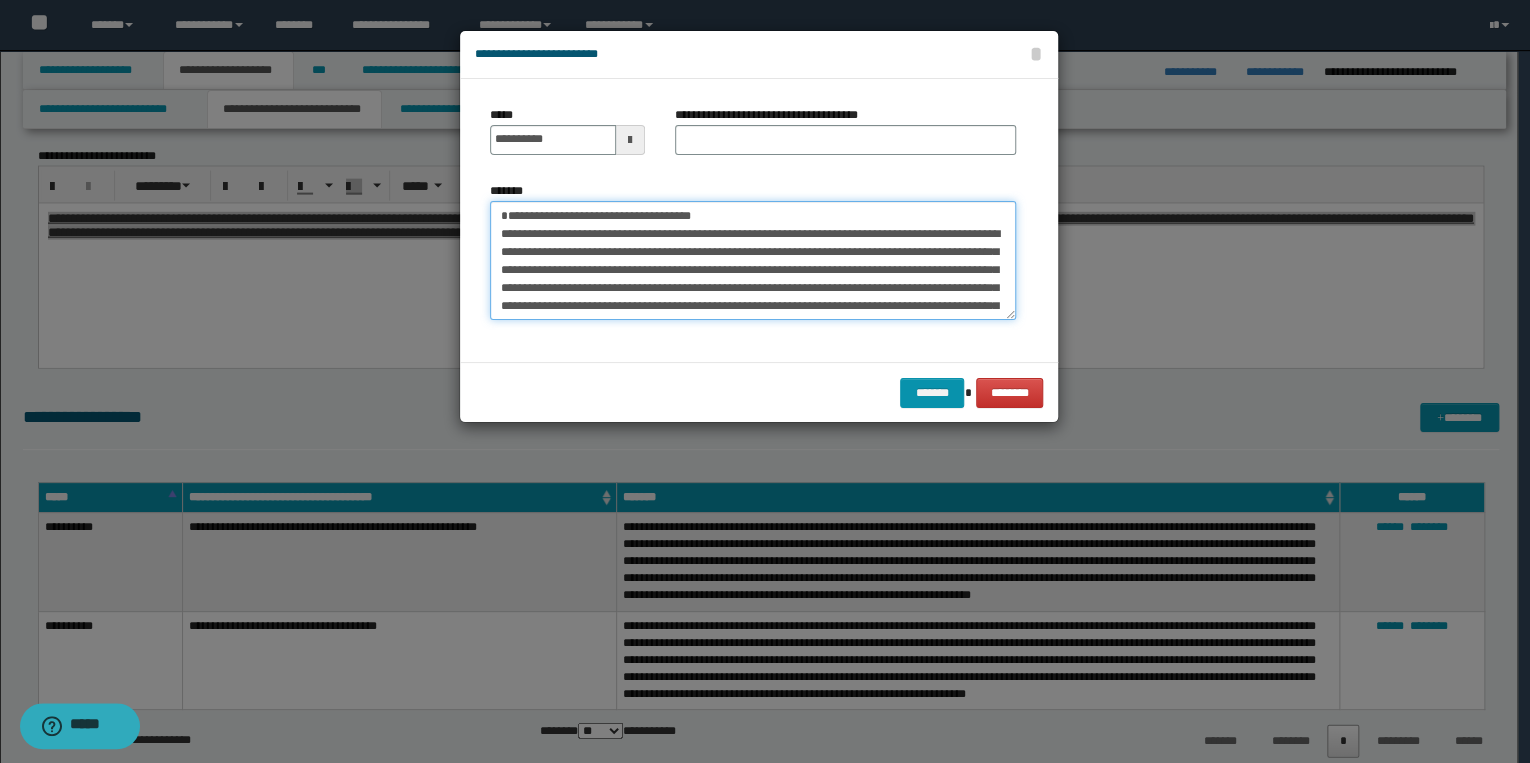 drag, startPoint x: 497, startPoint y: 217, endPoint x: 729, endPoint y: 211, distance: 232.07758 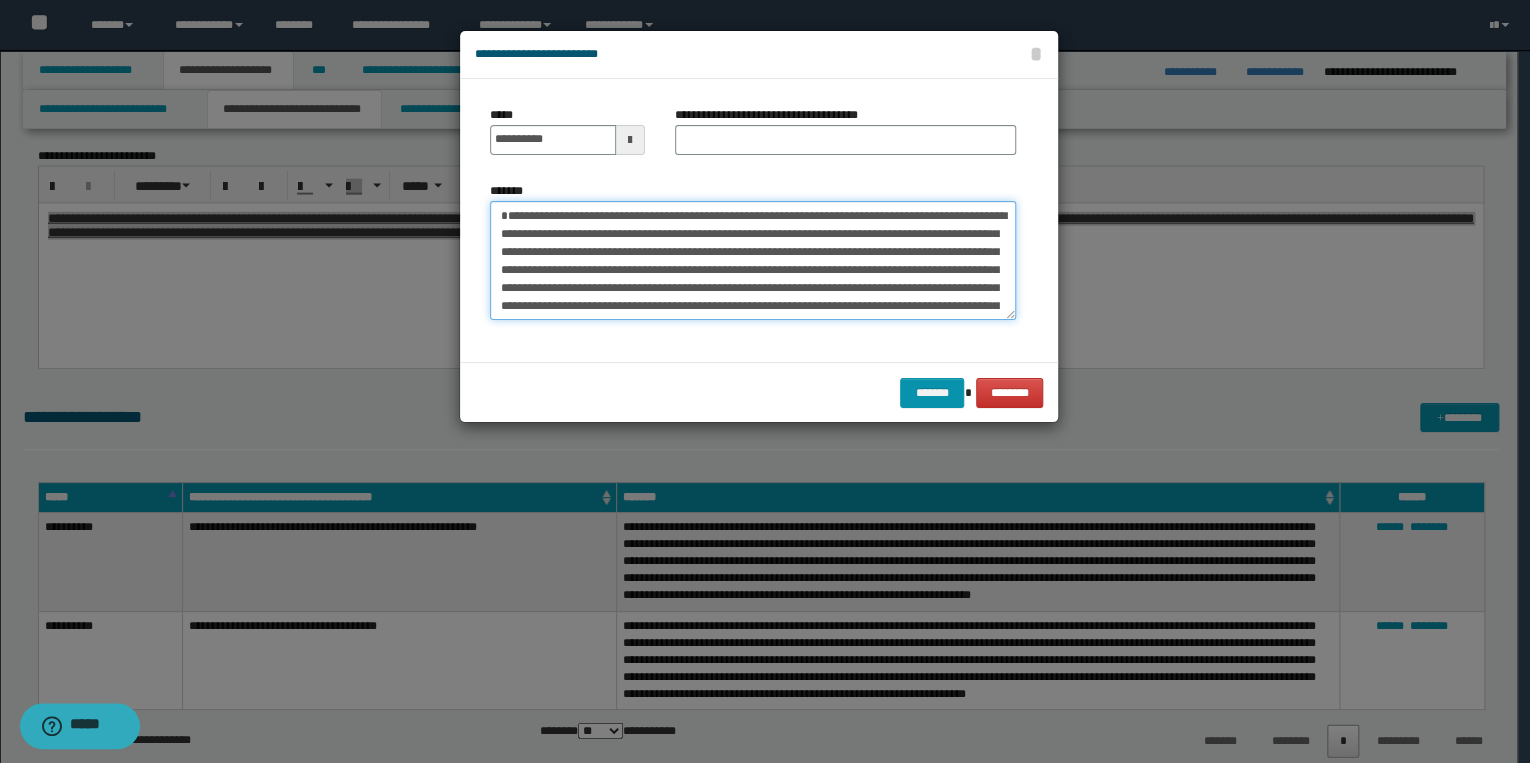 type on "**********" 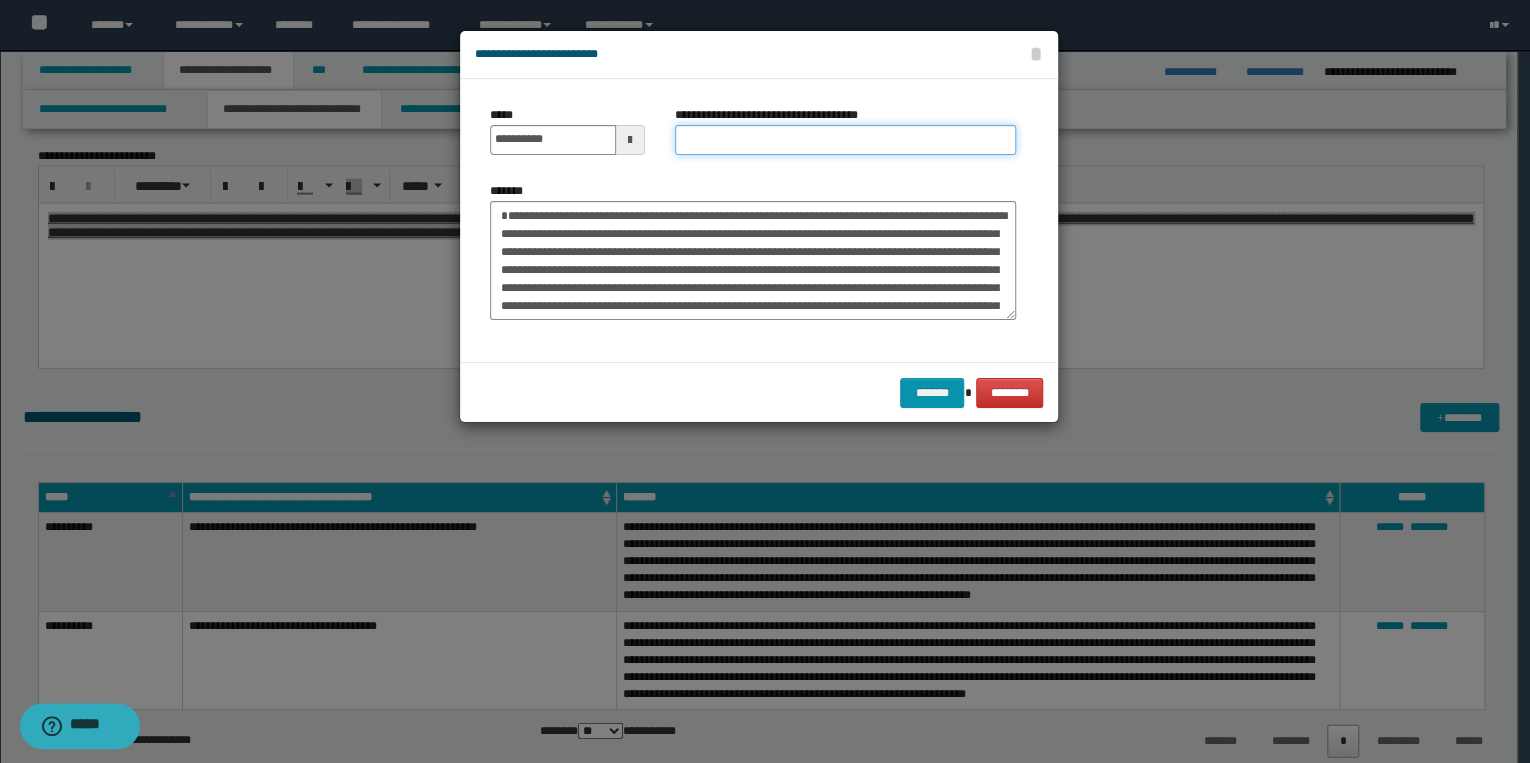 click on "**********" at bounding box center [845, 140] 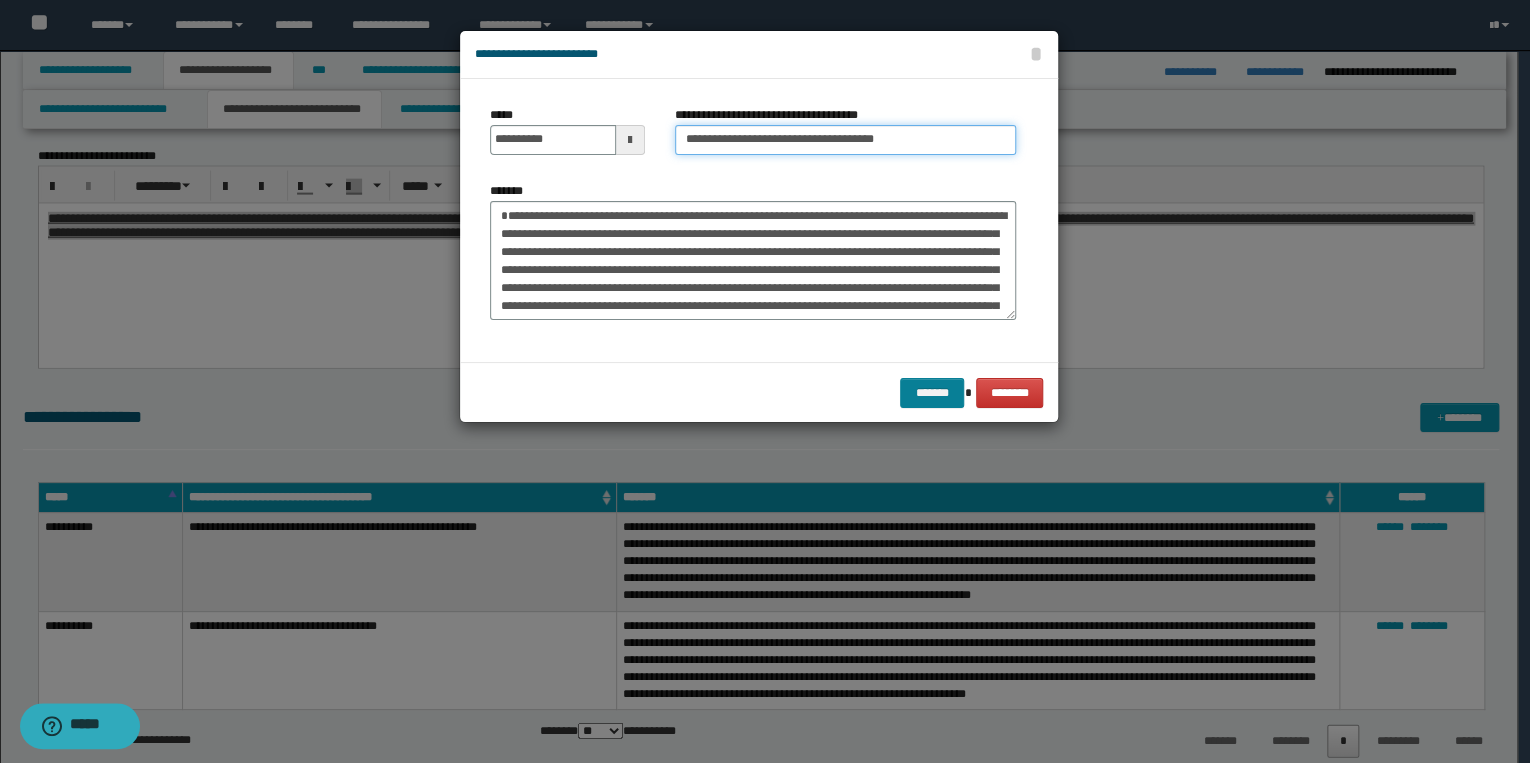 type on "**********" 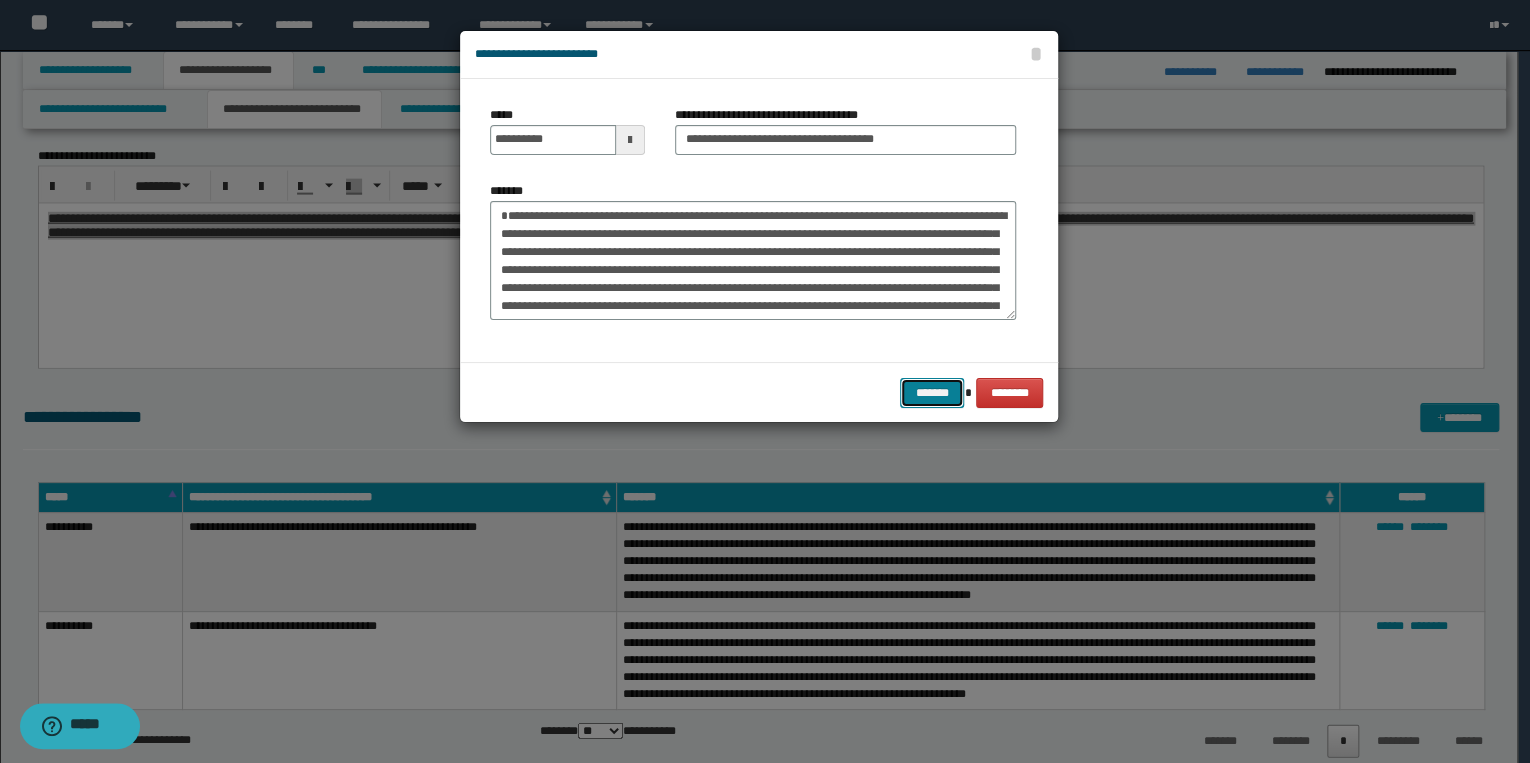 click on "*******" at bounding box center [932, 393] 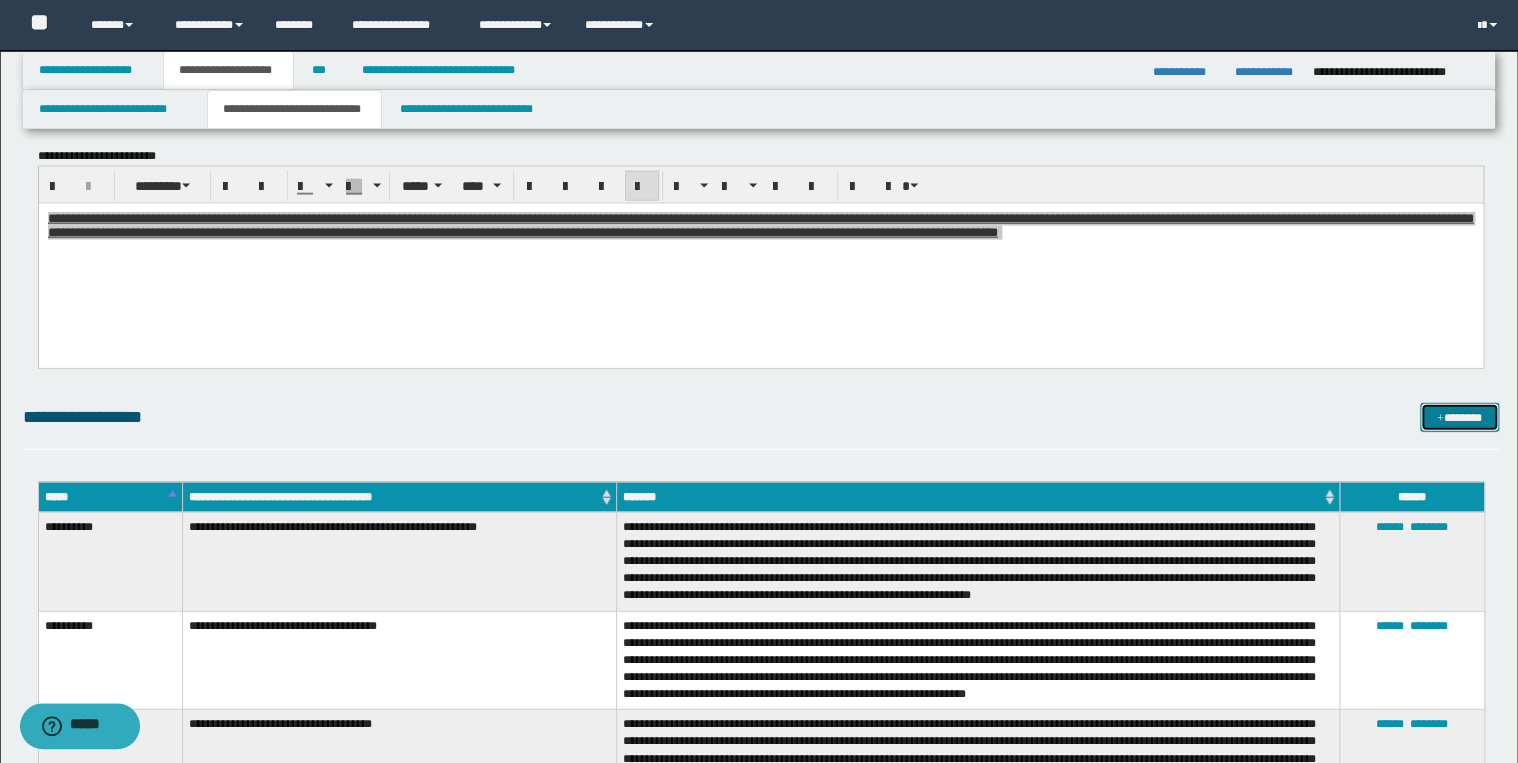 click on "*******" at bounding box center (1459, 418) 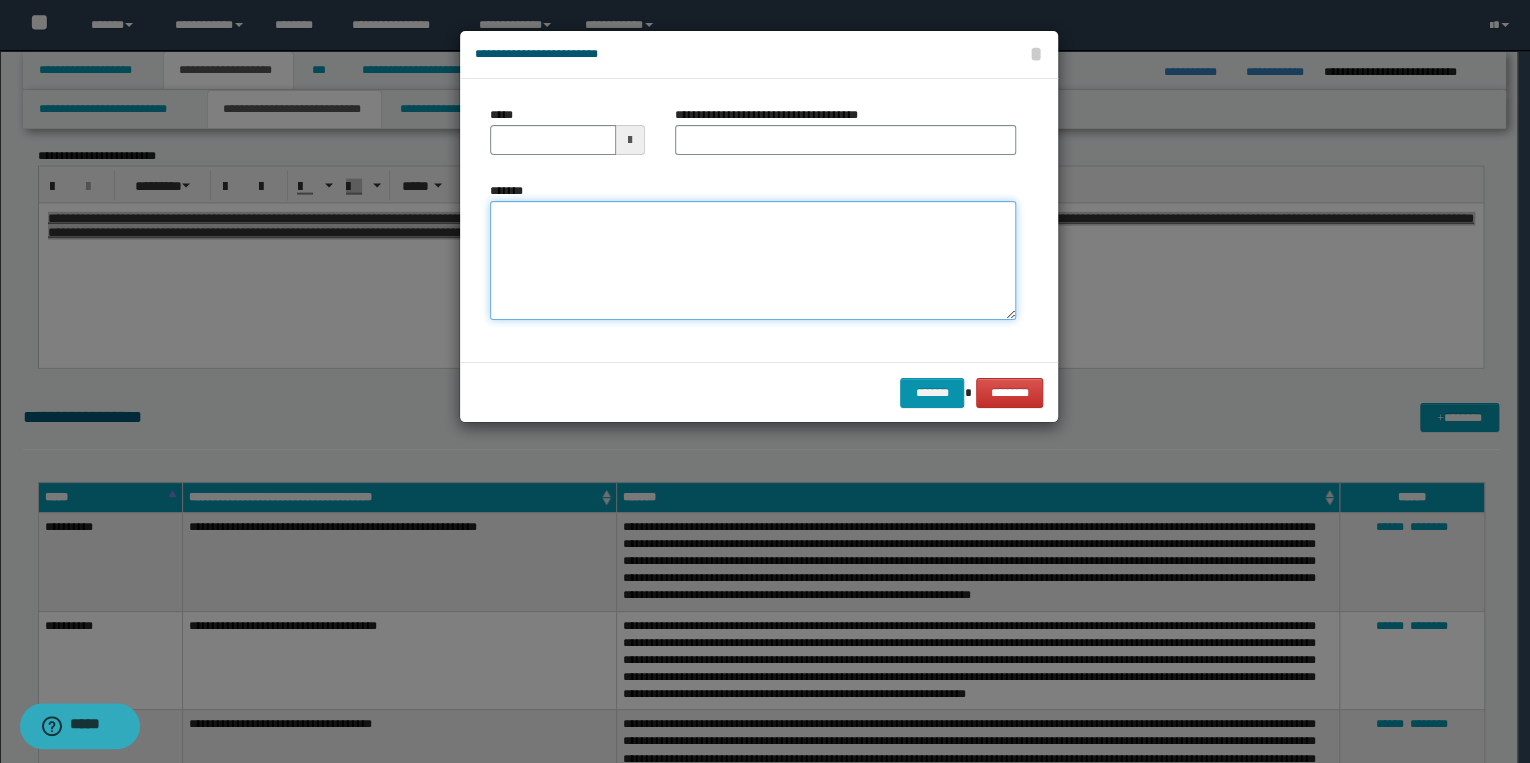 click on "*******" at bounding box center [753, 261] 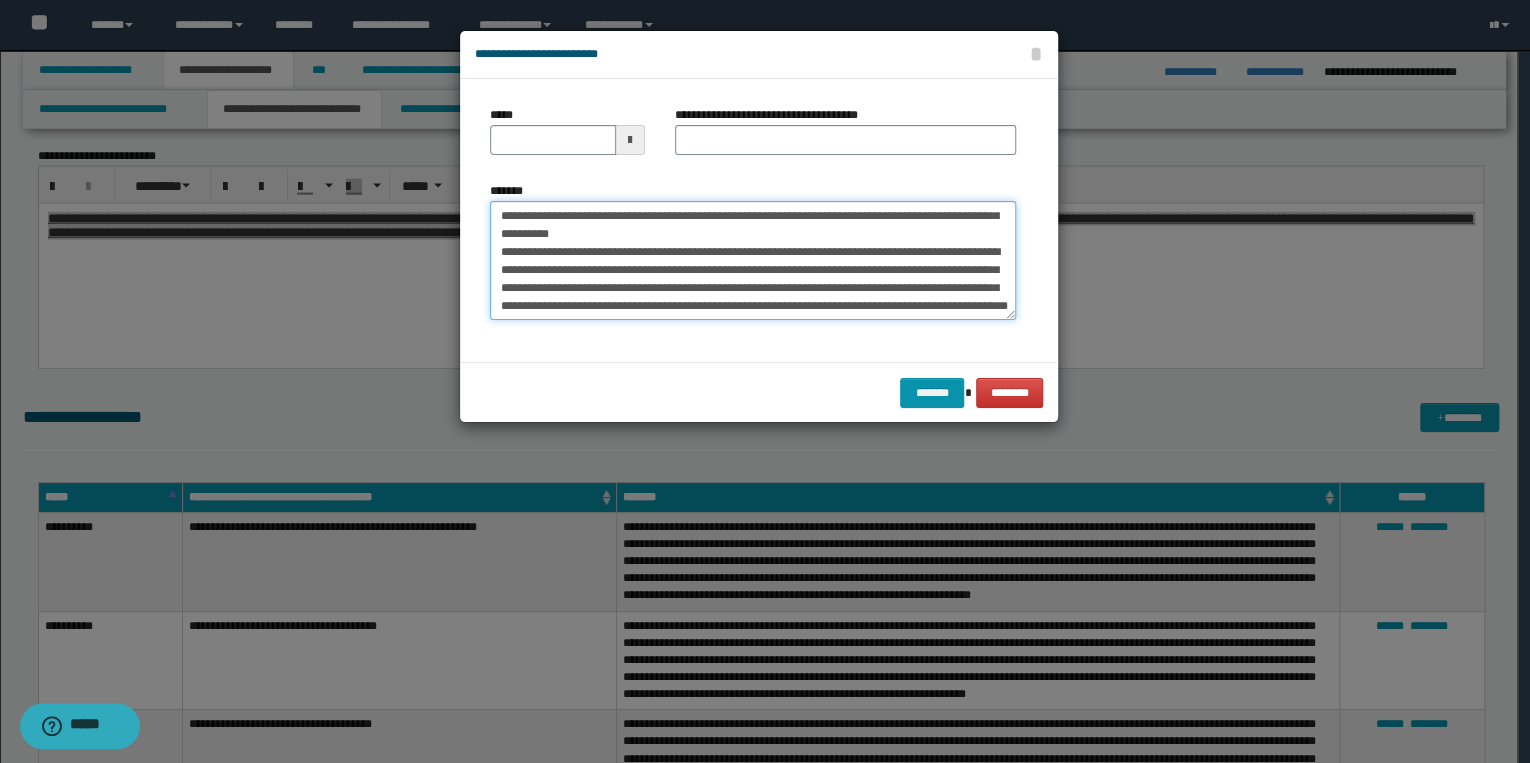 scroll, scrollTop: 0, scrollLeft: 0, axis: both 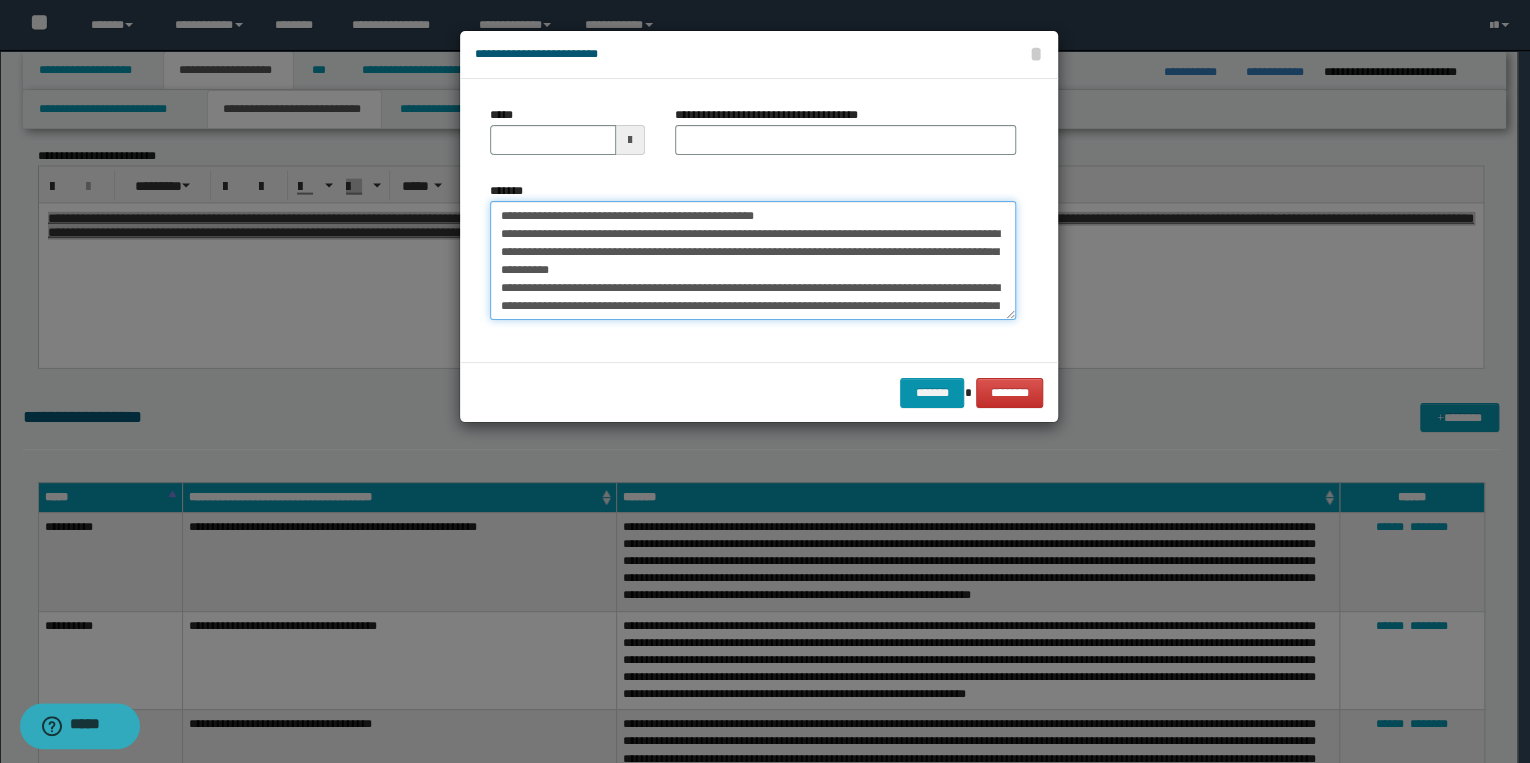drag, startPoint x: 564, startPoint y: 216, endPoint x: 491, endPoint y: 216, distance: 73 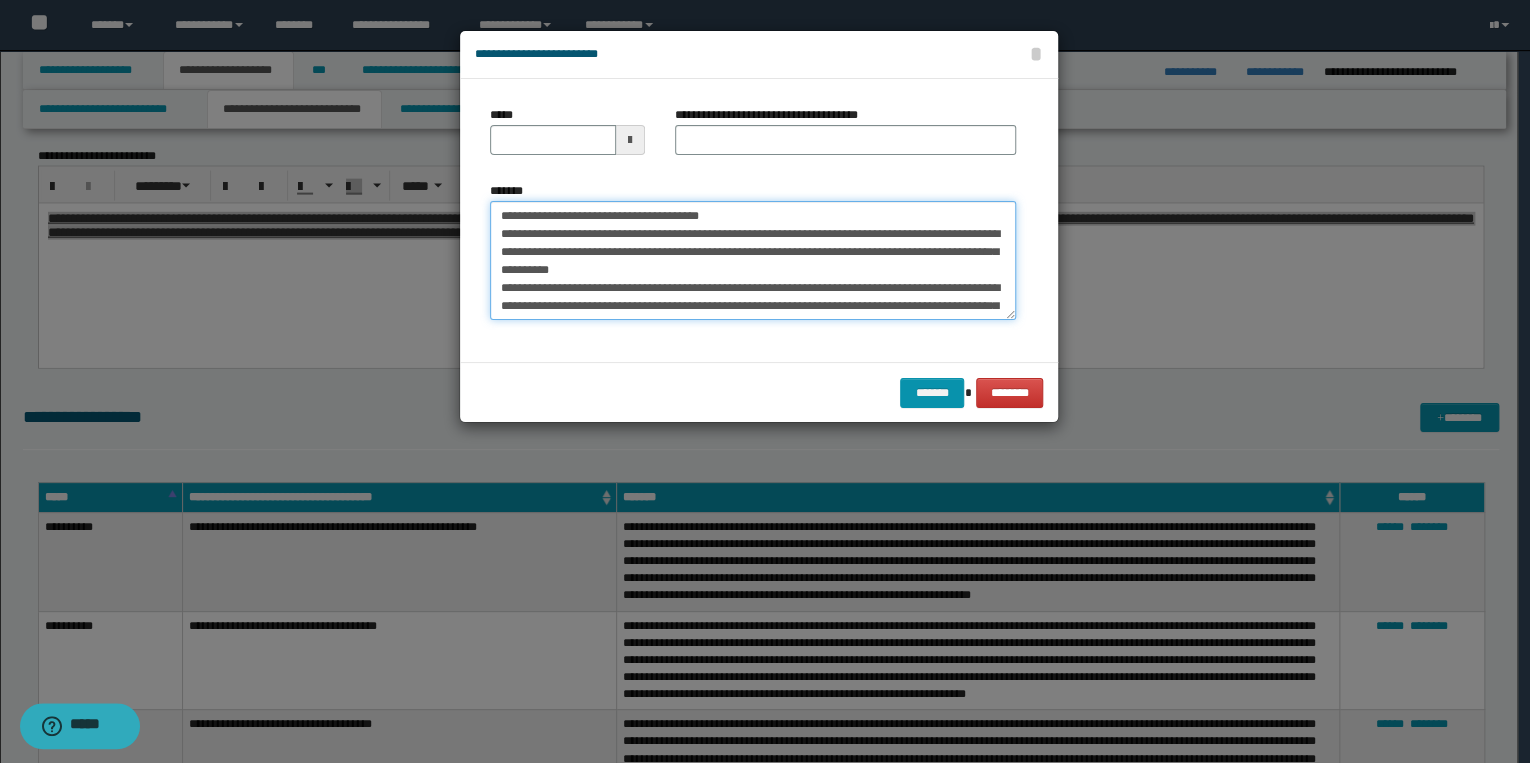 type 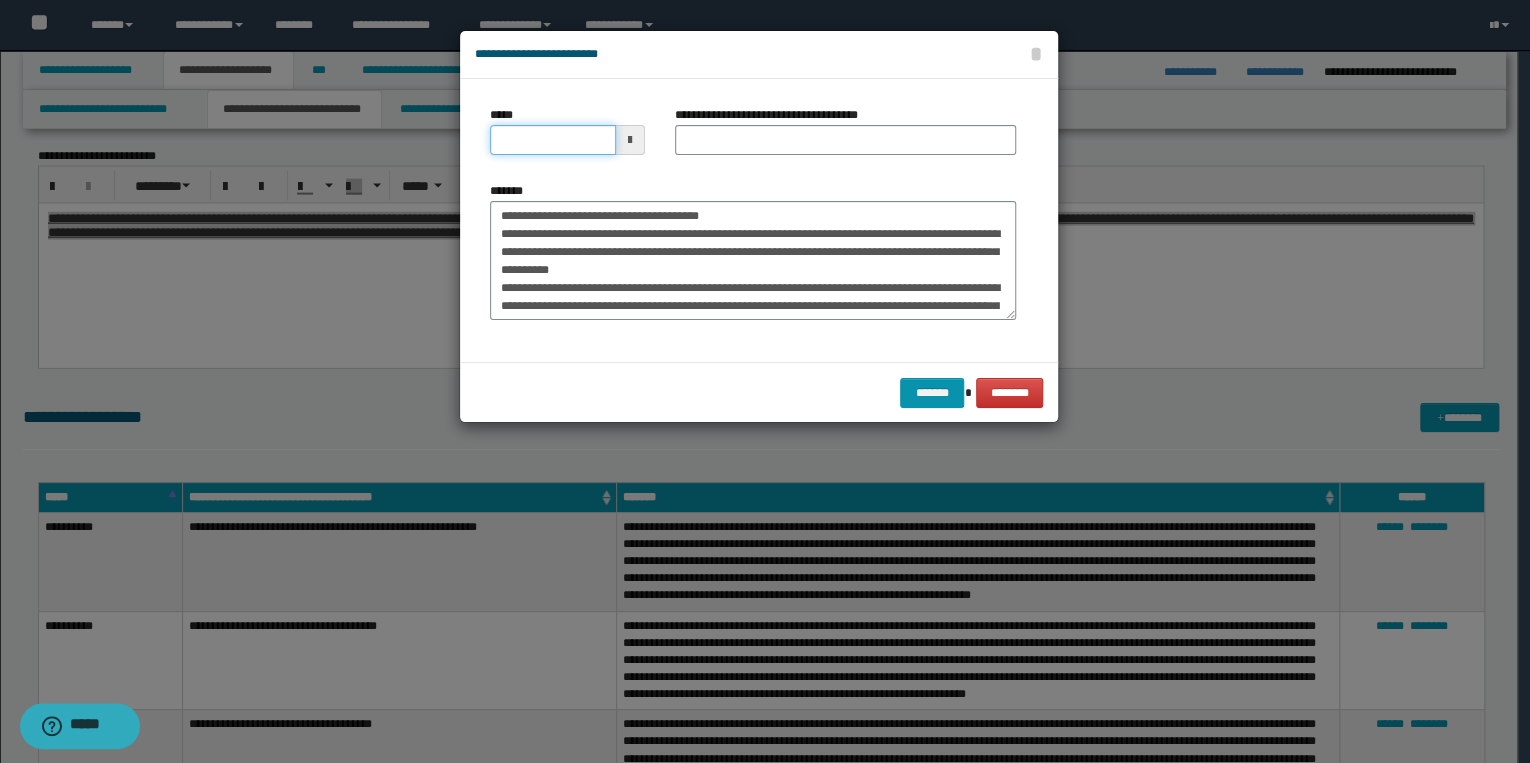click on "*****" at bounding box center [553, 140] 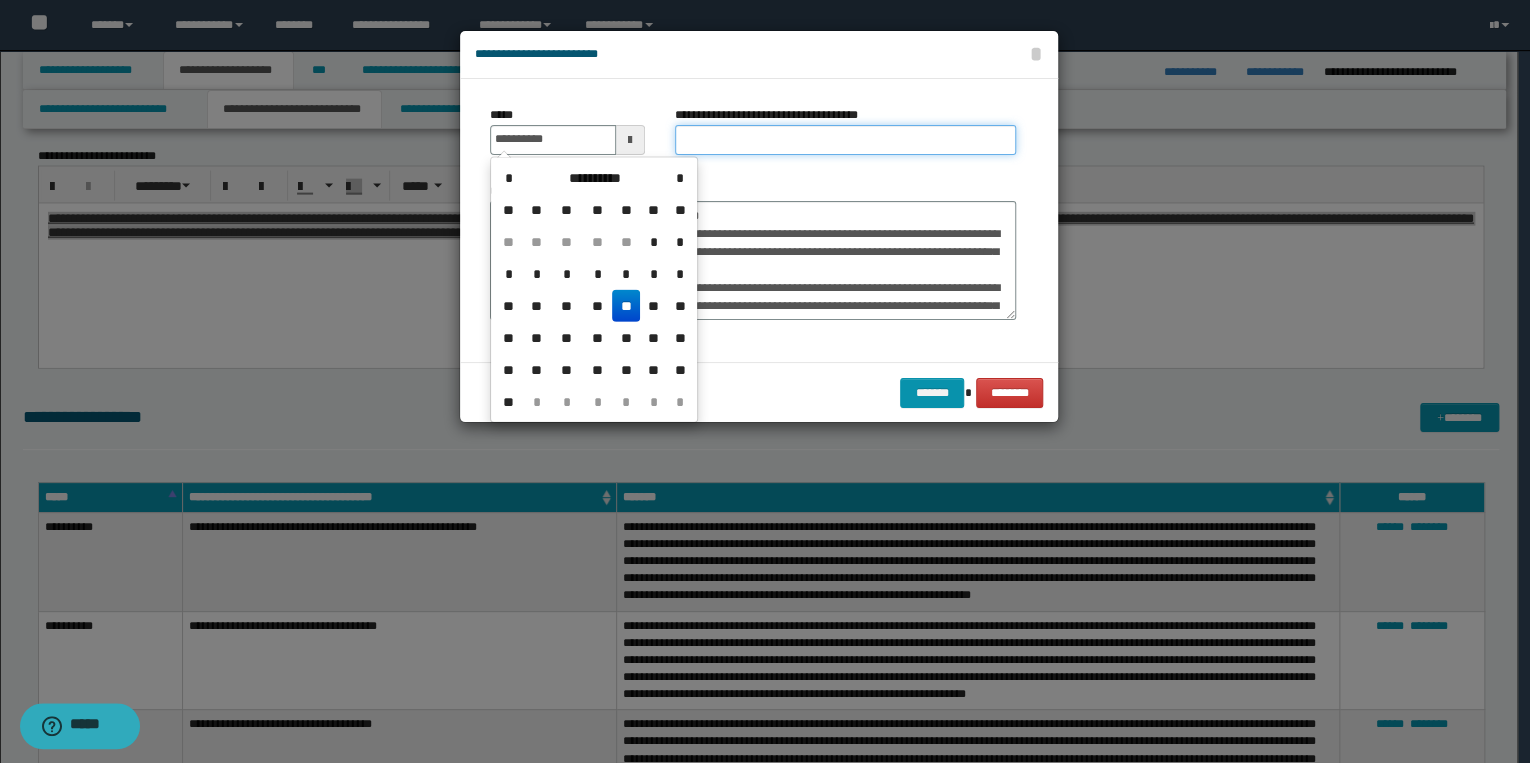 type on "**********" 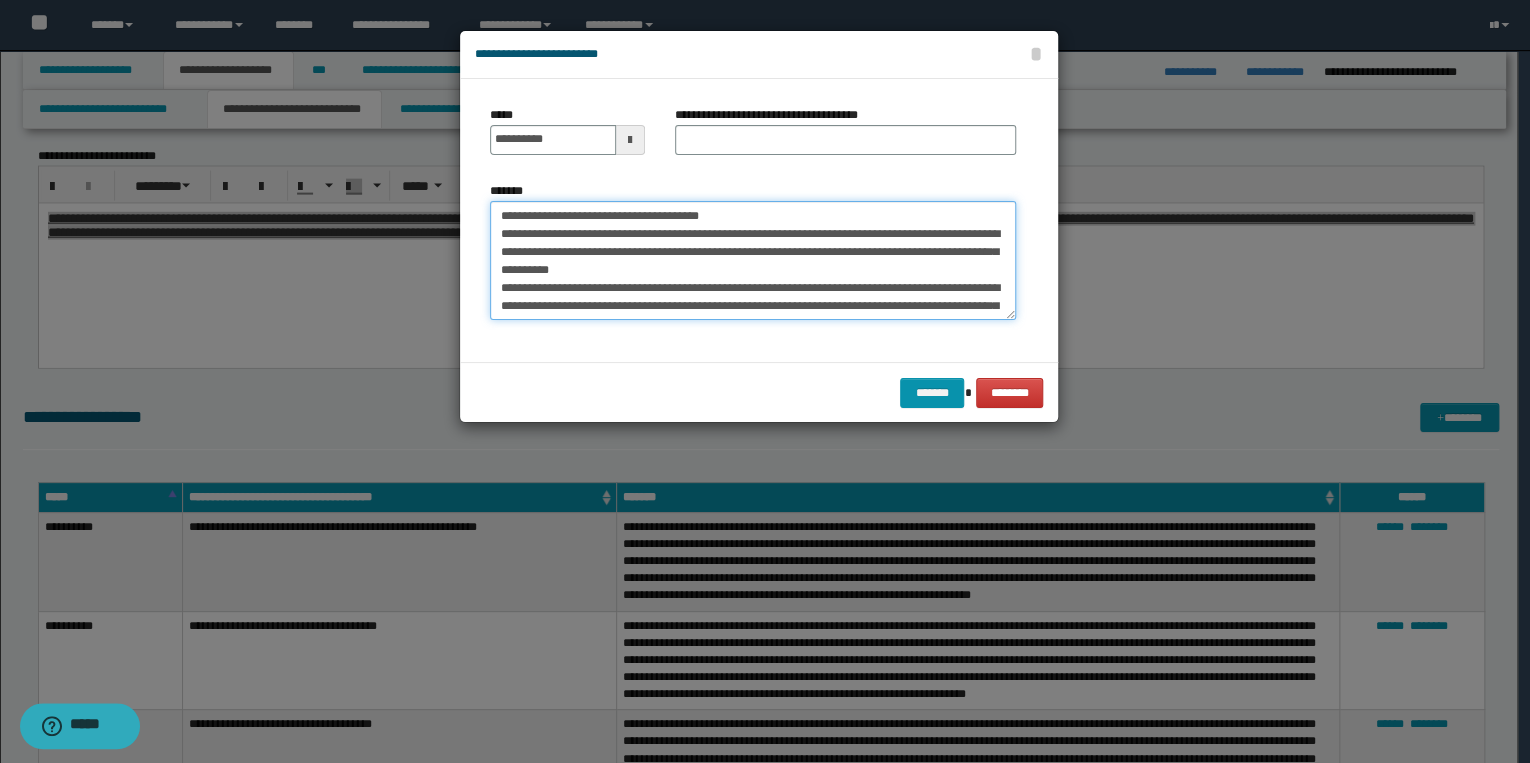 drag, startPoint x: 499, startPoint y: 215, endPoint x: 748, endPoint y: 210, distance: 249.0502 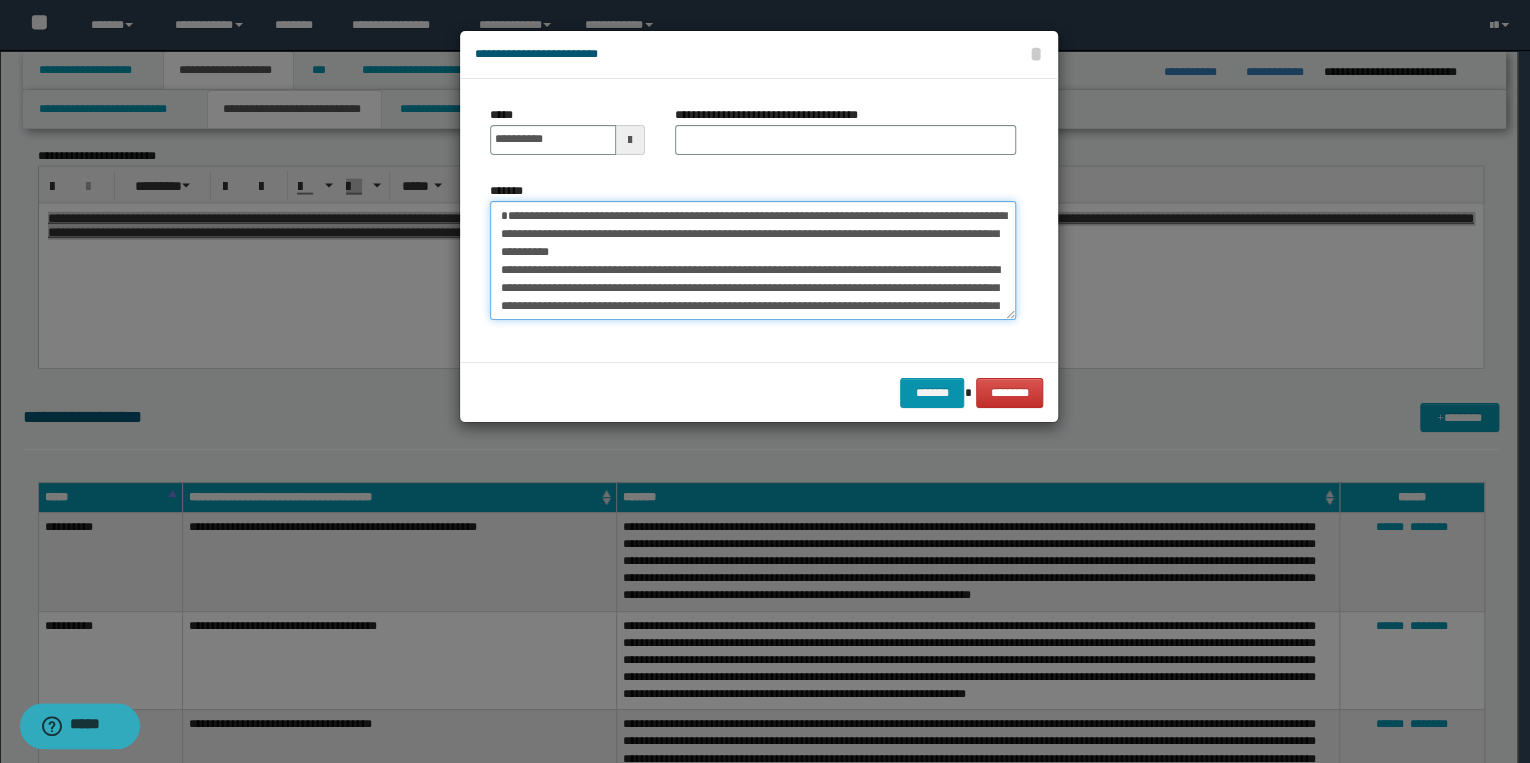 type on "**********" 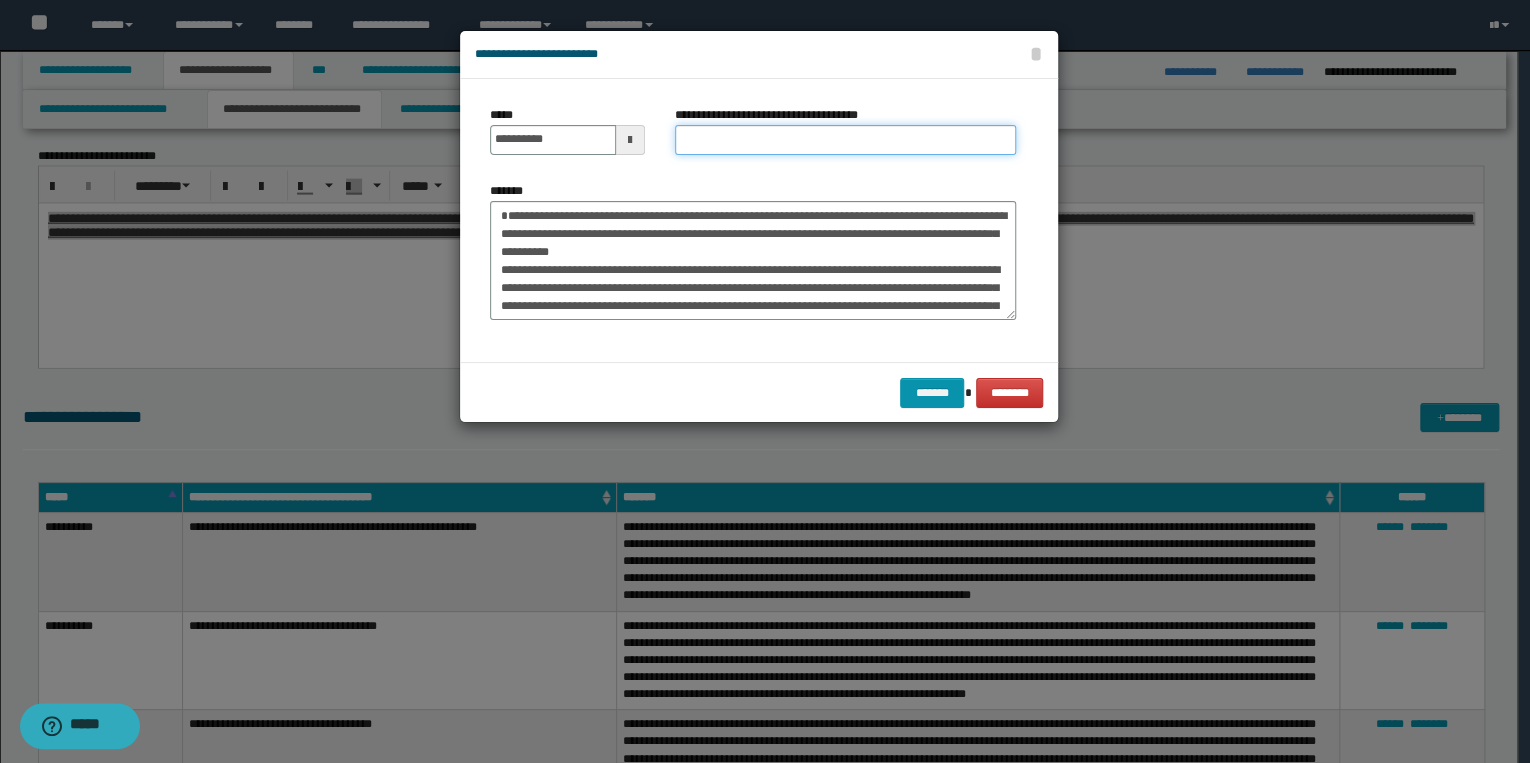 click on "**********" at bounding box center [845, 140] 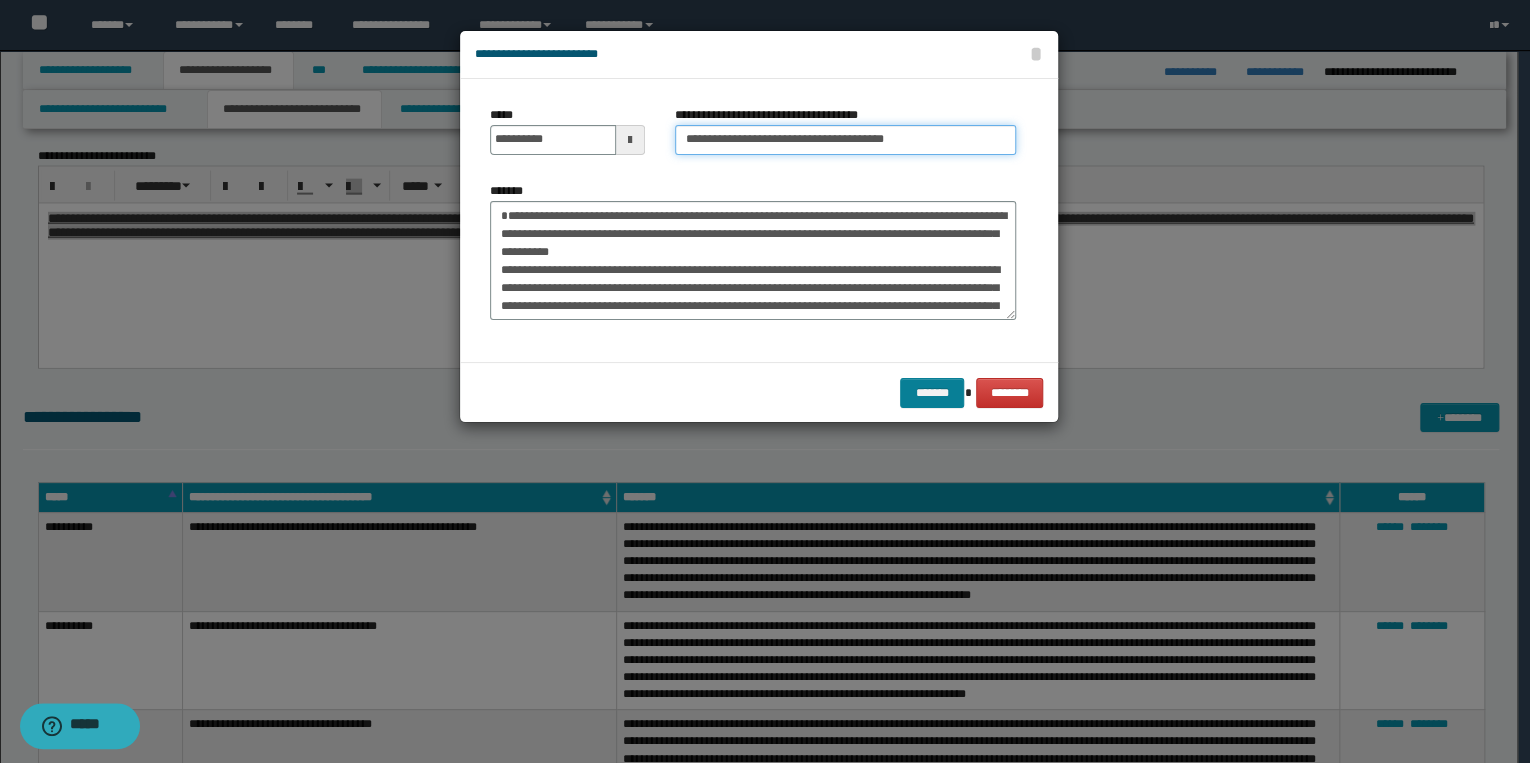 type on "**********" 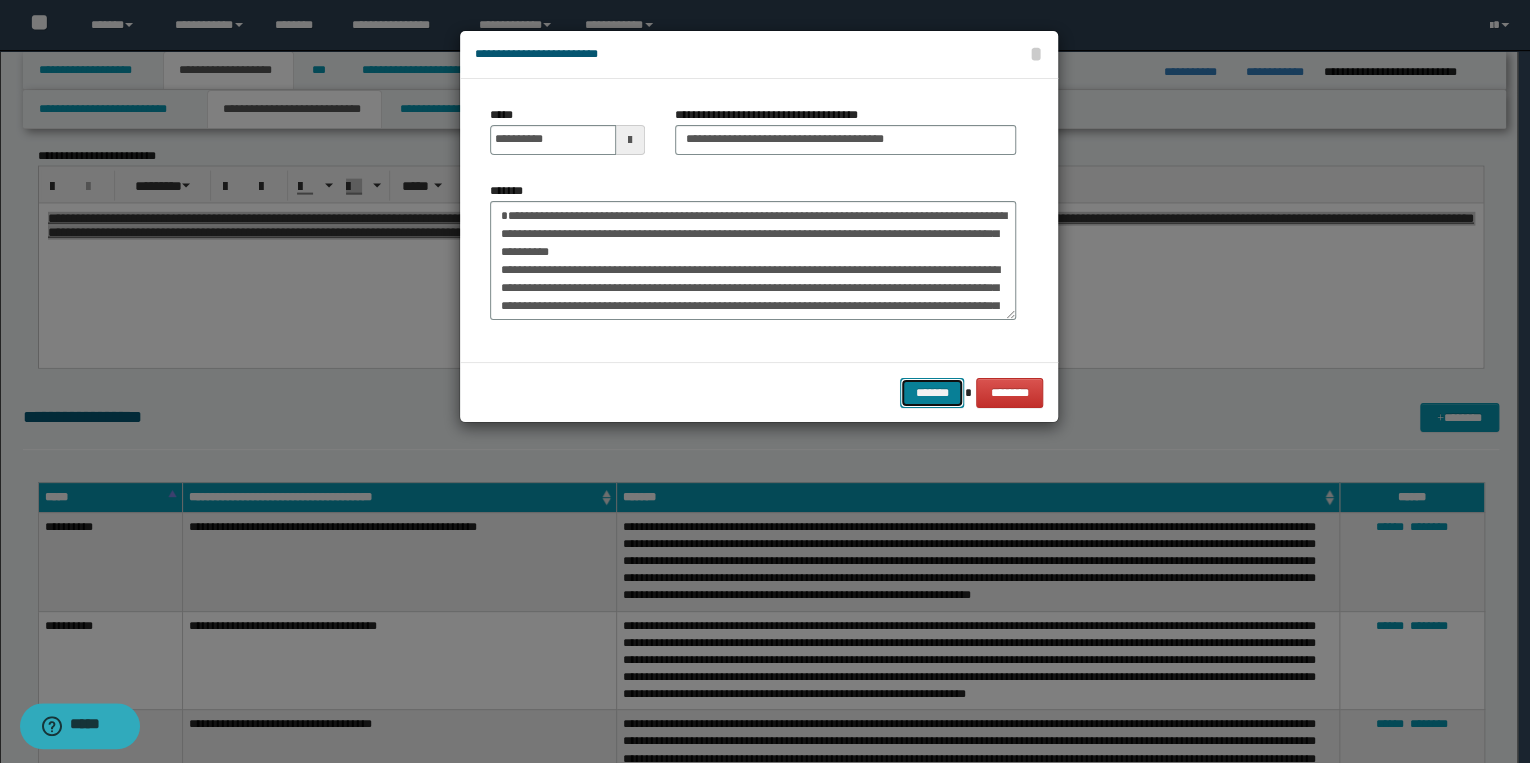 click on "*******" at bounding box center (932, 393) 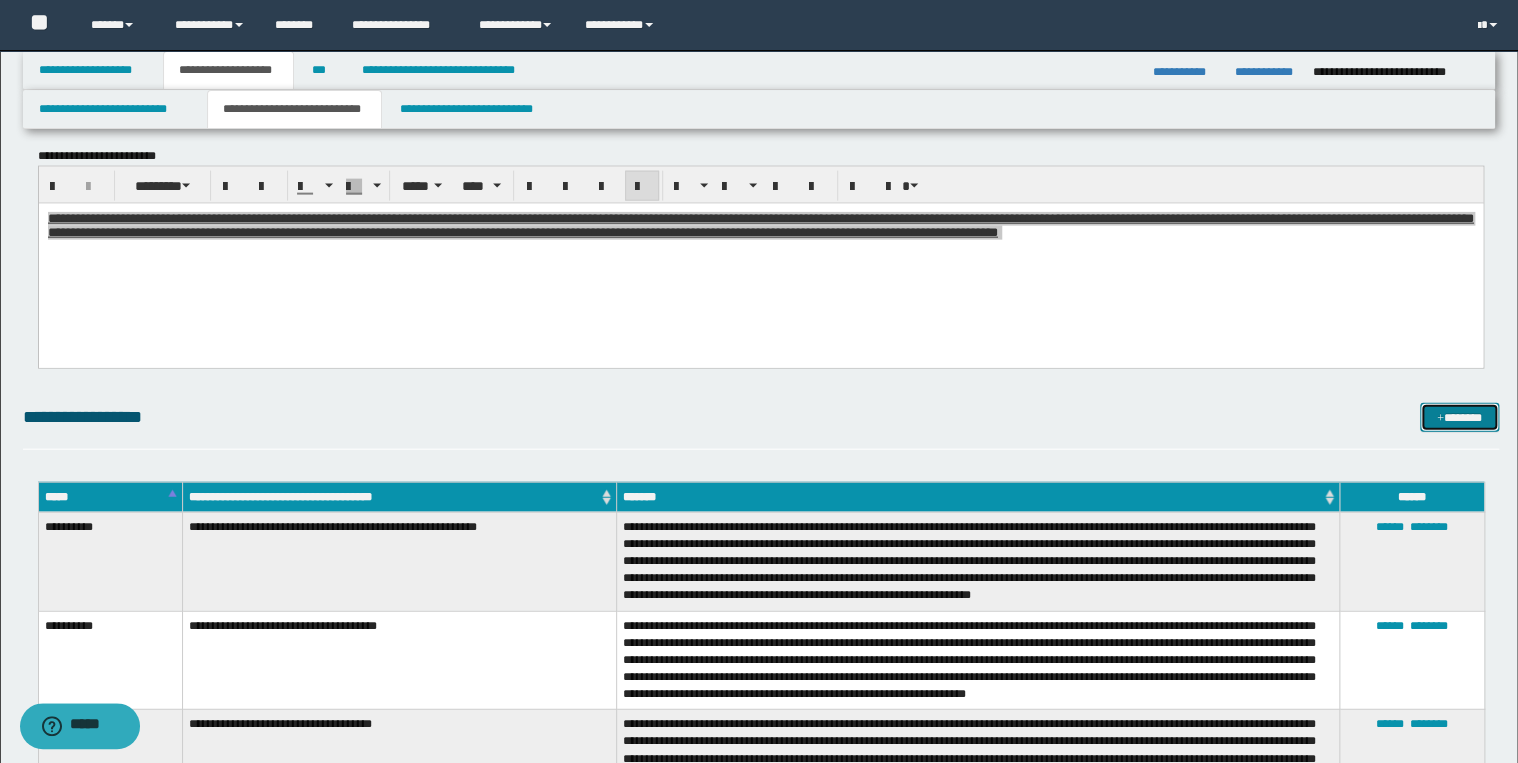 click on "*******" at bounding box center [1459, 418] 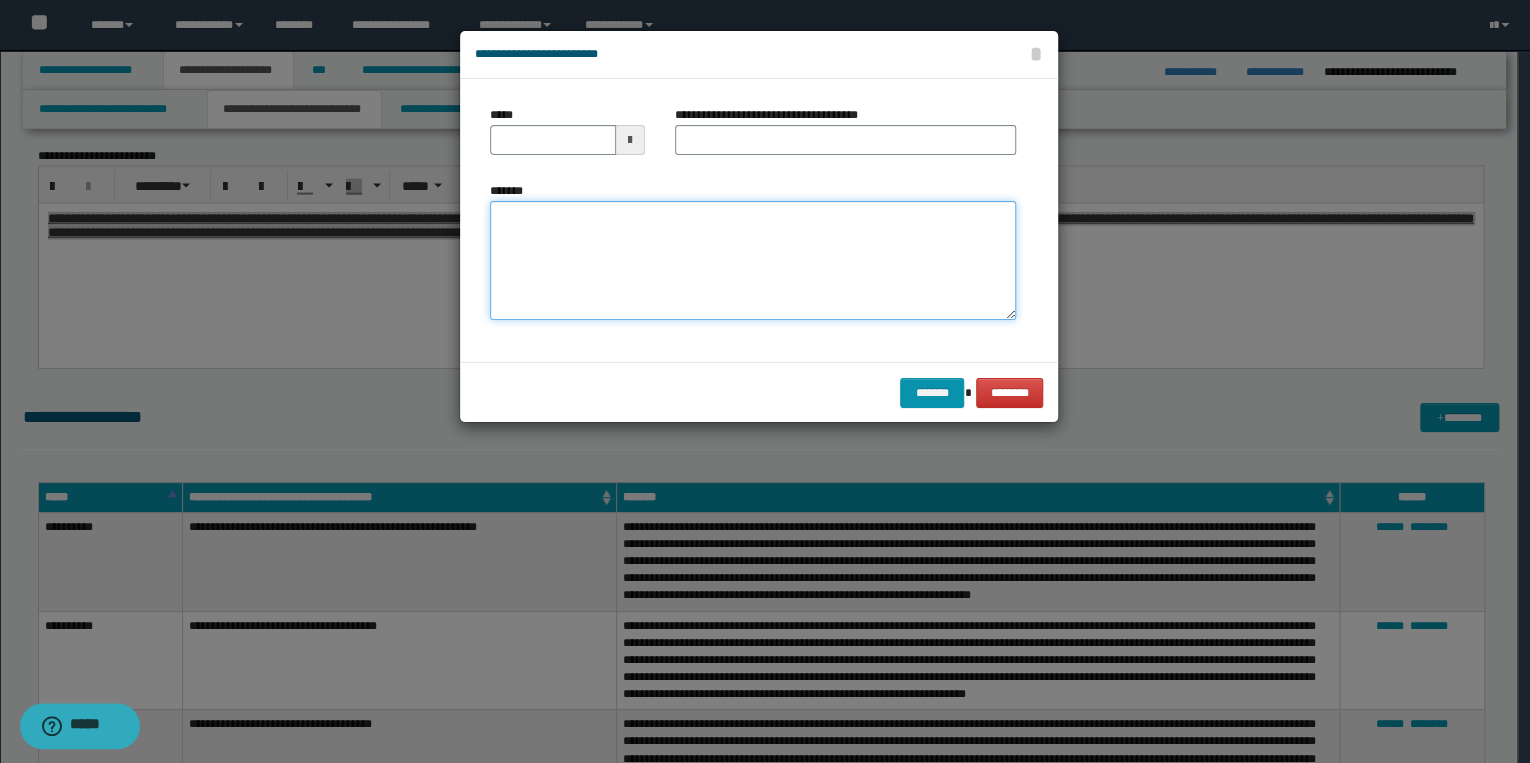 click on "*******" at bounding box center (753, 261) 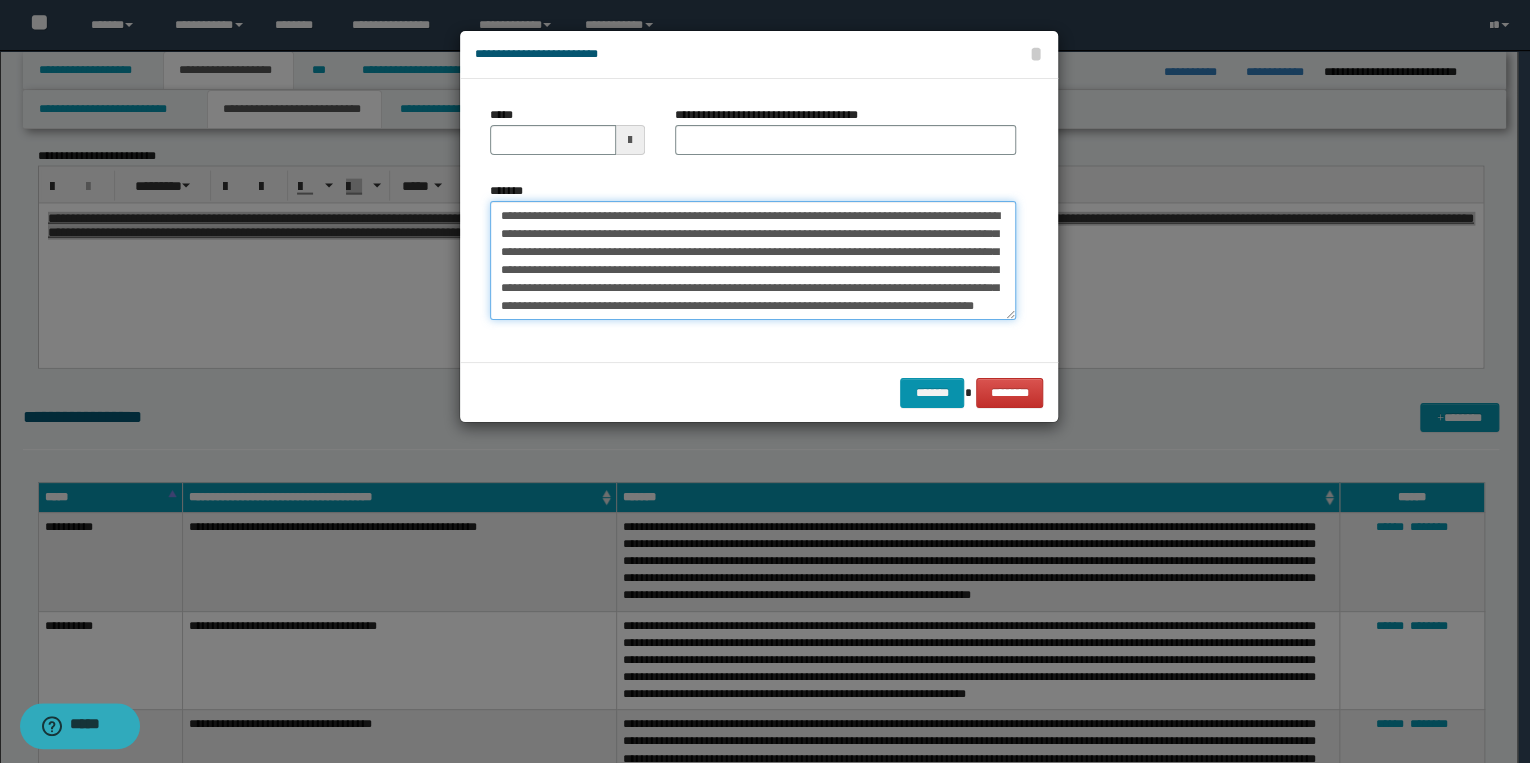 scroll, scrollTop: 0, scrollLeft: 0, axis: both 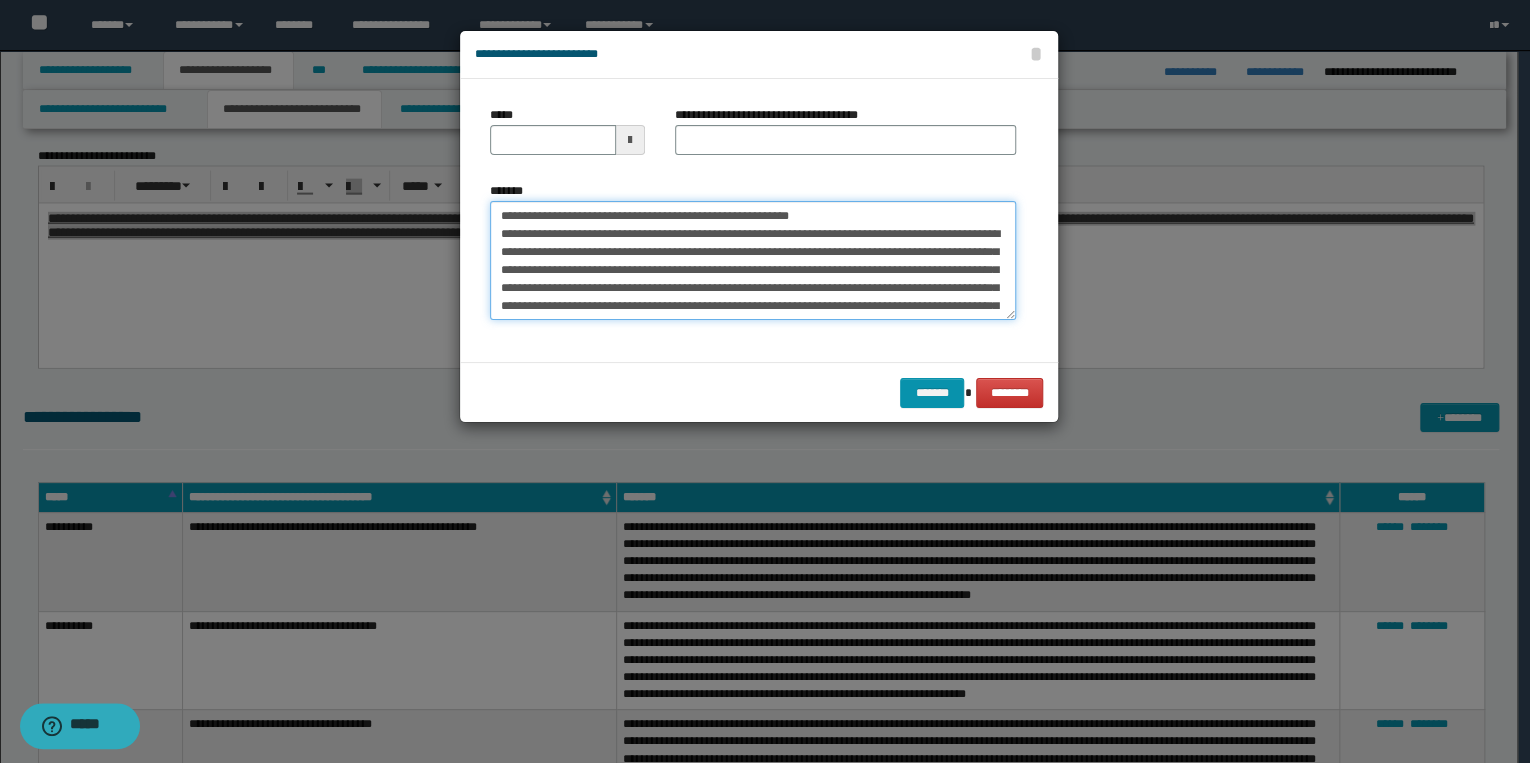 drag, startPoint x: 562, startPoint y: 216, endPoint x: 497, endPoint y: 216, distance: 65 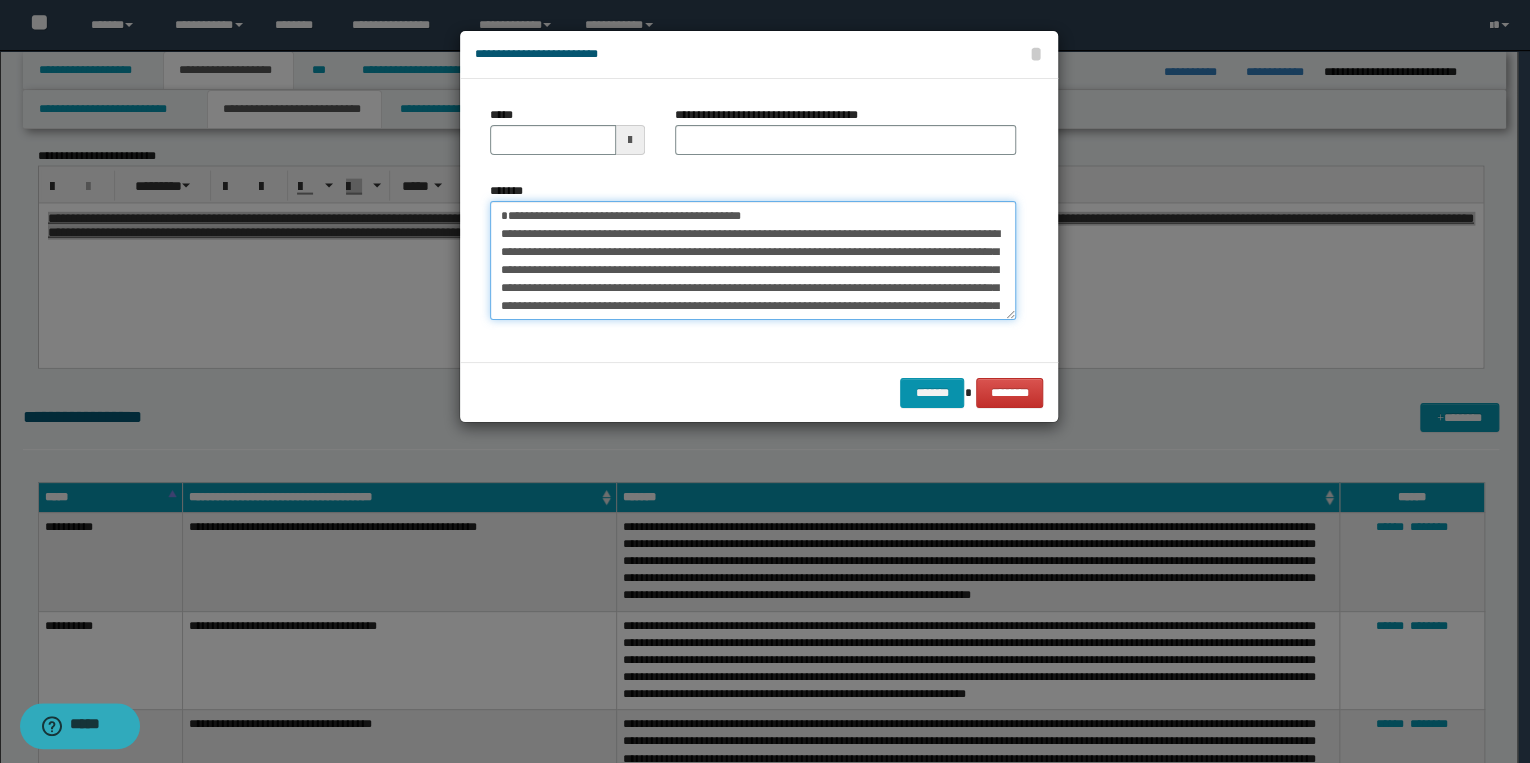 type 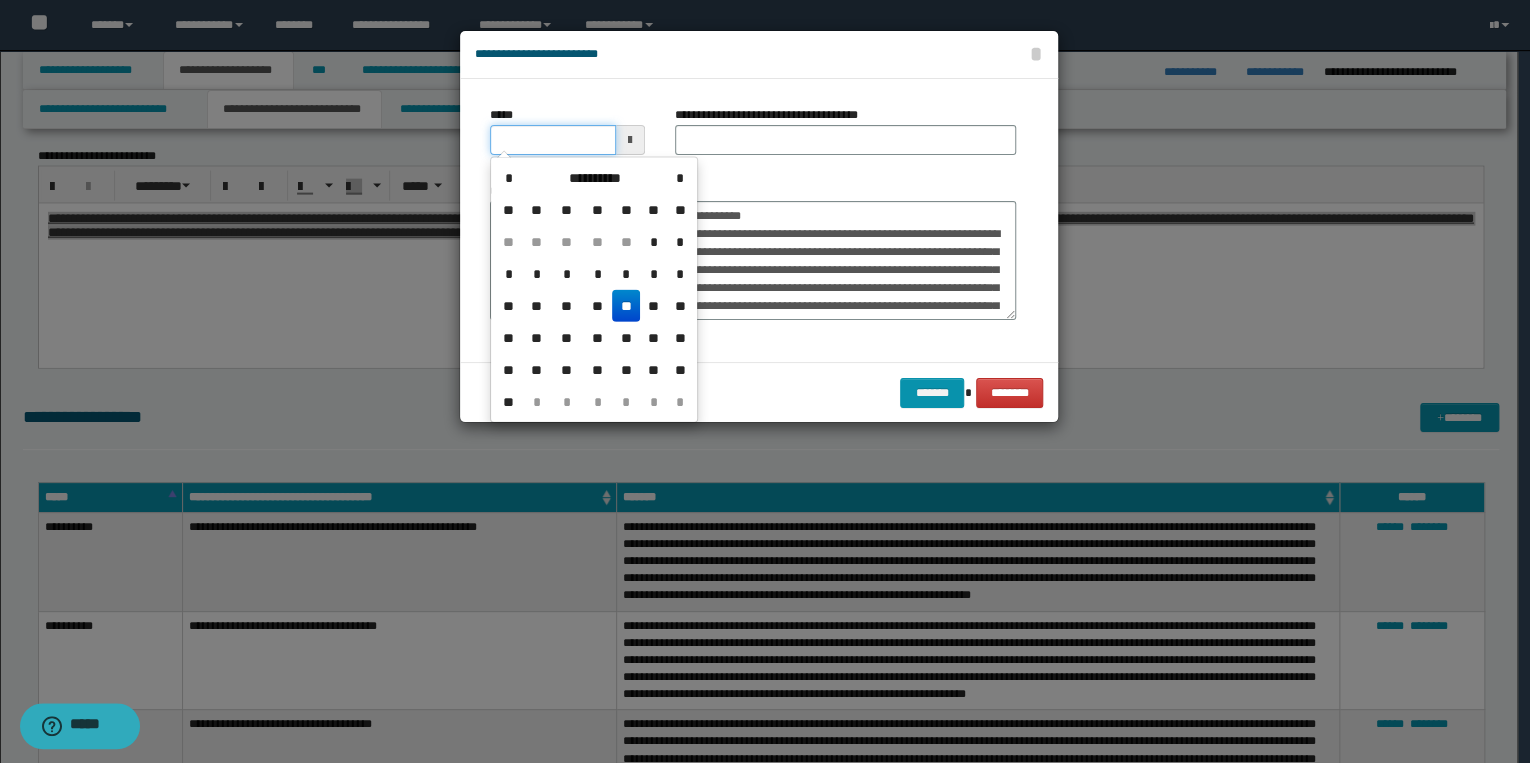 click on "*****" at bounding box center [553, 140] 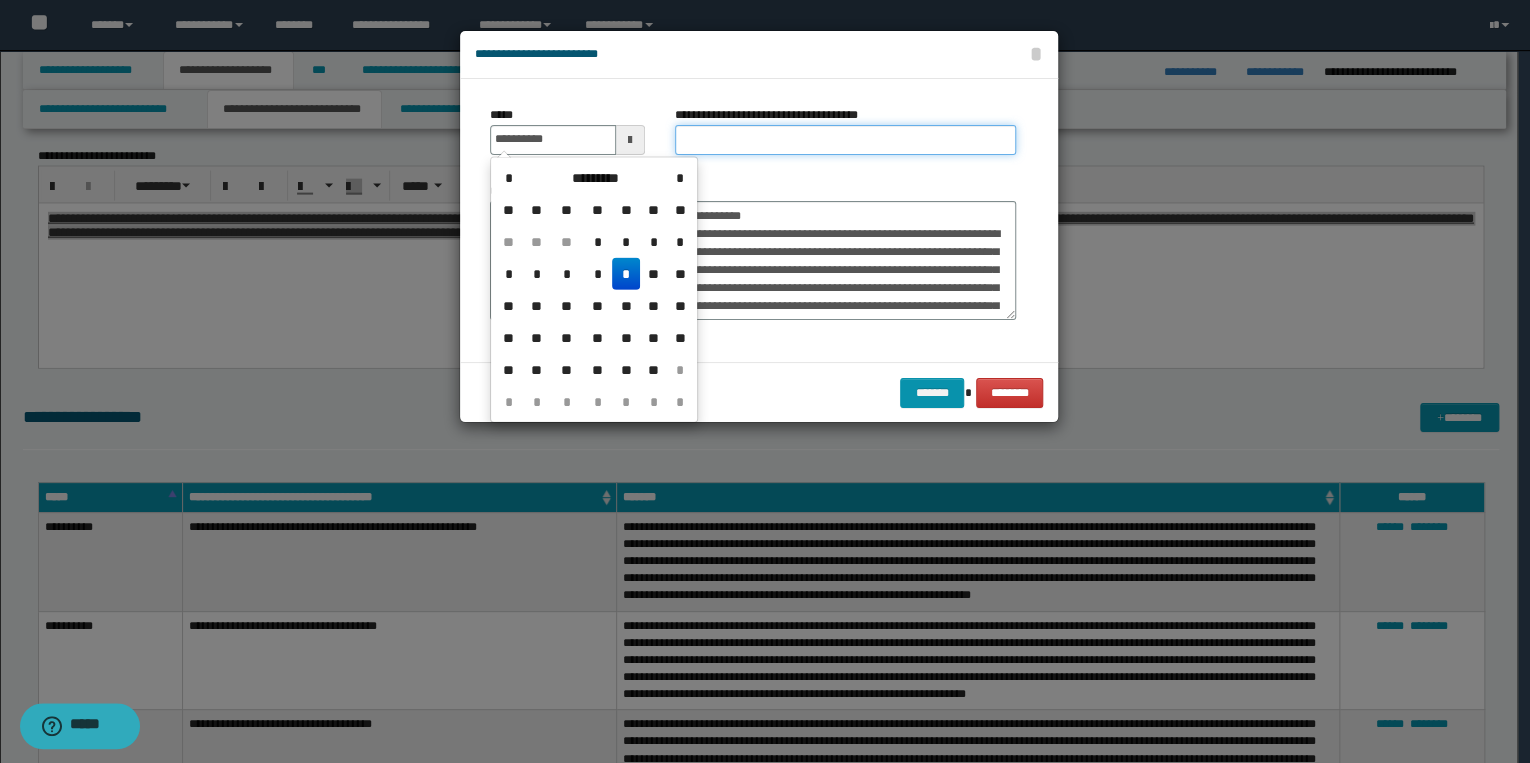 type on "**********" 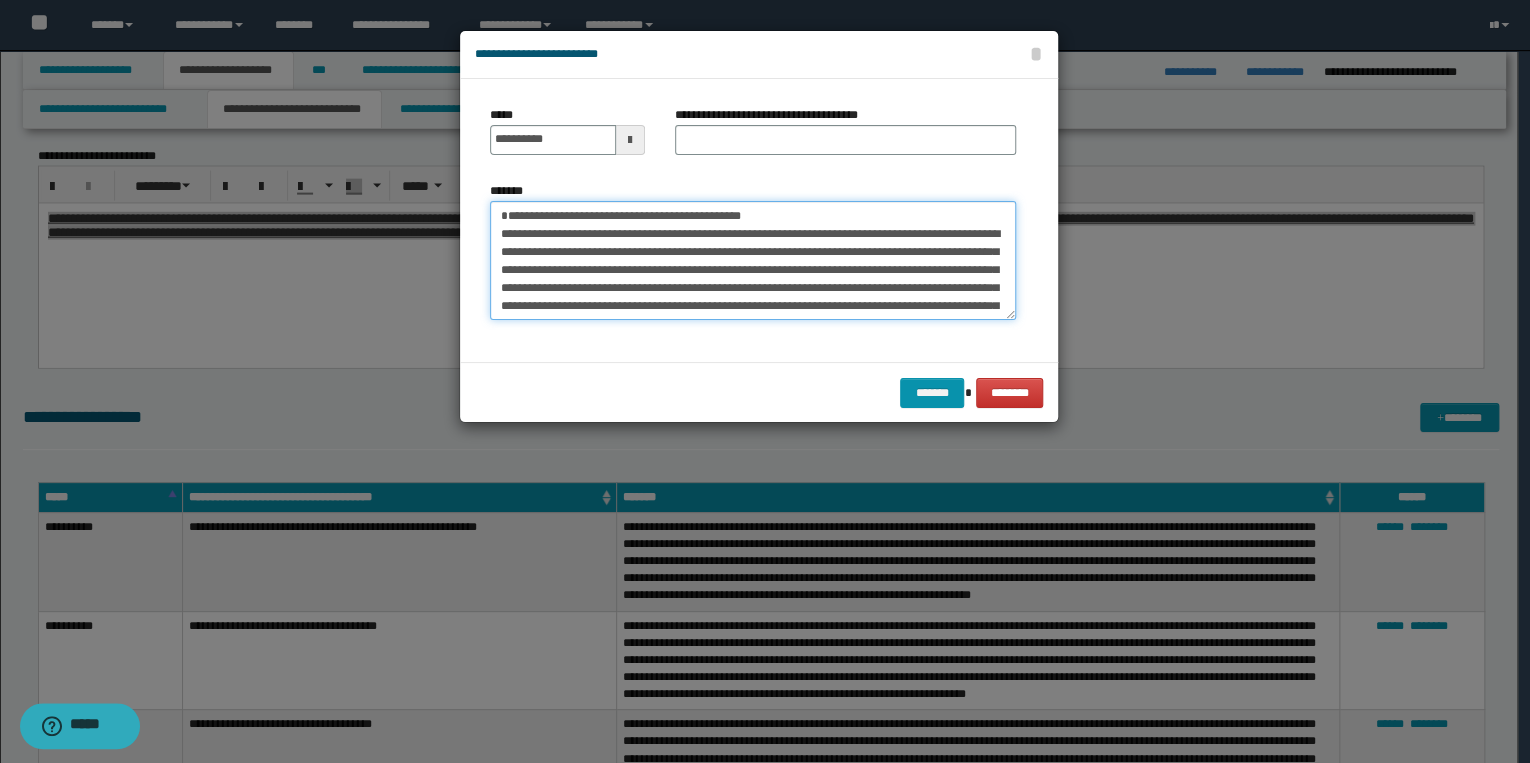 drag, startPoint x: 500, startPoint y: 214, endPoint x: 802, endPoint y: 214, distance: 302 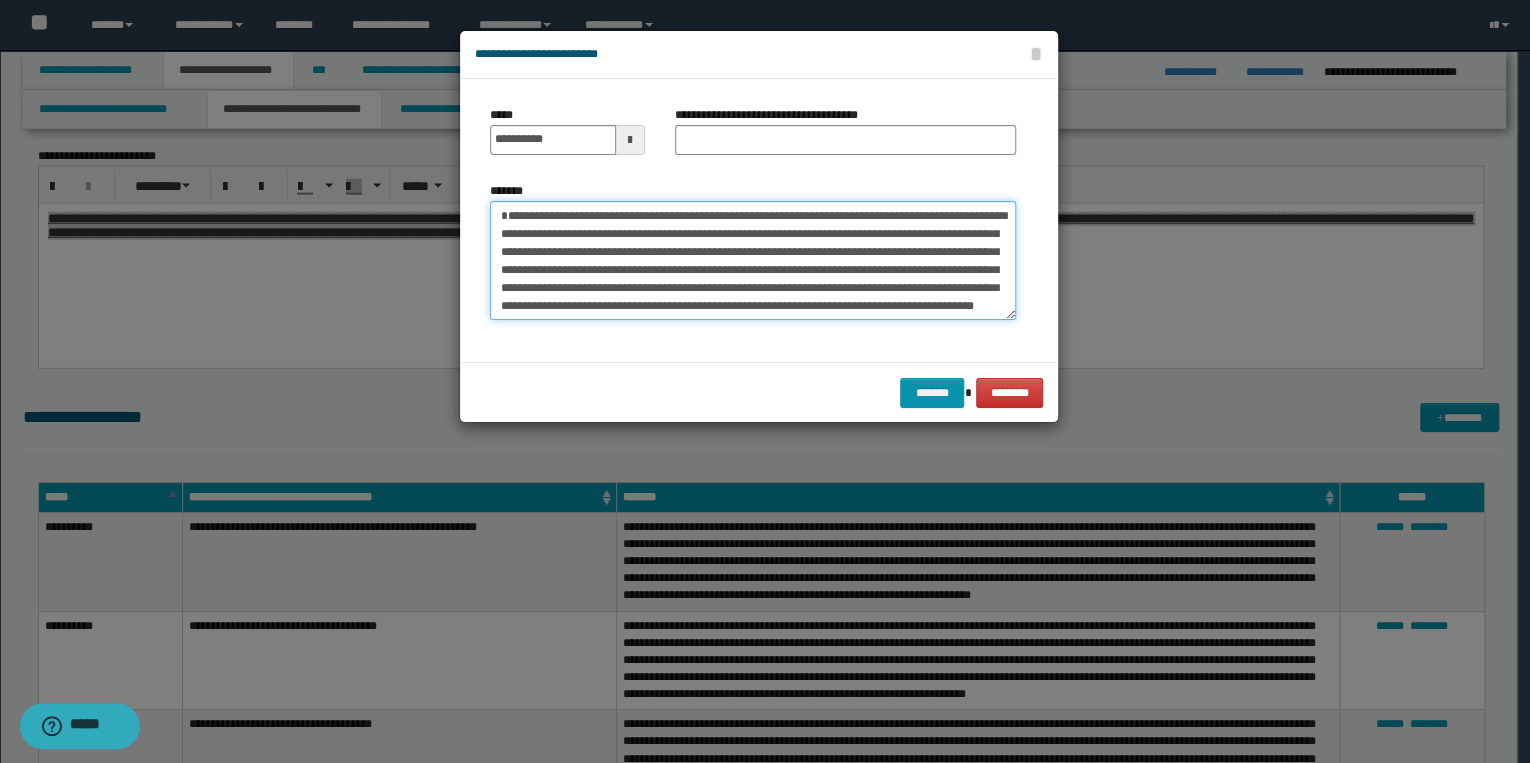 type on "**********" 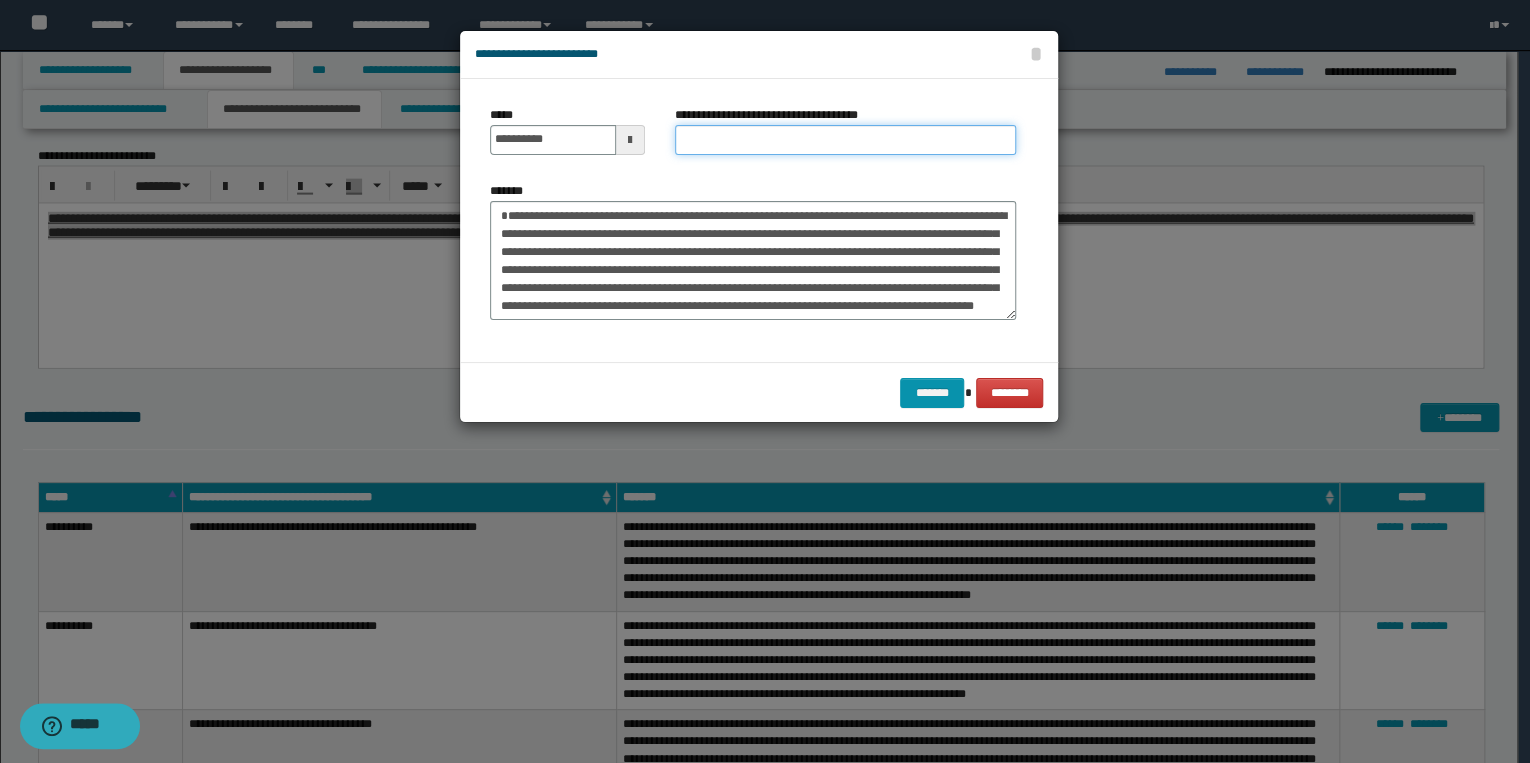 drag, startPoint x: 691, startPoint y: 144, endPoint x: 703, endPoint y: 144, distance: 12 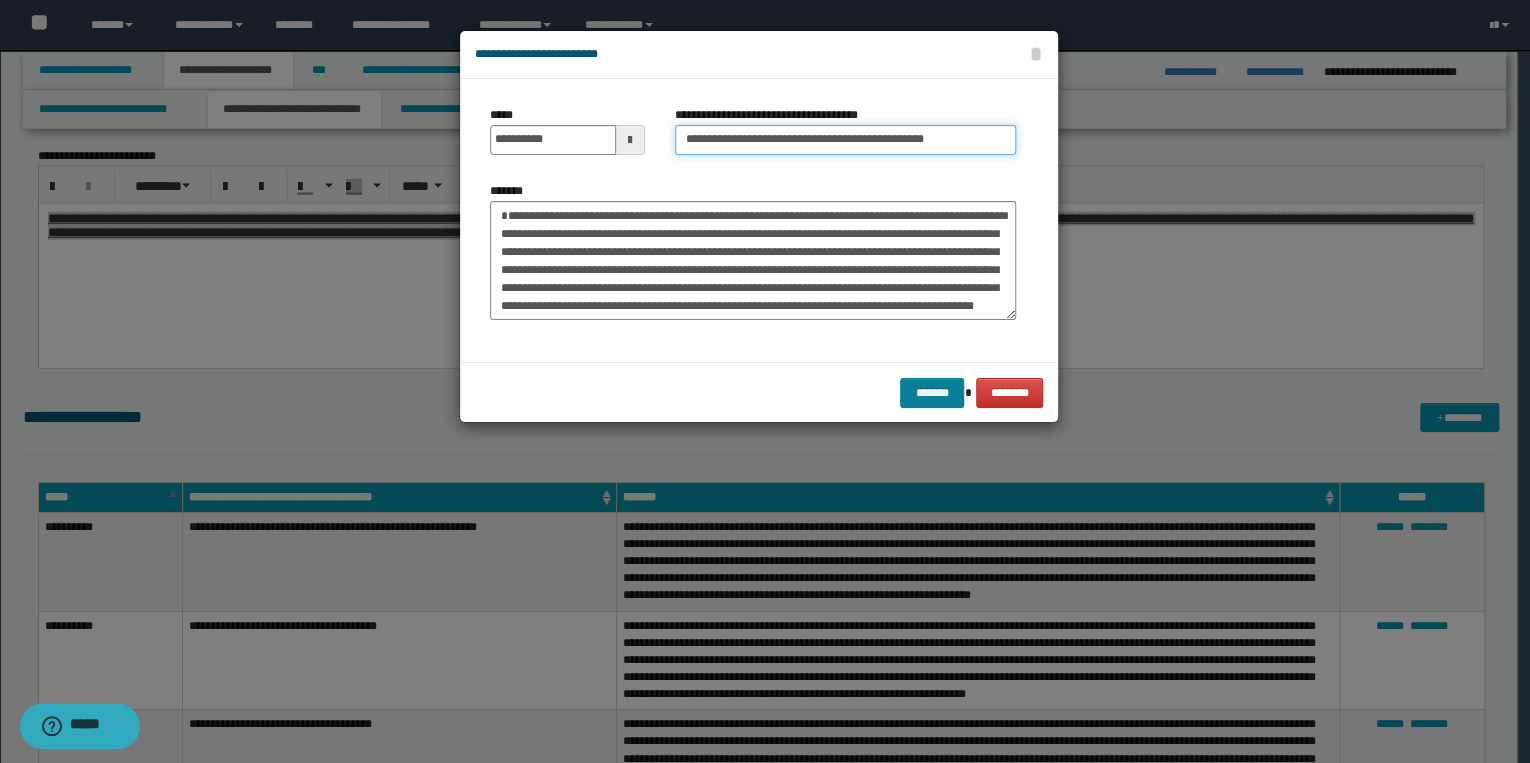 type on "**********" 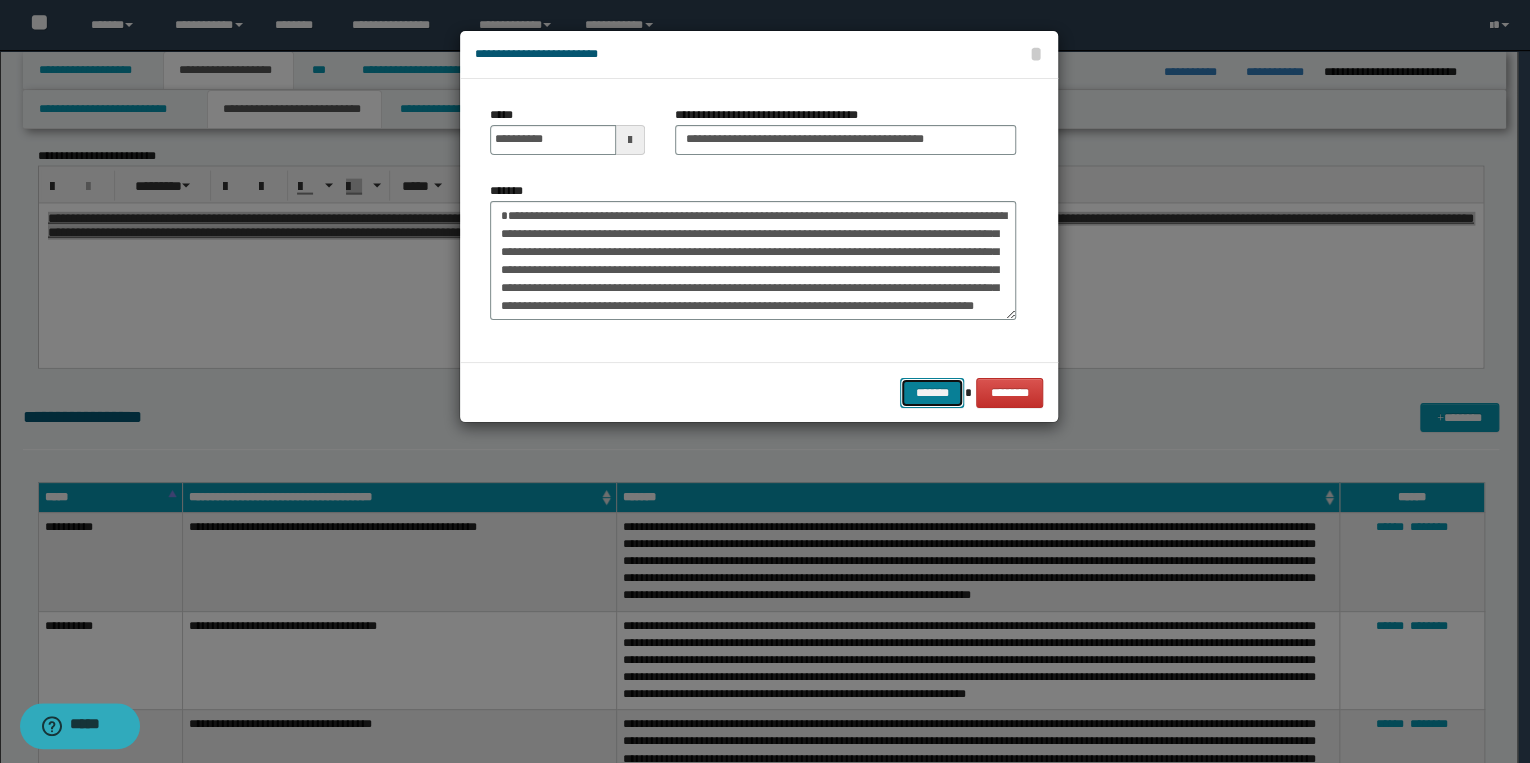 click on "*******" at bounding box center (932, 393) 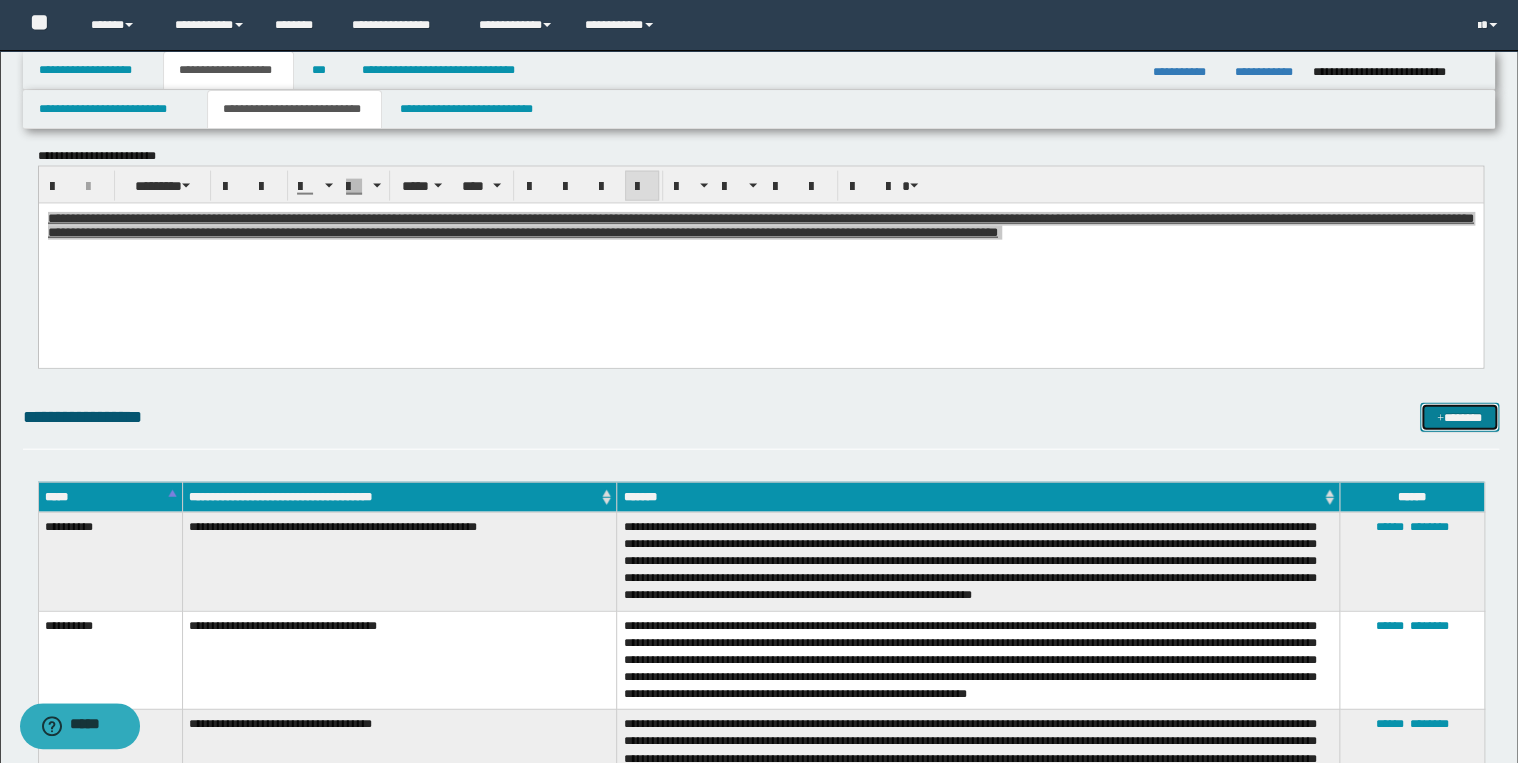 click on "*******" at bounding box center [1459, 418] 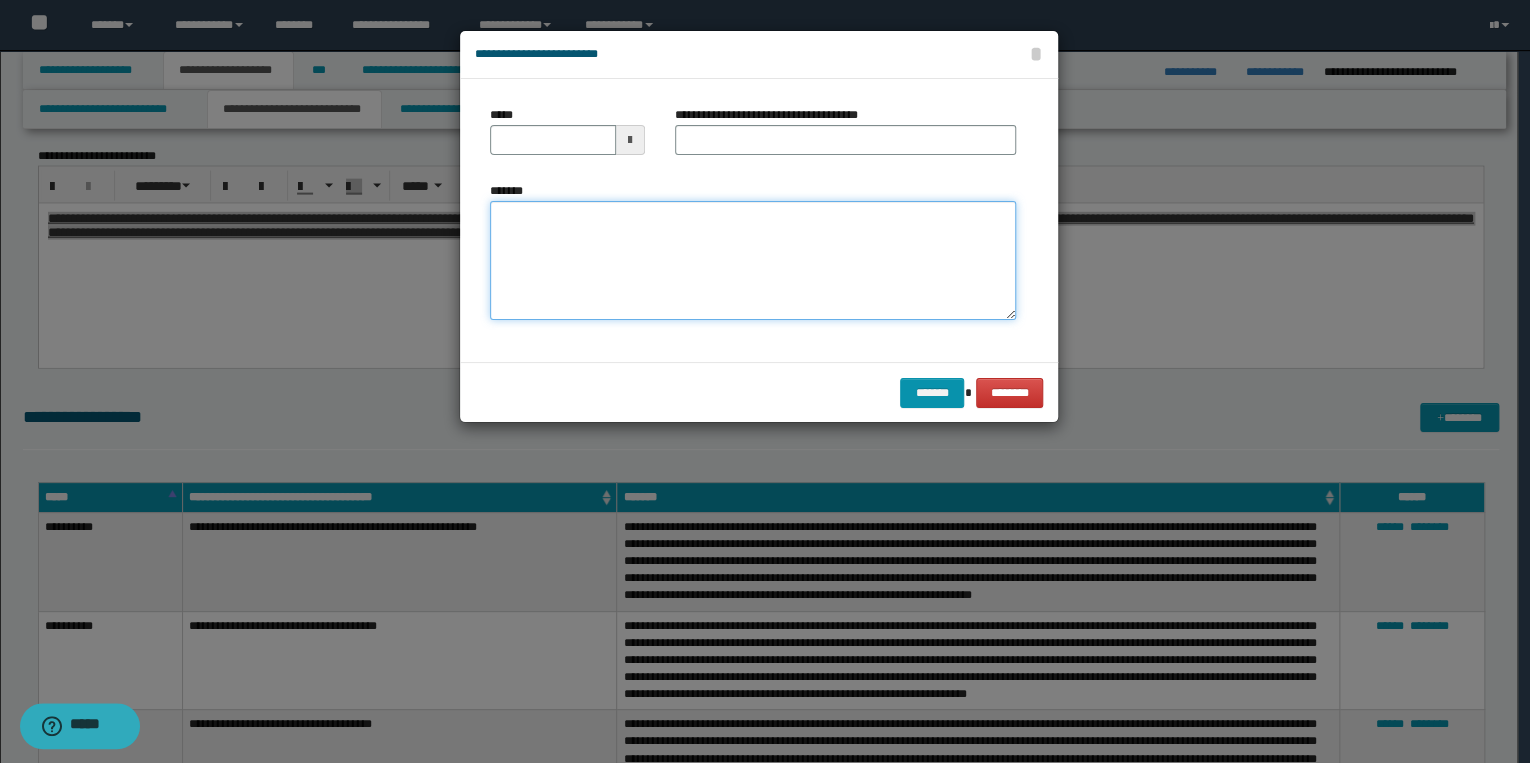 click on "*******" at bounding box center [753, 261] 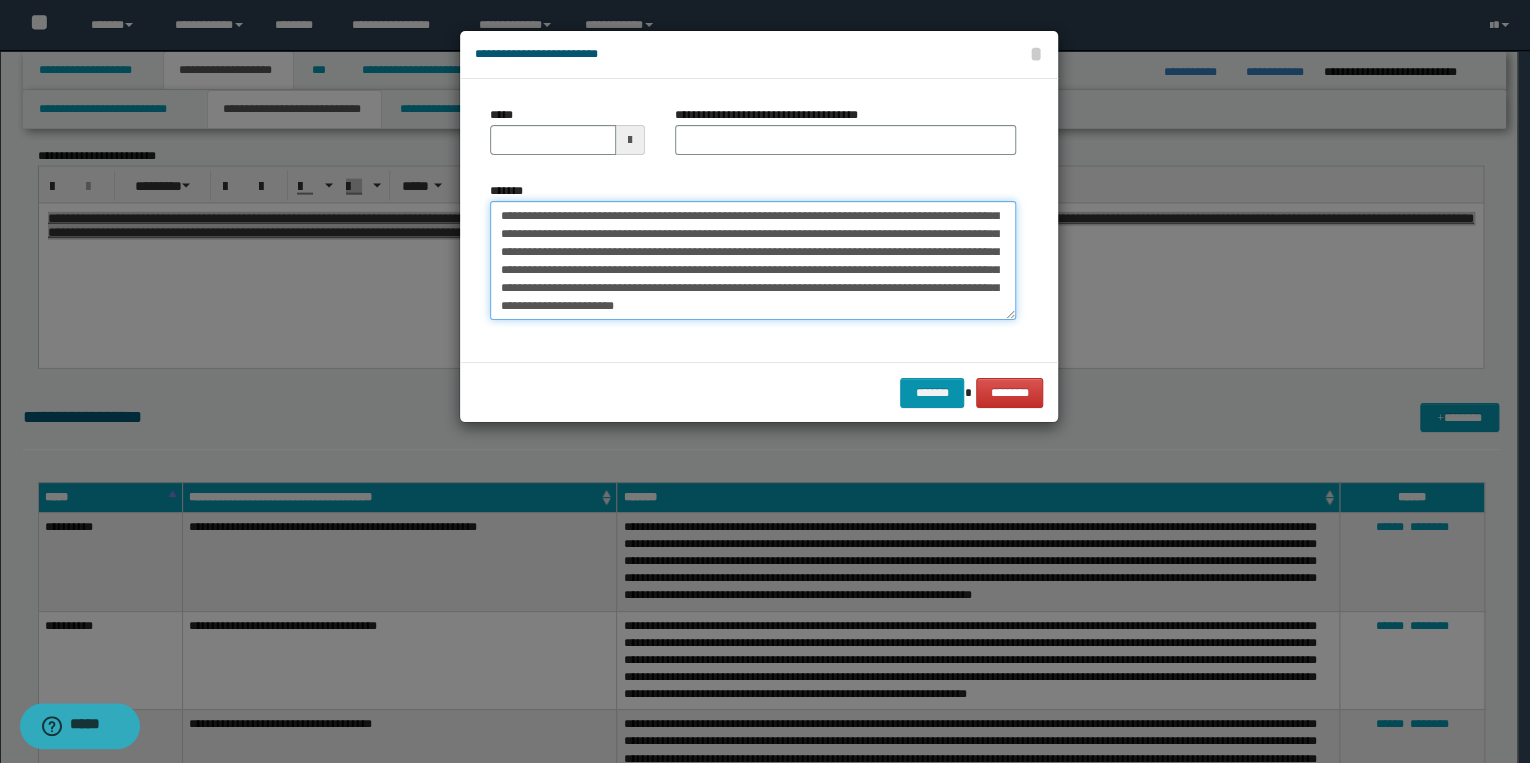 scroll, scrollTop: 0, scrollLeft: 0, axis: both 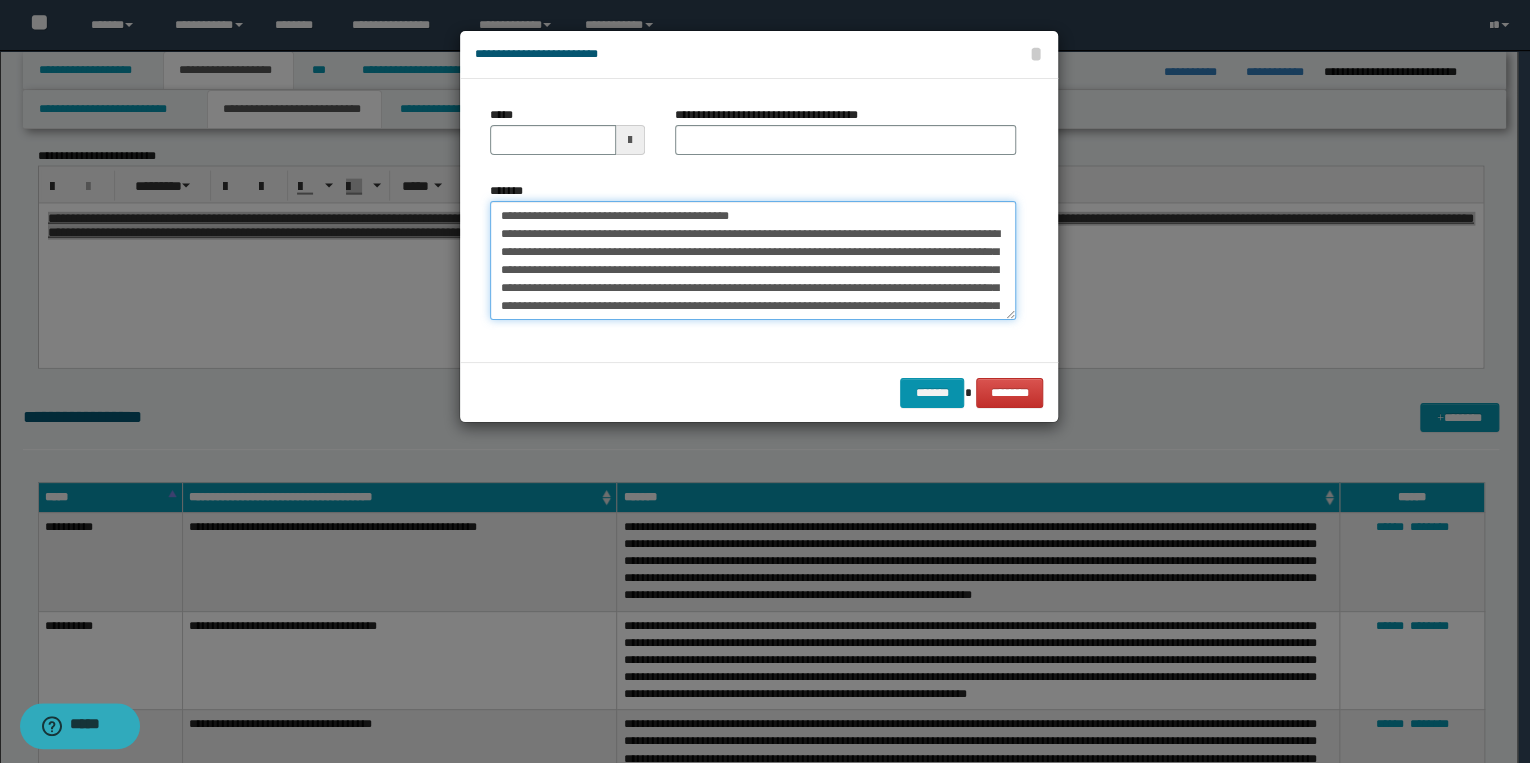 drag, startPoint x: 562, startPoint y: 217, endPoint x: 488, endPoint y: 211, distance: 74.24284 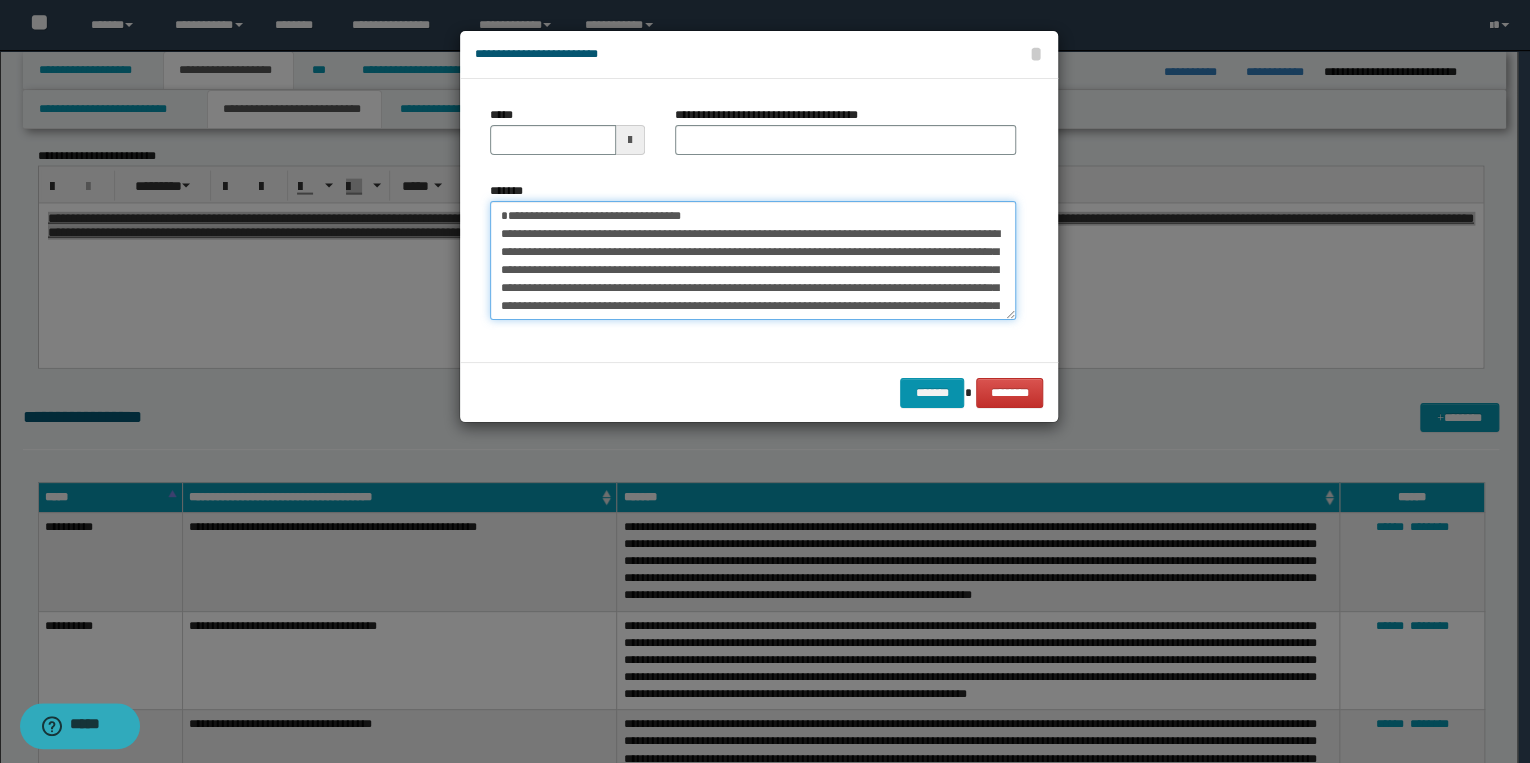 type 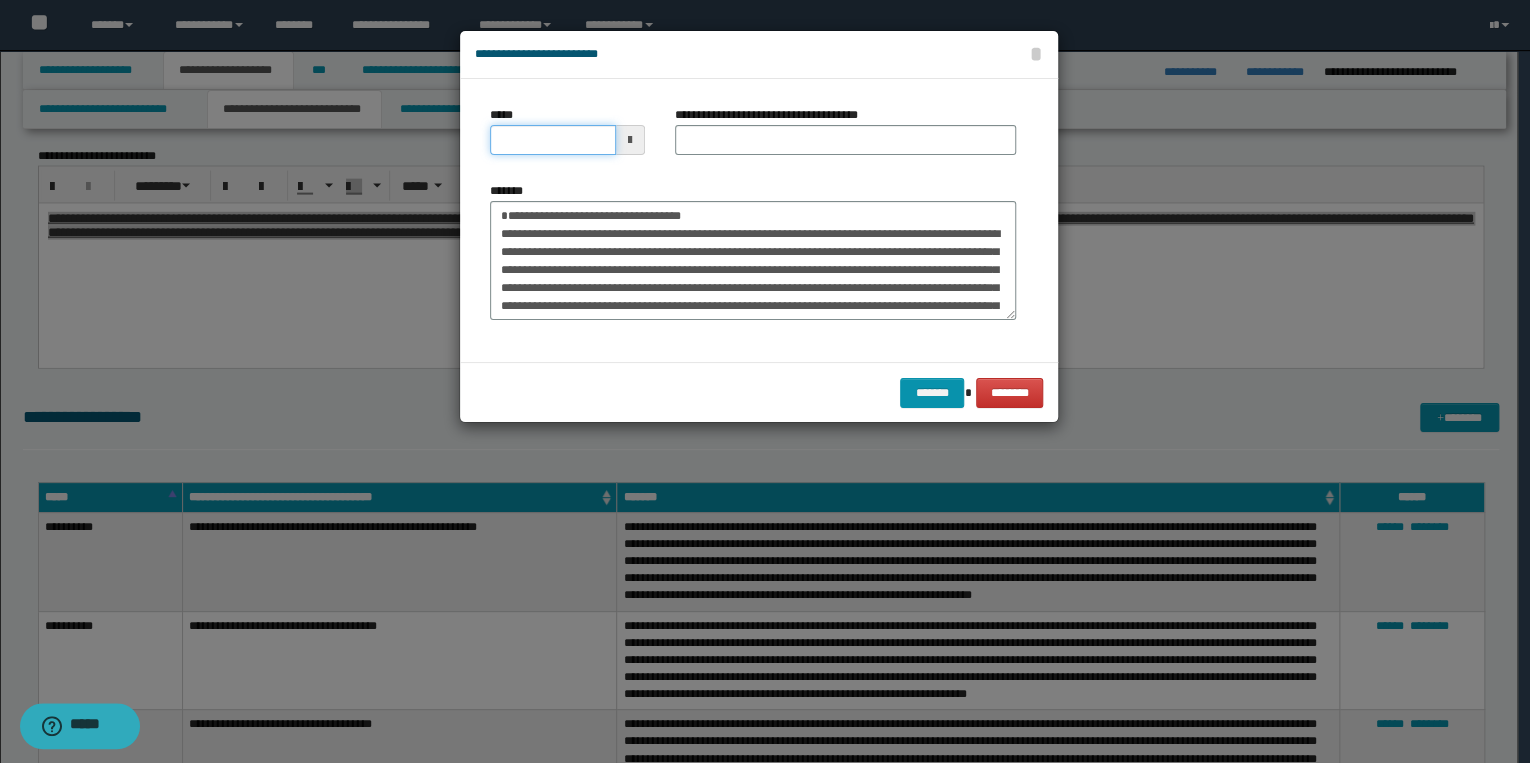 click on "*****" at bounding box center (553, 140) 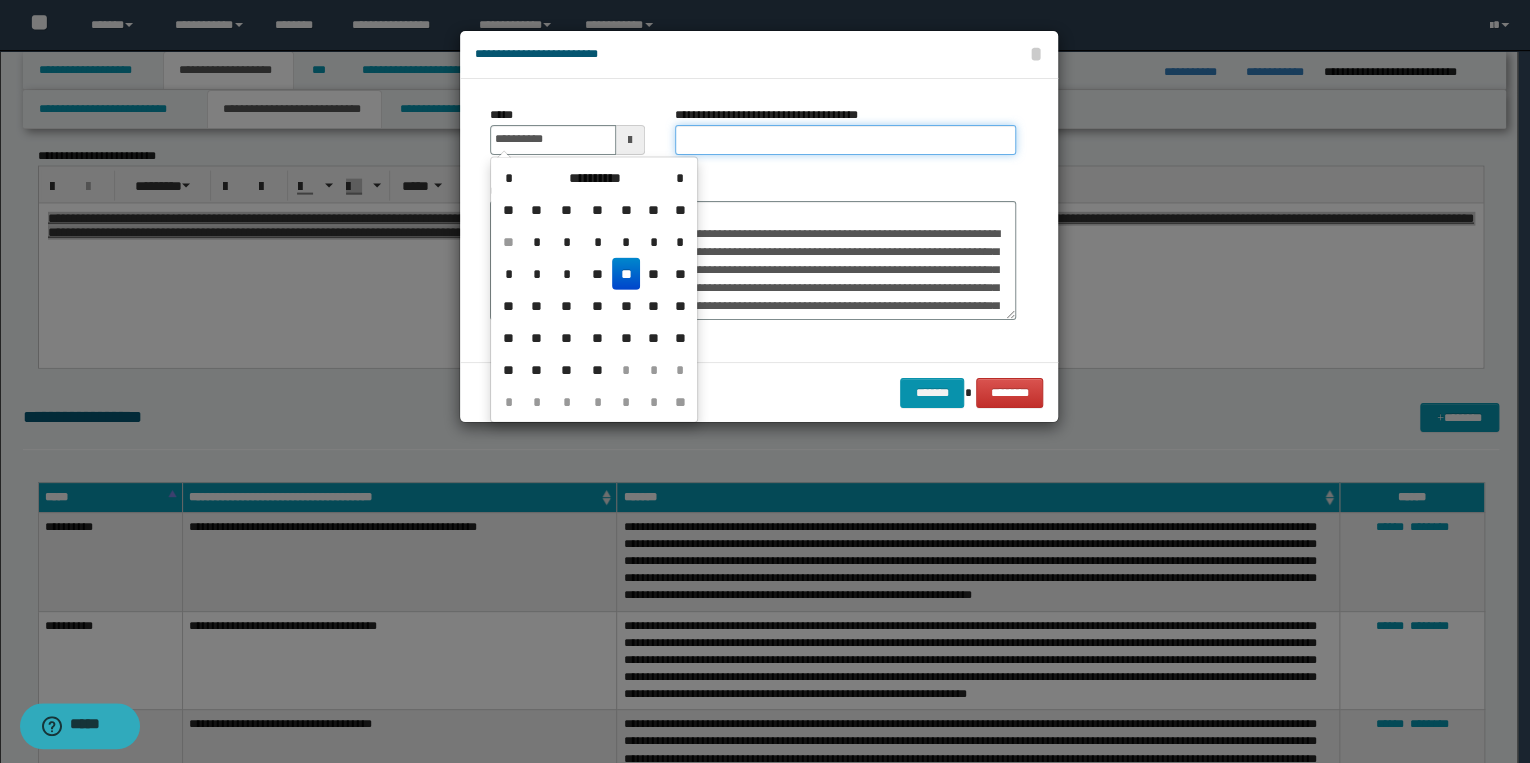 type on "**********" 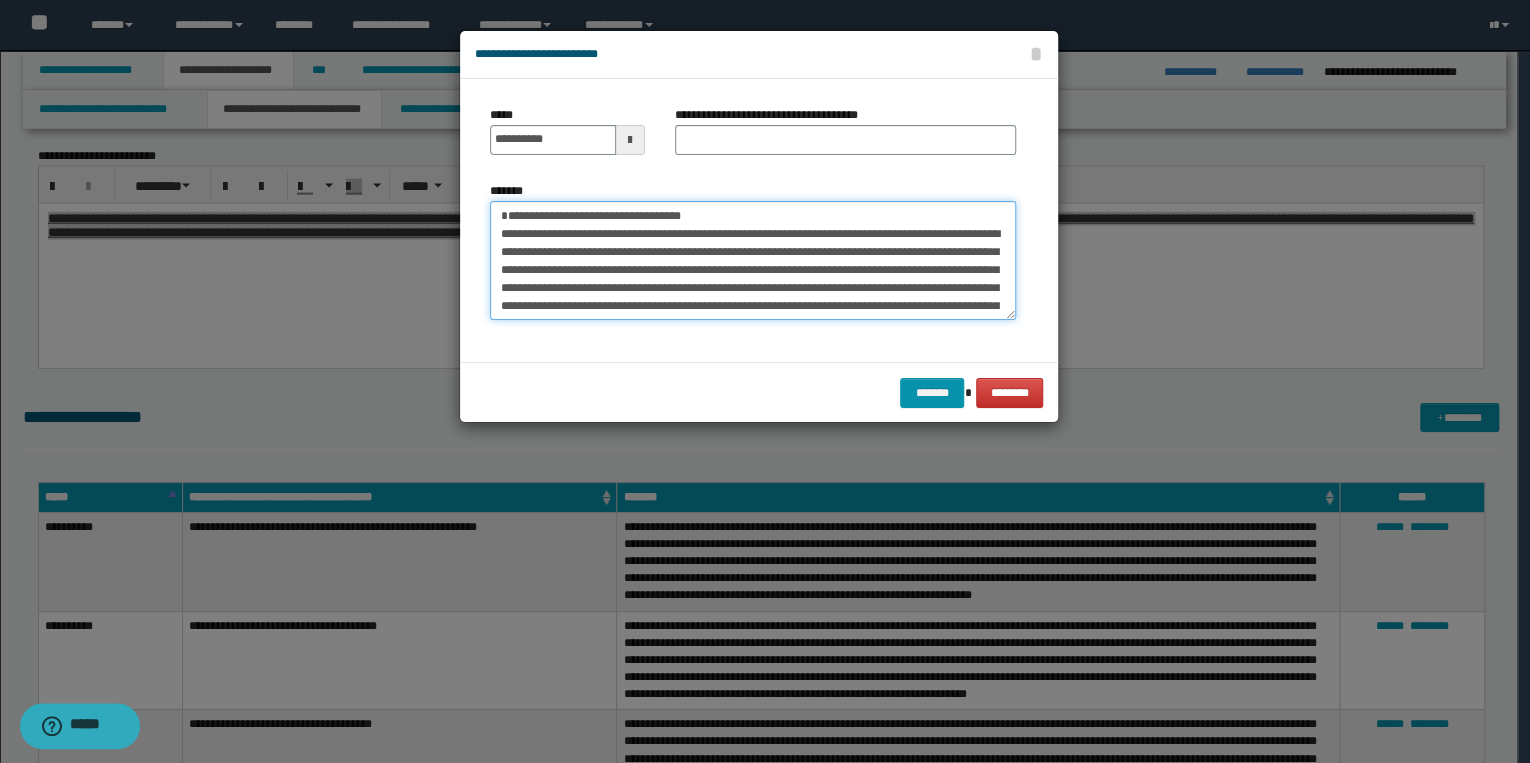 drag, startPoint x: 502, startPoint y: 215, endPoint x: 725, endPoint y: 215, distance: 223 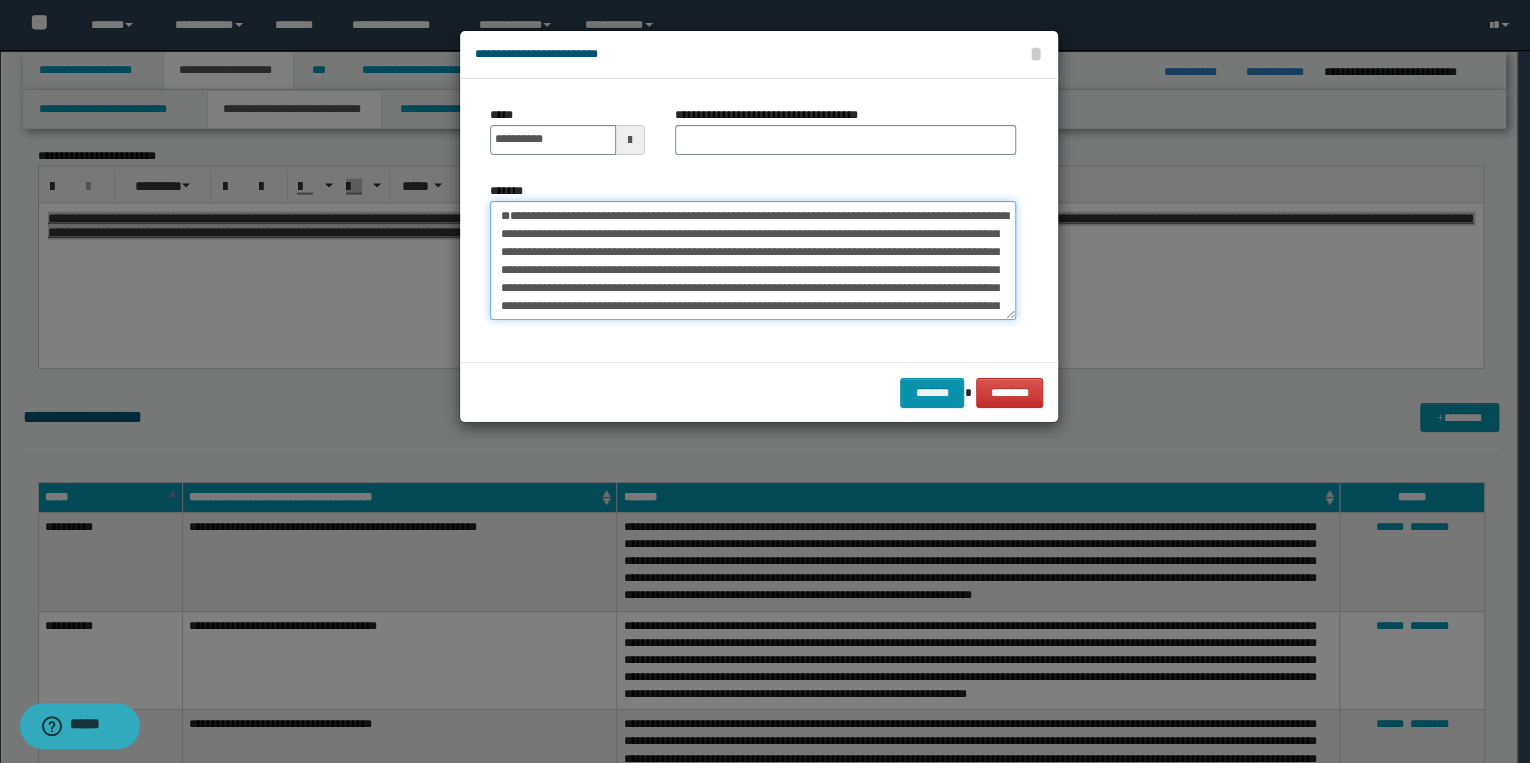 type on "**********" 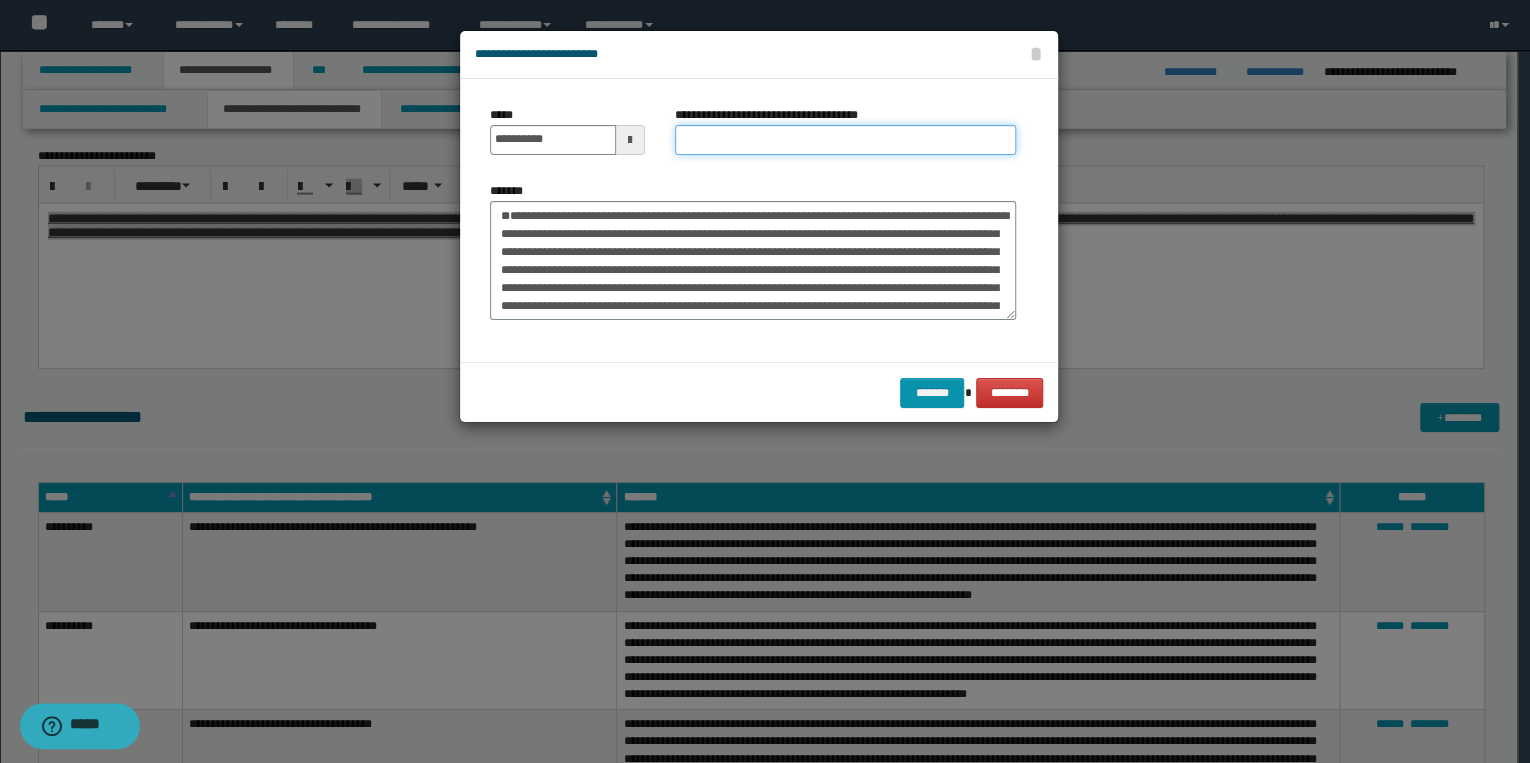 drag, startPoint x: 683, startPoint y: 144, endPoint x: 735, endPoint y: 144, distance: 52 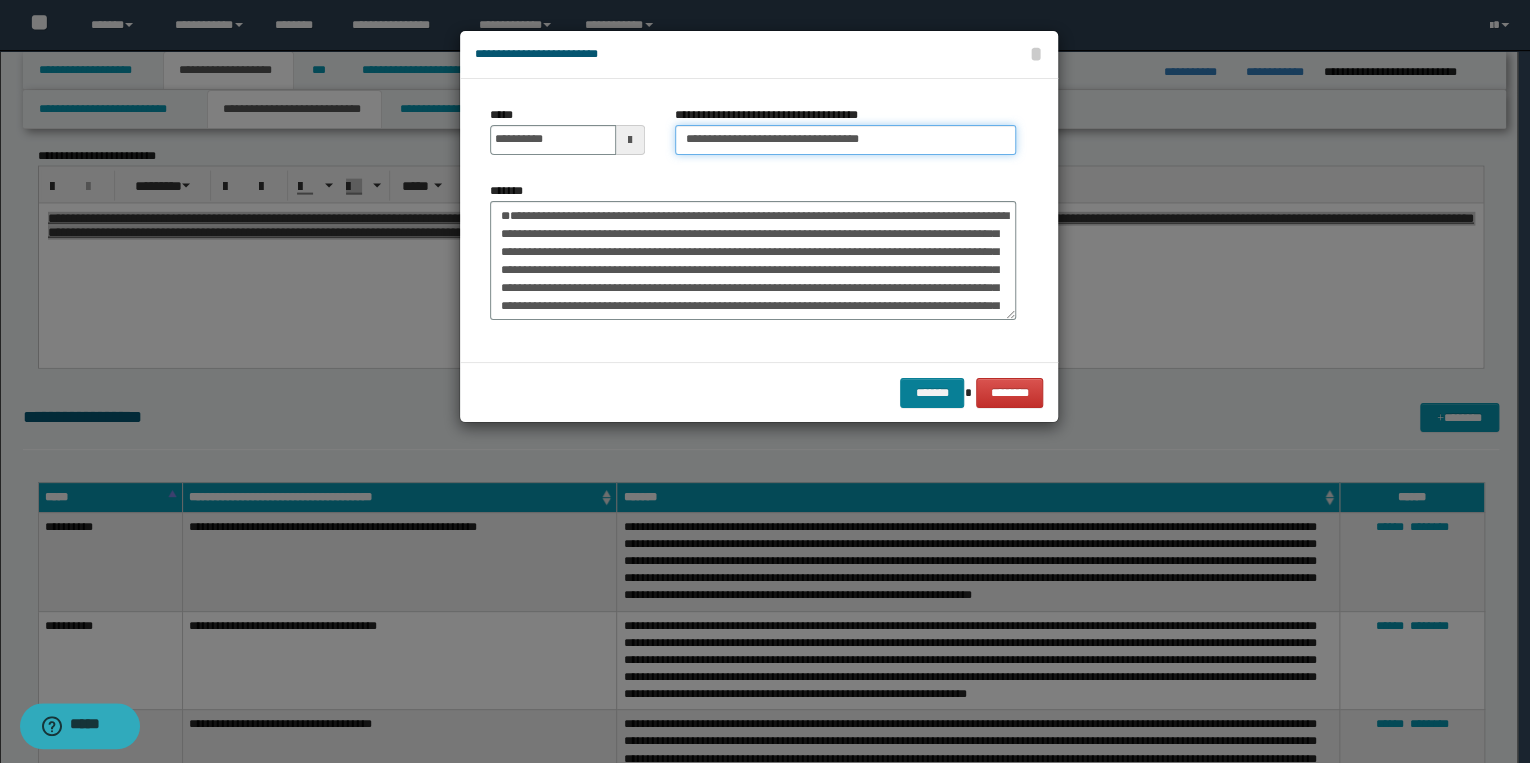 type on "**********" 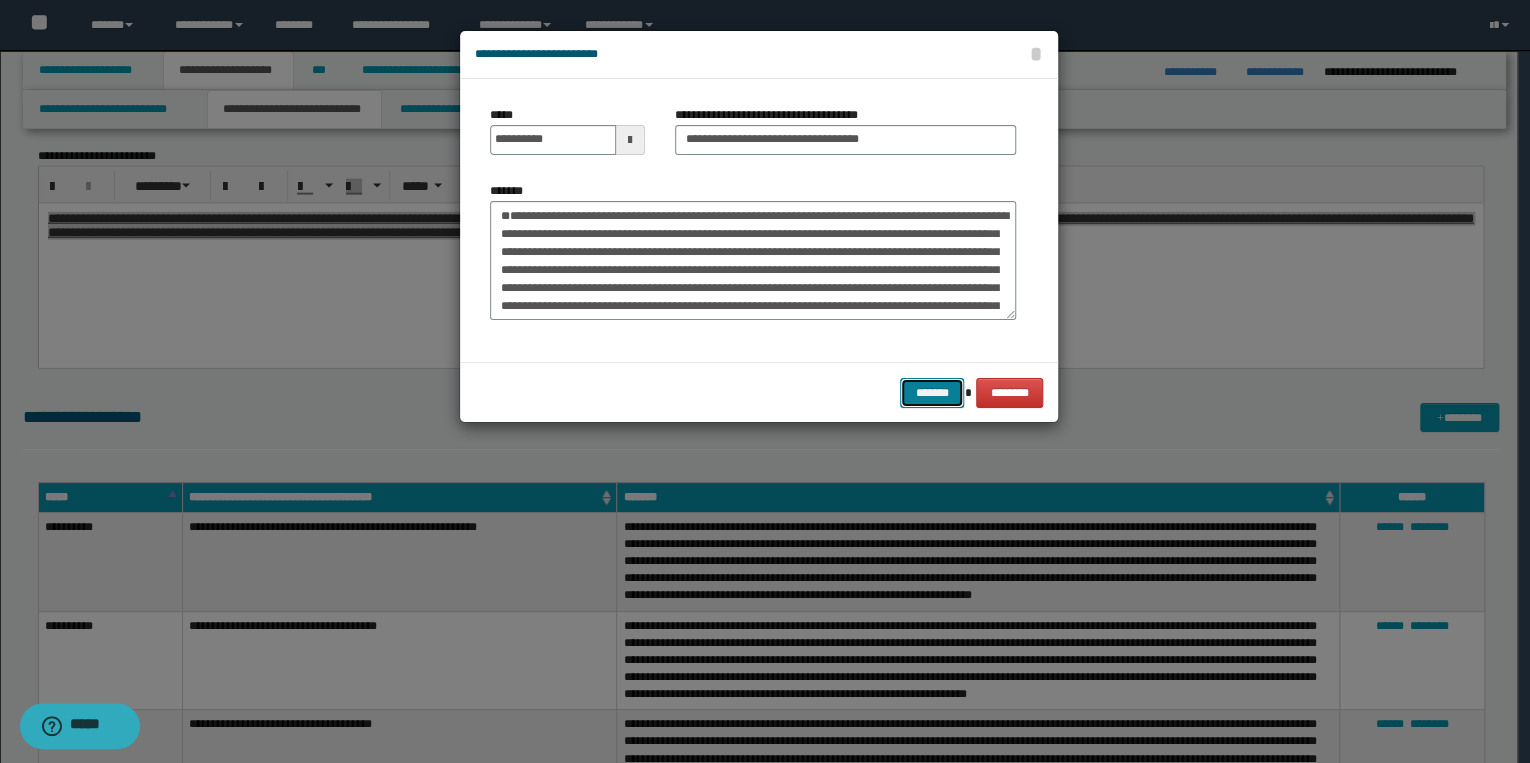 click on "*******" at bounding box center [932, 393] 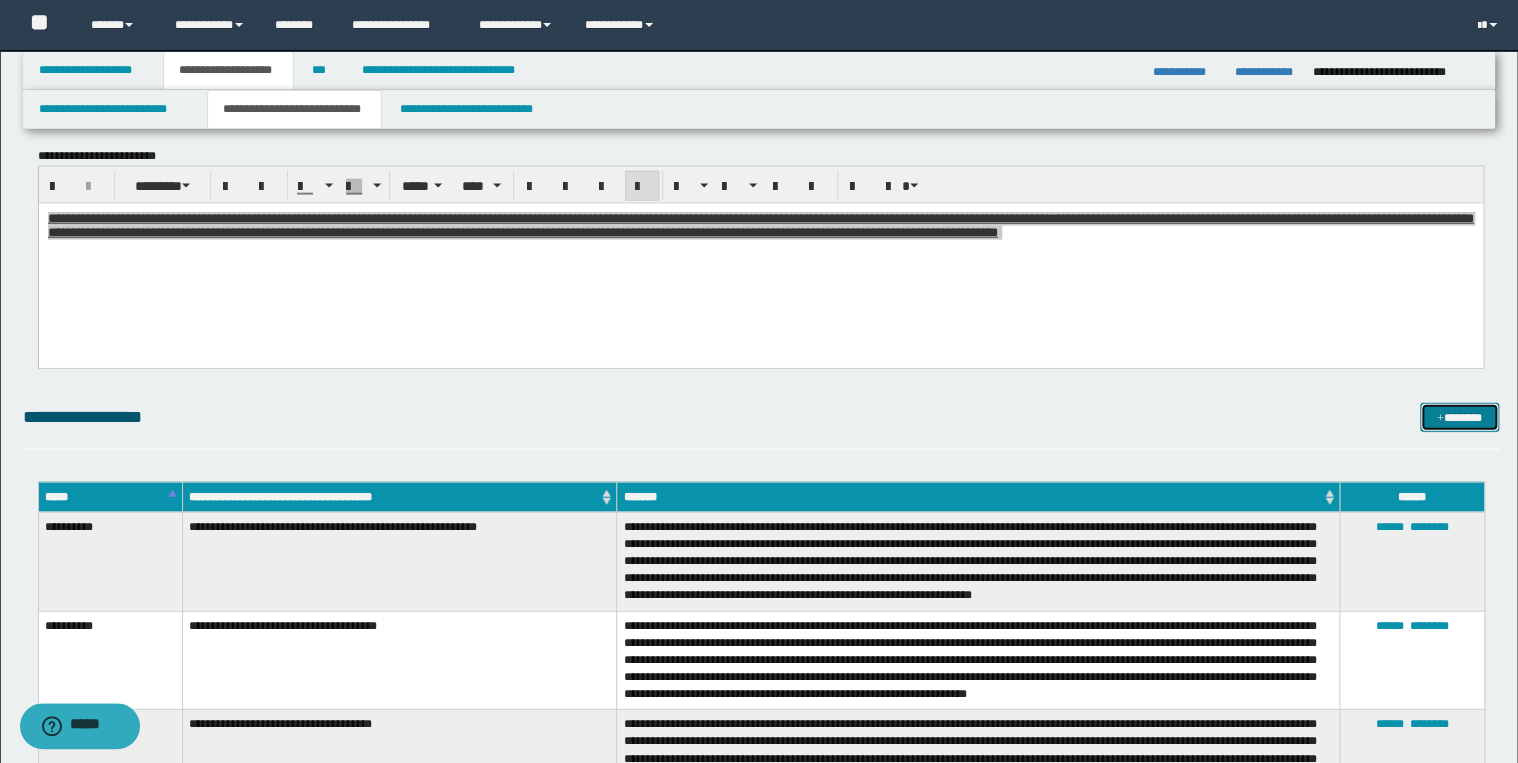 click at bounding box center (1440, 419) 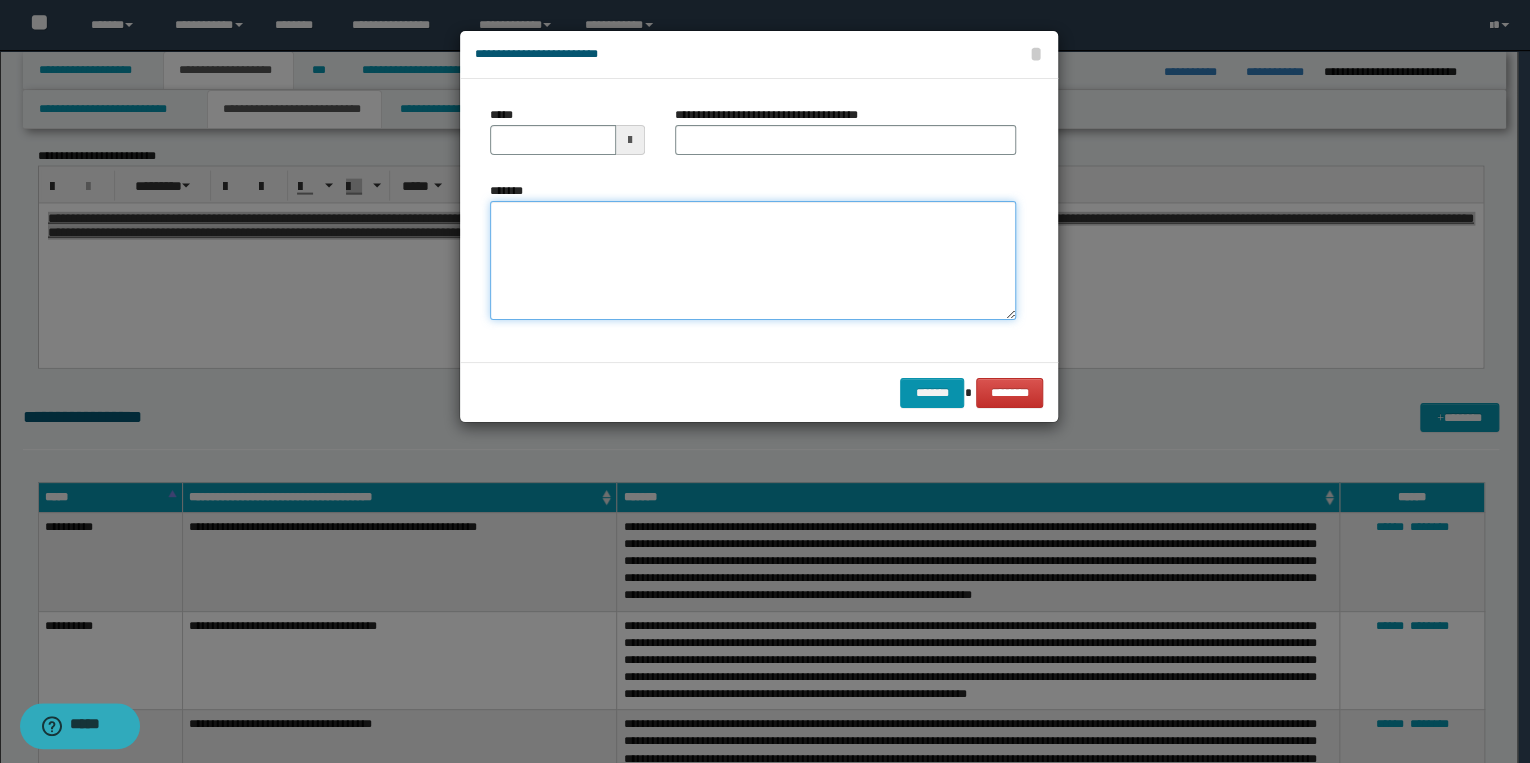 click on "*******" at bounding box center (753, 261) 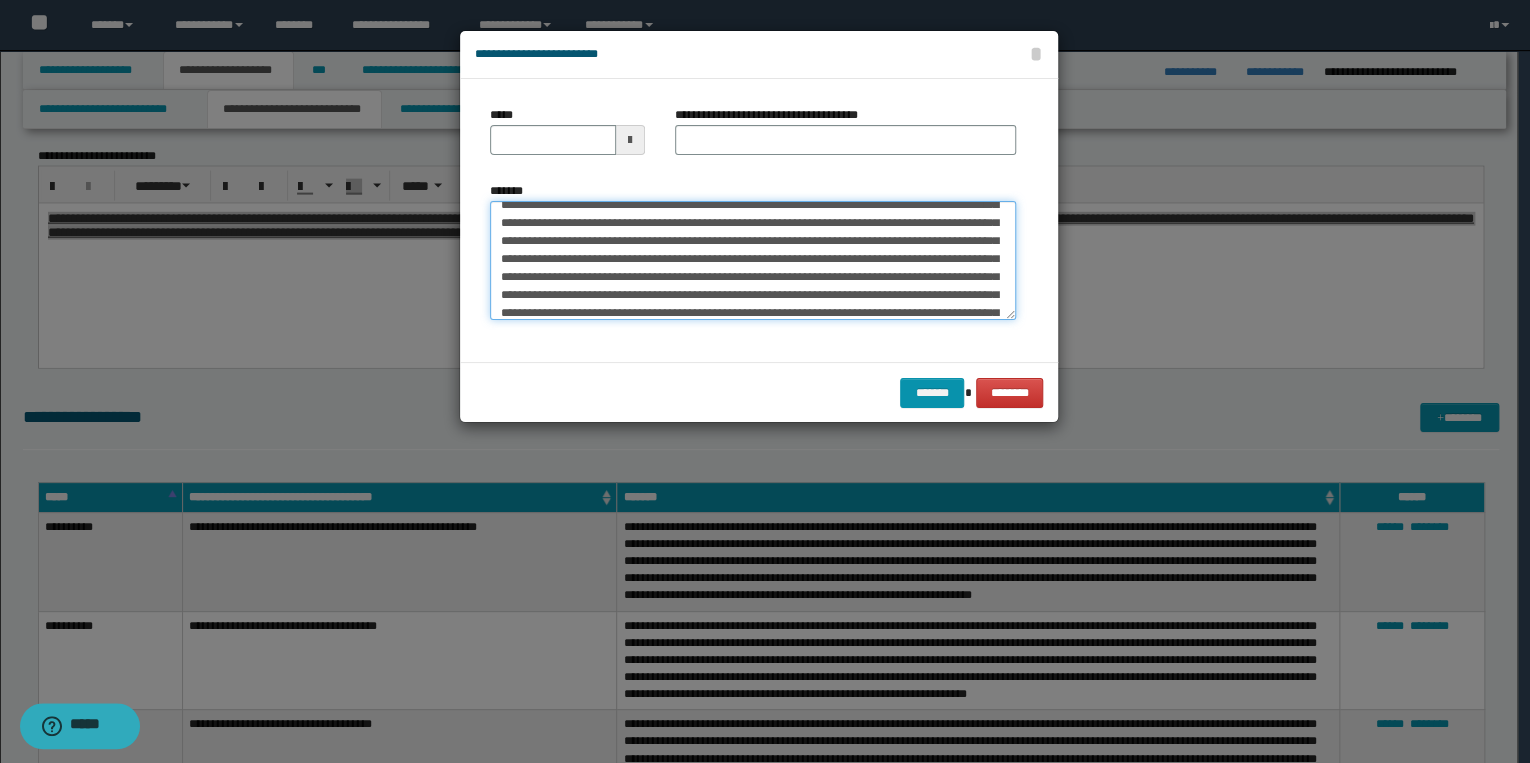 scroll, scrollTop: 0, scrollLeft: 0, axis: both 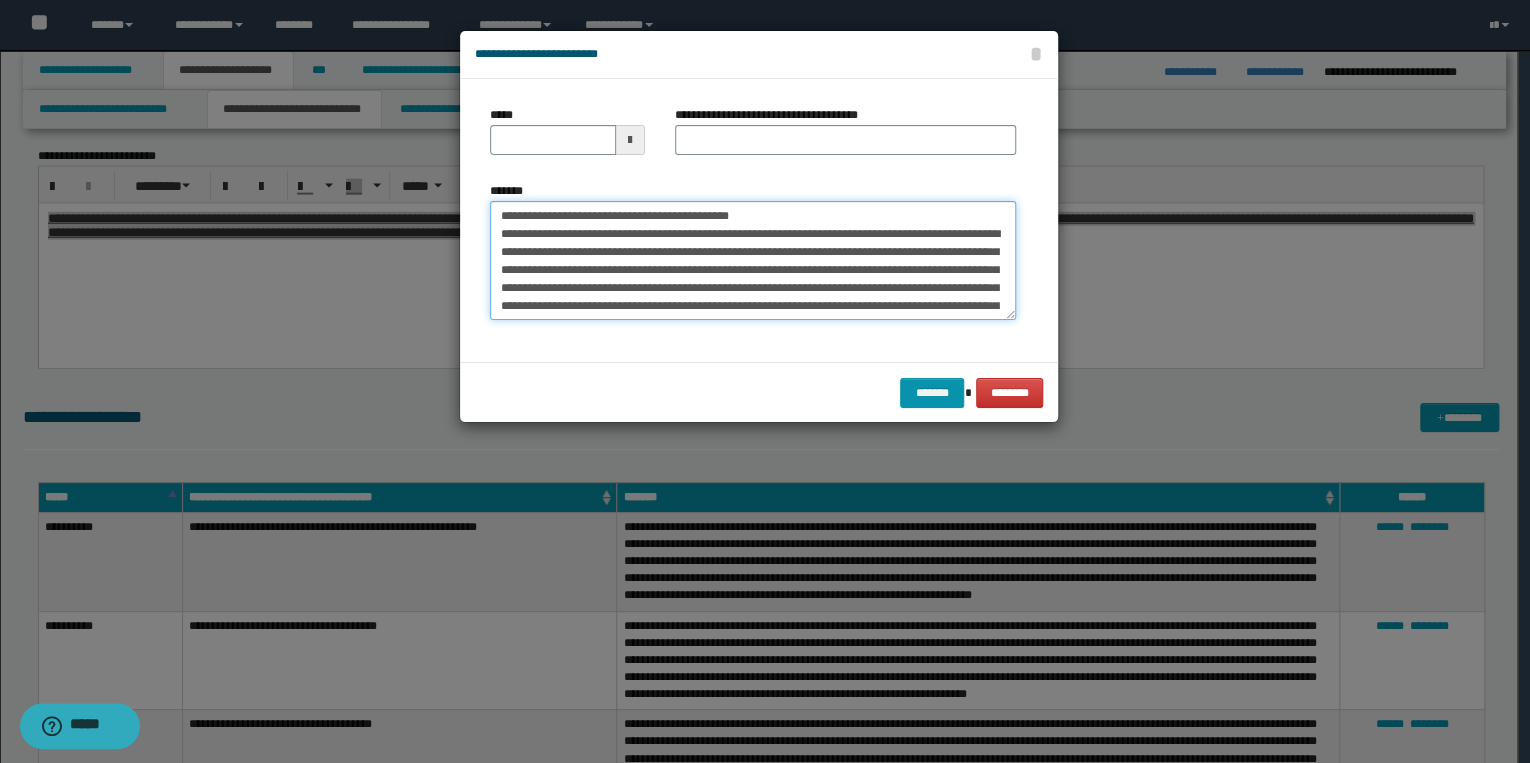 drag, startPoint x: 561, startPoint y: 216, endPoint x: 499, endPoint y: 216, distance: 62 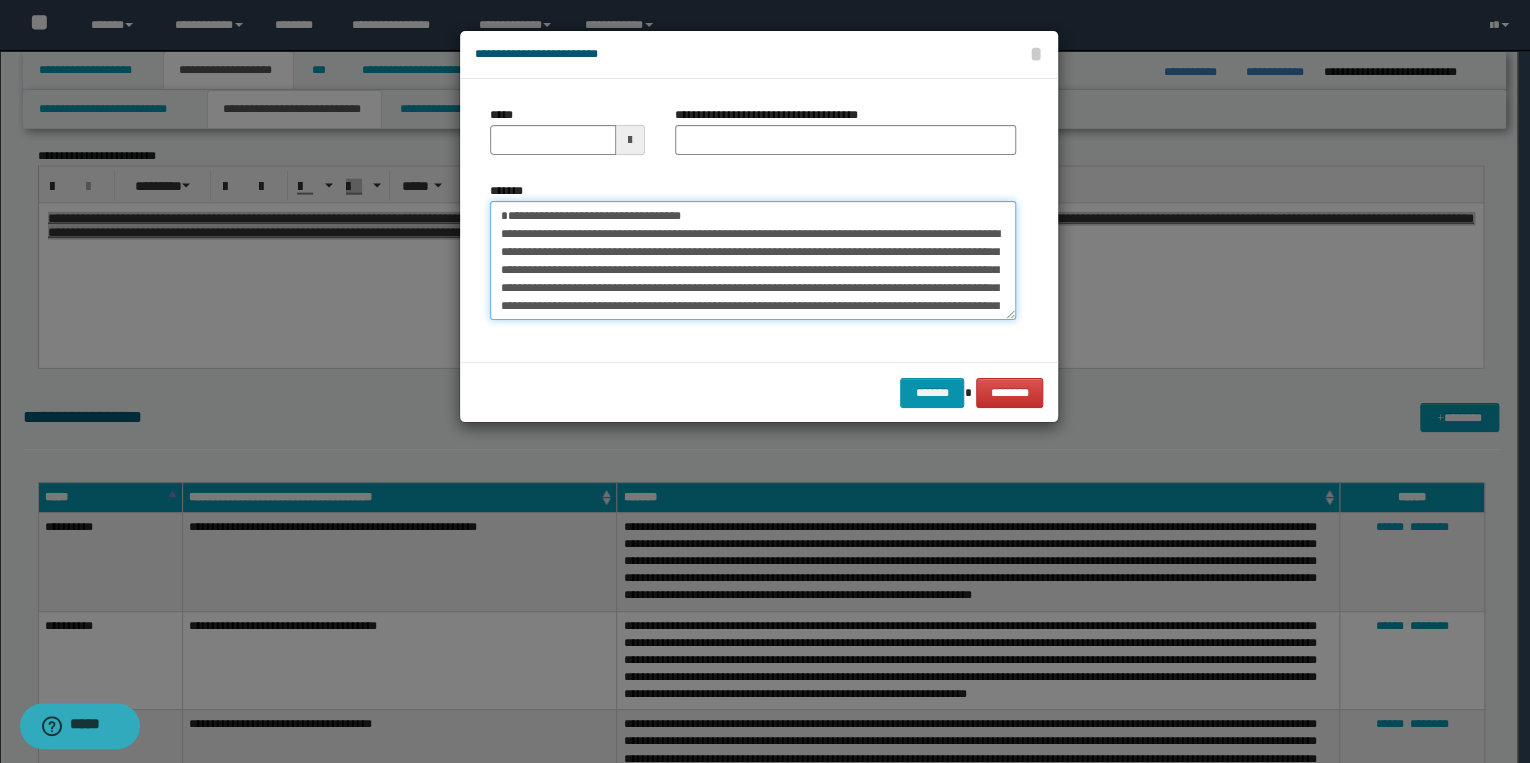 type 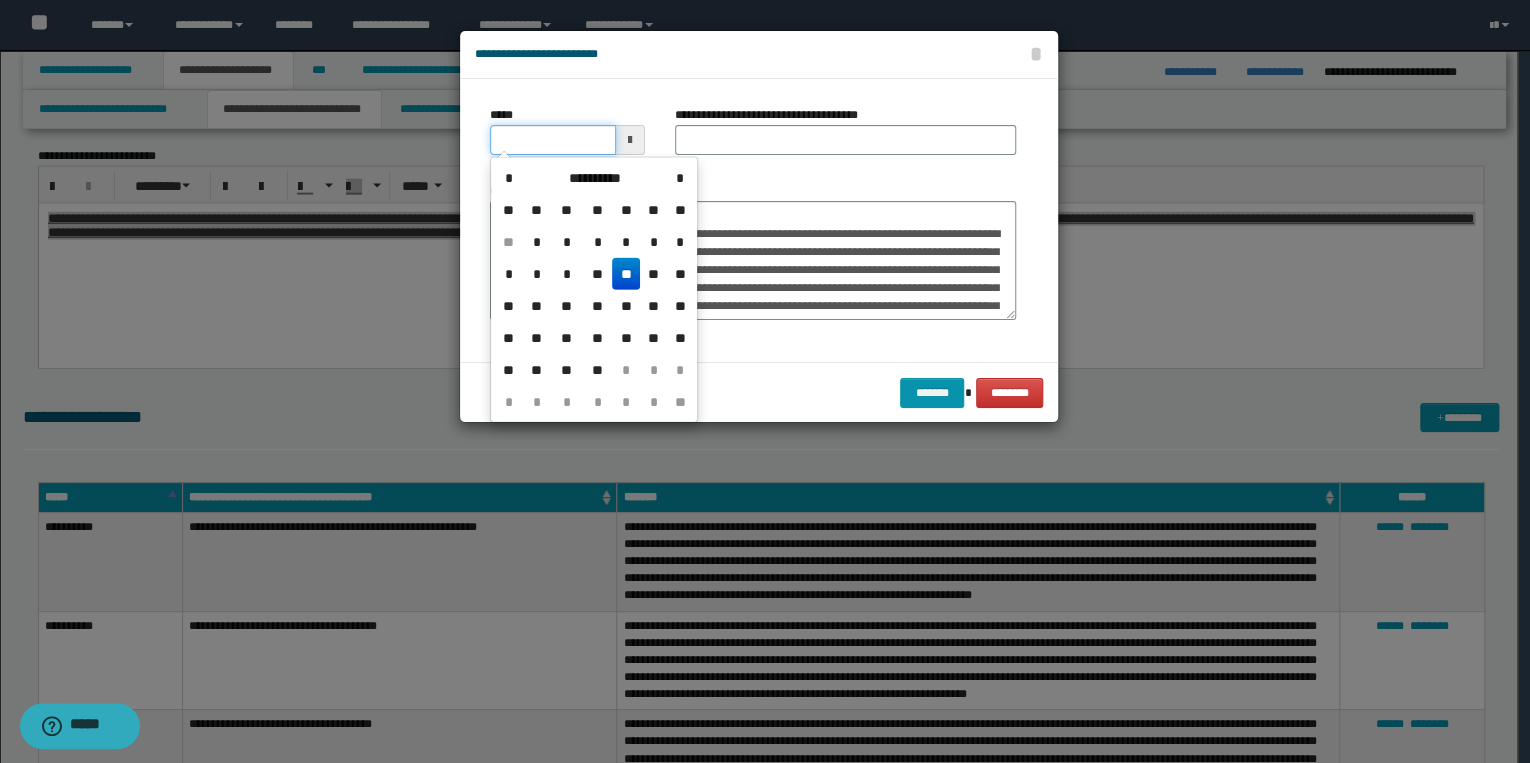 click on "*****" at bounding box center (553, 140) 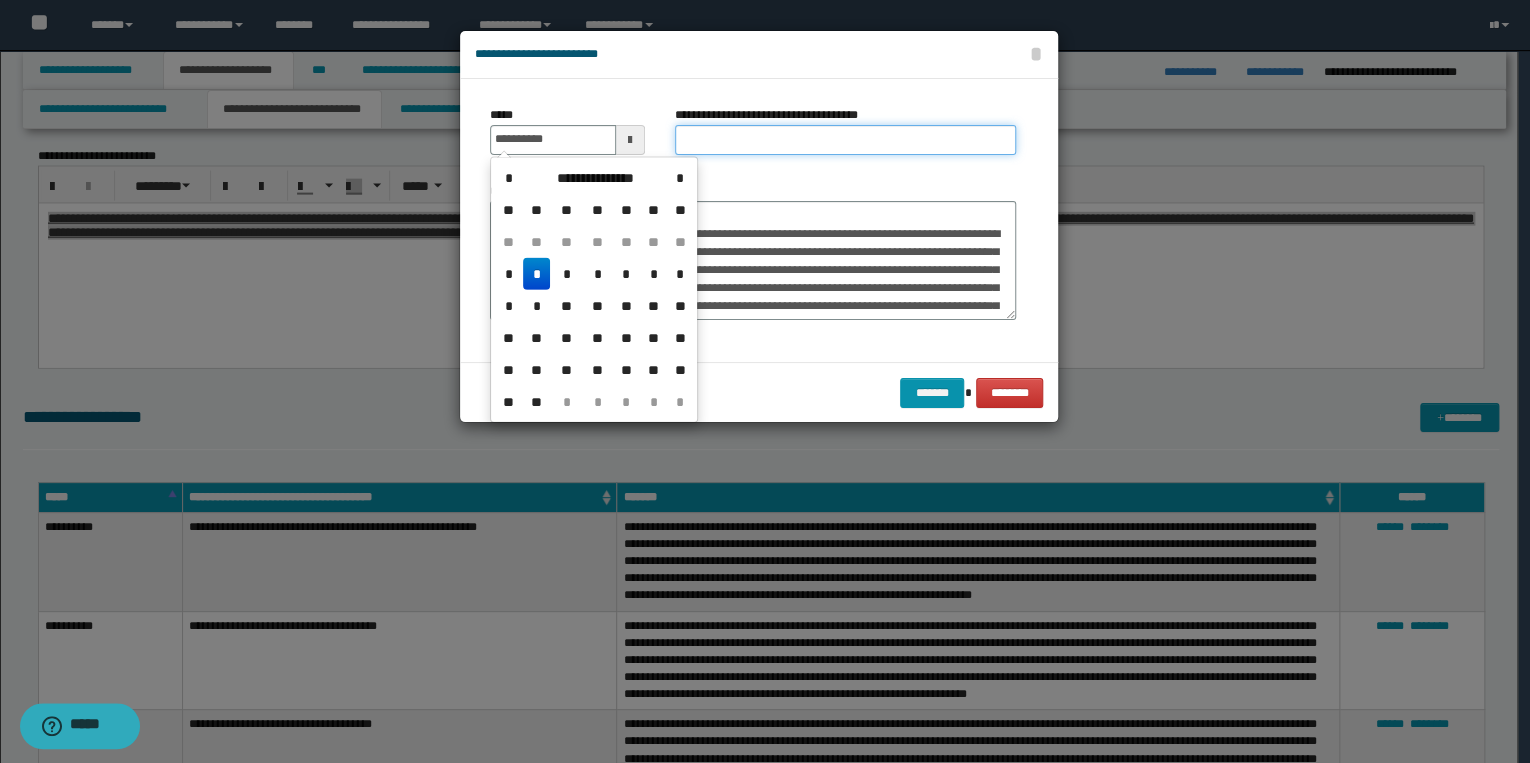 type on "**********" 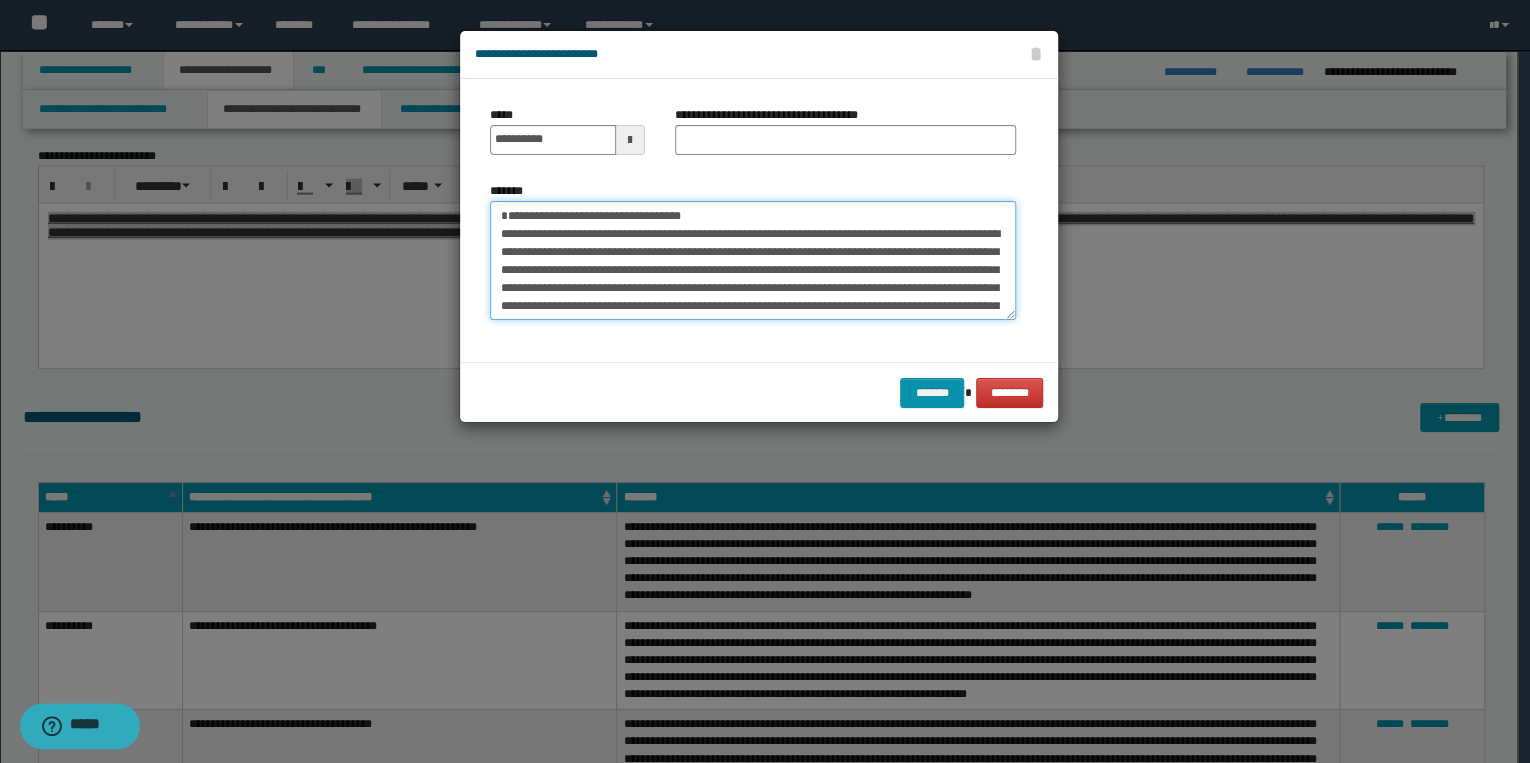 drag, startPoint x: 496, startPoint y: 216, endPoint x: 751, endPoint y: 216, distance: 255 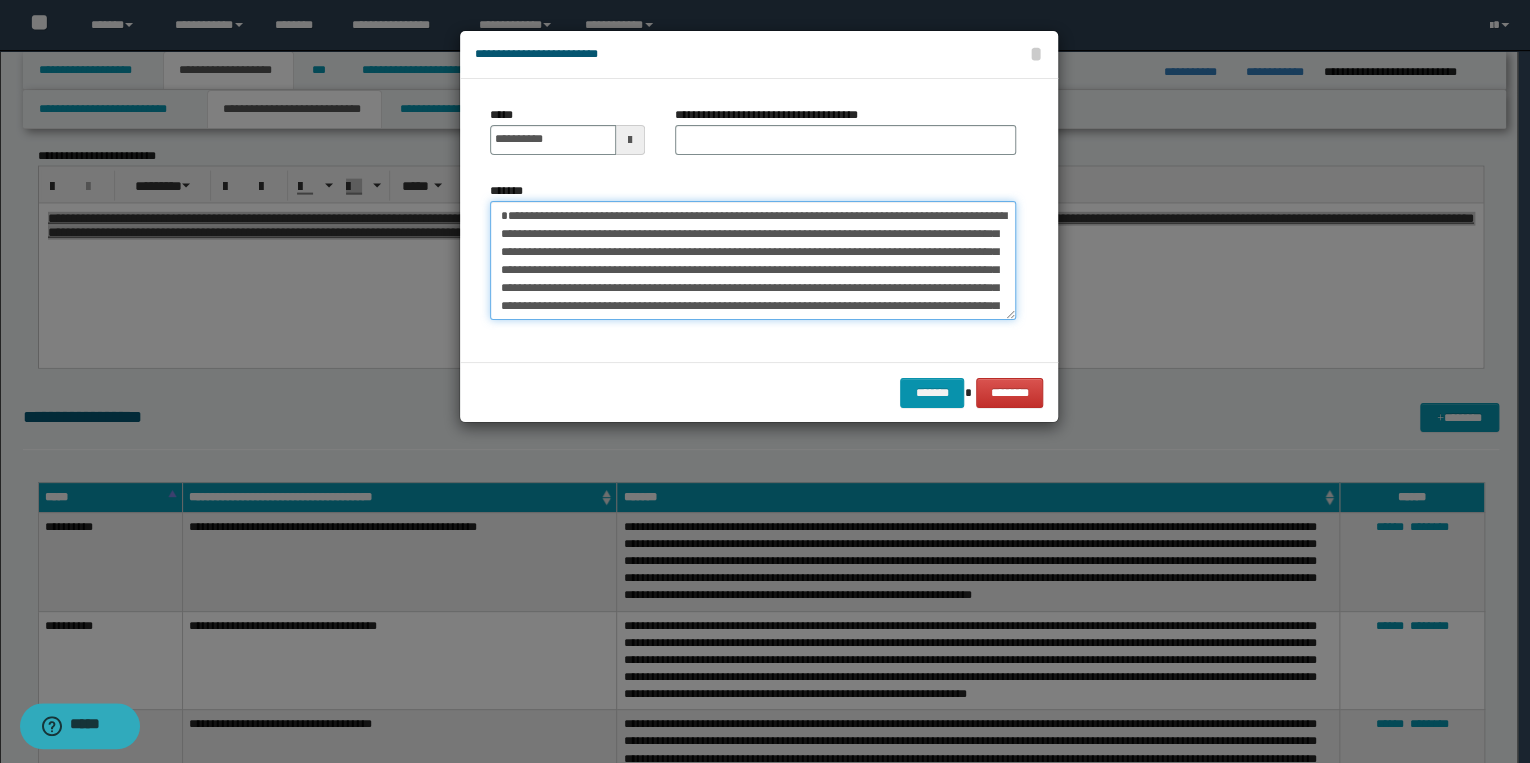 type on "**********" 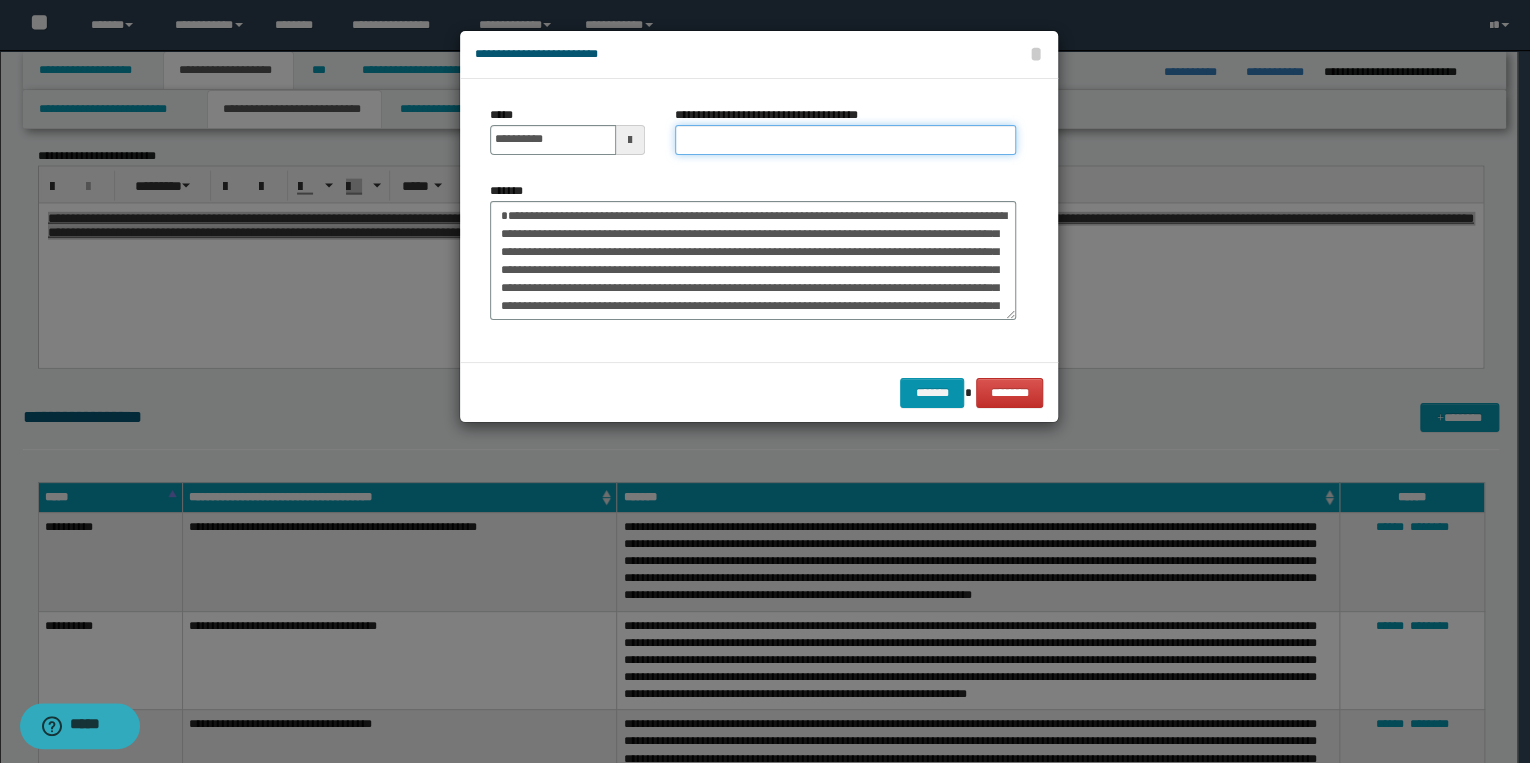 click on "**********" at bounding box center [845, 140] 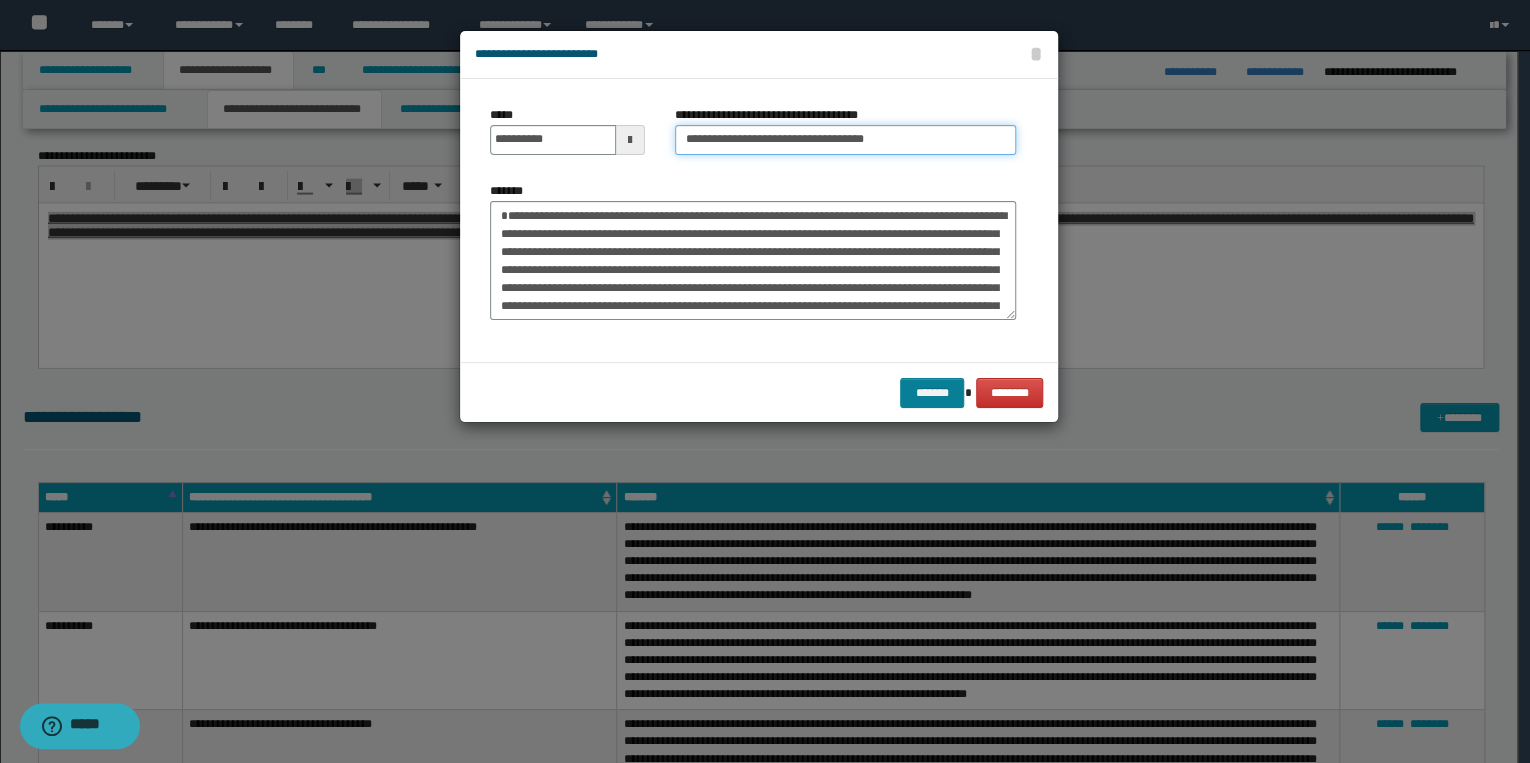 type on "**********" 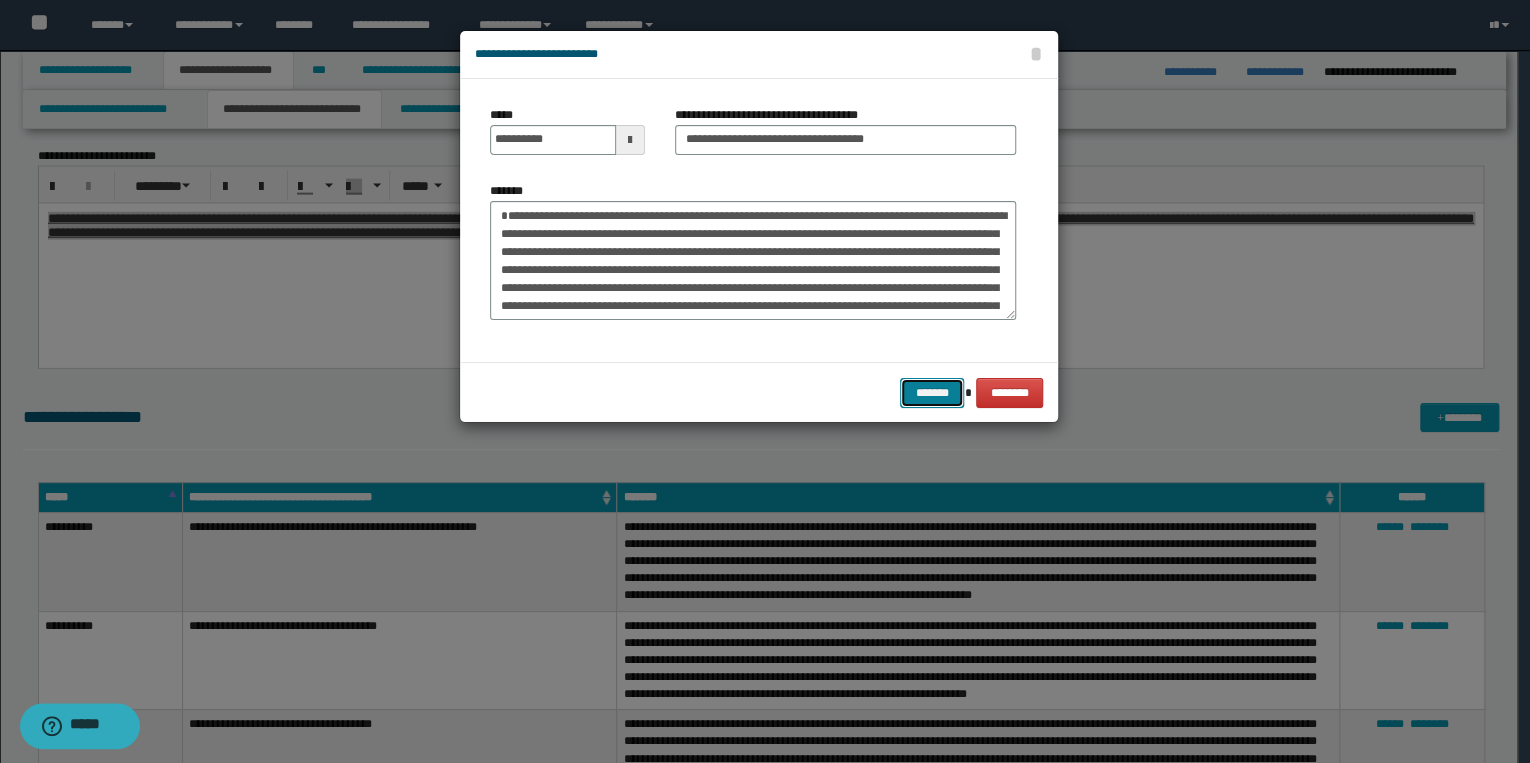 click on "*******" at bounding box center (932, 393) 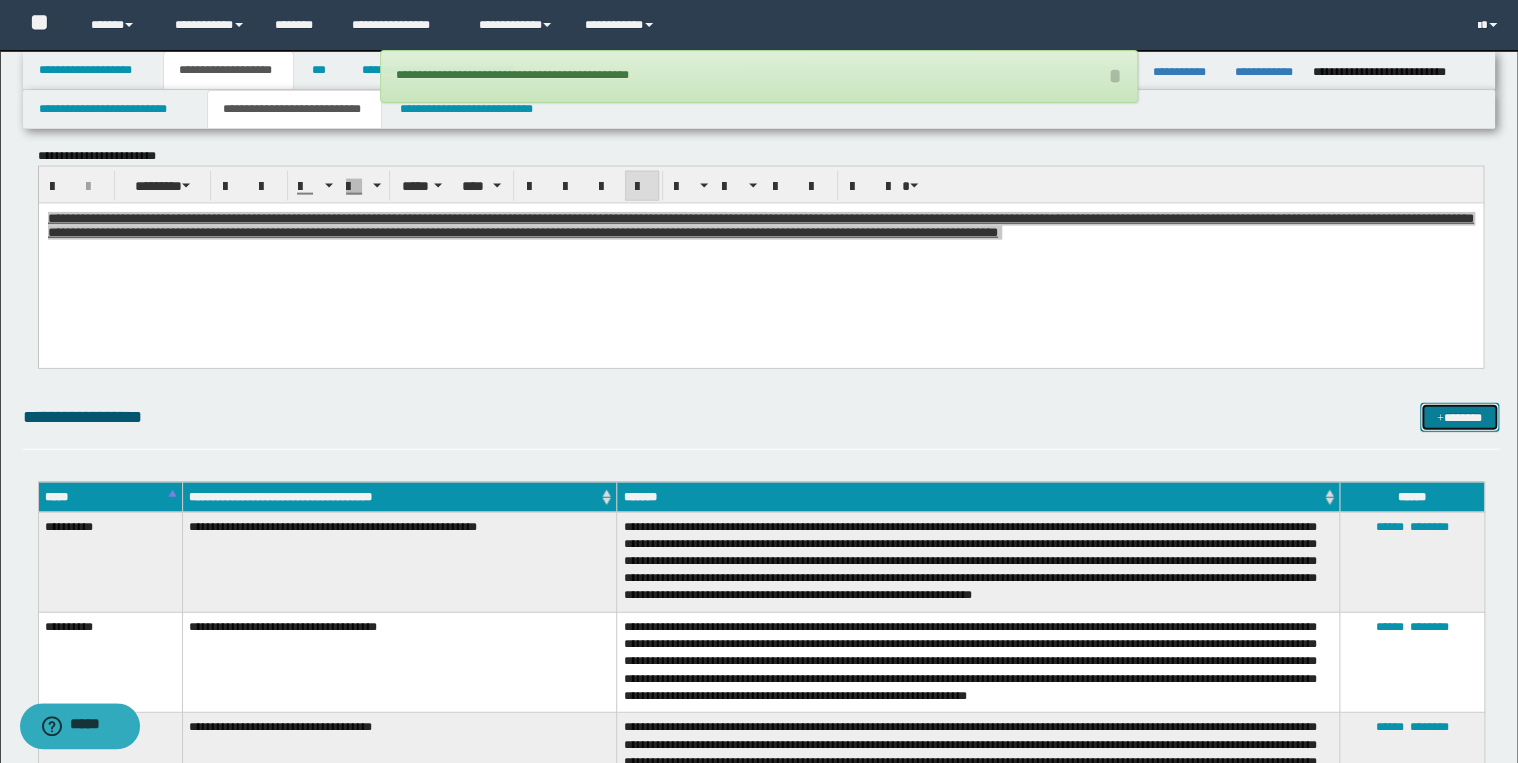 click on "*******" at bounding box center [1459, 418] 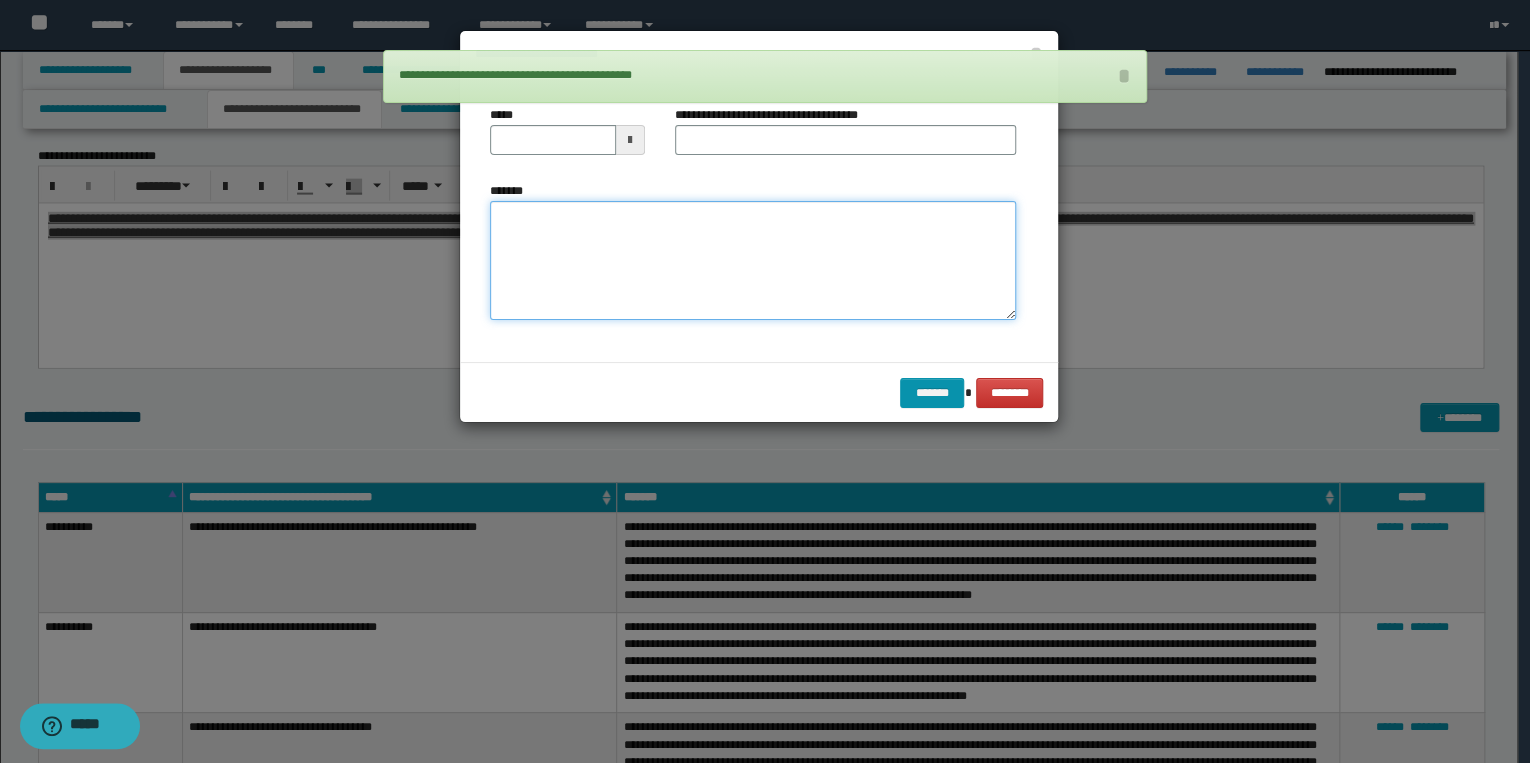 click on "*******" at bounding box center [753, 261] 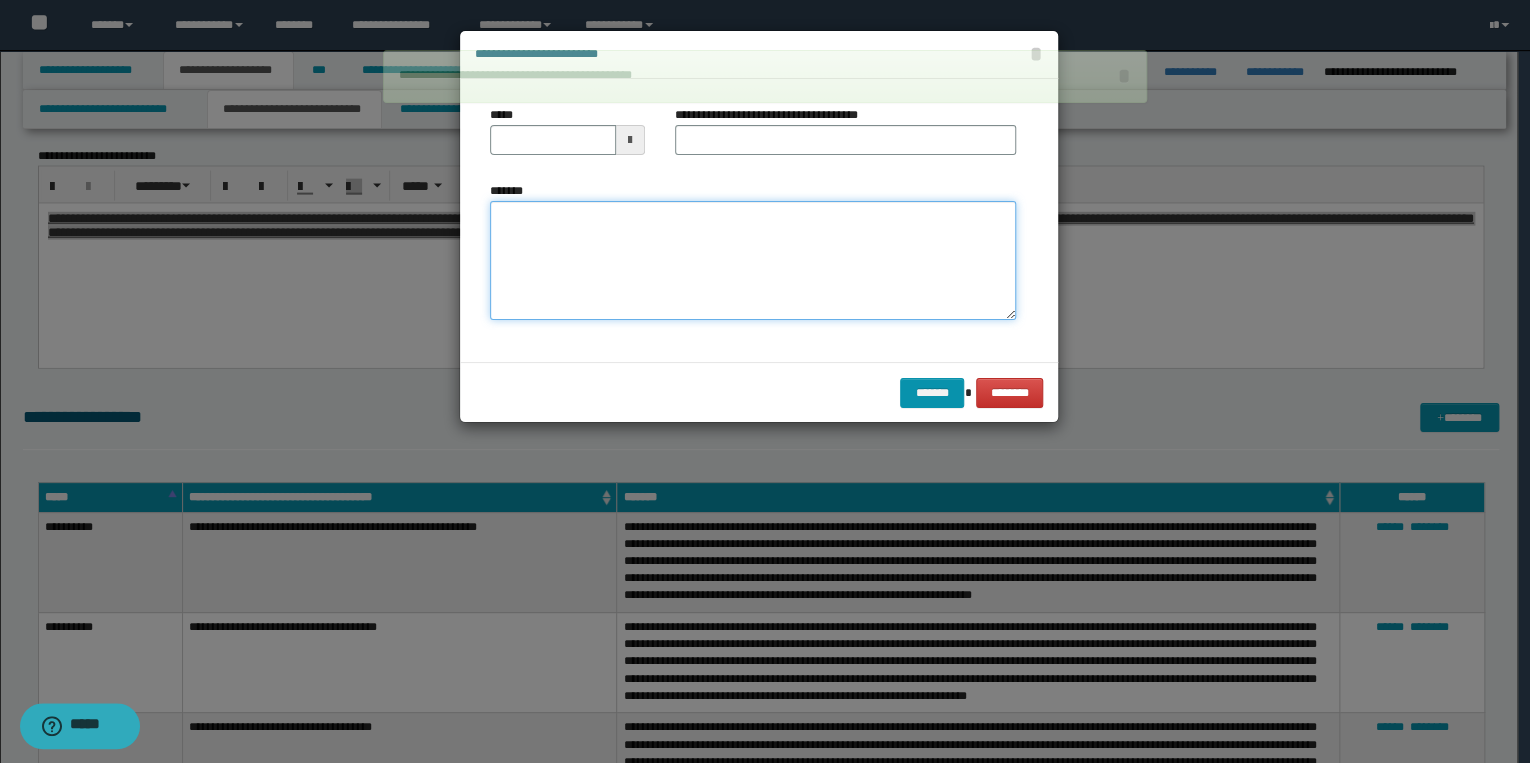 paste on "**********" 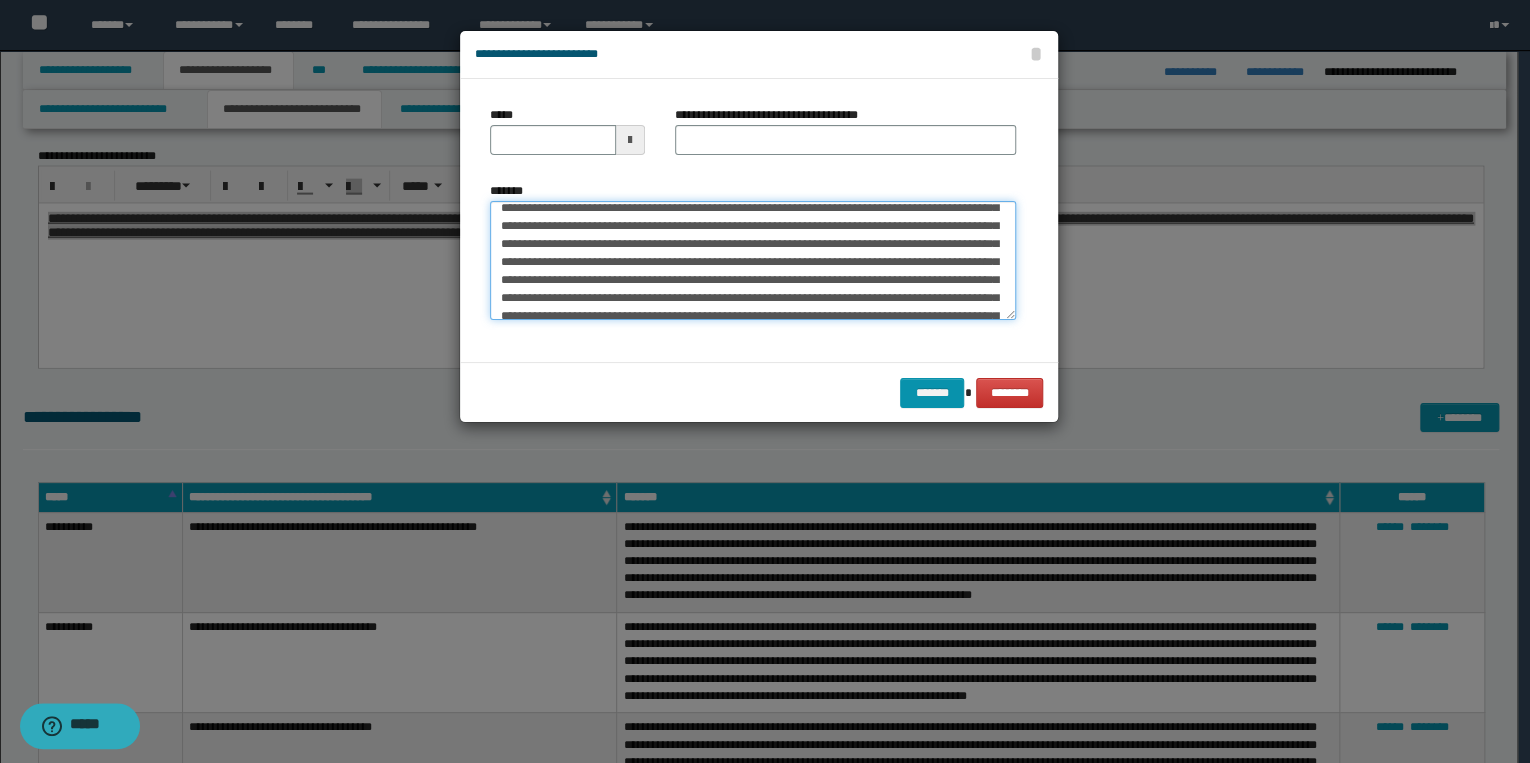scroll, scrollTop: 0, scrollLeft: 0, axis: both 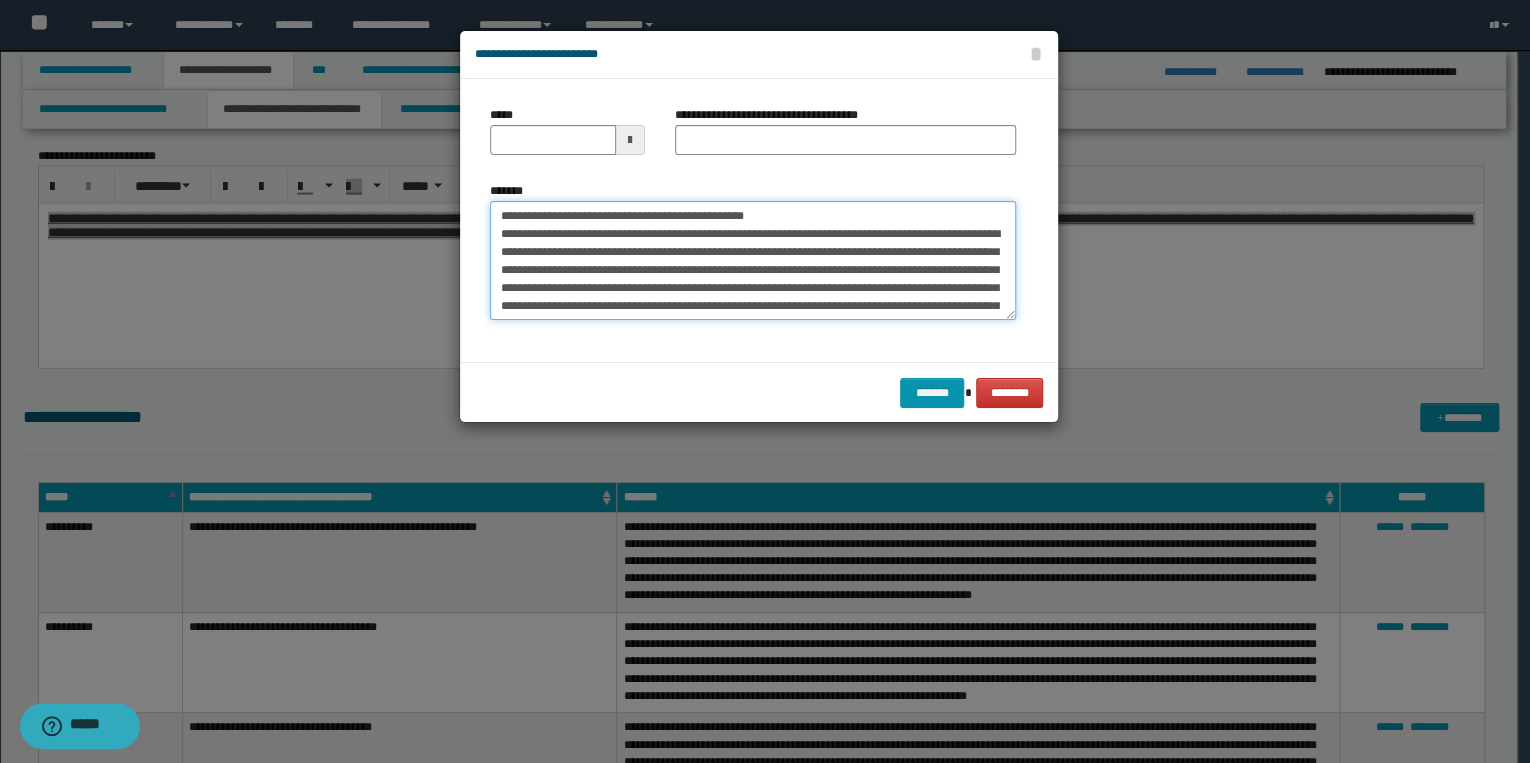 drag, startPoint x: 560, startPoint y: 216, endPoint x: 484, endPoint y: 216, distance: 76 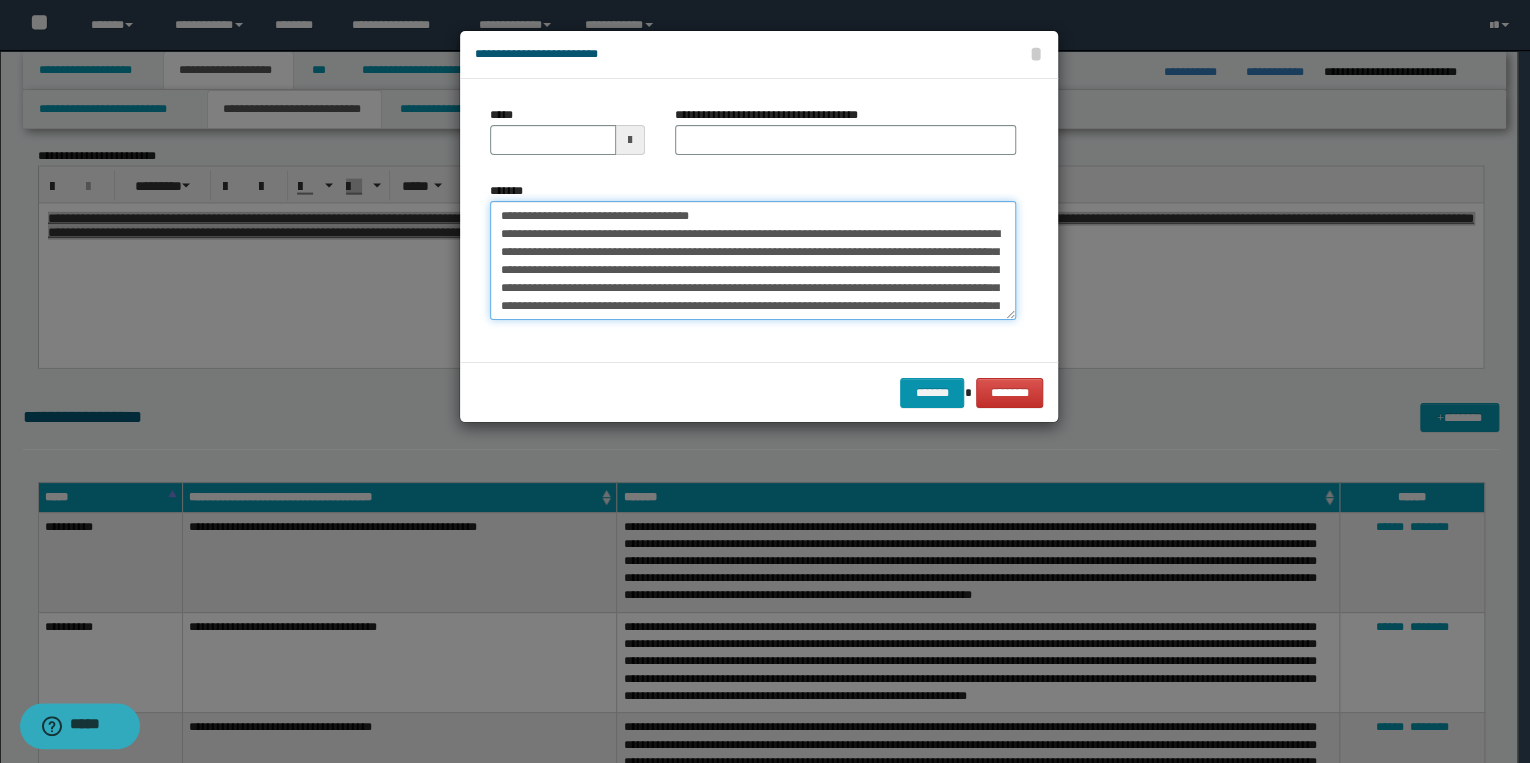 type 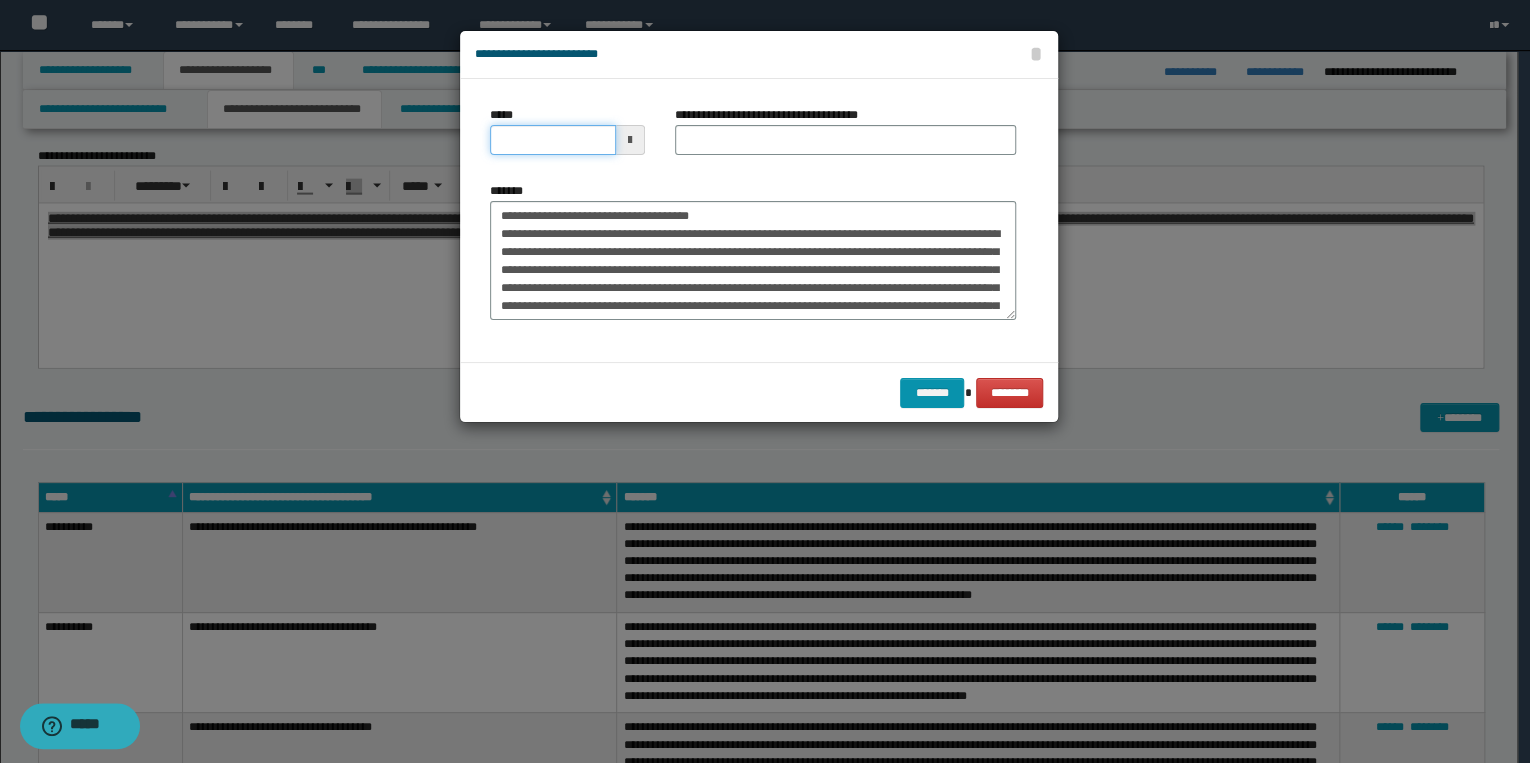 click on "*****" at bounding box center (553, 140) 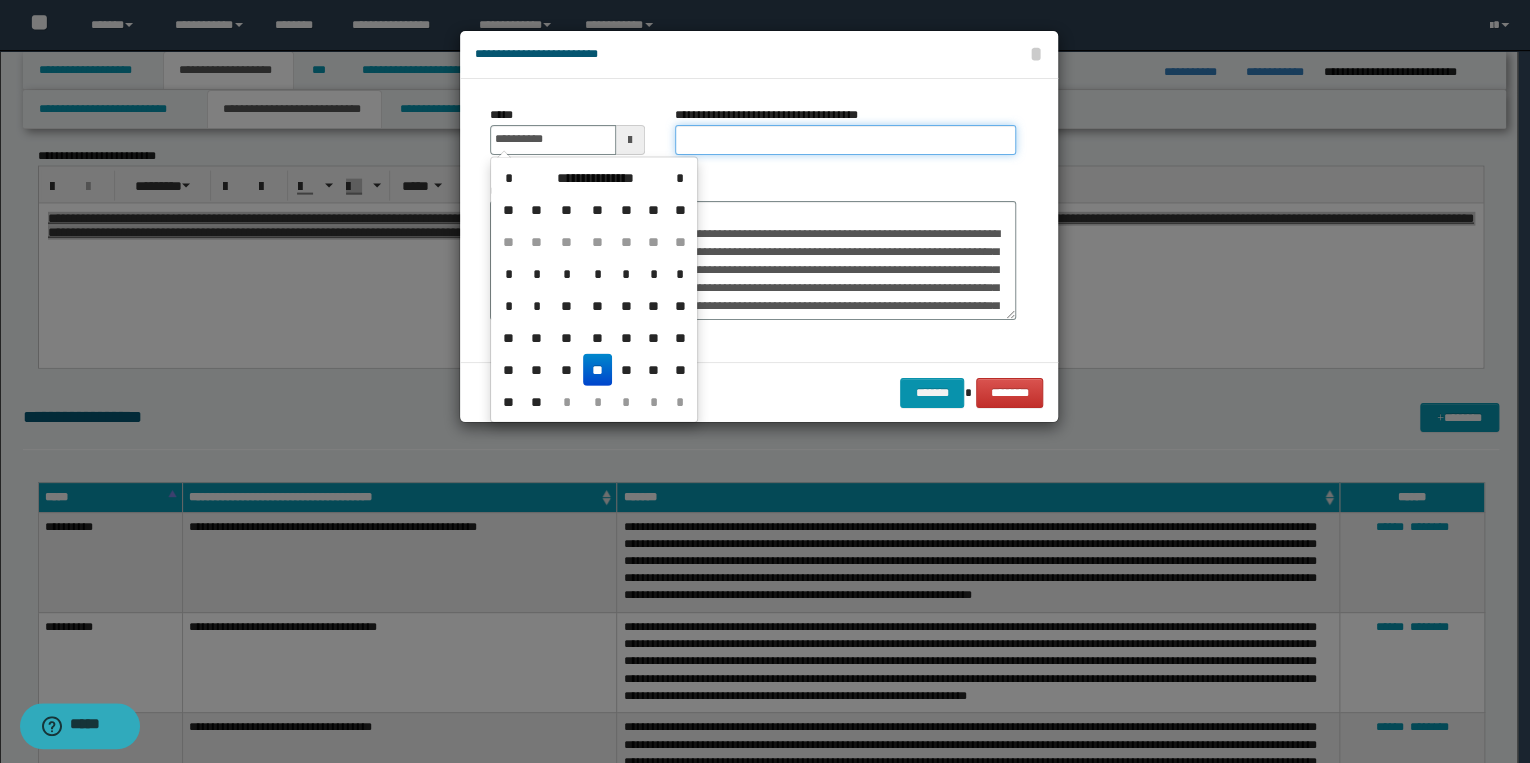 type on "**********" 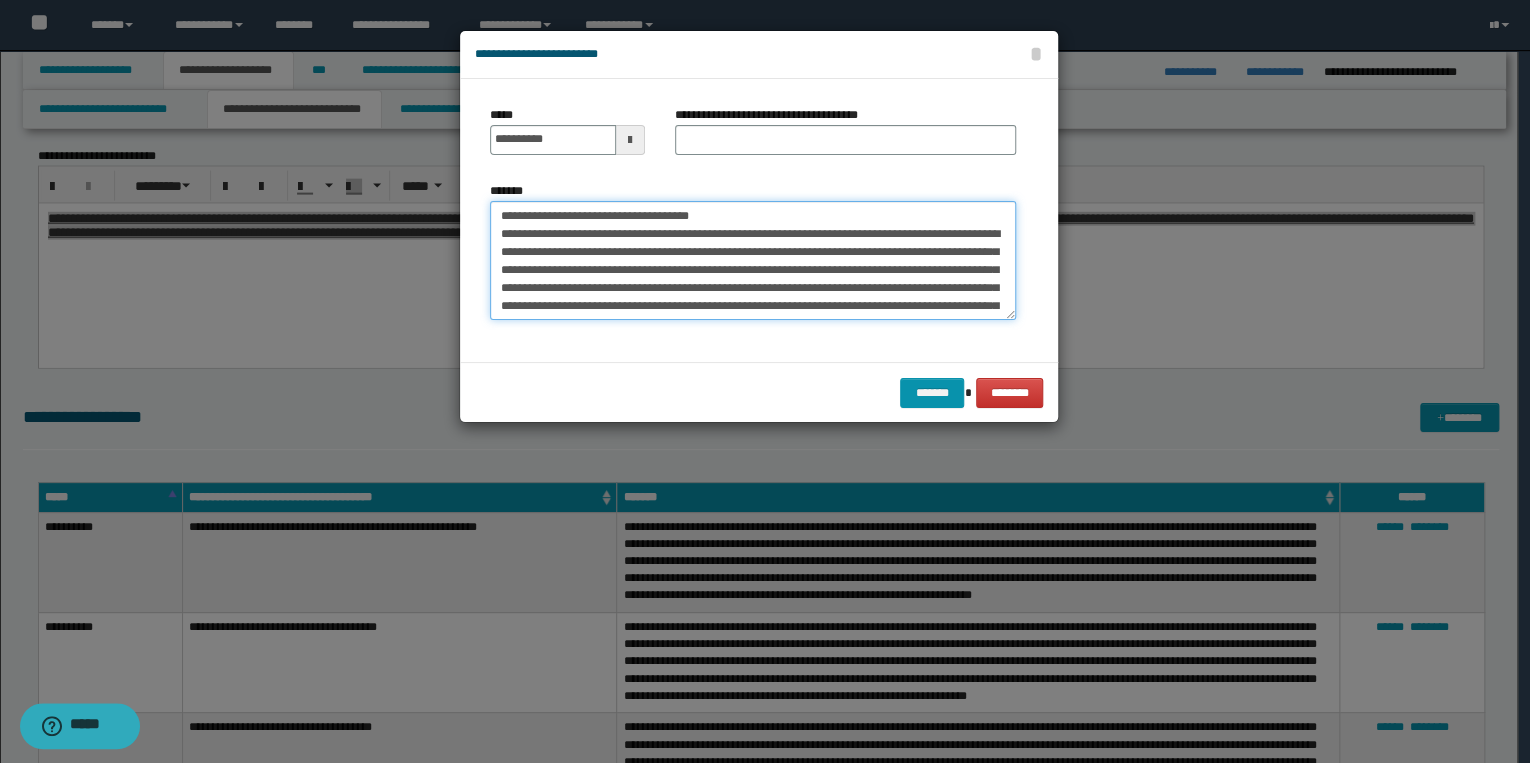 drag, startPoint x: 498, startPoint y: 216, endPoint x: 785, endPoint y: 219, distance: 287.0157 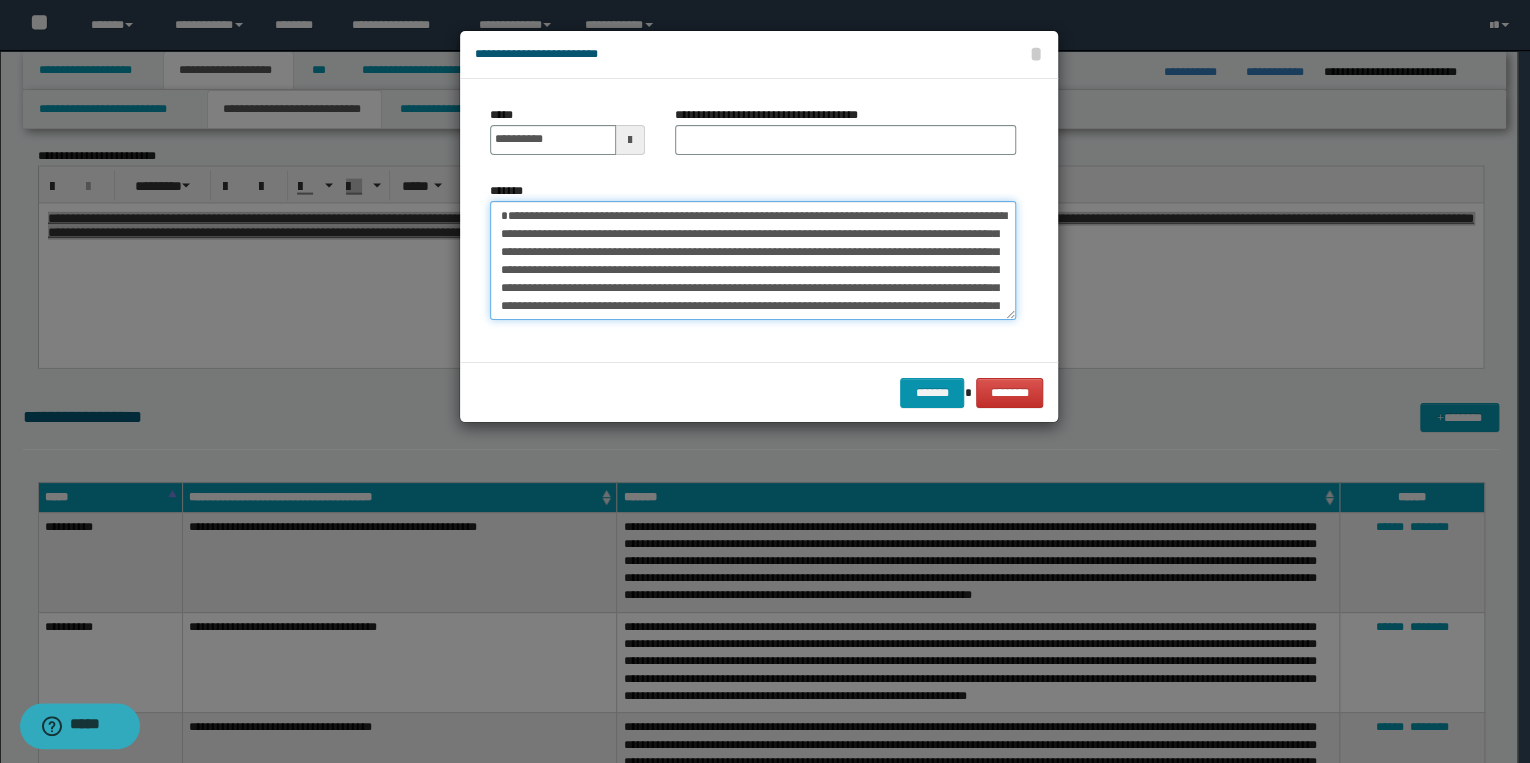 type on "**********" 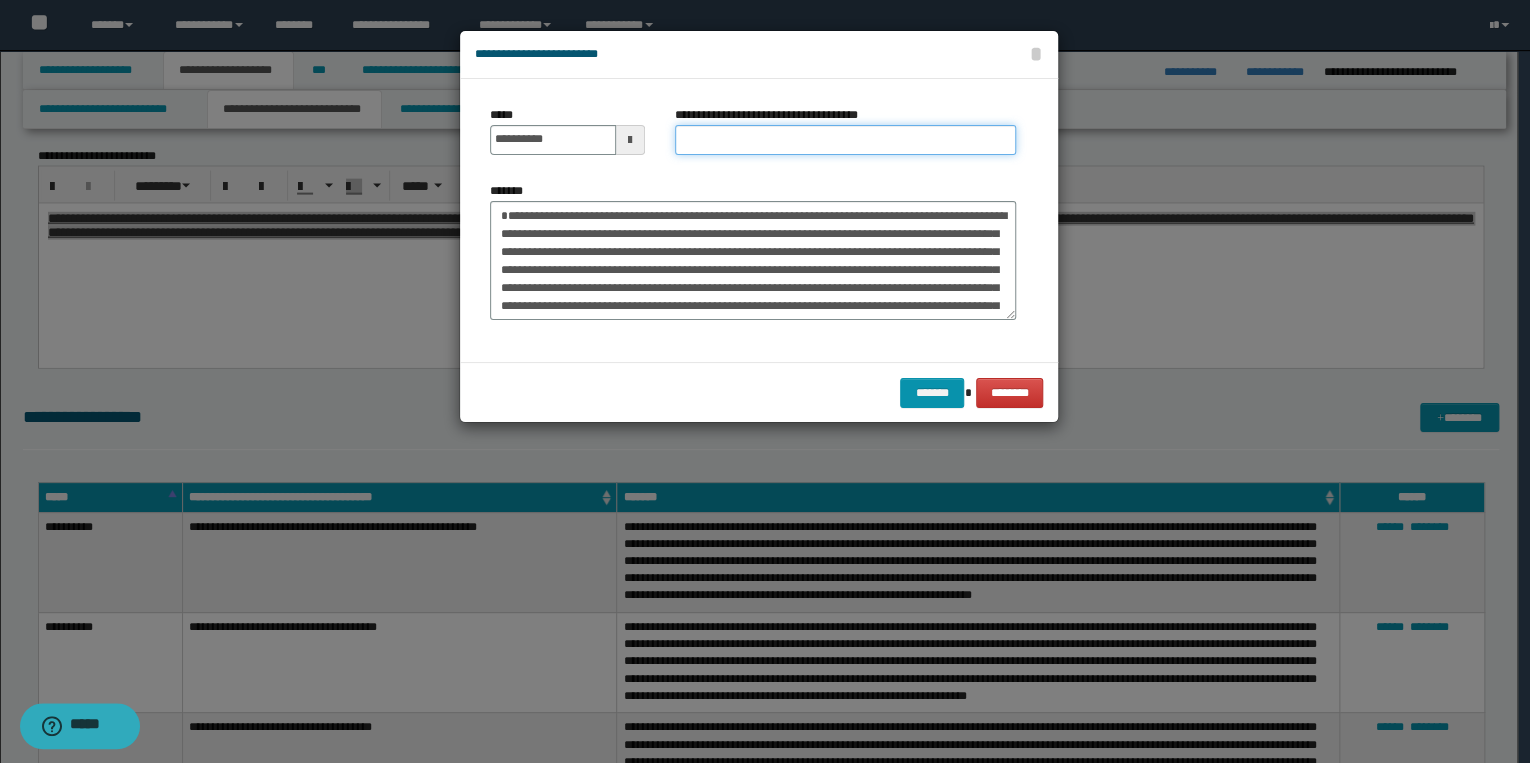 drag, startPoint x: 689, startPoint y: 136, endPoint x: 714, endPoint y: 140, distance: 25.317978 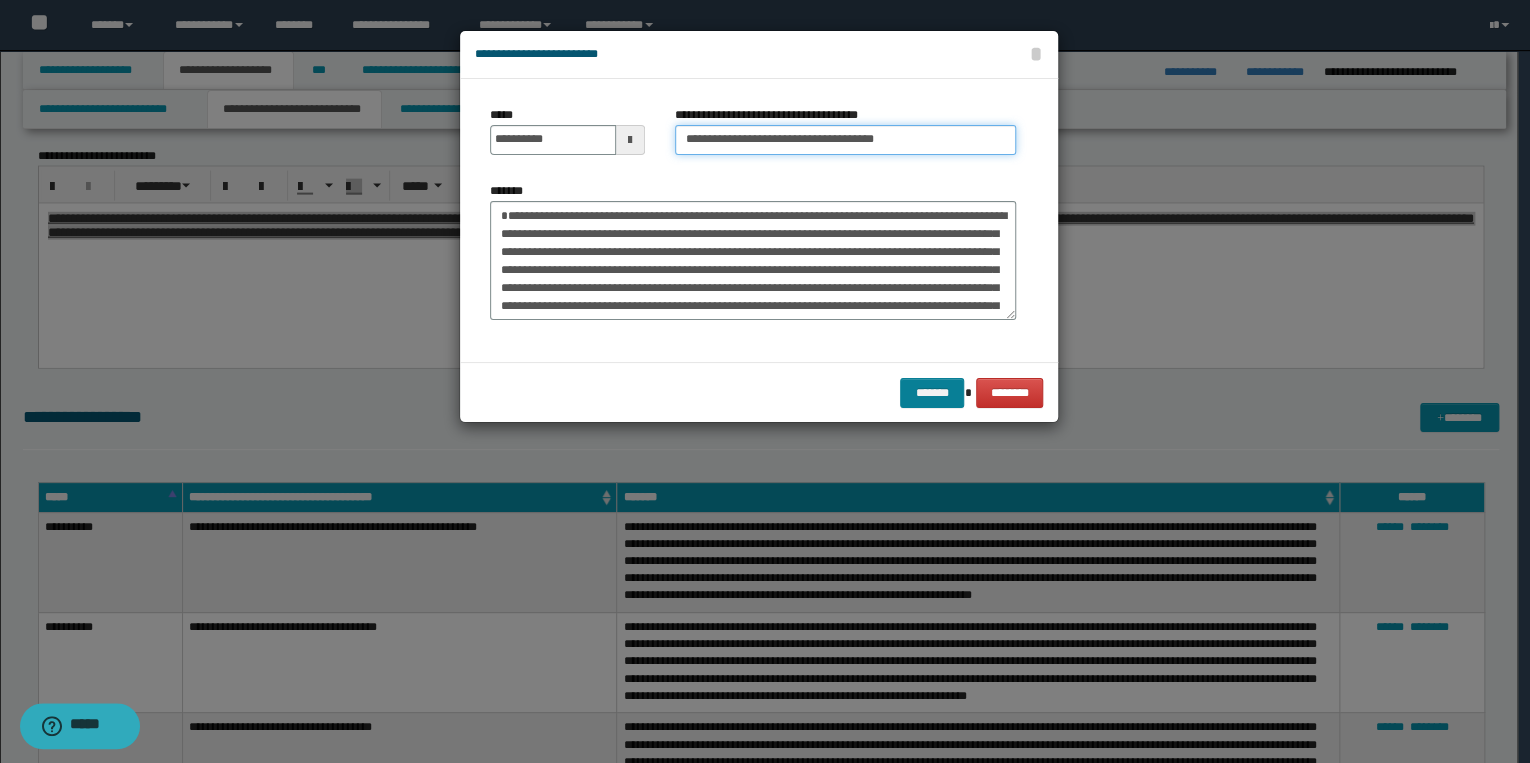 type on "**********" 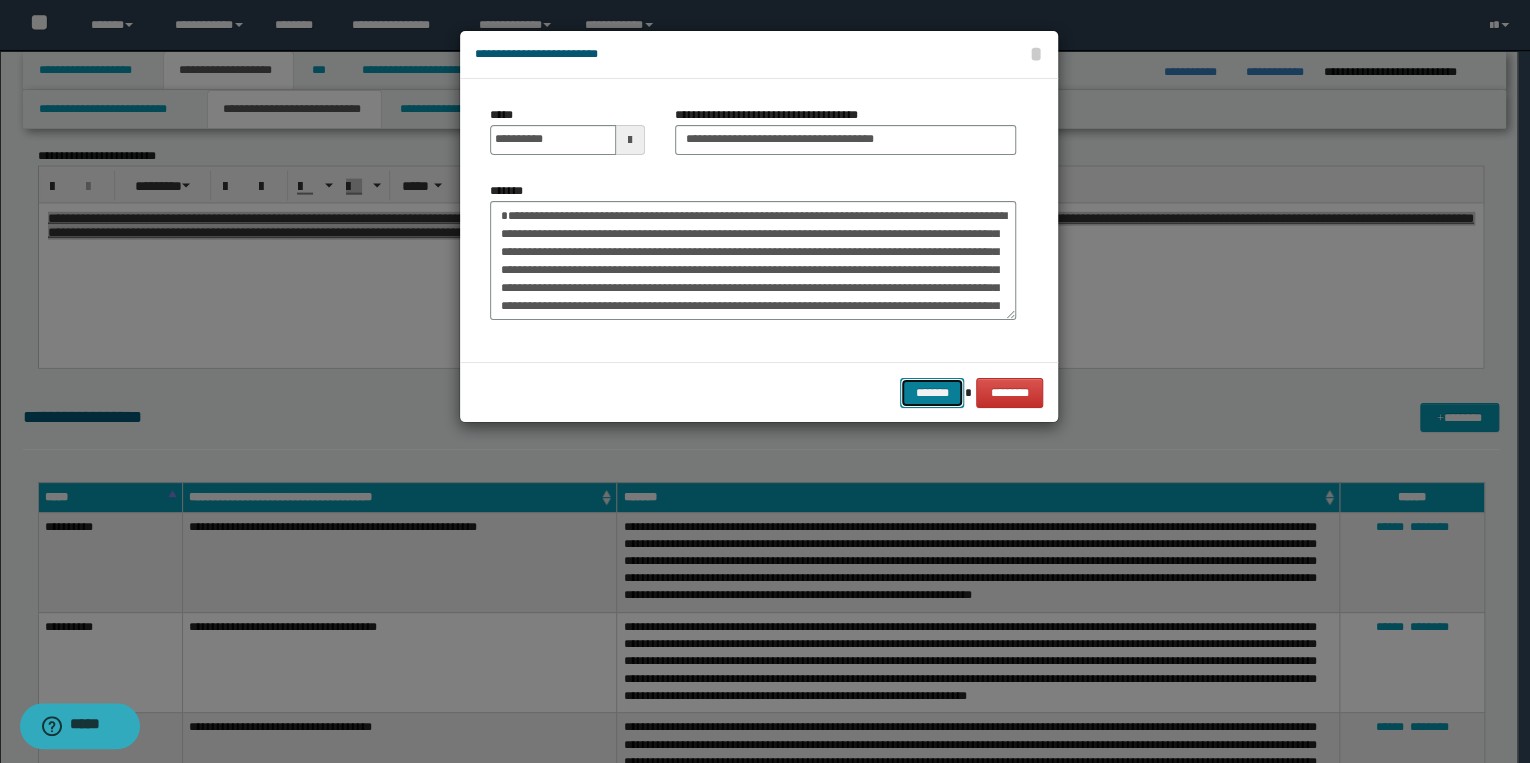 click on "*******" at bounding box center [932, 393] 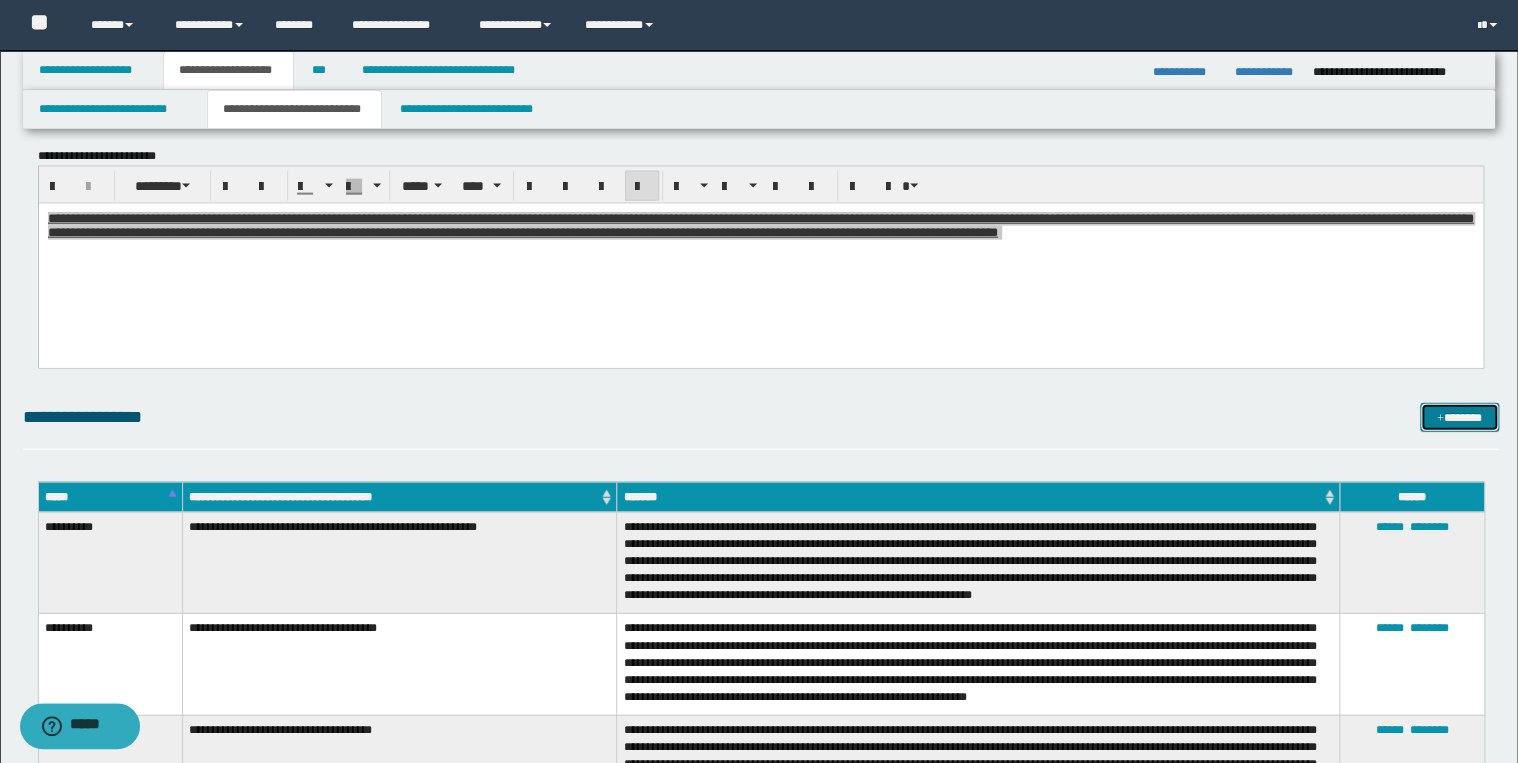 click on "*******" at bounding box center [1459, 418] 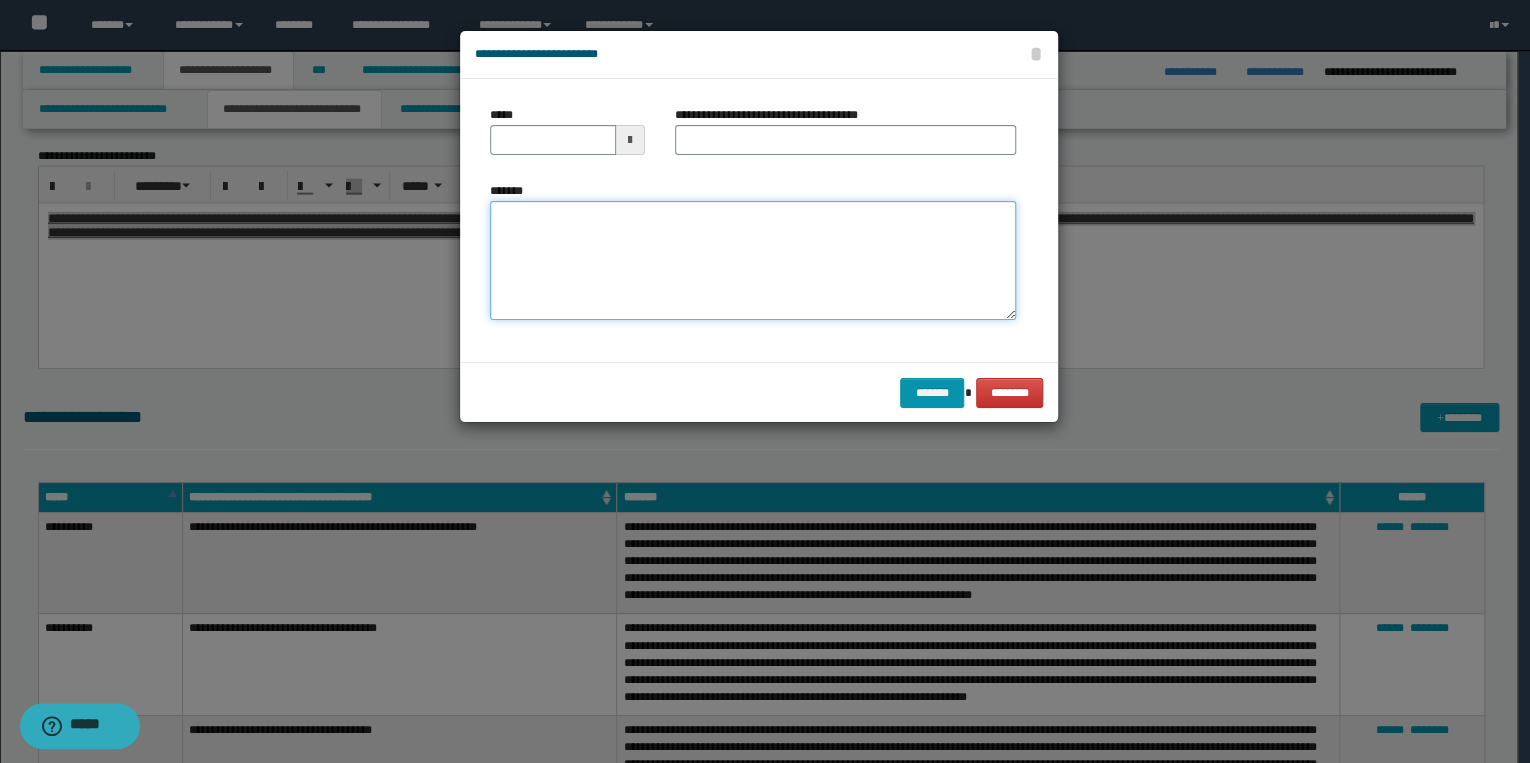 click on "*******" at bounding box center [753, 261] 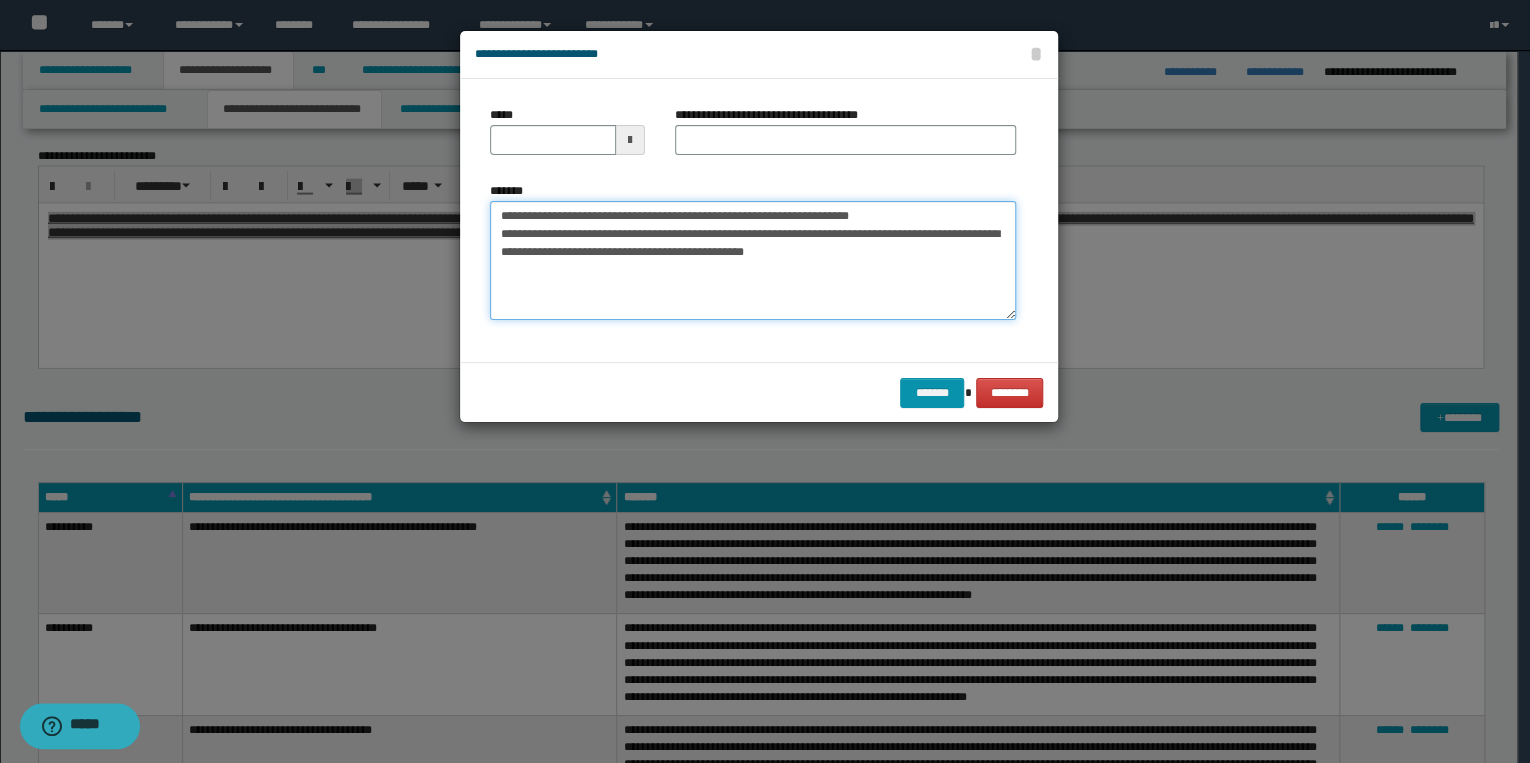 drag, startPoint x: 562, startPoint y: 213, endPoint x: 493, endPoint y: 214, distance: 69.00725 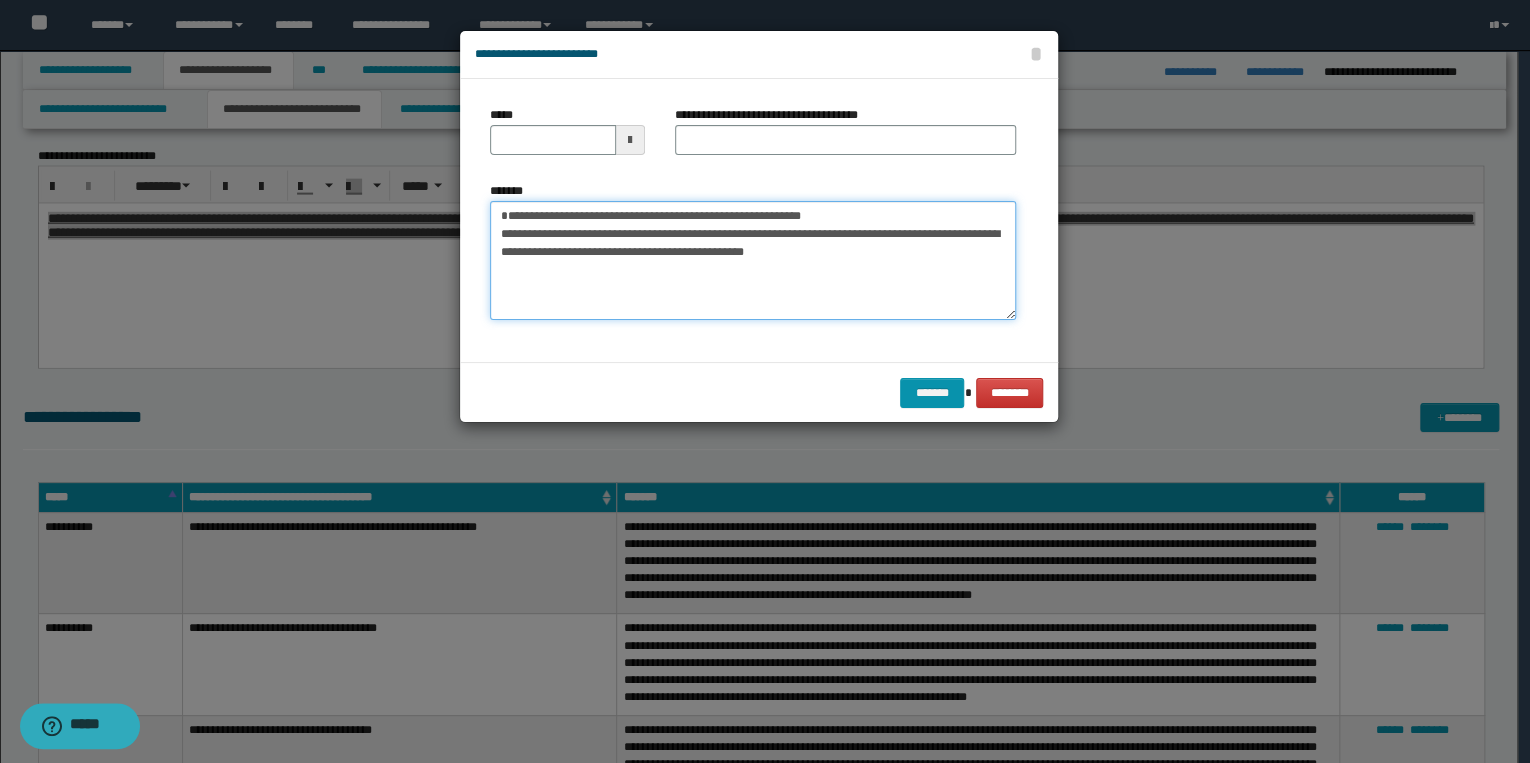 type on "**********" 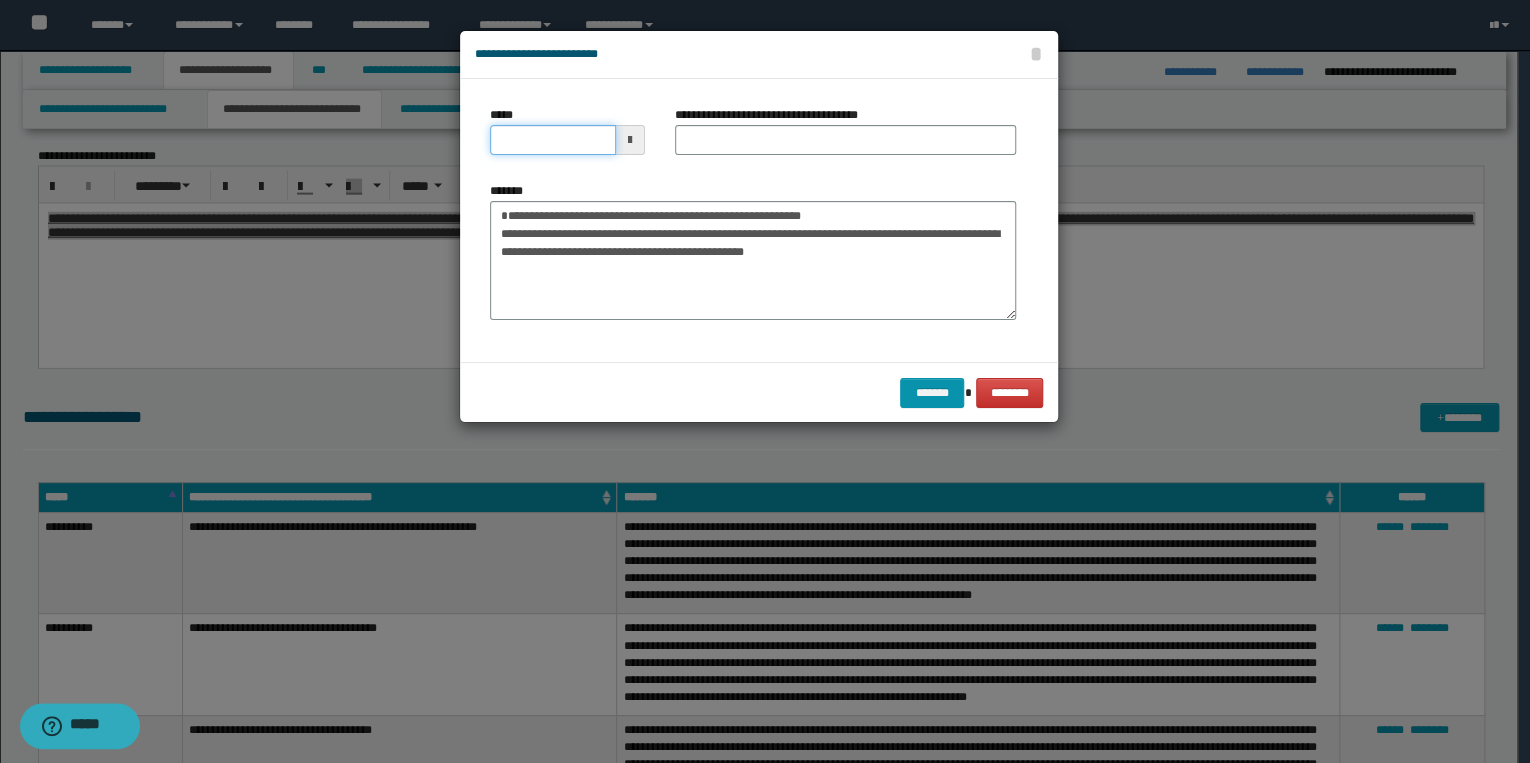 click on "*****" at bounding box center (553, 140) 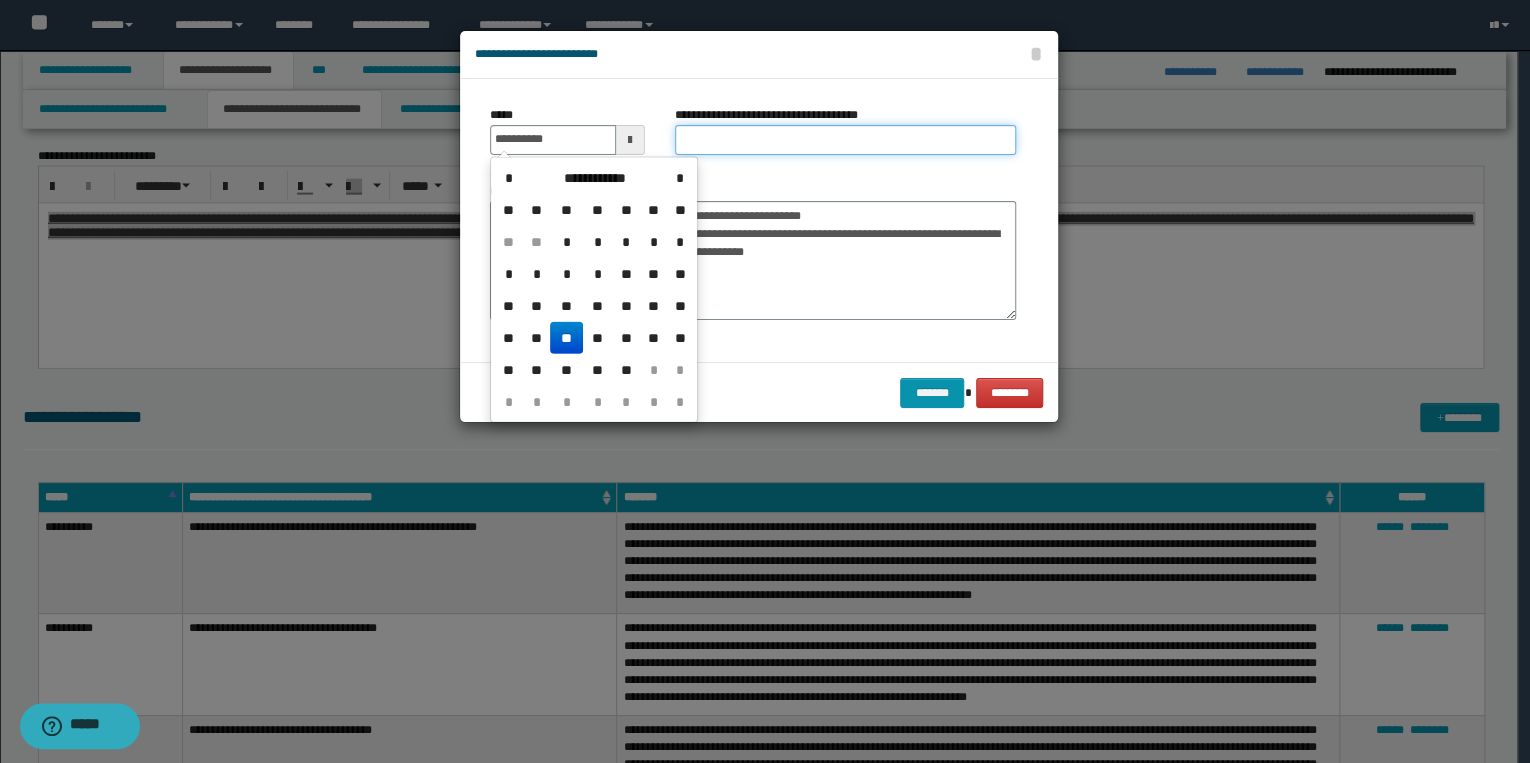 type on "**********" 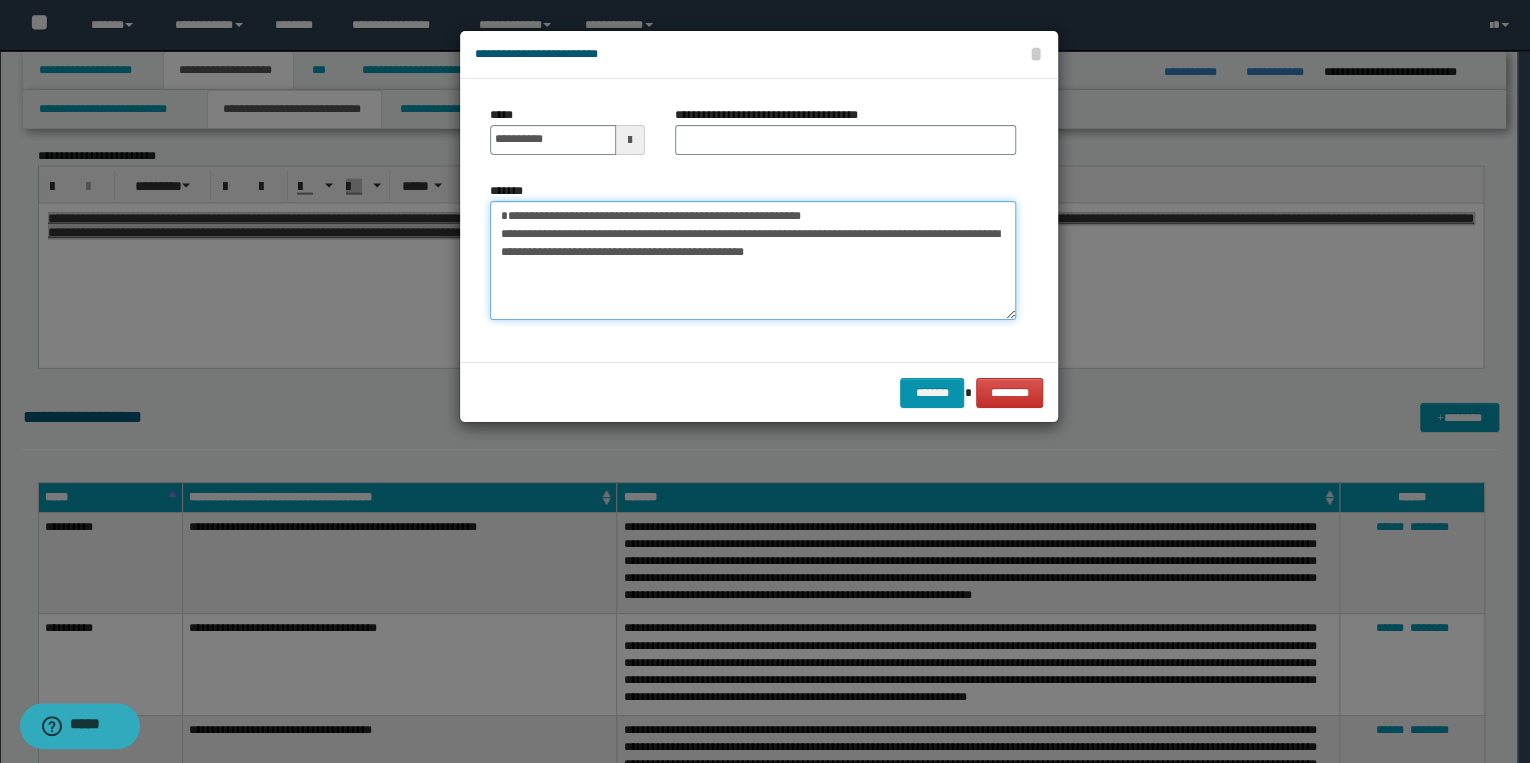 drag, startPoint x: 499, startPoint y: 218, endPoint x: 844, endPoint y: 223, distance: 345.03622 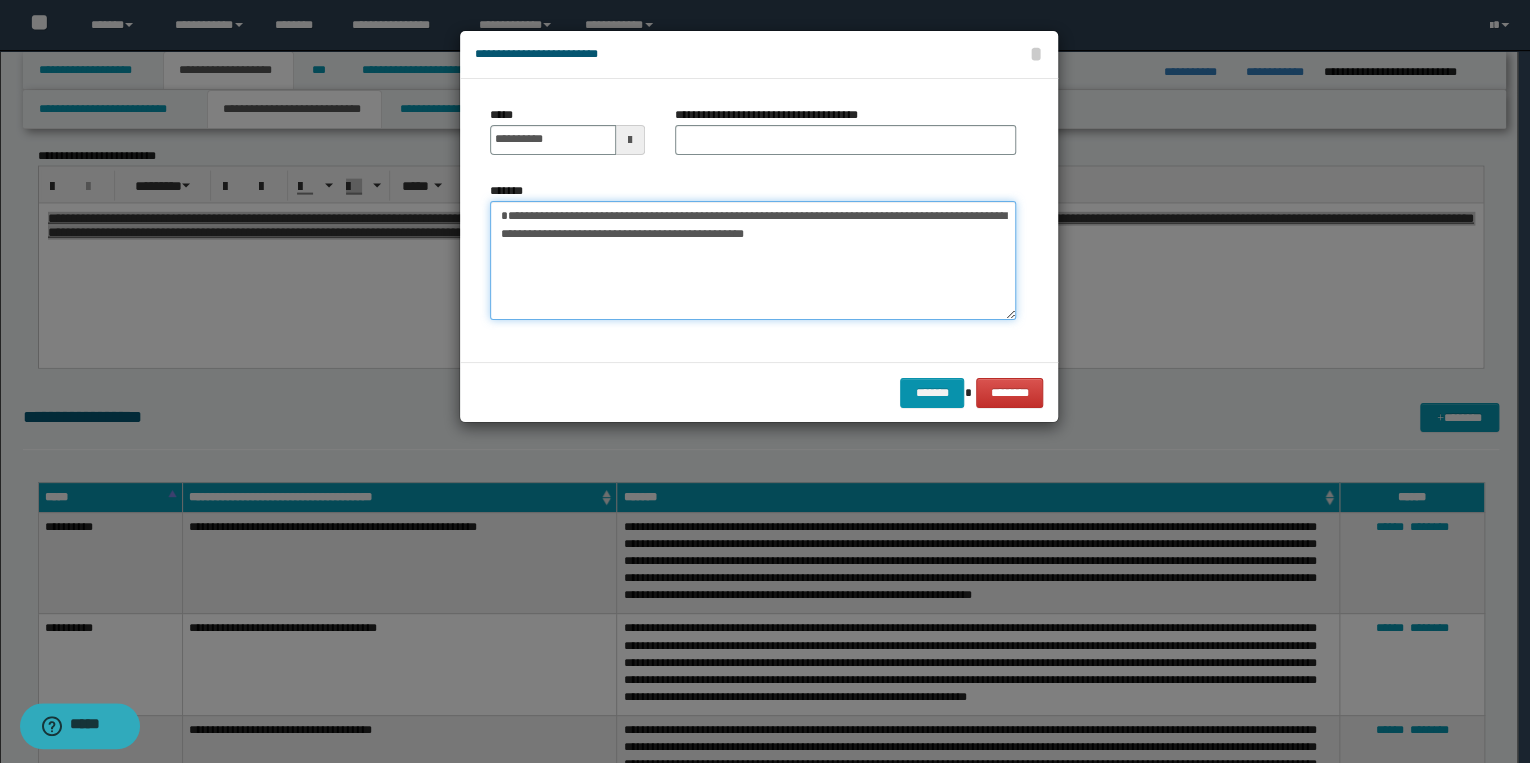 type on "**********" 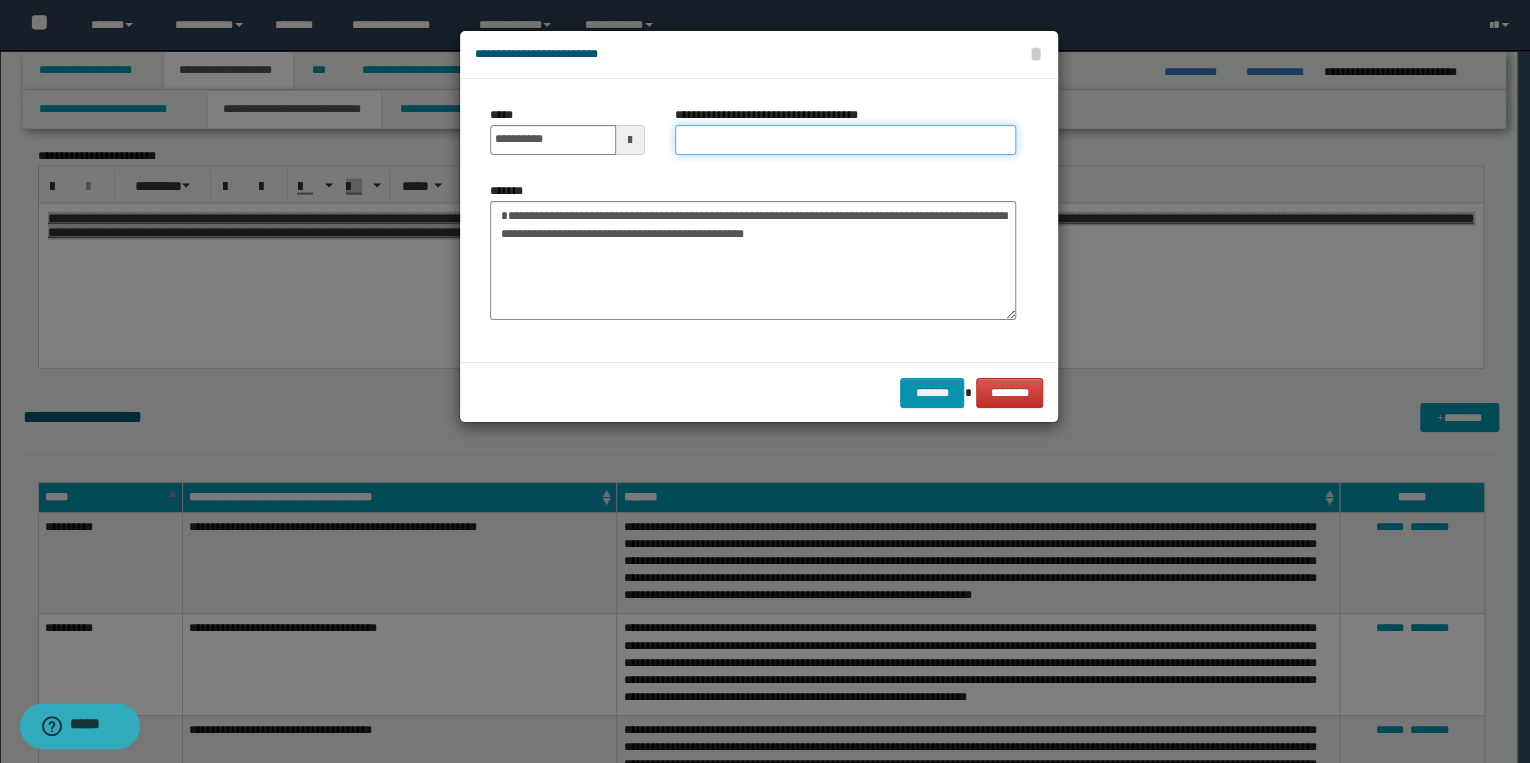 click on "**********" at bounding box center [845, 140] 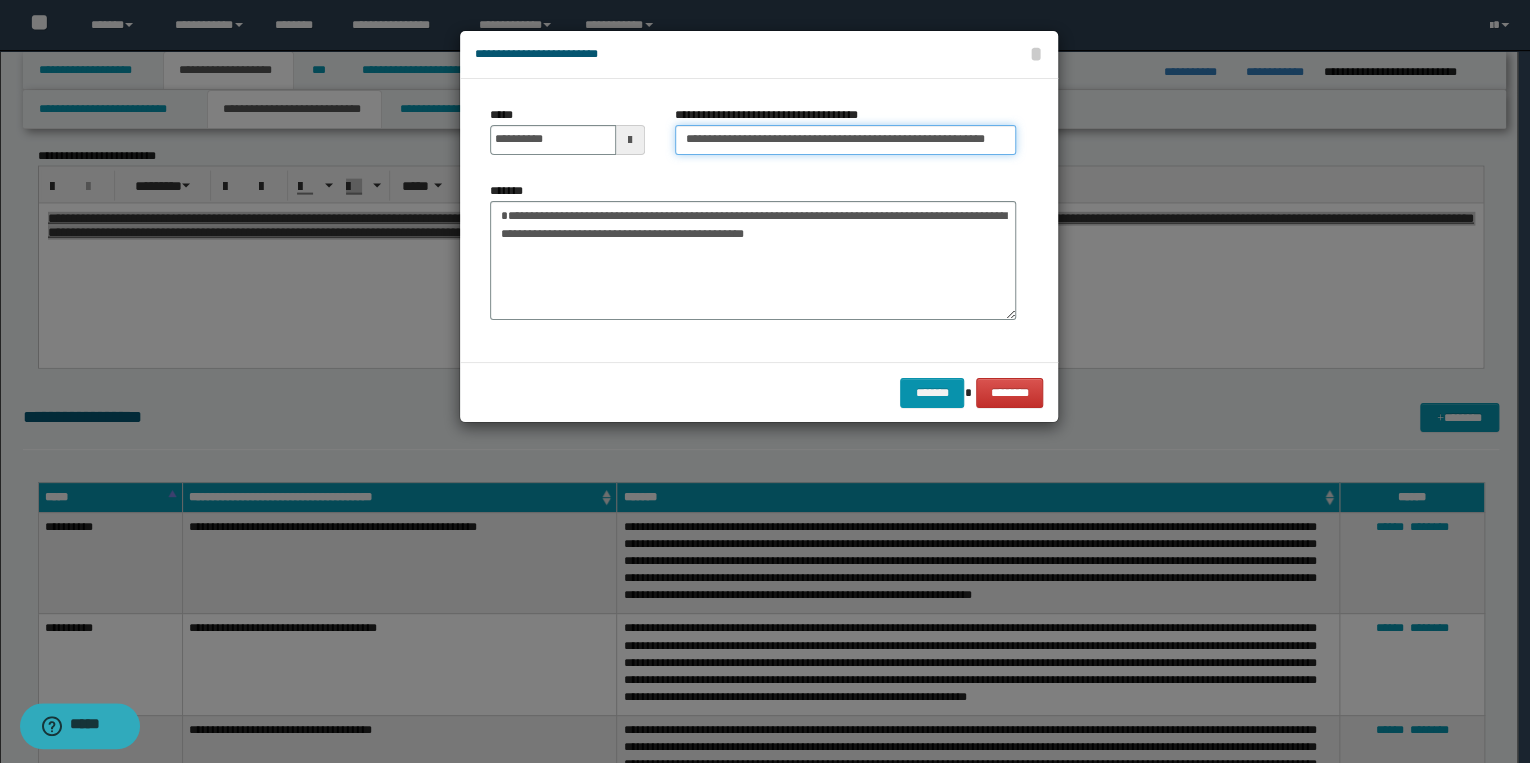 scroll, scrollTop: 0, scrollLeft: 19, axis: horizontal 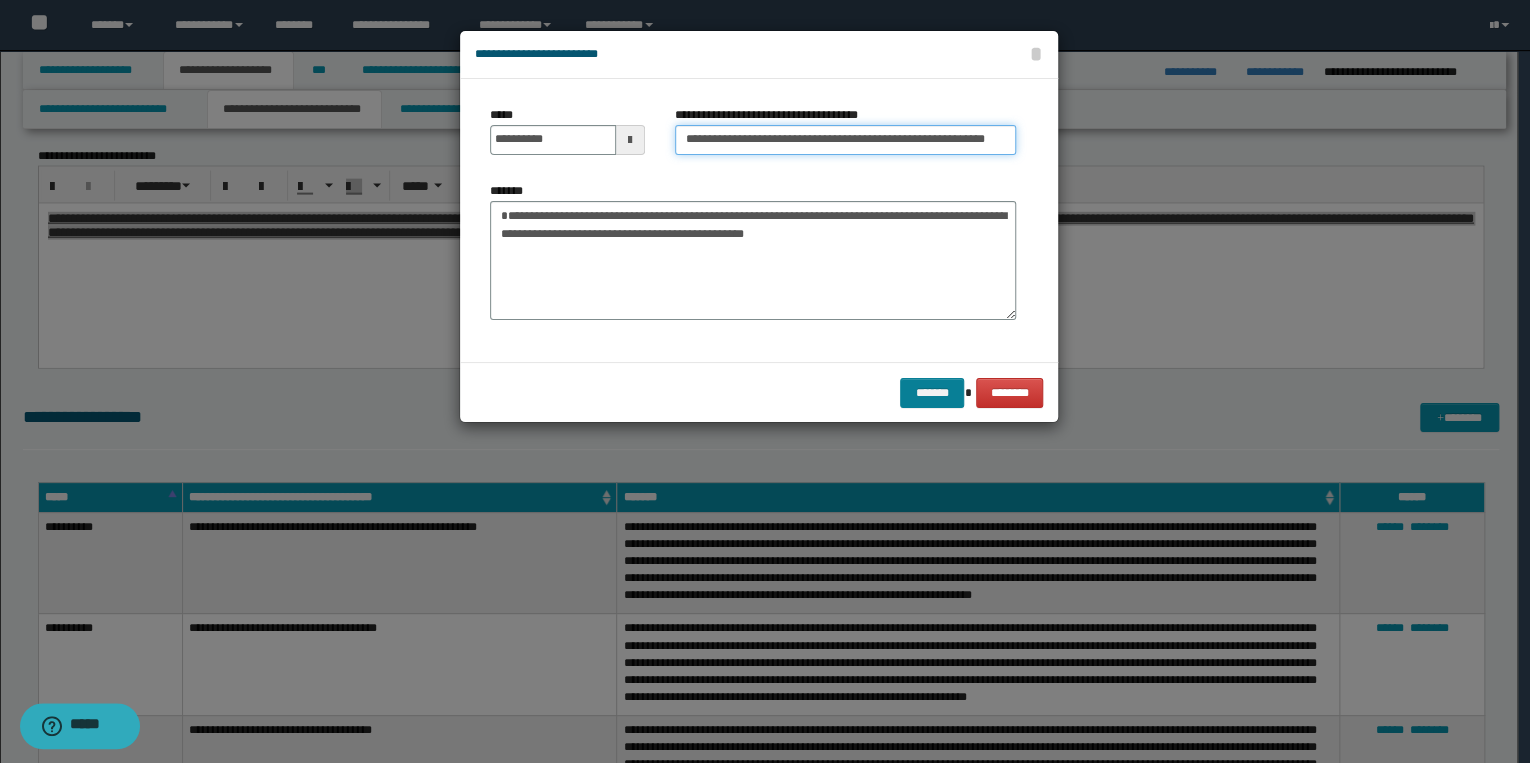 type on "**********" 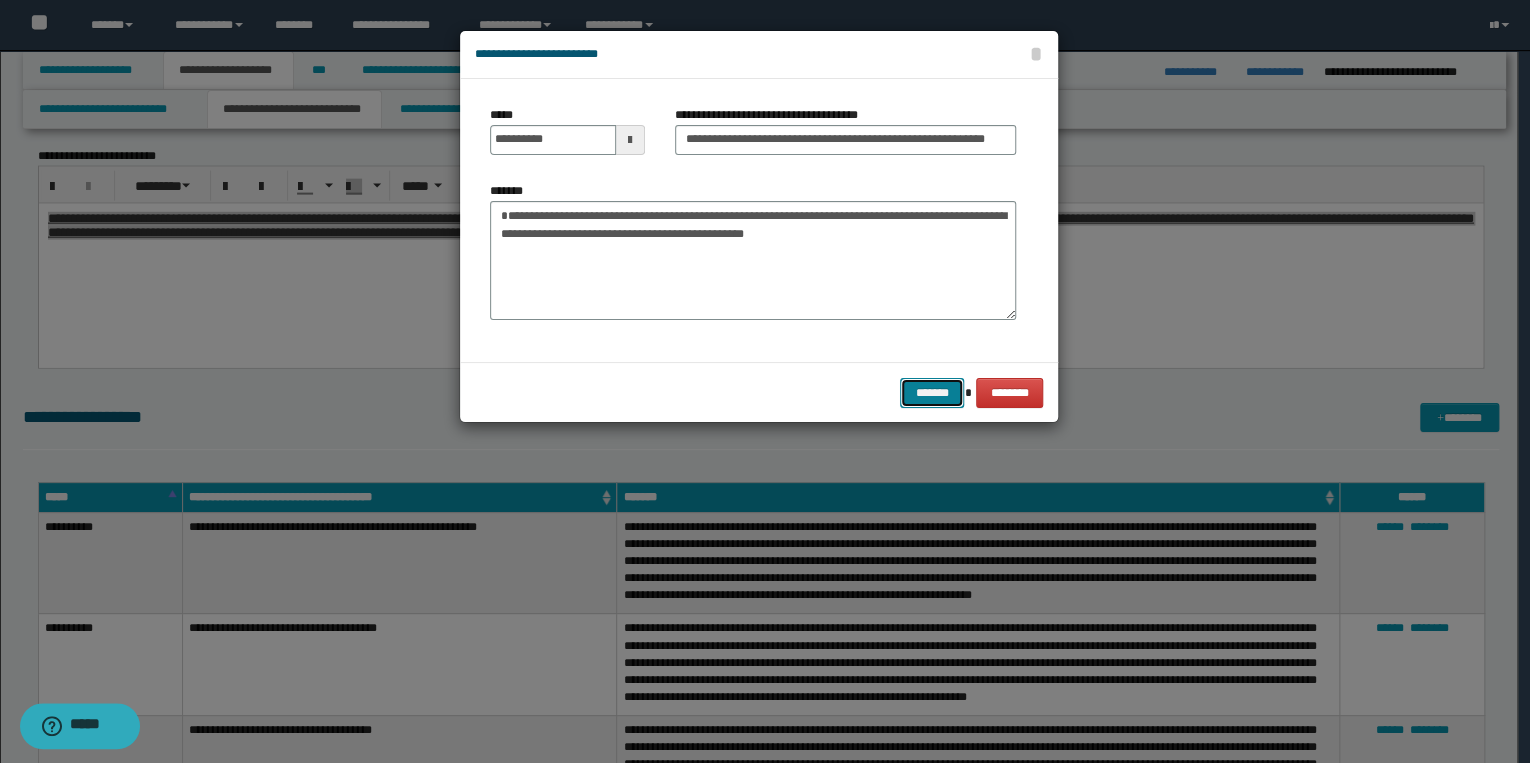 drag, startPoint x: 934, startPoint y: 400, endPoint x: 917, endPoint y: 404, distance: 17.464249 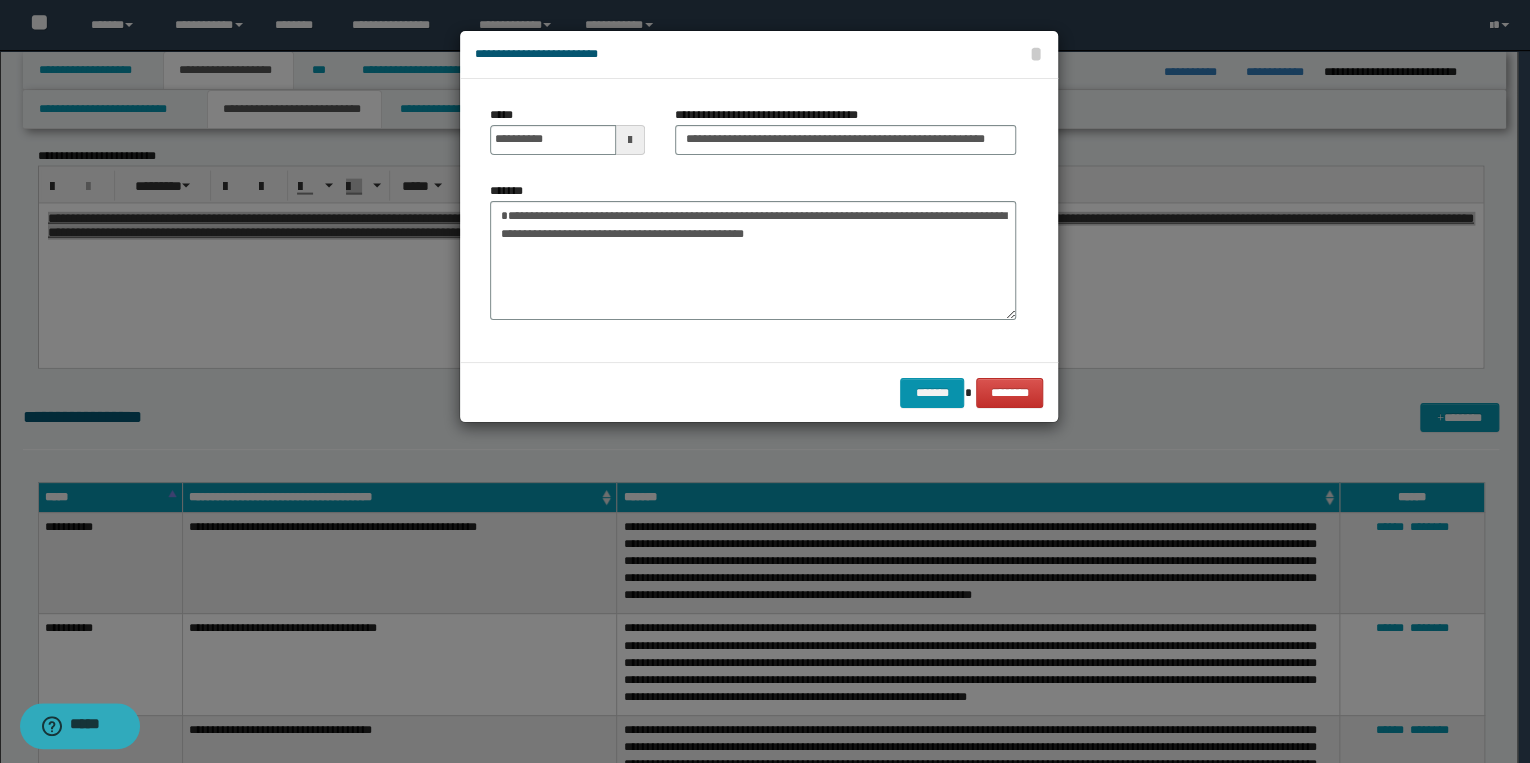 scroll, scrollTop: 0, scrollLeft: 0, axis: both 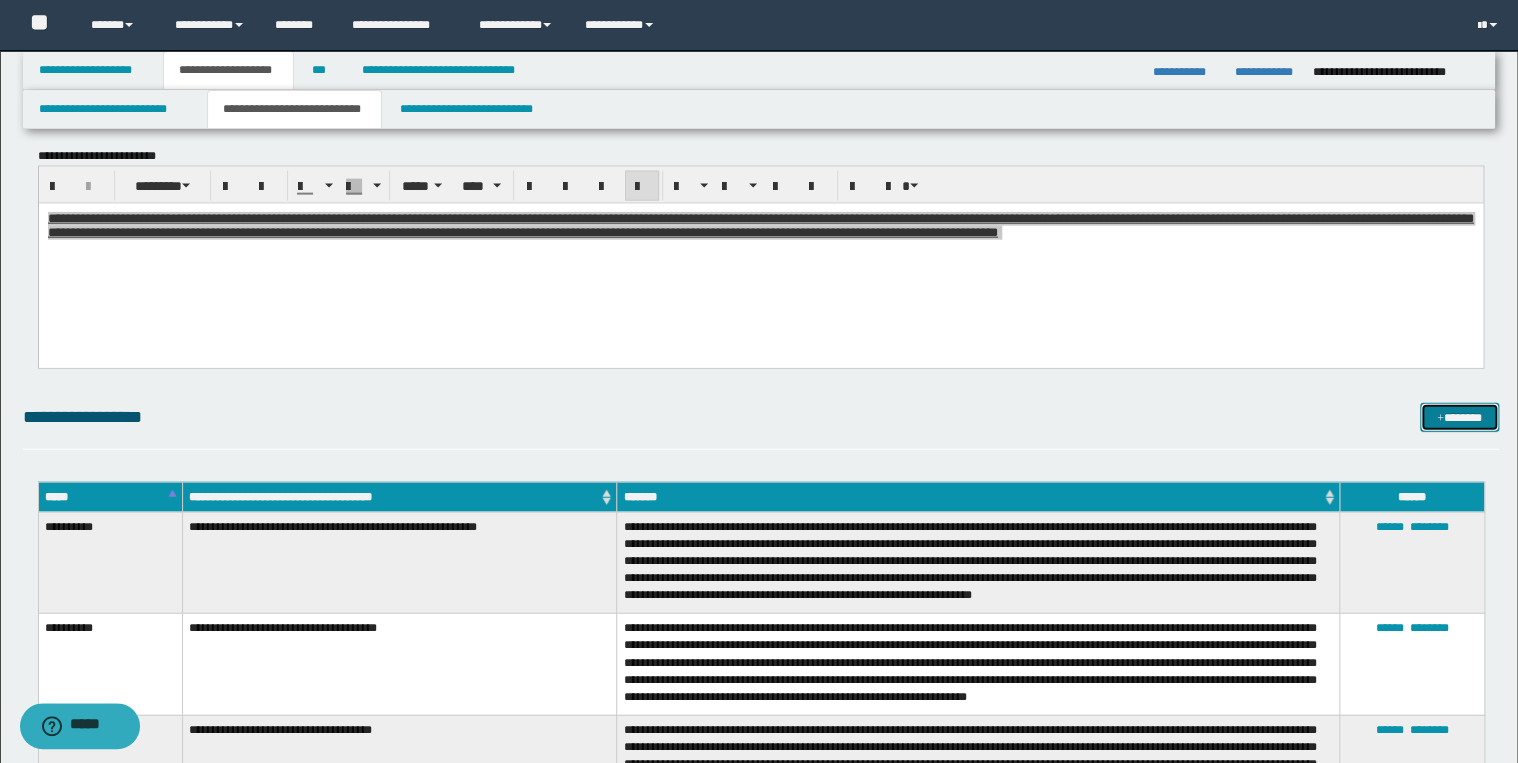 click on "*******" at bounding box center (1459, 418) 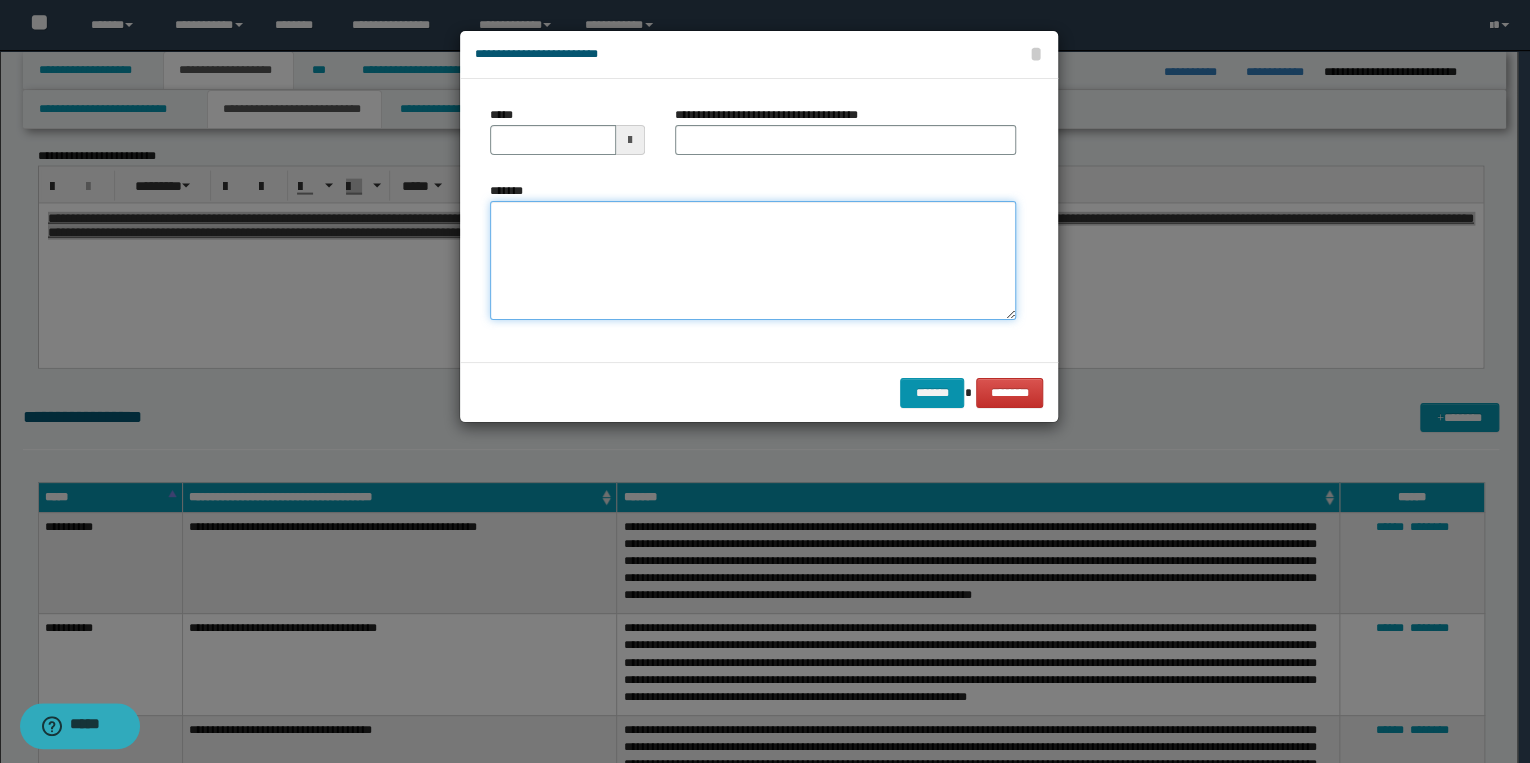 click on "*******" at bounding box center (753, 261) 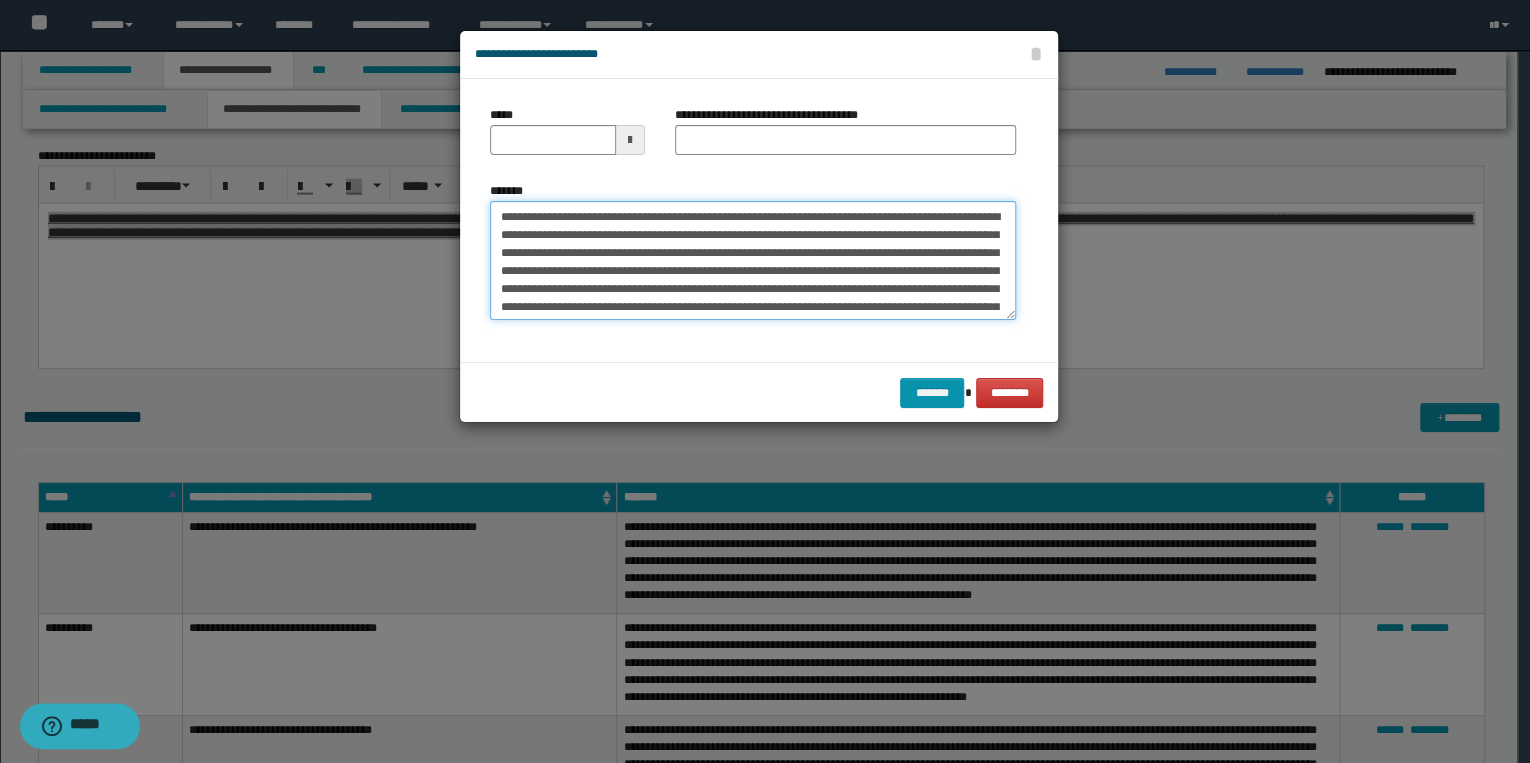 scroll, scrollTop: 0, scrollLeft: 0, axis: both 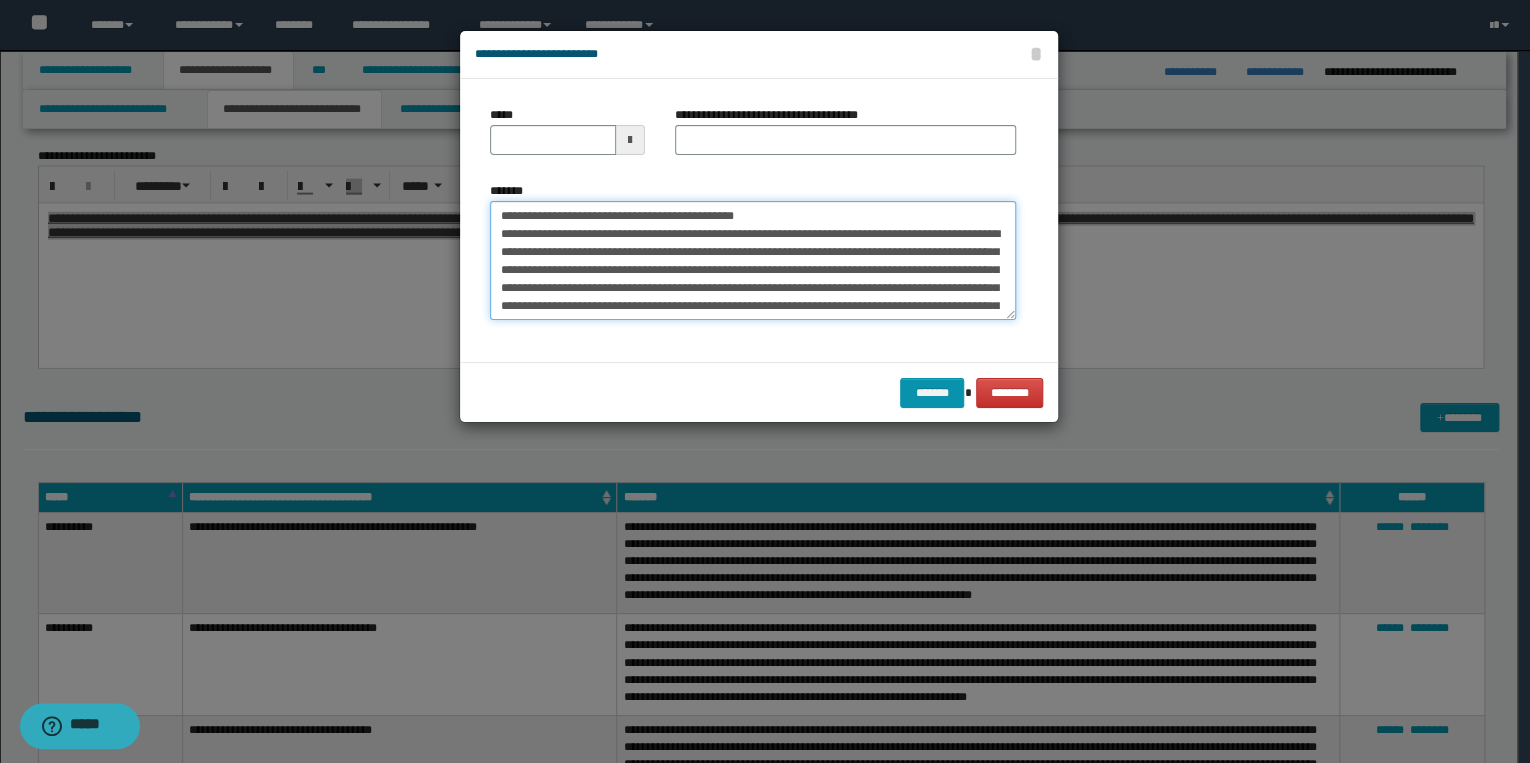 drag, startPoint x: 555, startPoint y: 214, endPoint x: 487, endPoint y: 212, distance: 68.0294 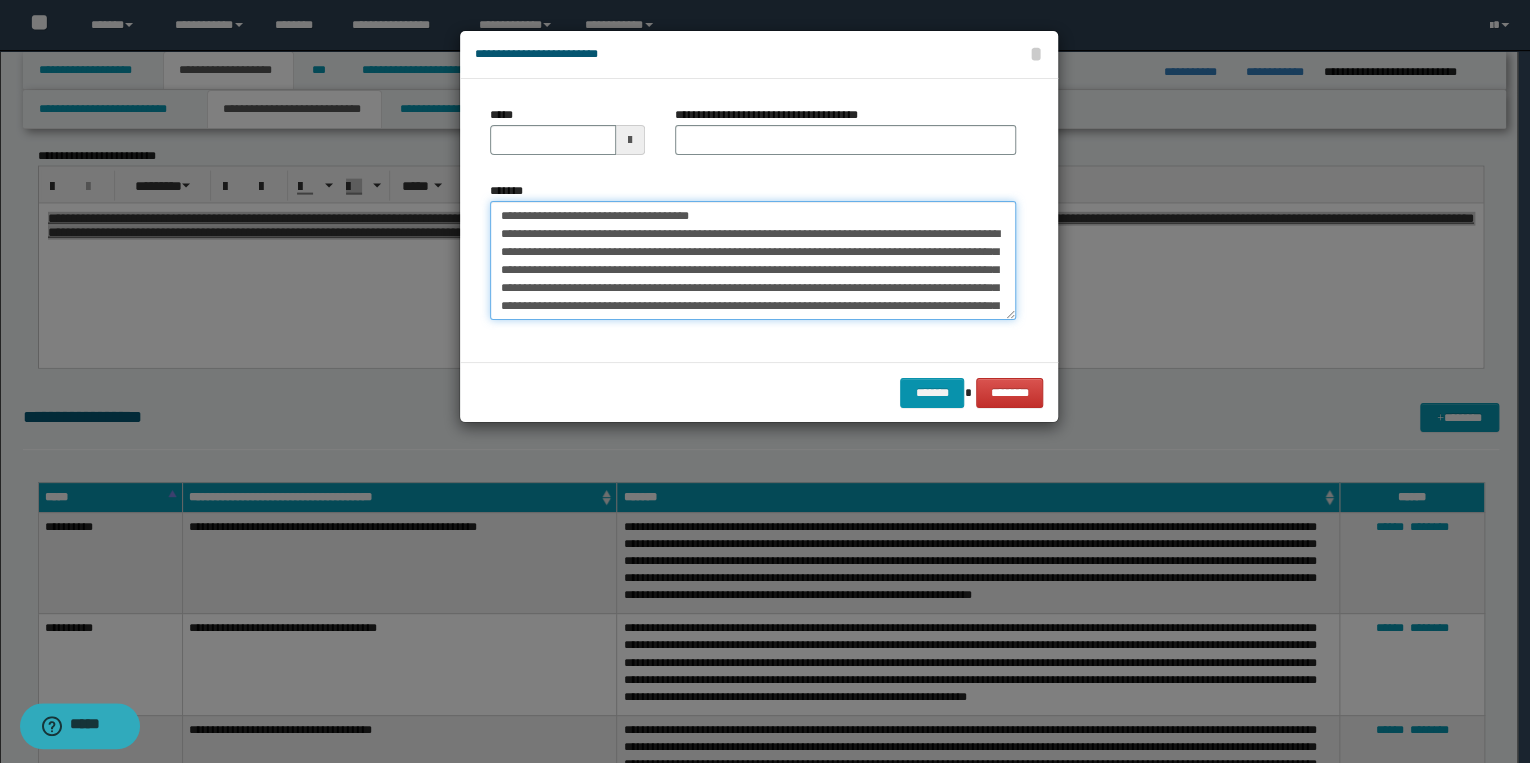 type 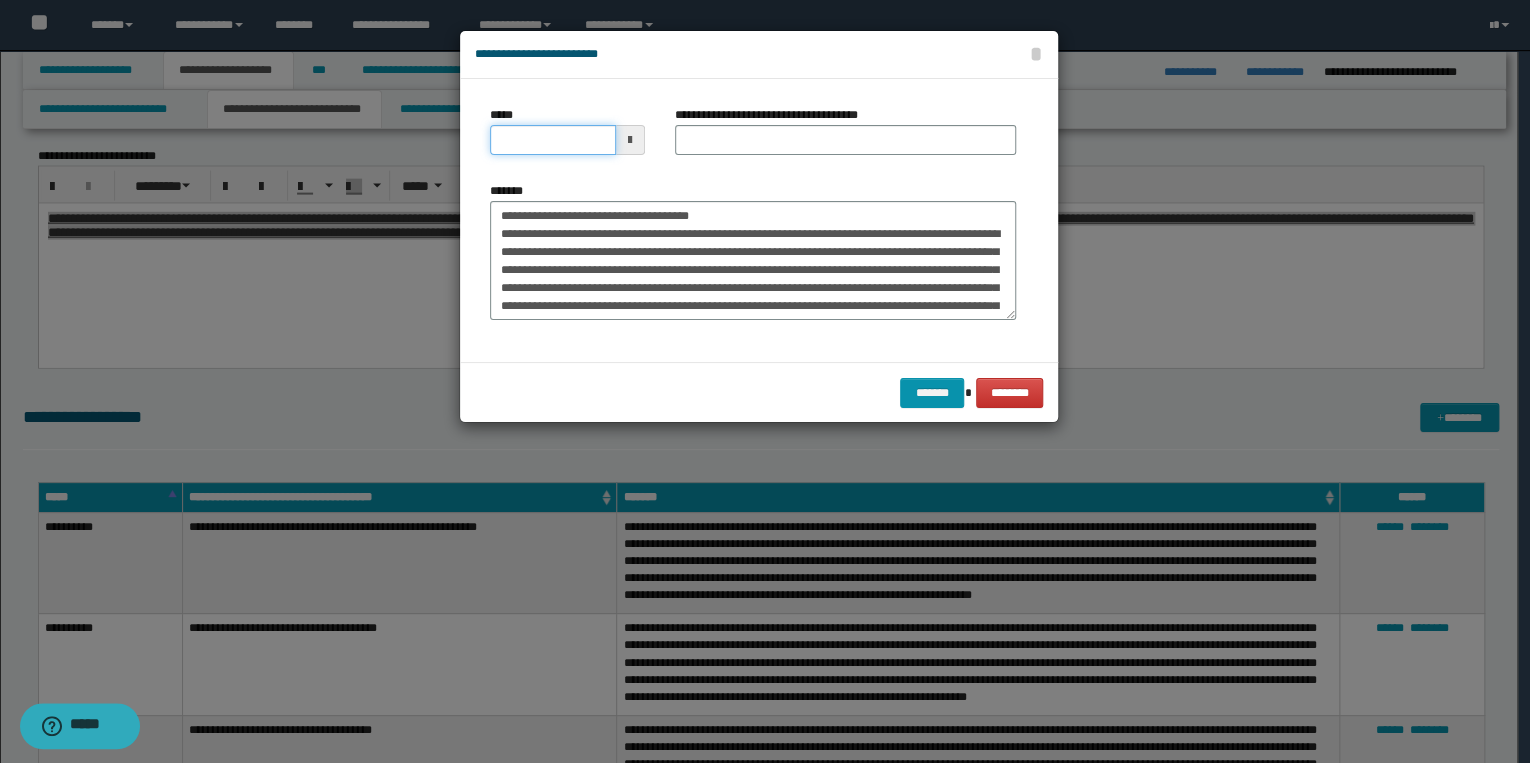 click on "*****" at bounding box center (553, 140) 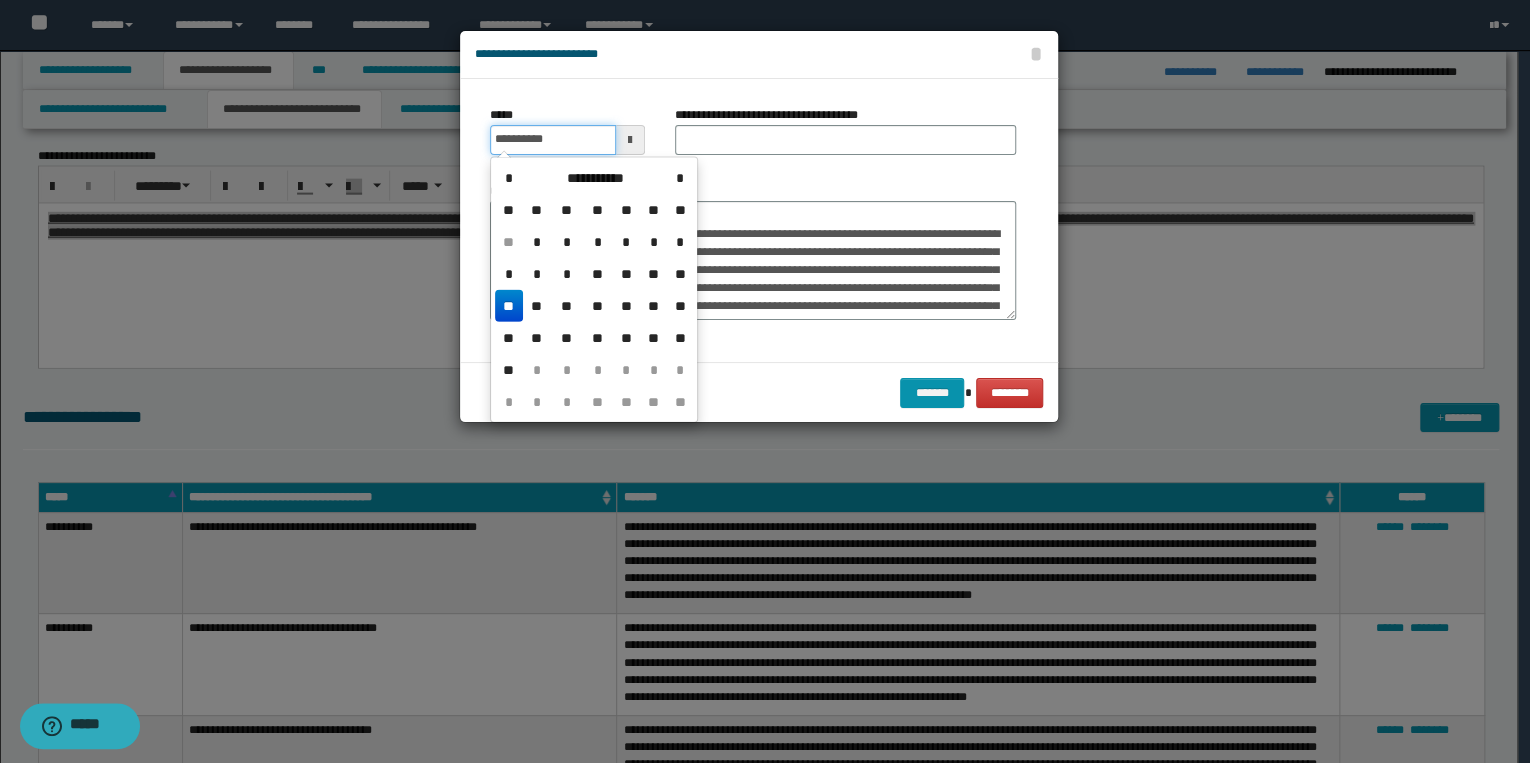 click on "**********" at bounding box center [553, 140] 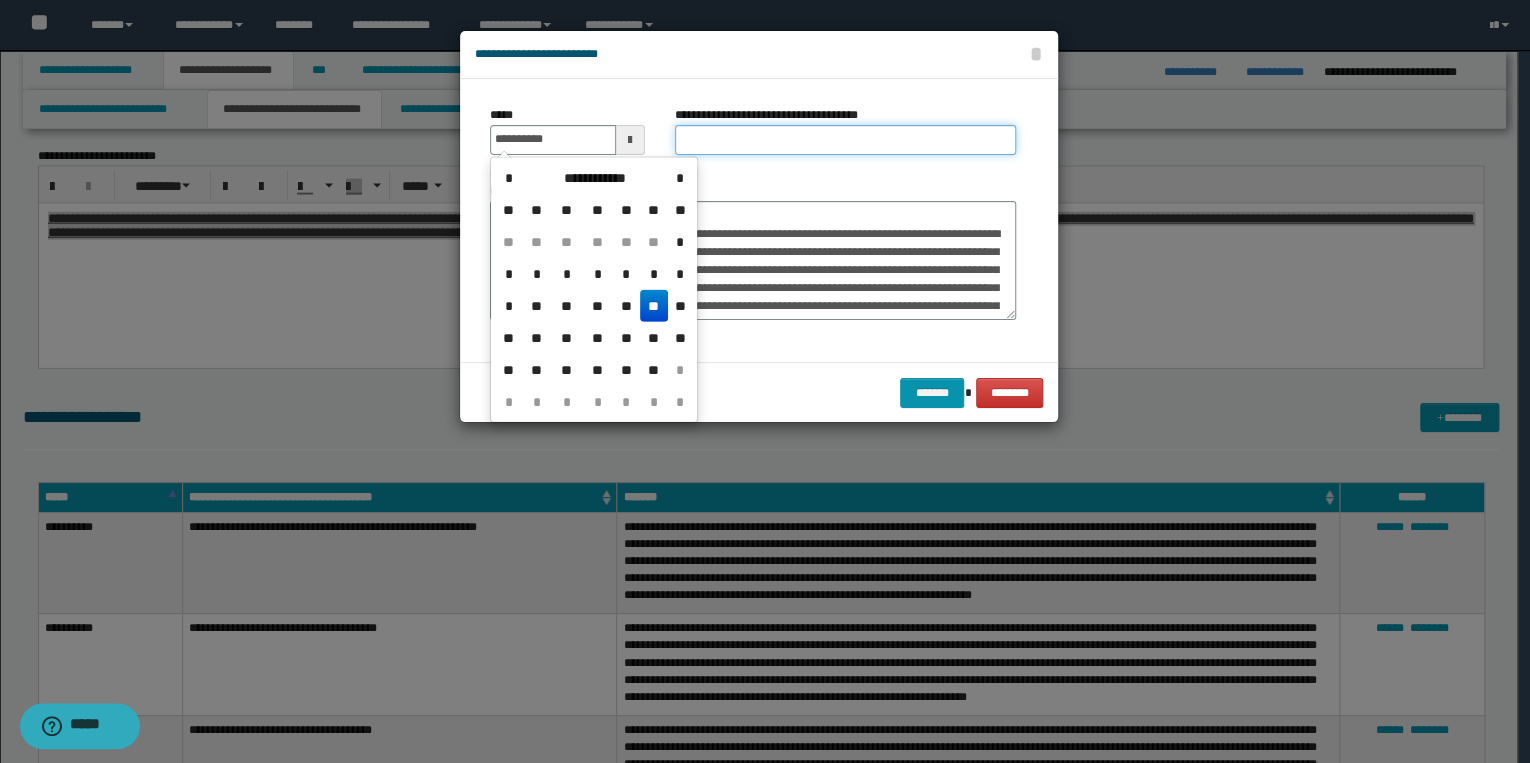 type on "**********" 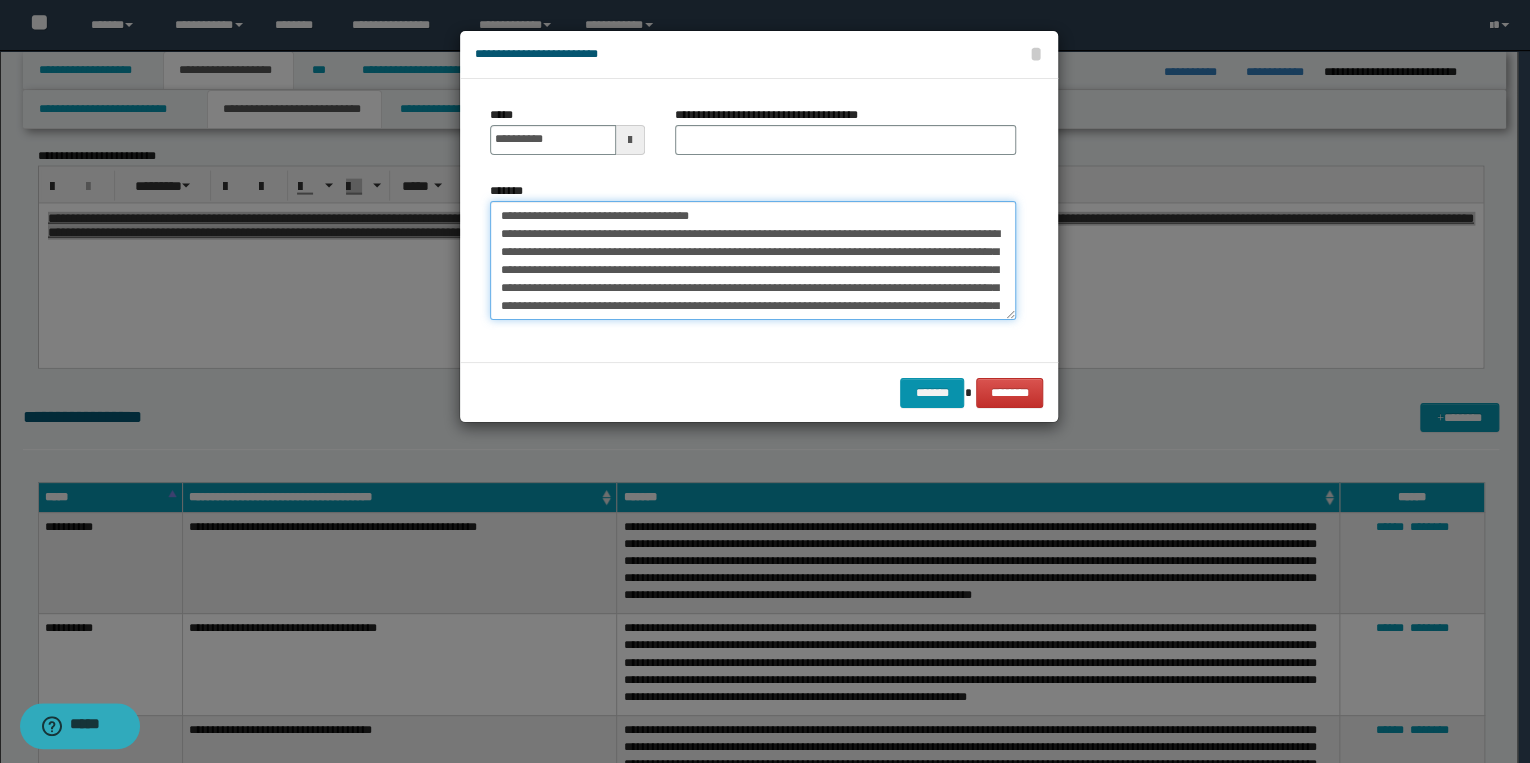 drag, startPoint x: 503, startPoint y: 215, endPoint x: 531, endPoint y: 215, distance: 28 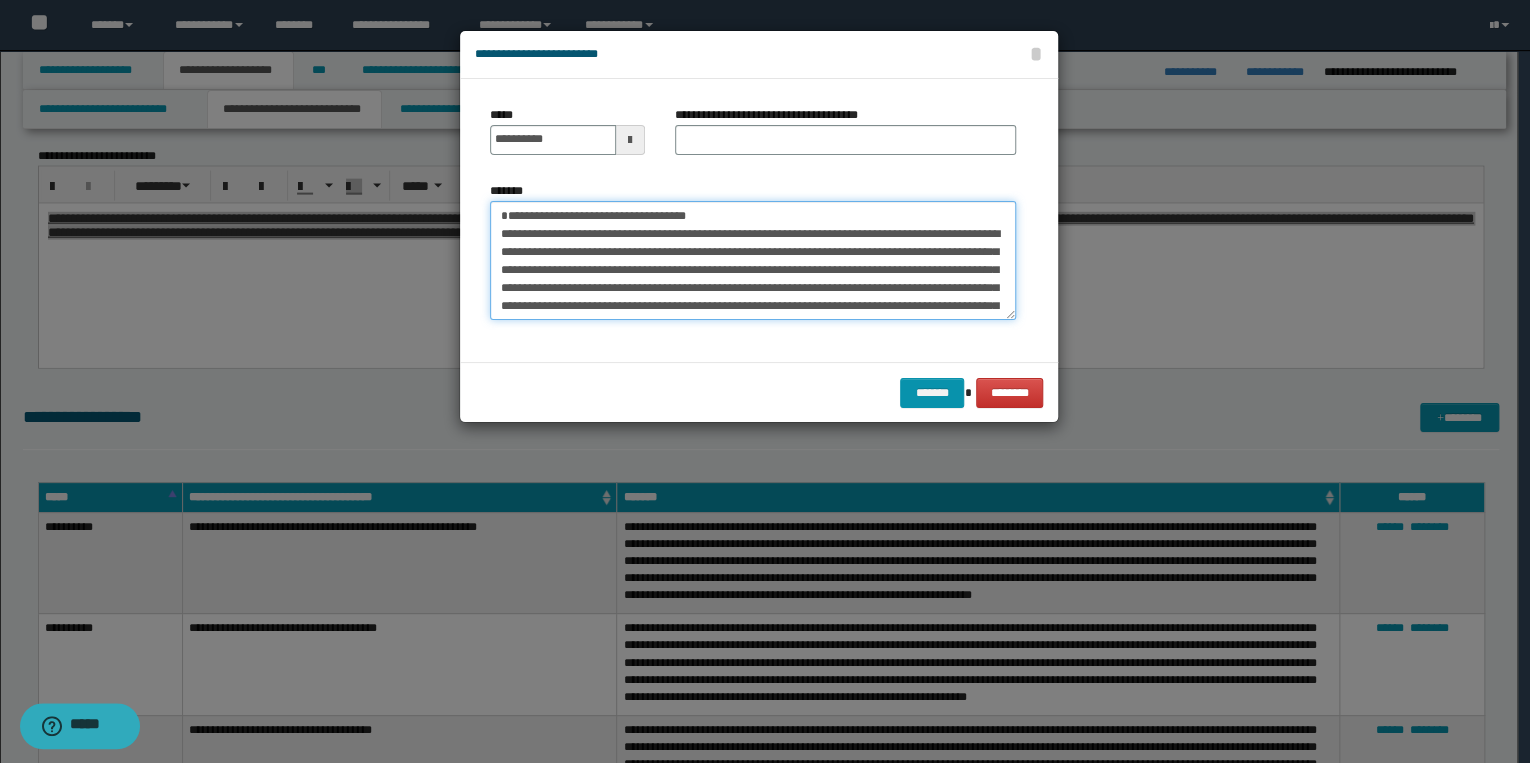 drag, startPoint x: 499, startPoint y: 216, endPoint x: 728, endPoint y: 212, distance: 229.03493 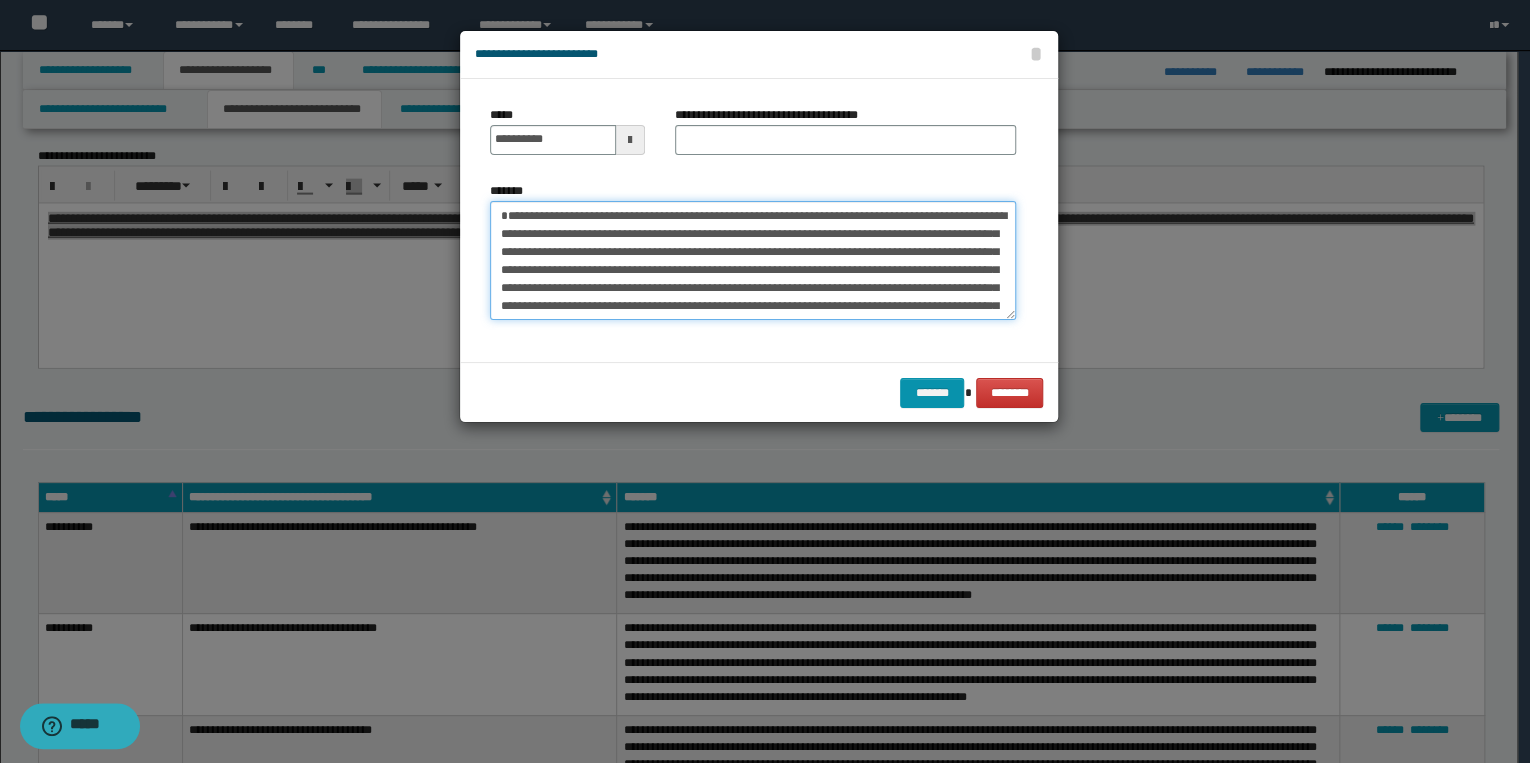 type on "**********" 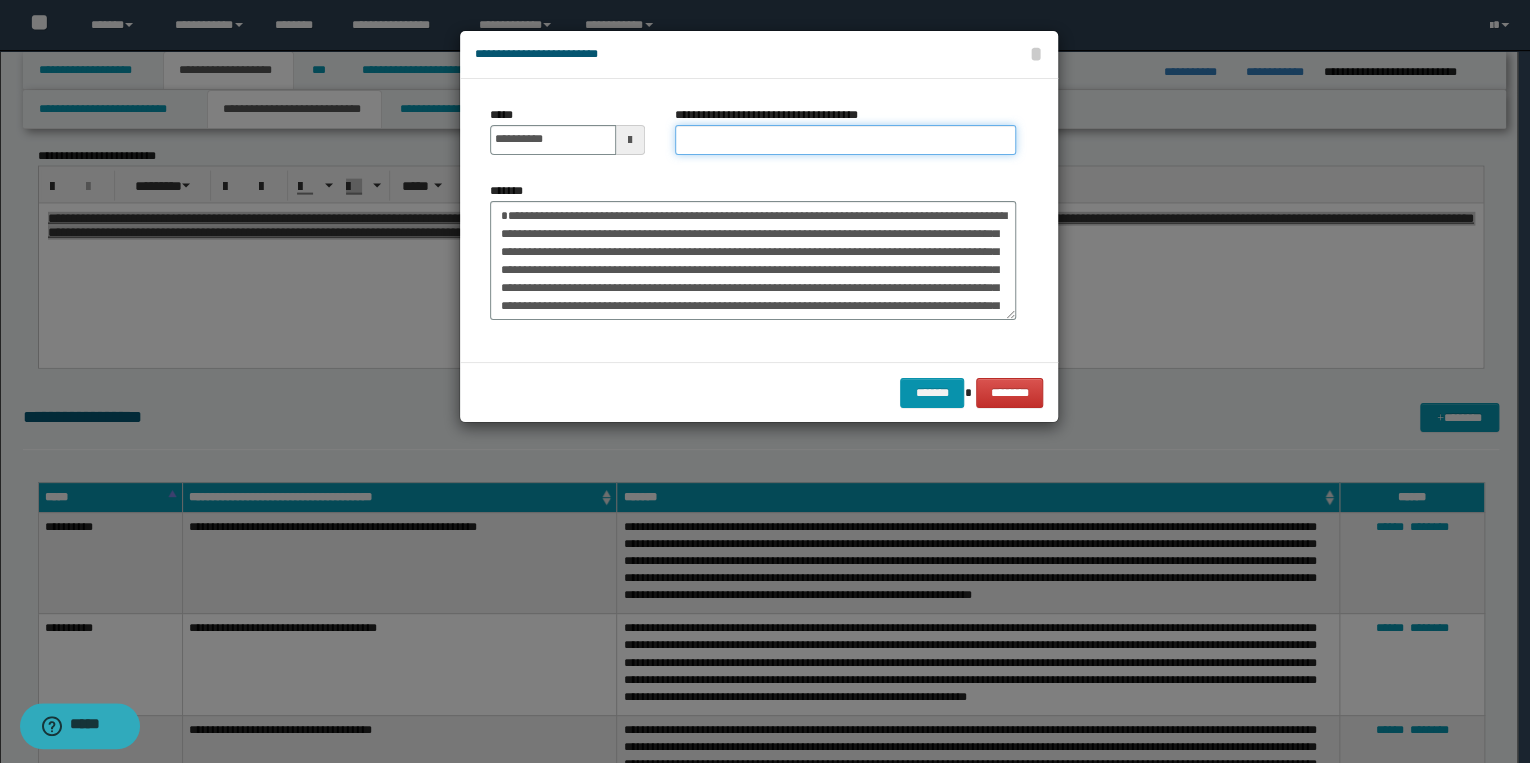 click on "**********" at bounding box center [845, 140] 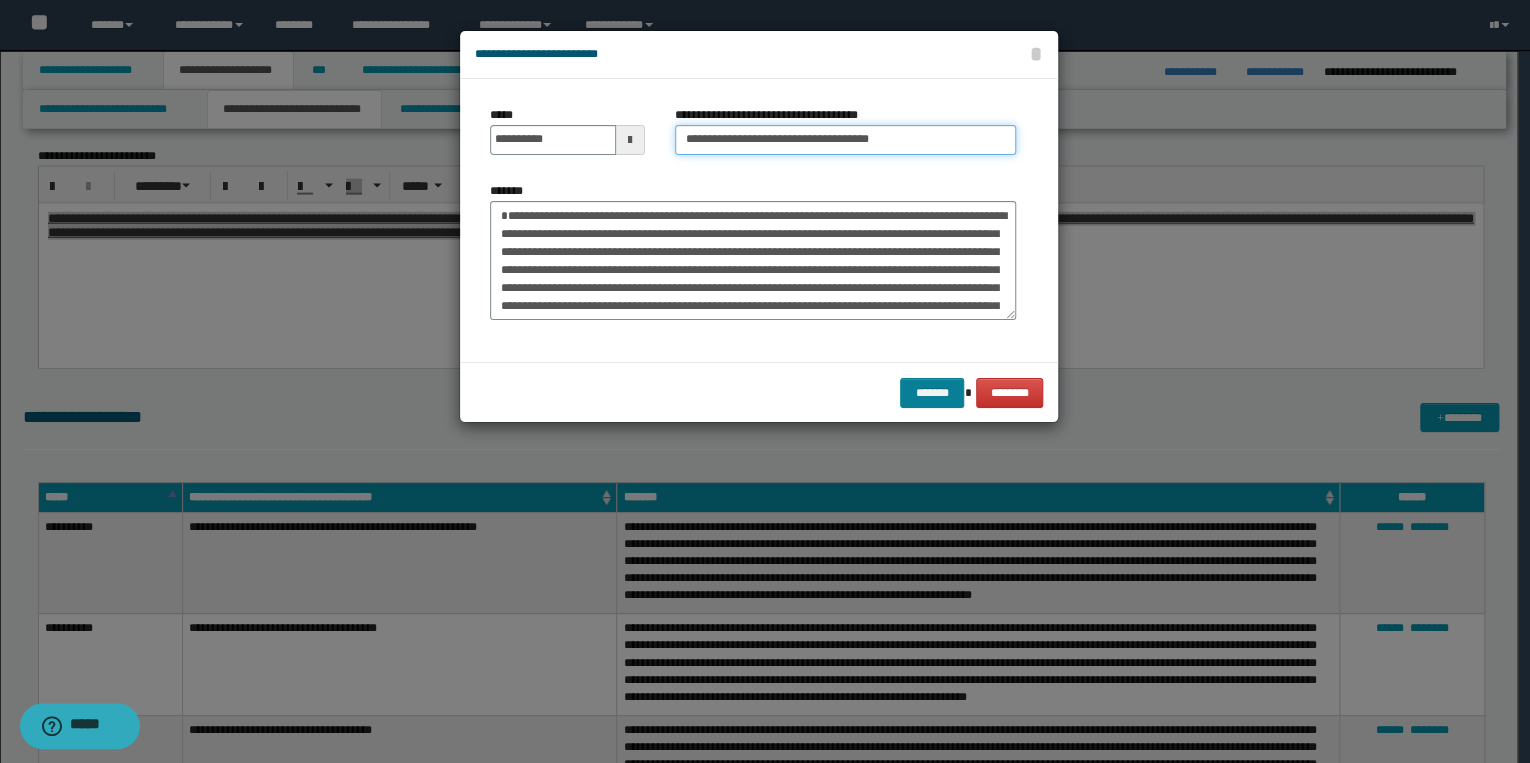 type on "**********" 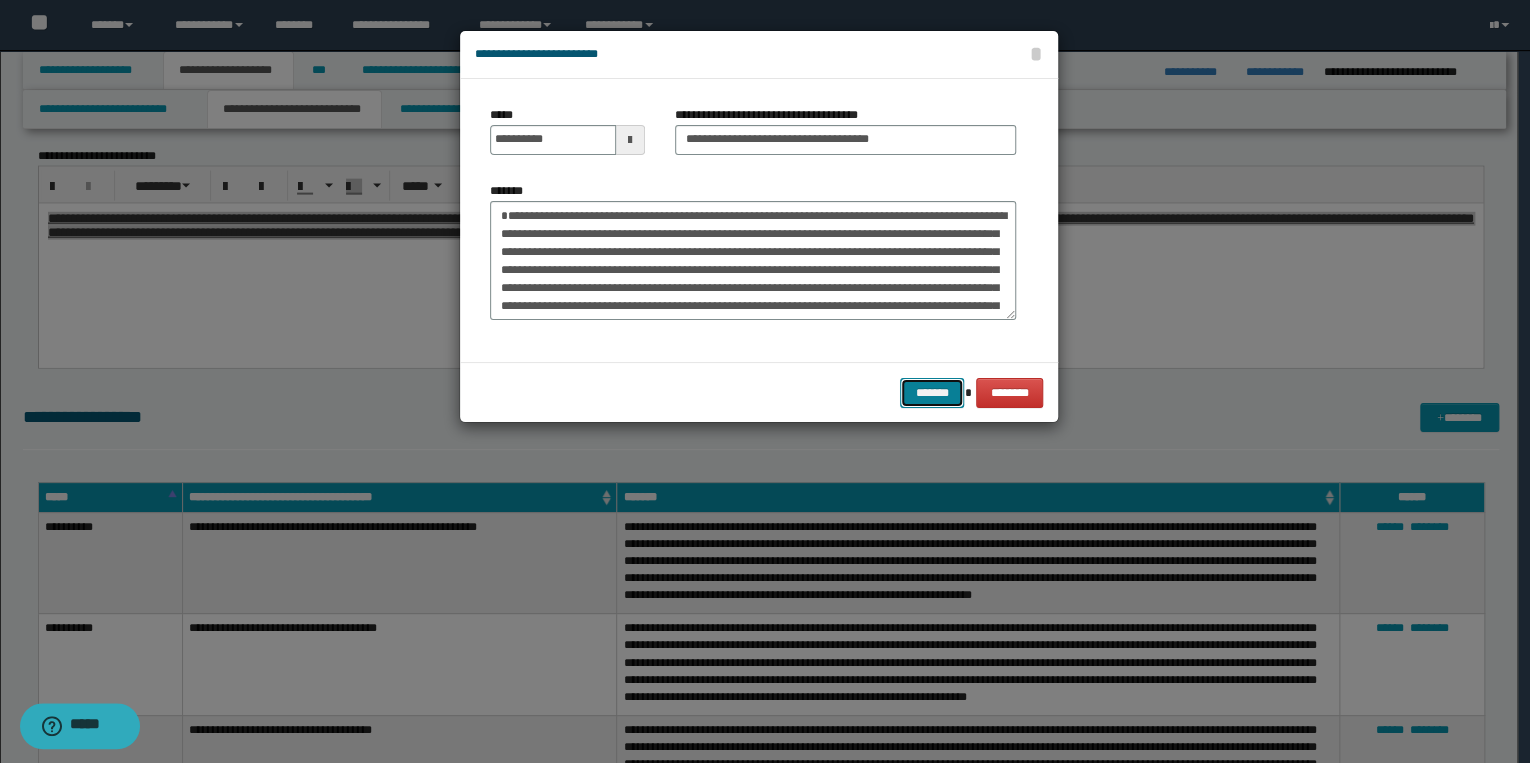 click on "*******" at bounding box center [932, 393] 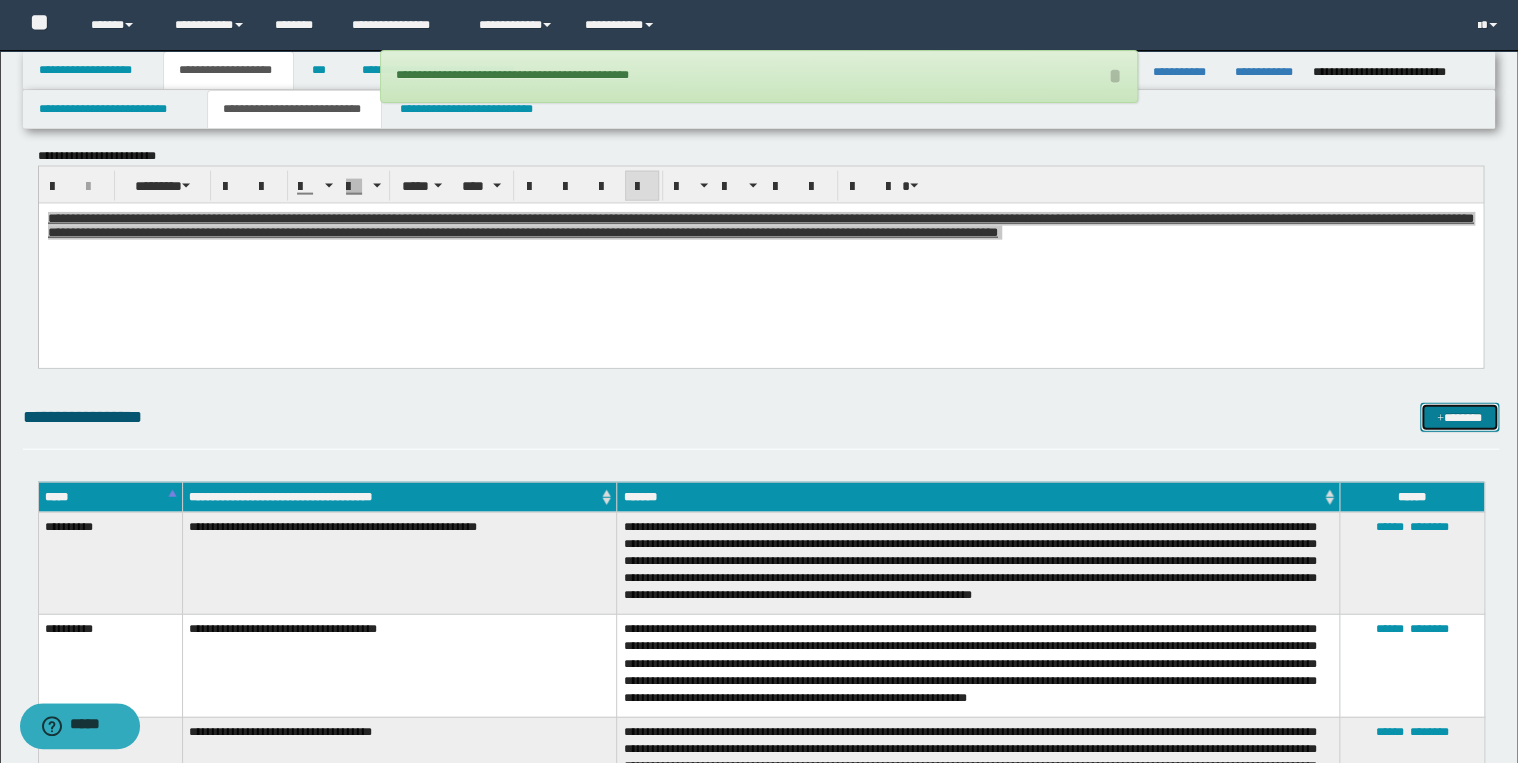 click on "*******" at bounding box center (1459, 418) 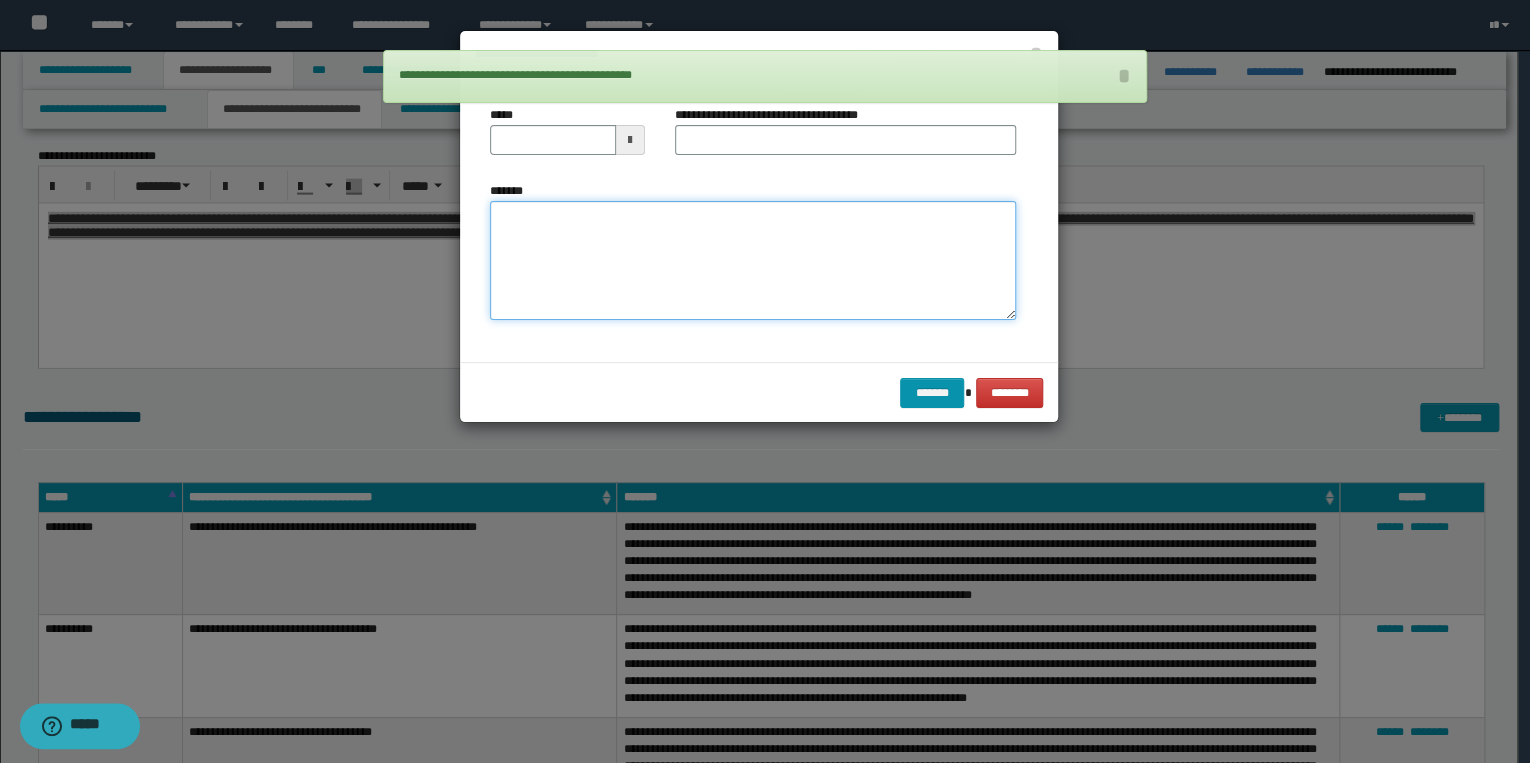 click on "*******" at bounding box center (753, 261) 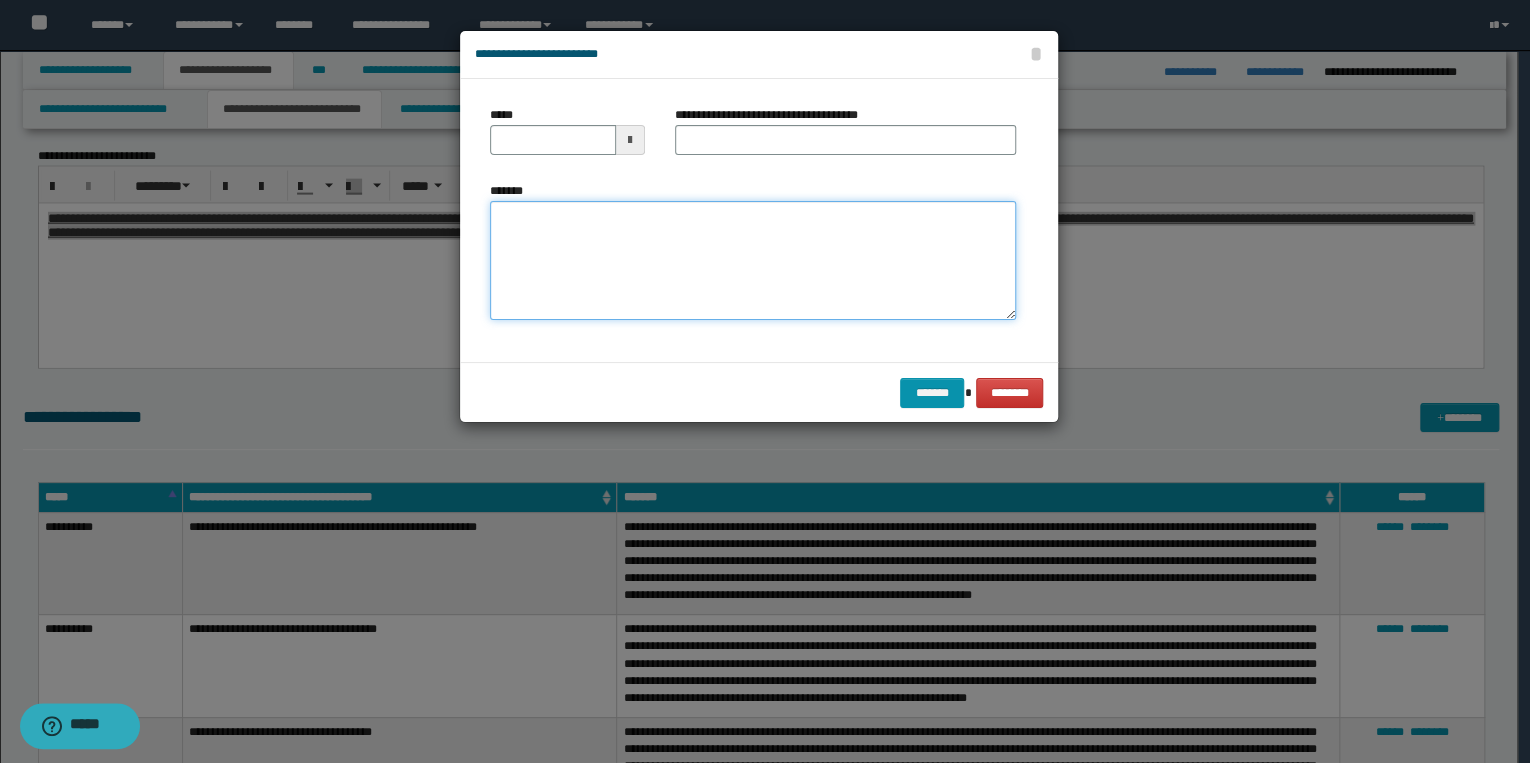 paste on "**********" 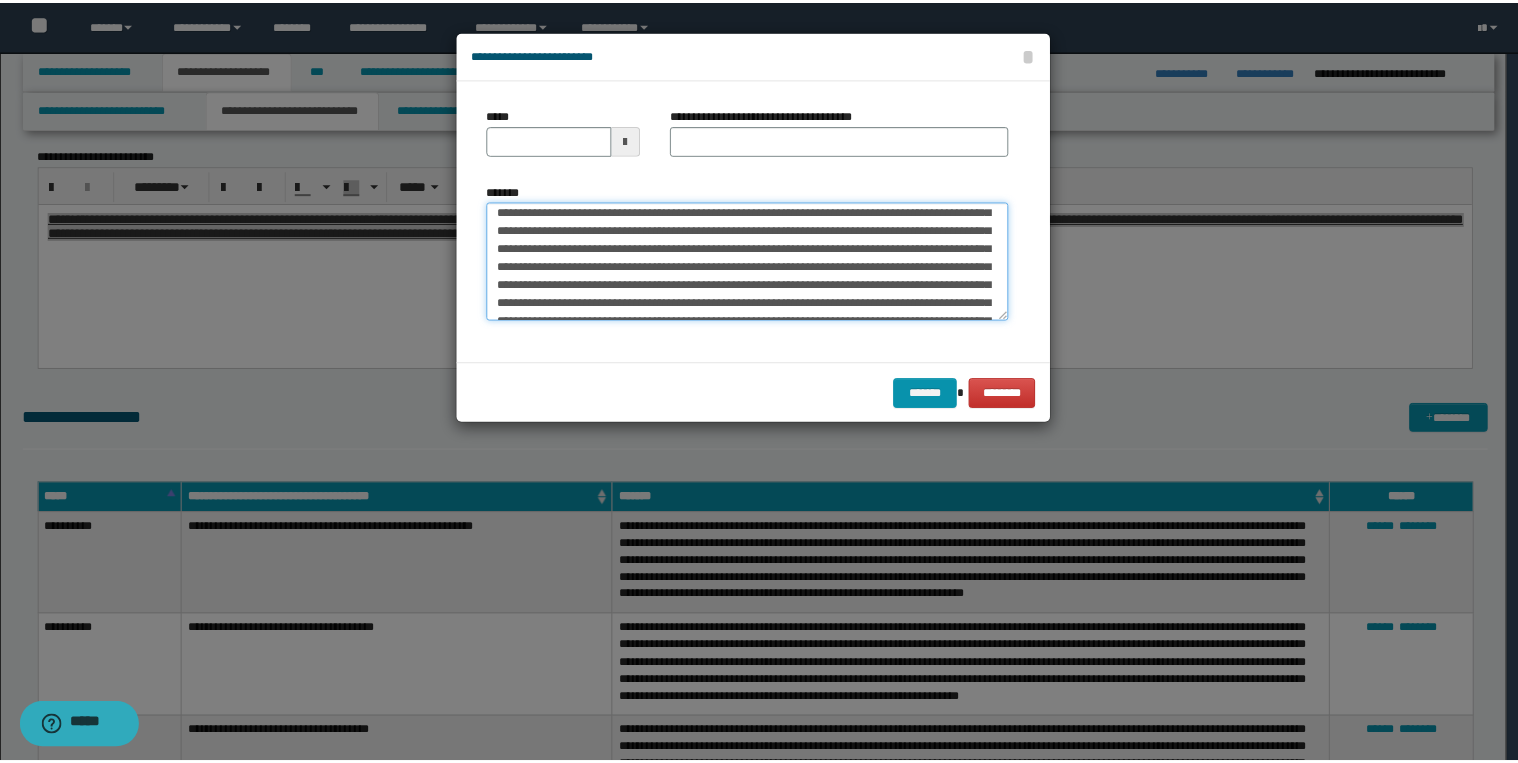 scroll, scrollTop: 0, scrollLeft: 0, axis: both 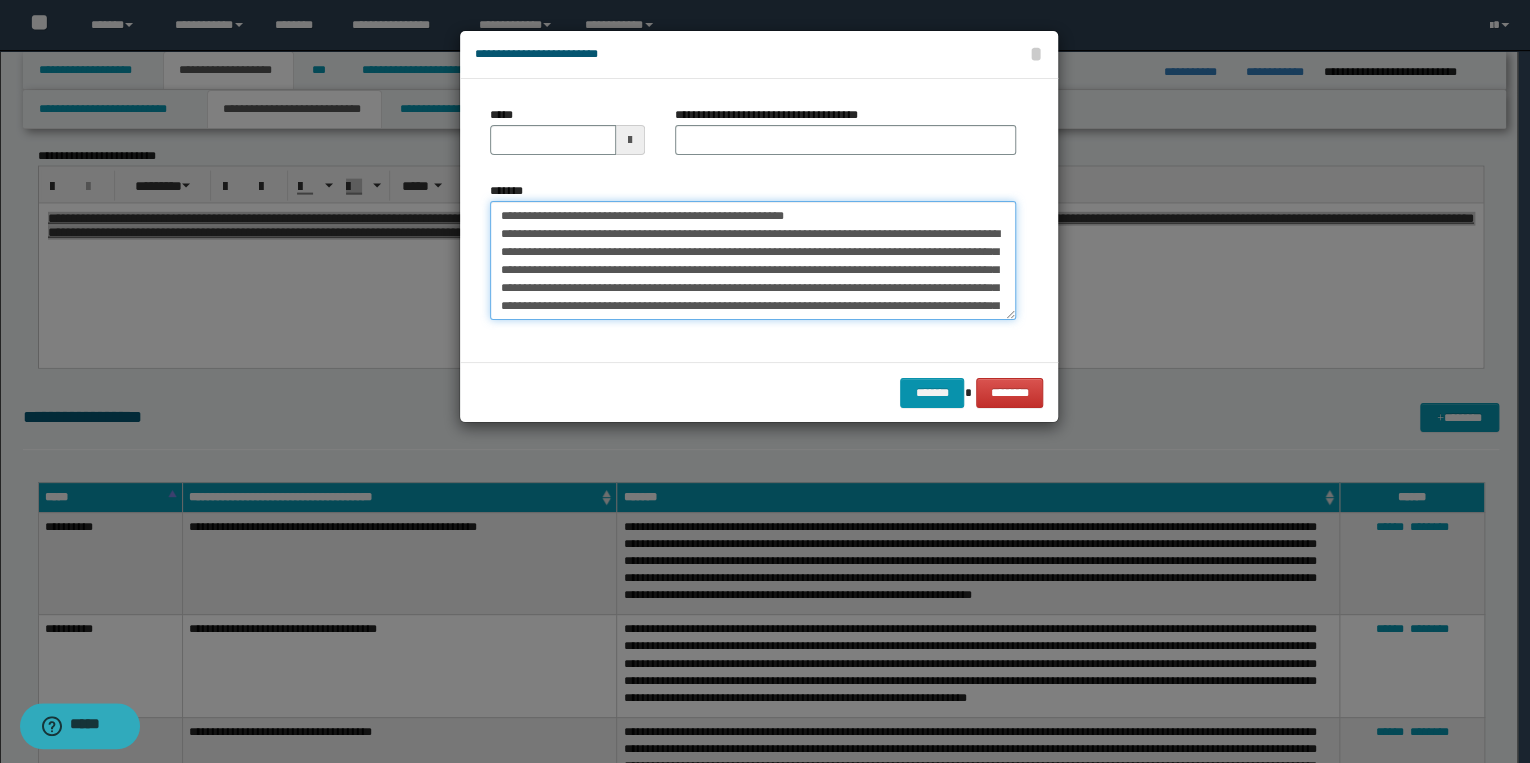 drag, startPoint x: 561, startPoint y: 215, endPoint x: 490, endPoint y: 211, distance: 71.11259 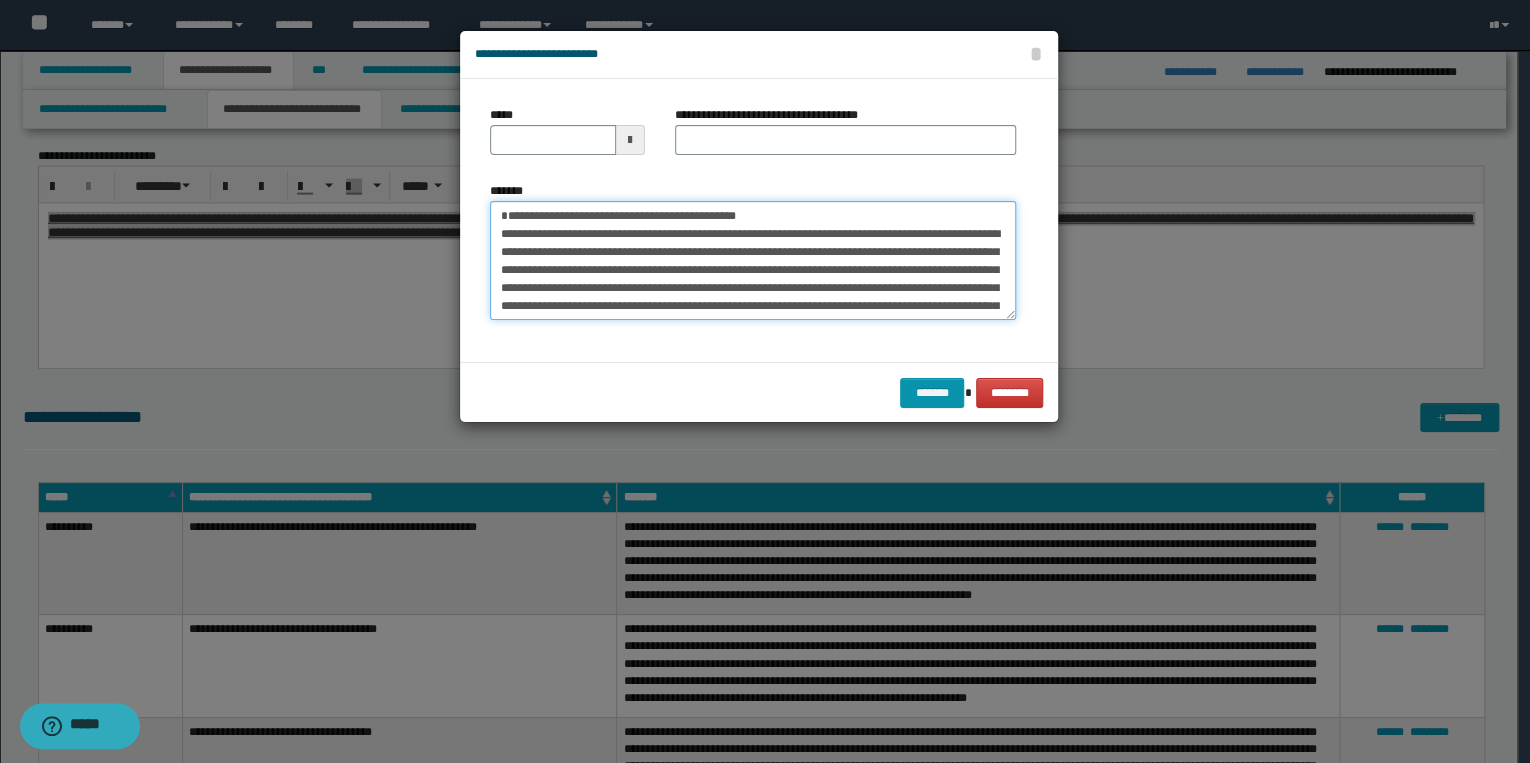 type 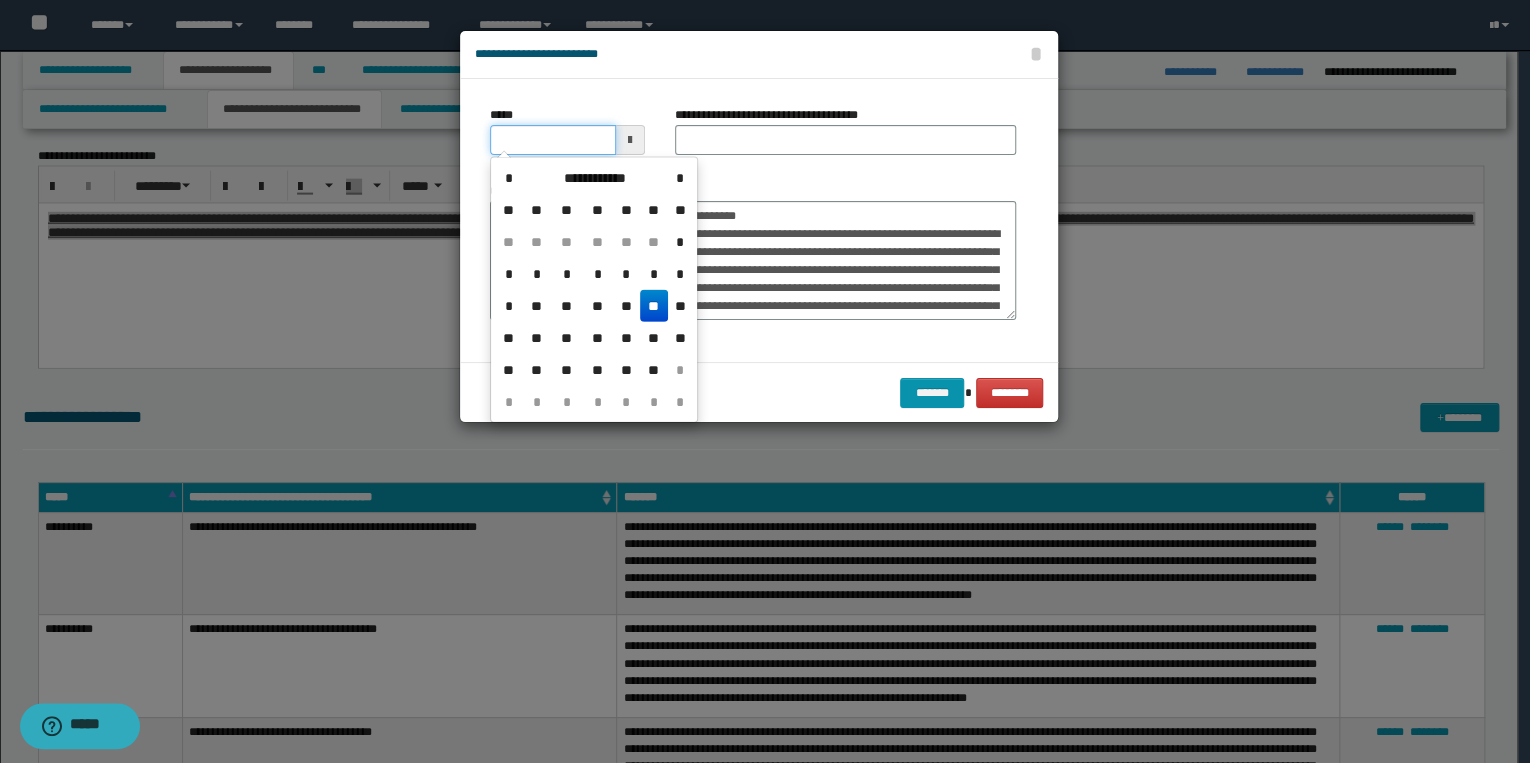 click on "*****" at bounding box center (553, 140) 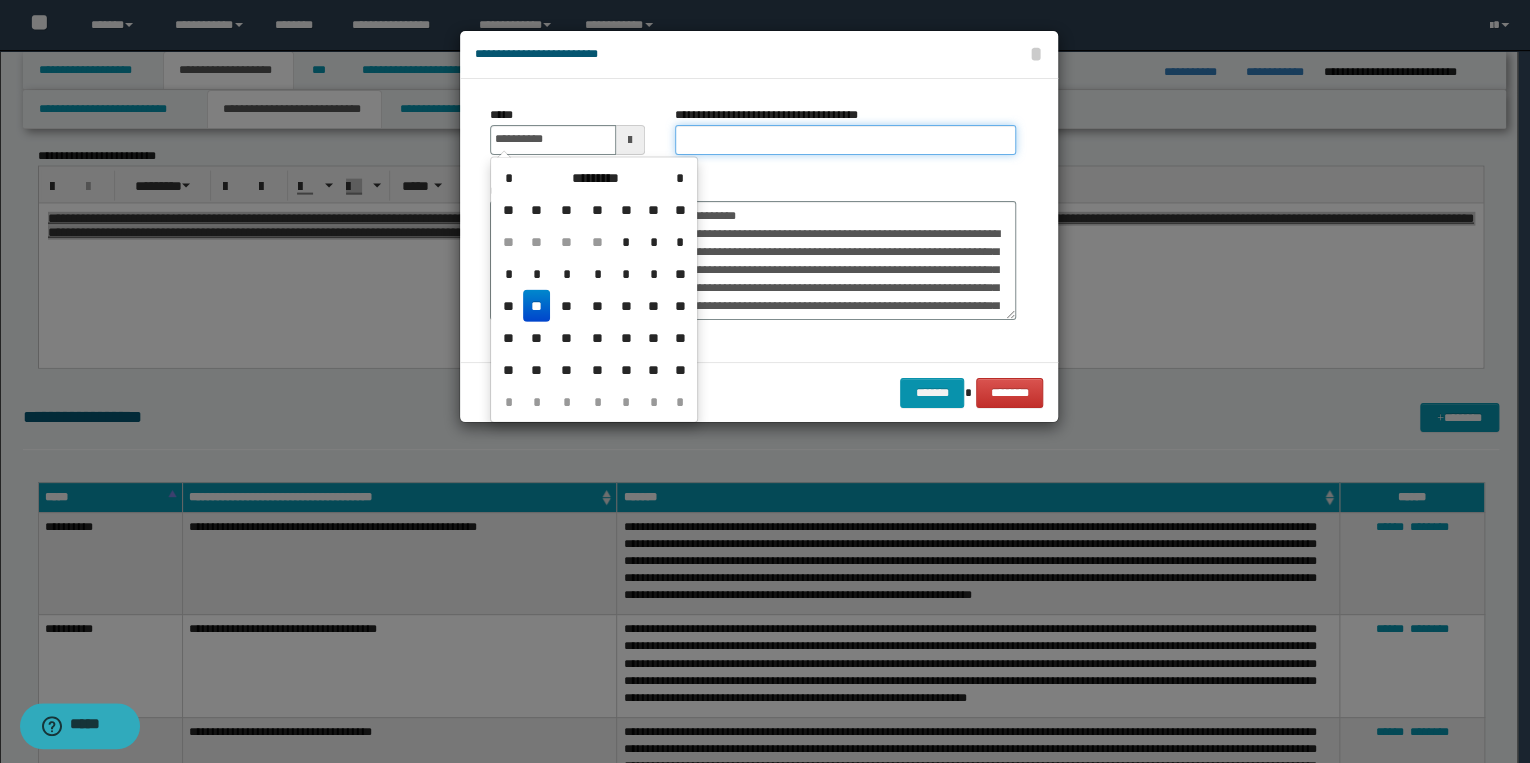 type on "**********" 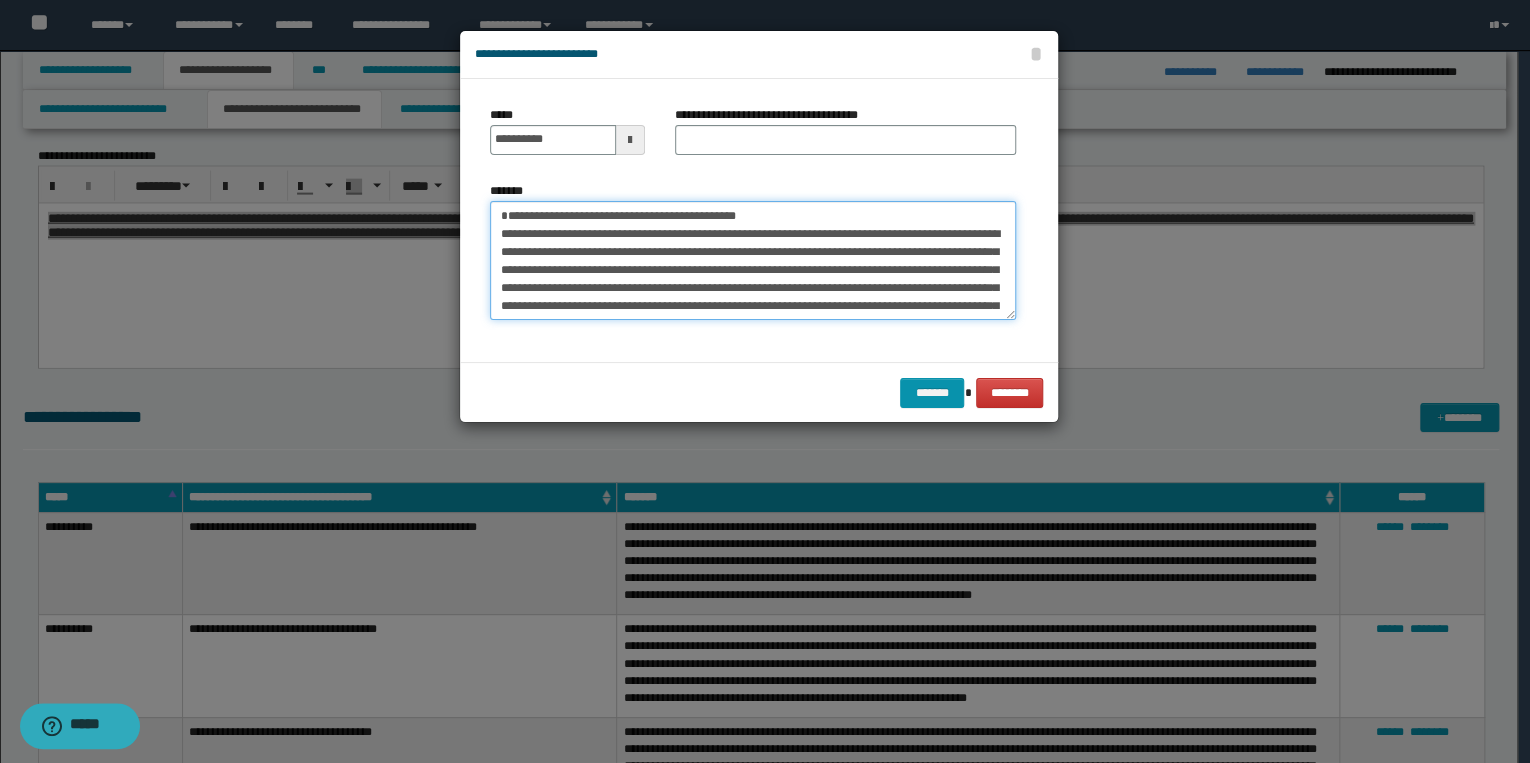 drag, startPoint x: 499, startPoint y: 212, endPoint x: 771, endPoint y: 218, distance: 272.06616 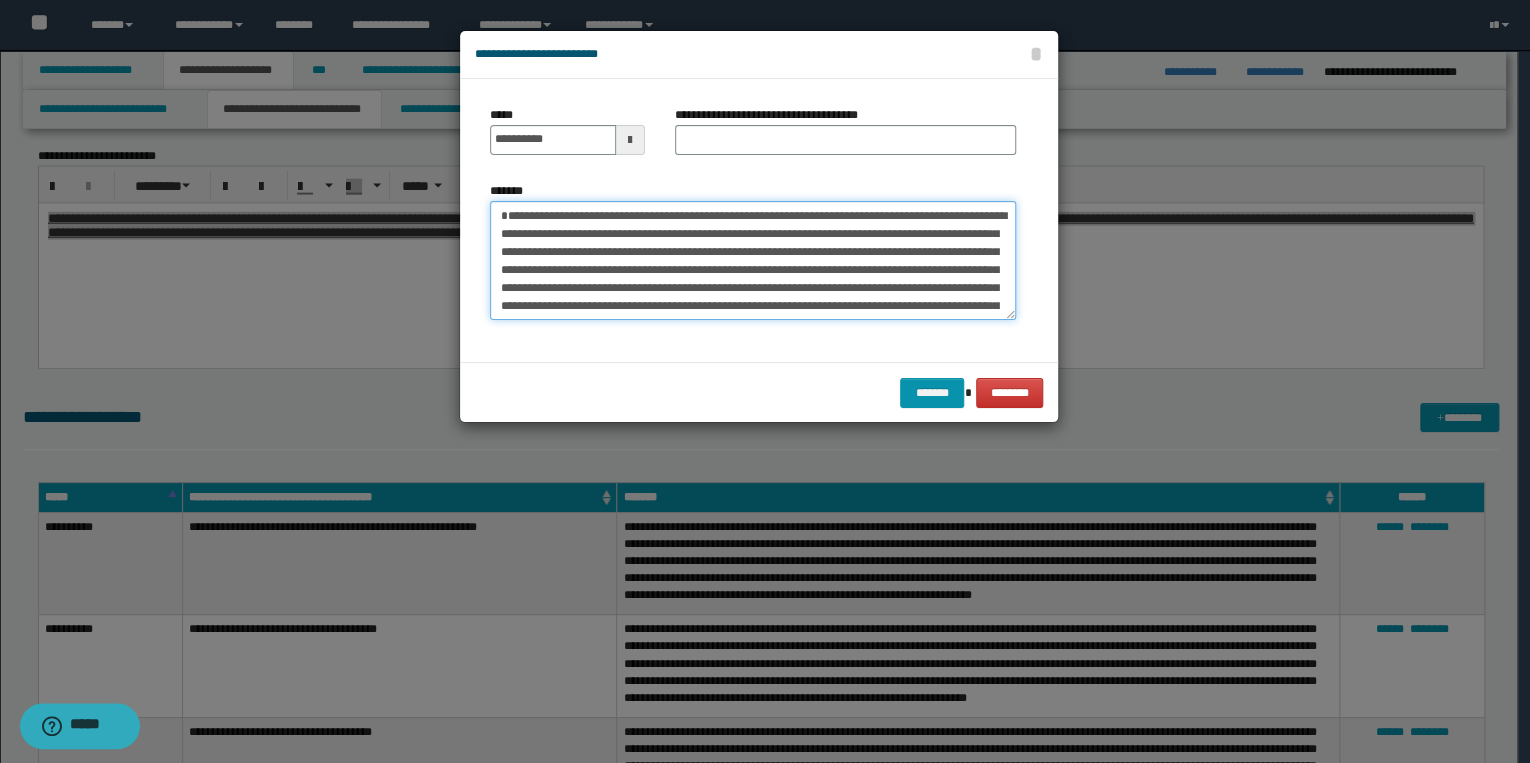 type on "**********" 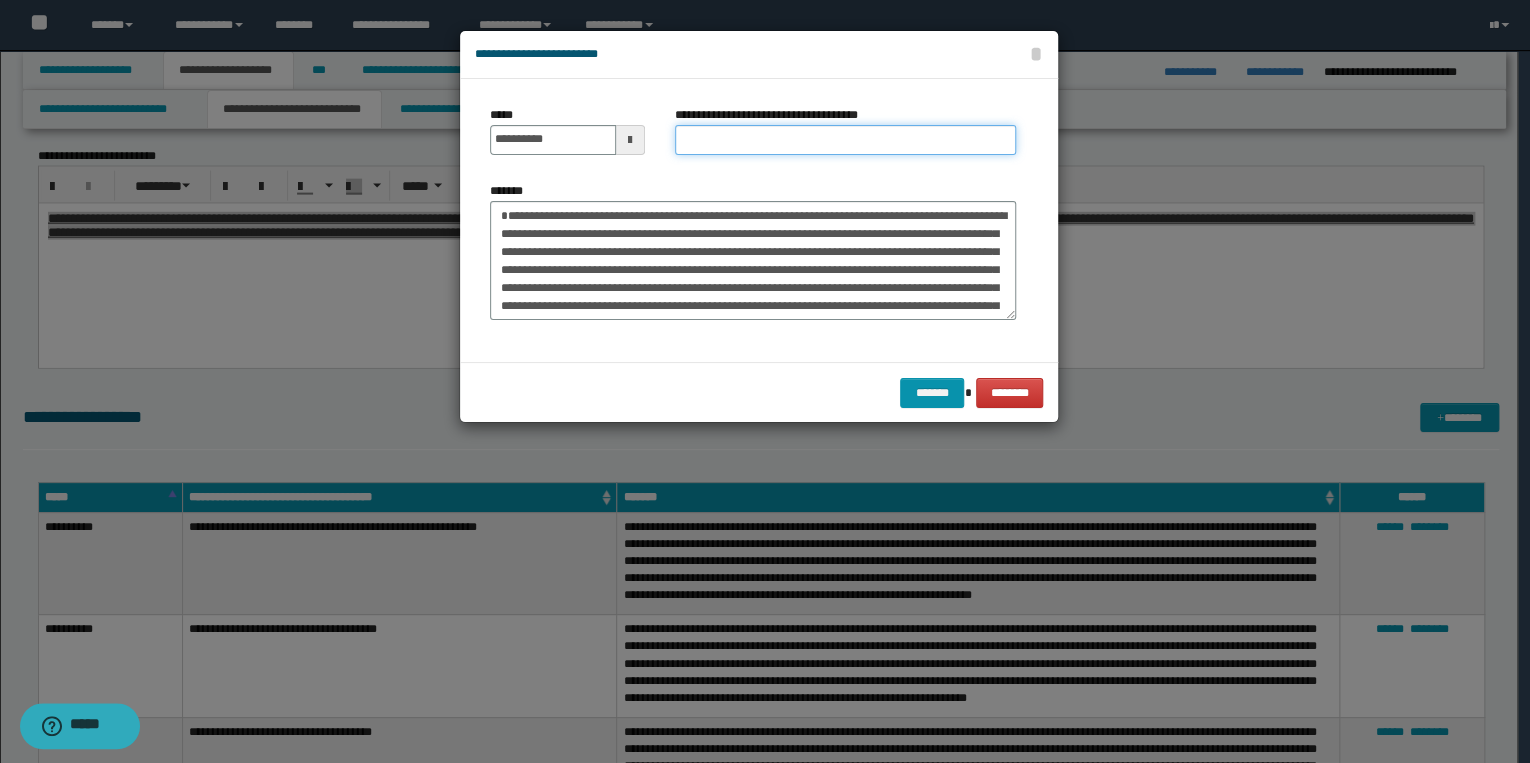 click on "**********" at bounding box center (845, 140) 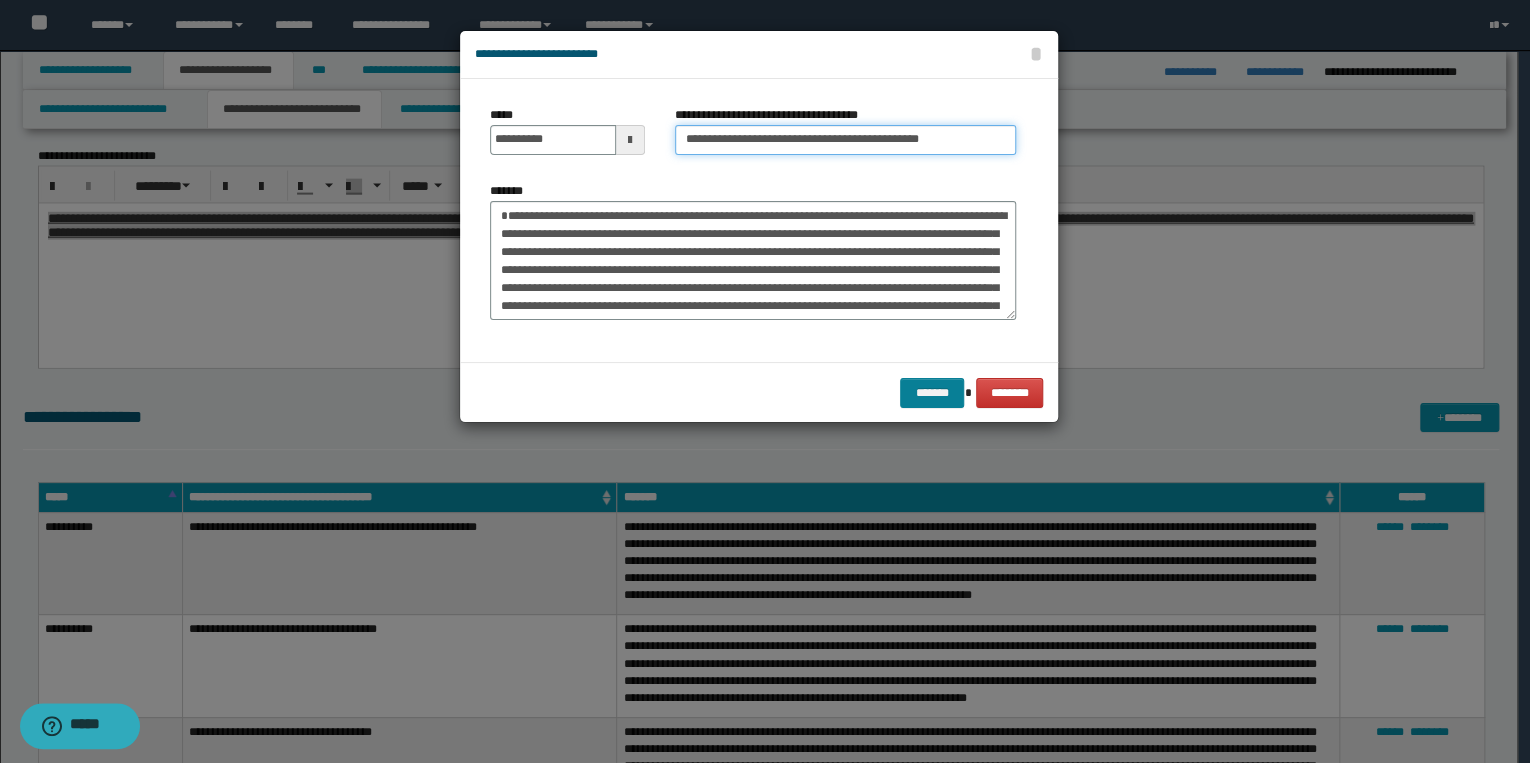 type on "**********" 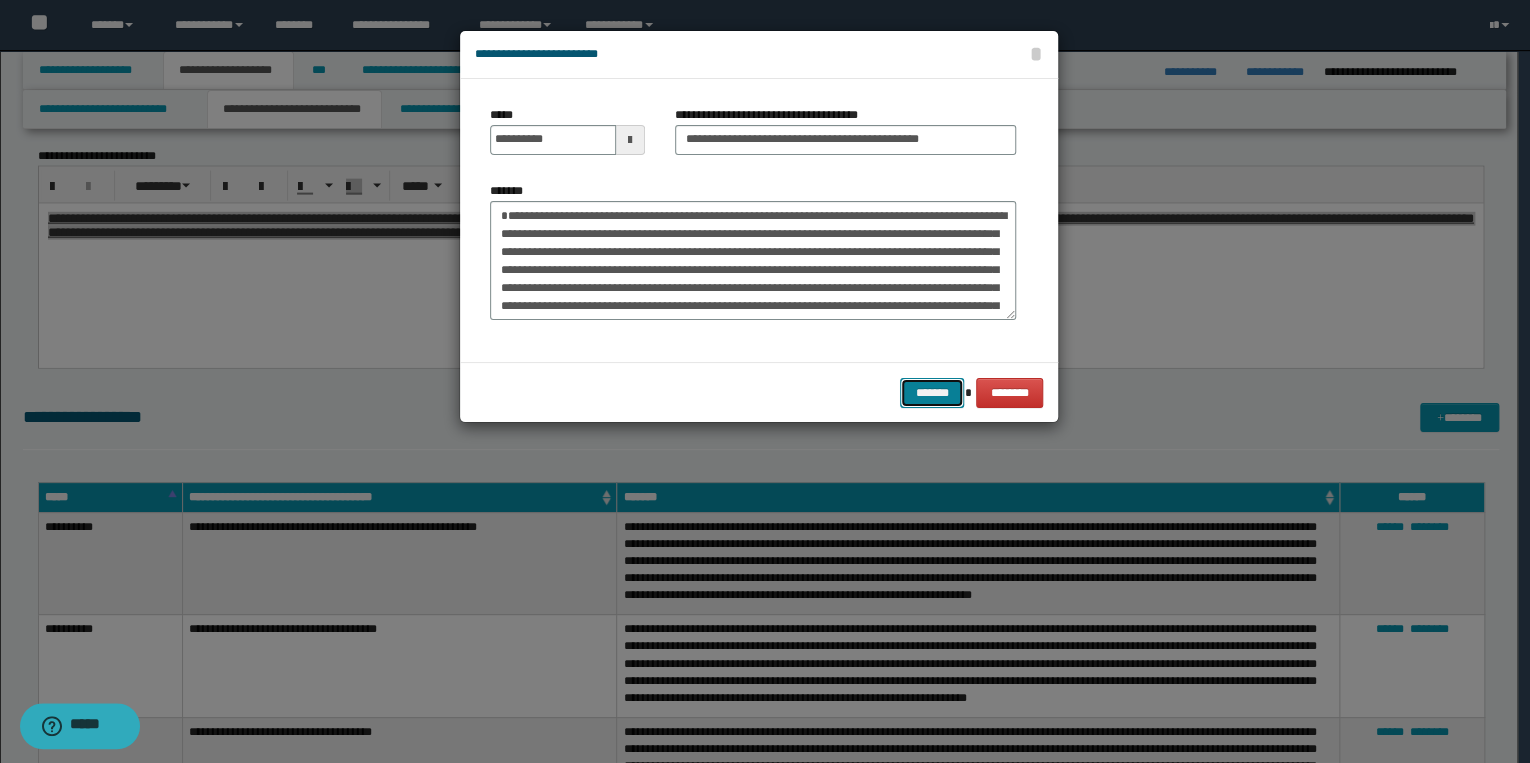 click on "*******" at bounding box center [932, 393] 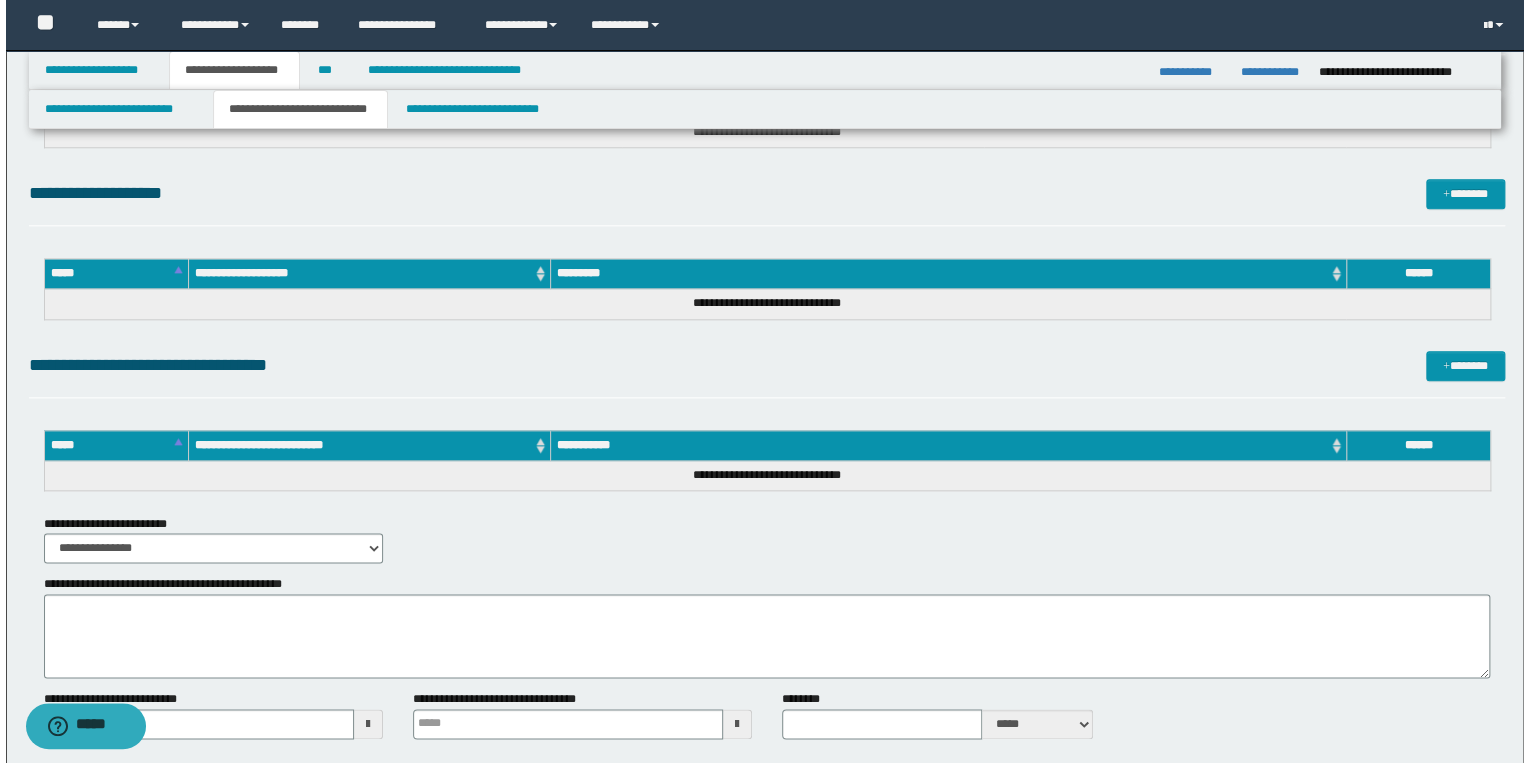 scroll, scrollTop: 4720, scrollLeft: 0, axis: vertical 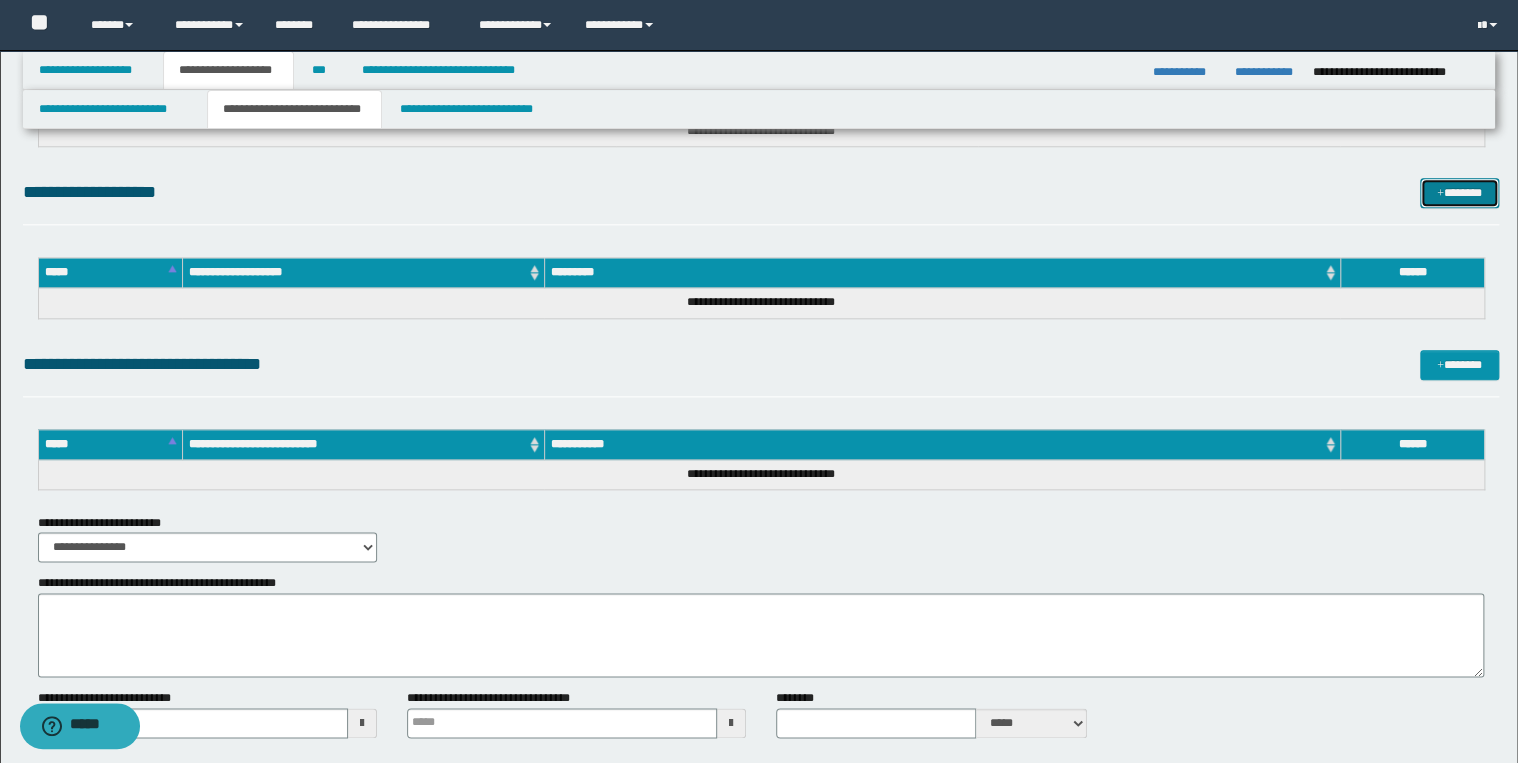 click on "*******" at bounding box center [1459, 193] 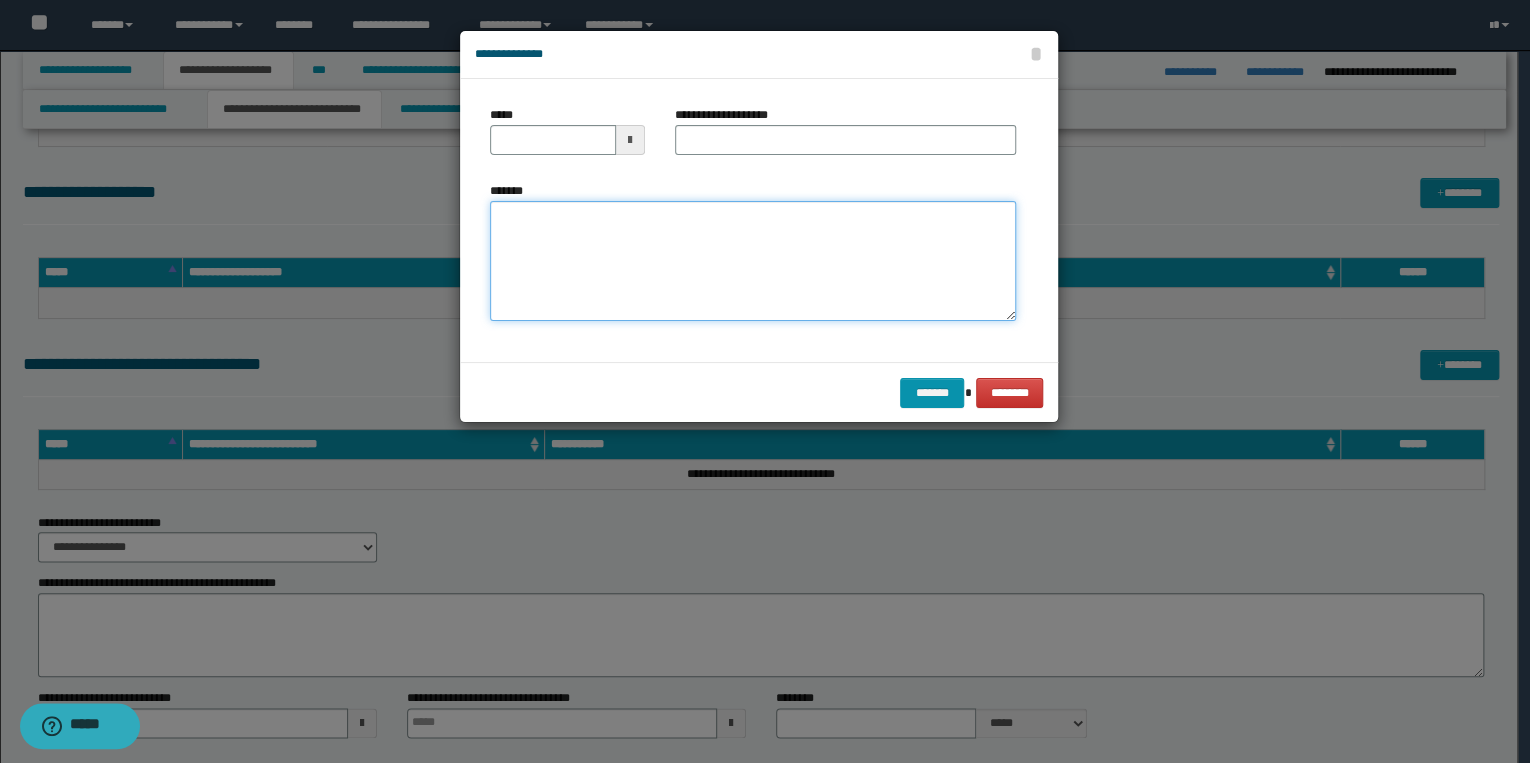 click on "*******" at bounding box center [753, 261] 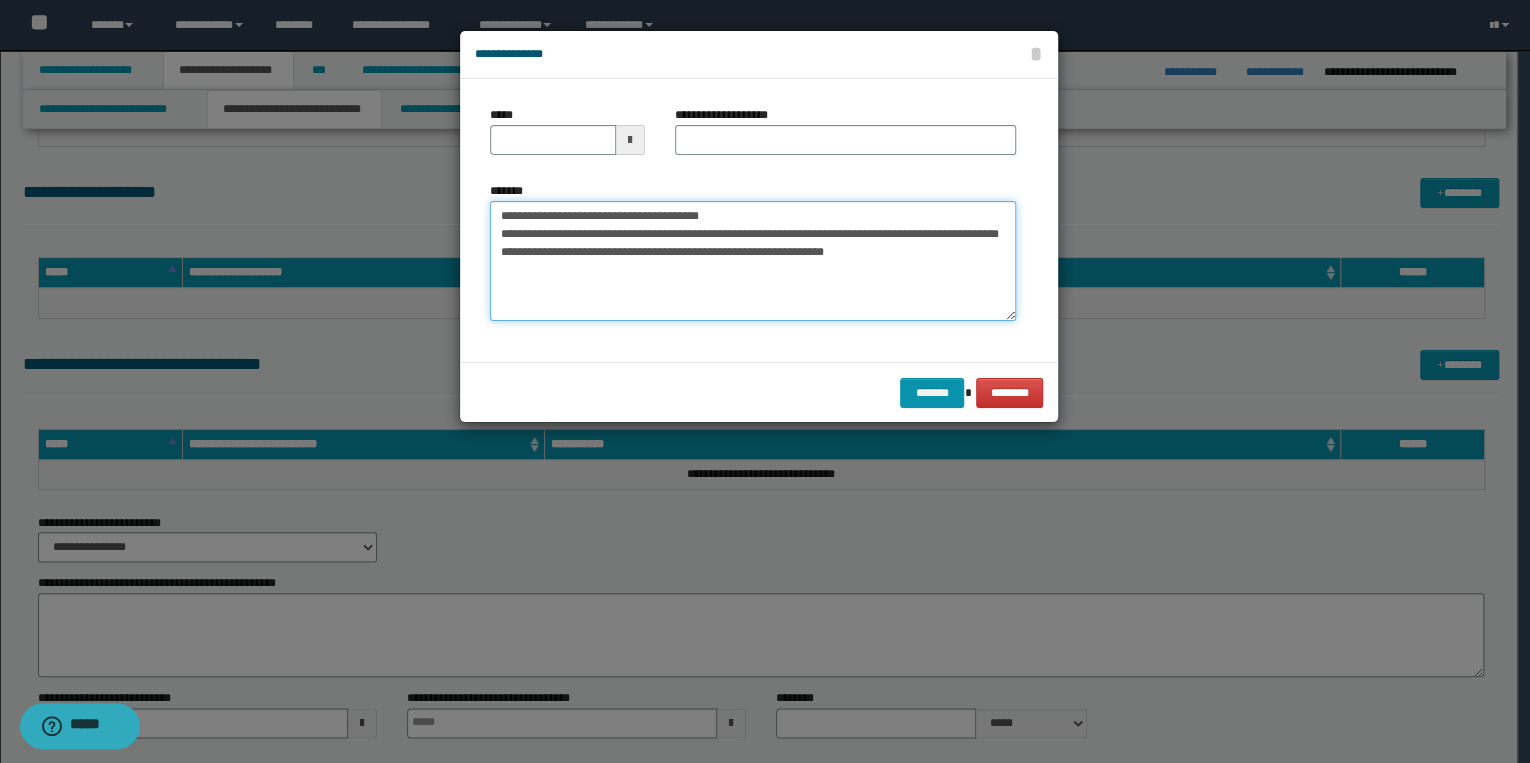 drag, startPoint x: 569, startPoint y: 216, endPoint x: 487, endPoint y: 211, distance: 82.1523 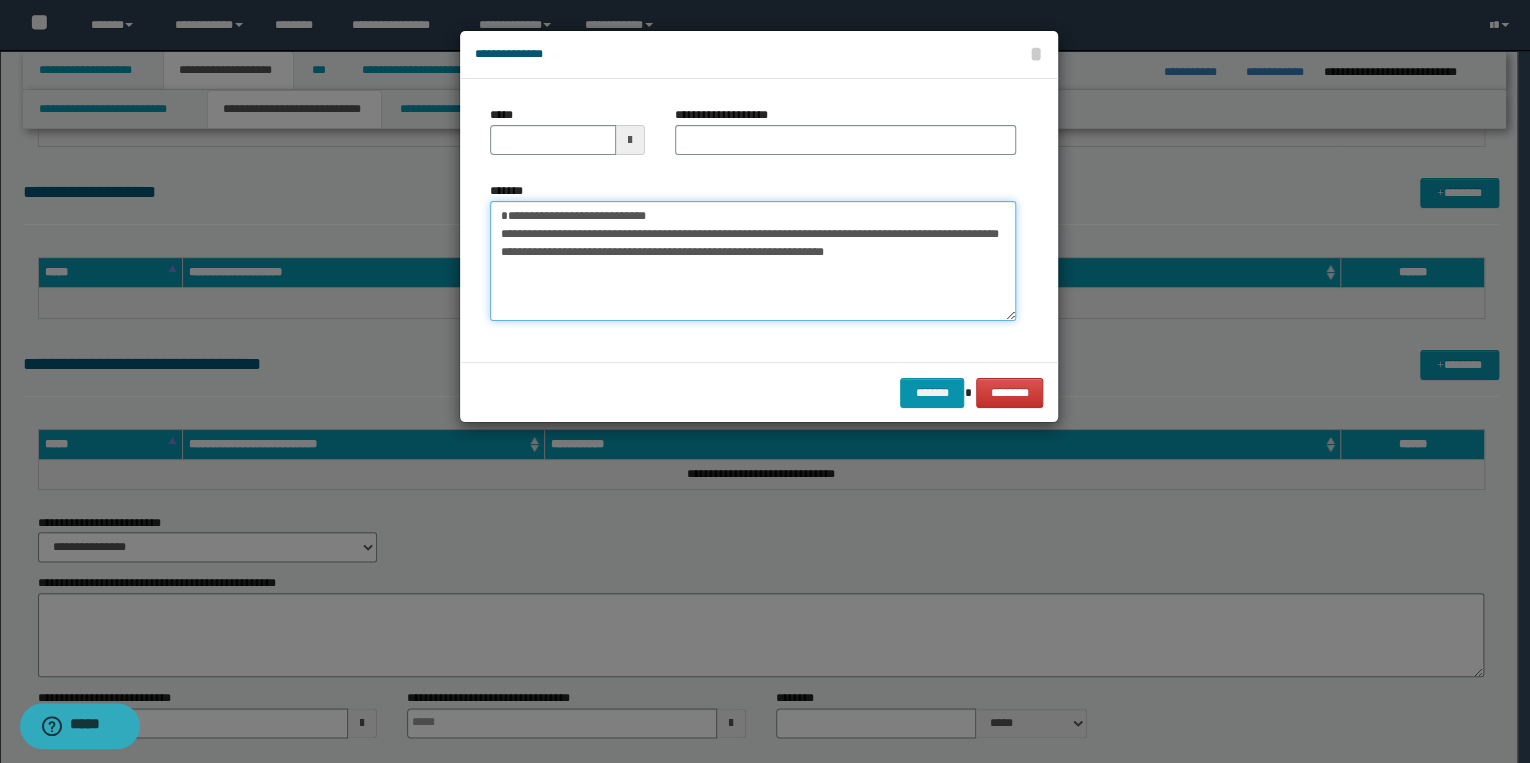 type 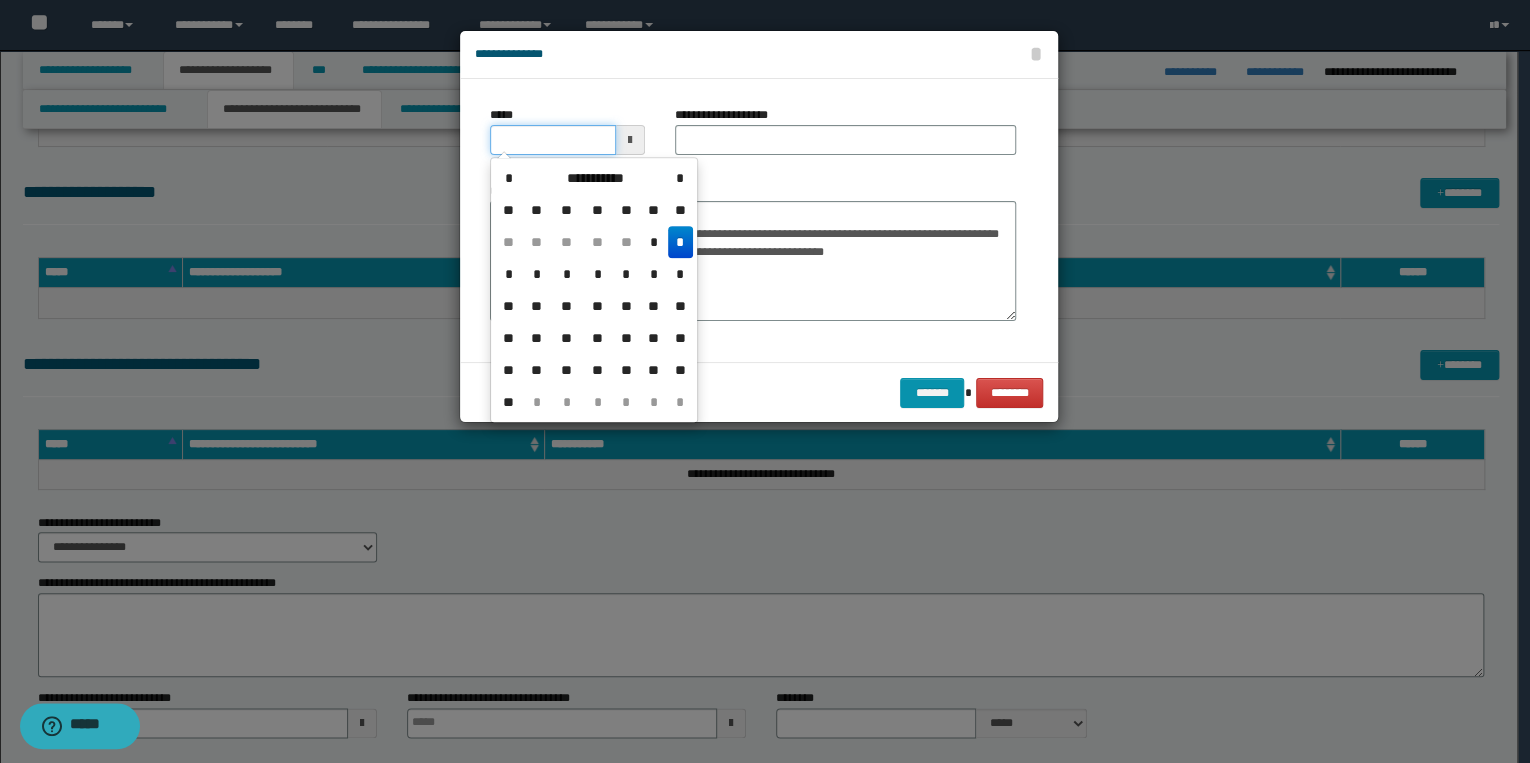 click on "*****" at bounding box center (553, 140) 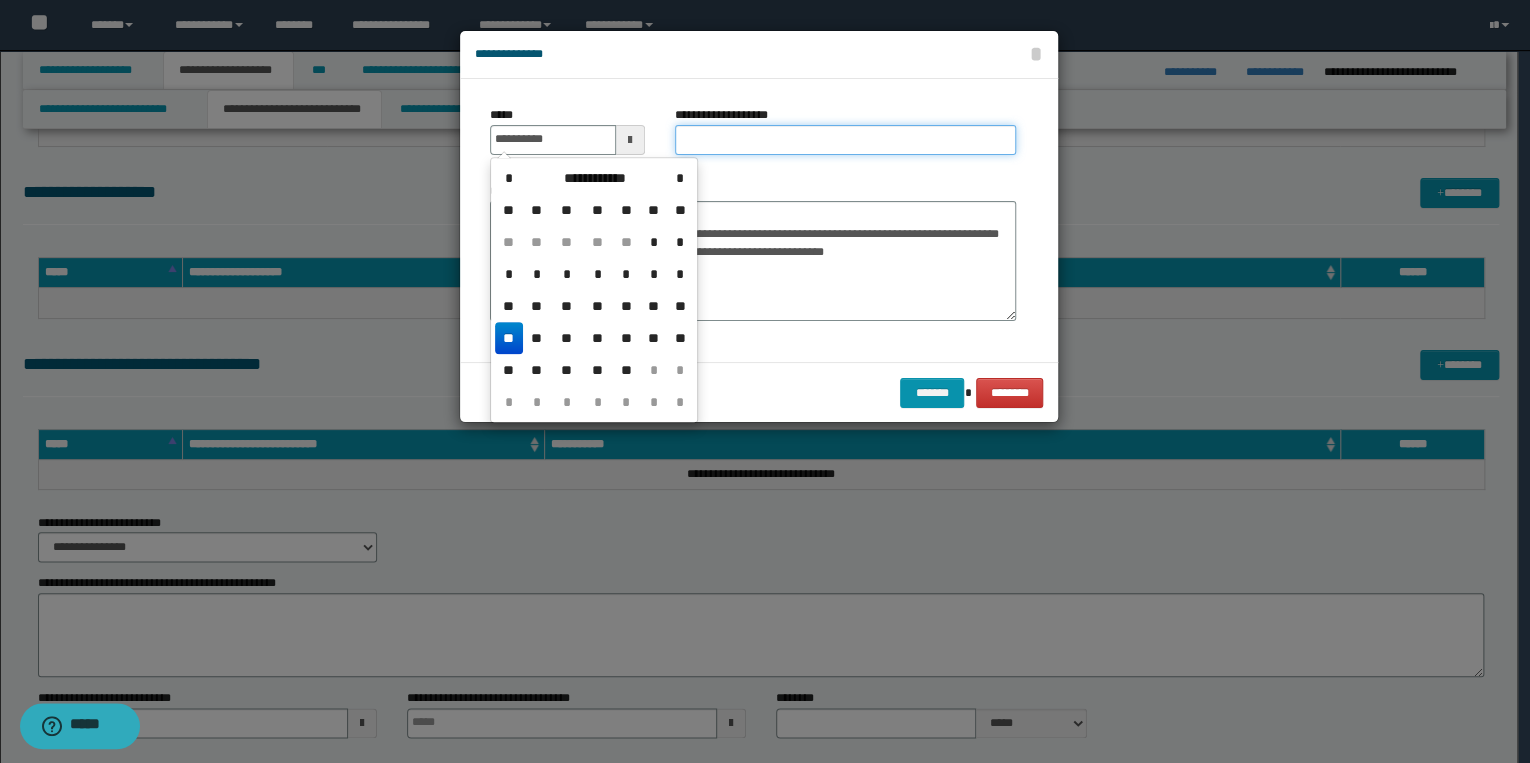 type on "**********" 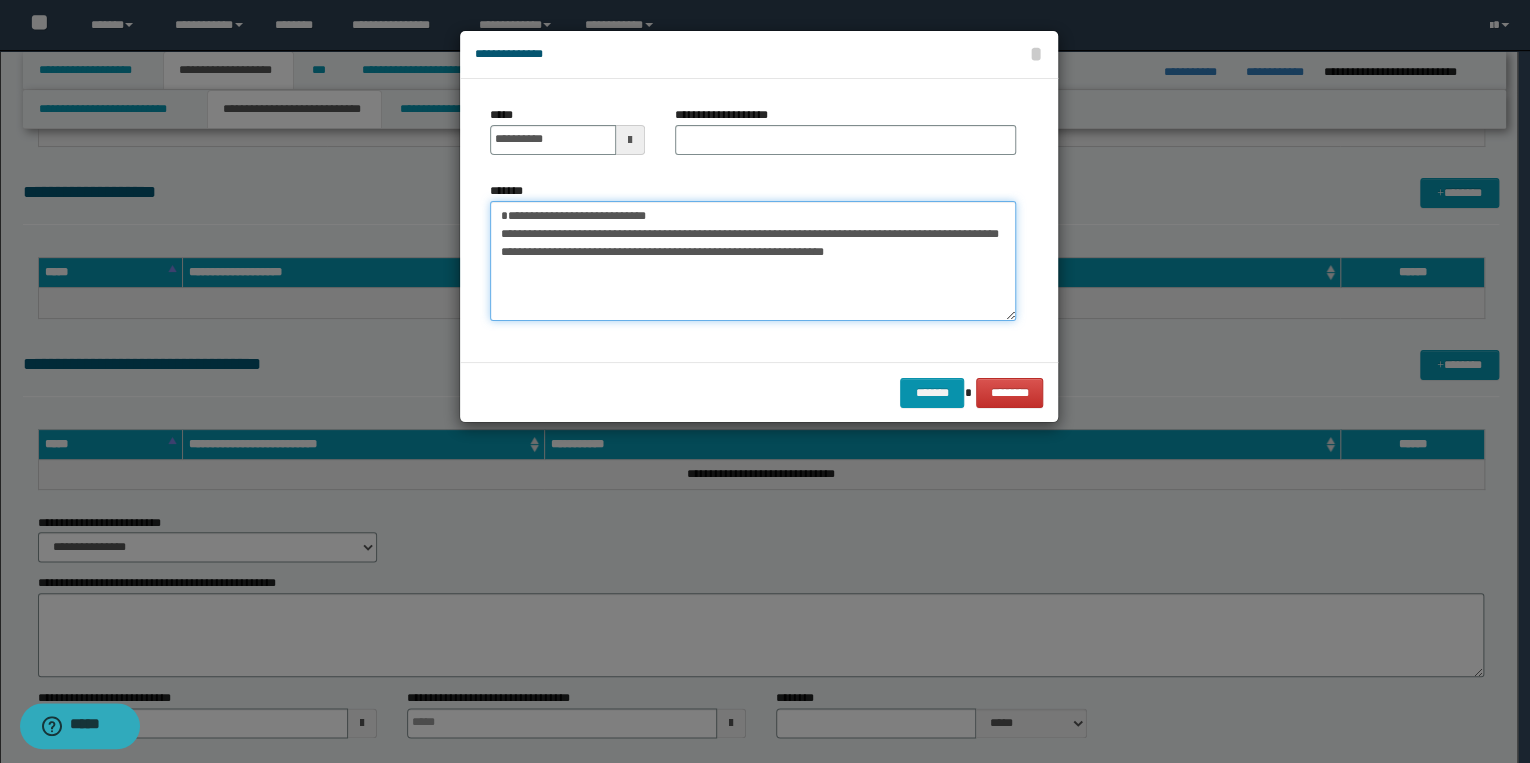 drag, startPoint x: 500, startPoint y: 217, endPoint x: 690, endPoint y: 209, distance: 190.16835 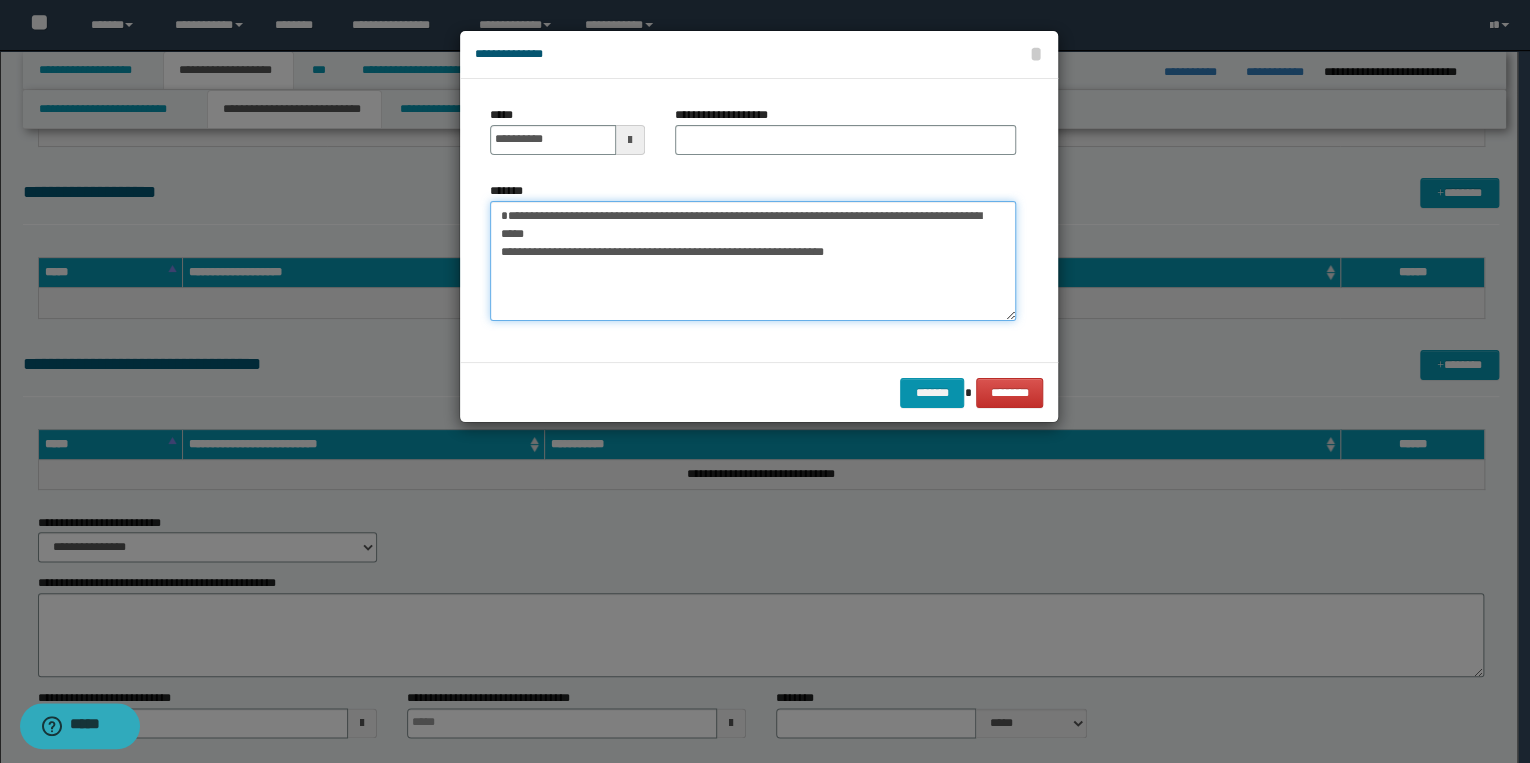 type on "**********" 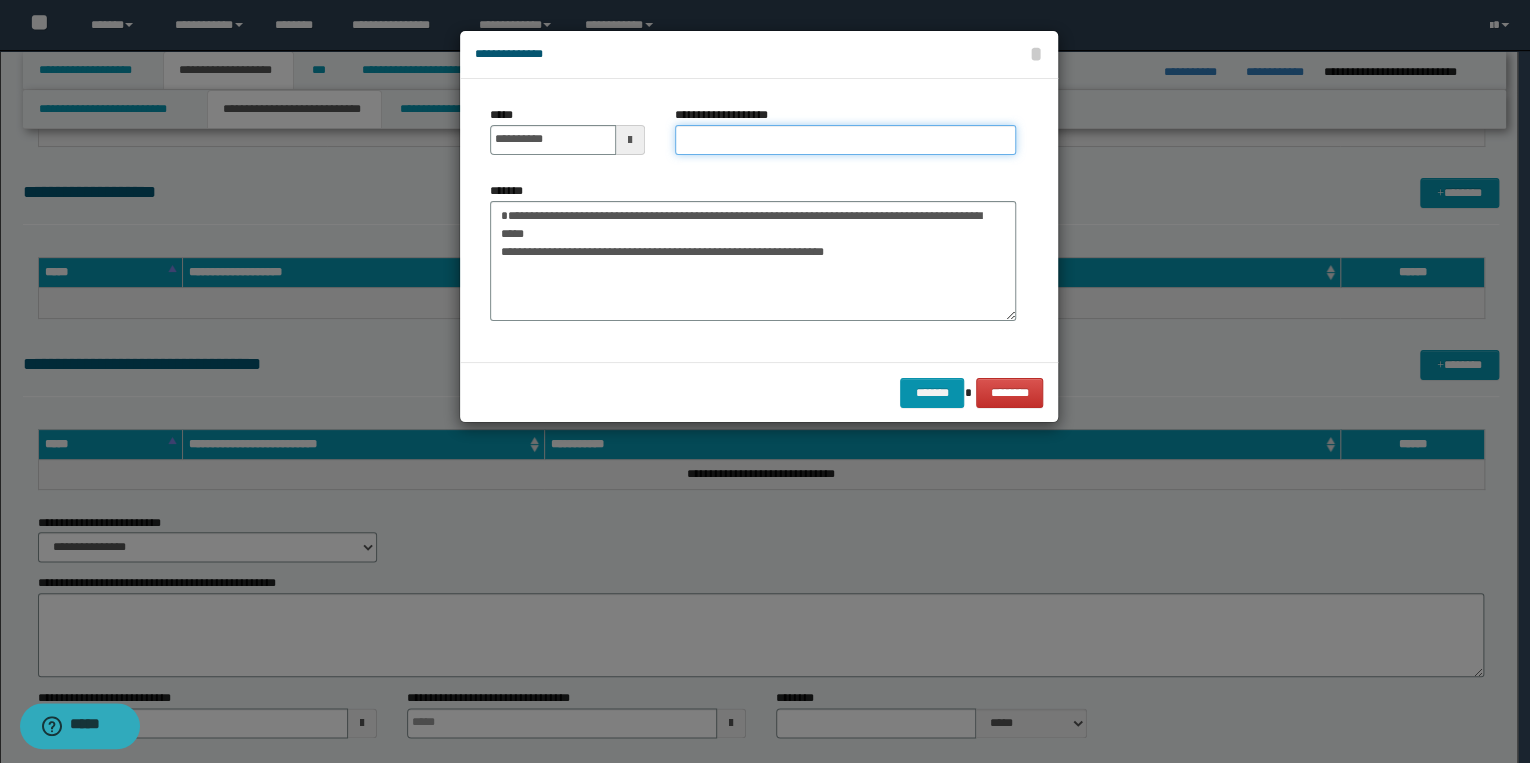click on "**********" at bounding box center (845, 140) 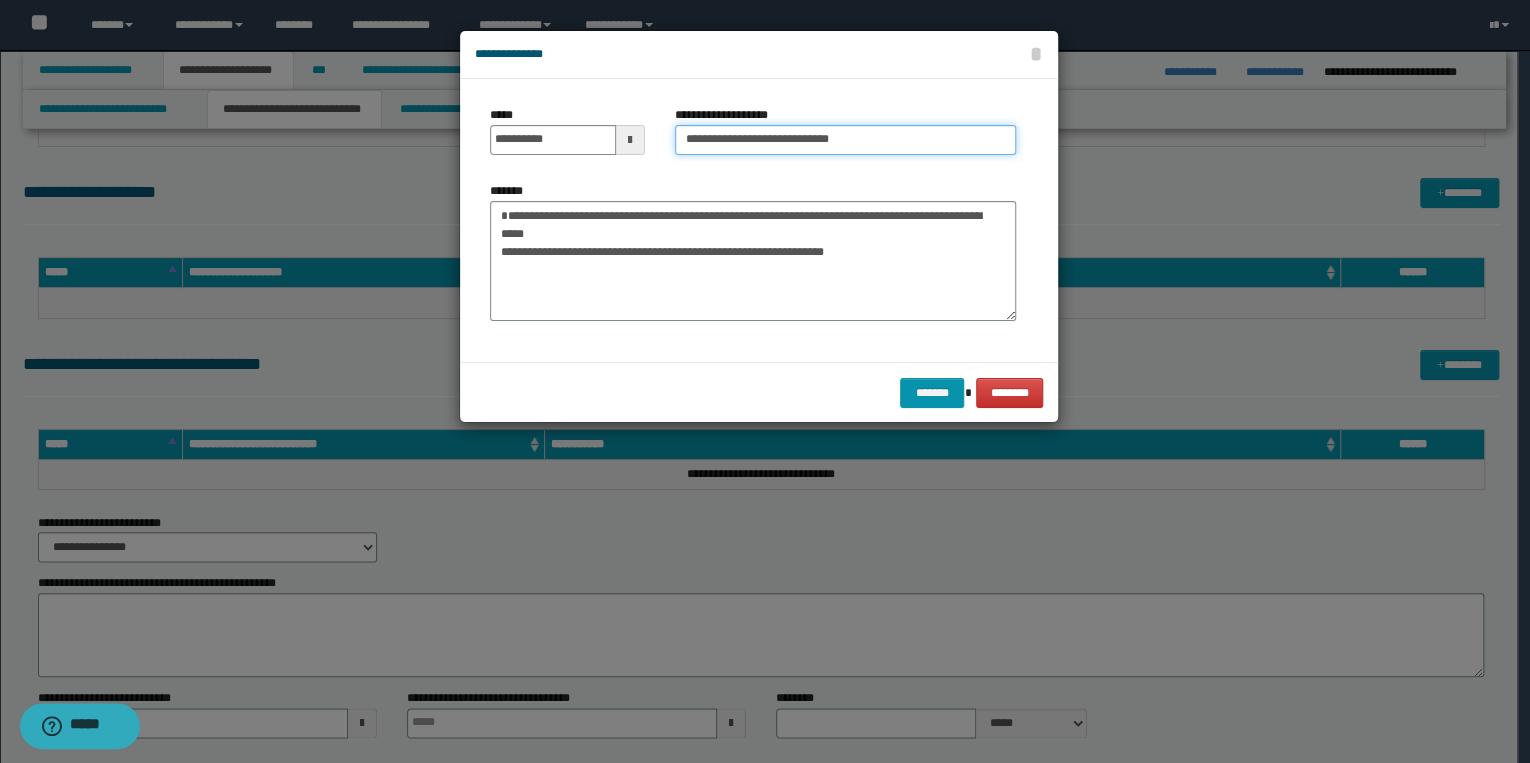 type on "**********" 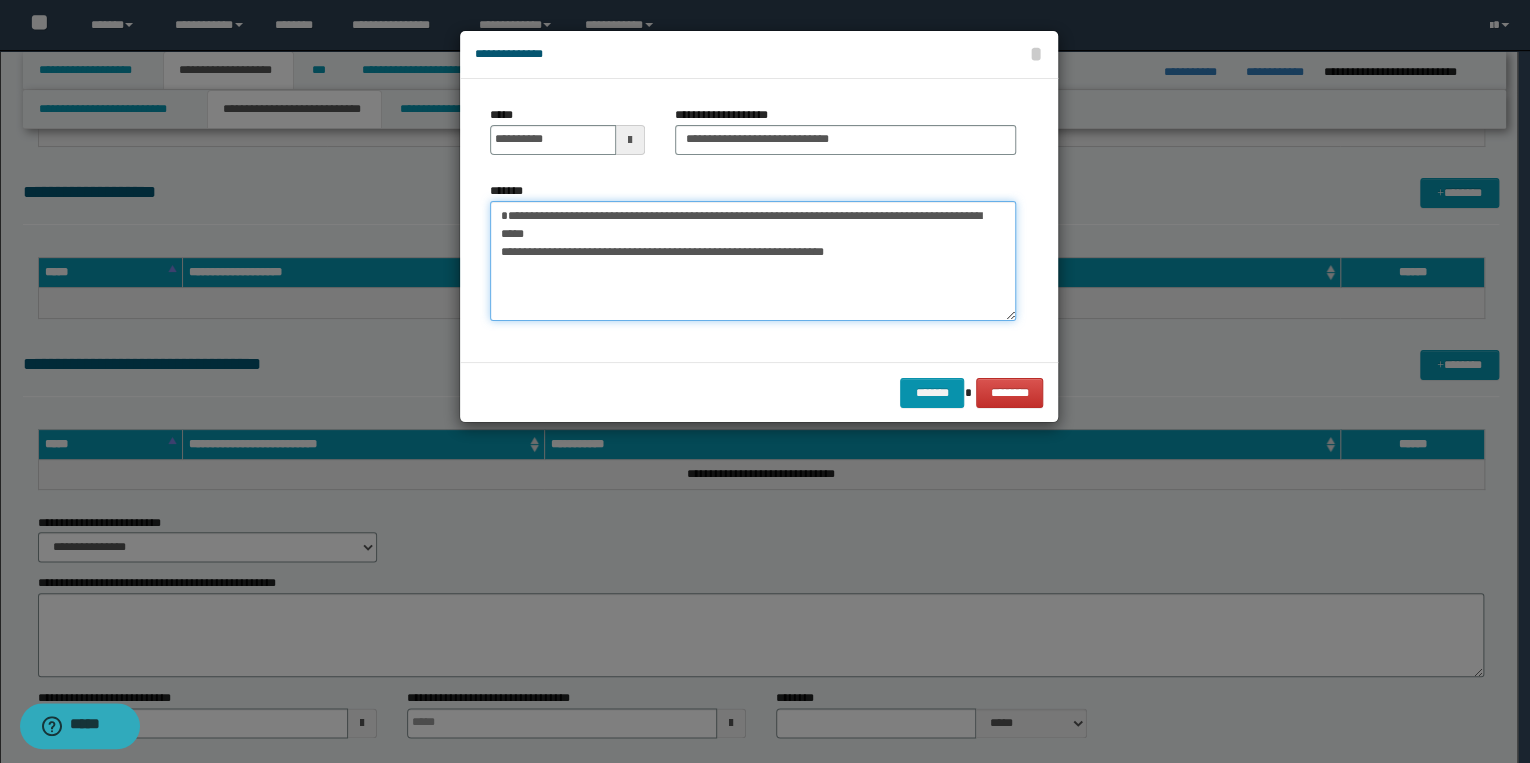 click on "**********" at bounding box center [753, 261] 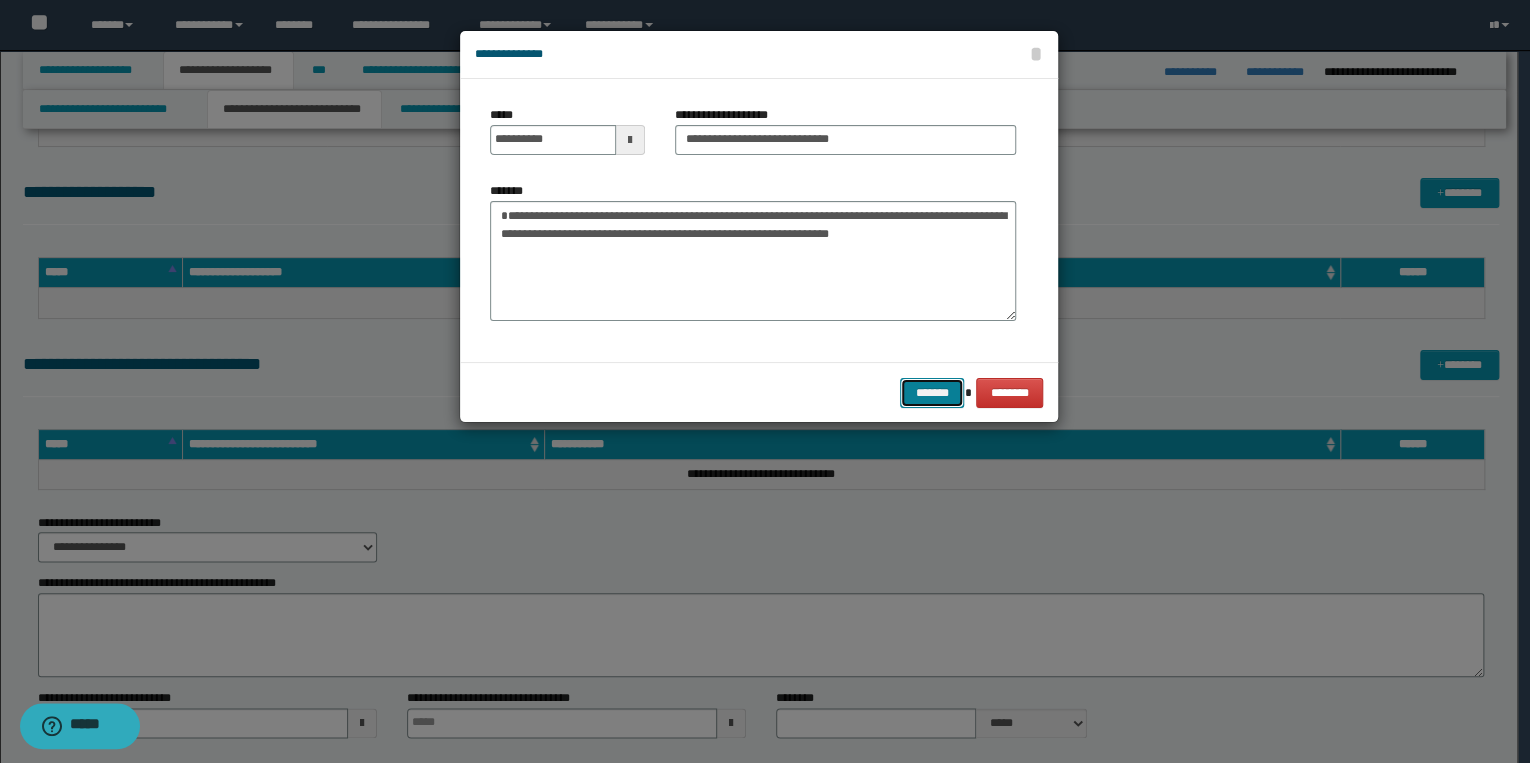 click on "*******" at bounding box center [932, 393] 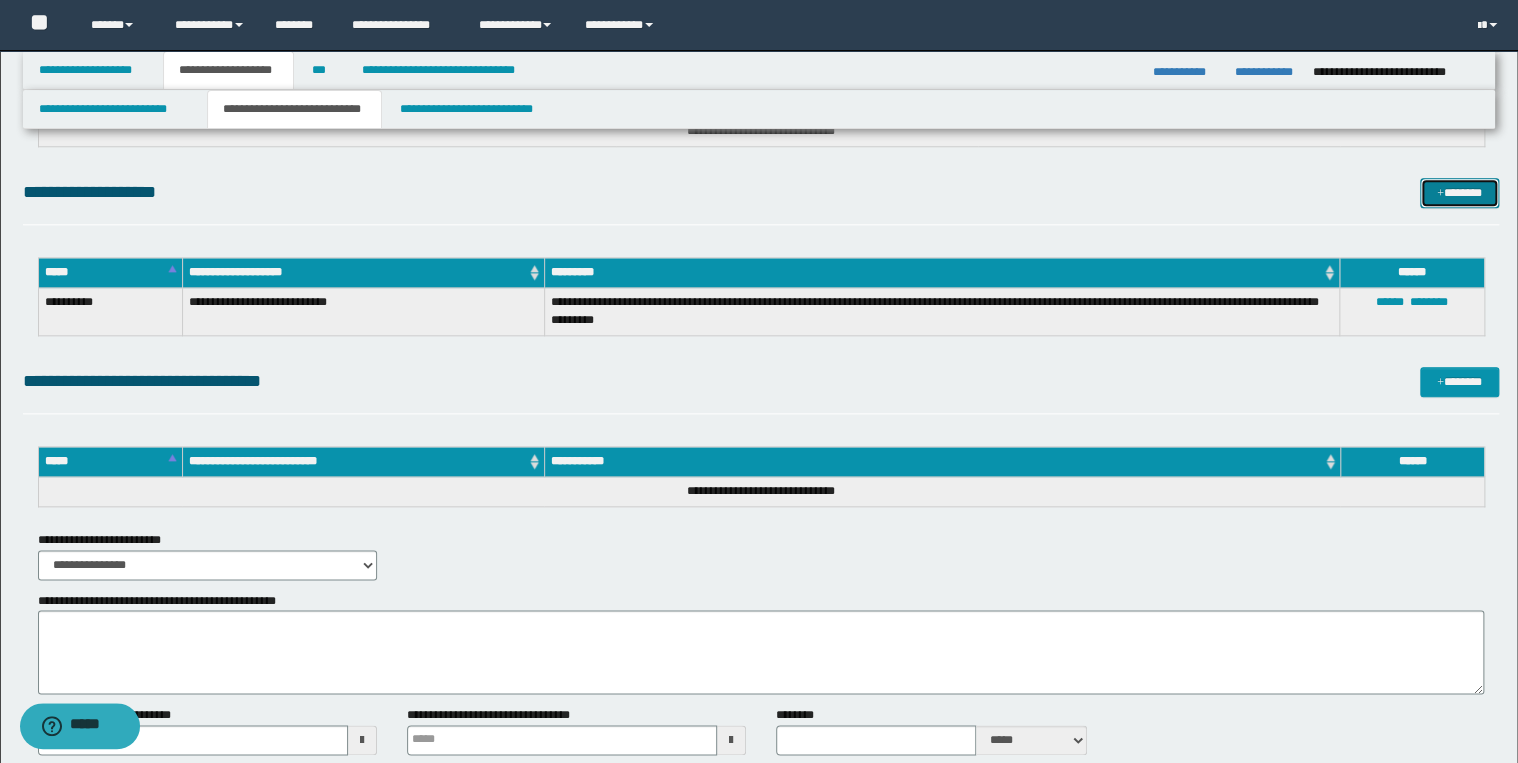 click on "*******" at bounding box center [1459, 193] 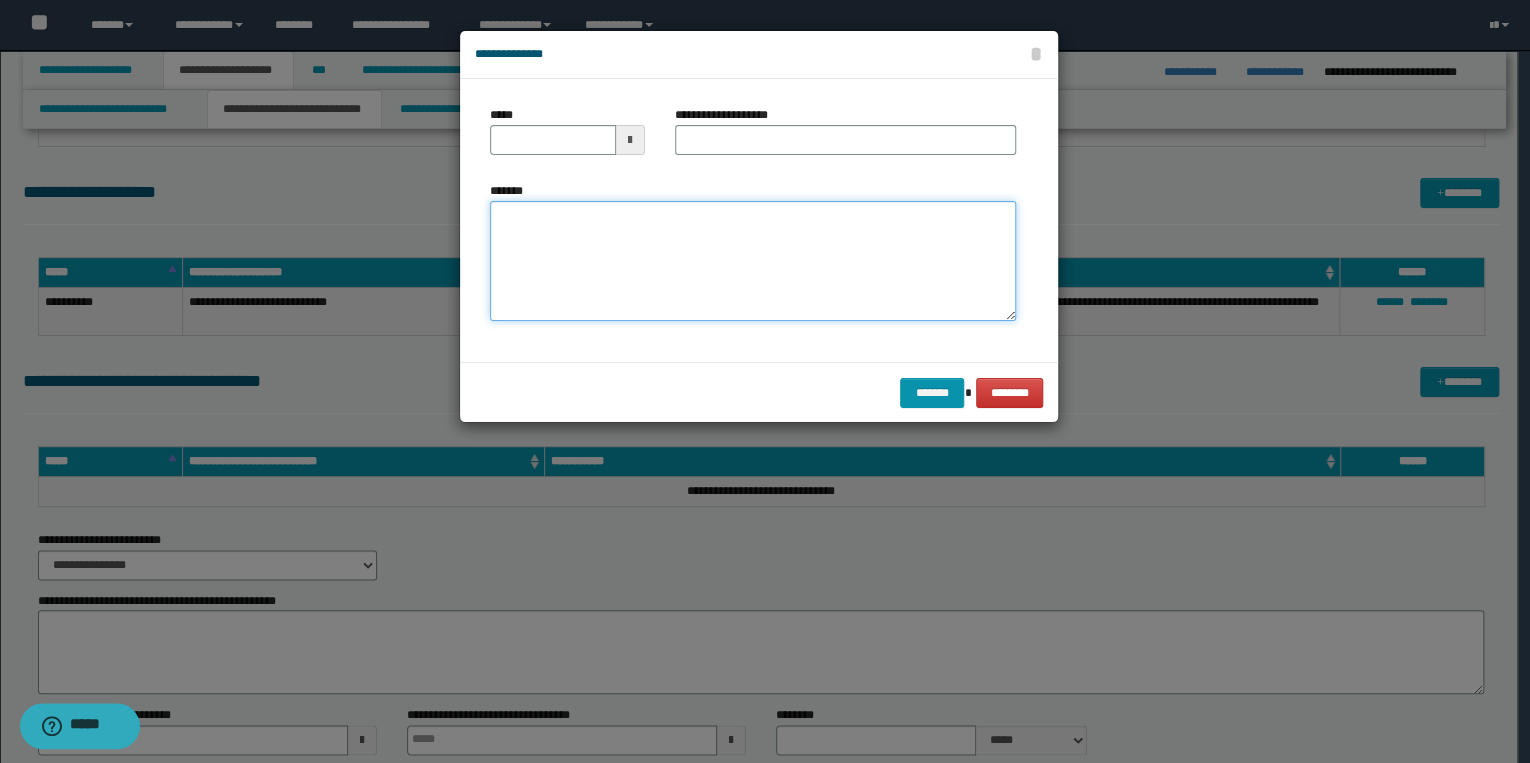 click on "*******" at bounding box center [753, 261] 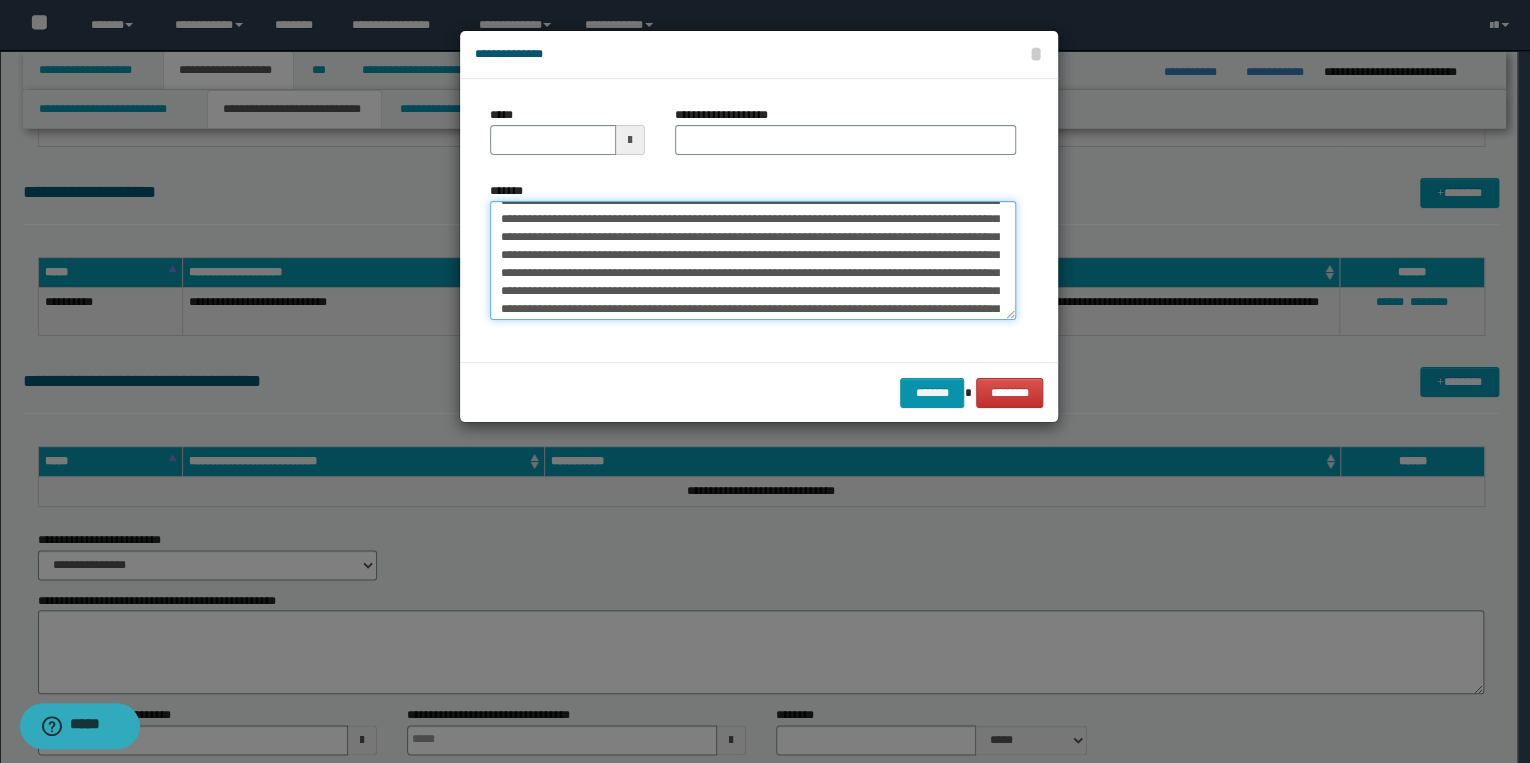 scroll, scrollTop: 0, scrollLeft: 0, axis: both 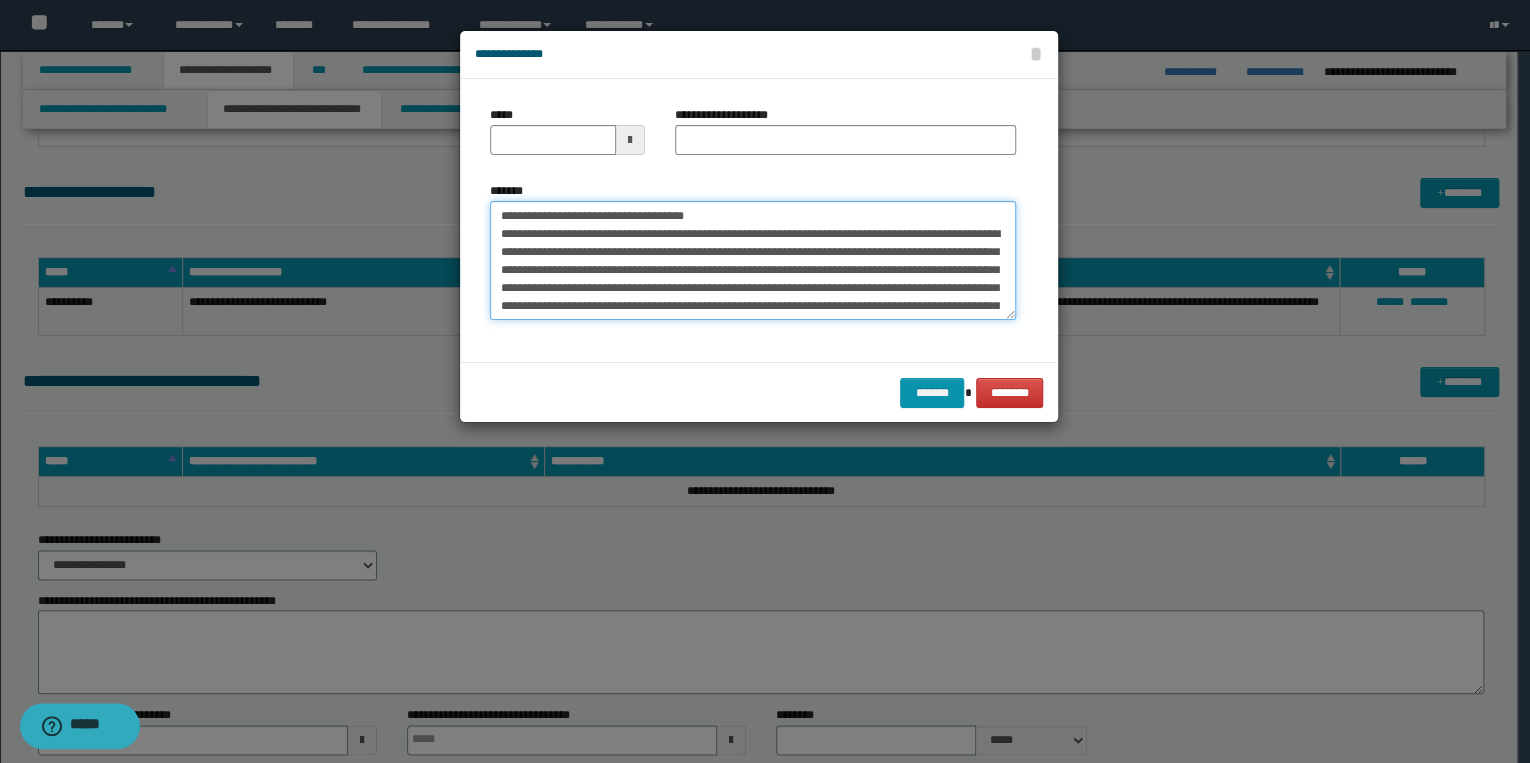 drag, startPoint x: 561, startPoint y: 215, endPoint x: 491, endPoint y: 218, distance: 70.064255 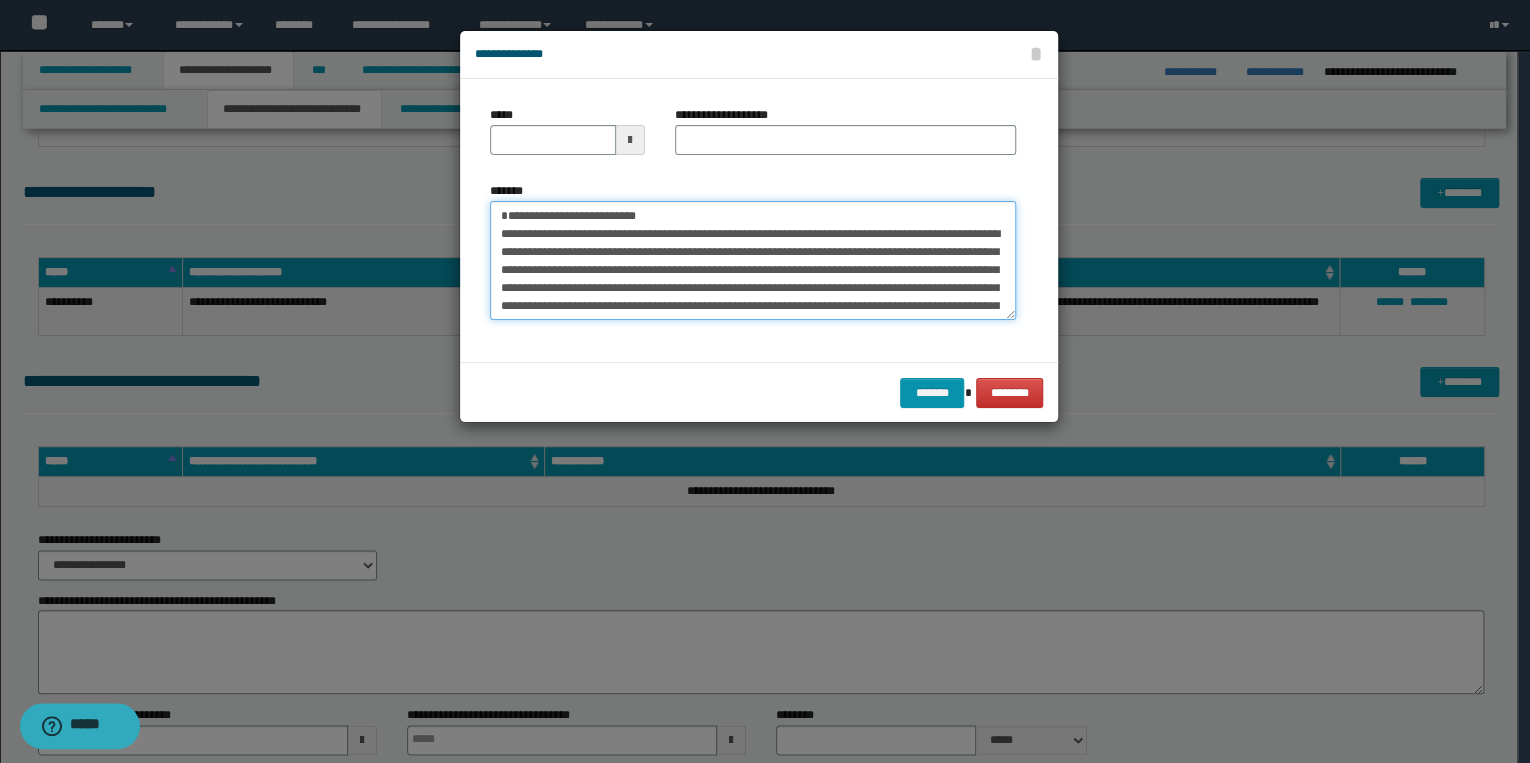 type 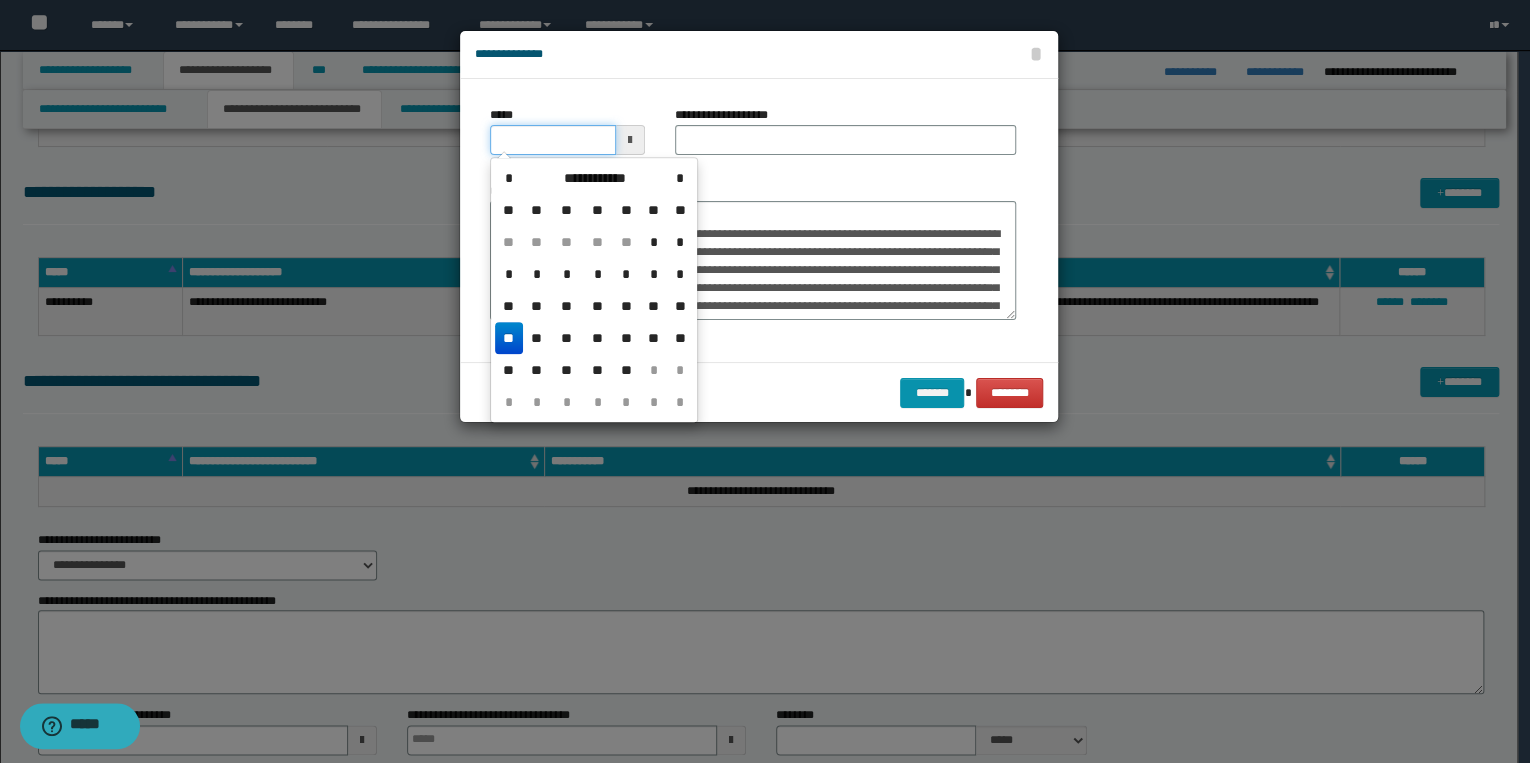 click on "*****" at bounding box center [553, 140] 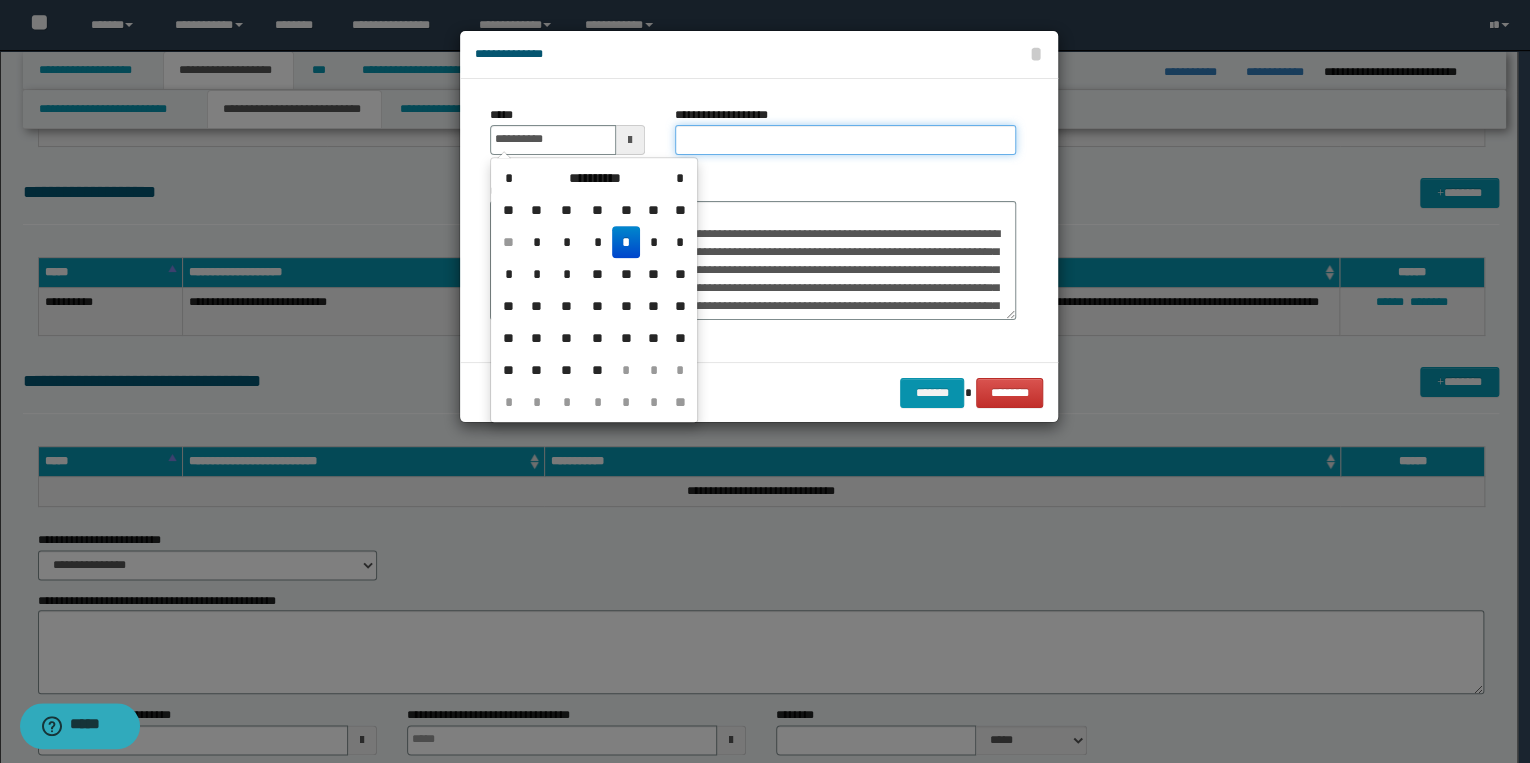 type on "**********" 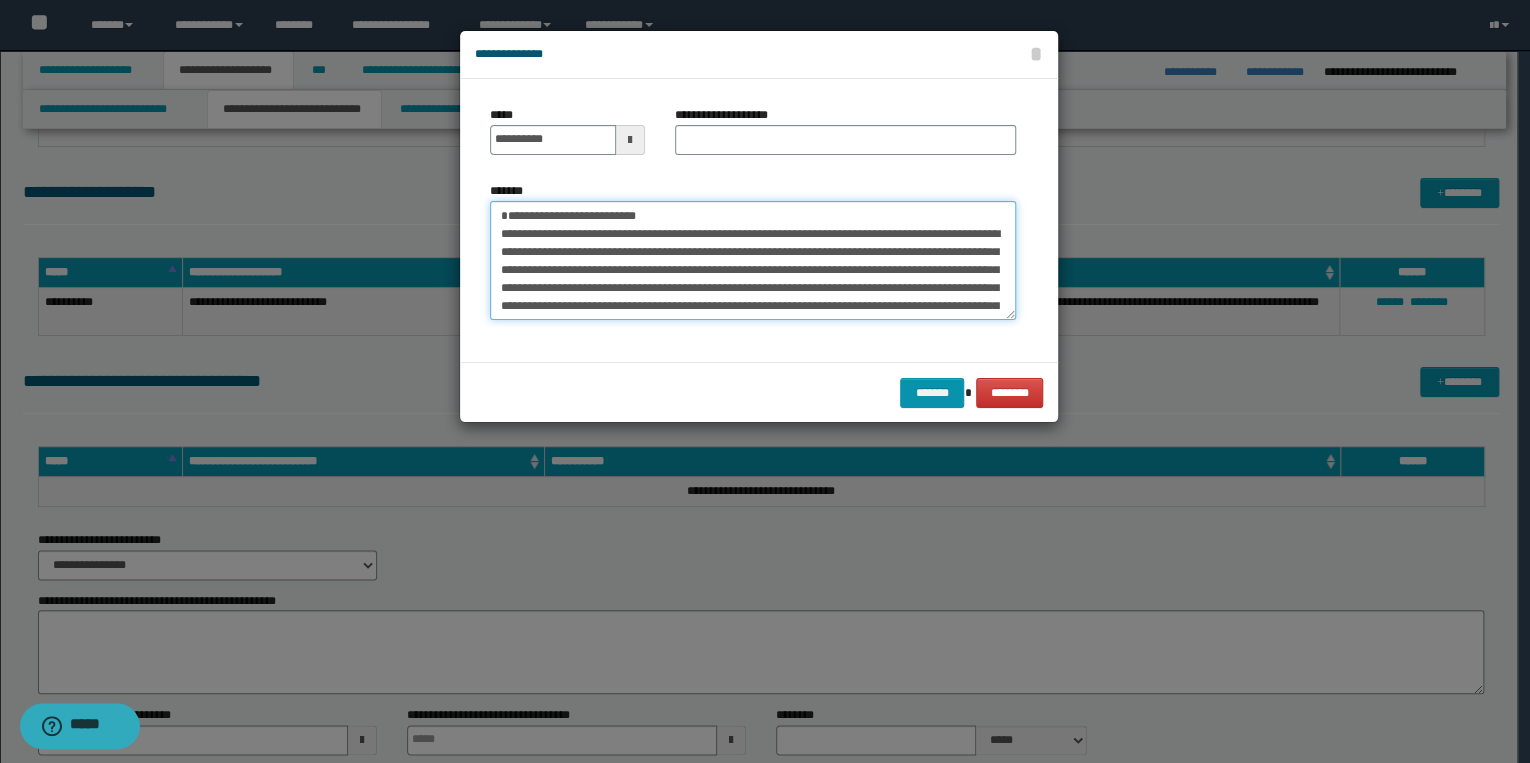 drag, startPoint x: 500, startPoint y: 214, endPoint x: 711, endPoint y: 214, distance: 211 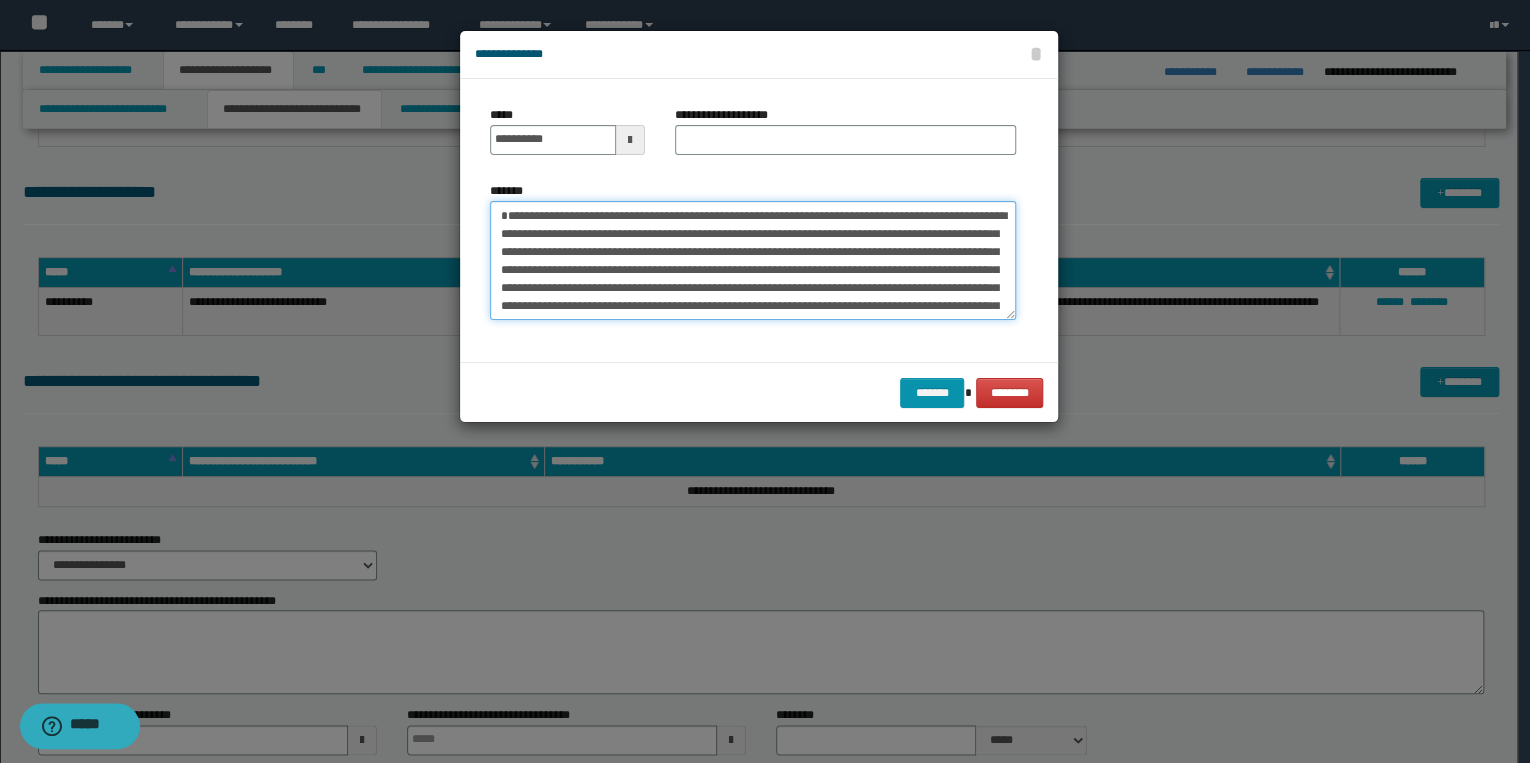 type on "**********" 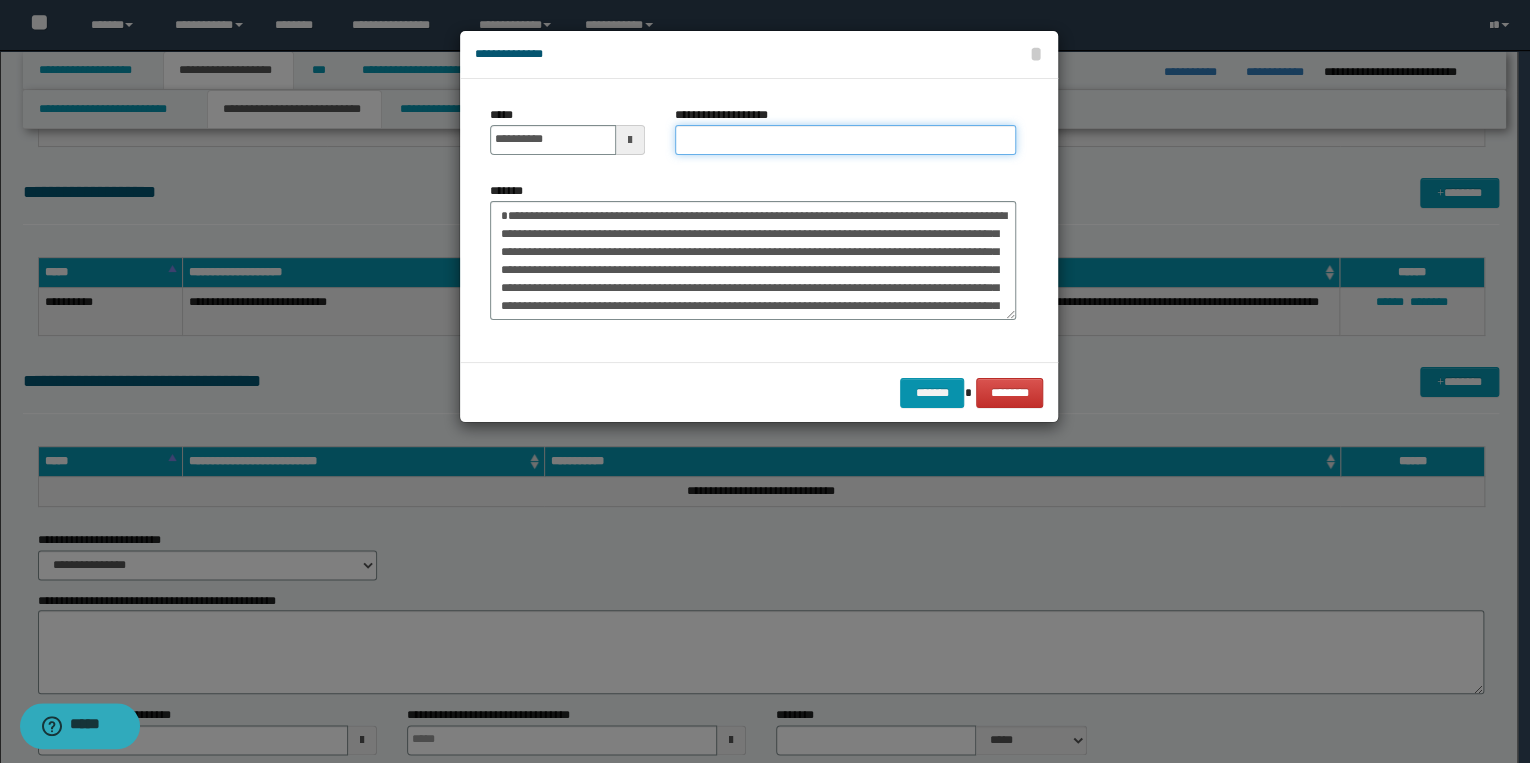 click on "**********" at bounding box center (845, 140) 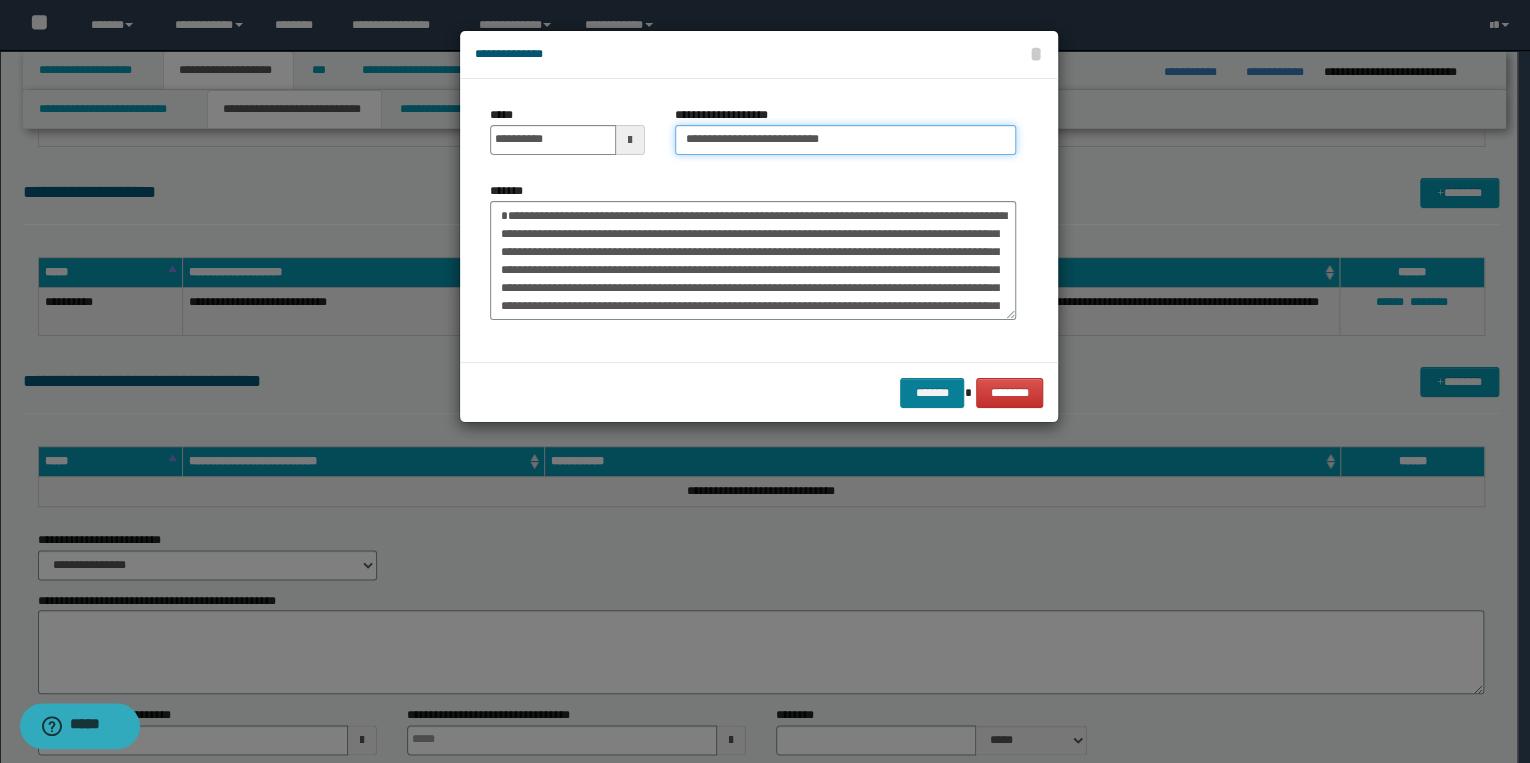 type on "**********" 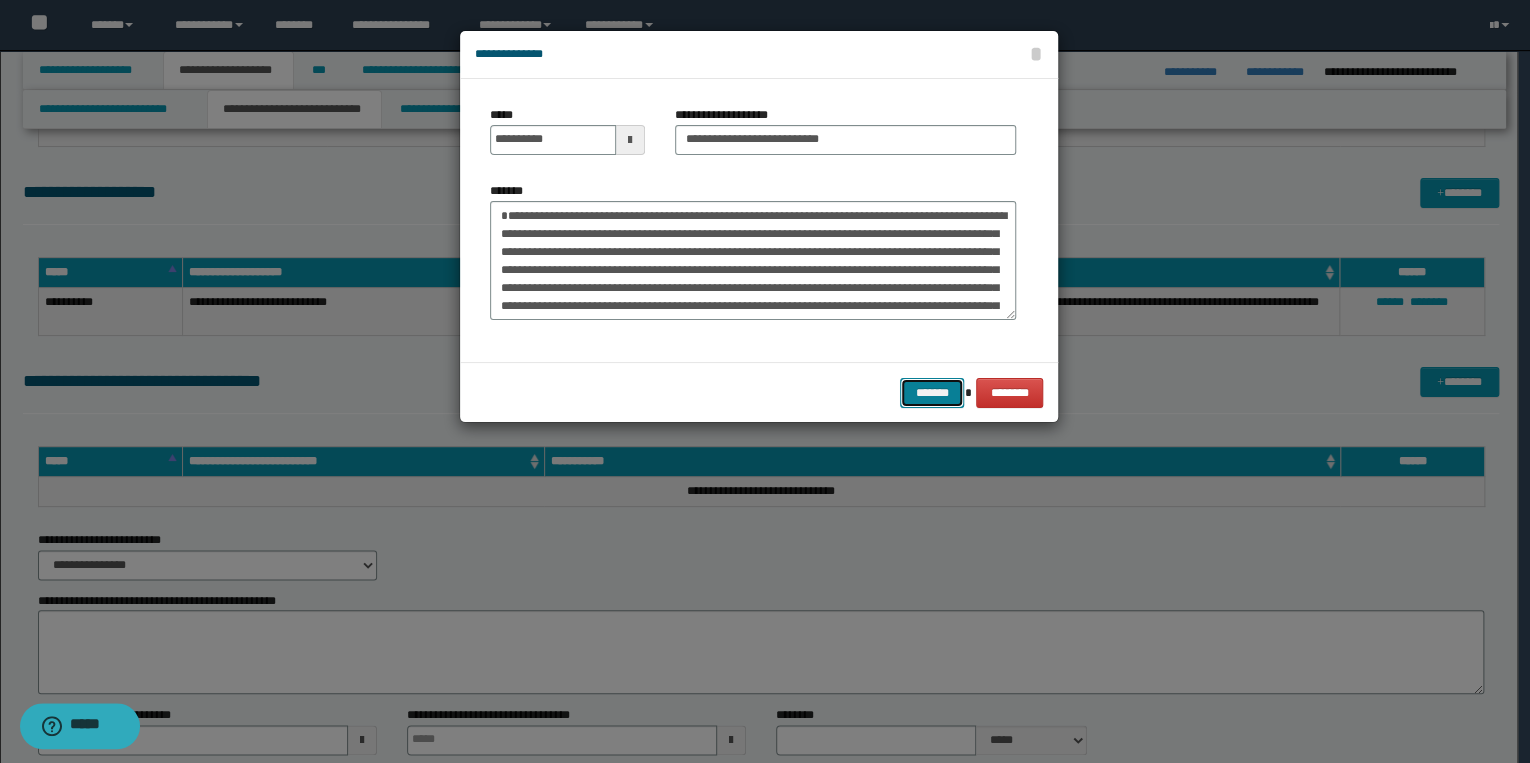 click on "*******" at bounding box center (932, 393) 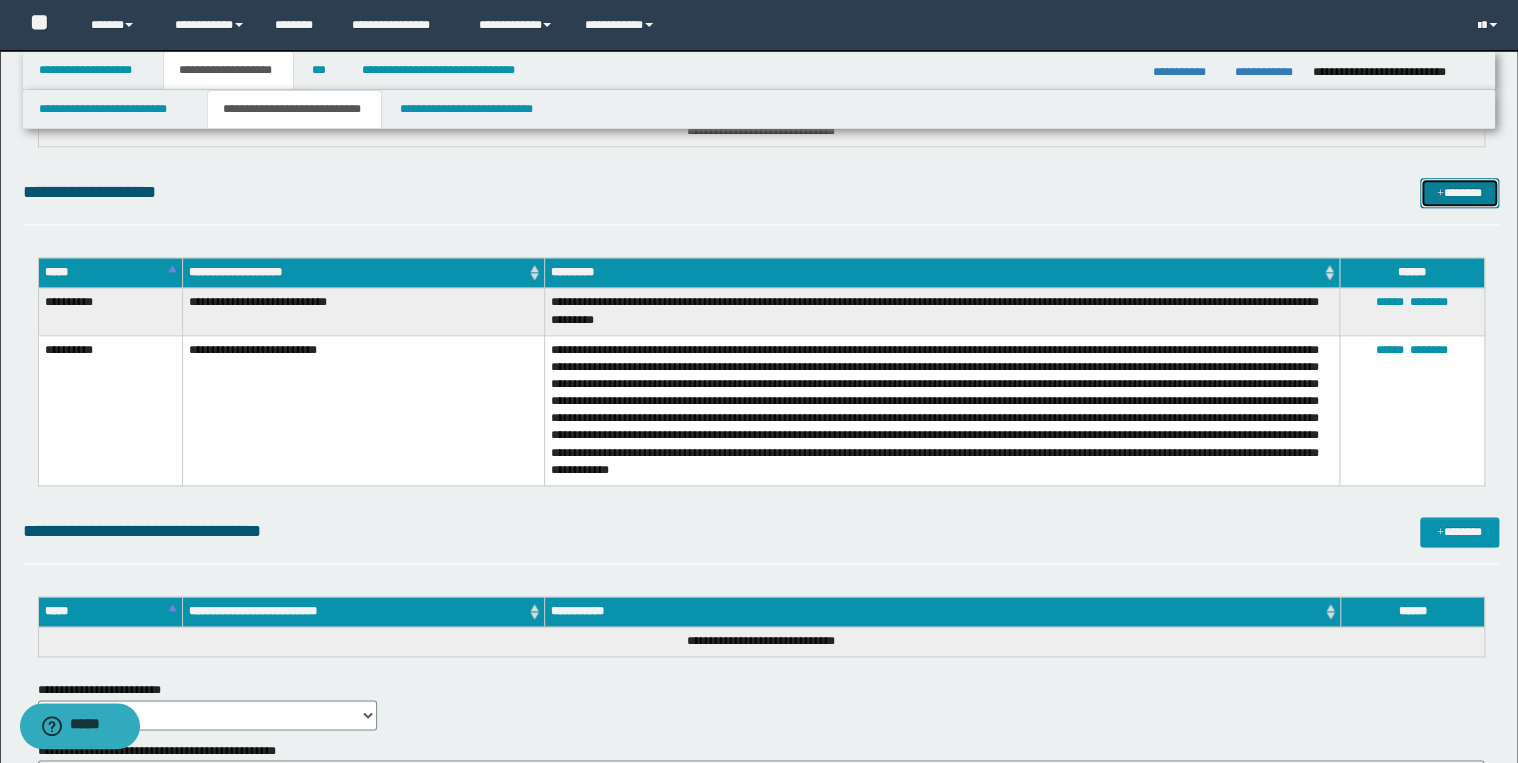 click on "*******" at bounding box center [1459, 193] 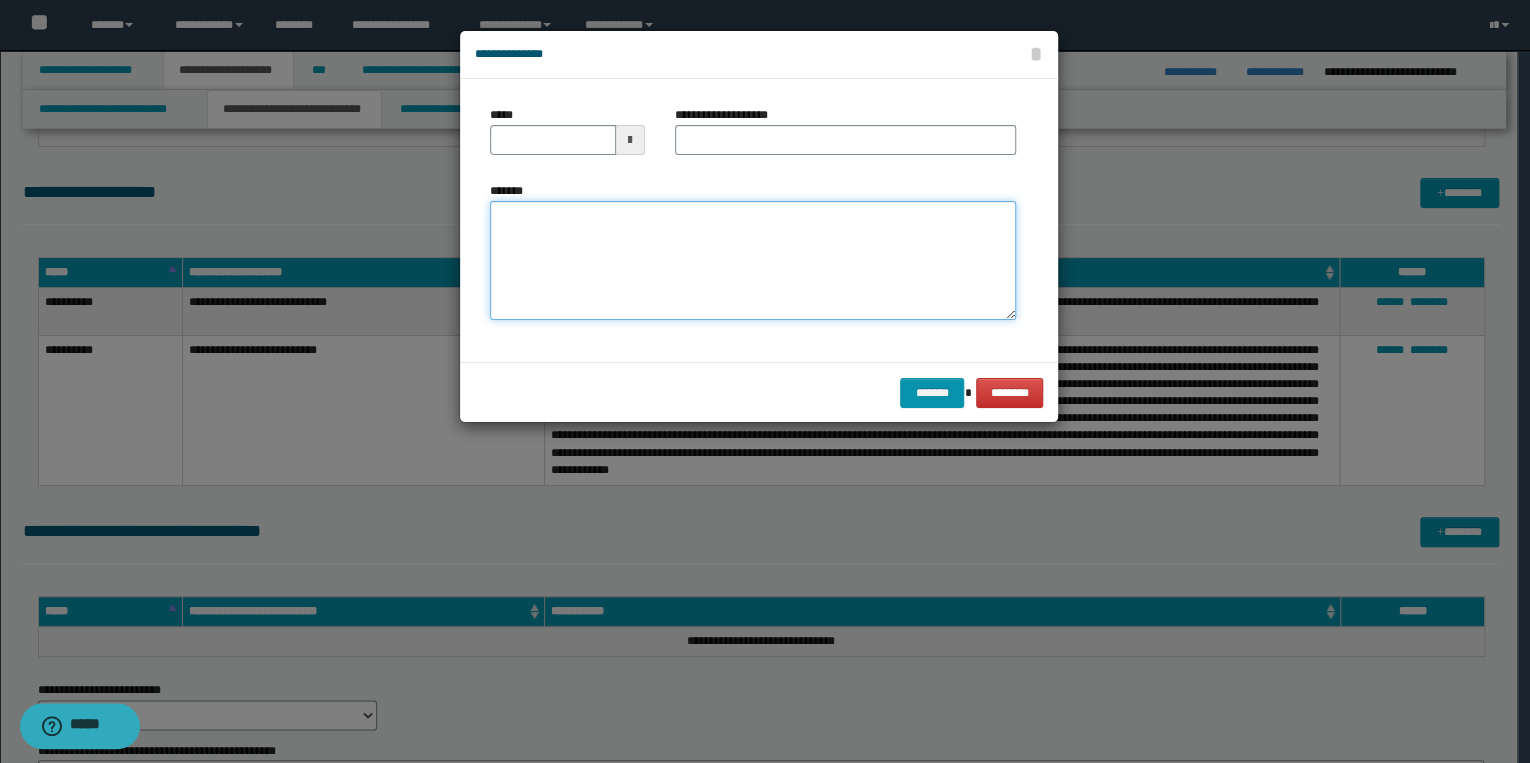 click on "*******" at bounding box center (753, 261) 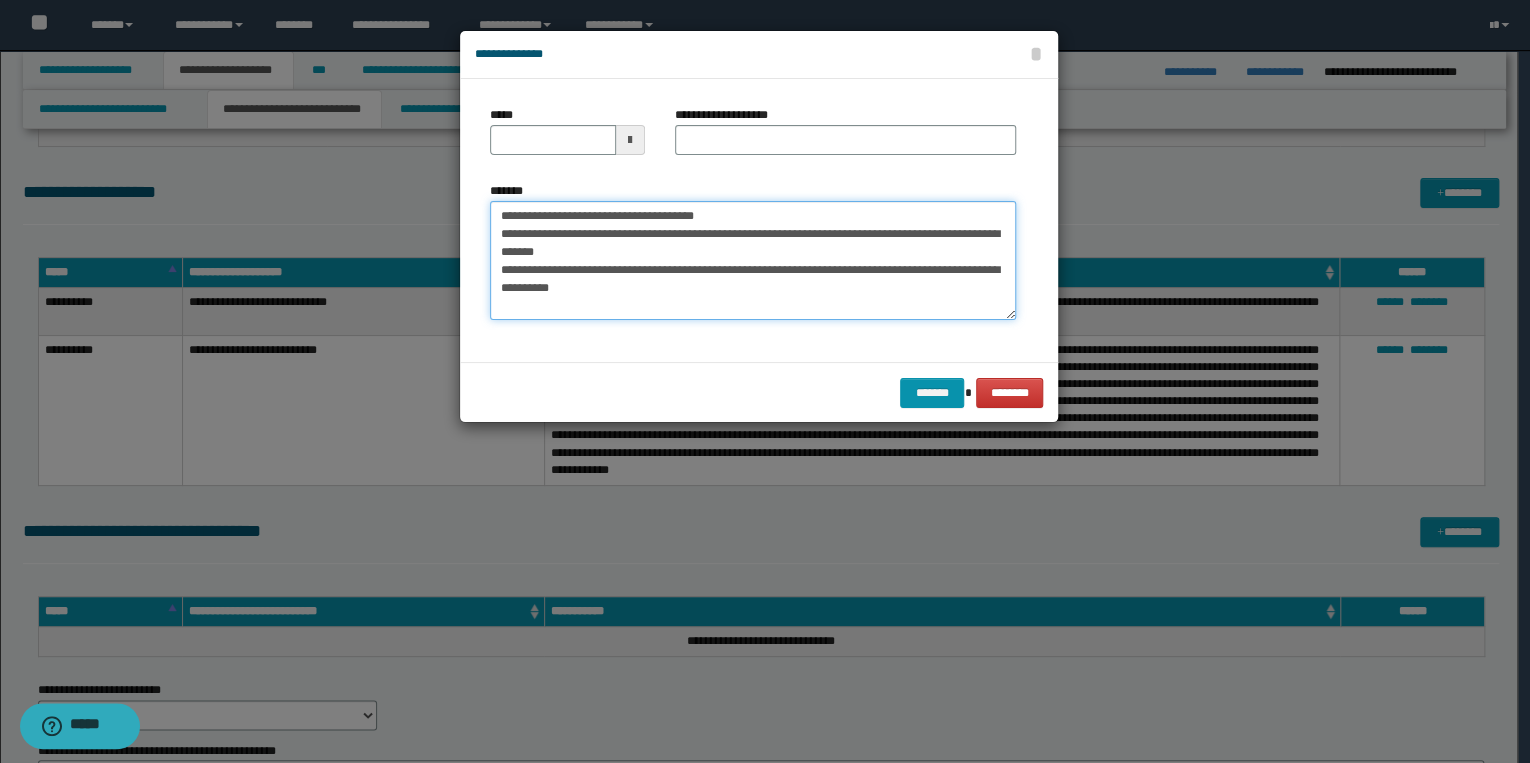 scroll, scrollTop: 0, scrollLeft: 0, axis: both 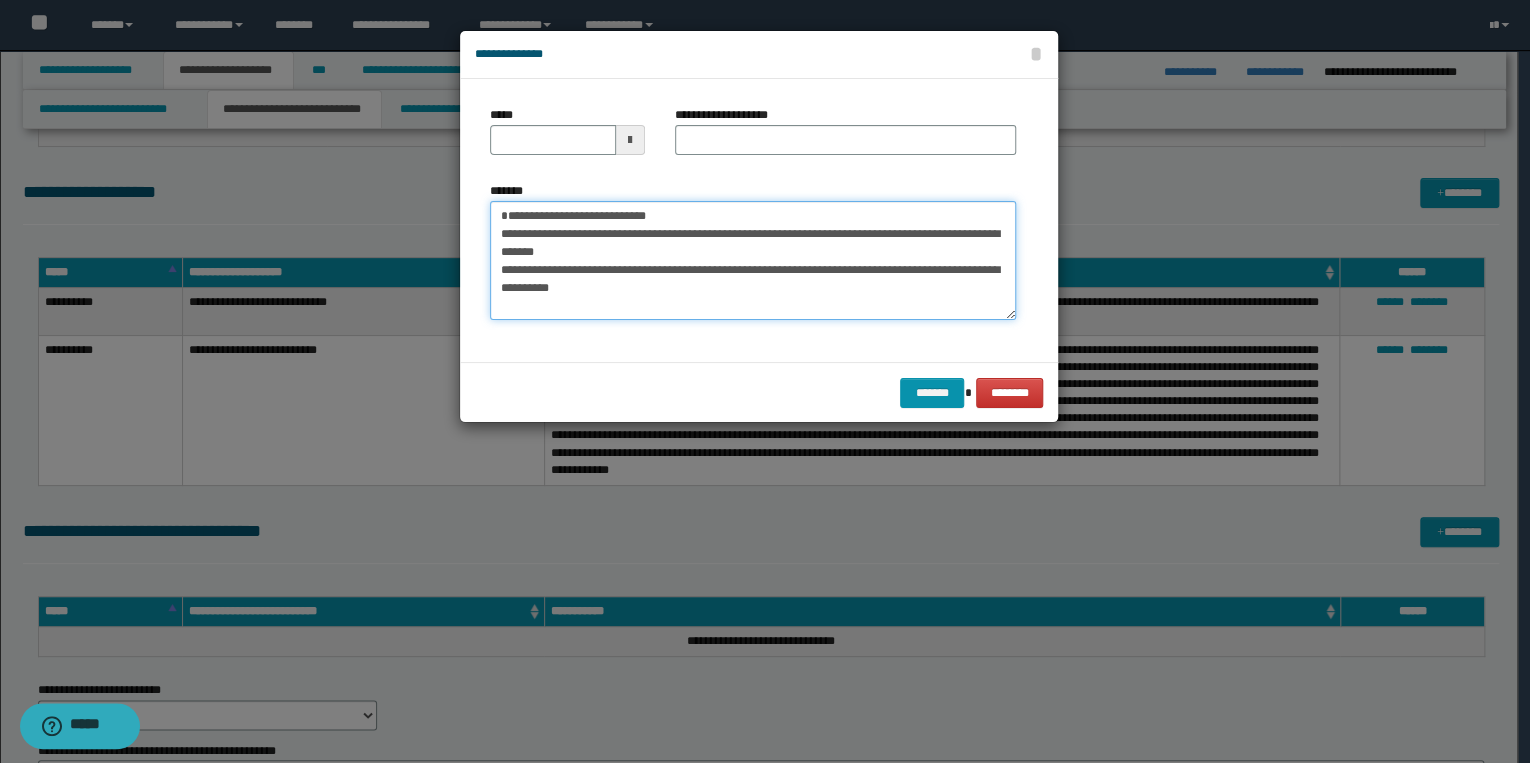 type 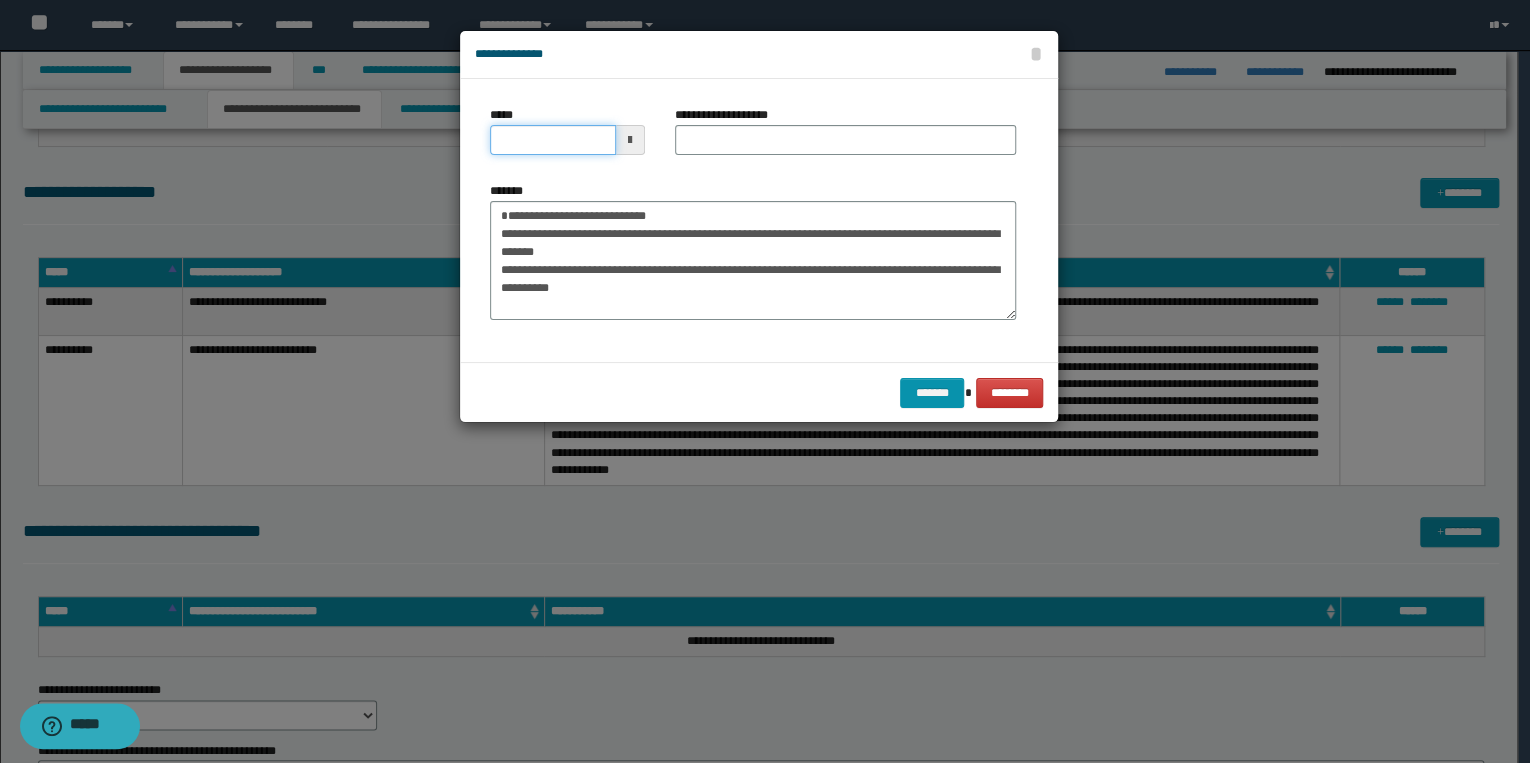 click on "*****" at bounding box center (553, 140) 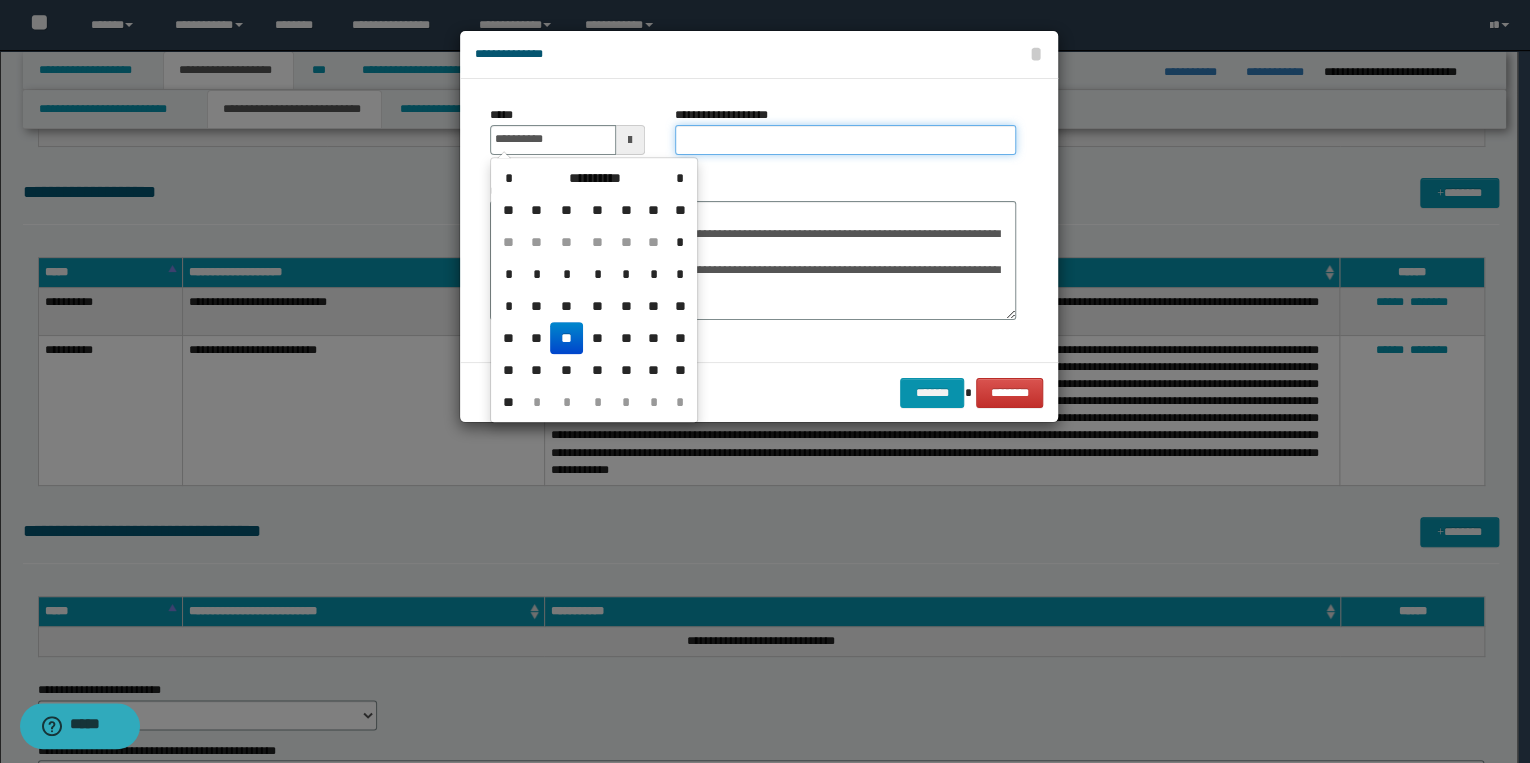 type on "**********" 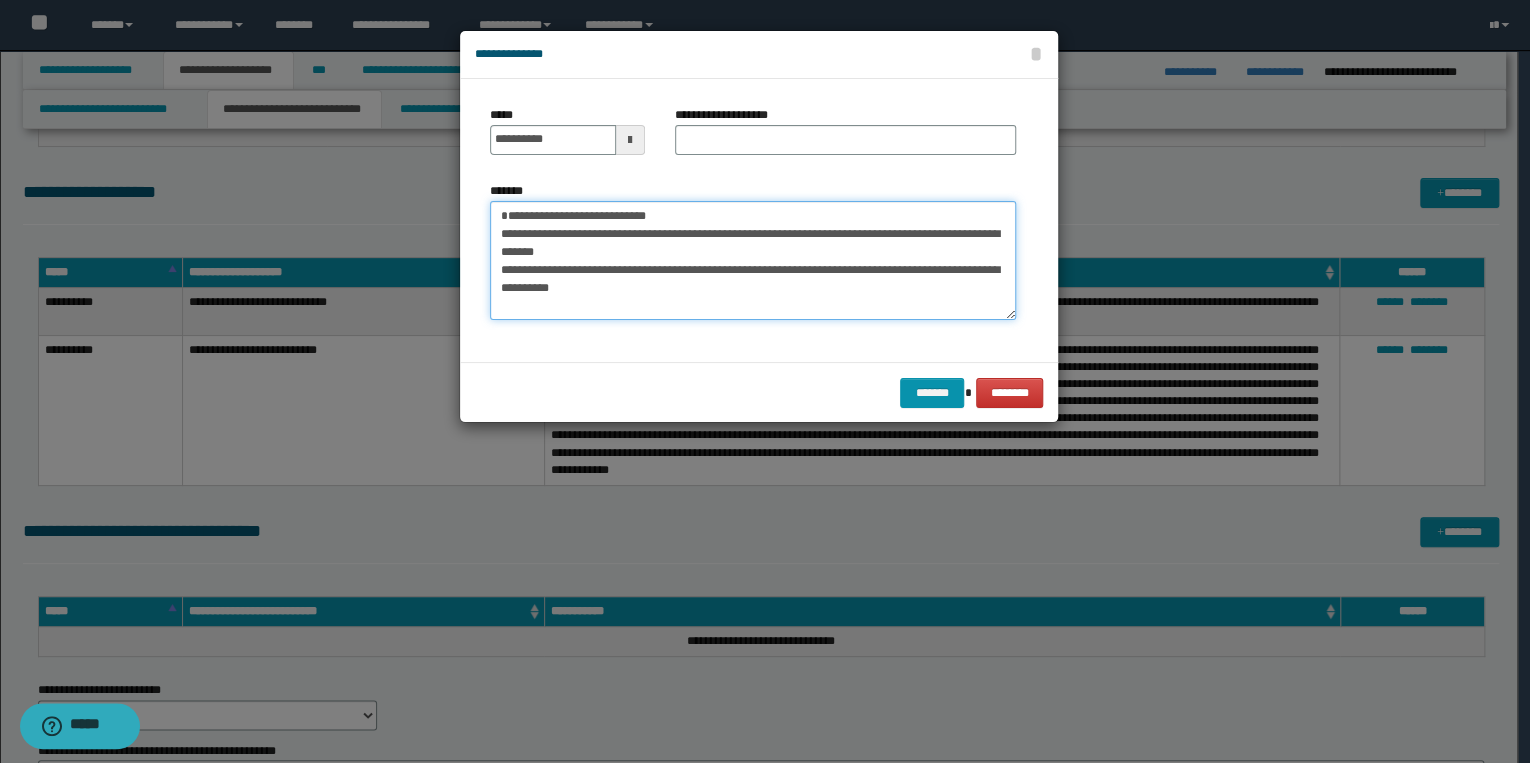drag, startPoint x: 498, startPoint y: 216, endPoint x: 709, endPoint y: 214, distance: 211.00948 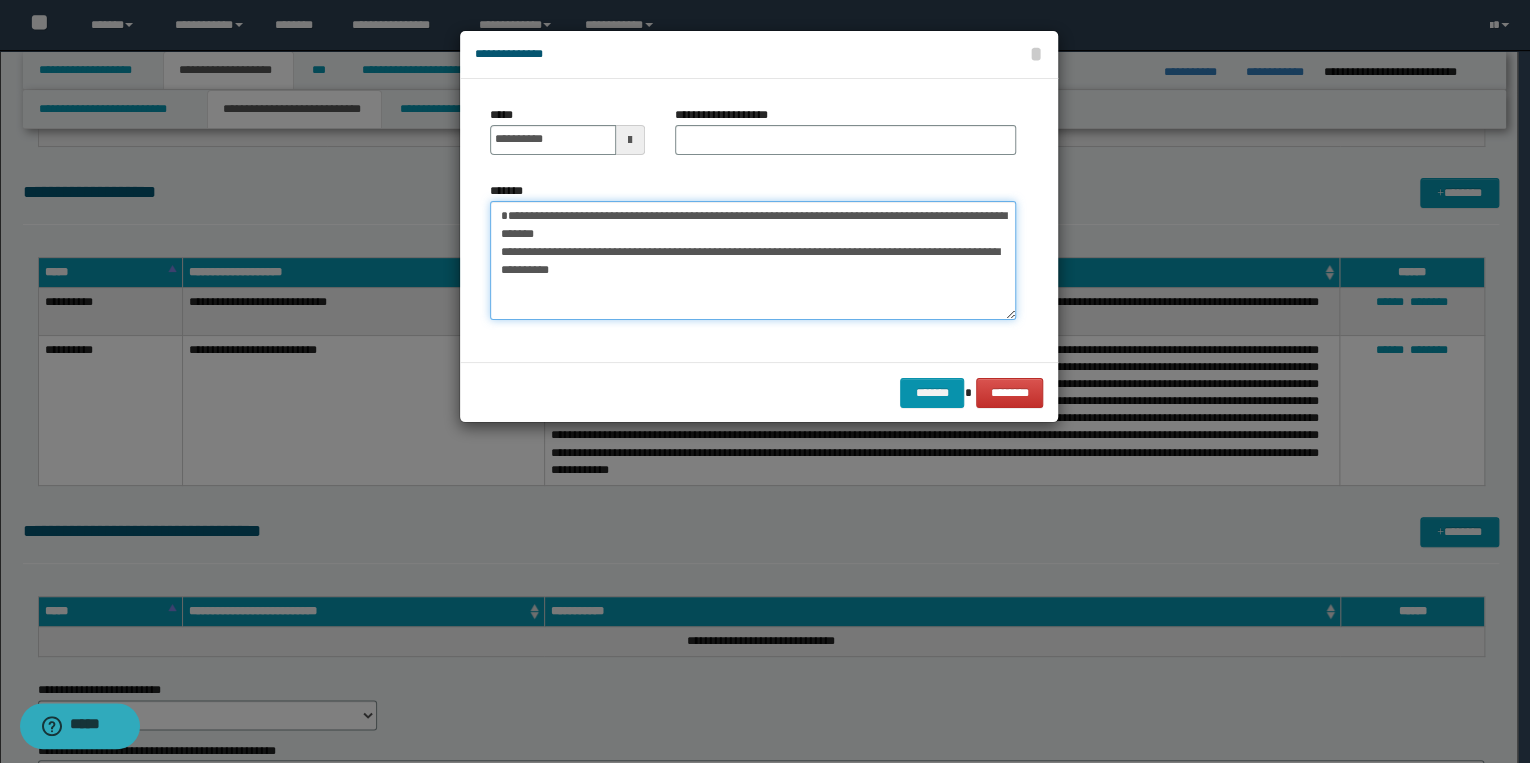 type on "**********" 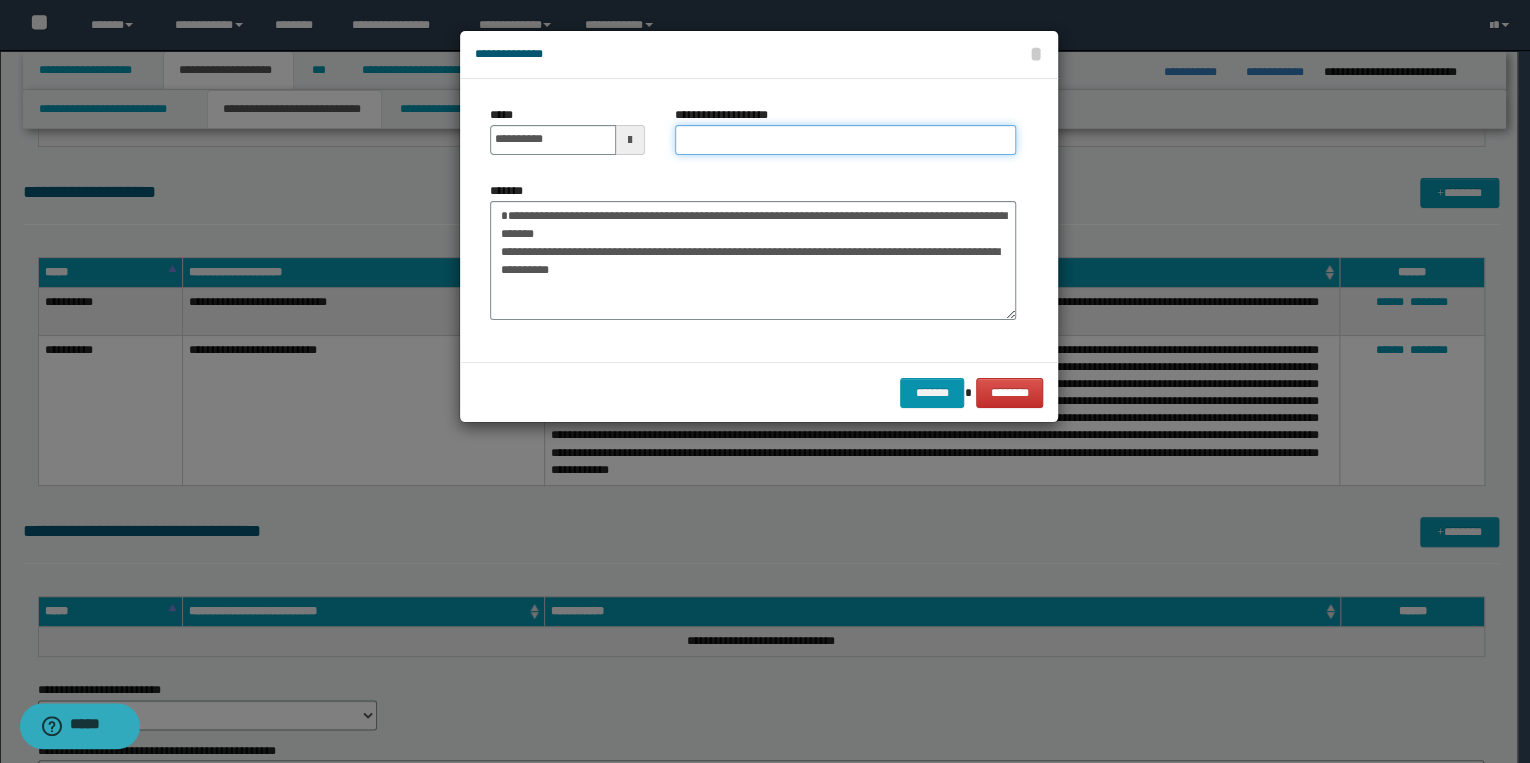 click on "**********" at bounding box center (845, 140) 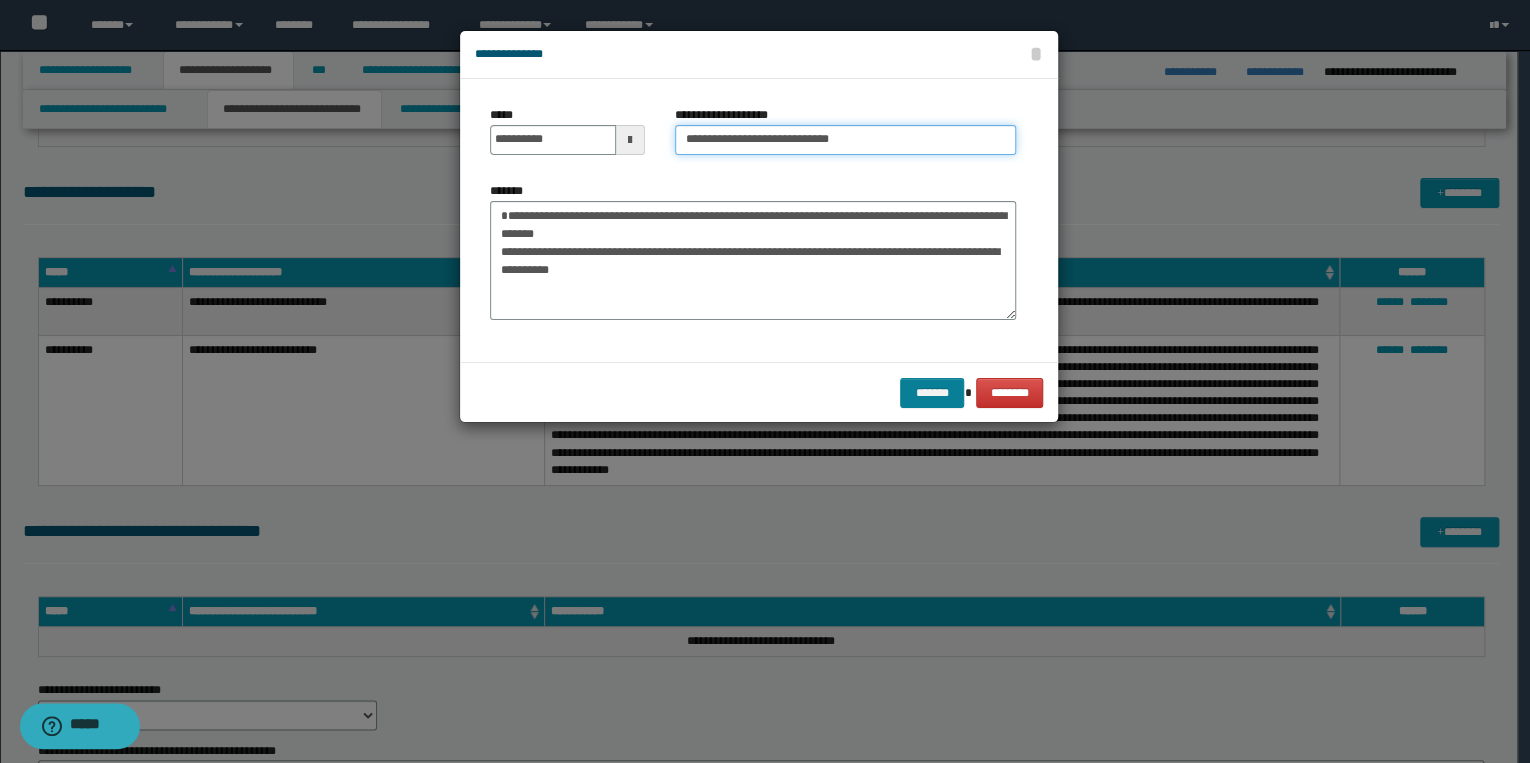 type on "**********" 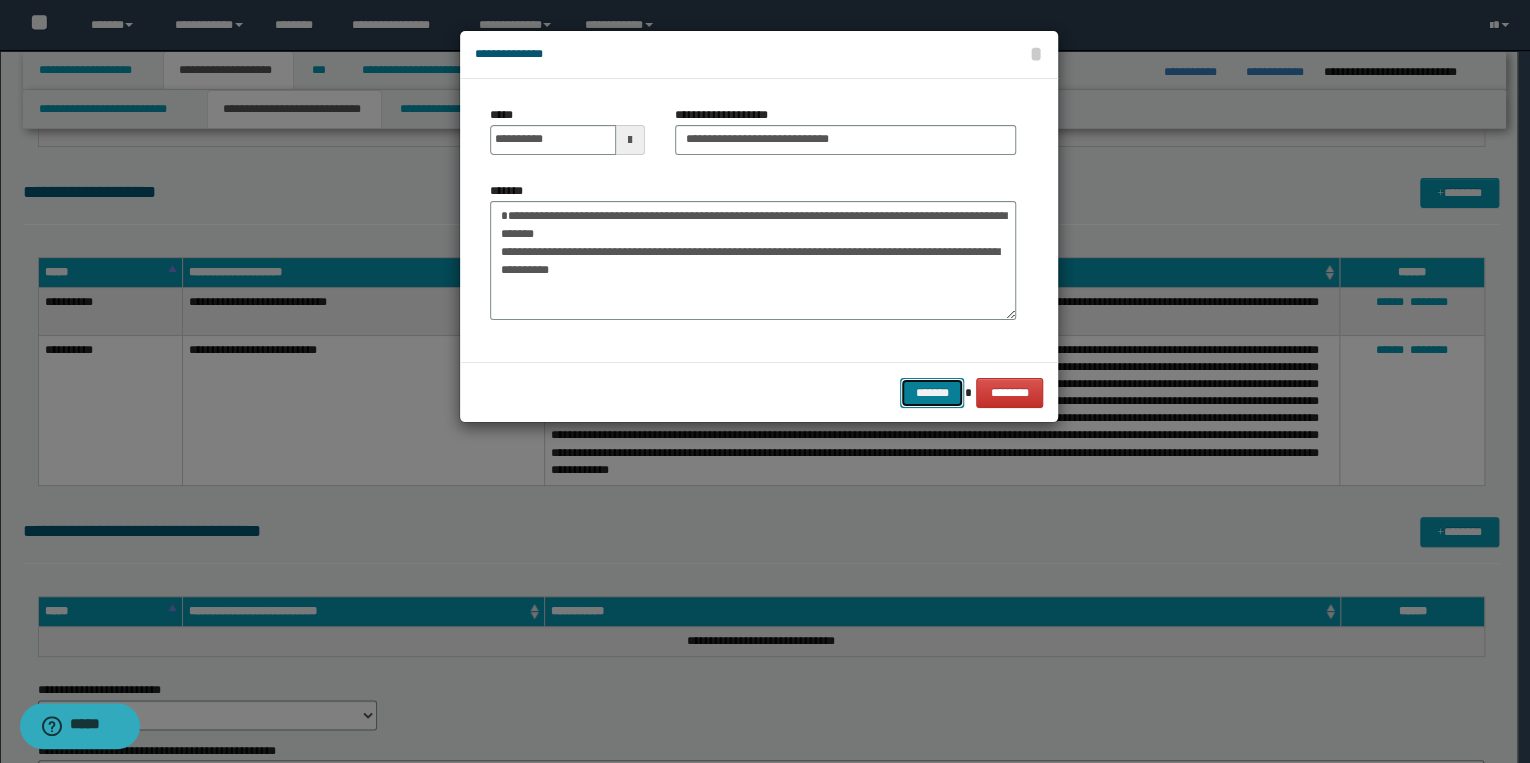 click on "*******" at bounding box center [932, 393] 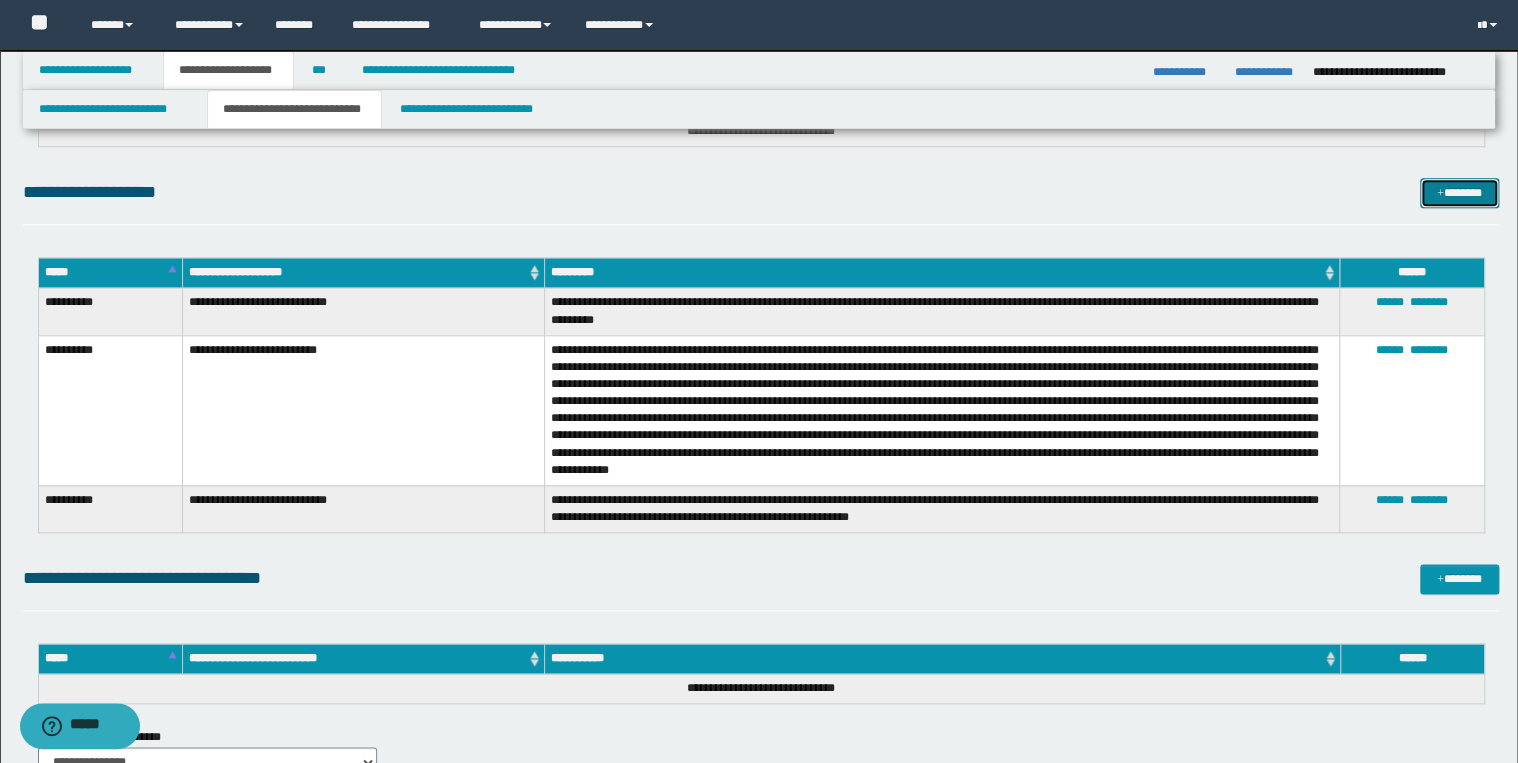 click on "*******" at bounding box center [1459, 193] 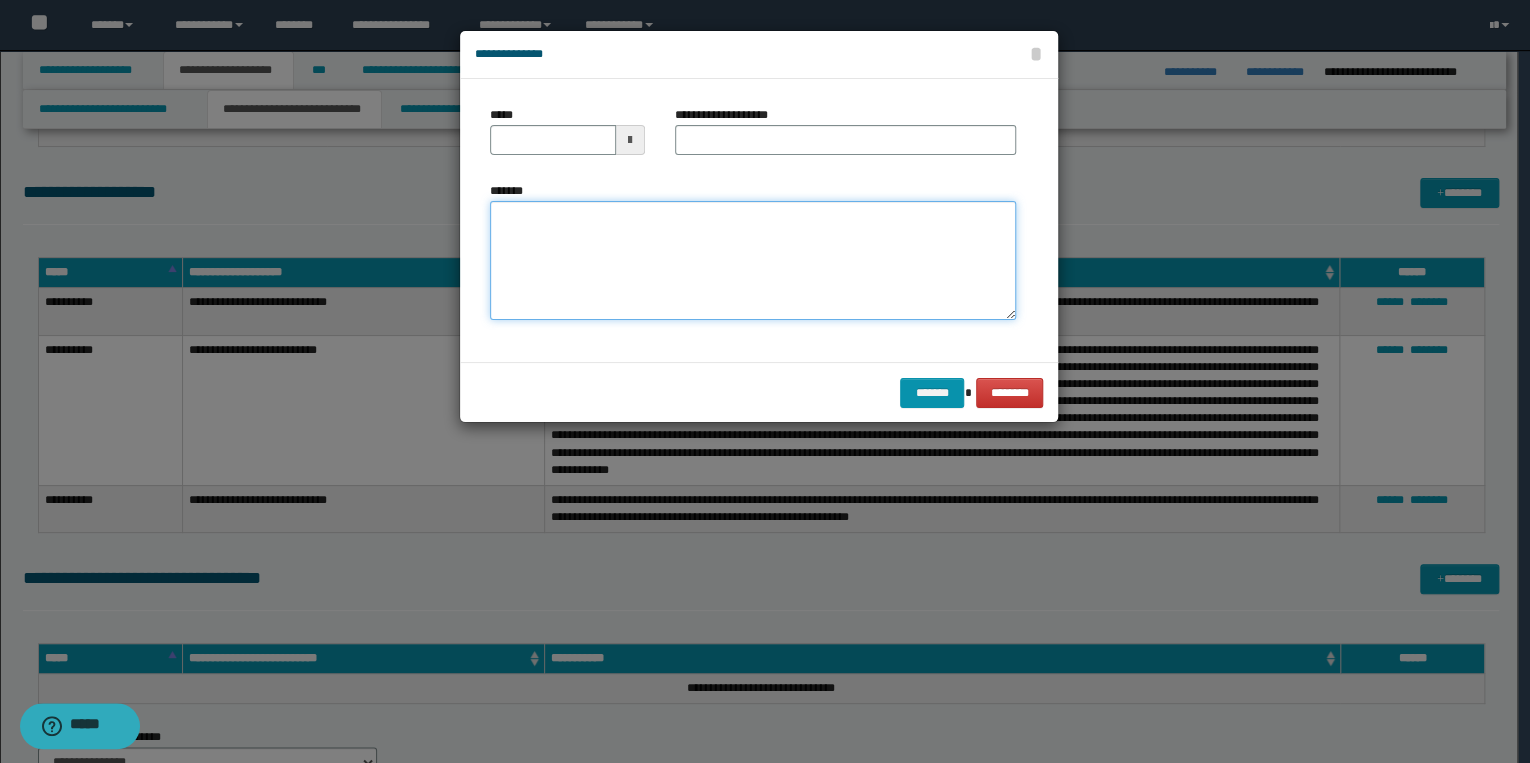 click on "*******" at bounding box center [753, 261] 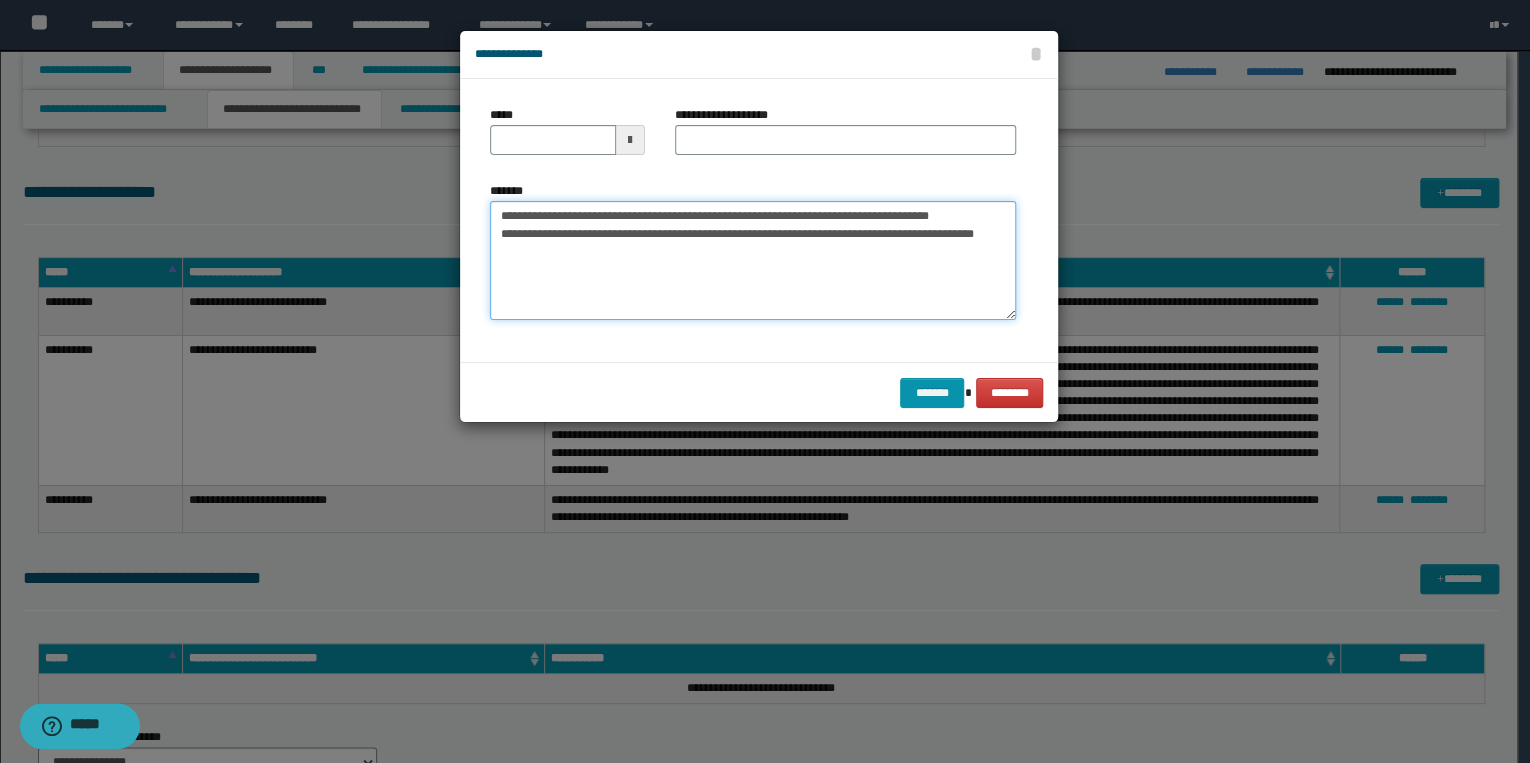 drag, startPoint x: 564, startPoint y: 216, endPoint x: 494, endPoint y: 216, distance: 70 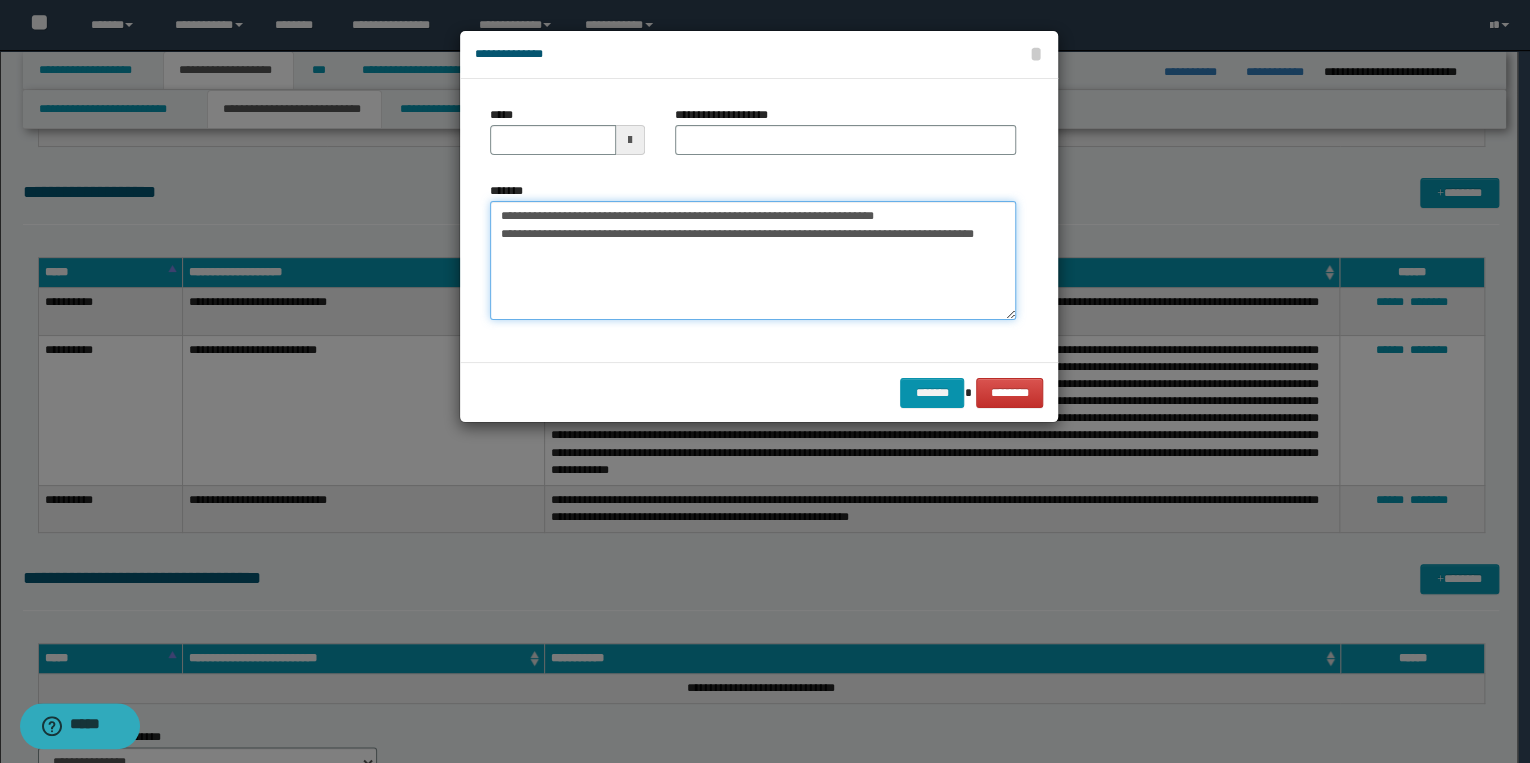 type 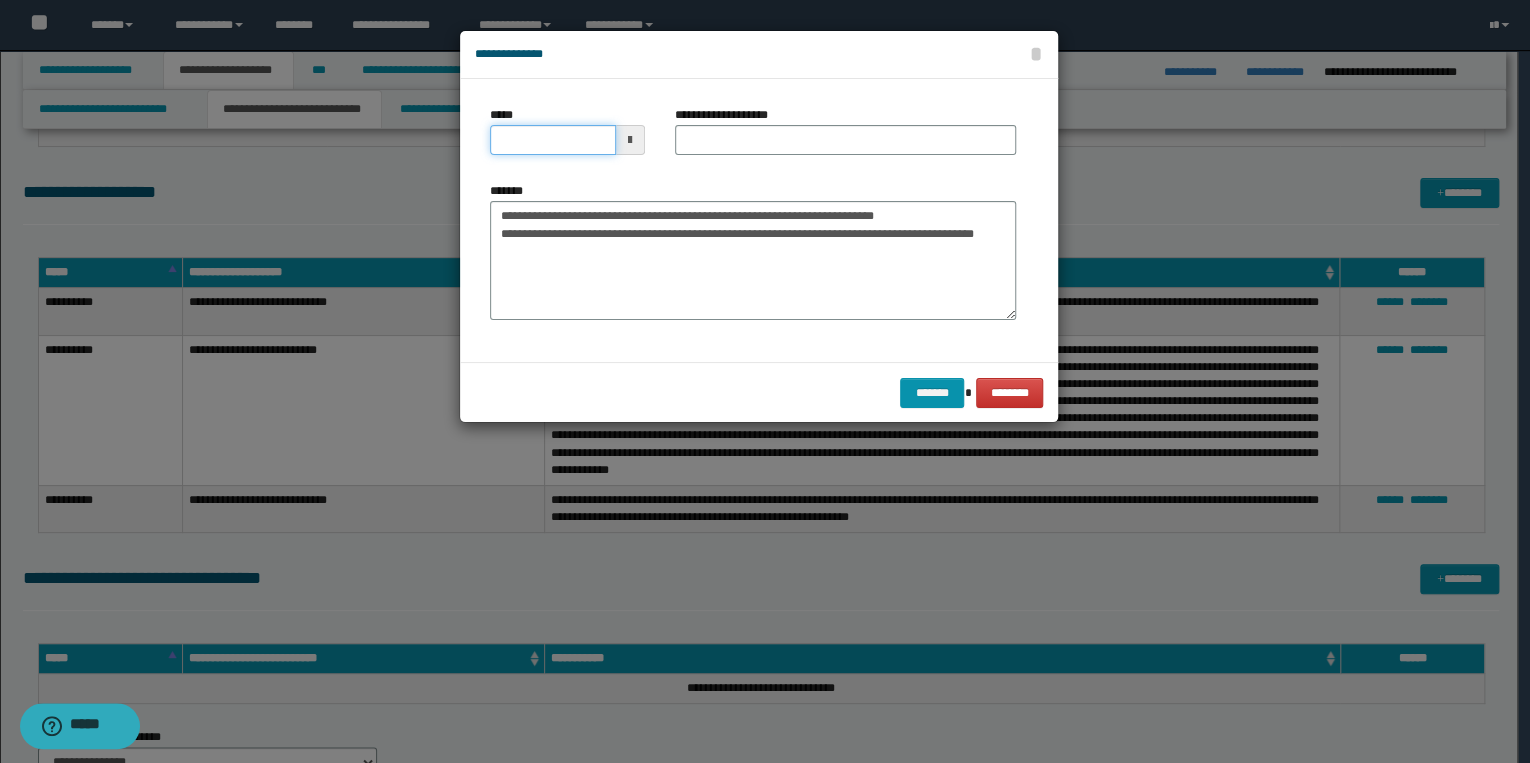 click on "*****" at bounding box center (553, 140) 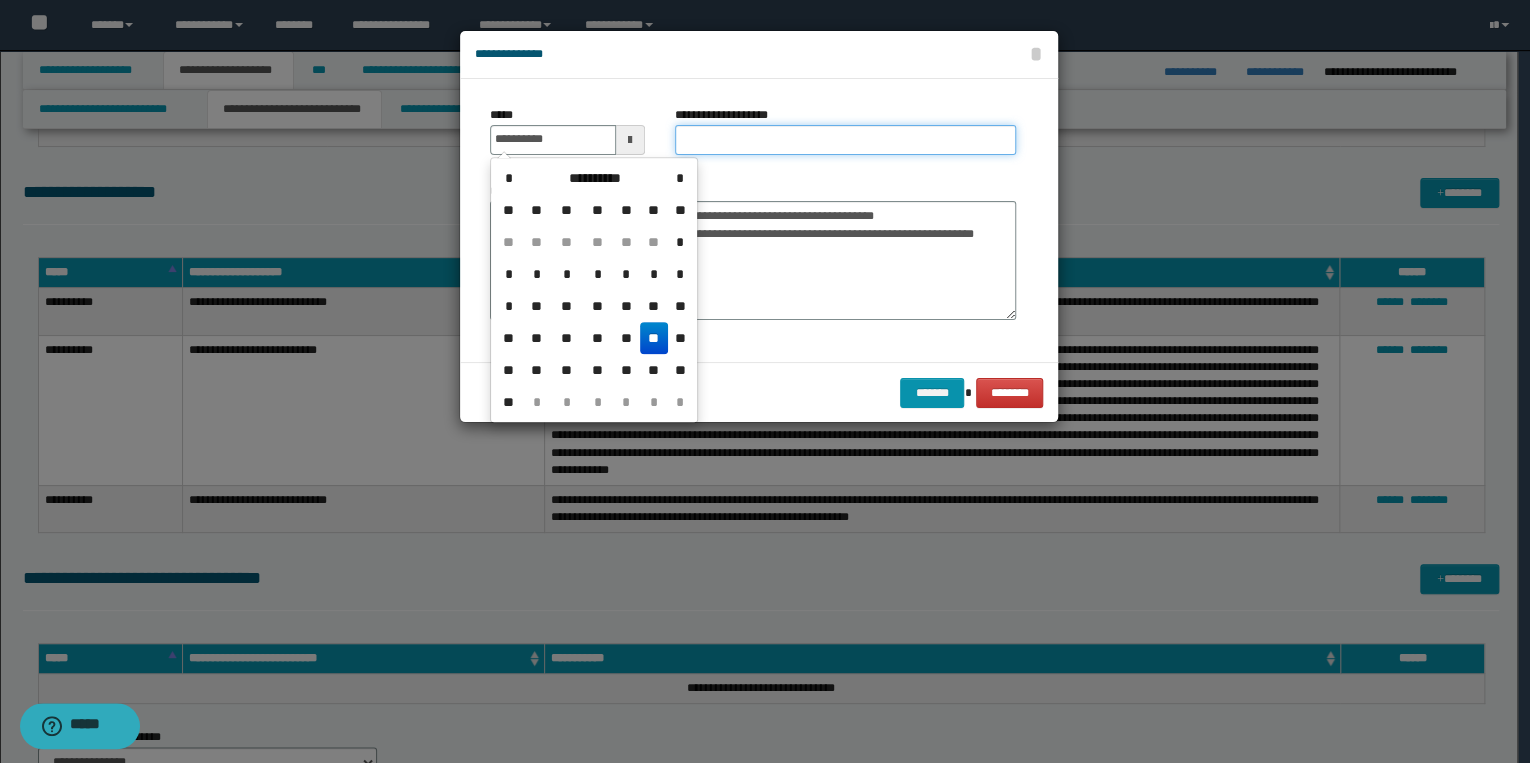 type on "**********" 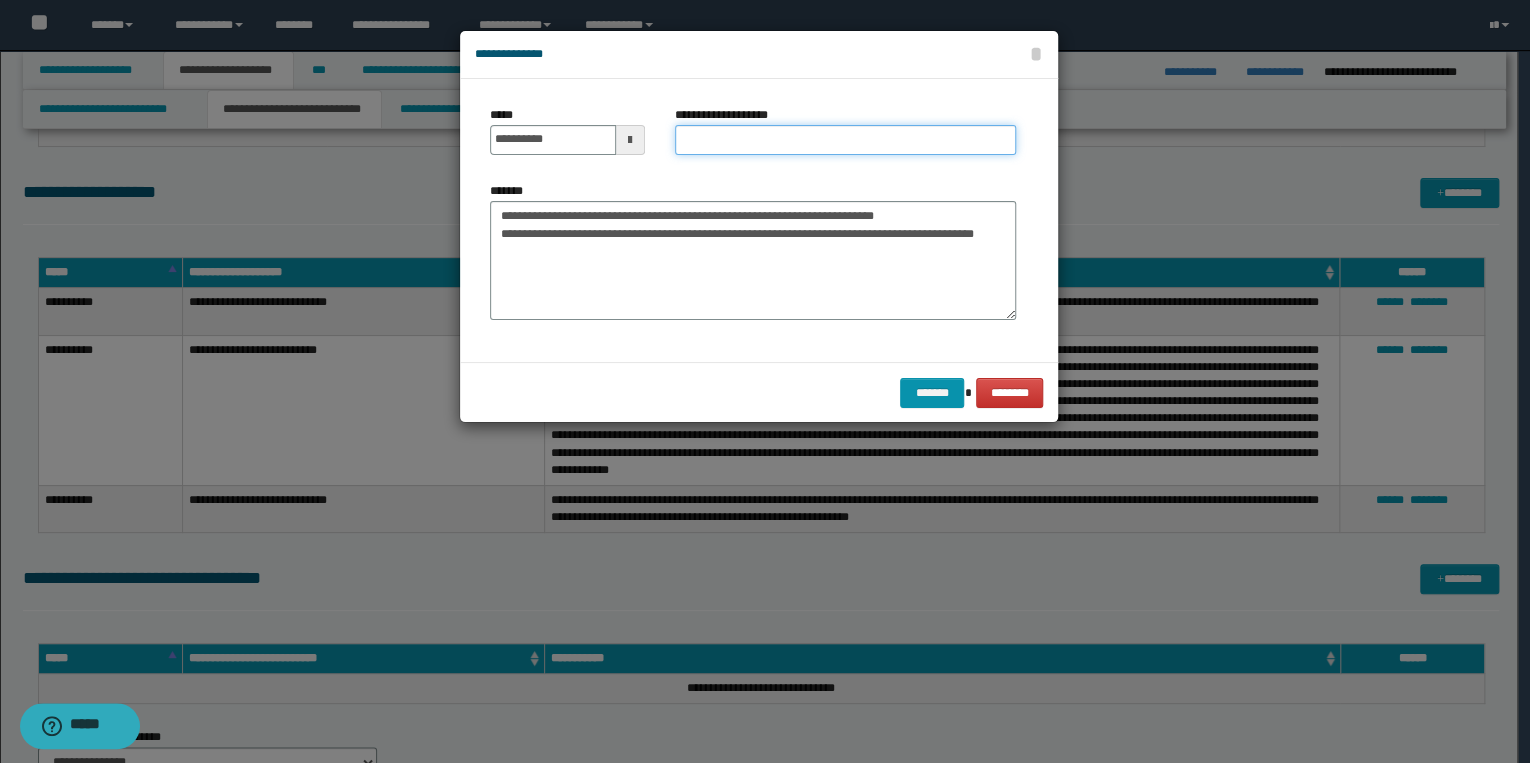 click on "**********" at bounding box center (845, 140) 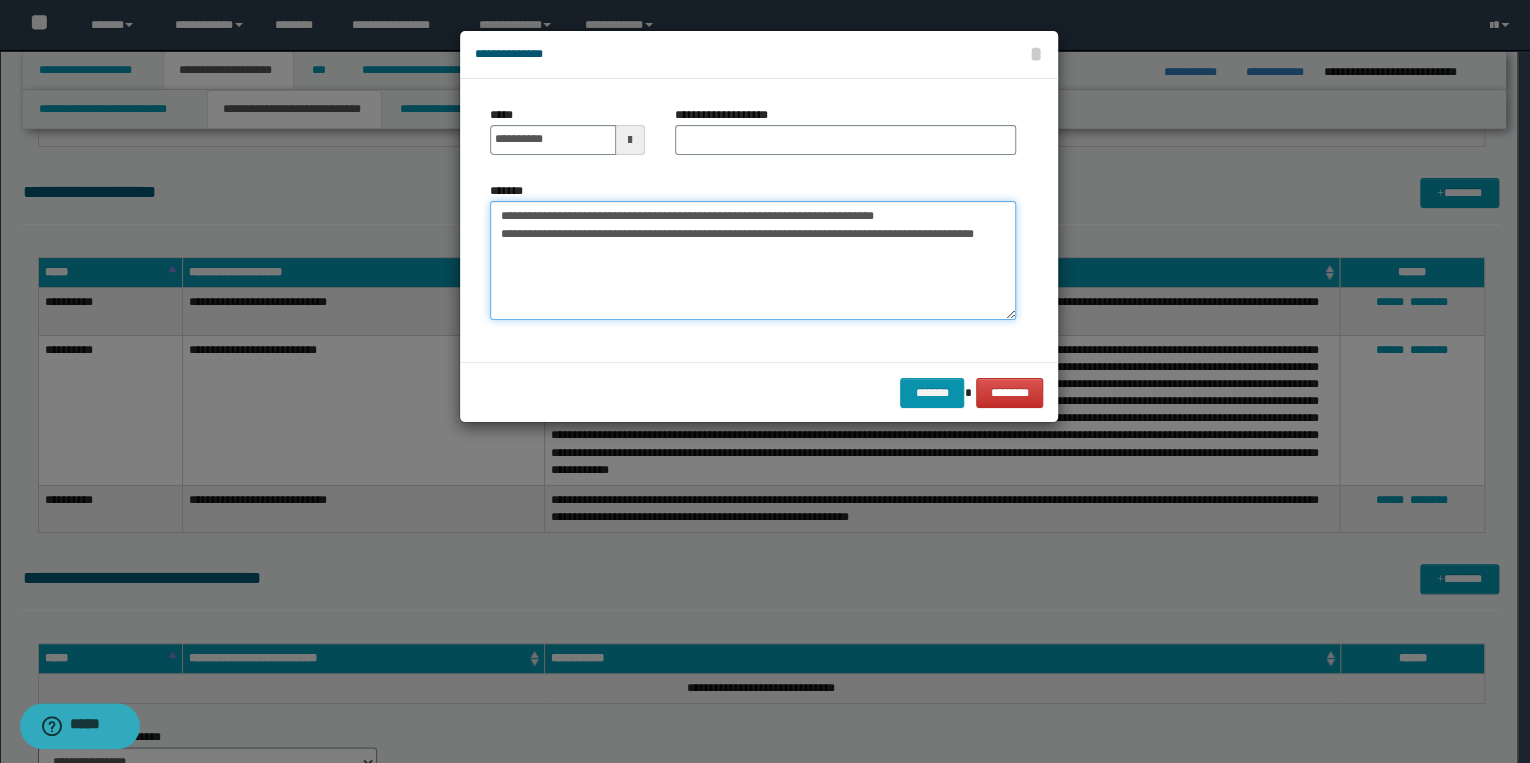 drag, startPoint x: 496, startPoint y: 215, endPoint x: 982, endPoint y: 209, distance: 486.03705 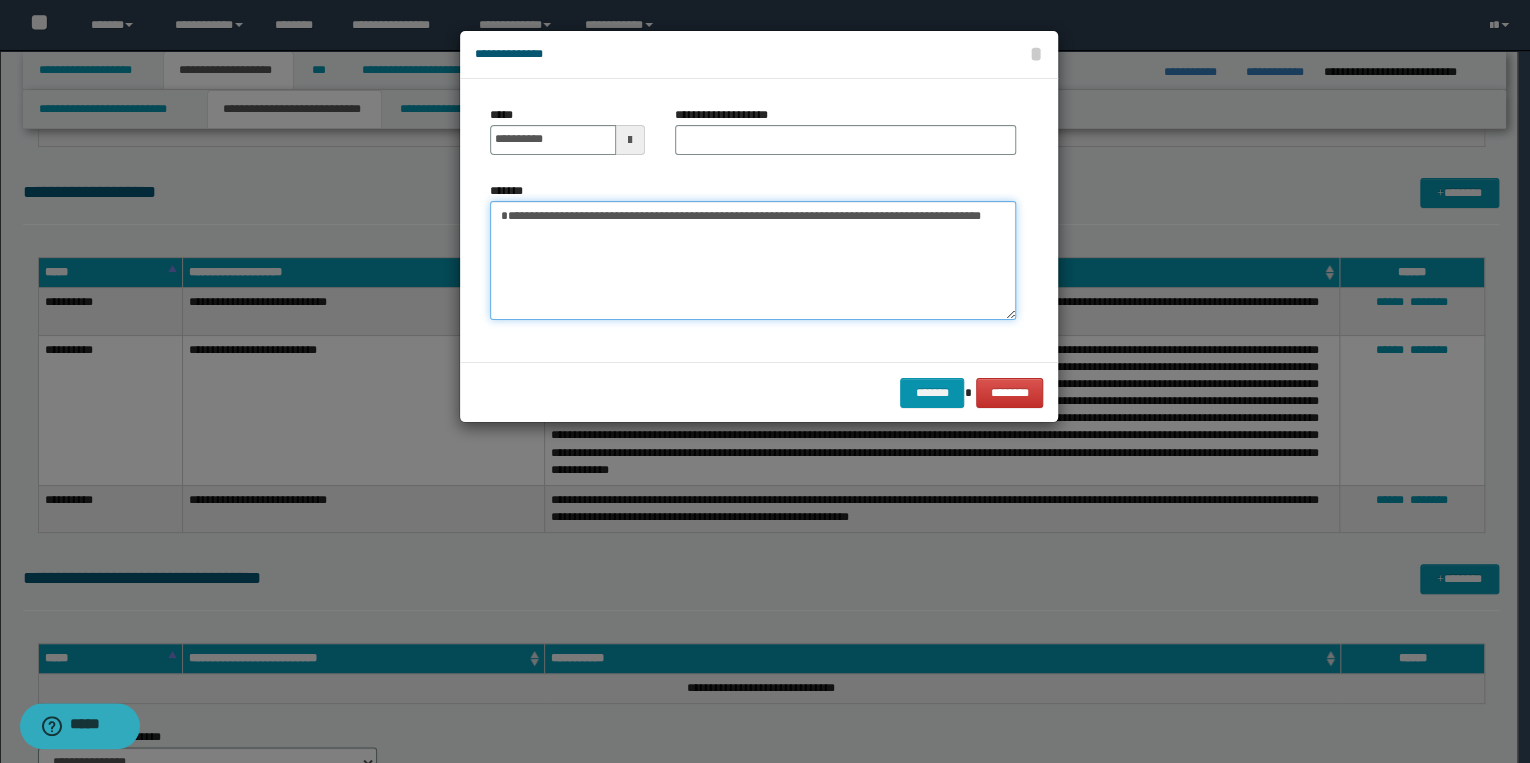 type on "**********" 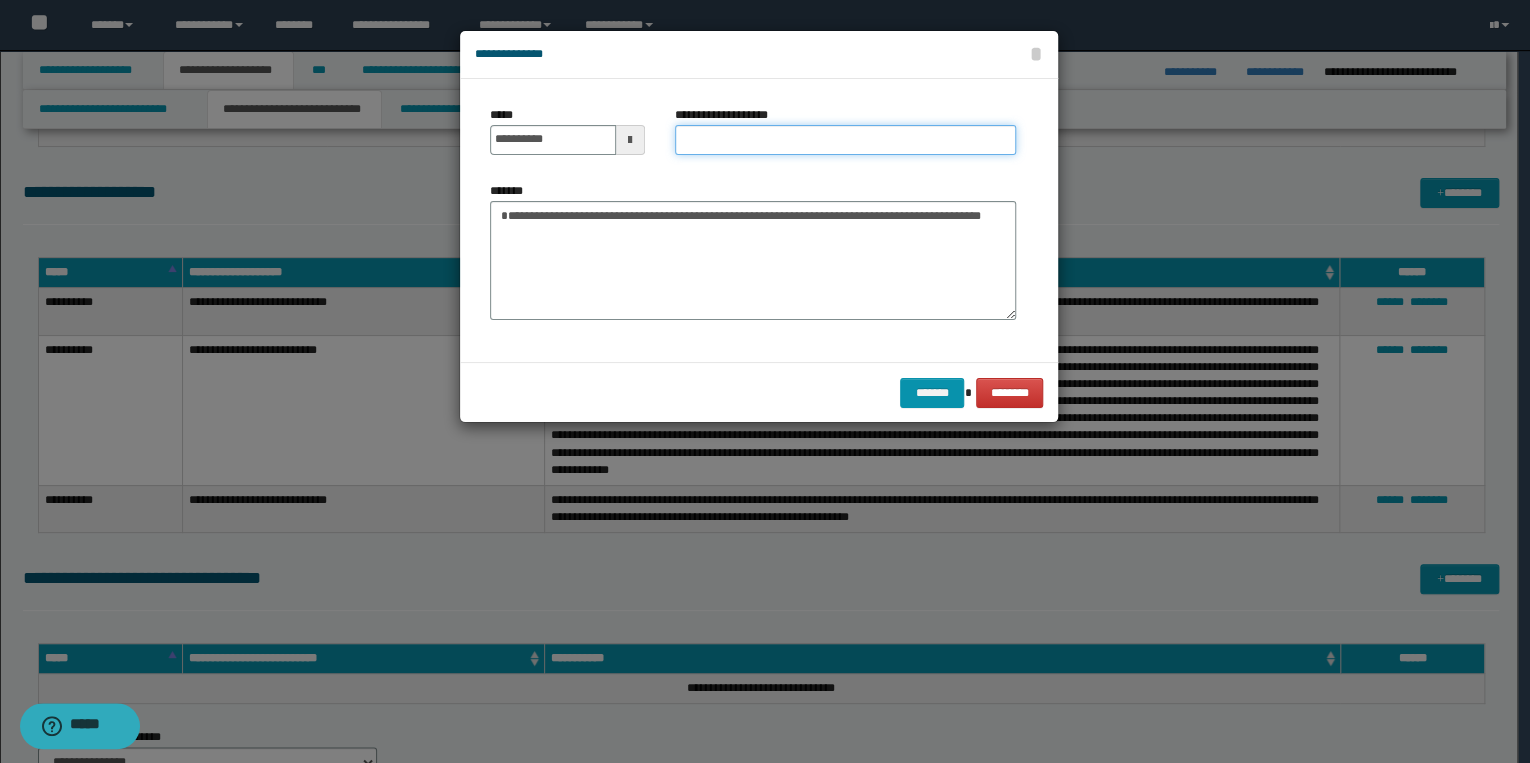 click on "**********" at bounding box center (845, 140) 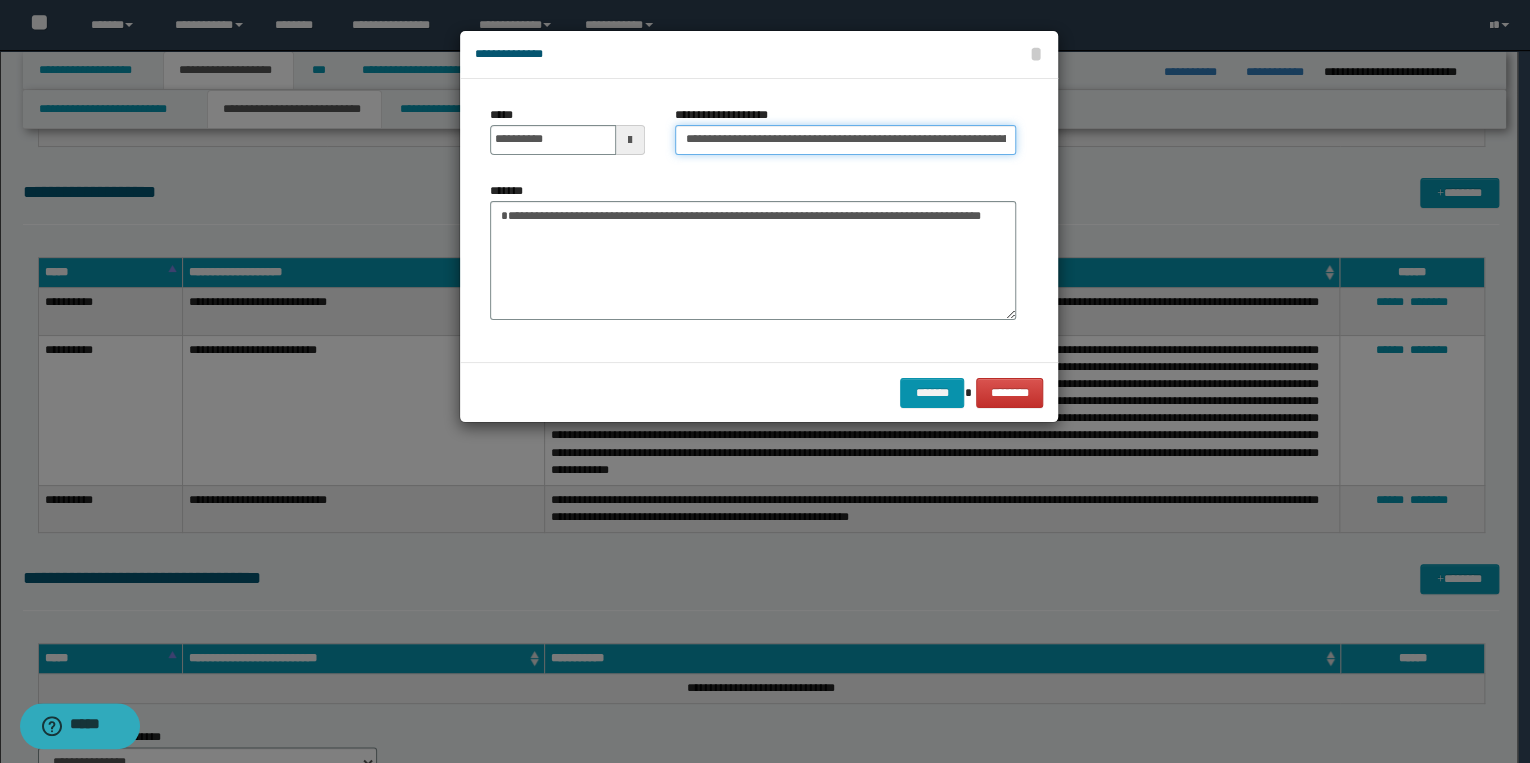scroll, scrollTop: 0, scrollLeft: 138, axis: horizontal 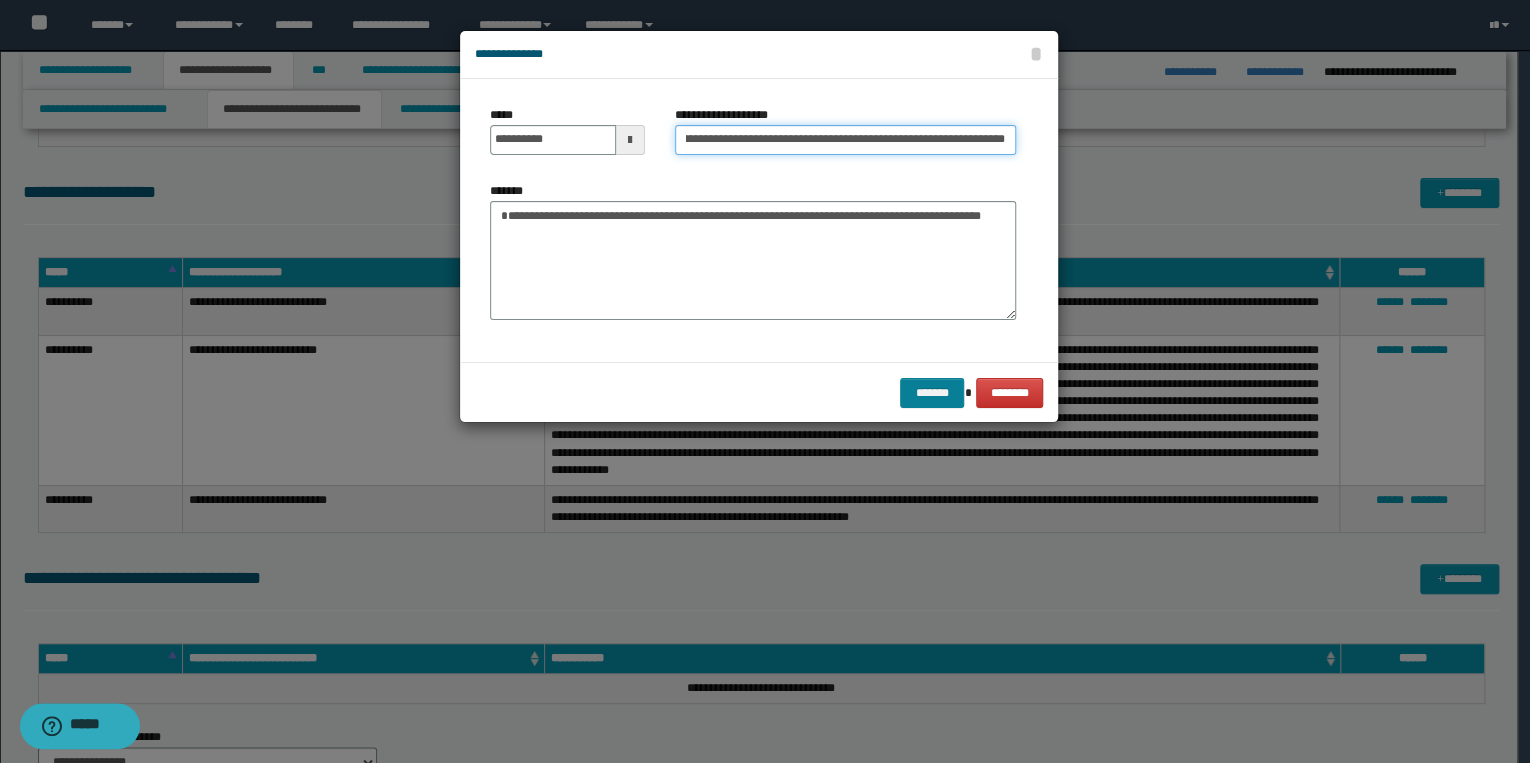type on "**********" 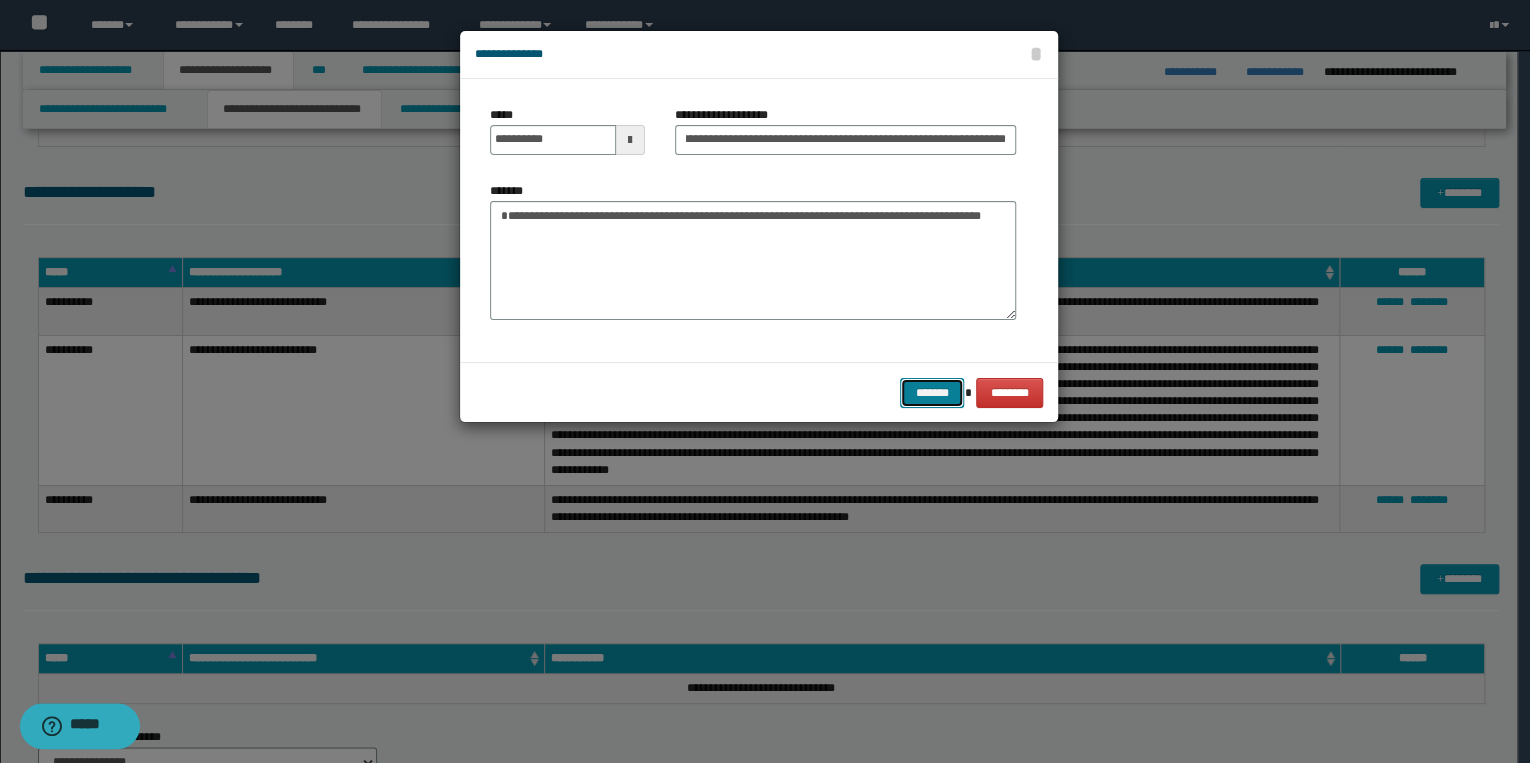 scroll, scrollTop: 0, scrollLeft: 0, axis: both 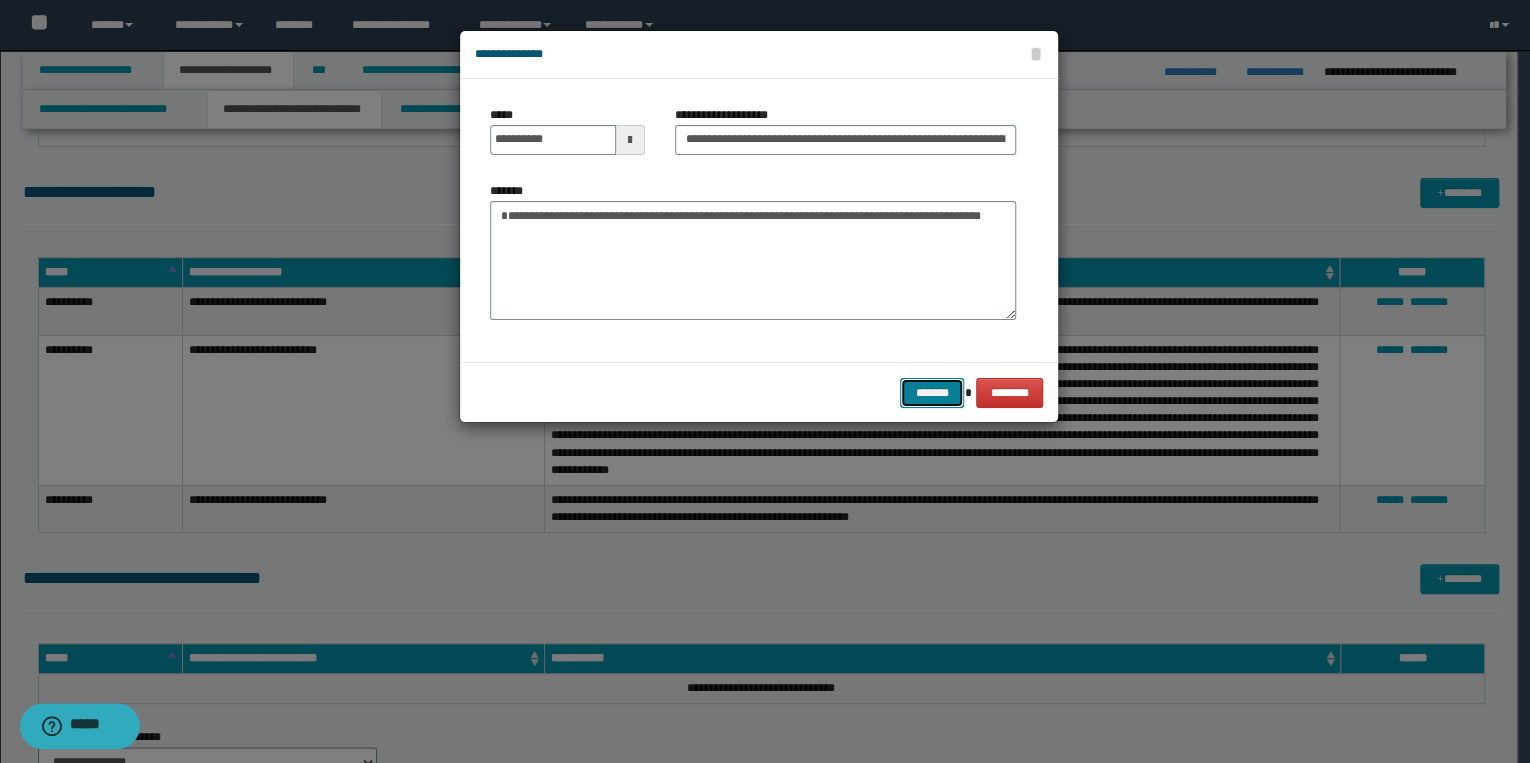 click on "*******" at bounding box center (932, 393) 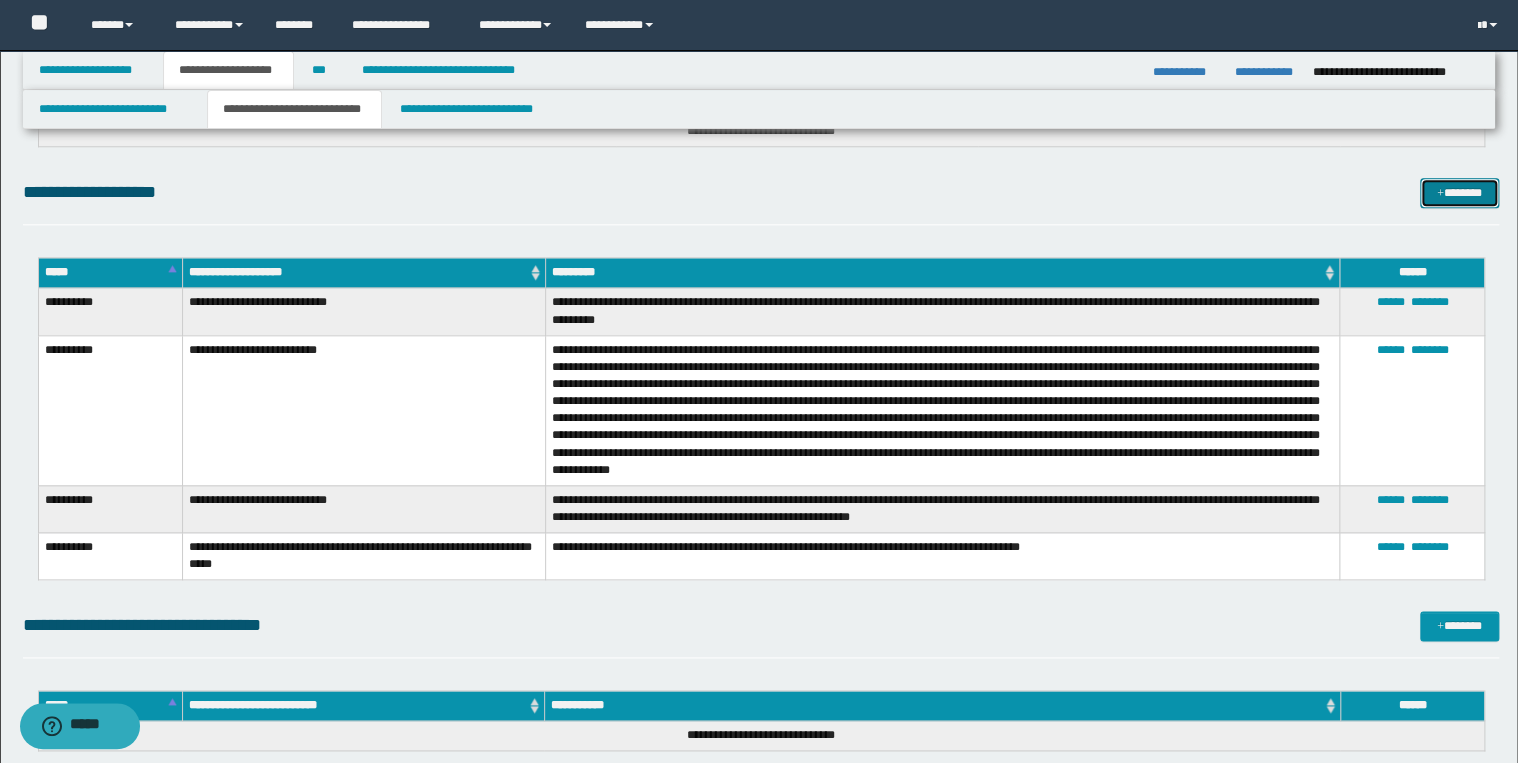click on "*******" at bounding box center [1459, 193] 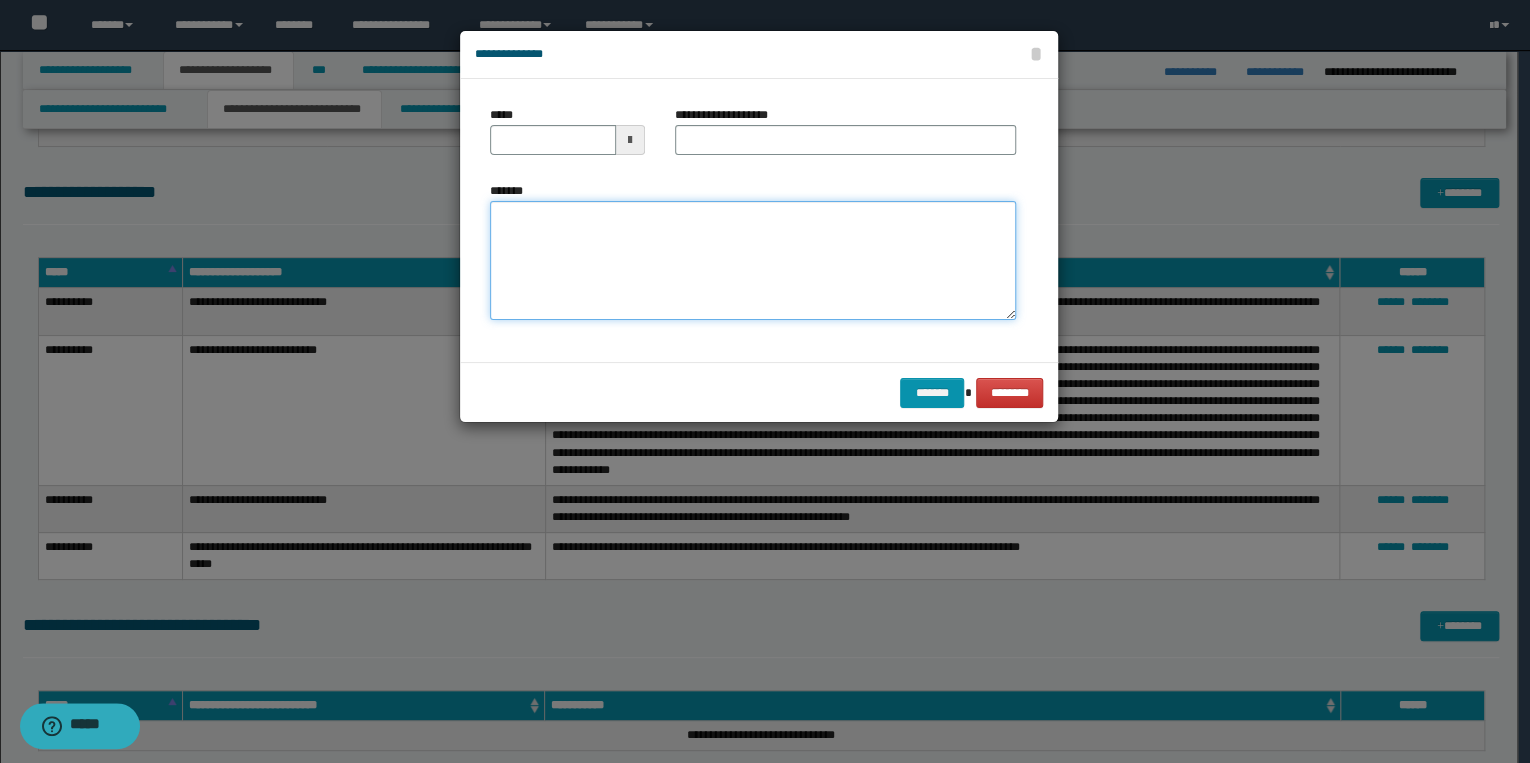 click on "*******" at bounding box center (753, 261) 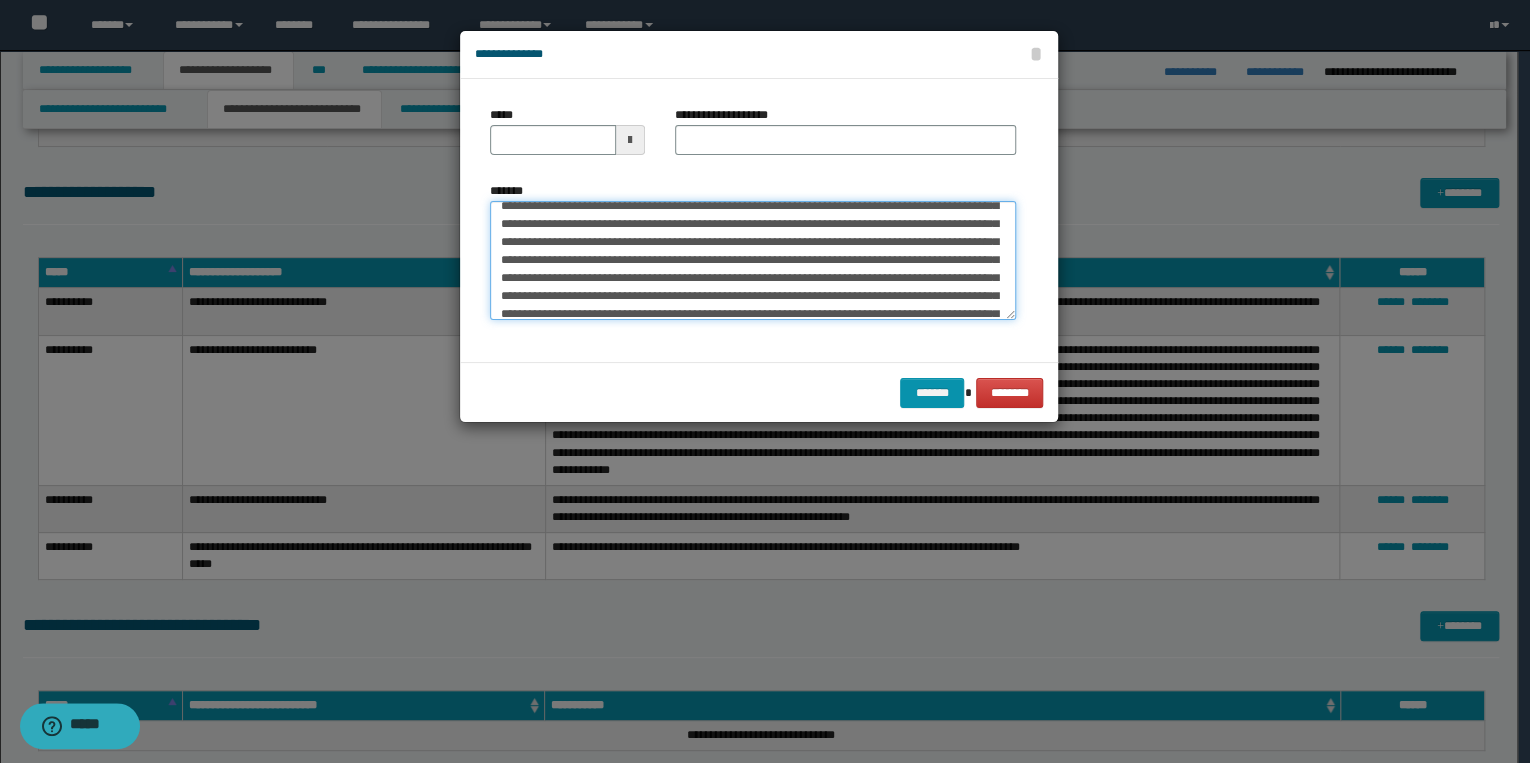 scroll, scrollTop: 0, scrollLeft: 0, axis: both 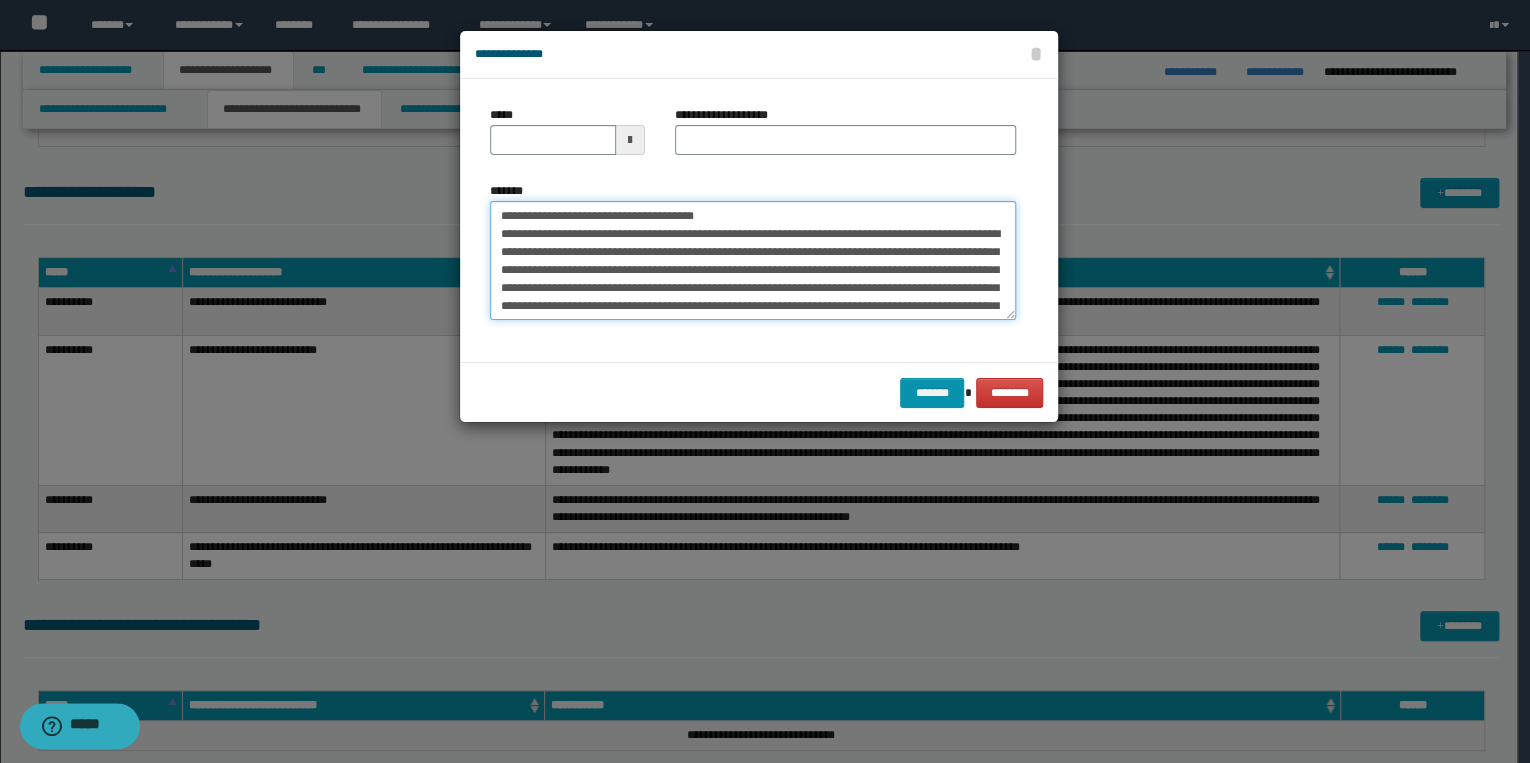 drag, startPoint x: 560, startPoint y: 215, endPoint x: 493, endPoint y: 212, distance: 67.06713 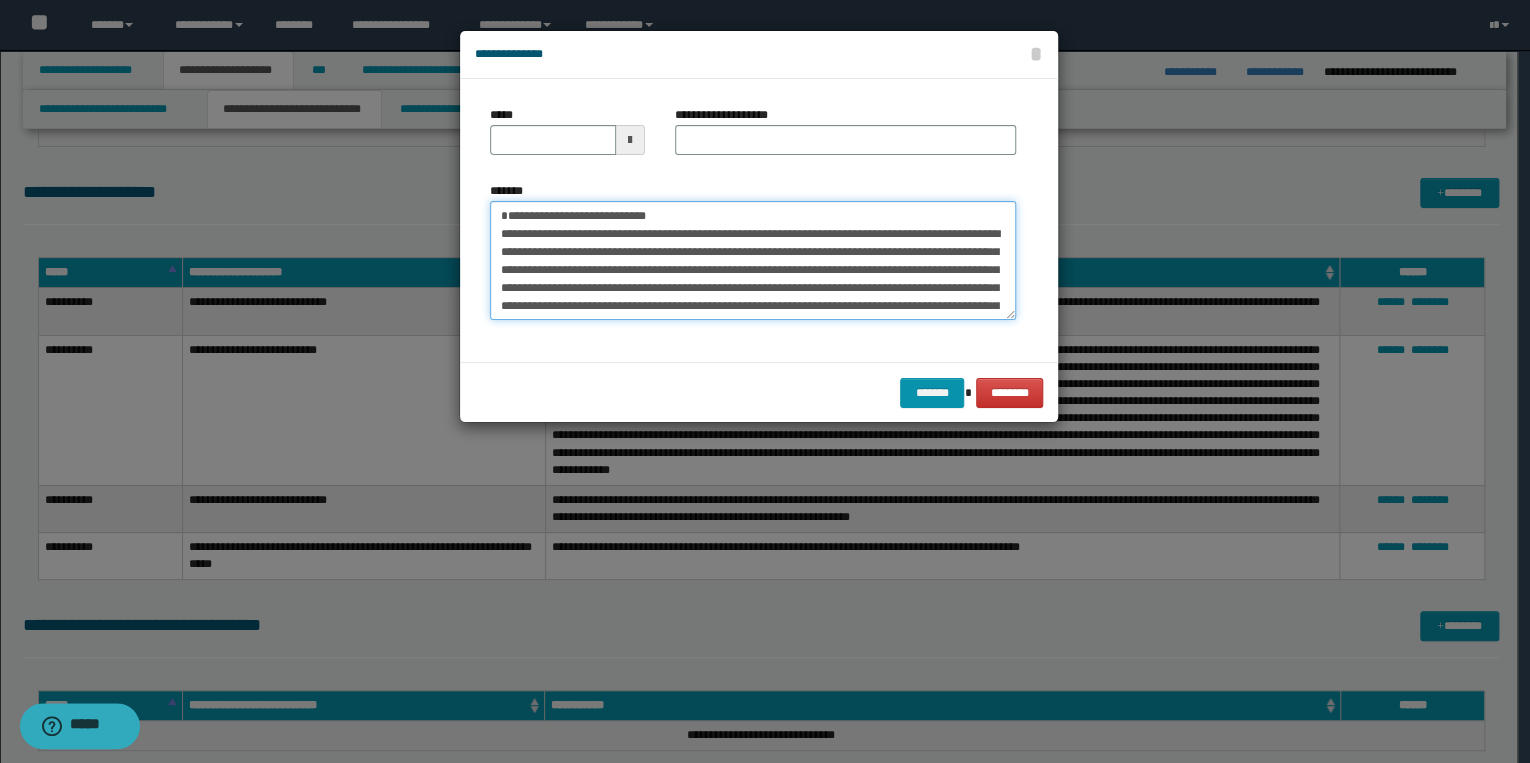 type 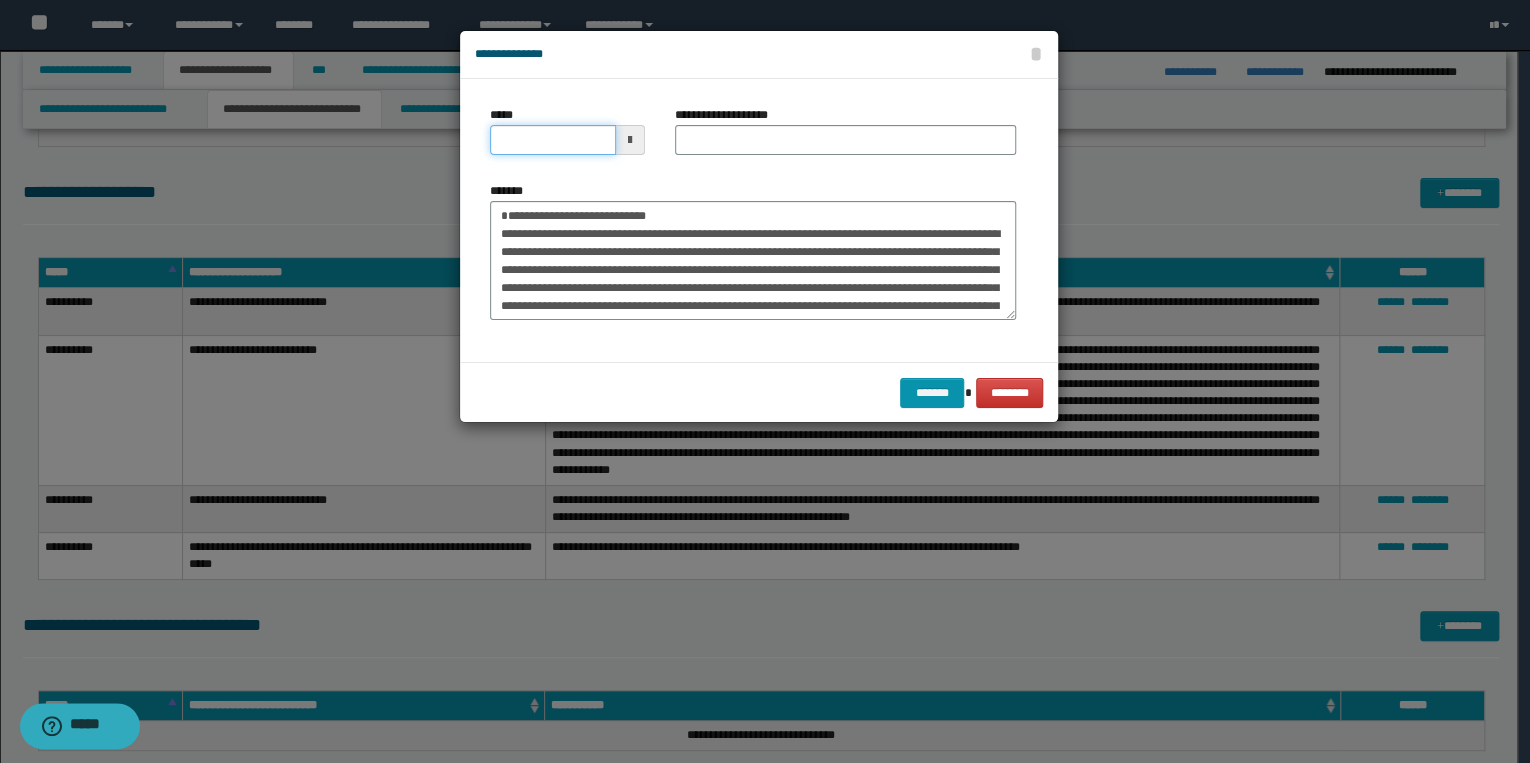 click on "*****" at bounding box center (553, 140) 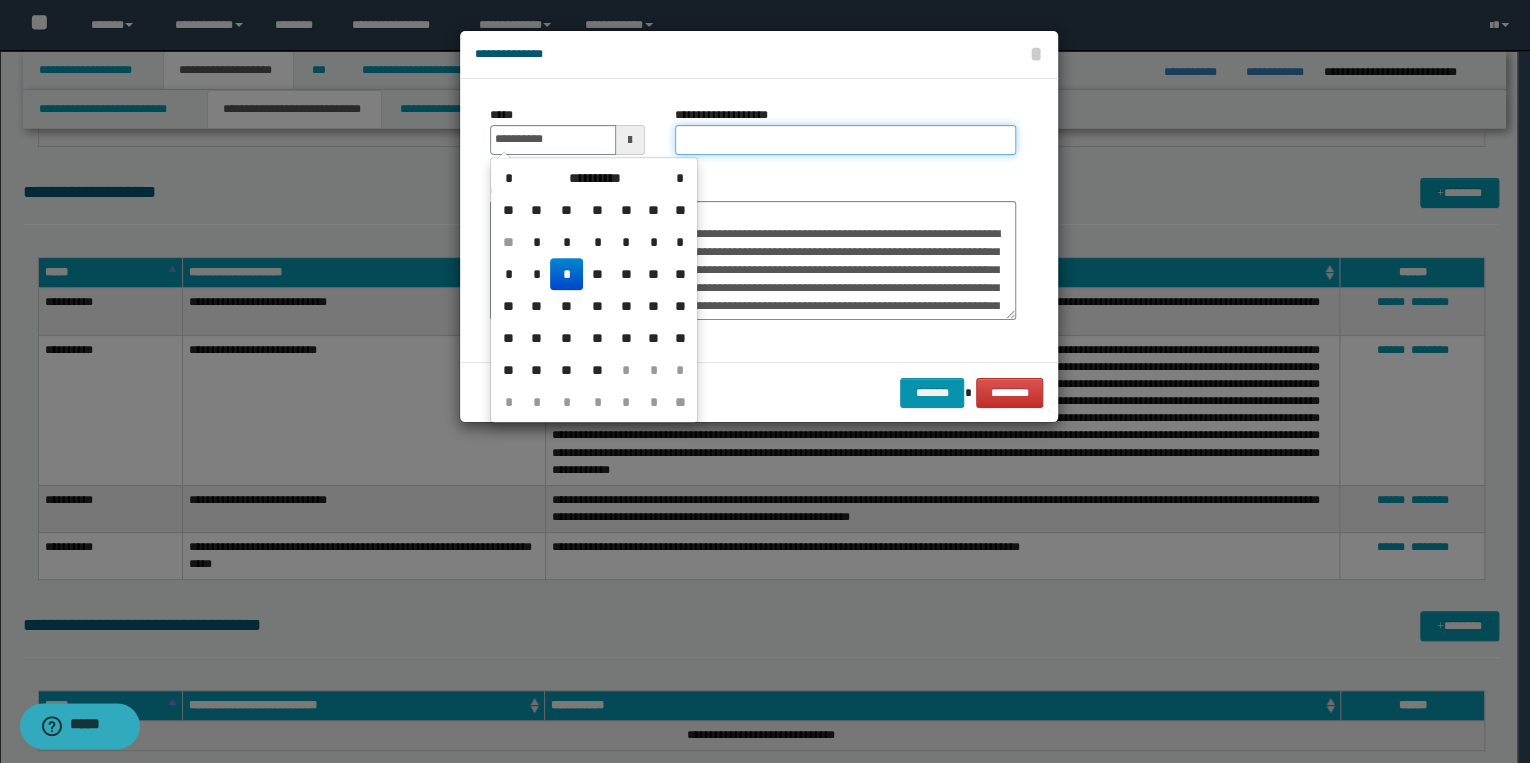 type on "**********" 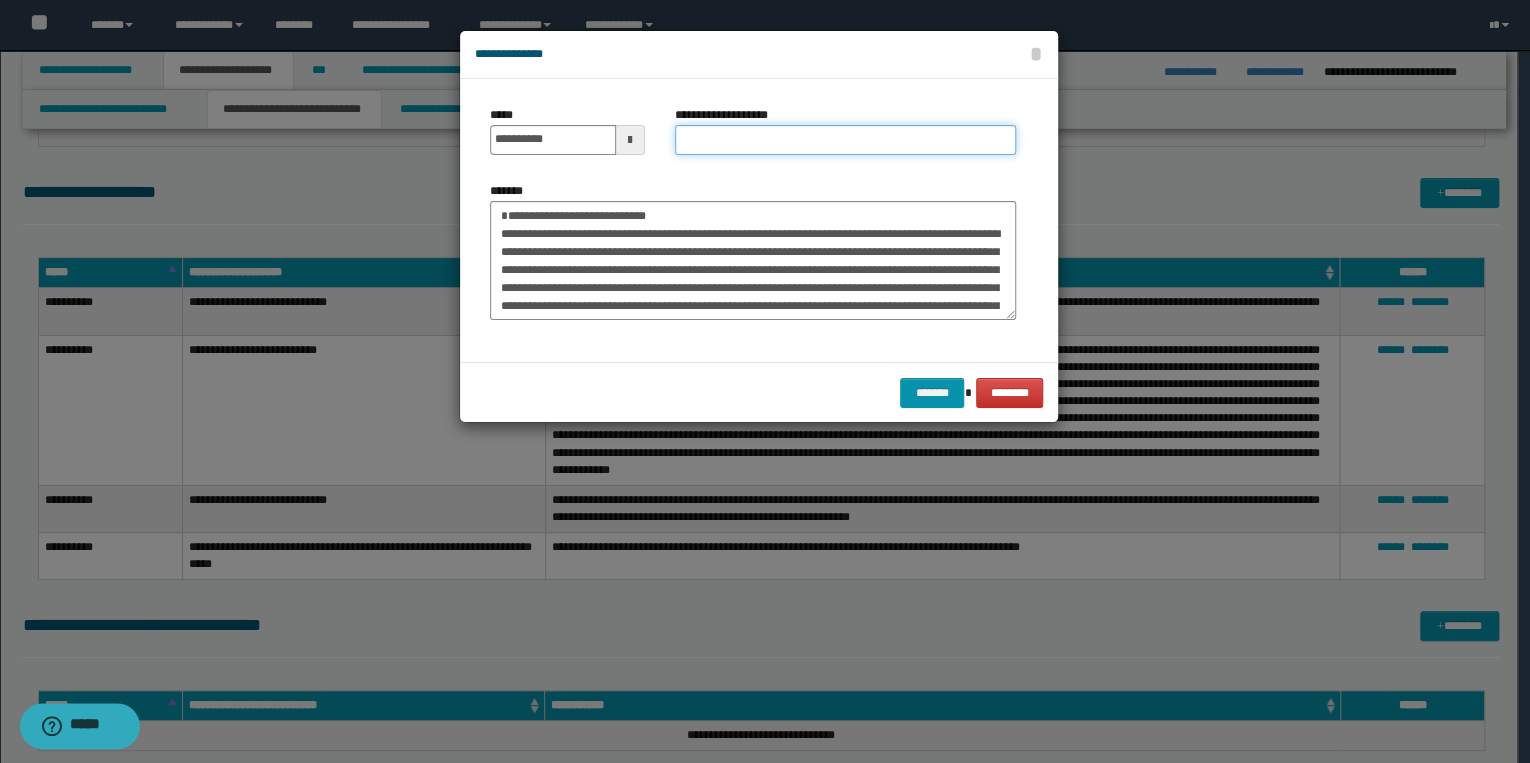click on "**********" at bounding box center [845, 140] 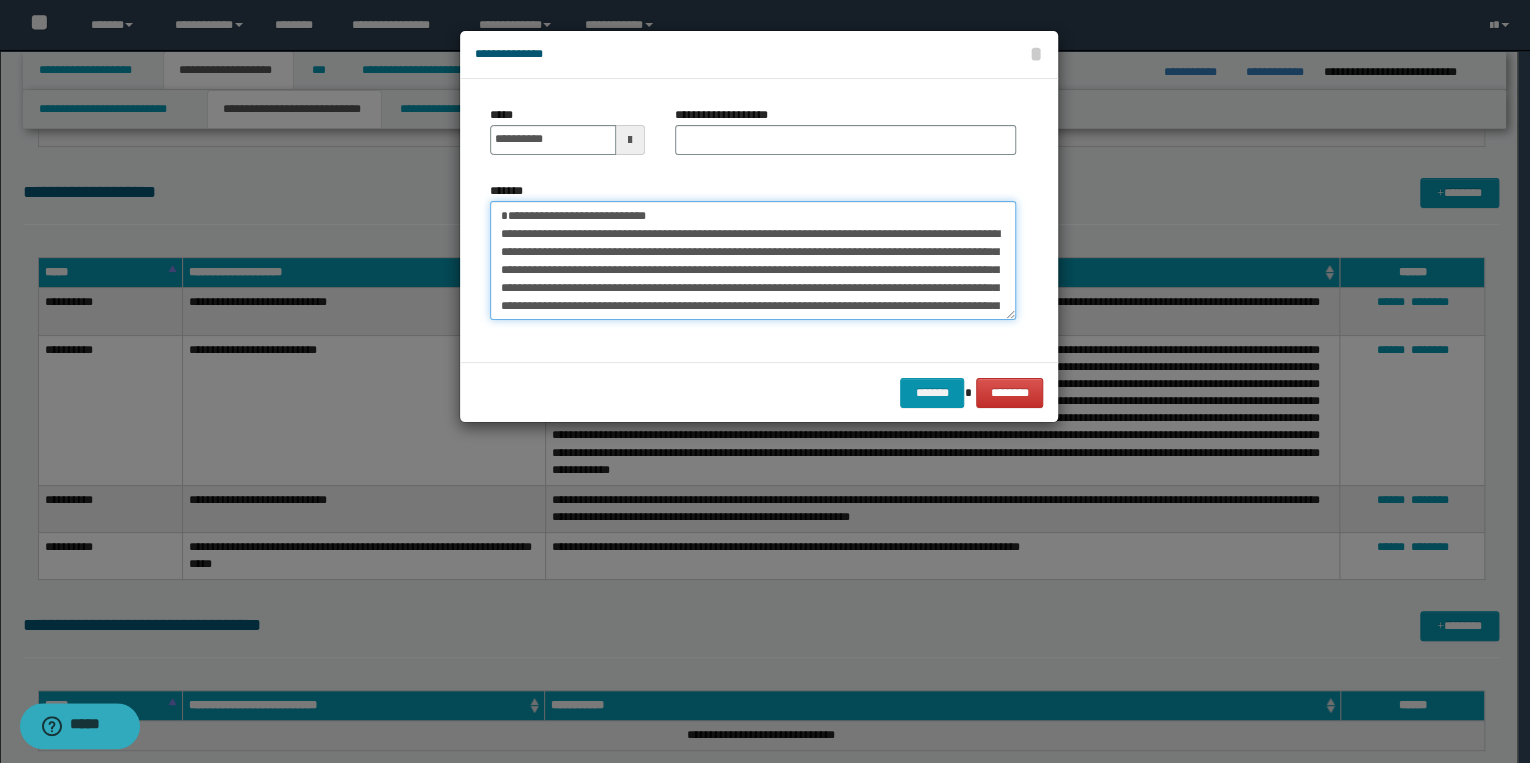 drag, startPoint x: 498, startPoint y: 212, endPoint x: 711, endPoint y: 203, distance: 213.19006 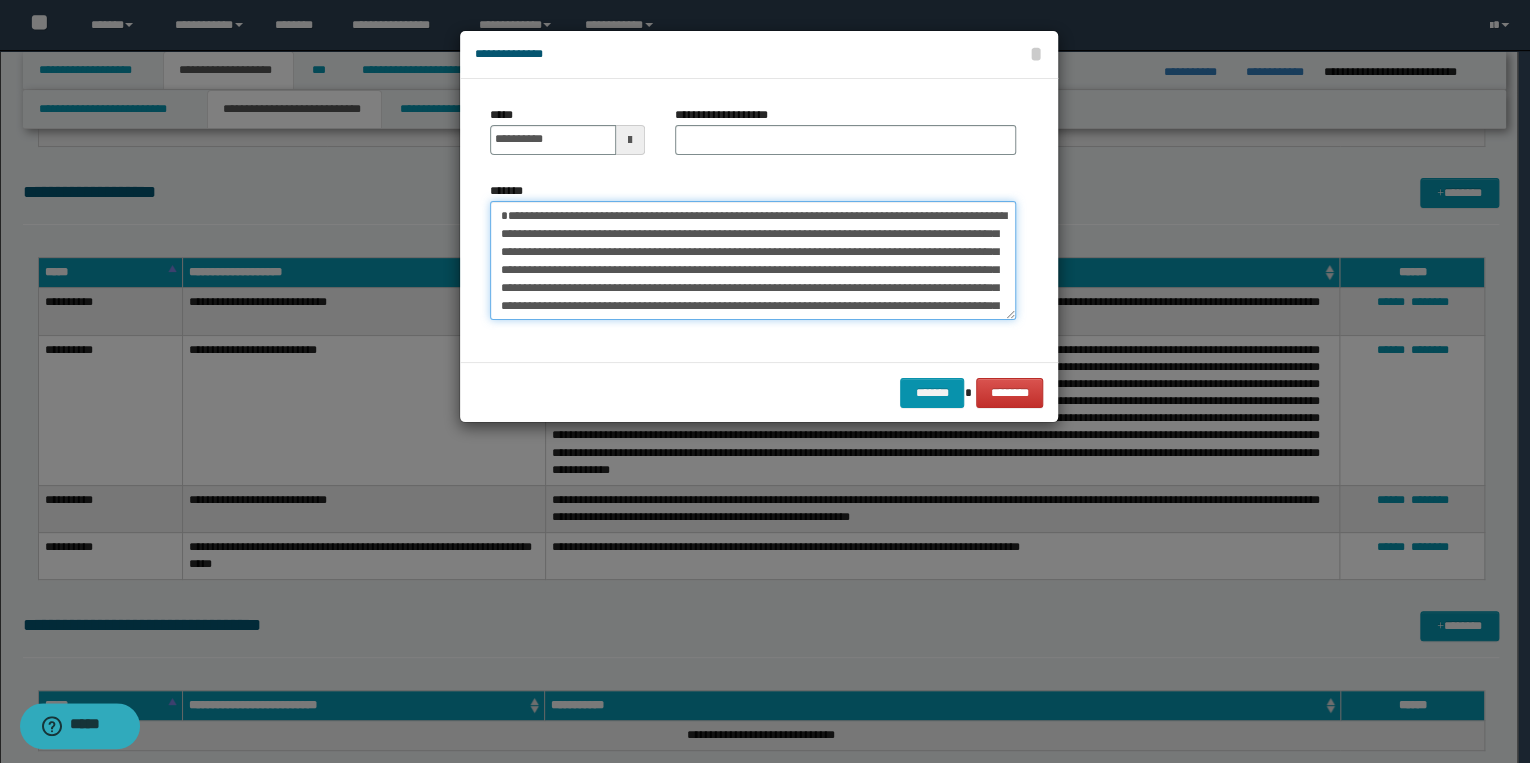 type on "**********" 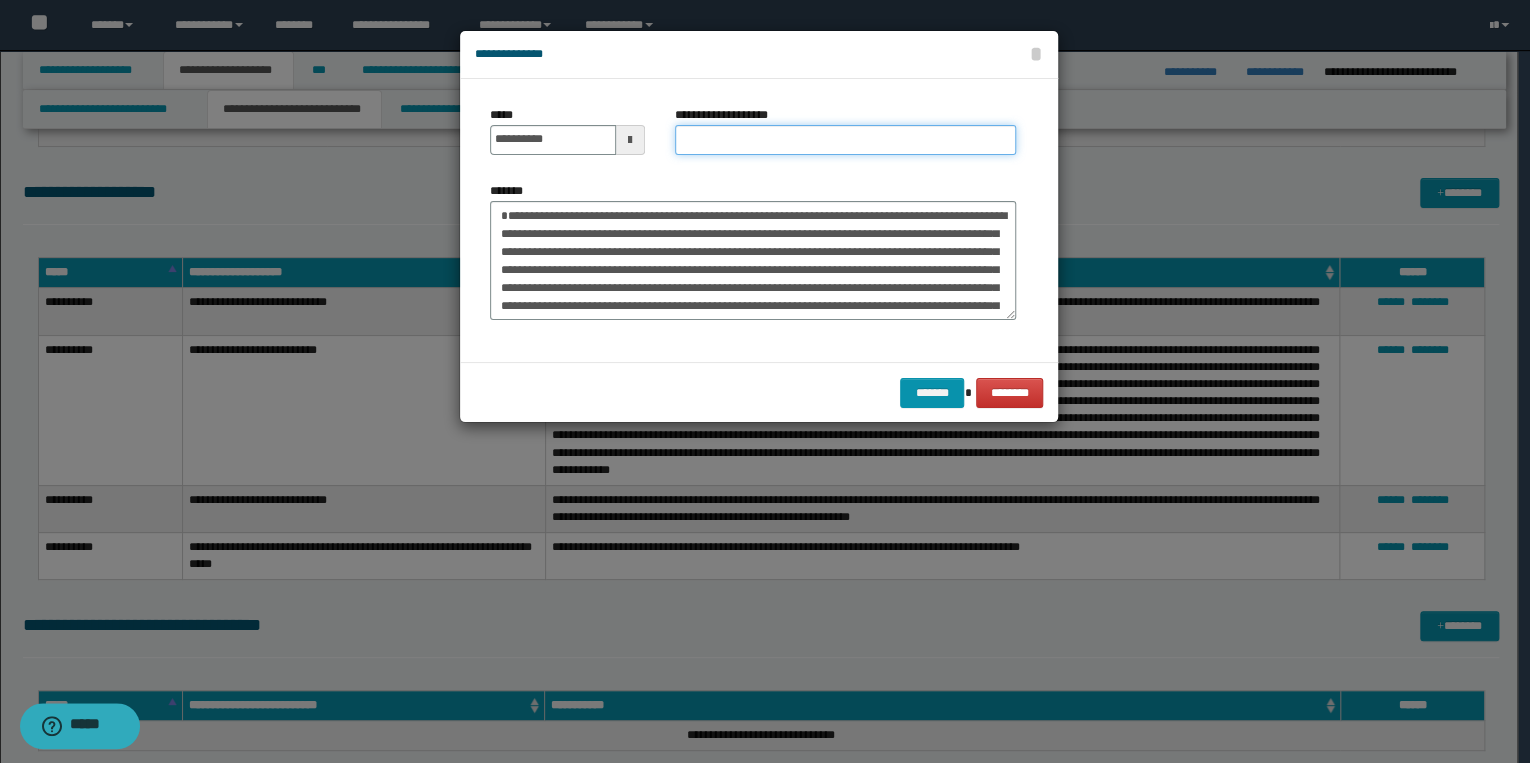 click on "**********" at bounding box center (845, 140) 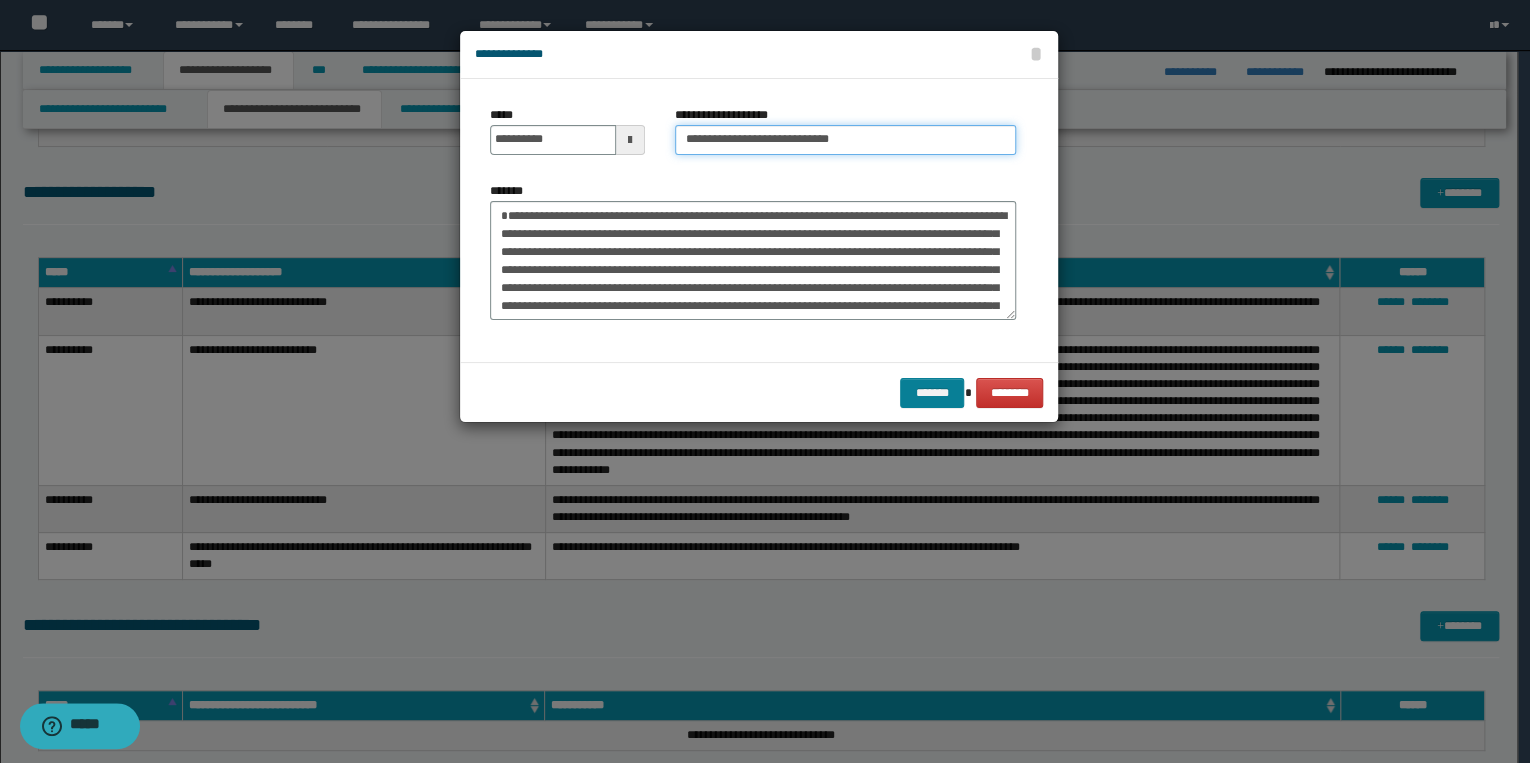 type on "**********" 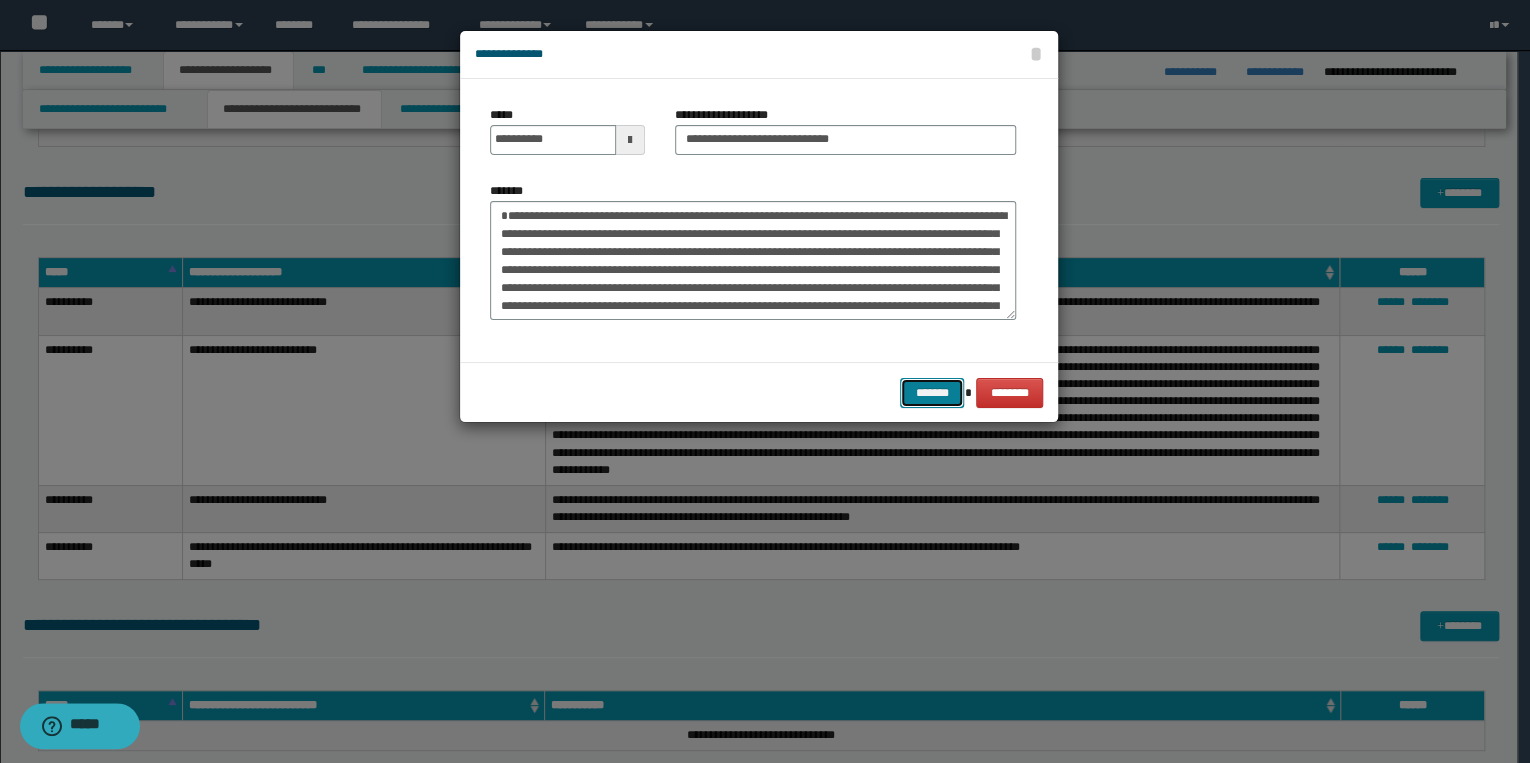 click on "*******" at bounding box center (932, 393) 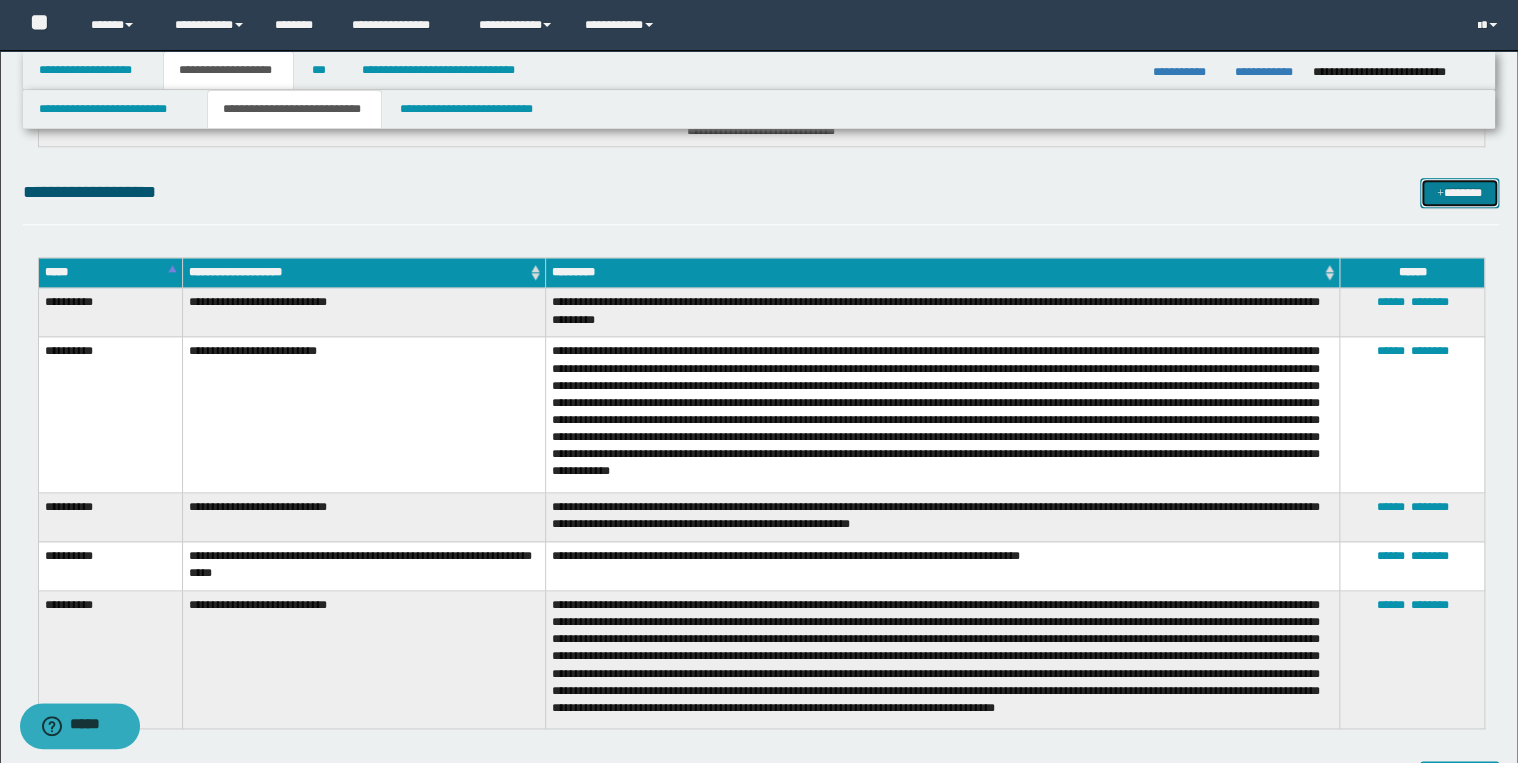 click on "*******" at bounding box center (1459, 193) 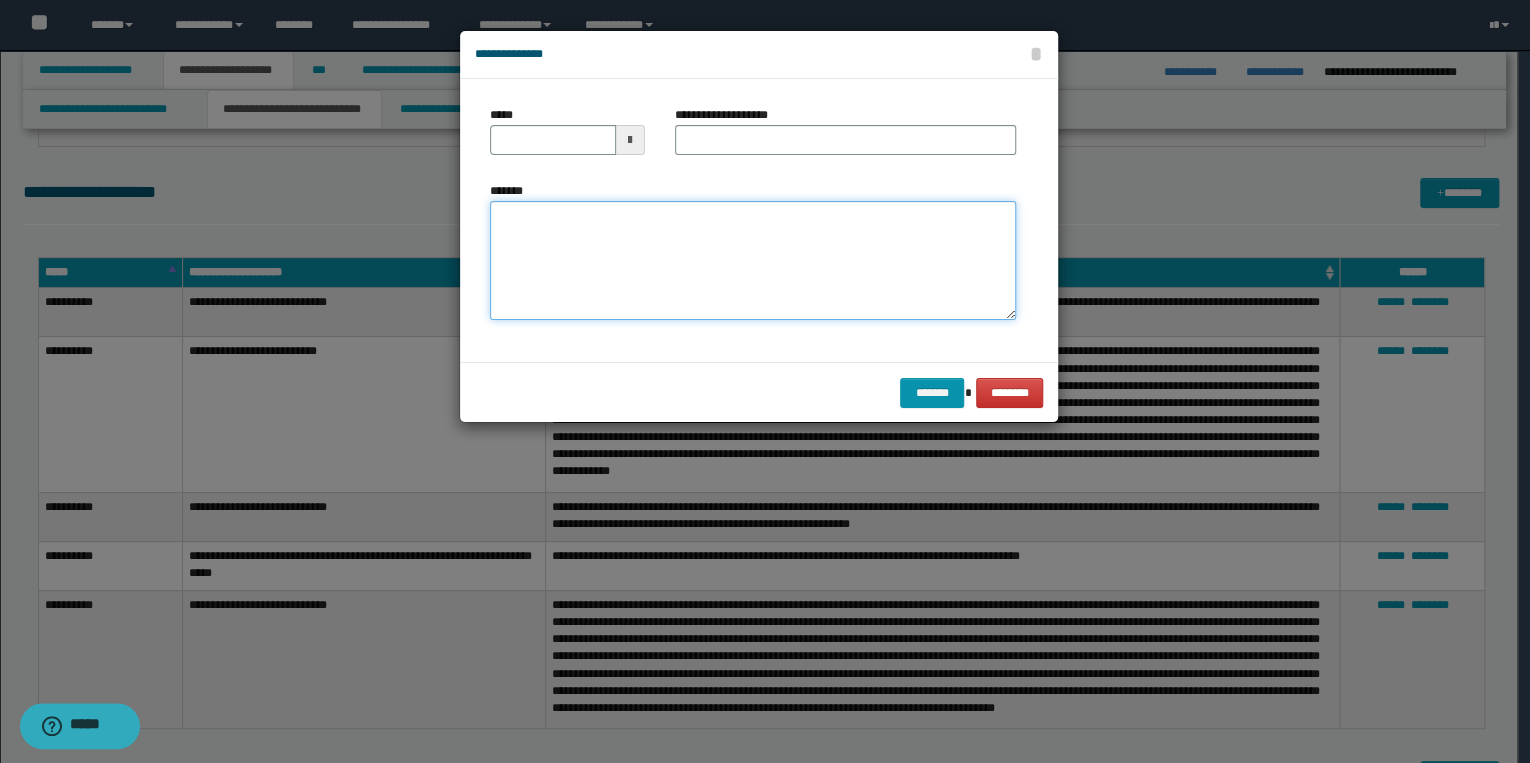 click on "*******" at bounding box center (753, 261) 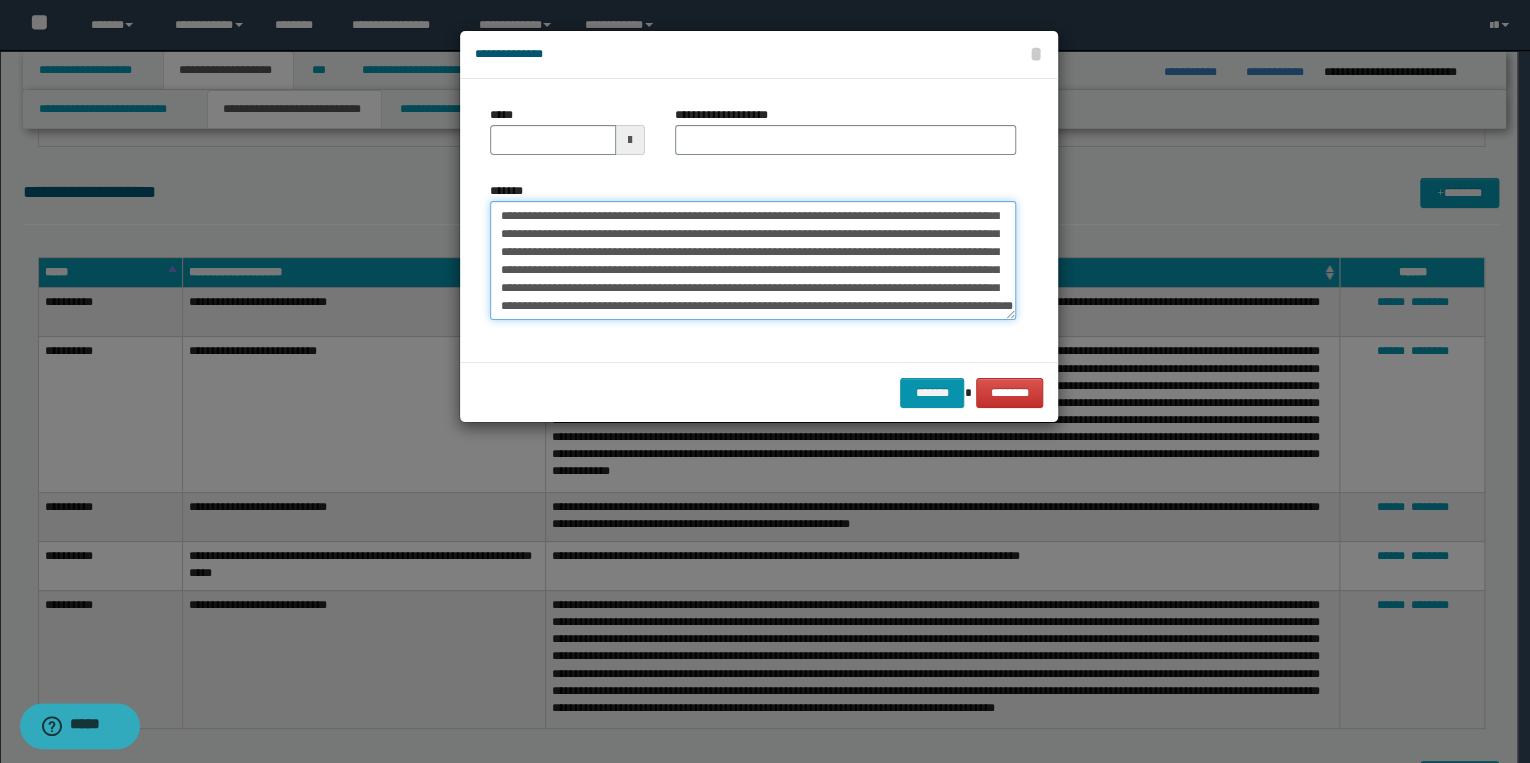 scroll, scrollTop: 0, scrollLeft: 0, axis: both 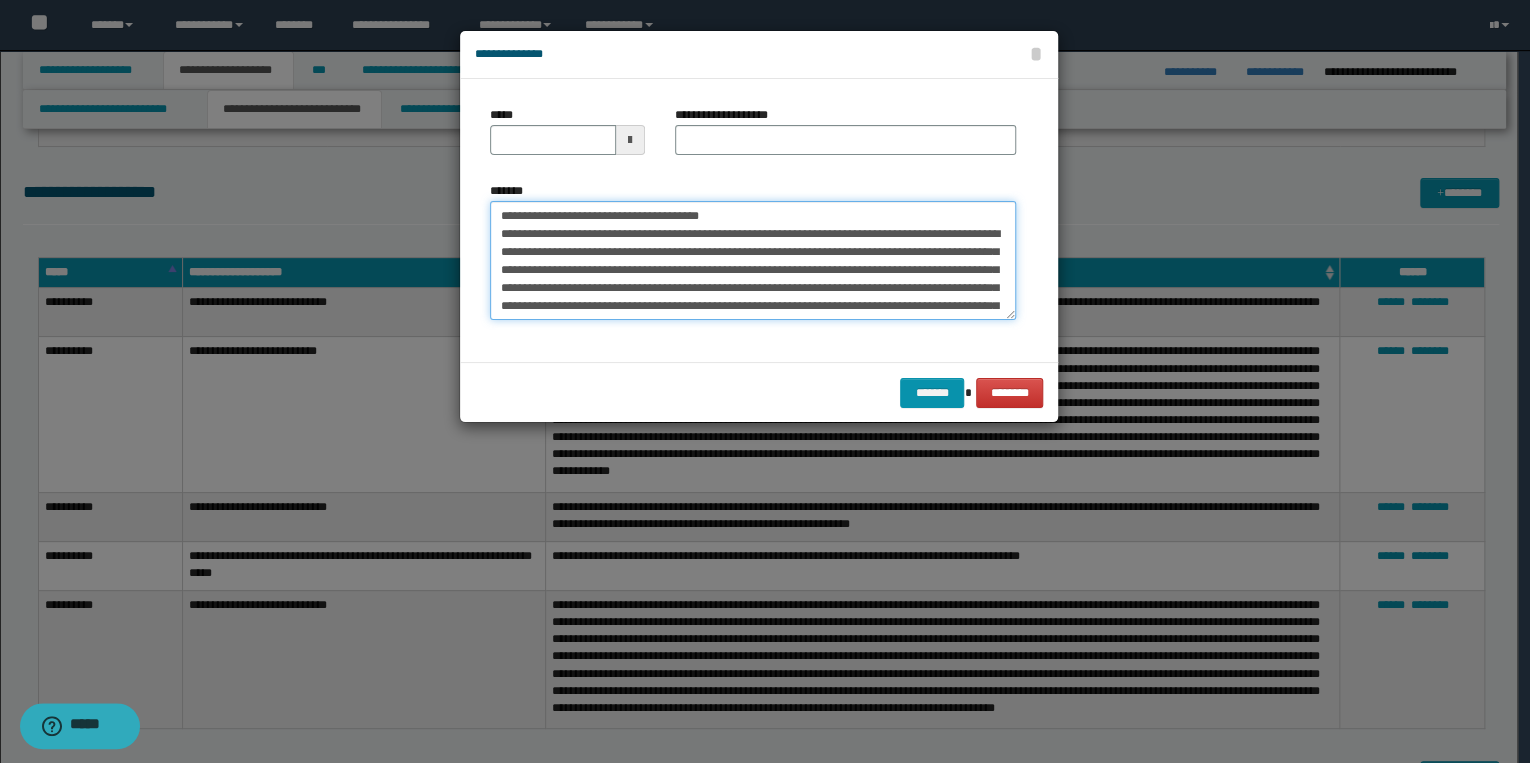 drag, startPoint x: 563, startPoint y: 215, endPoint x: 500, endPoint y: 216, distance: 63.007935 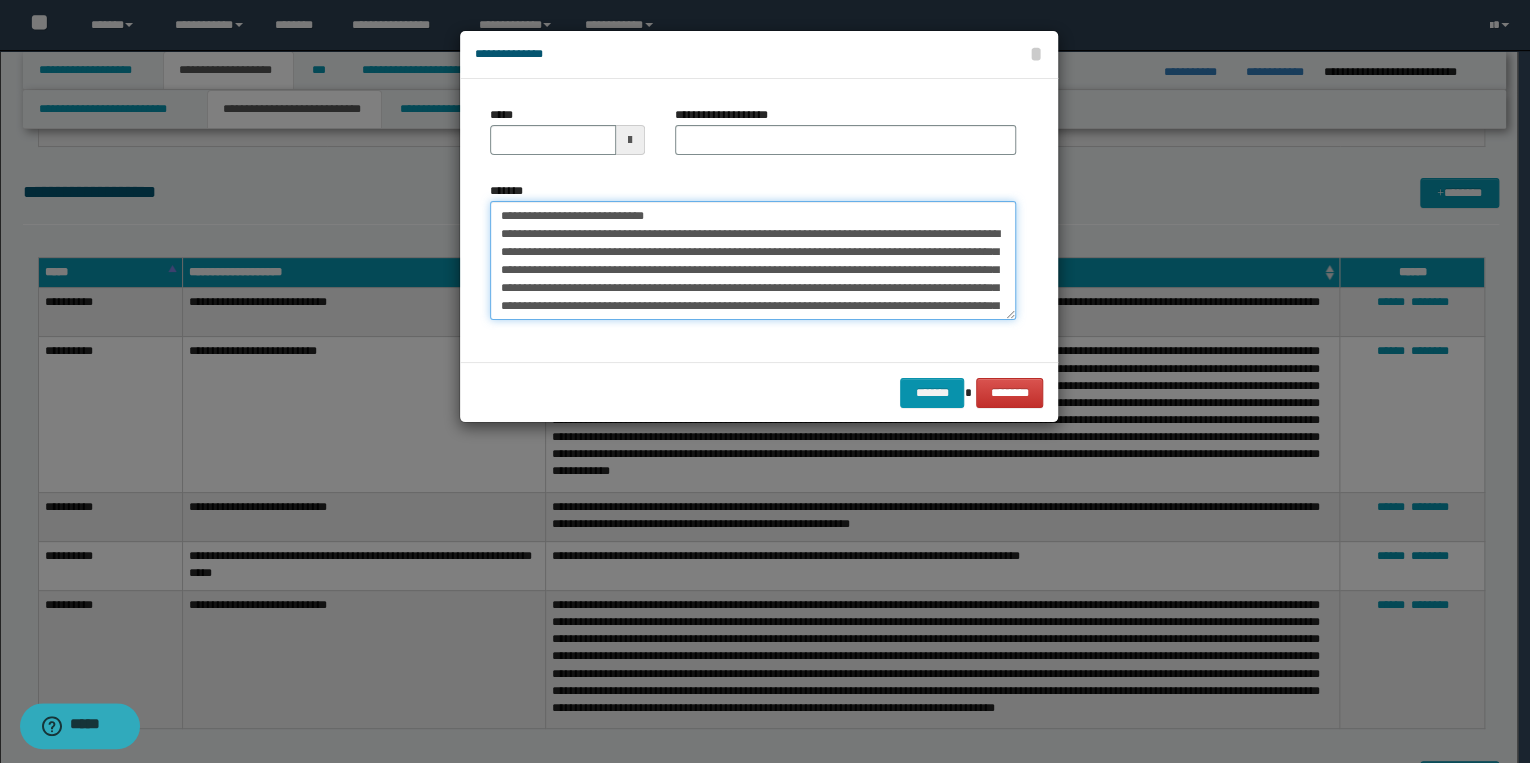 type 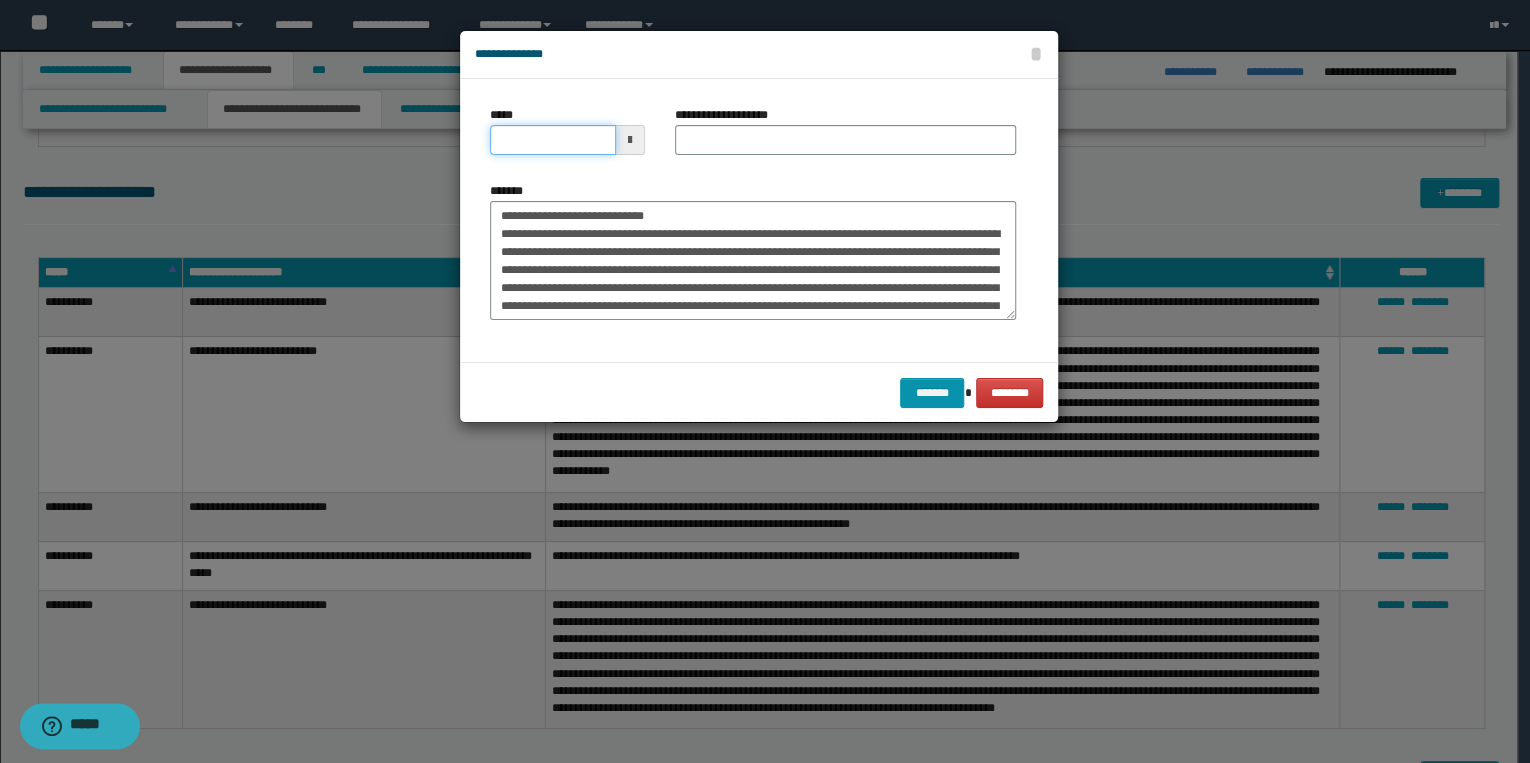 click on "*****" at bounding box center (553, 140) 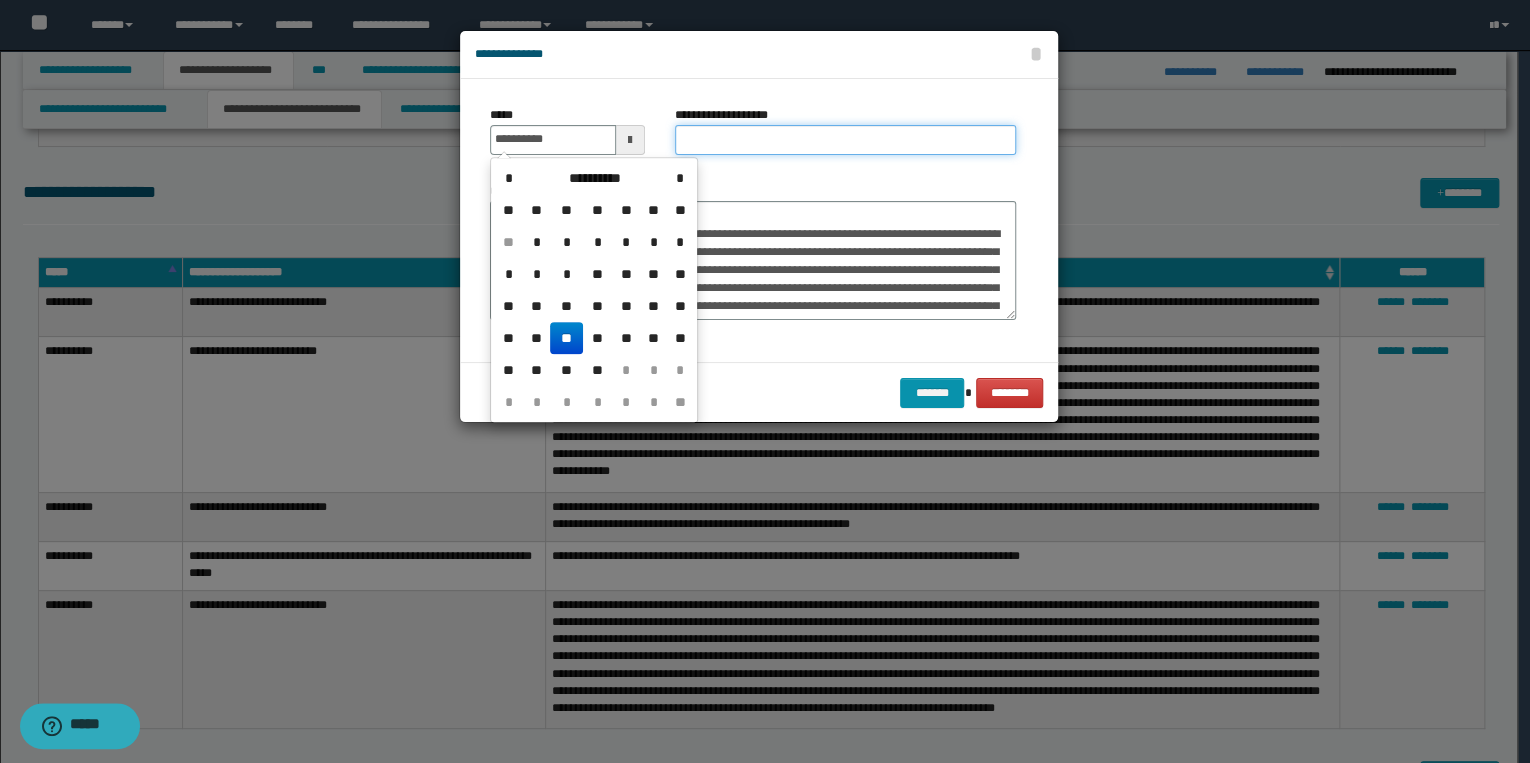 type on "**********" 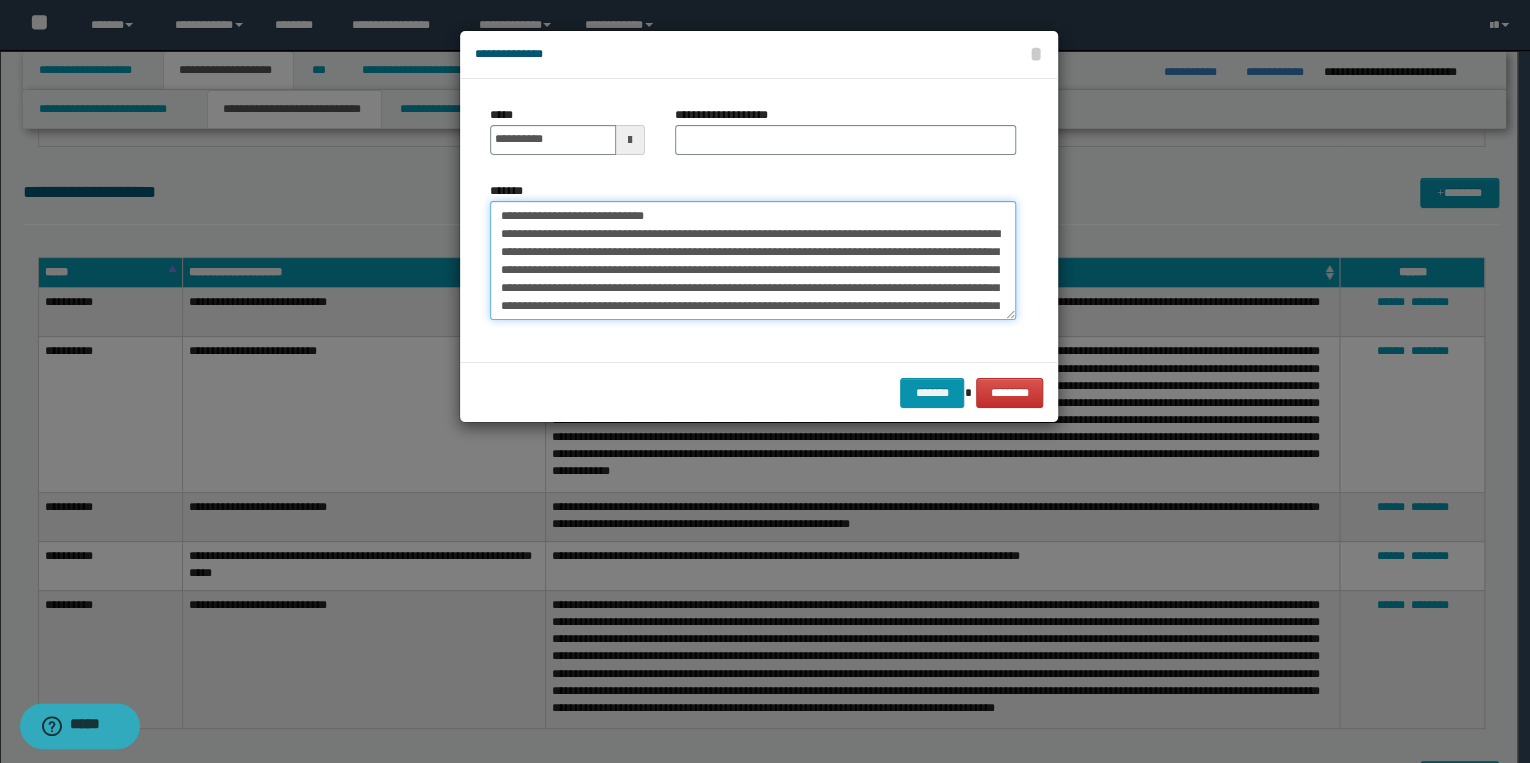 drag, startPoint x: 494, startPoint y: 218, endPoint x: 714, endPoint y: 217, distance: 220.00227 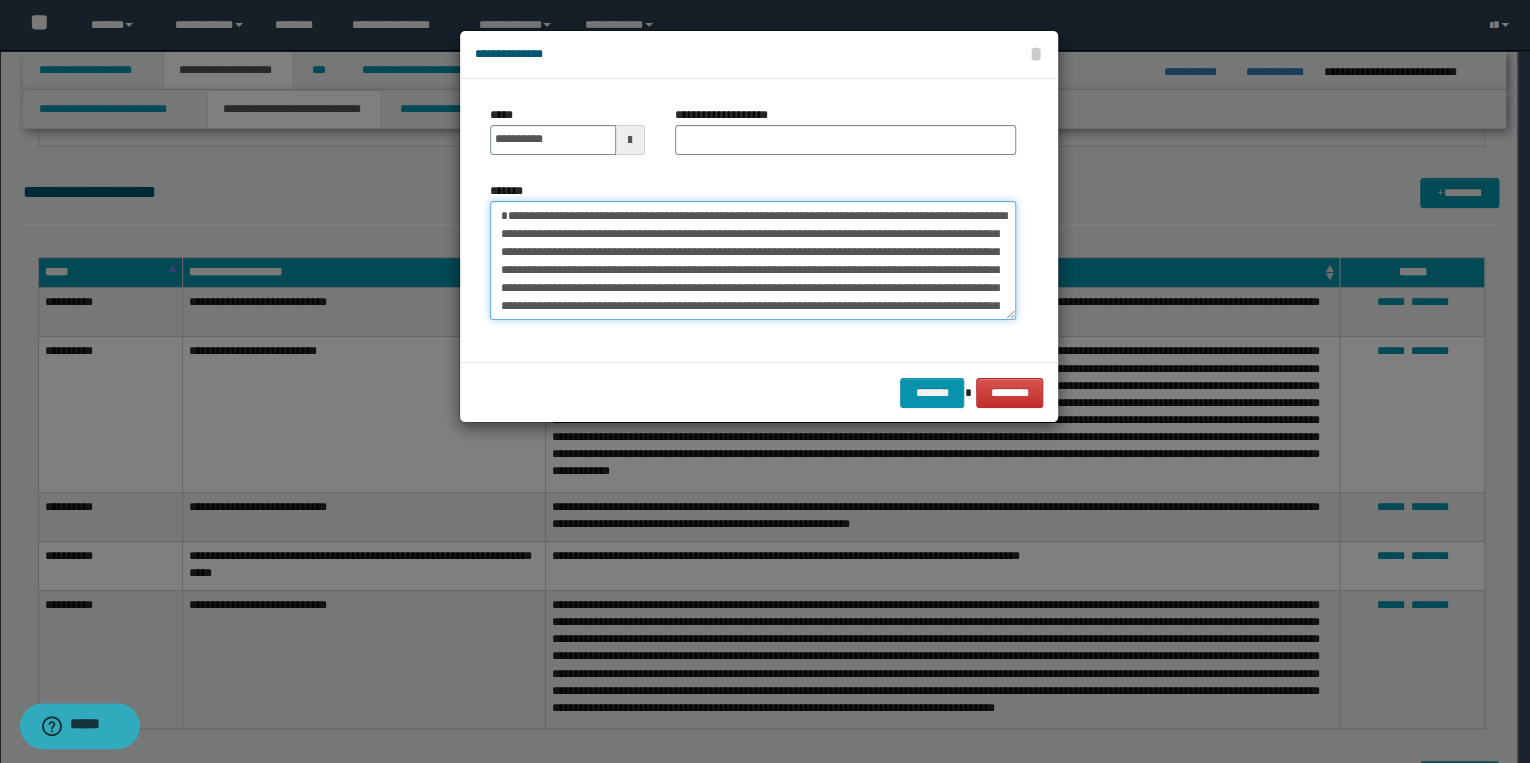 type on "**********" 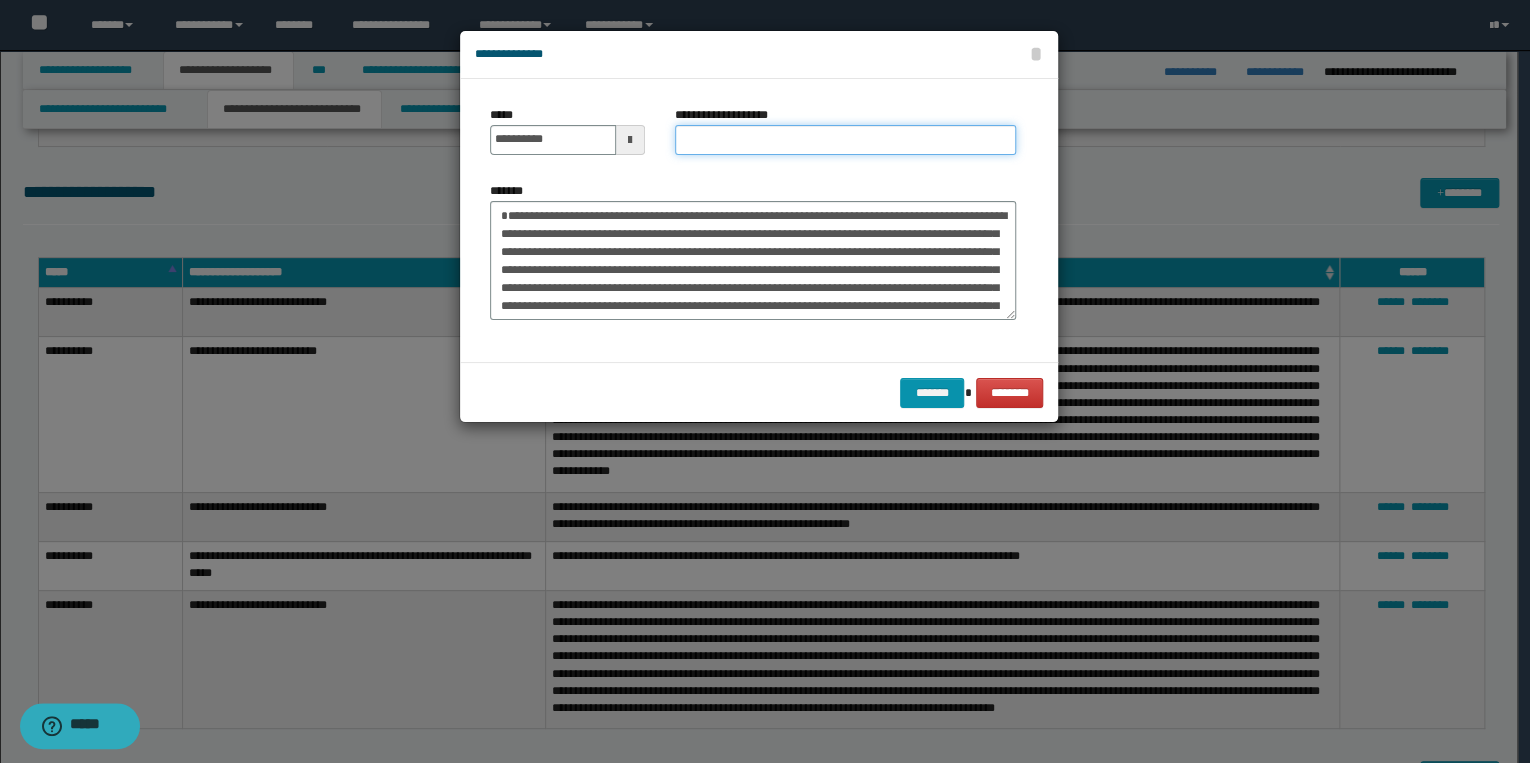 click on "**********" at bounding box center (845, 140) 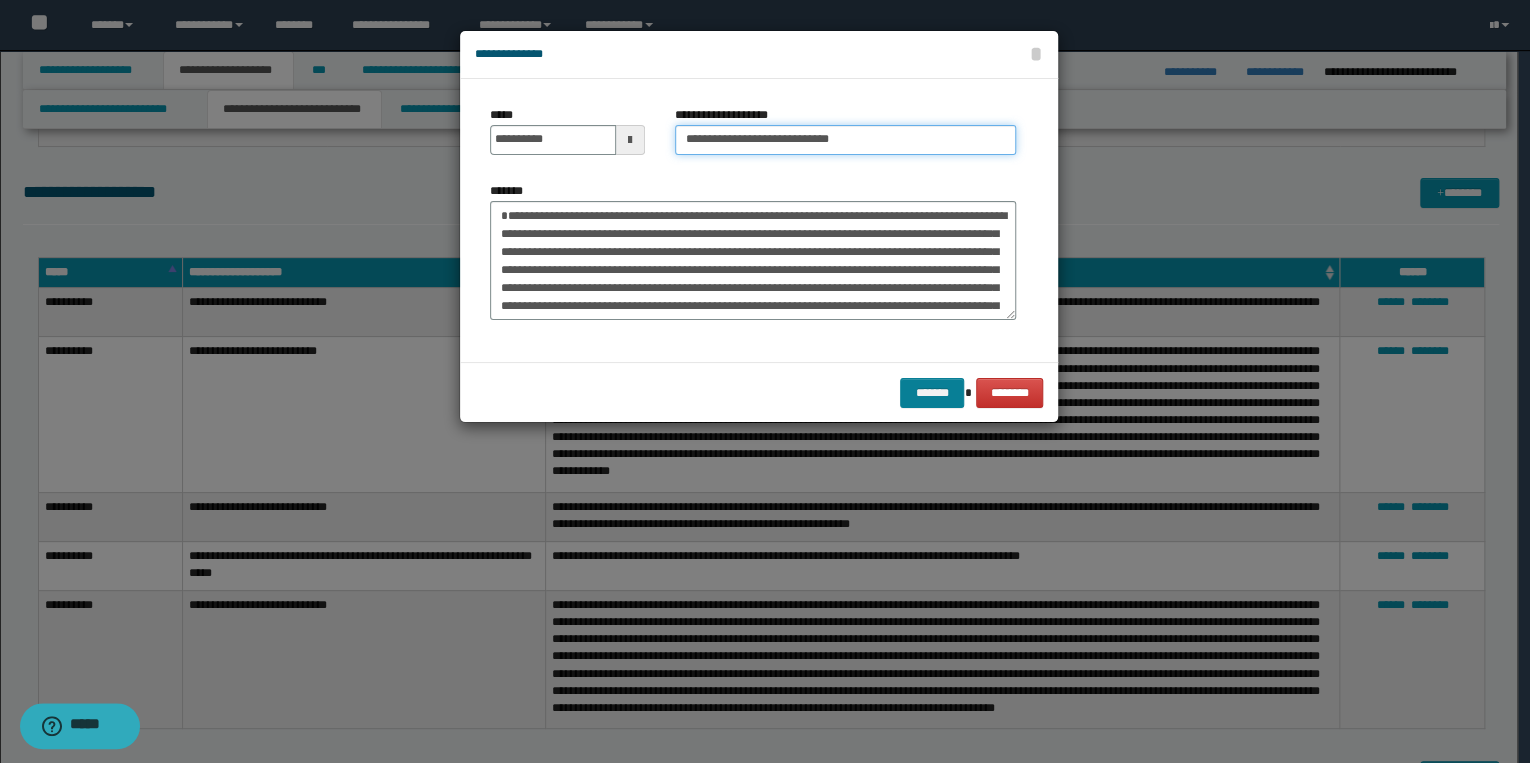 type on "**********" 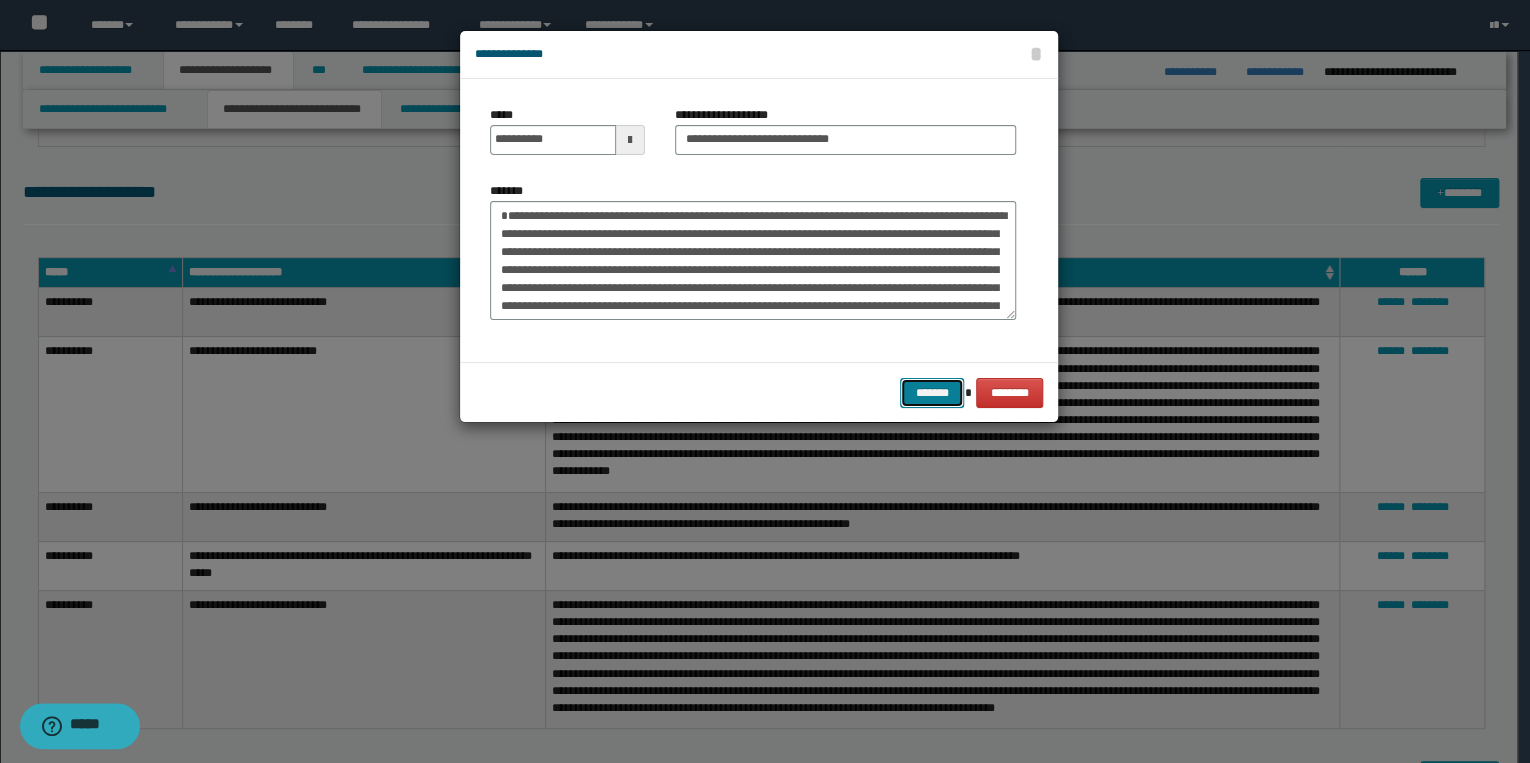click on "*******" at bounding box center [932, 393] 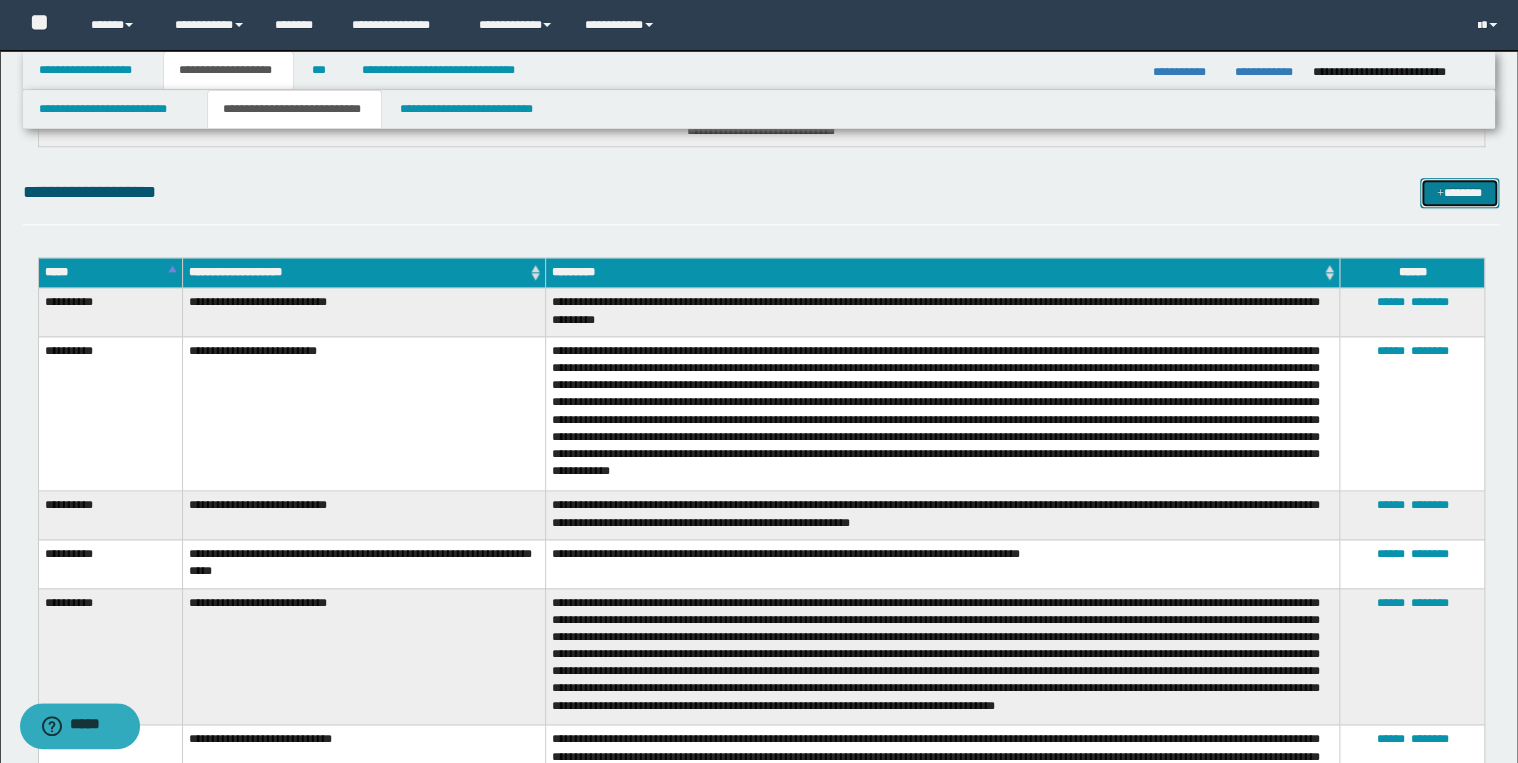click on "*******" at bounding box center (1459, 193) 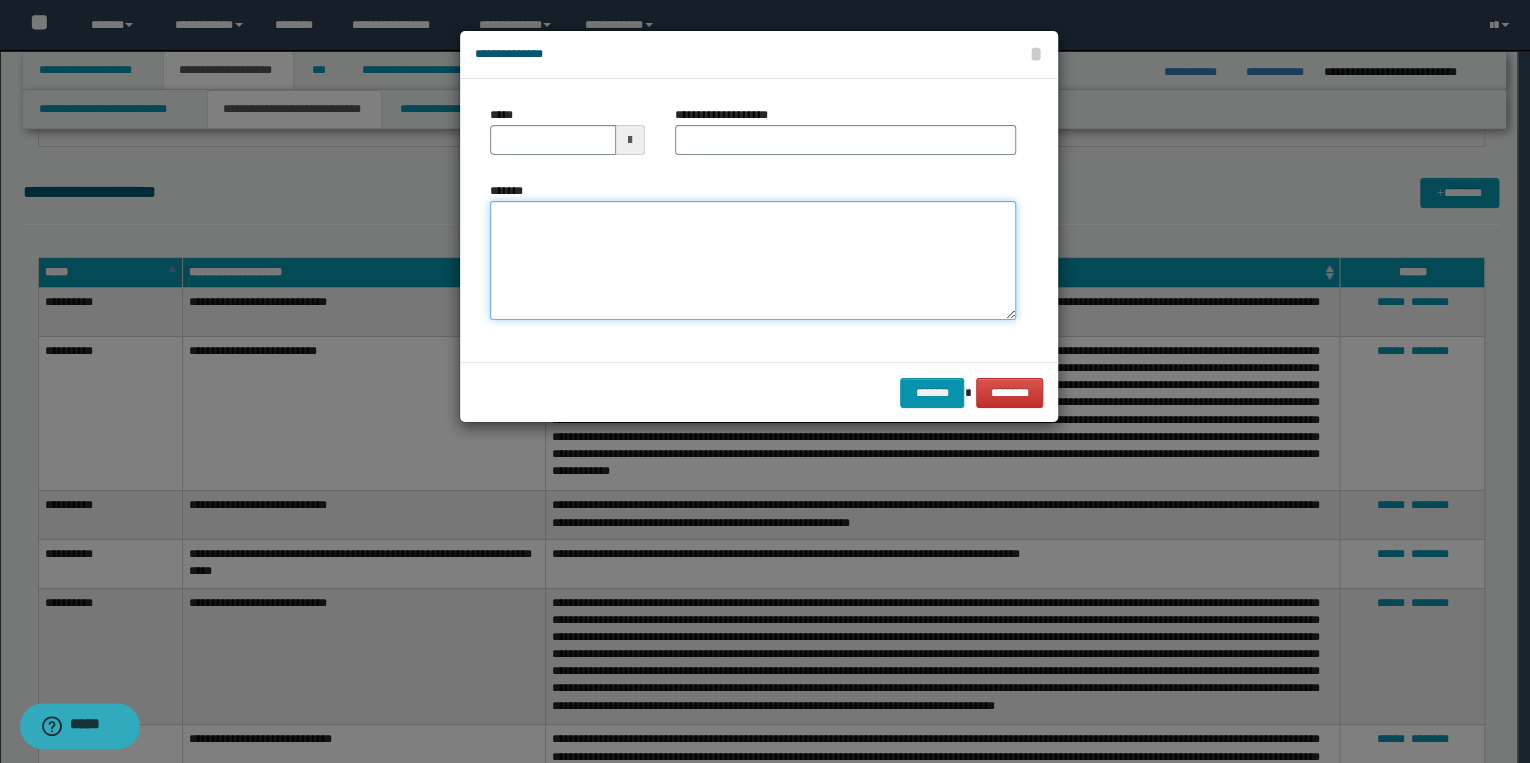 click on "*******" at bounding box center [753, 261] 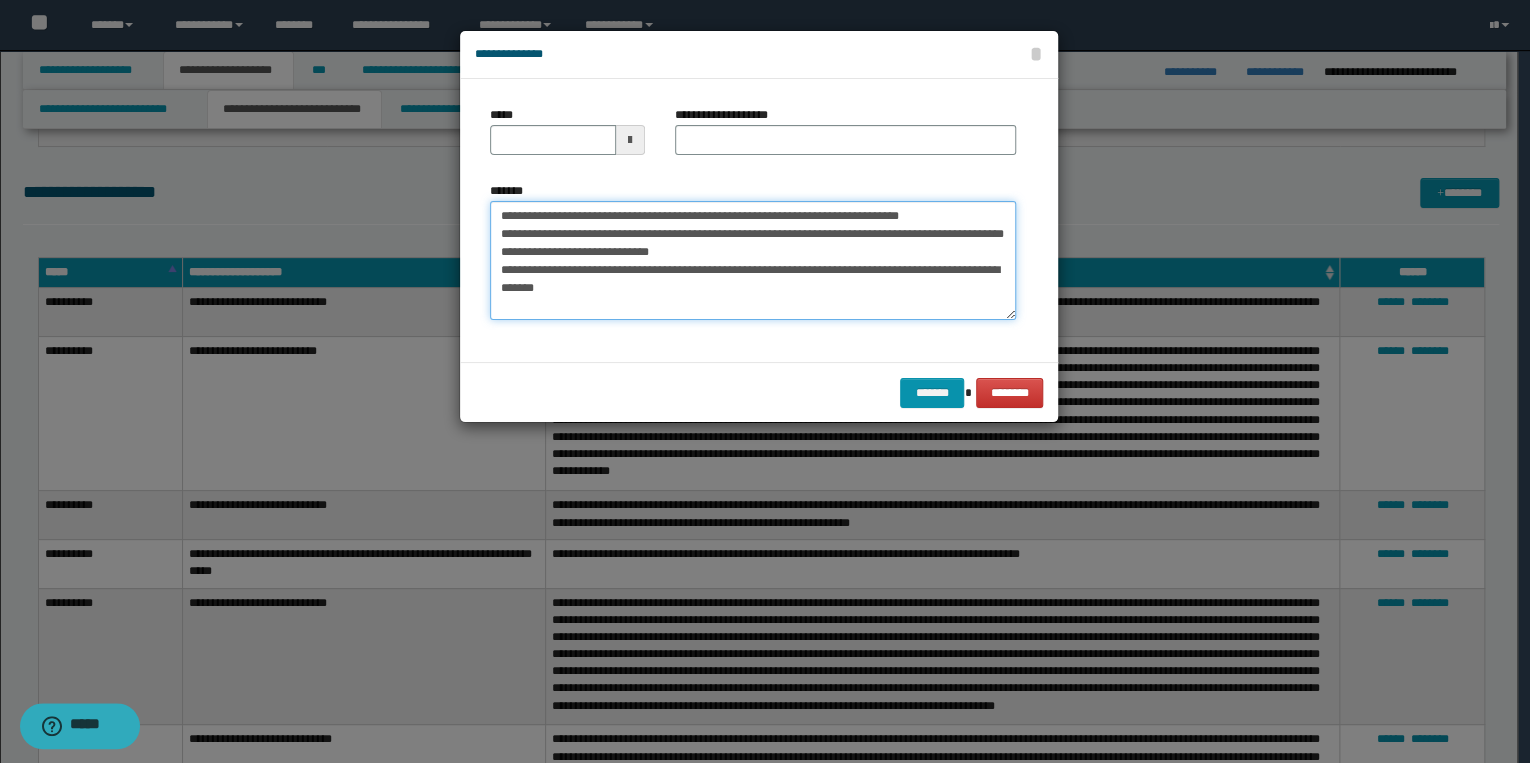 scroll, scrollTop: 0, scrollLeft: 0, axis: both 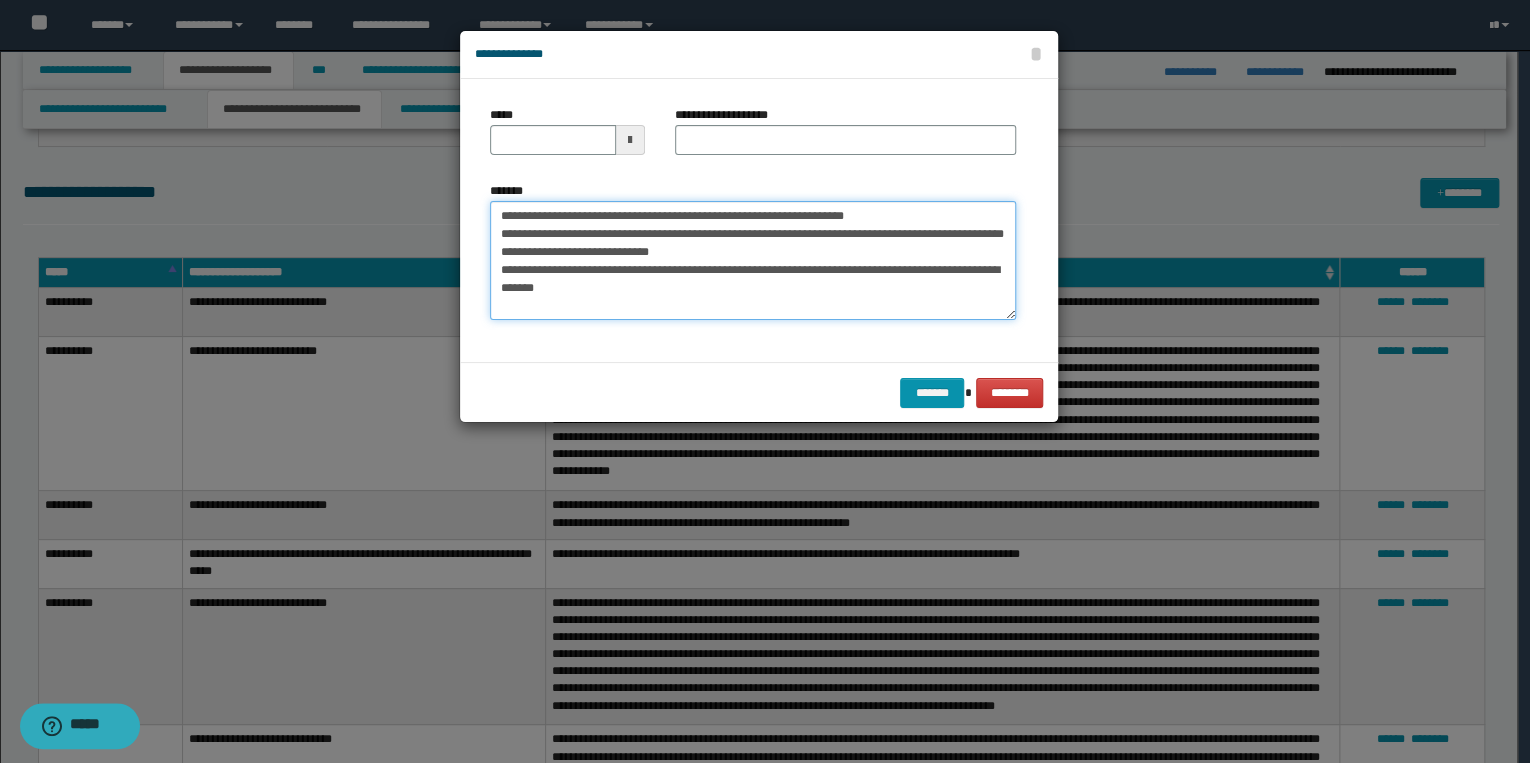 type 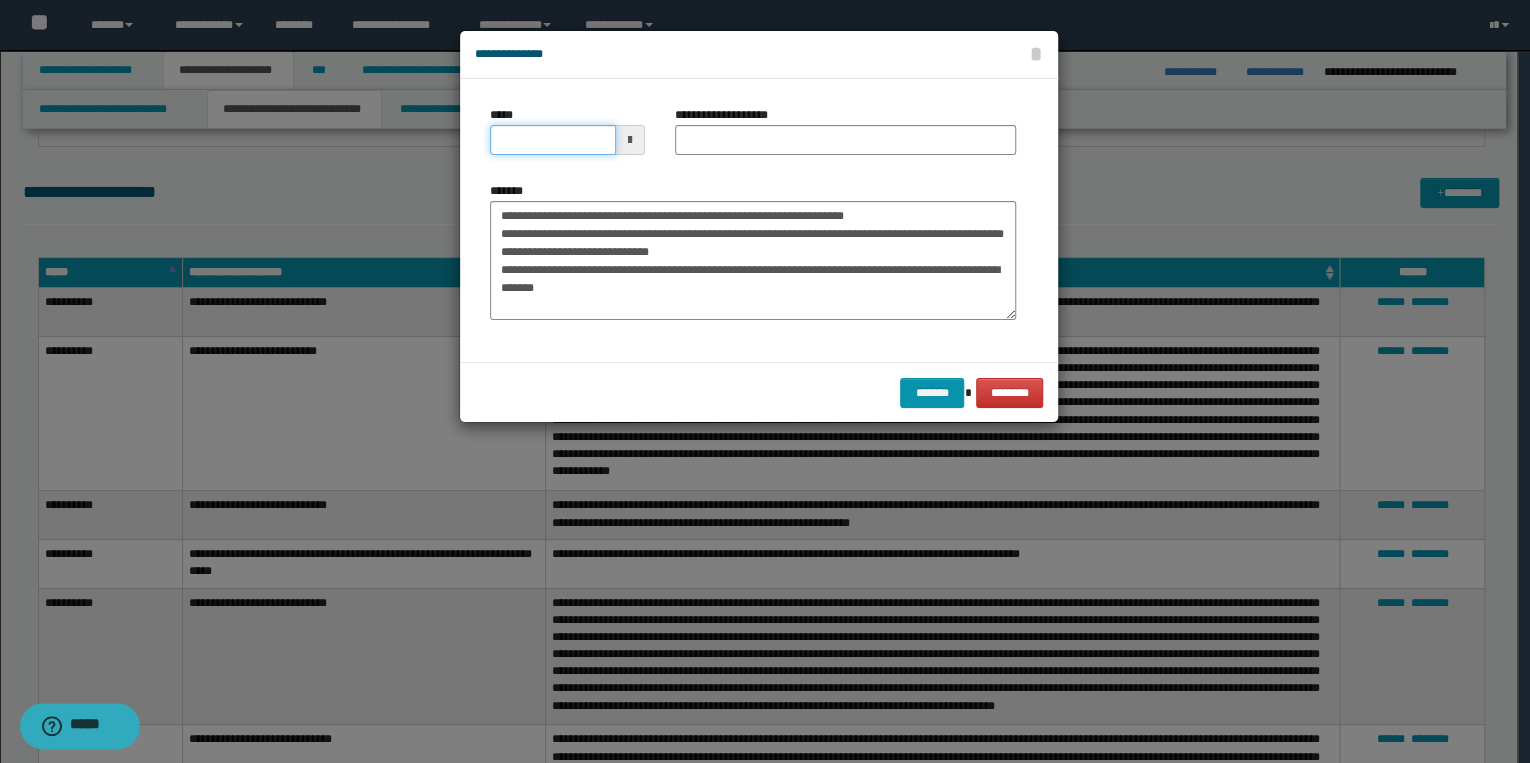 click on "*****" at bounding box center (553, 140) 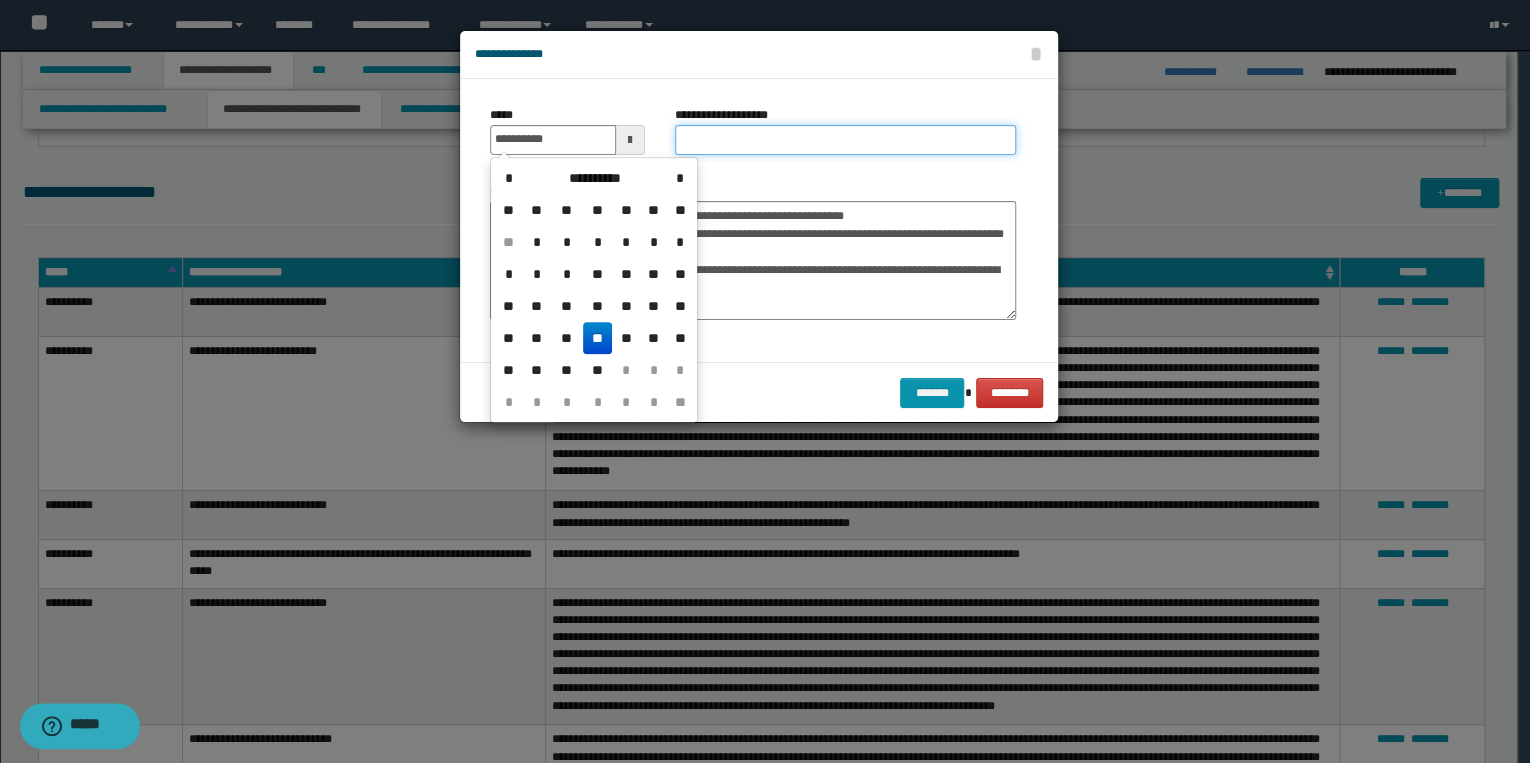 type on "**********" 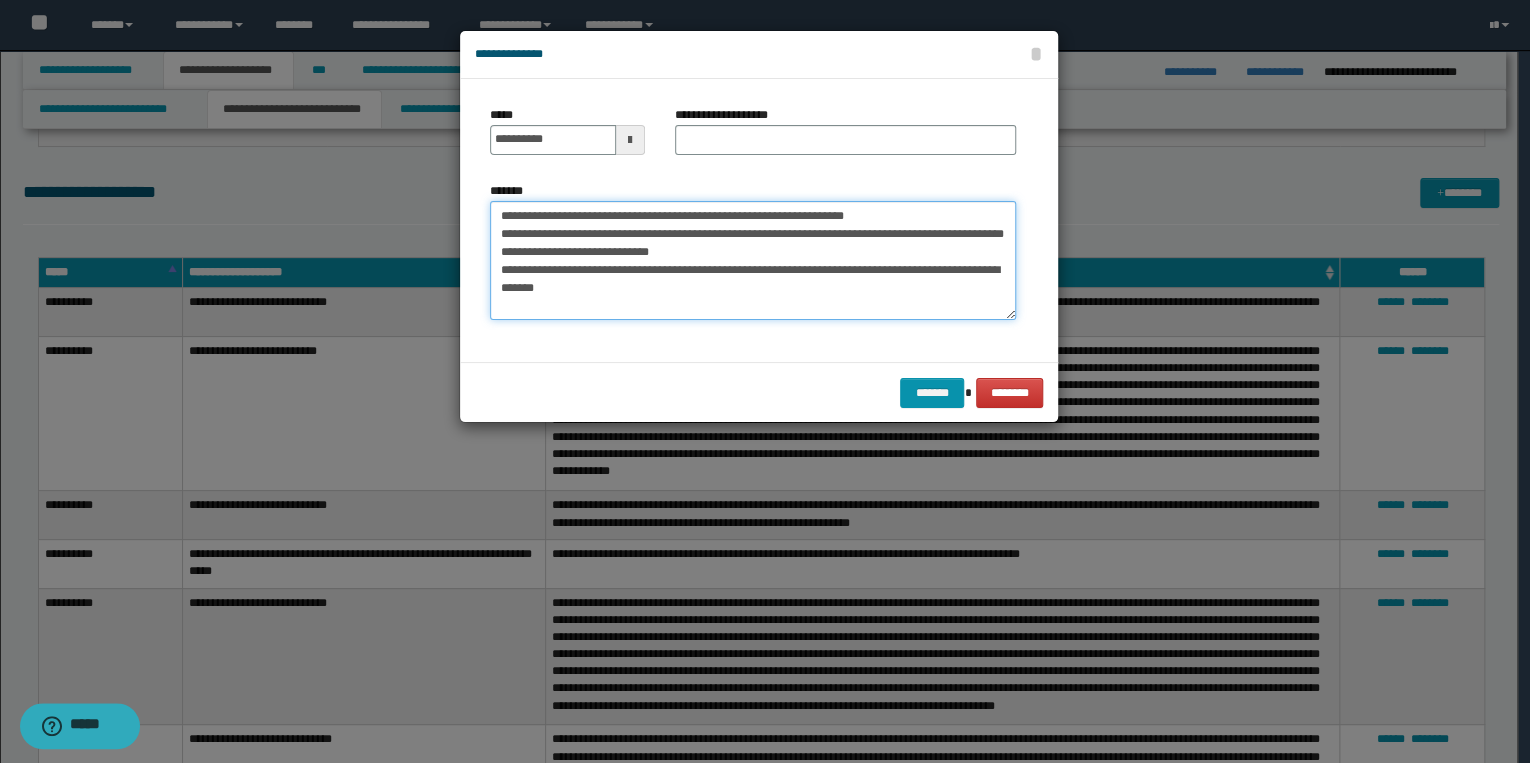 drag, startPoint x: 520, startPoint y: 213, endPoint x: 970, endPoint y: 217, distance: 450.0178 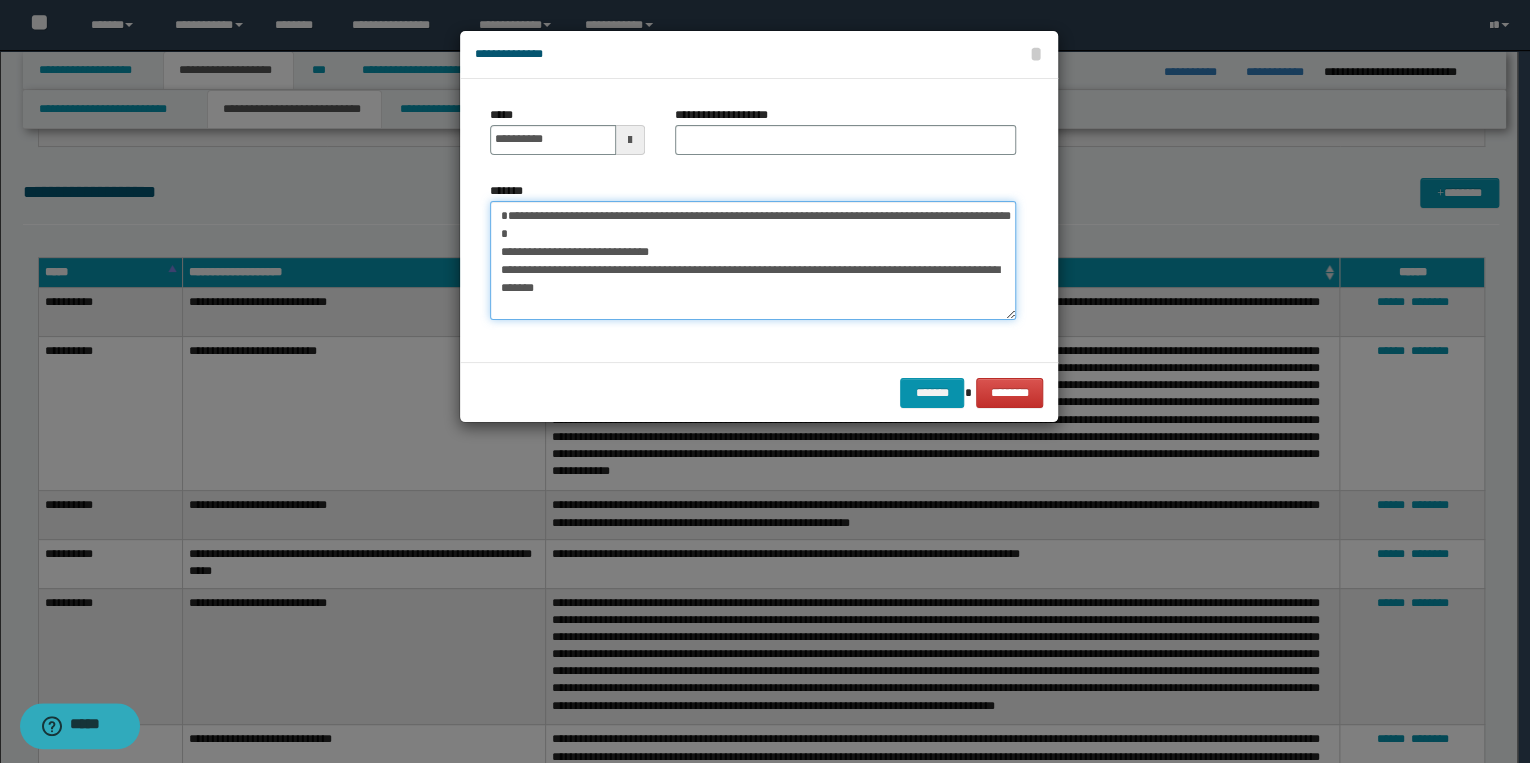 type on "**********" 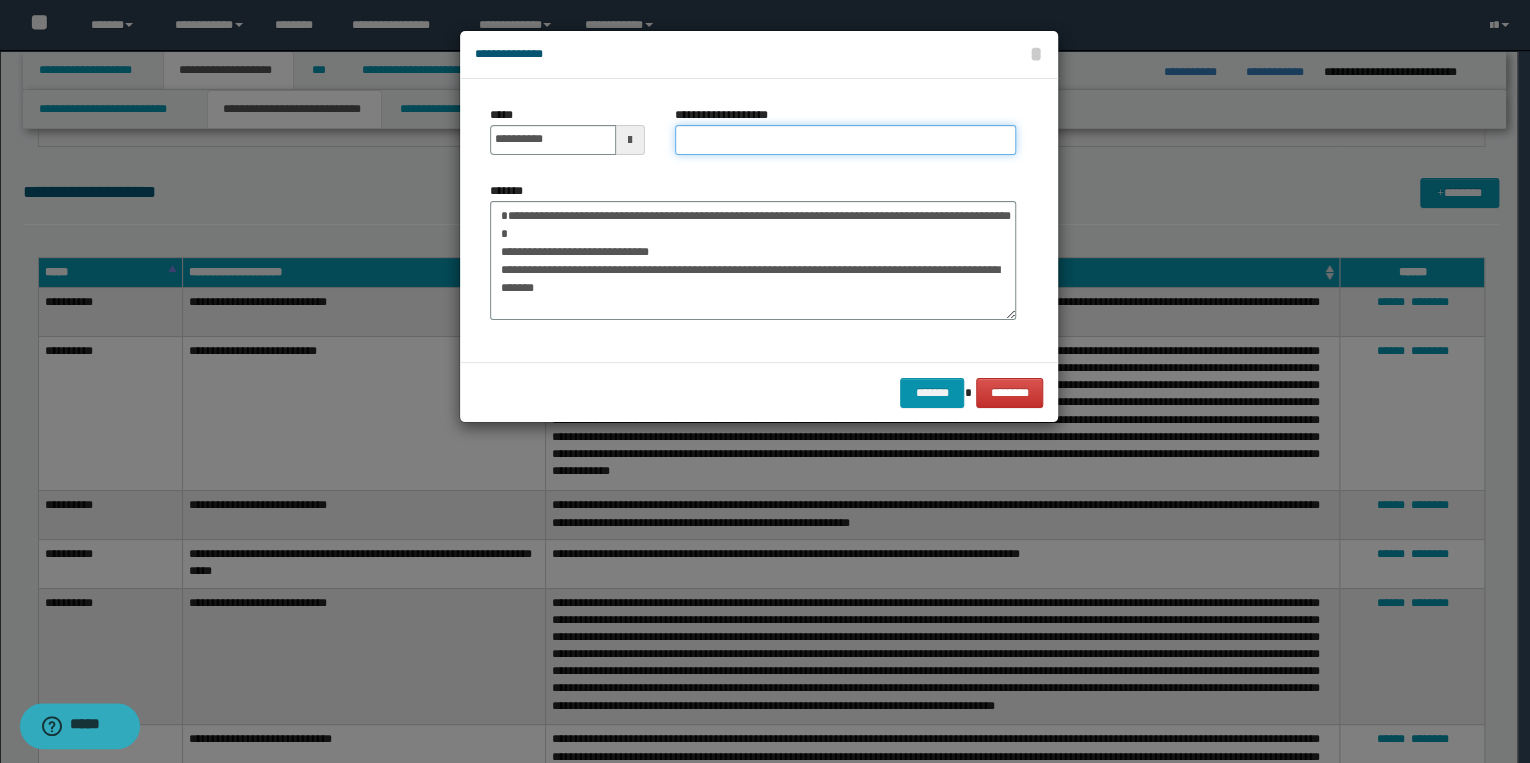 click on "**********" at bounding box center [845, 140] 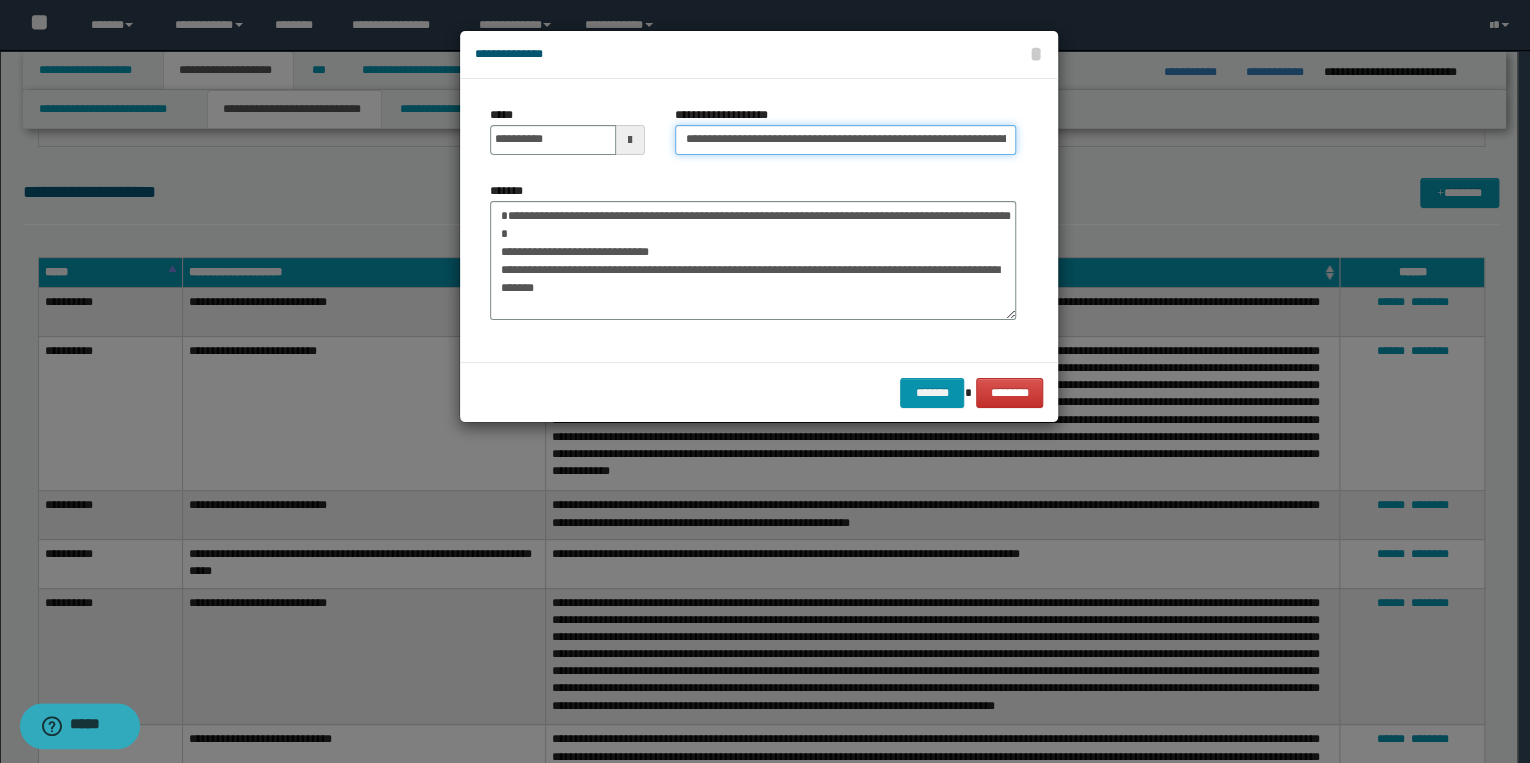 scroll, scrollTop: 0, scrollLeft: 133, axis: horizontal 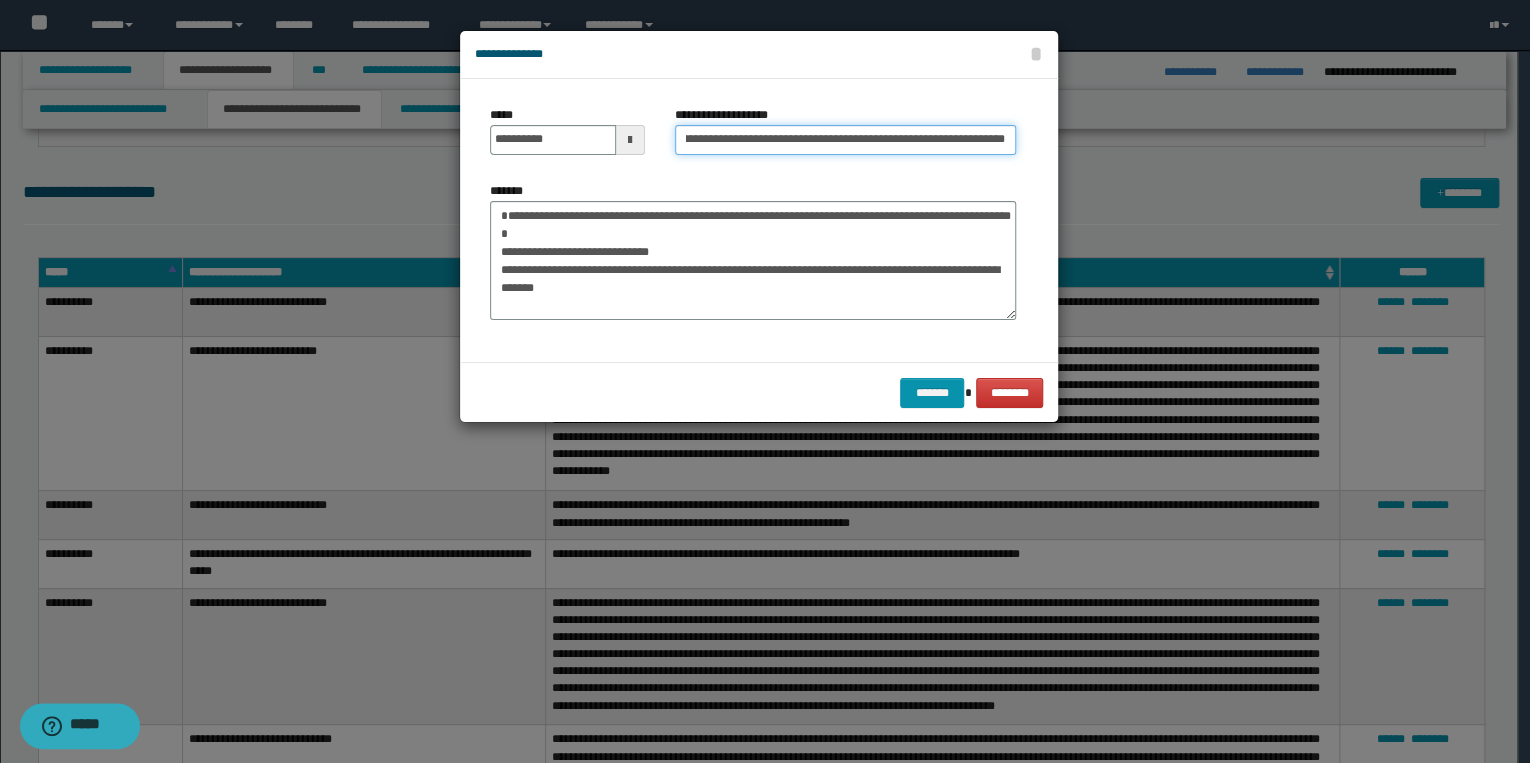 type on "**********" 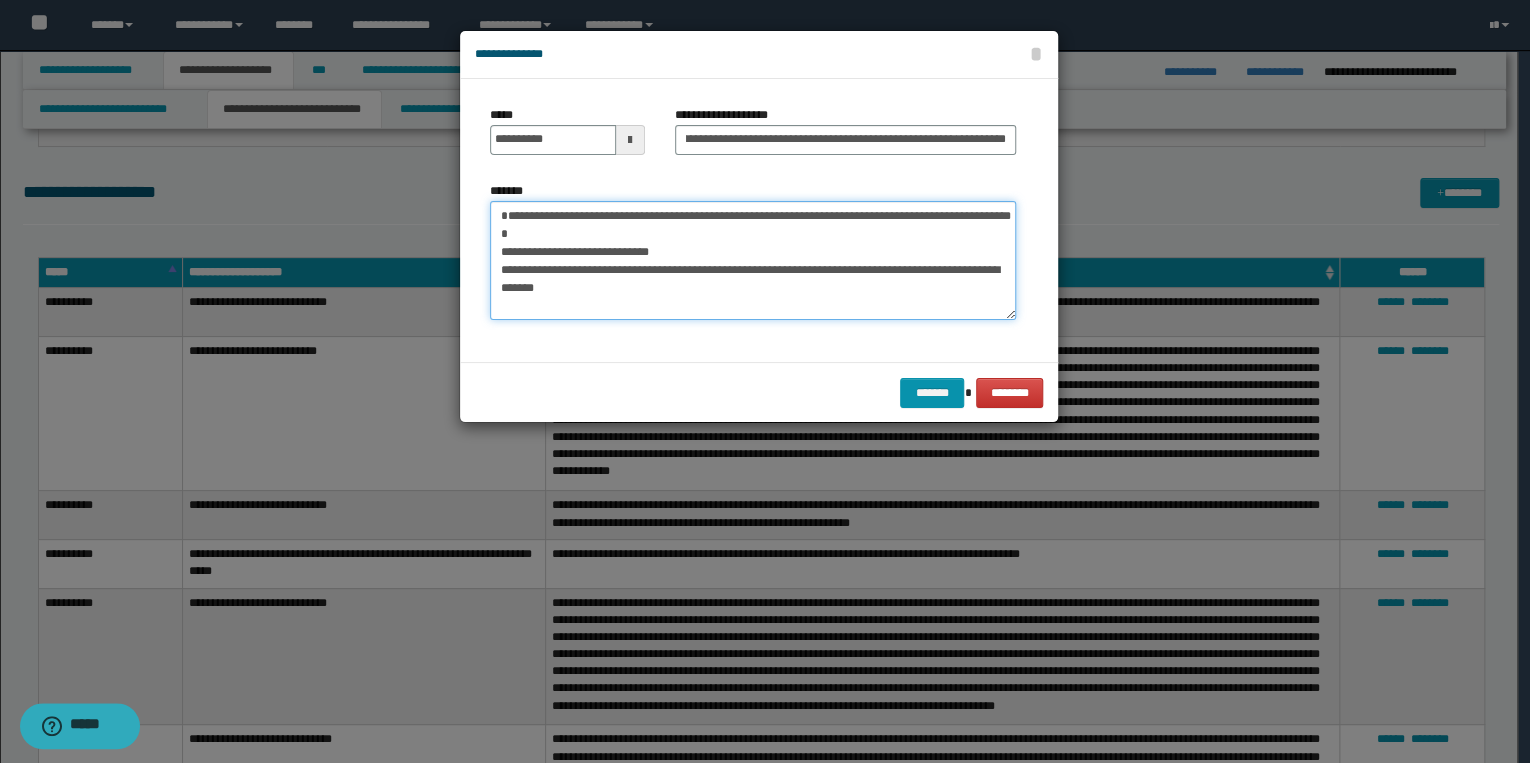 drag, startPoint x: 581, startPoint y: 256, endPoint x: 609, endPoint y: 251, distance: 28.442924 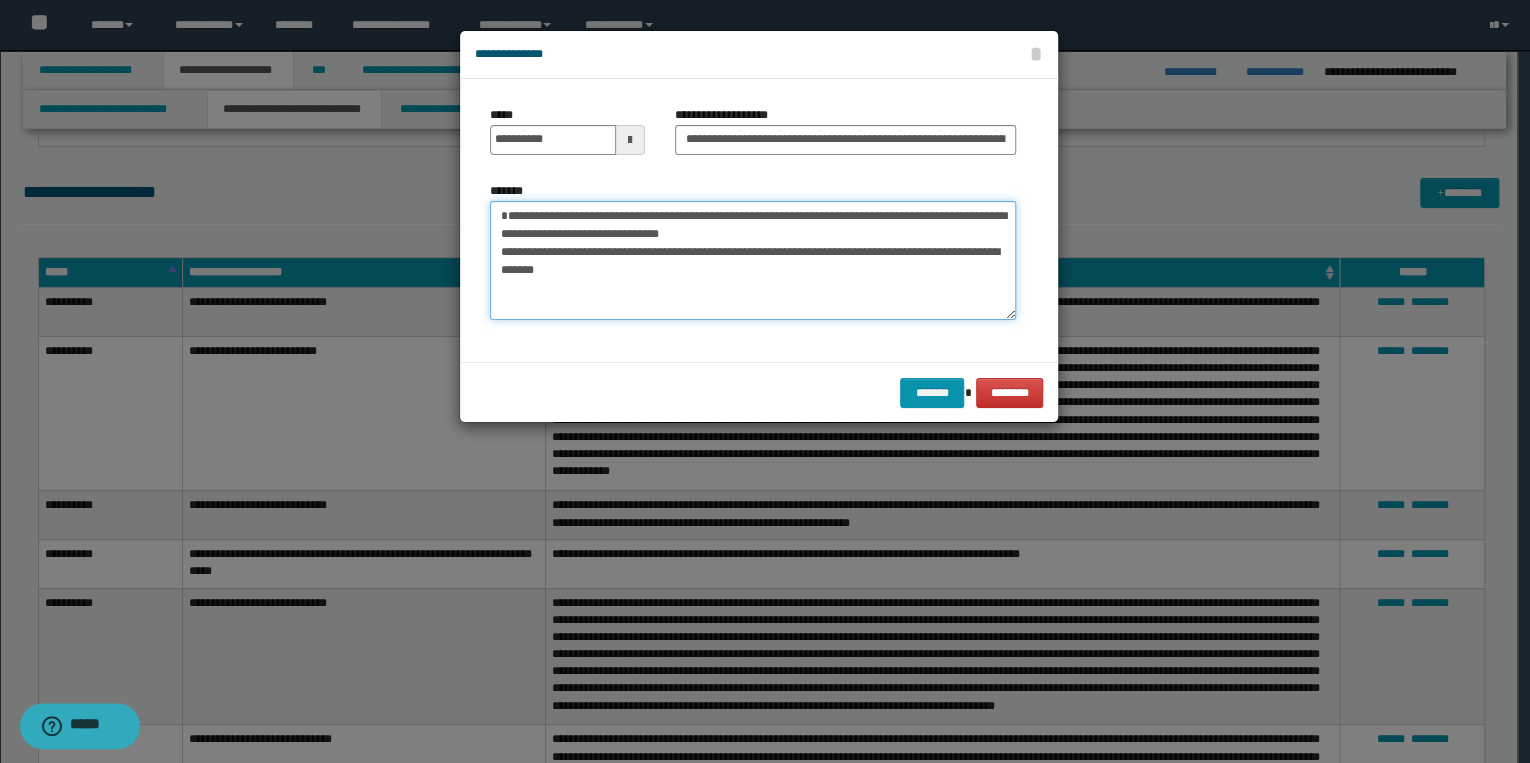 drag, startPoint x: 775, startPoint y: 248, endPoint x: 788, endPoint y: 248, distance: 13 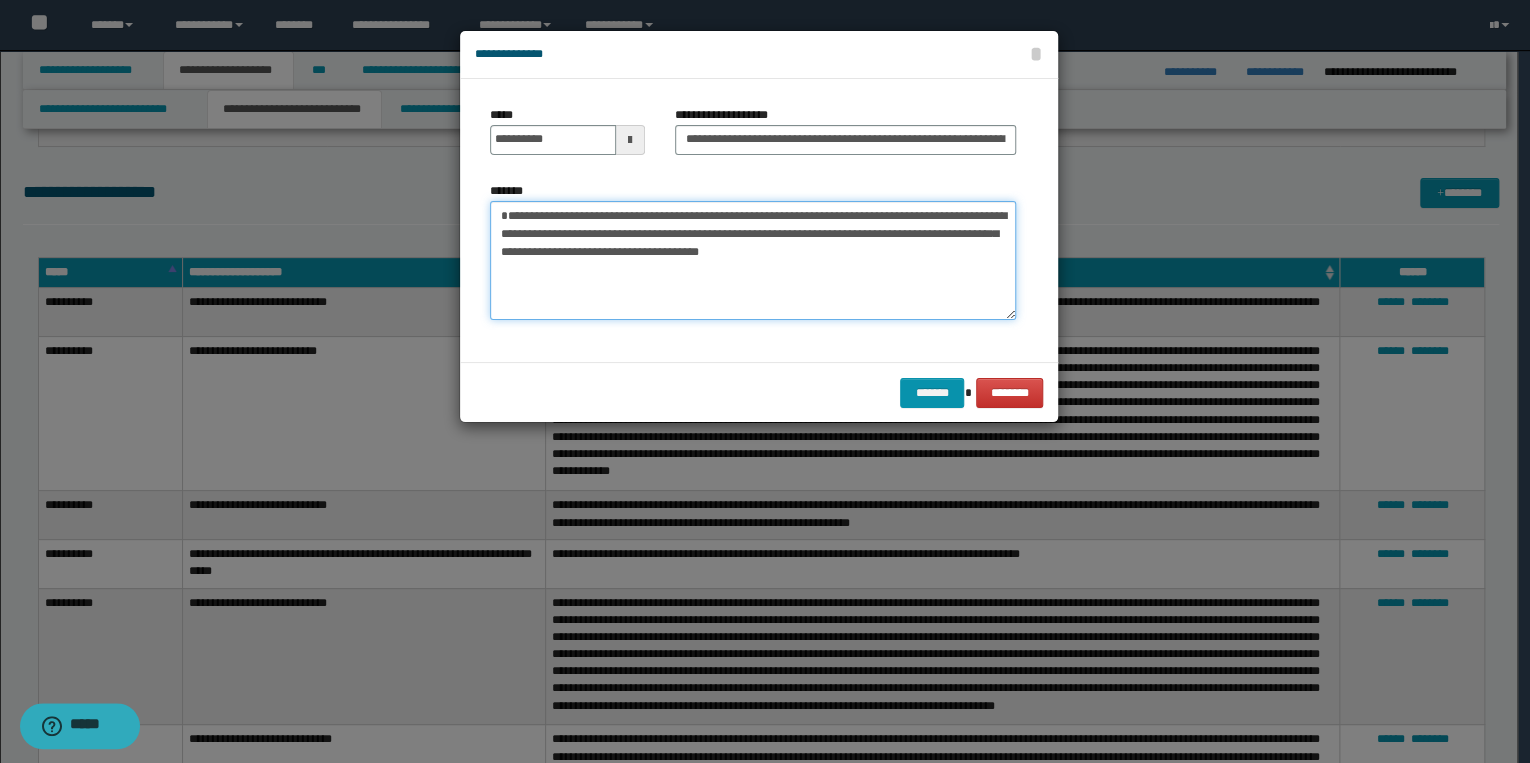 type on "**********" 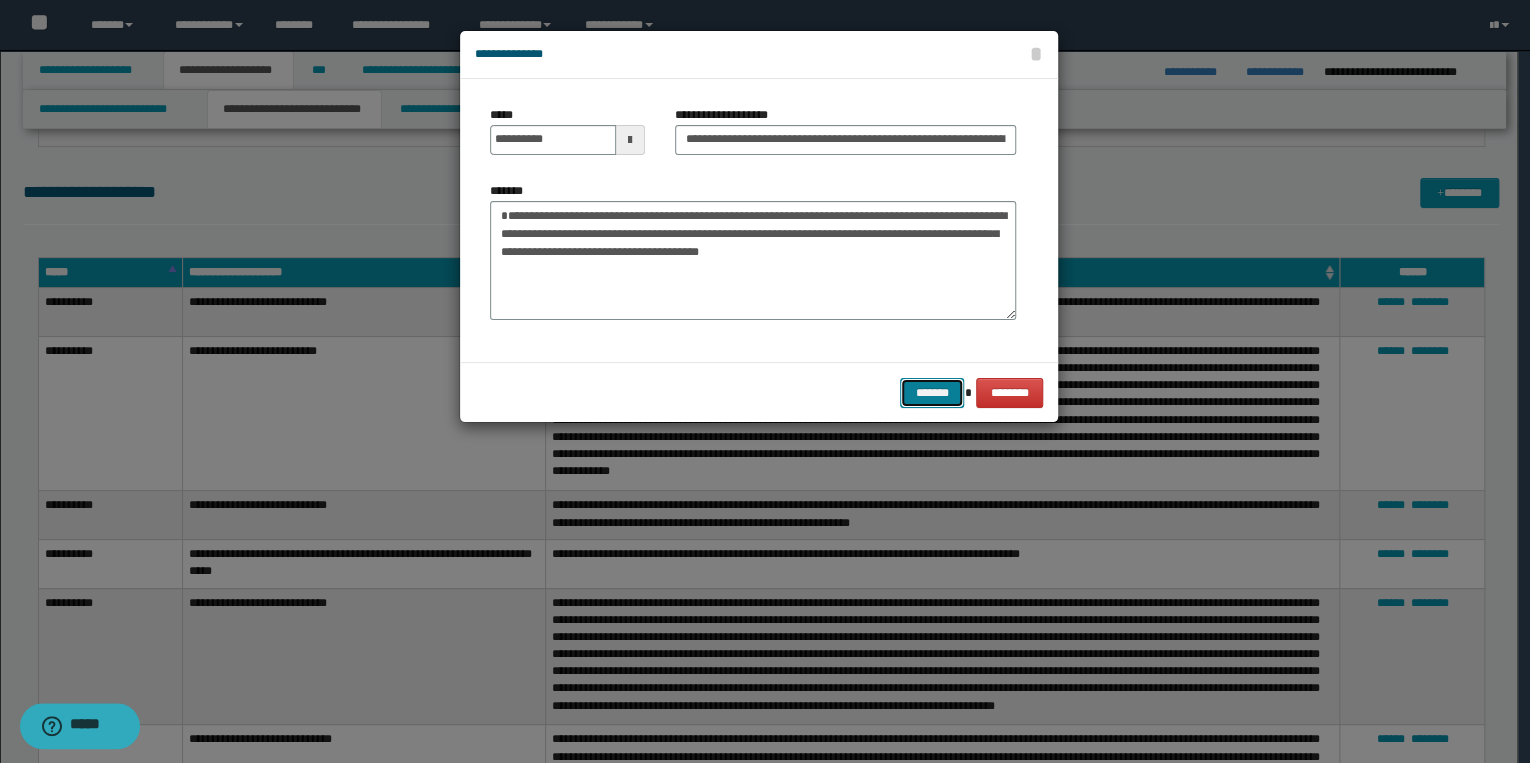 click on "*******" at bounding box center (932, 393) 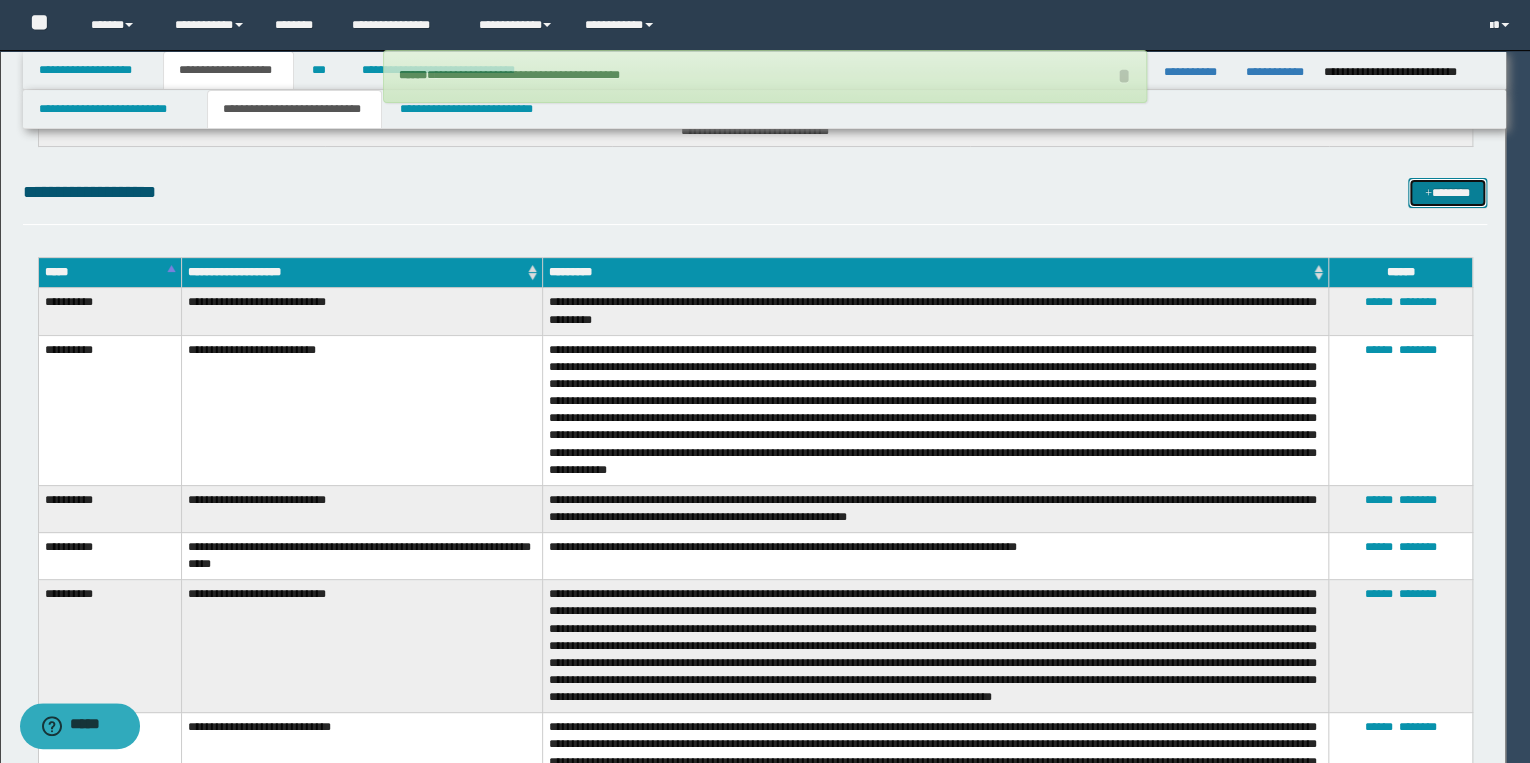type 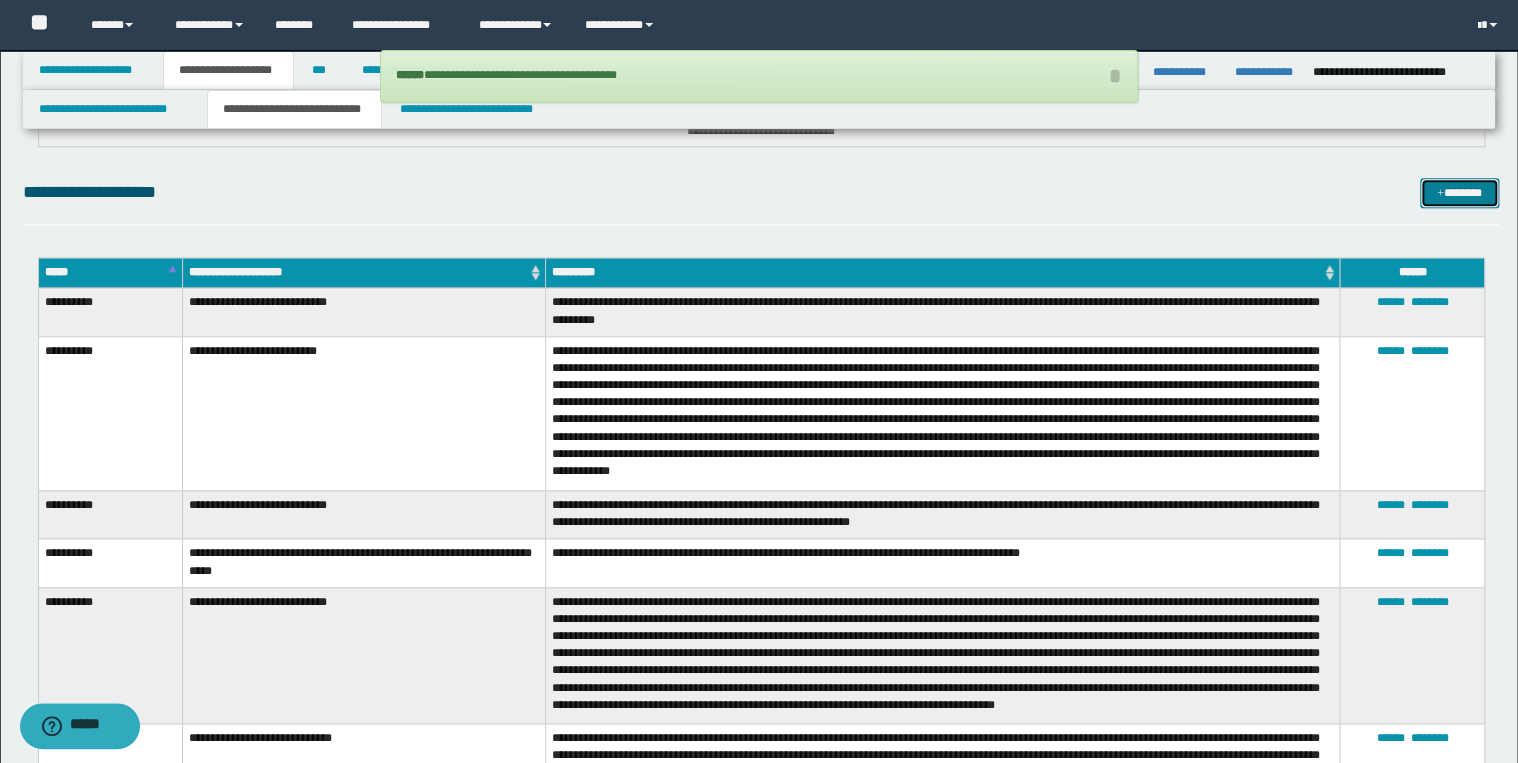 click at bounding box center (1440, 194) 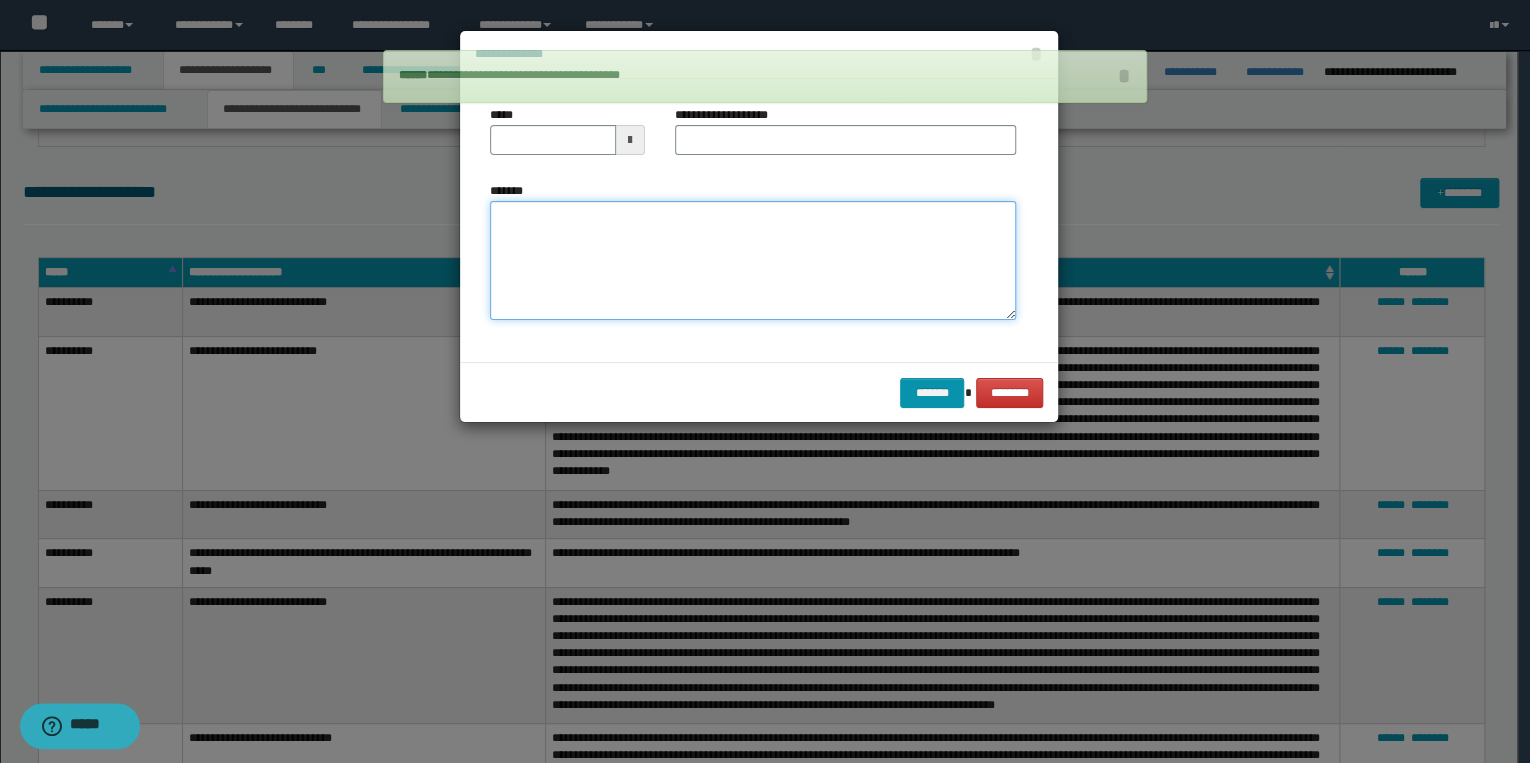 click on "*******" at bounding box center (753, 261) 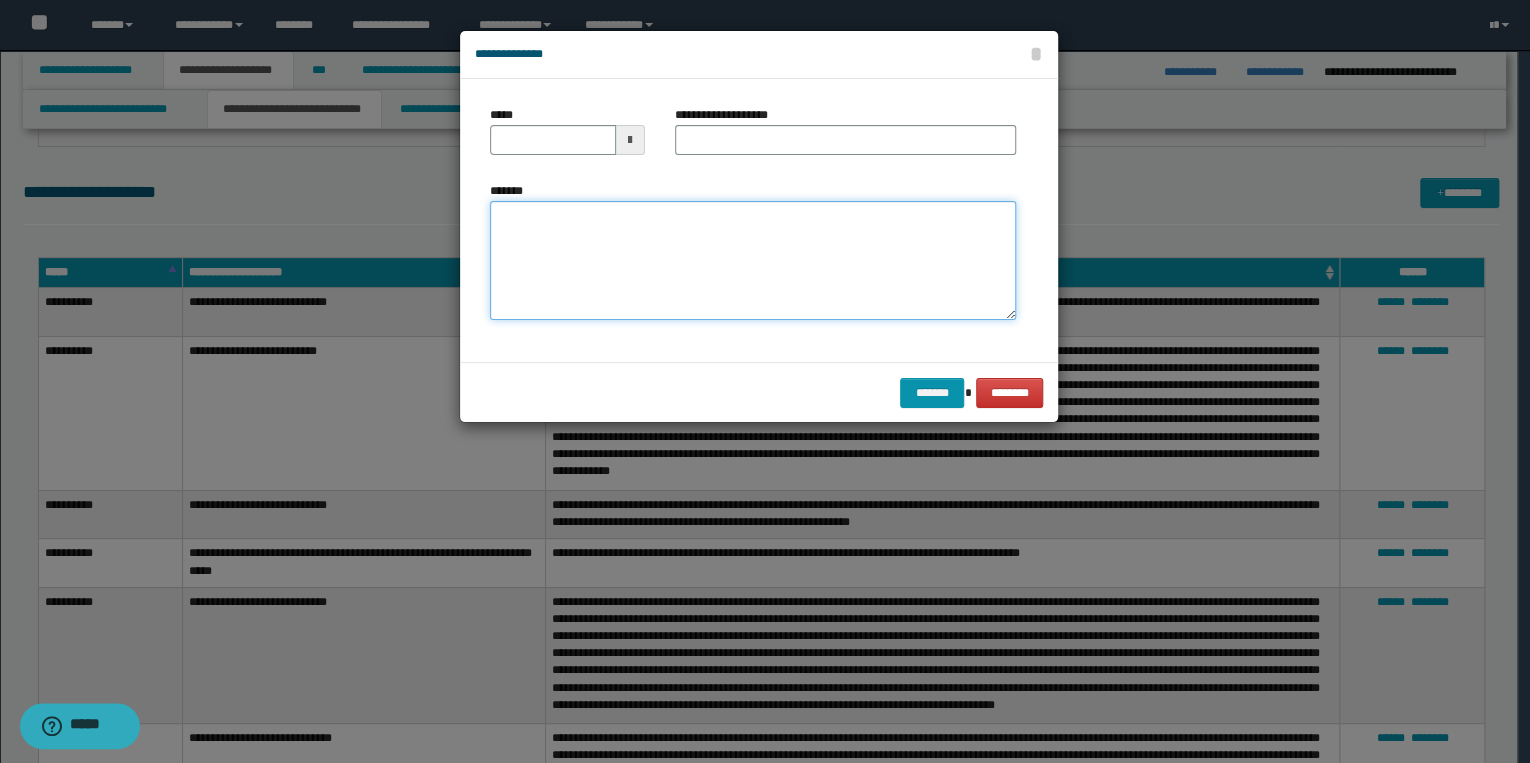 paste on "**********" 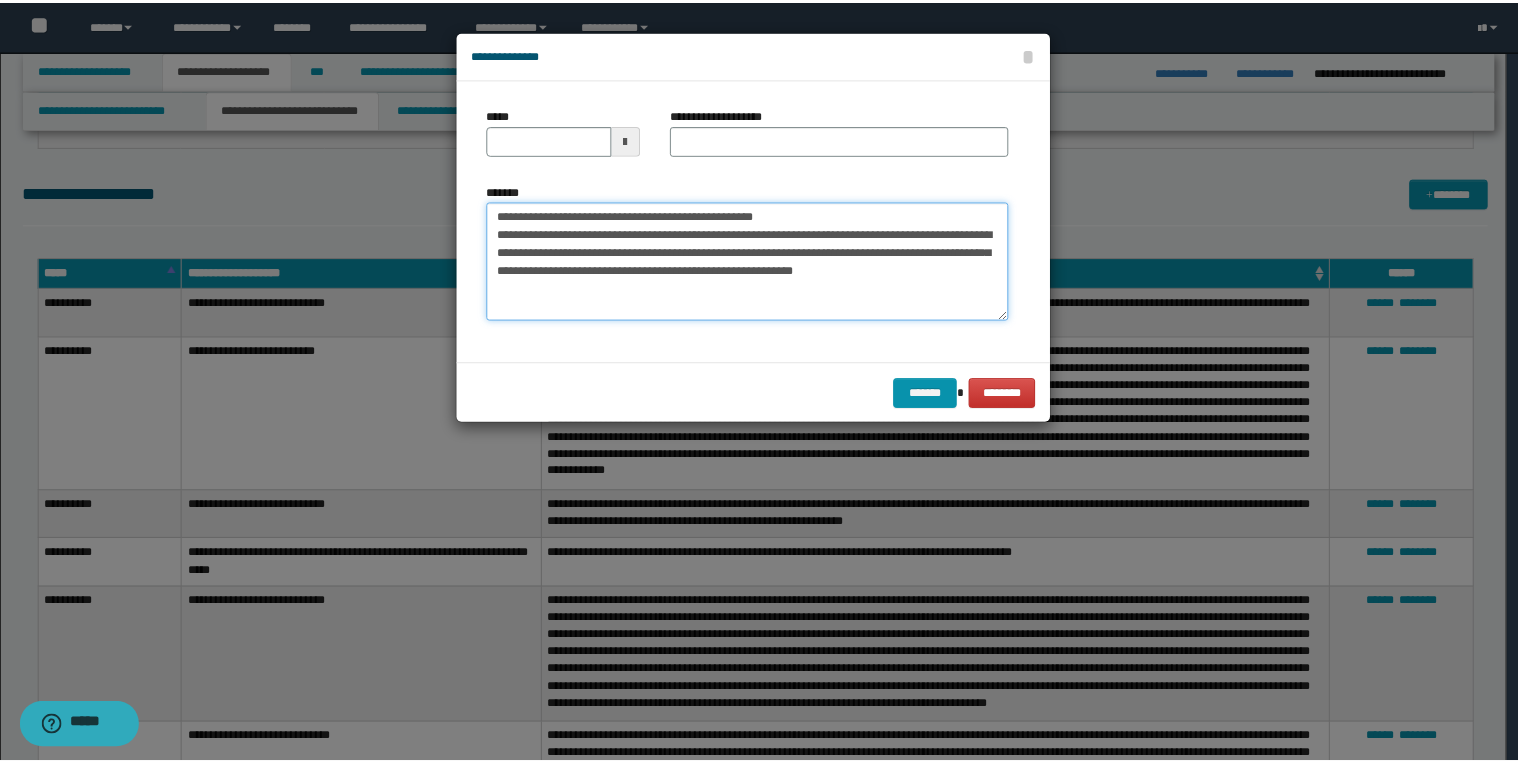 scroll, scrollTop: 0, scrollLeft: 0, axis: both 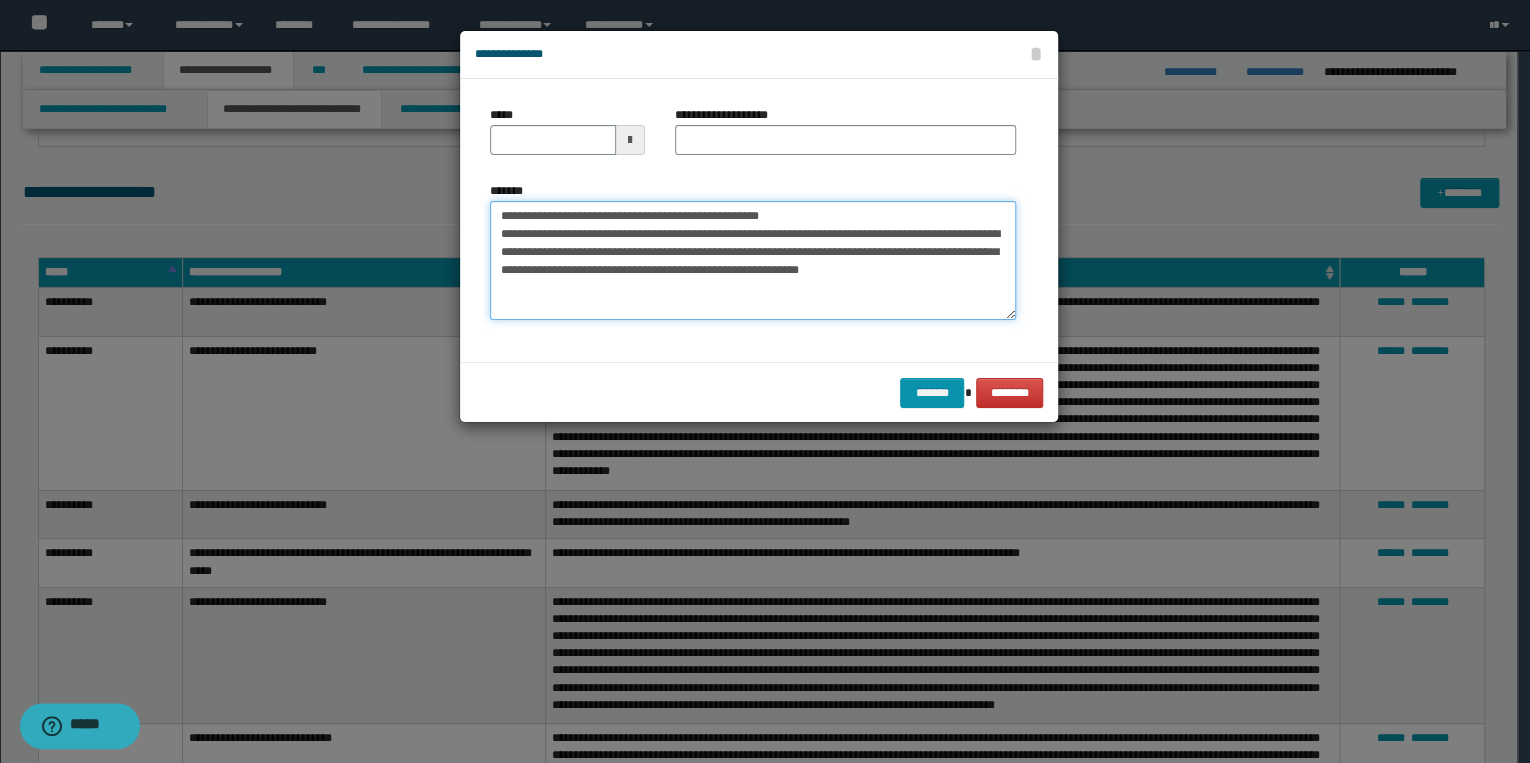 drag, startPoint x: 558, startPoint y: 214, endPoint x: 477, endPoint y: 212, distance: 81.02469 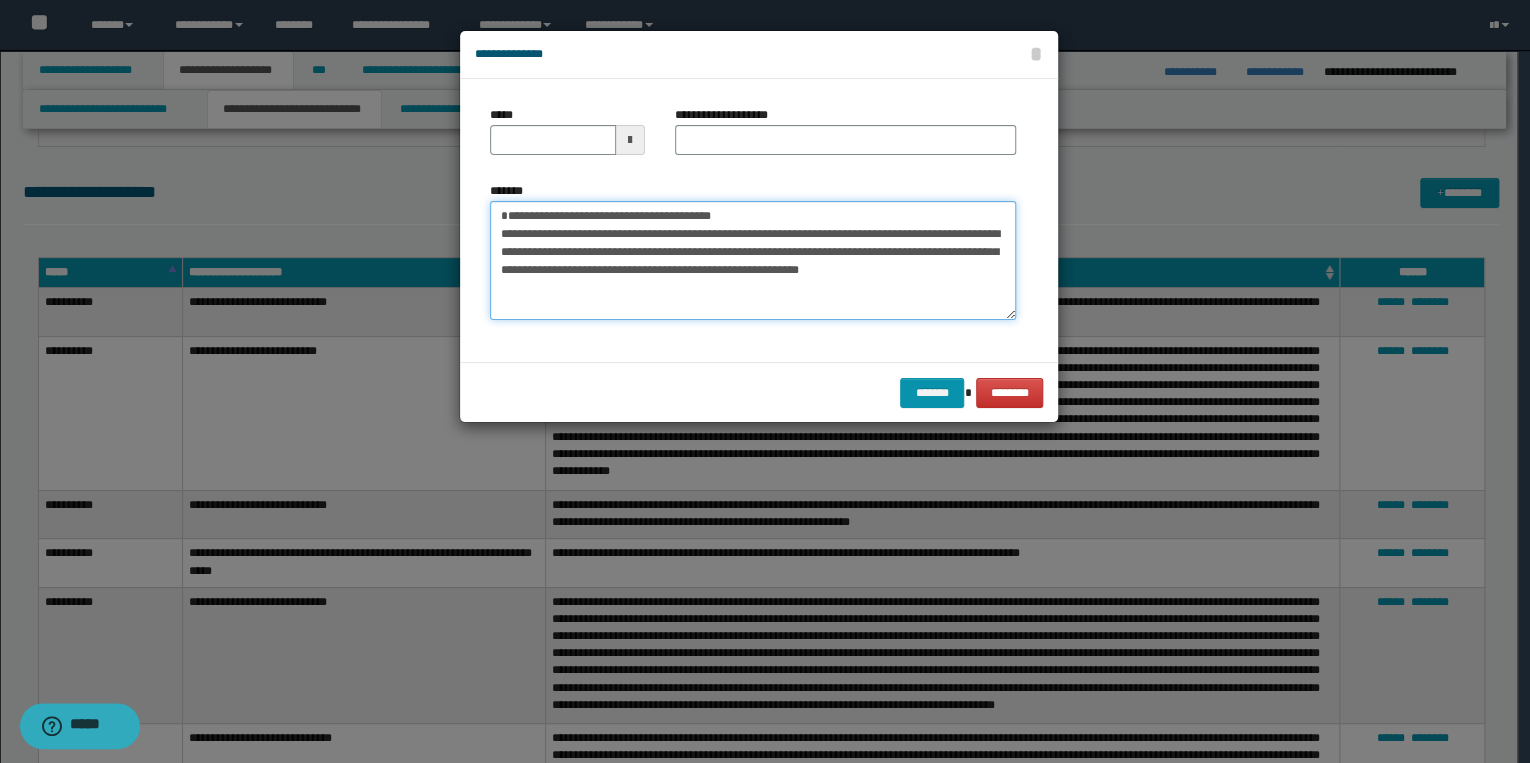 type 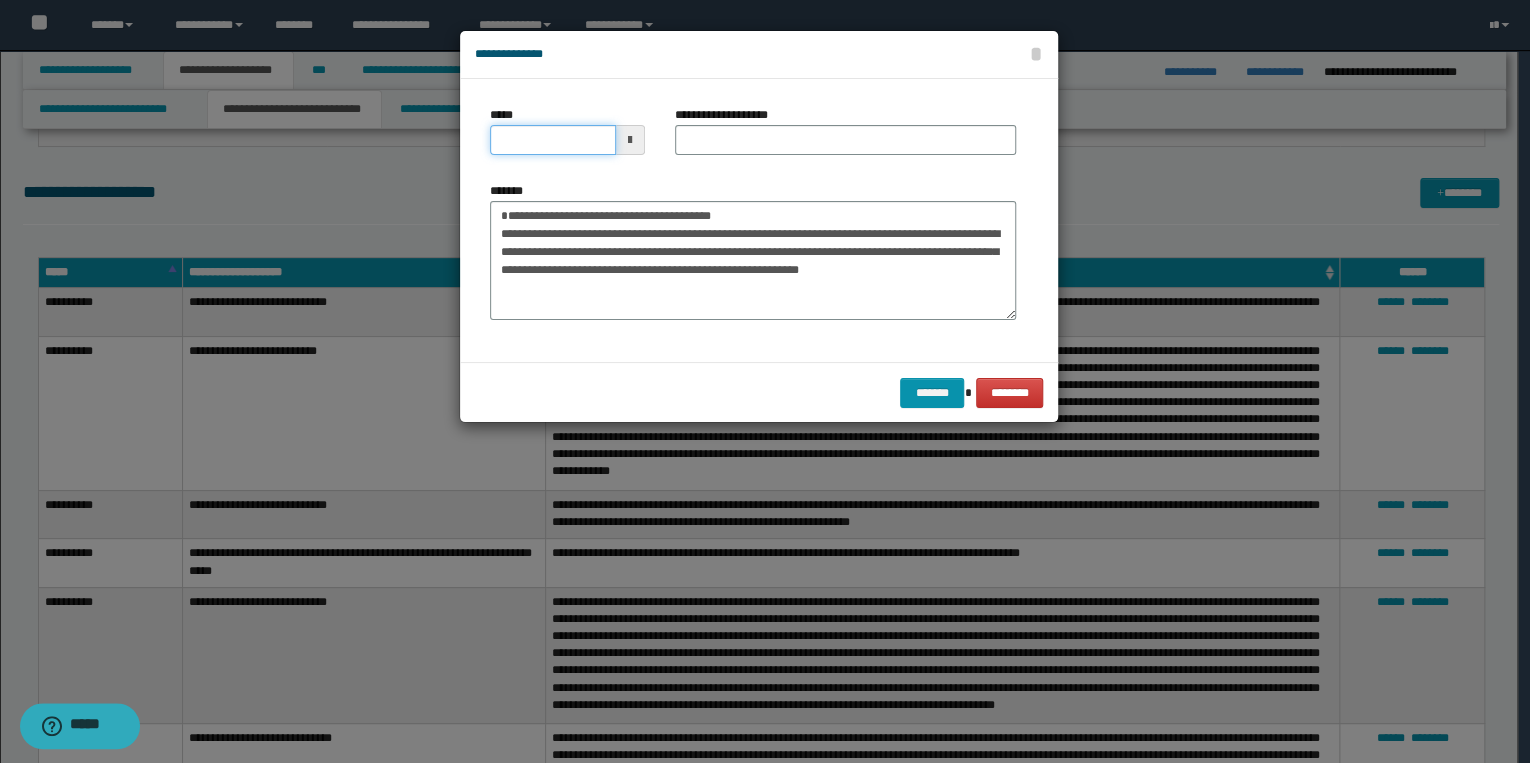 click on "*****" at bounding box center [553, 140] 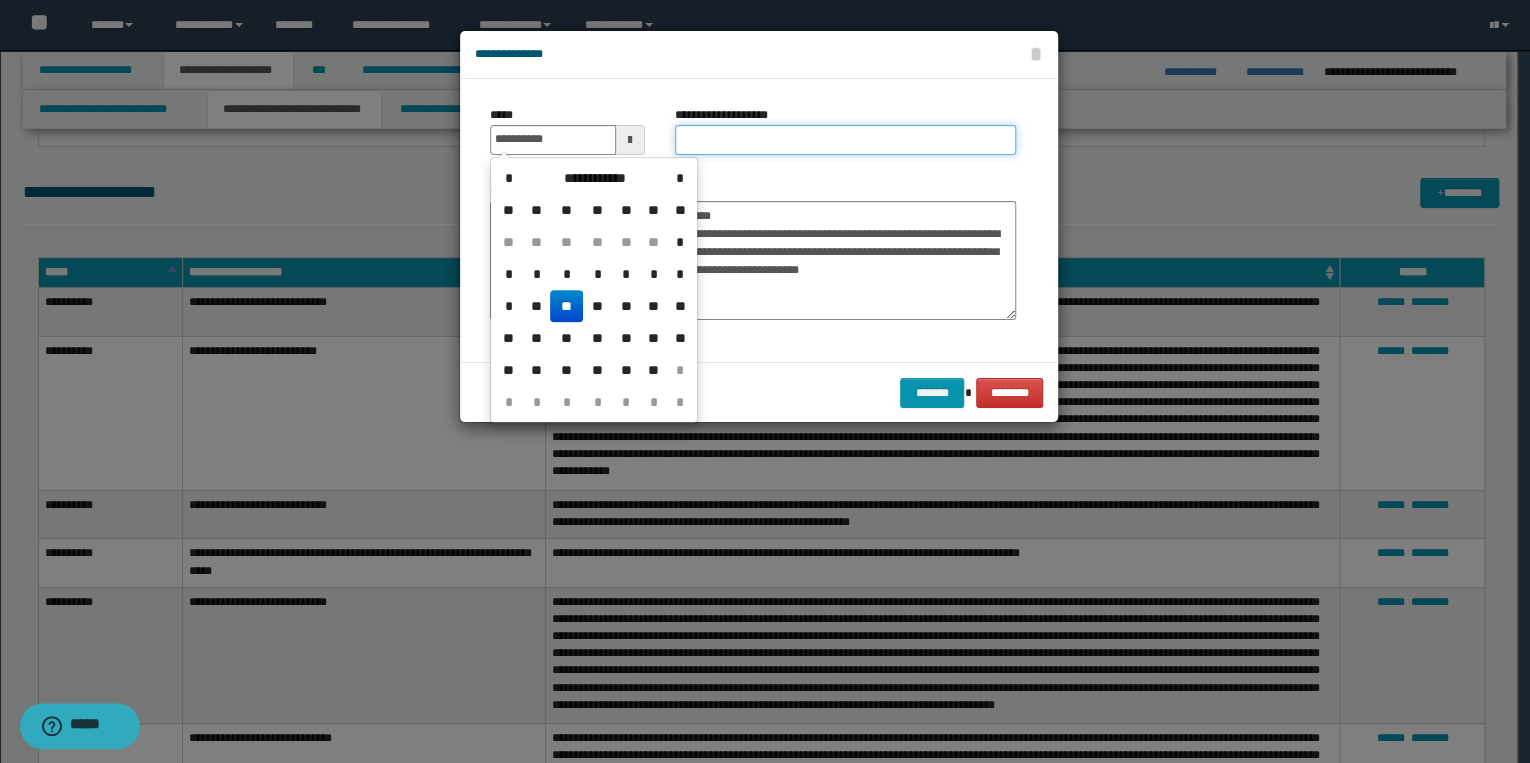 type on "**********" 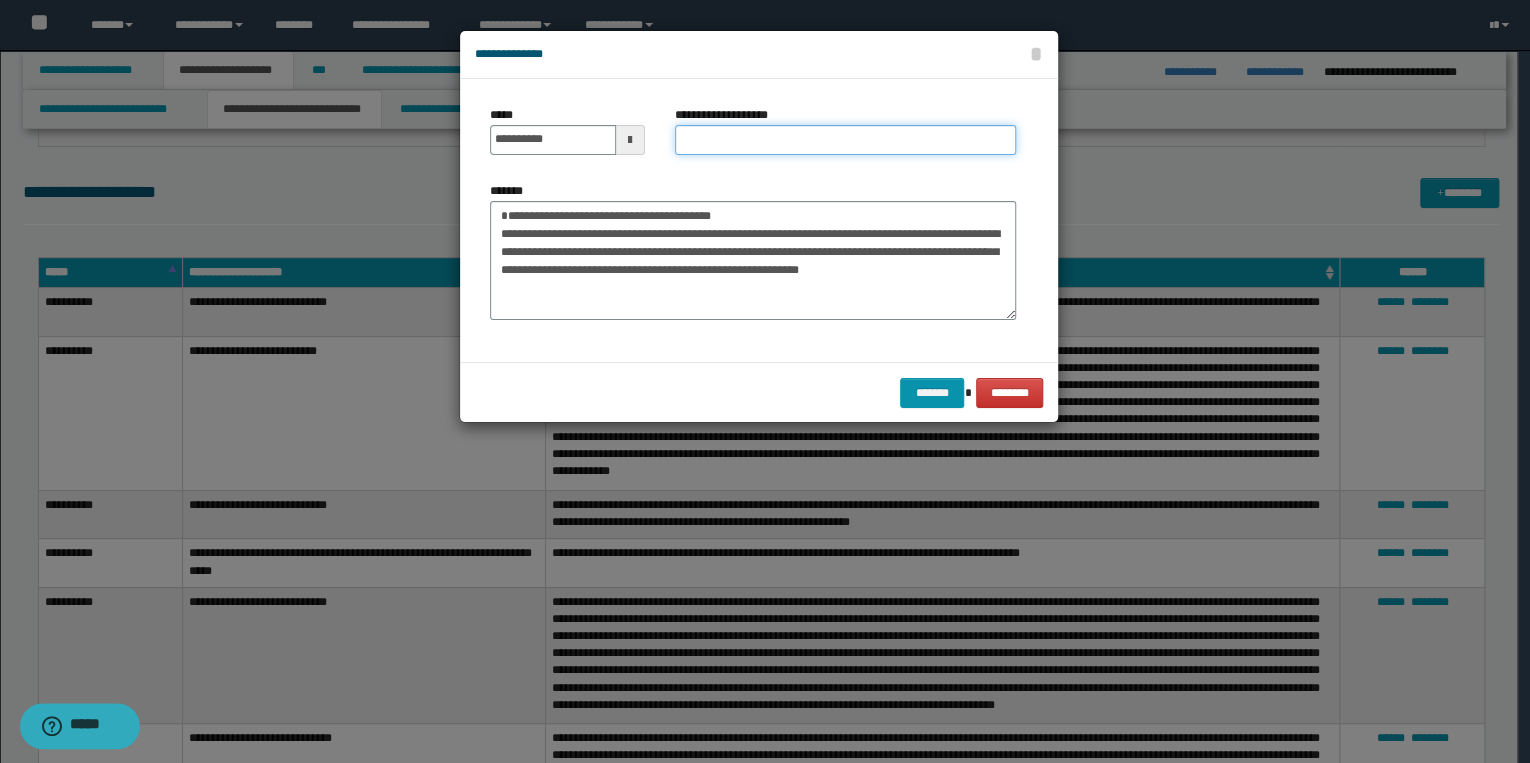 drag, startPoint x: 689, startPoint y: 131, endPoint x: 680, endPoint y: 147, distance: 18.35756 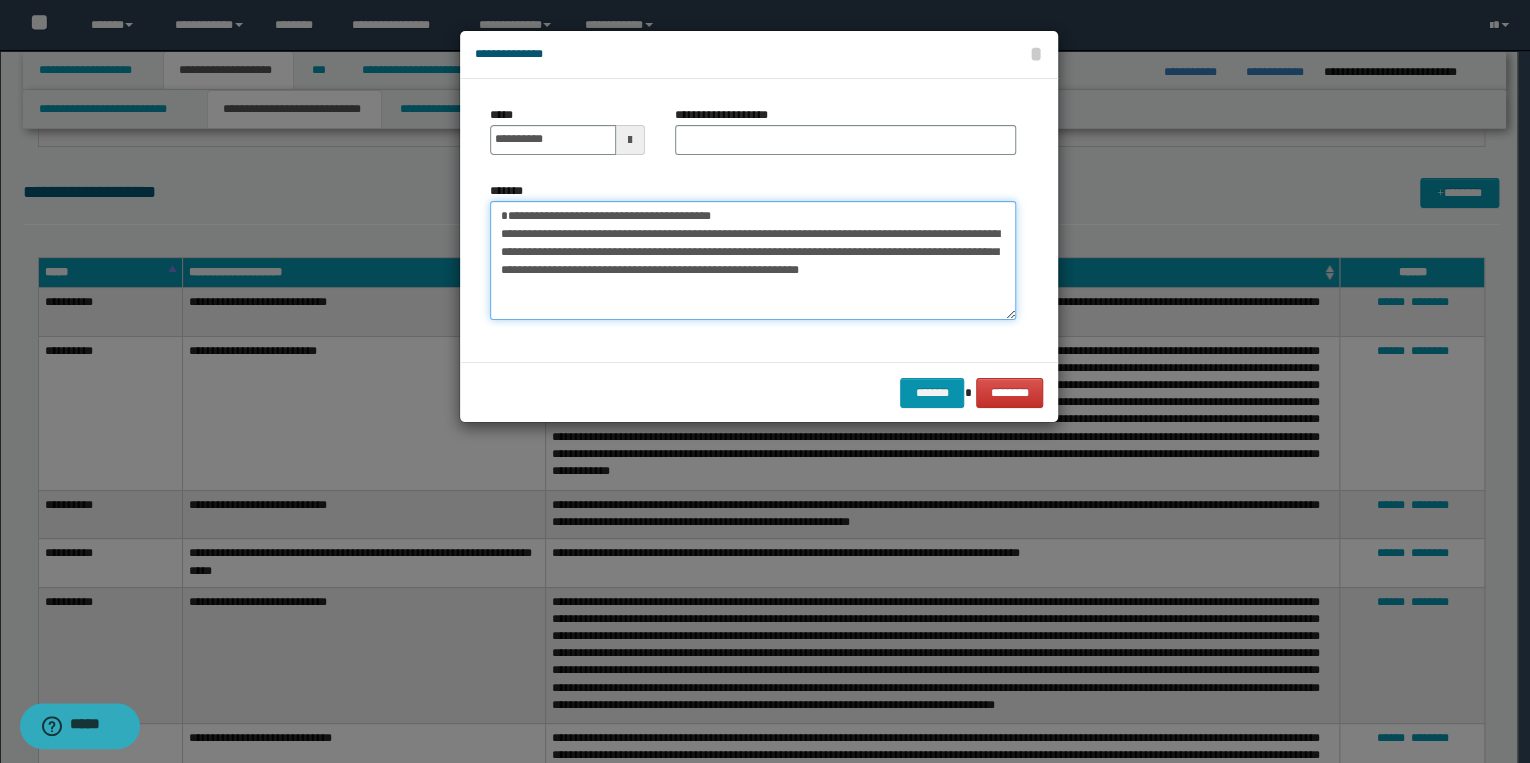 drag, startPoint x: 499, startPoint y: 213, endPoint x: 771, endPoint y: 211, distance: 272.00735 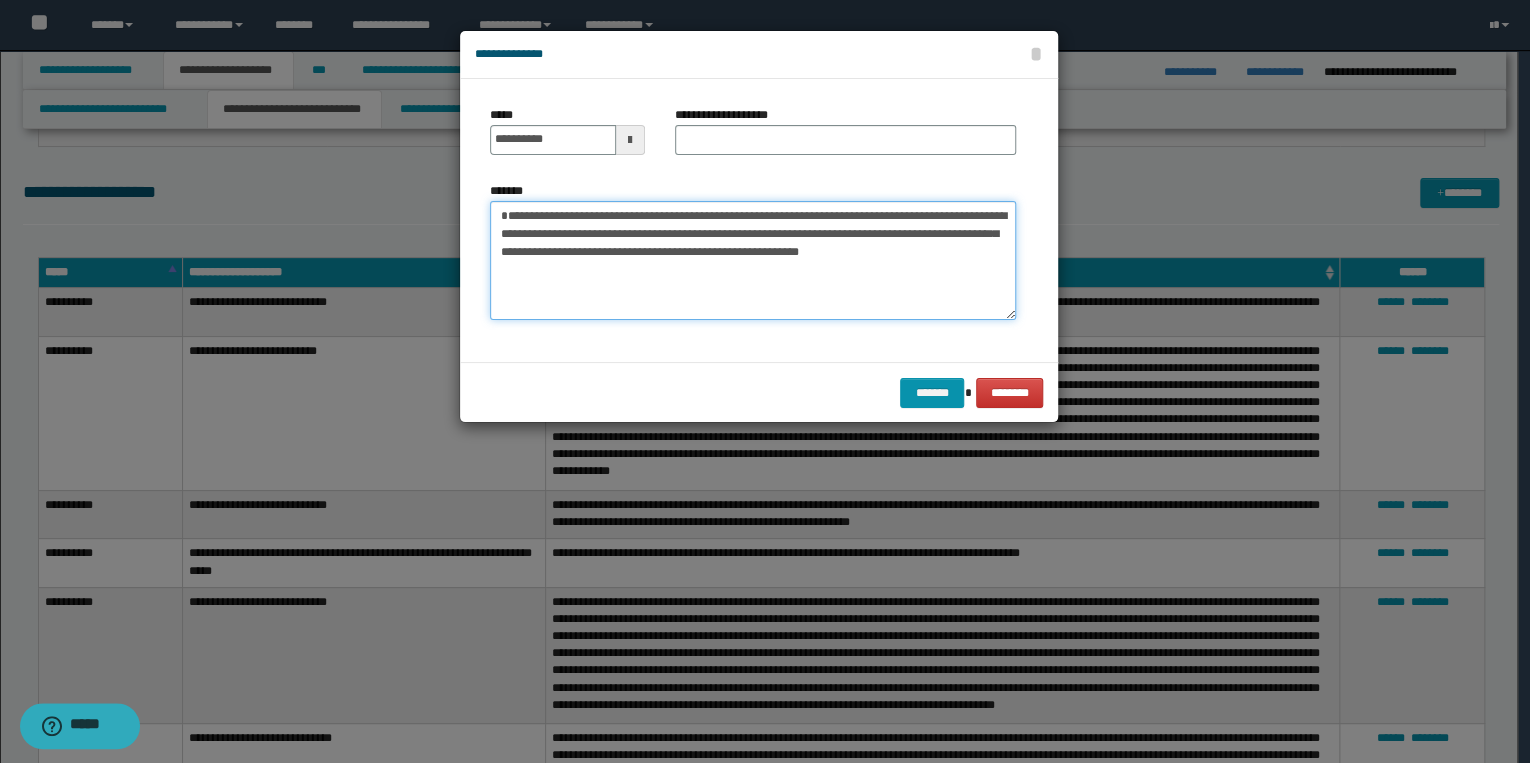 type on "**********" 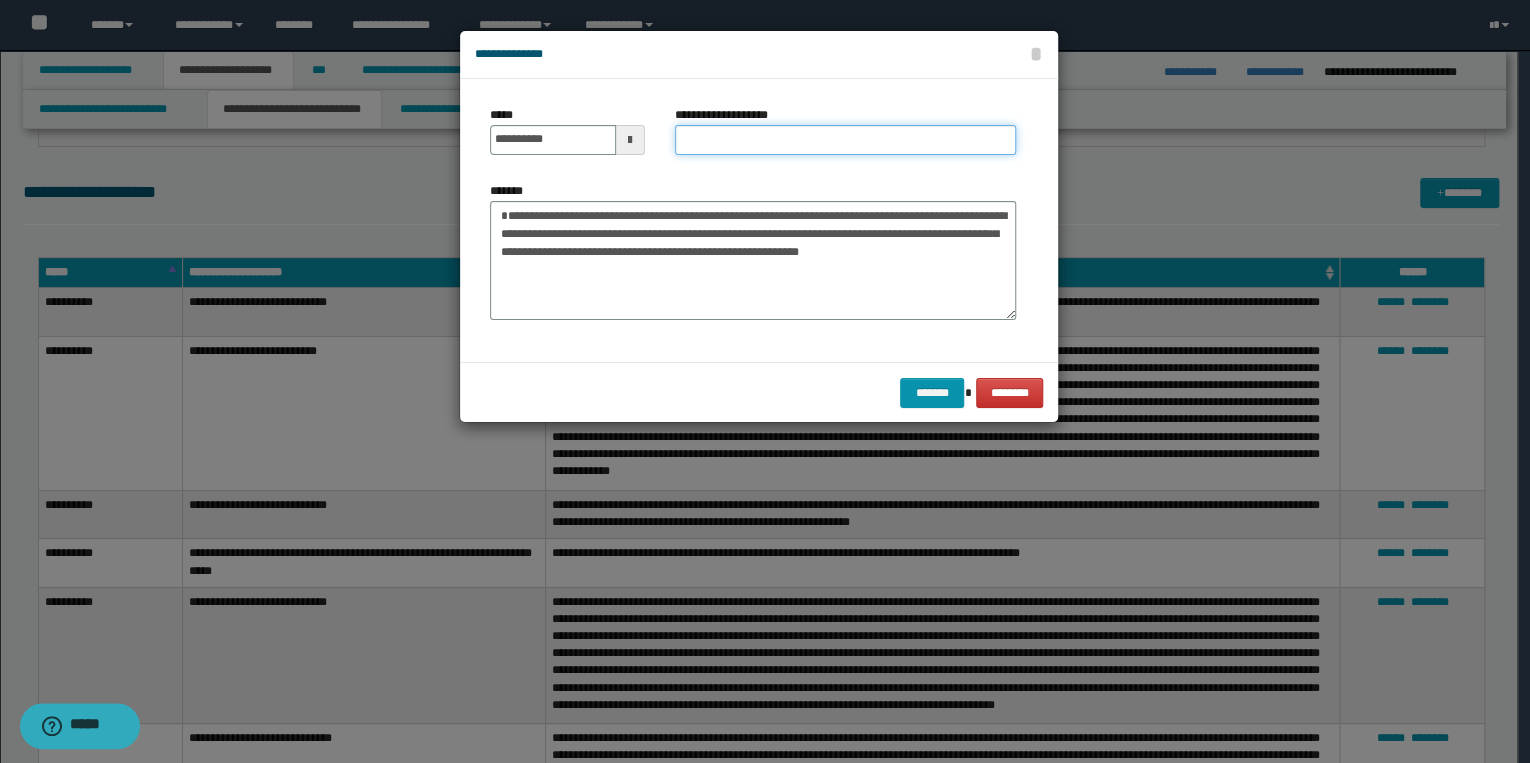 click on "**********" at bounding box center [845, 140] 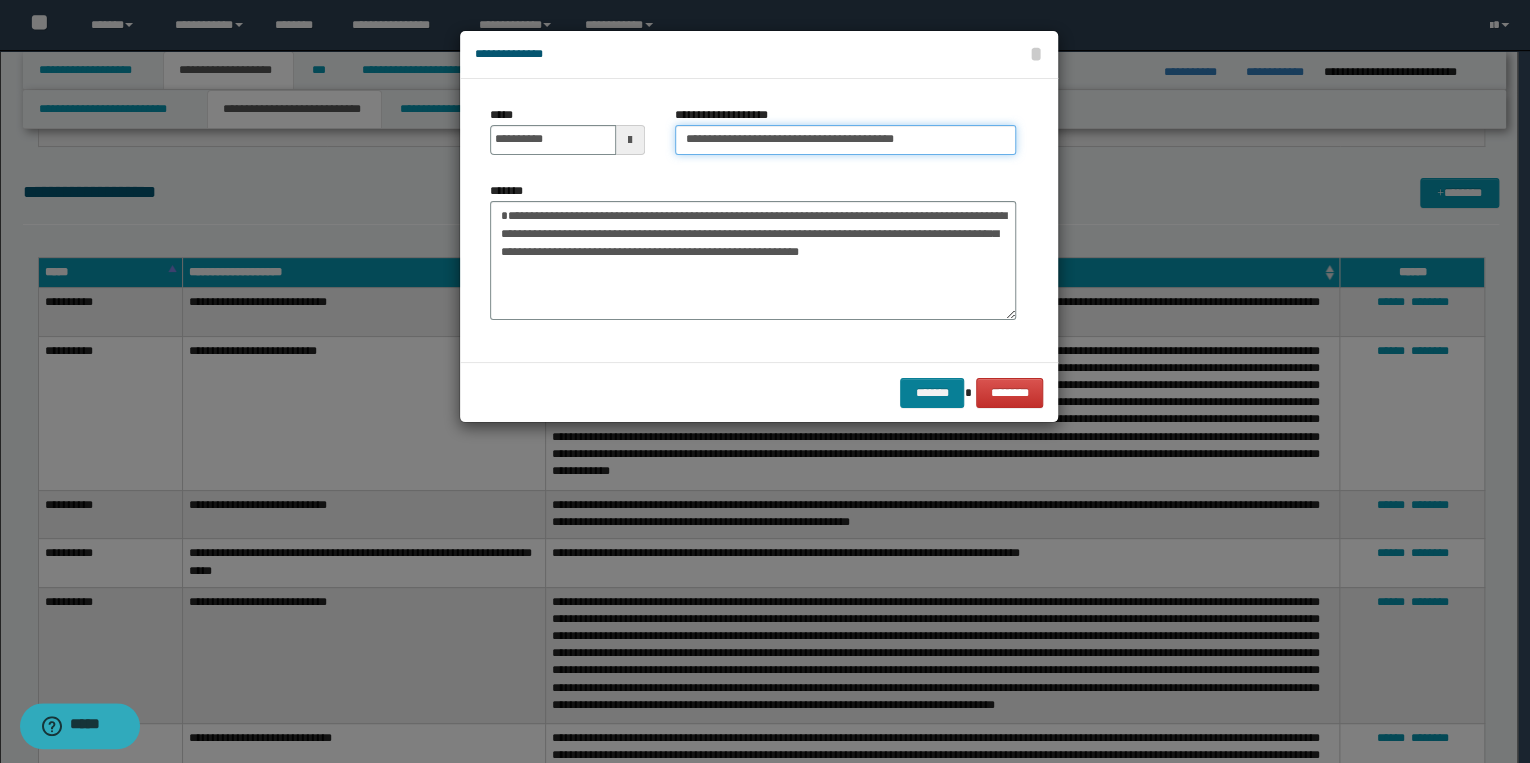 type on "**********" 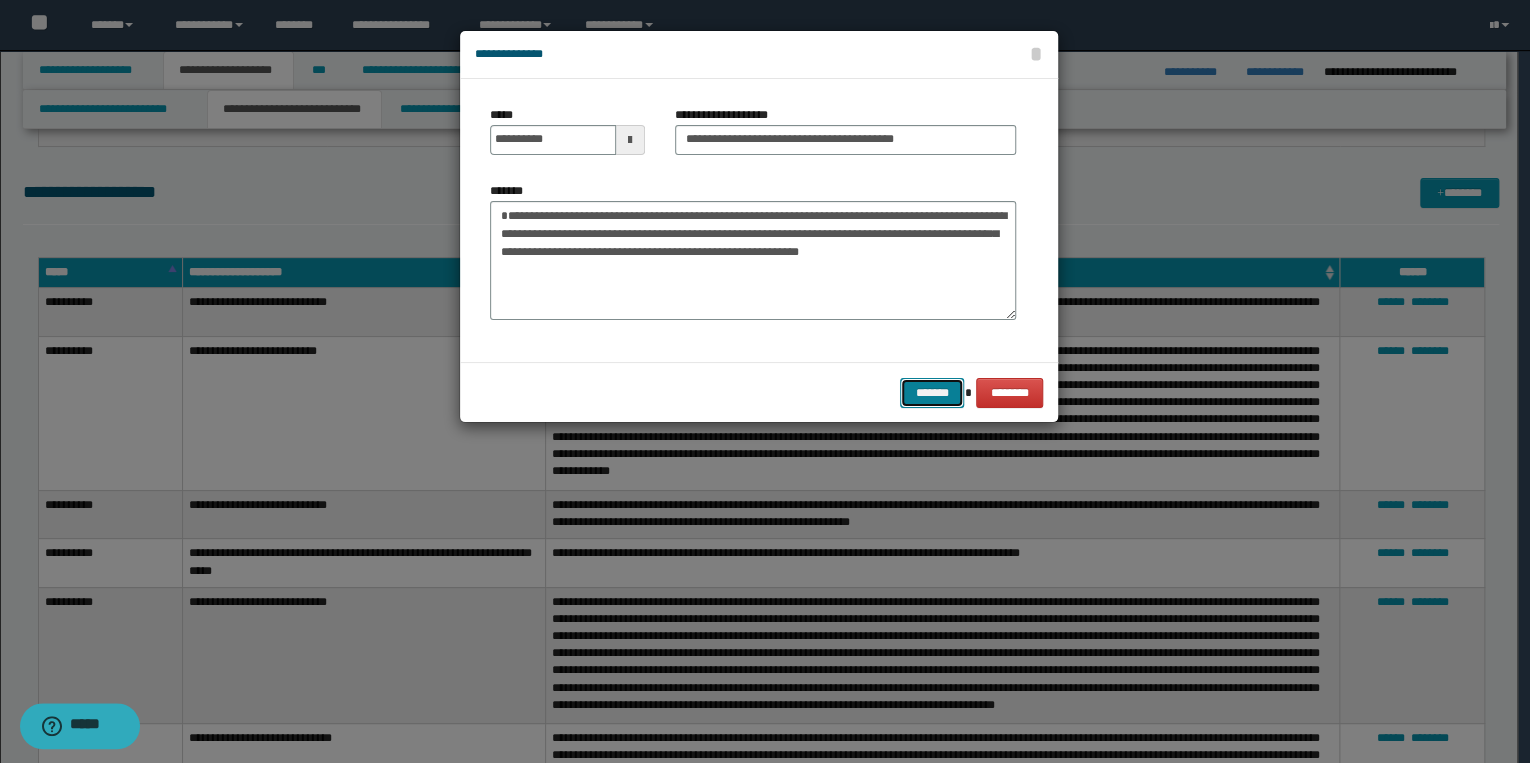 click on "*******" at bounding box center [932, 393] 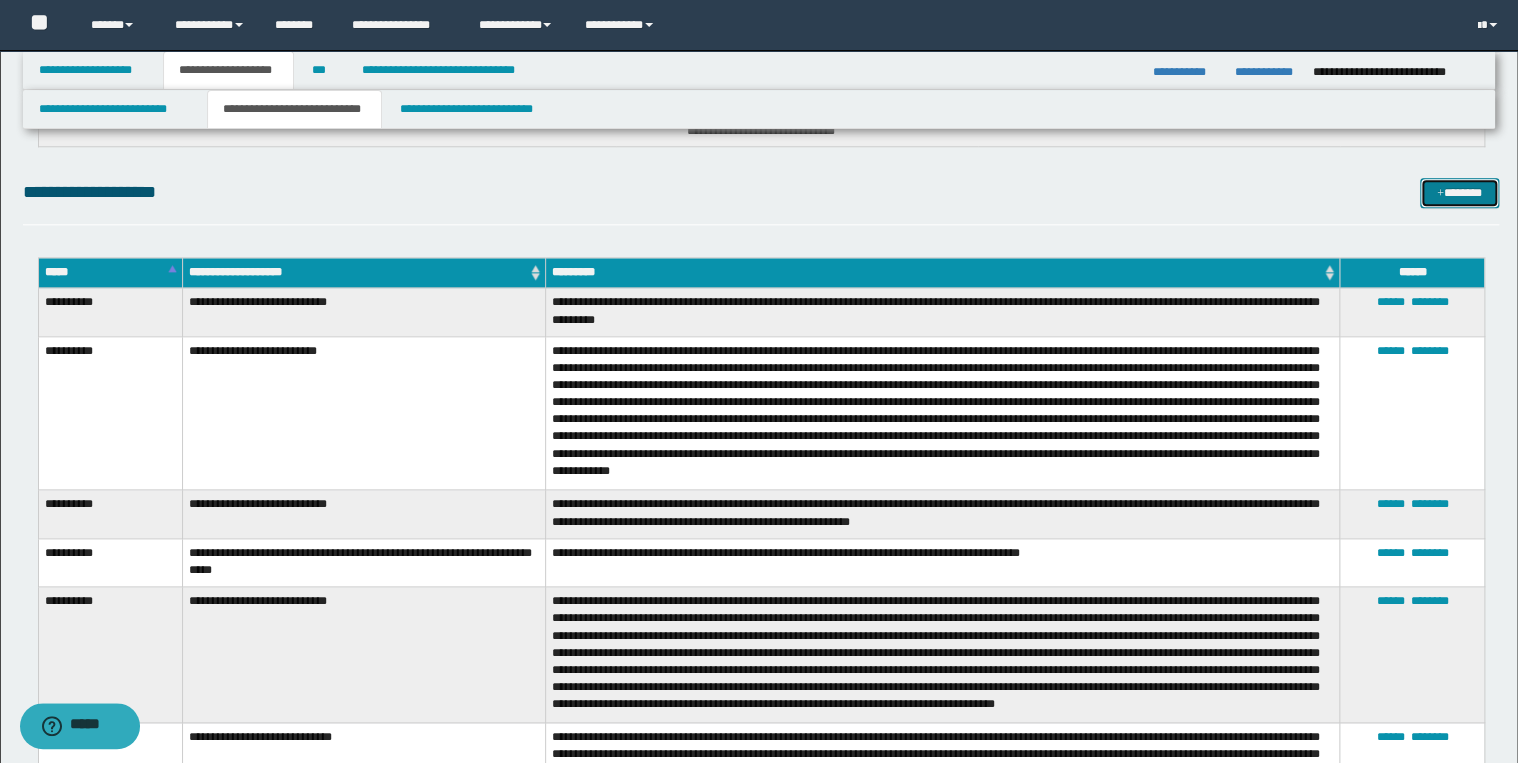click on "*******" at bounding box center (1459, 193) 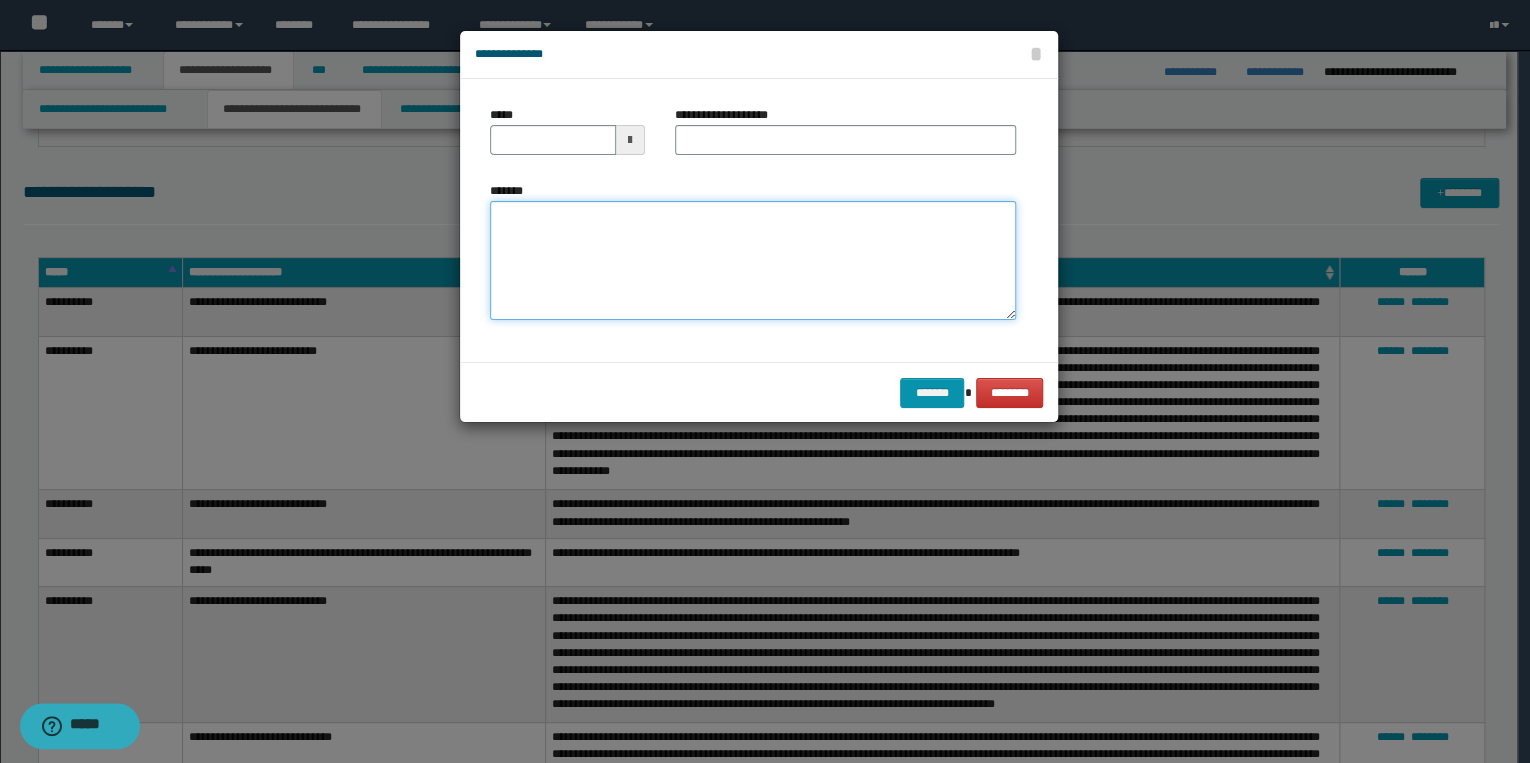 click on "*******" at bounding box center (753, 261) 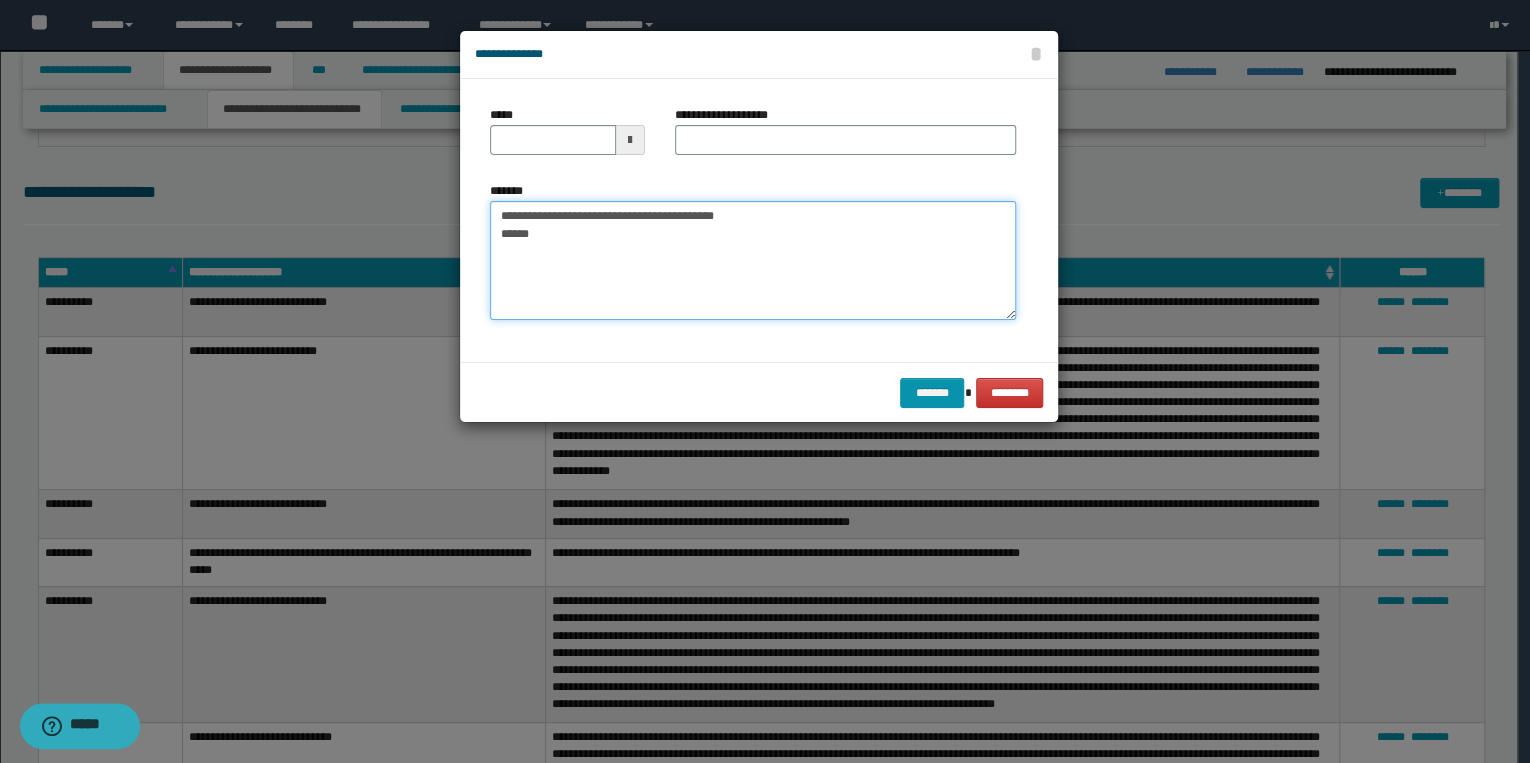 drag, startPoint x: 560, startPoint y: 216, endPoint x: 490, endPoint y: 208, distance: 70.45566 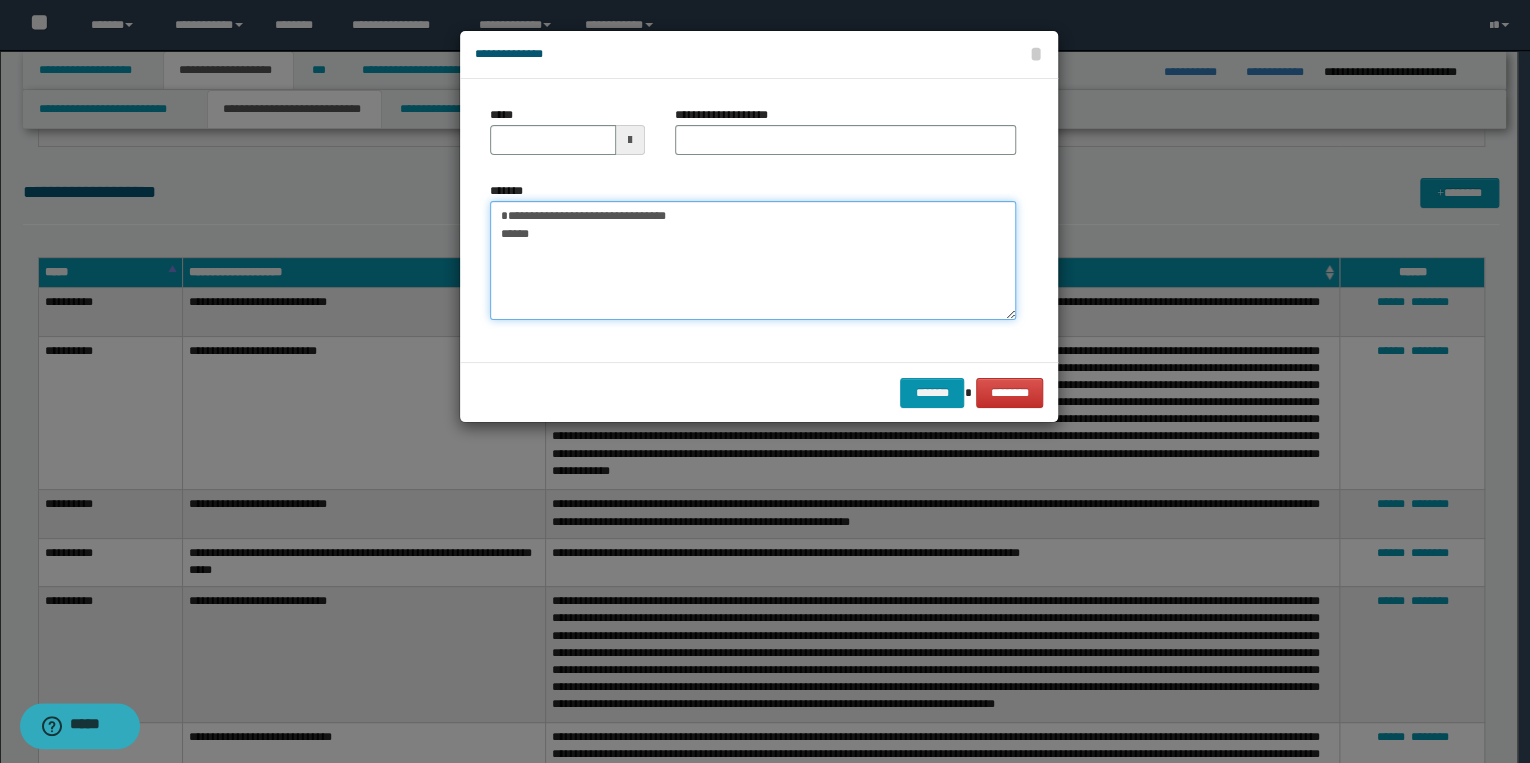 type 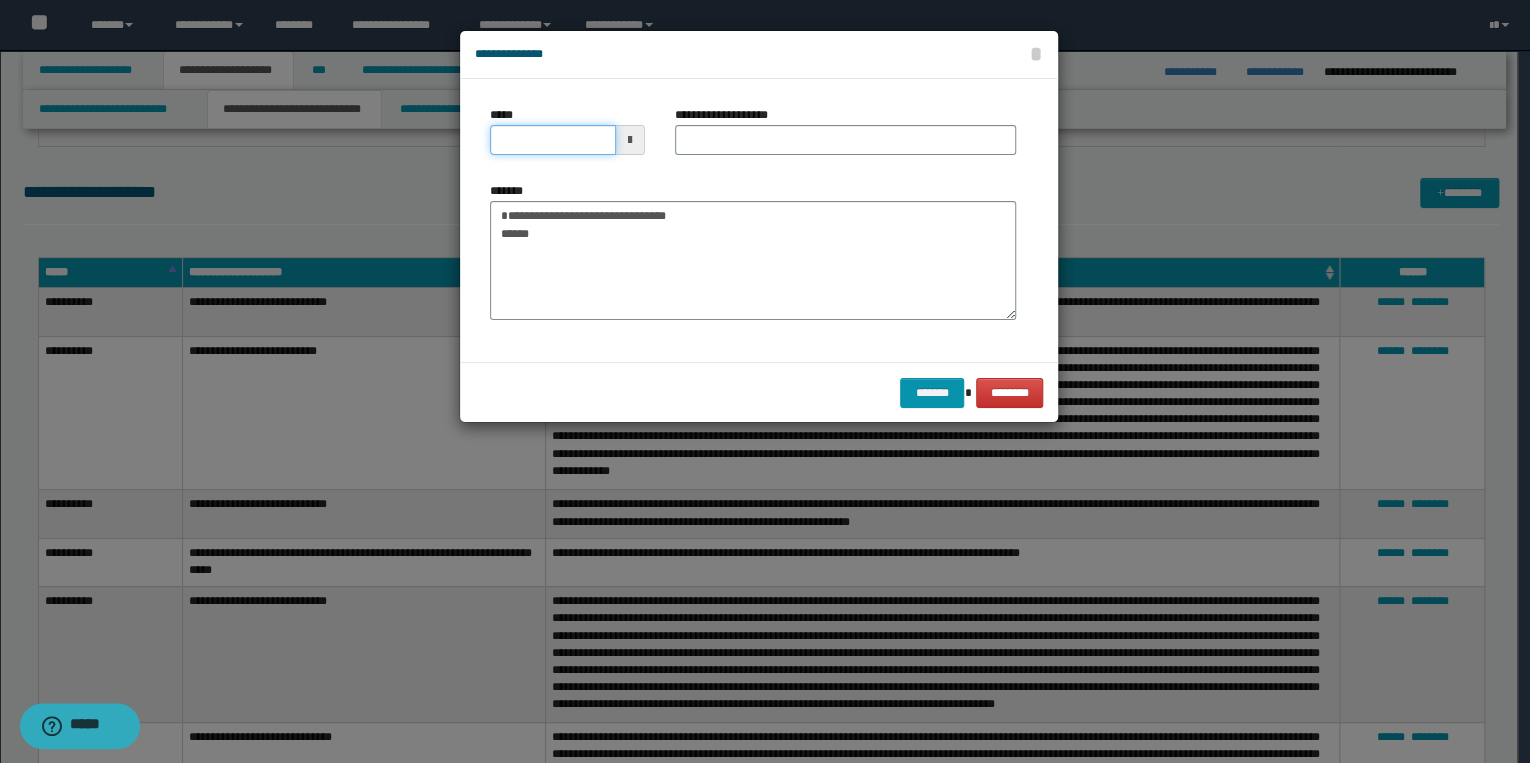 click on "*****" at bounding box center [553, 140] 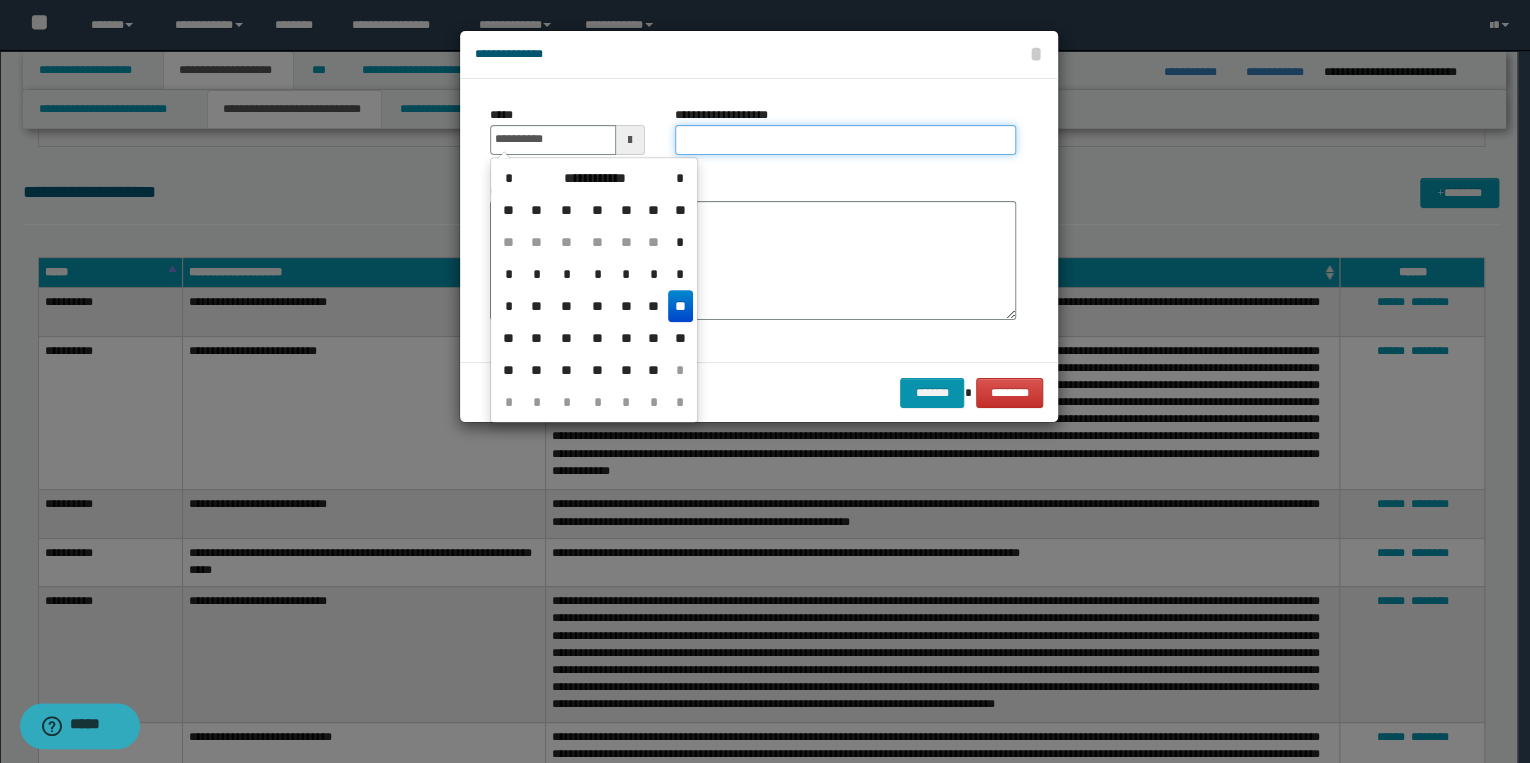 type on "**********" 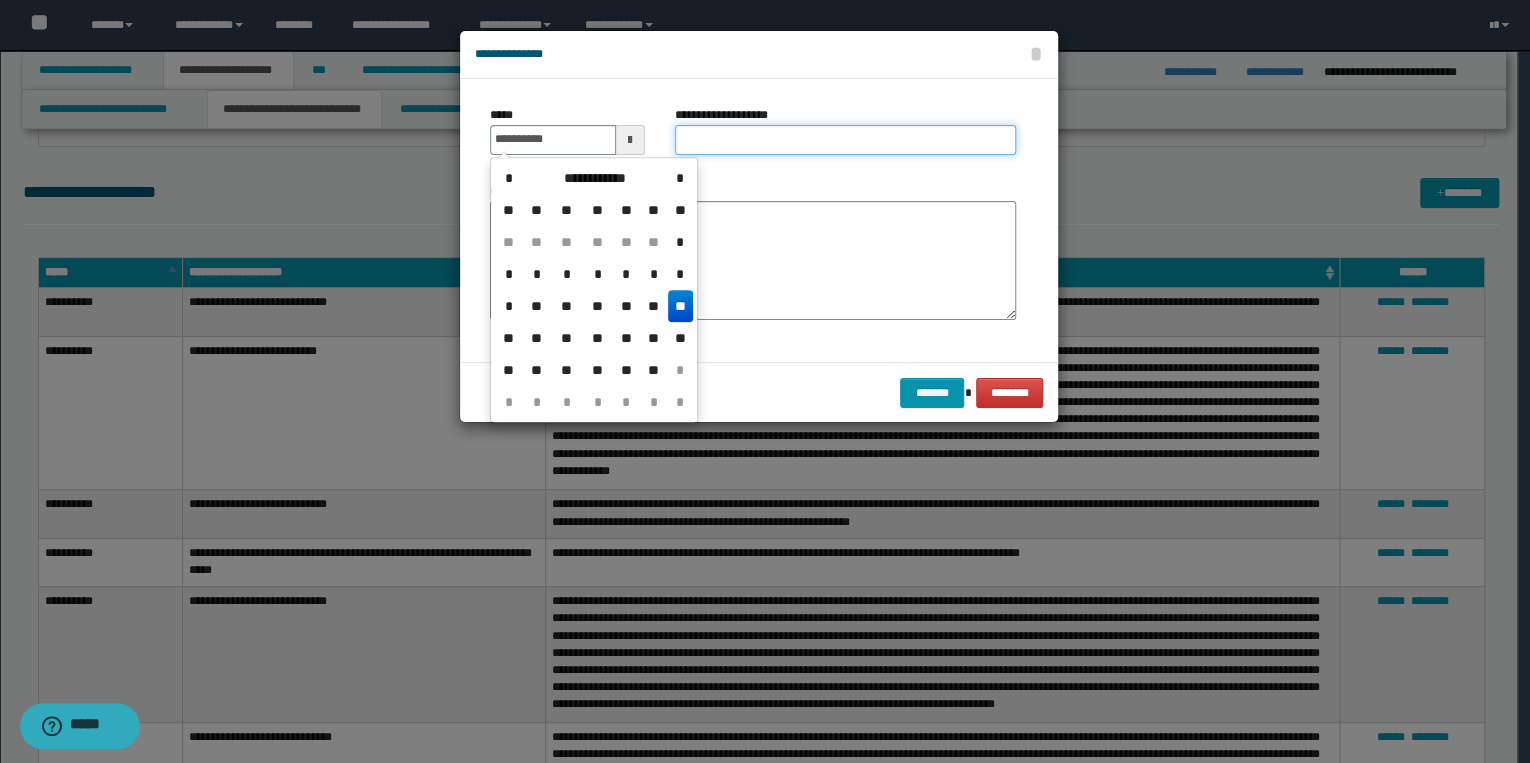 drag, startPoint x: 696, startPoint y: 143, endPoint x: 633, endPoint y: 180, distance: 73.061615 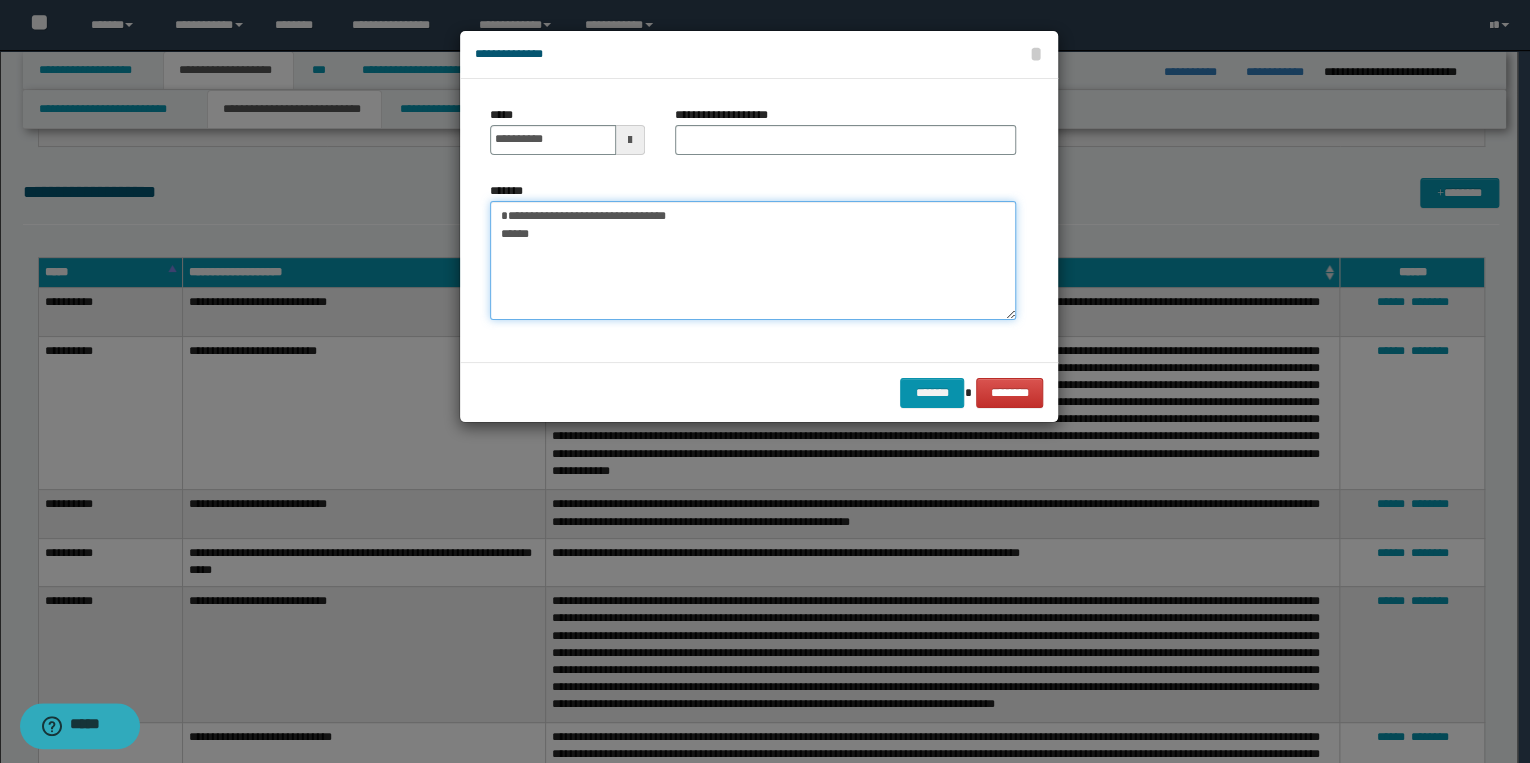drag, startPoint x: 513, startPoint y: 213, endPoint x: 694, endPoint y: 212, distance: 181.00276 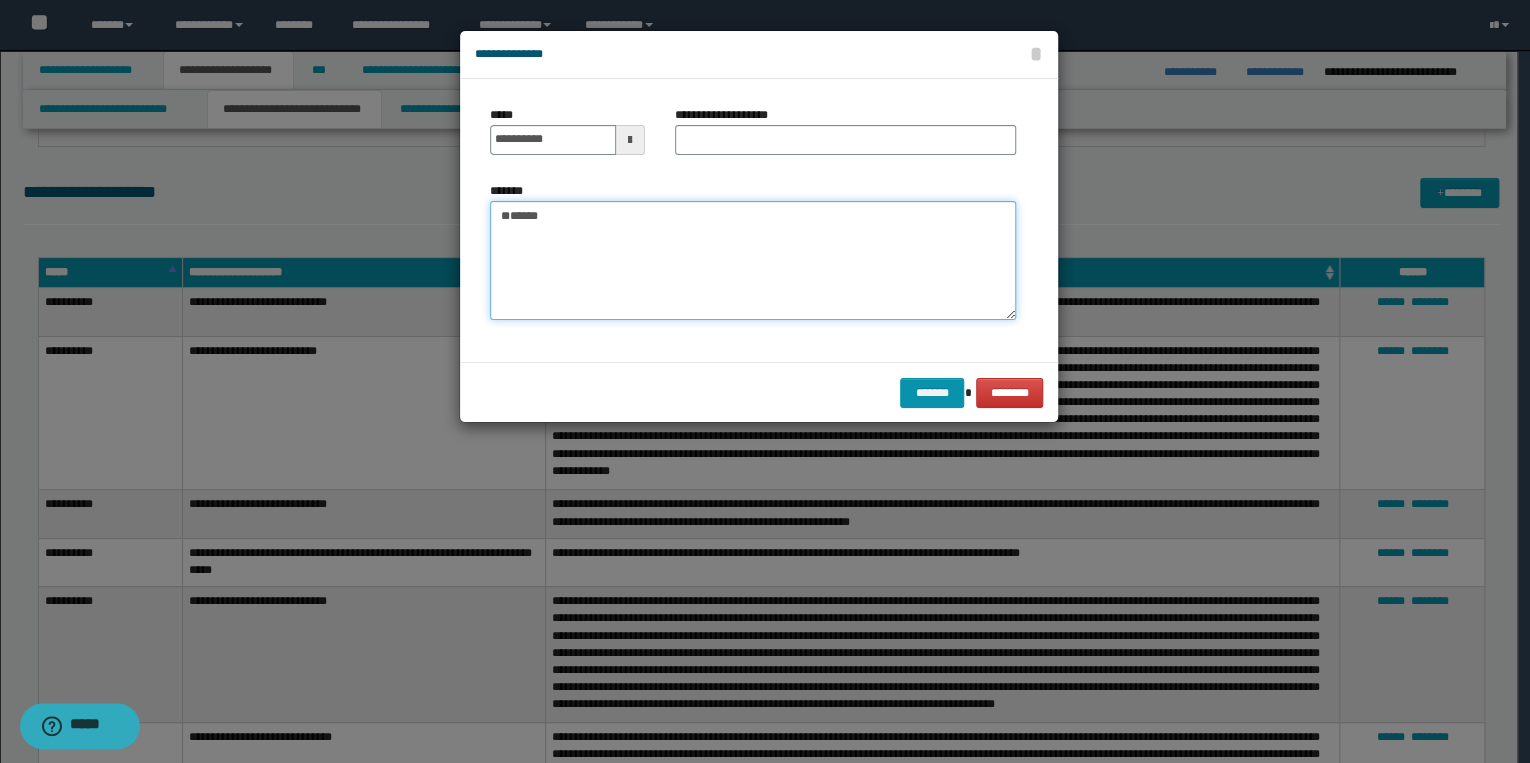 type on "*****" 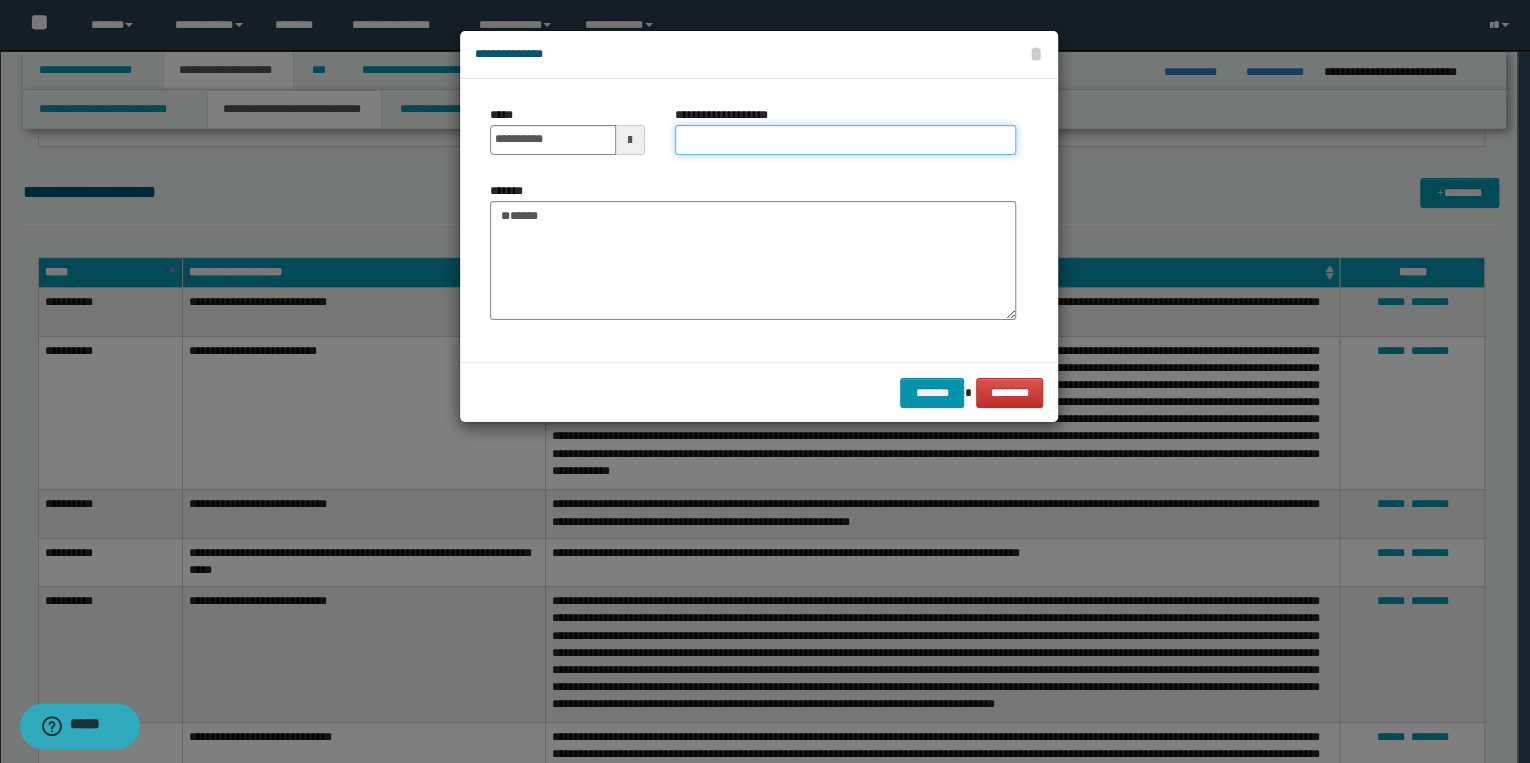 click on "**********" at bounding box center (845, 140) 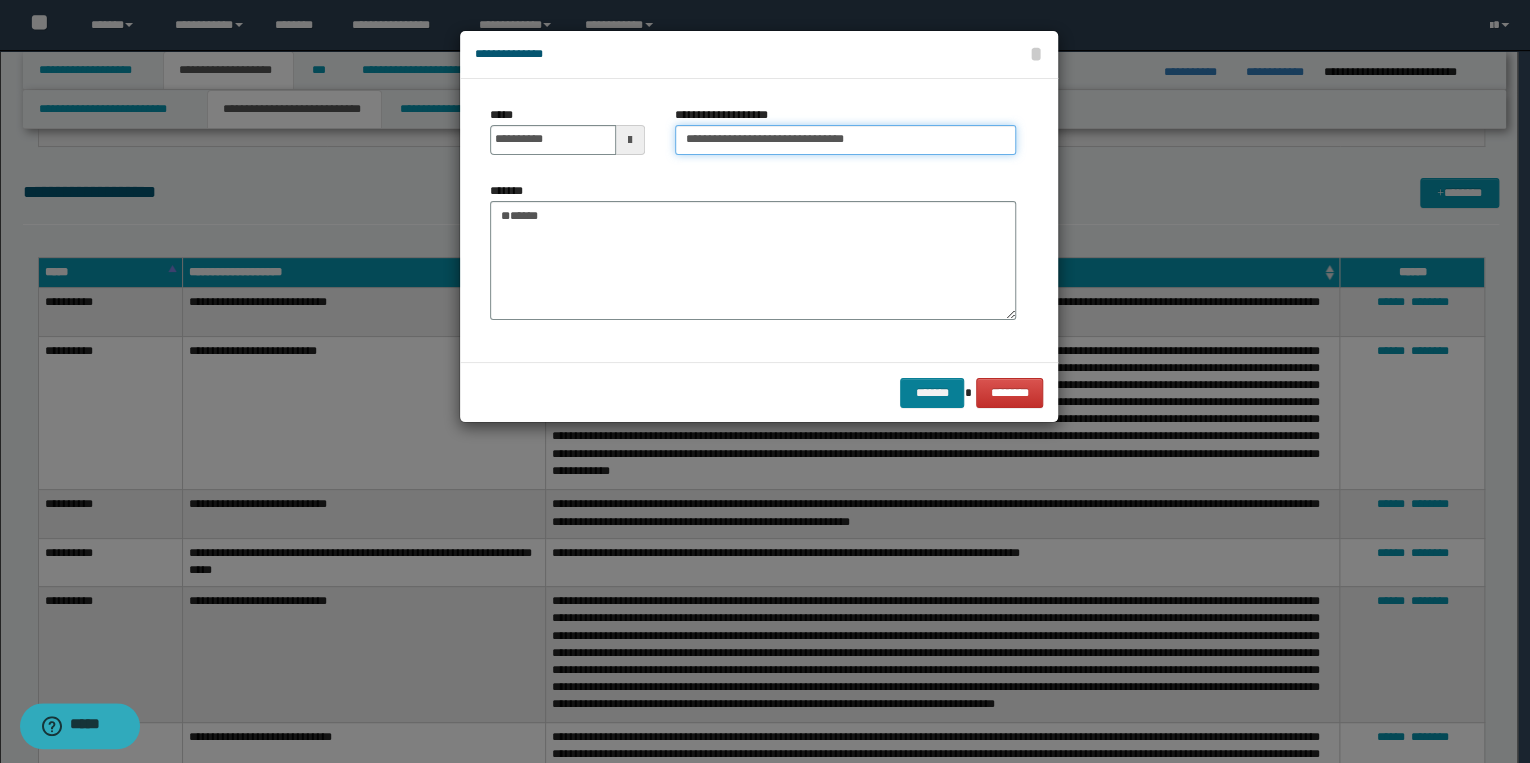 type on "**********" 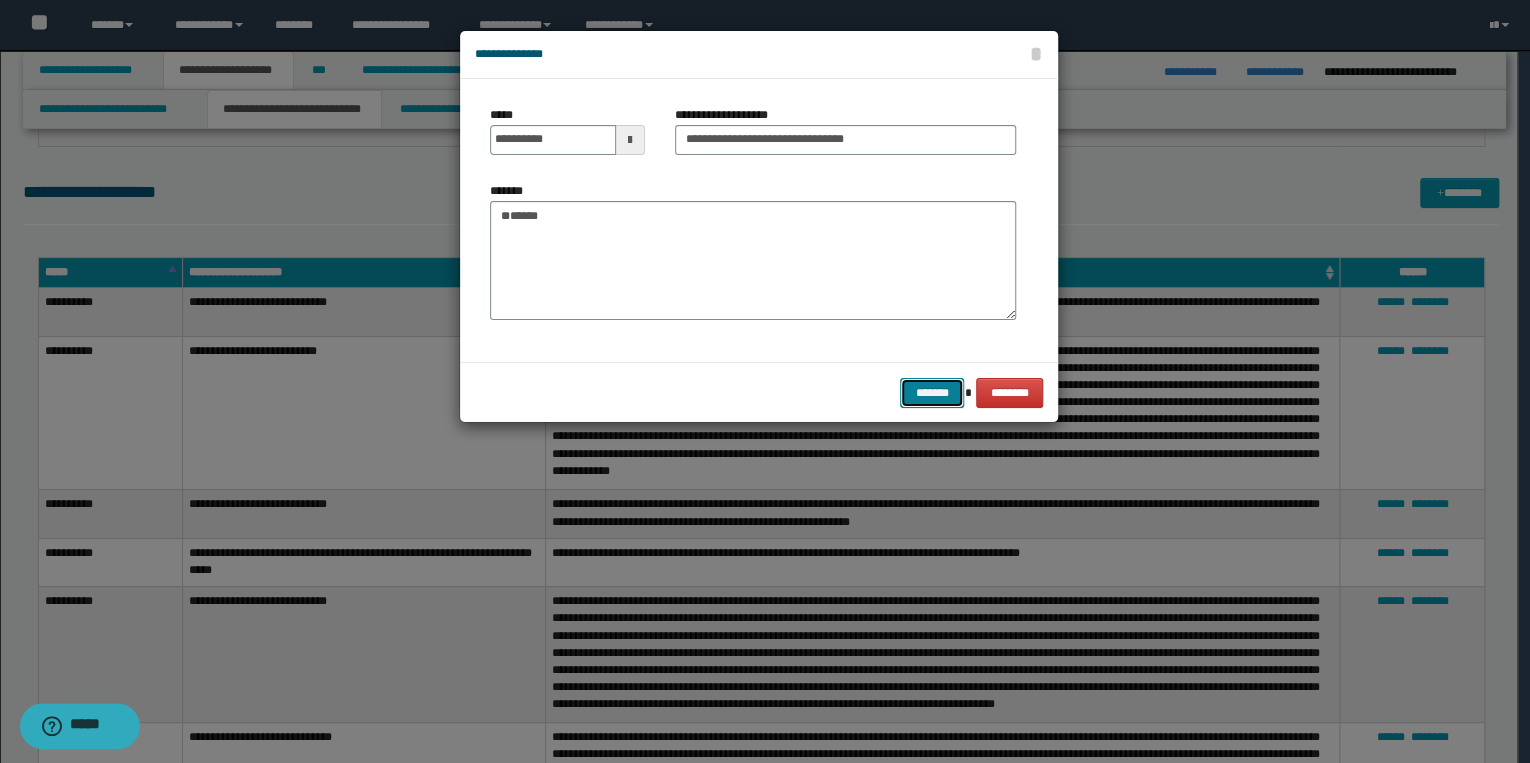 click on "*******" at bounding box center [932, 393] 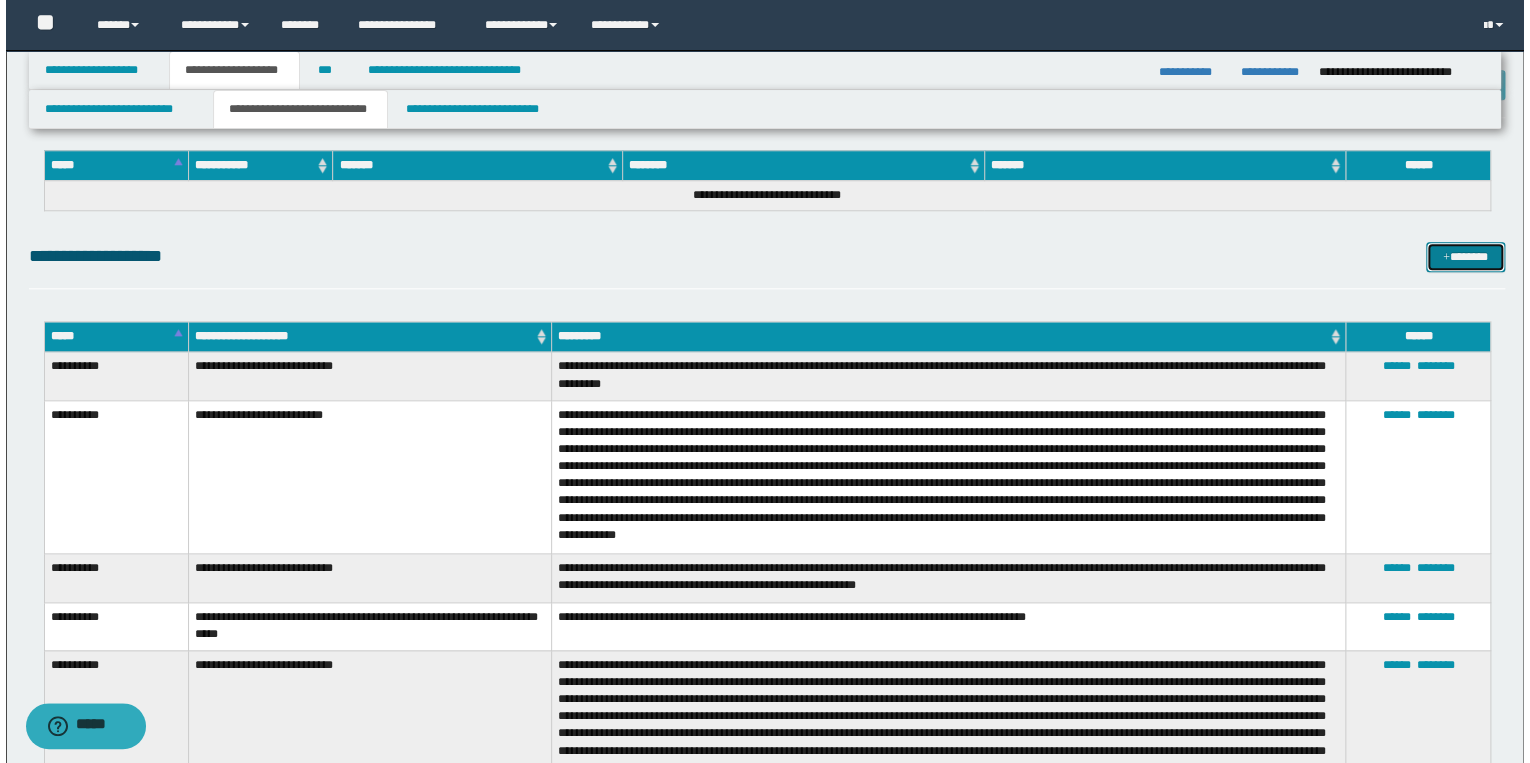 scroll, scrollTop: 4720, scrollLeft: 0, axis: vertical 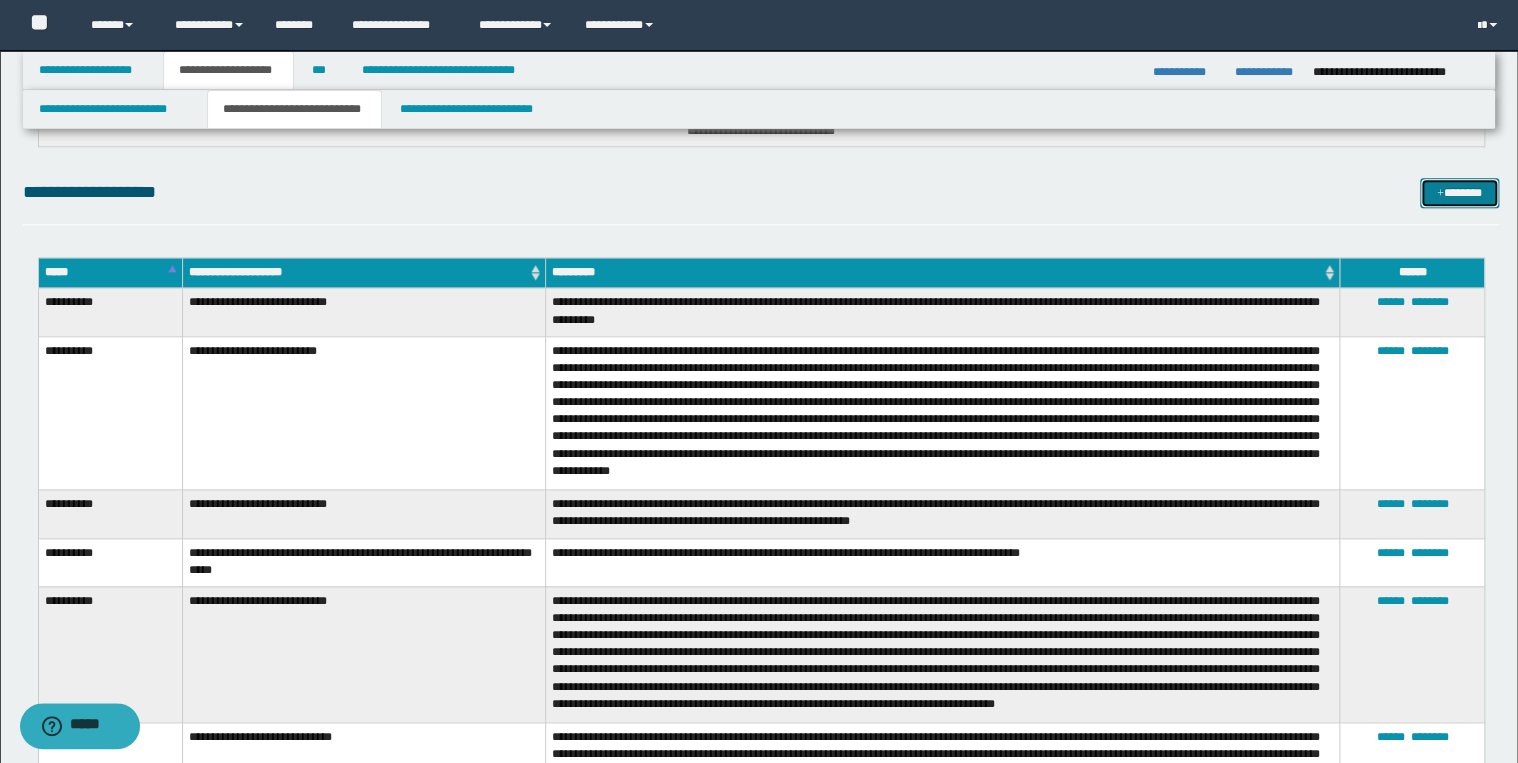 click on "*******" at bounding box center [1459, 193] 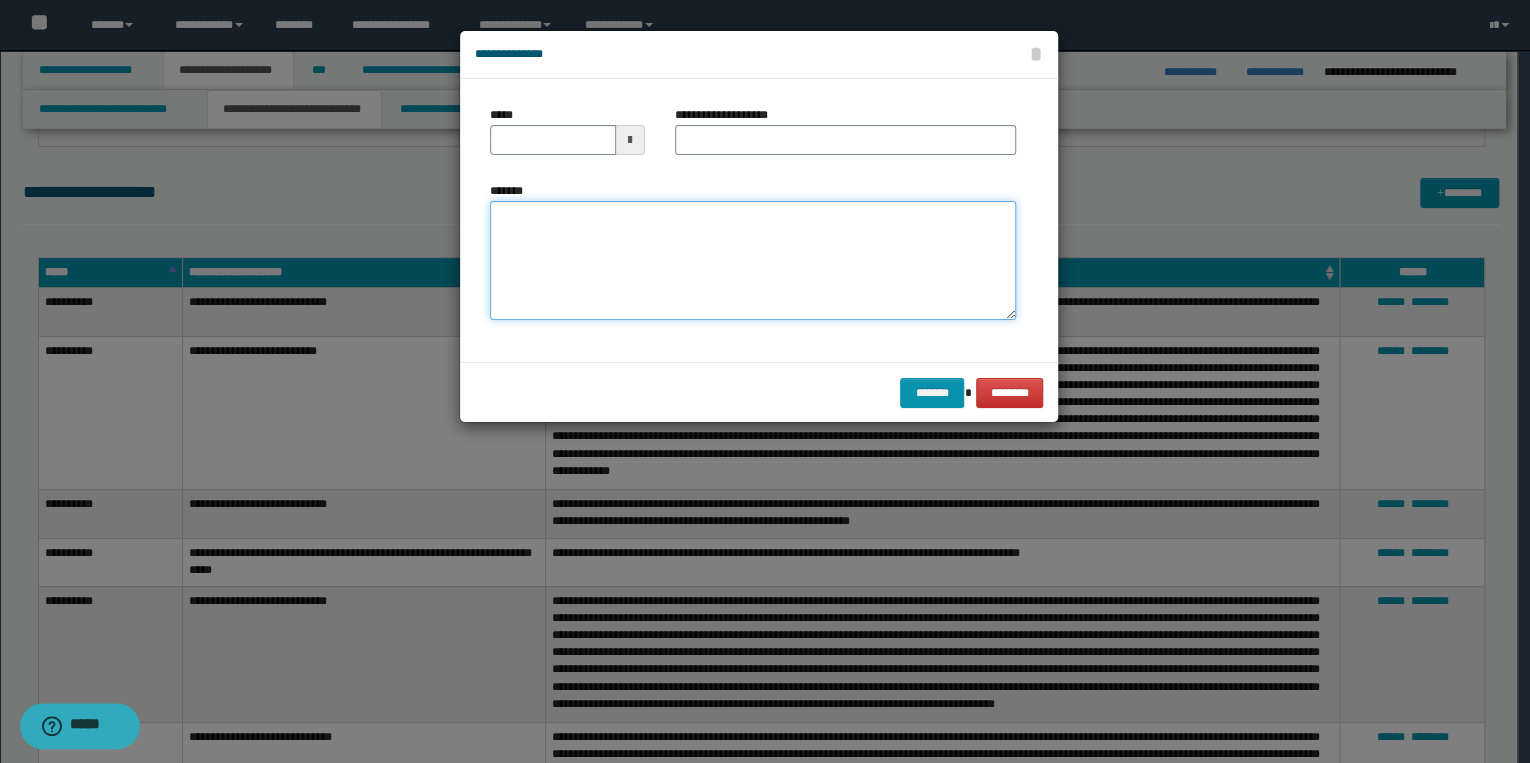 click on "*******" at bounding box center [753, 261] 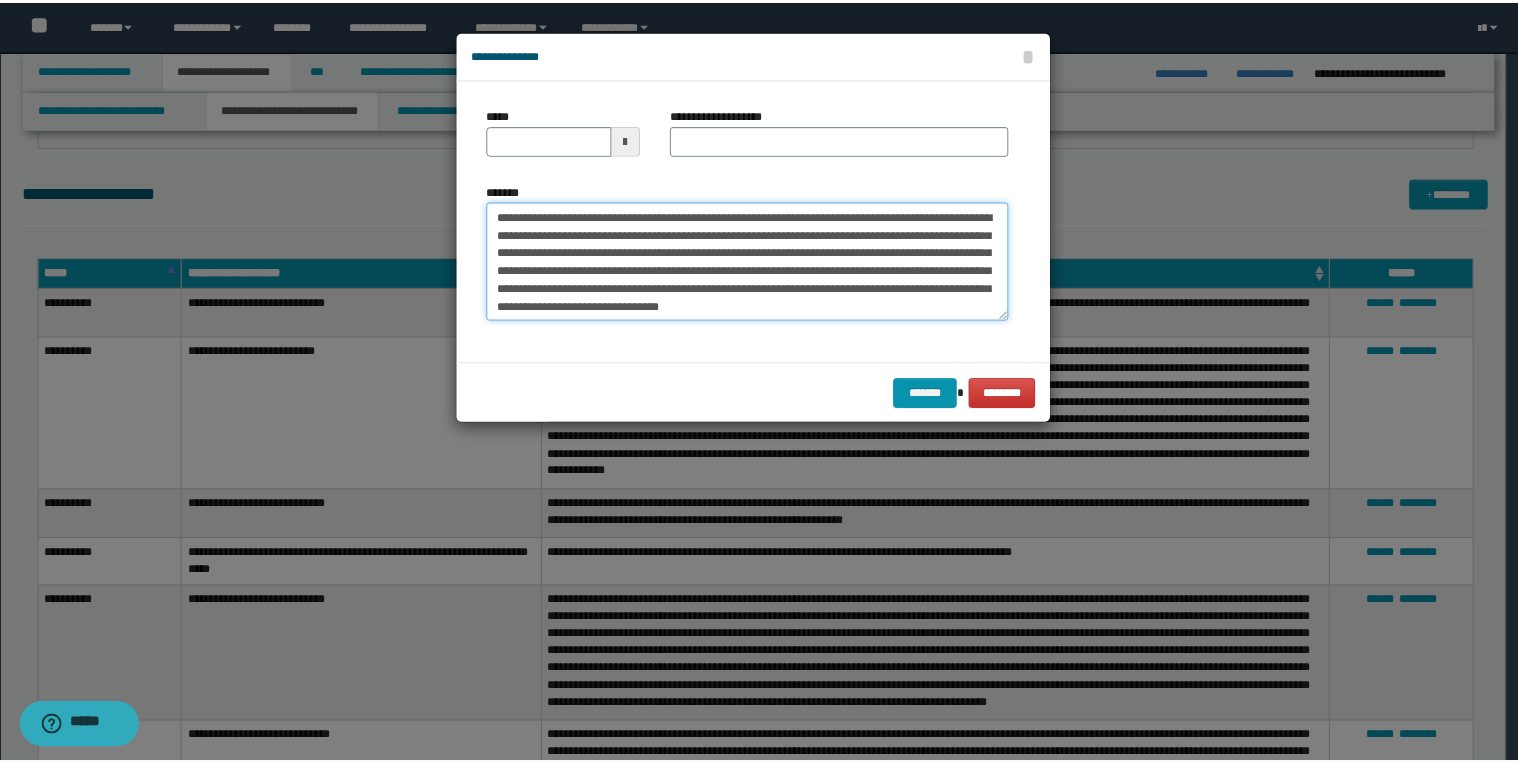 scroll, scrollTop: 0, scrollLeft: 0, axis: both 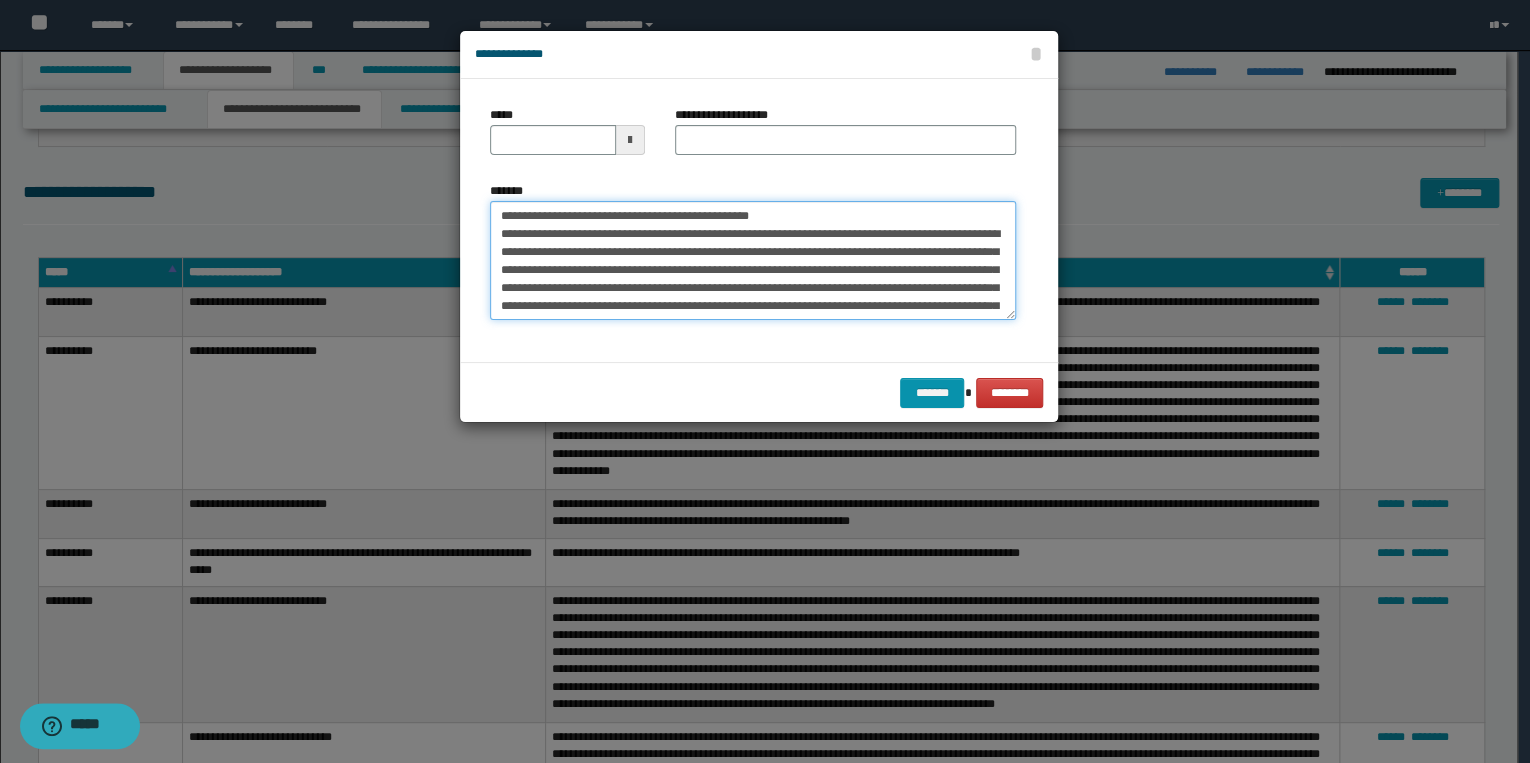 drag, startPoint x: 560, startPoint y: 214, endPoint x: 493, endPoint y: 214, distance: 67 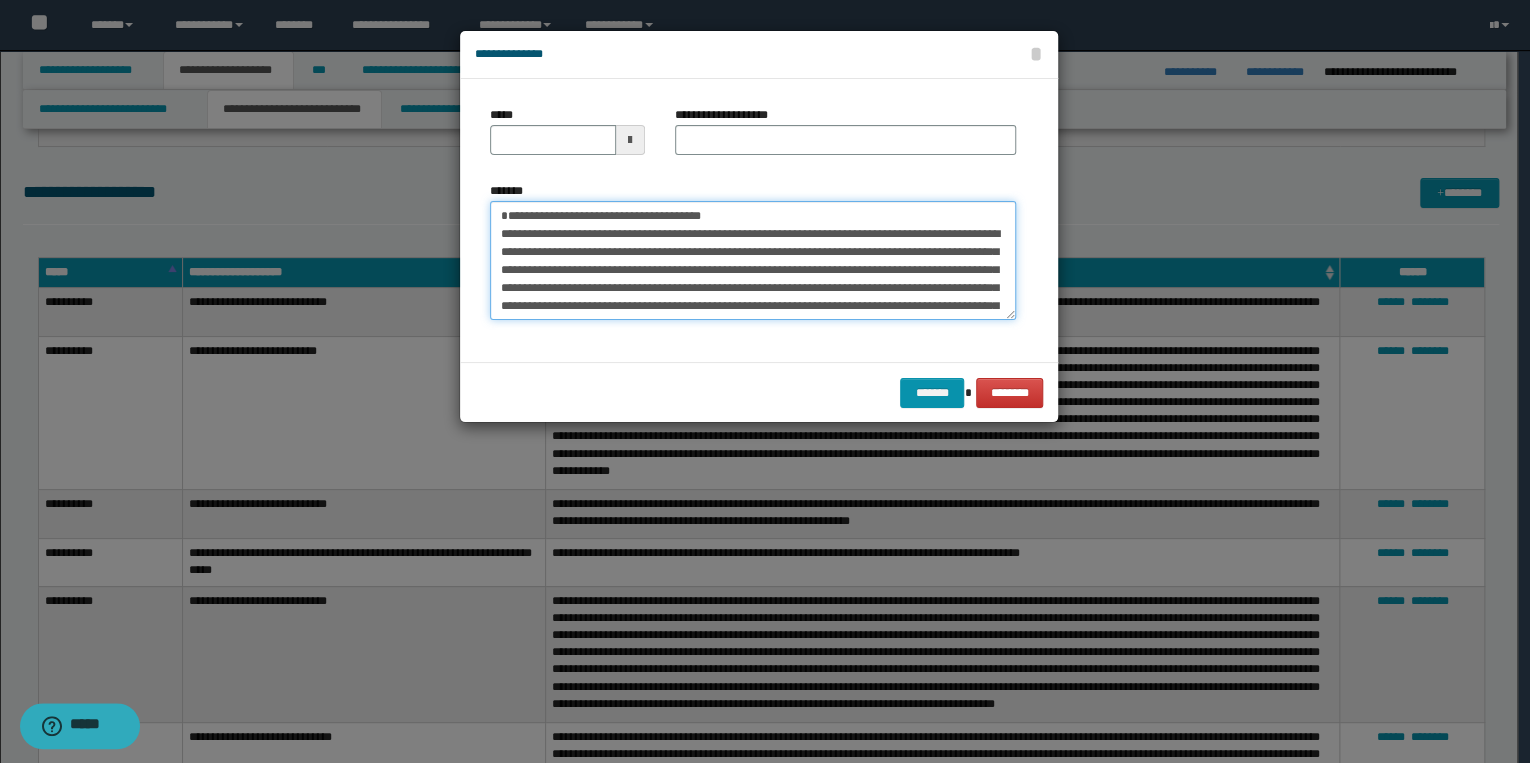 type 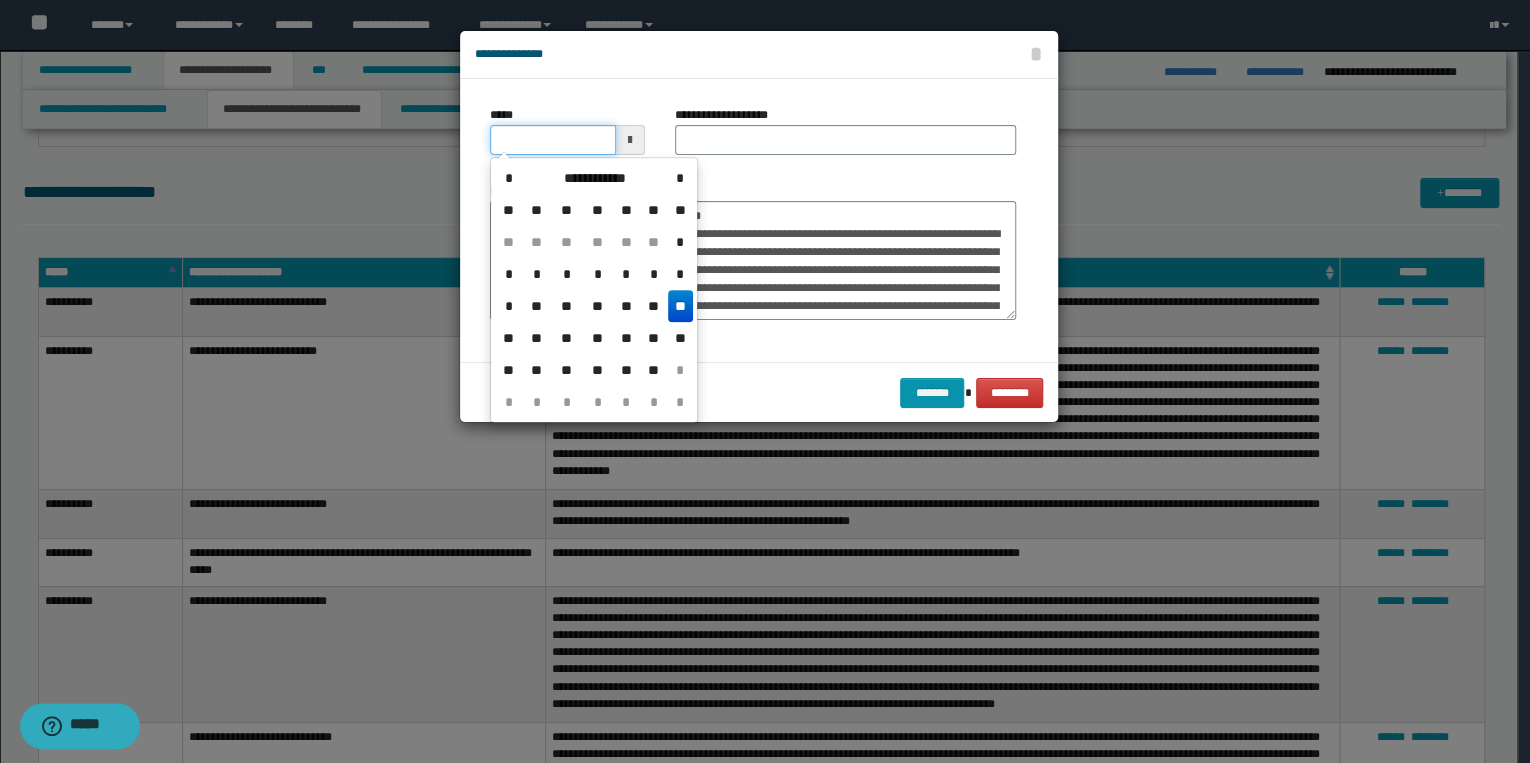 click on "*****" at bounding box center (553, 140) 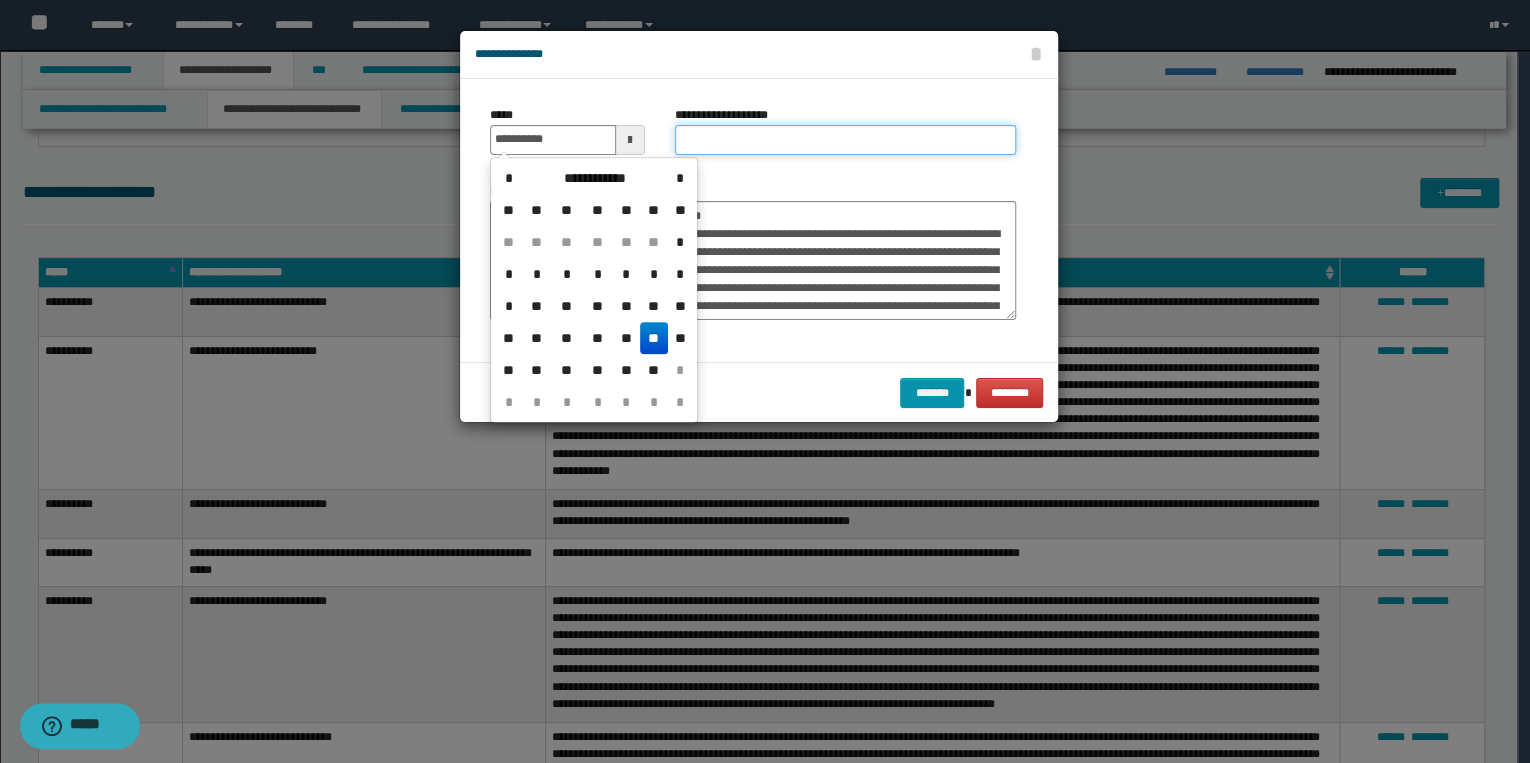 type on "**********" 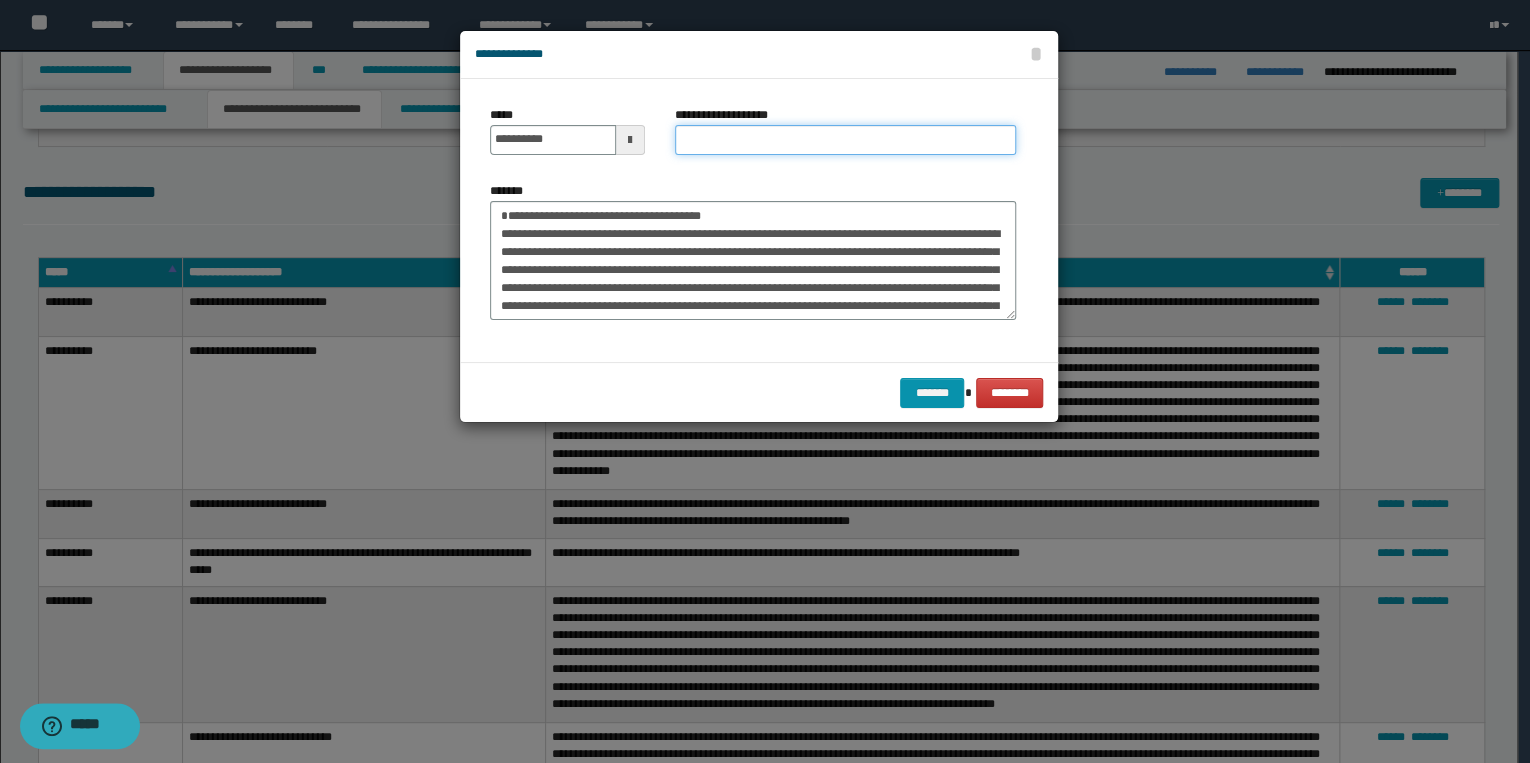 drag, startPoint x: 690, startPoint y: 140, endPoint x: 626, endPoint y: 176, distance: 73.43024 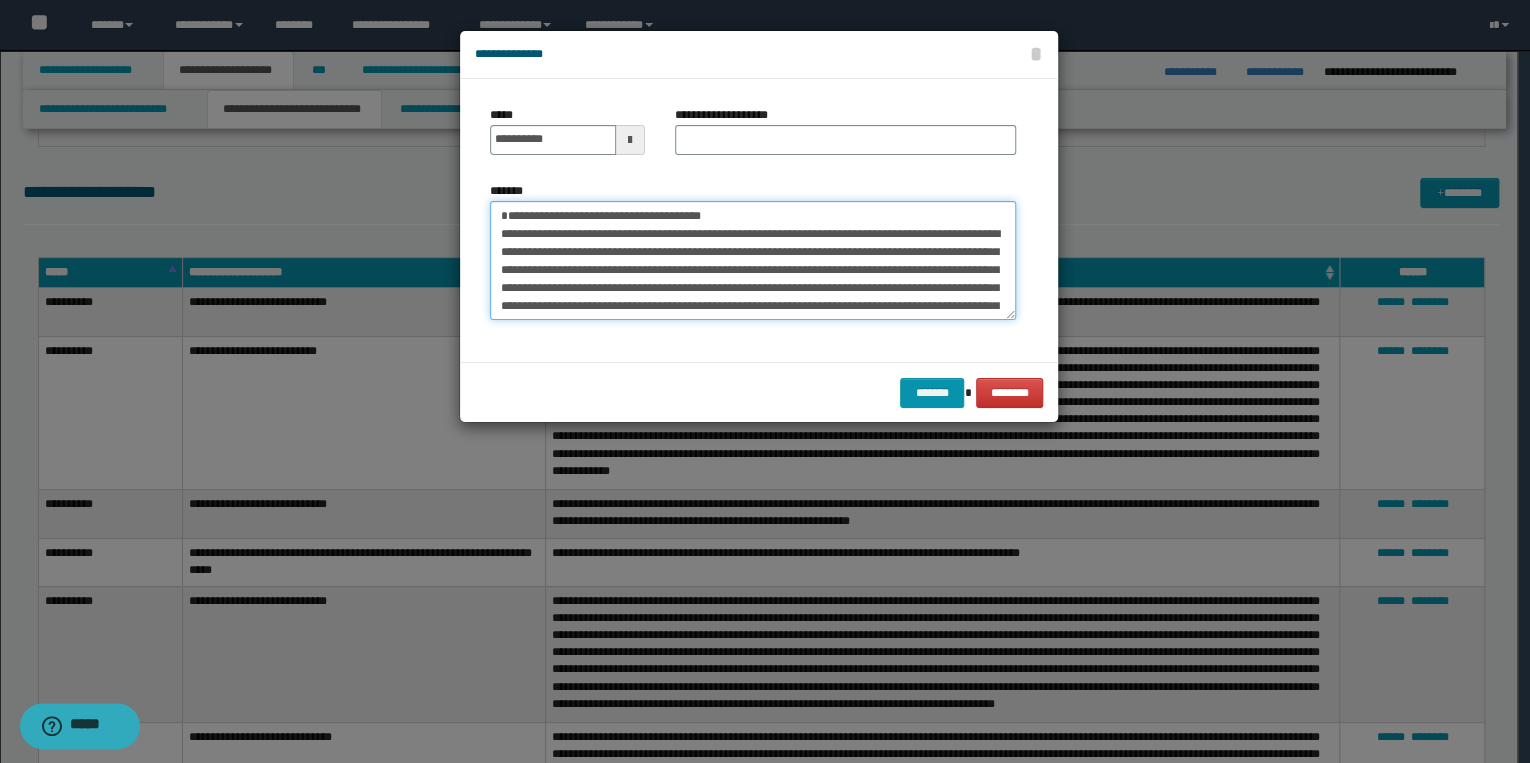 drag, startPoint x: 501, startPoint y: 216, endPoint x: 757, endPoint y: 212, distance: 256.03125 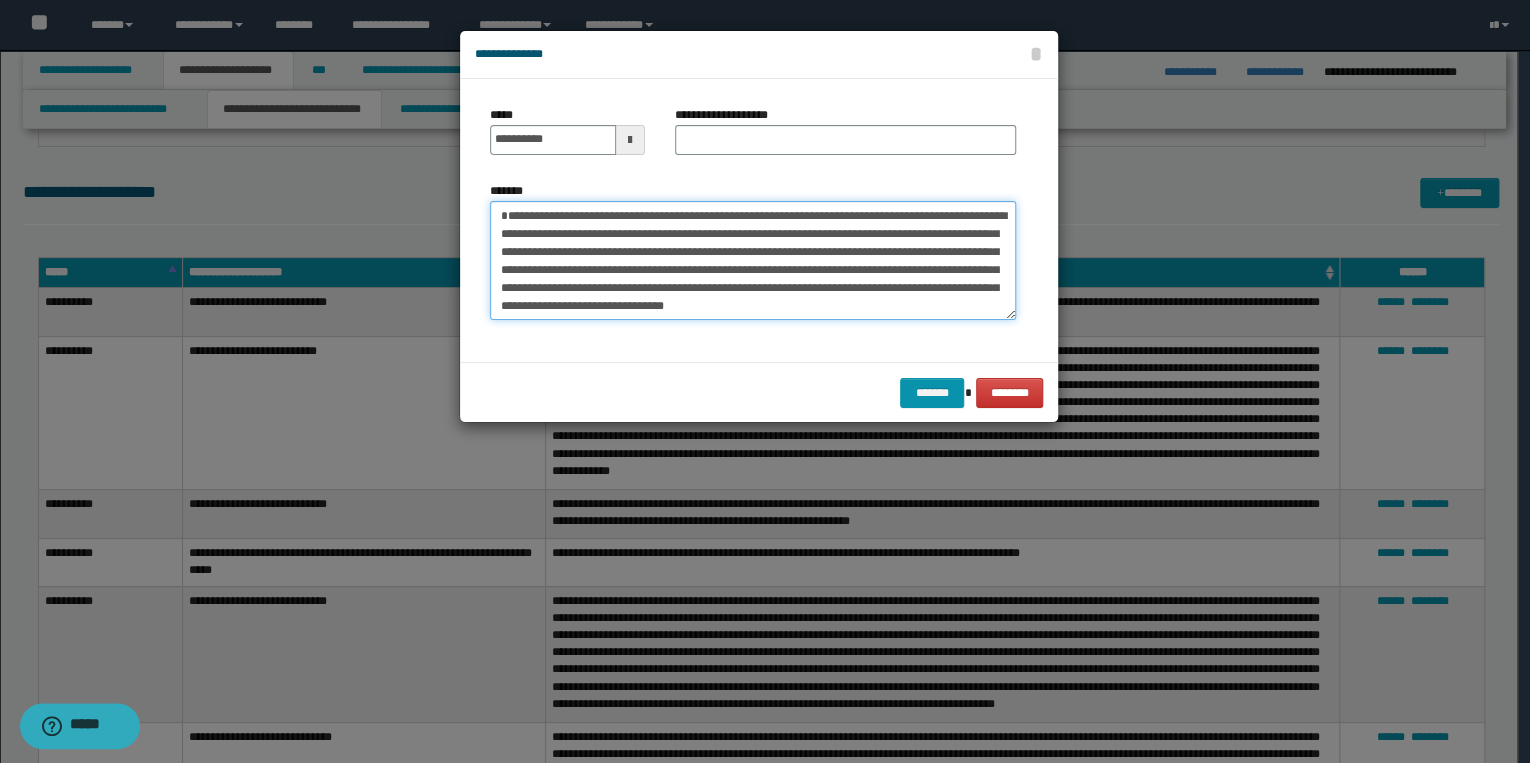 type on "**********" 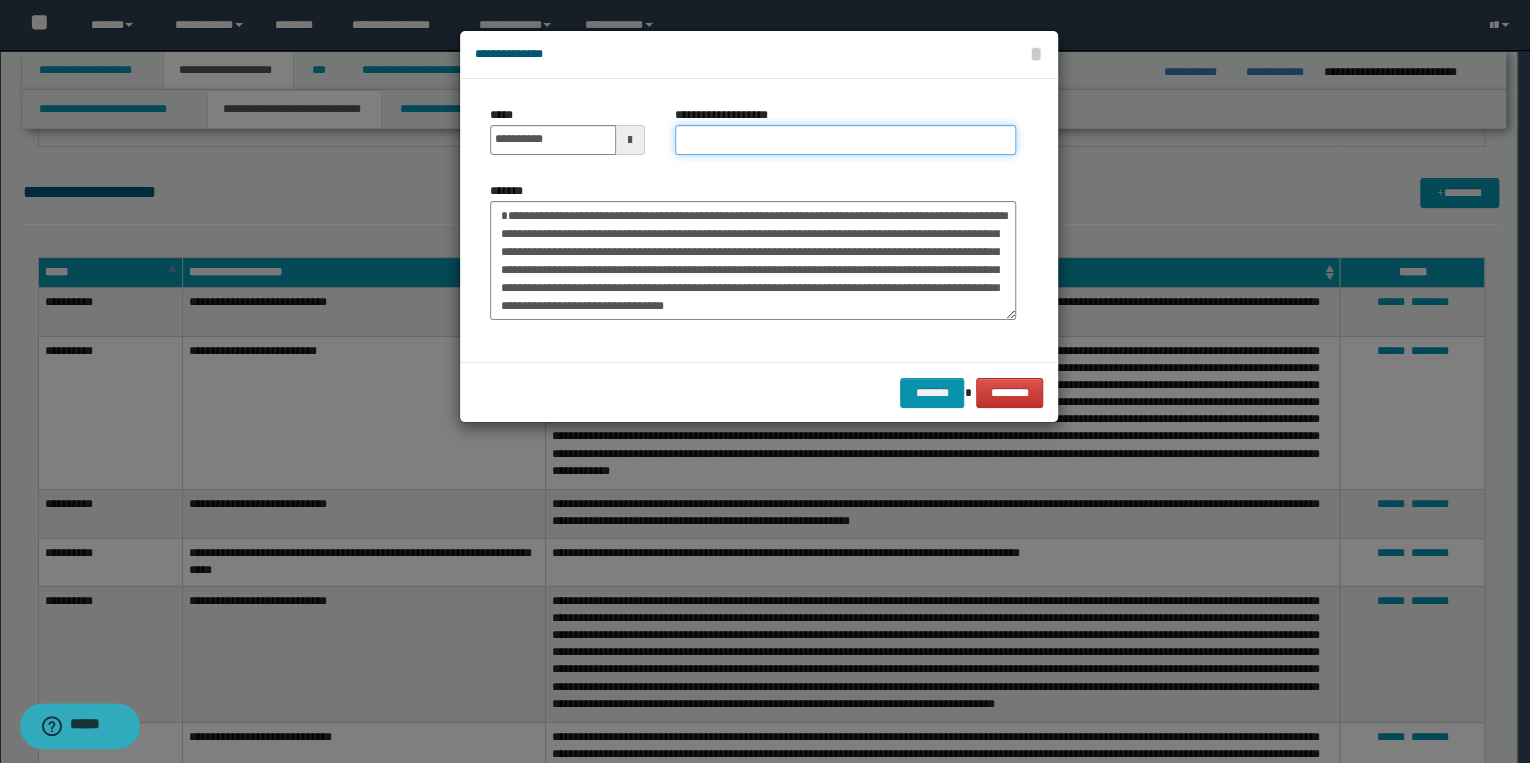 click on "**********" at bounding box center (845, 140) 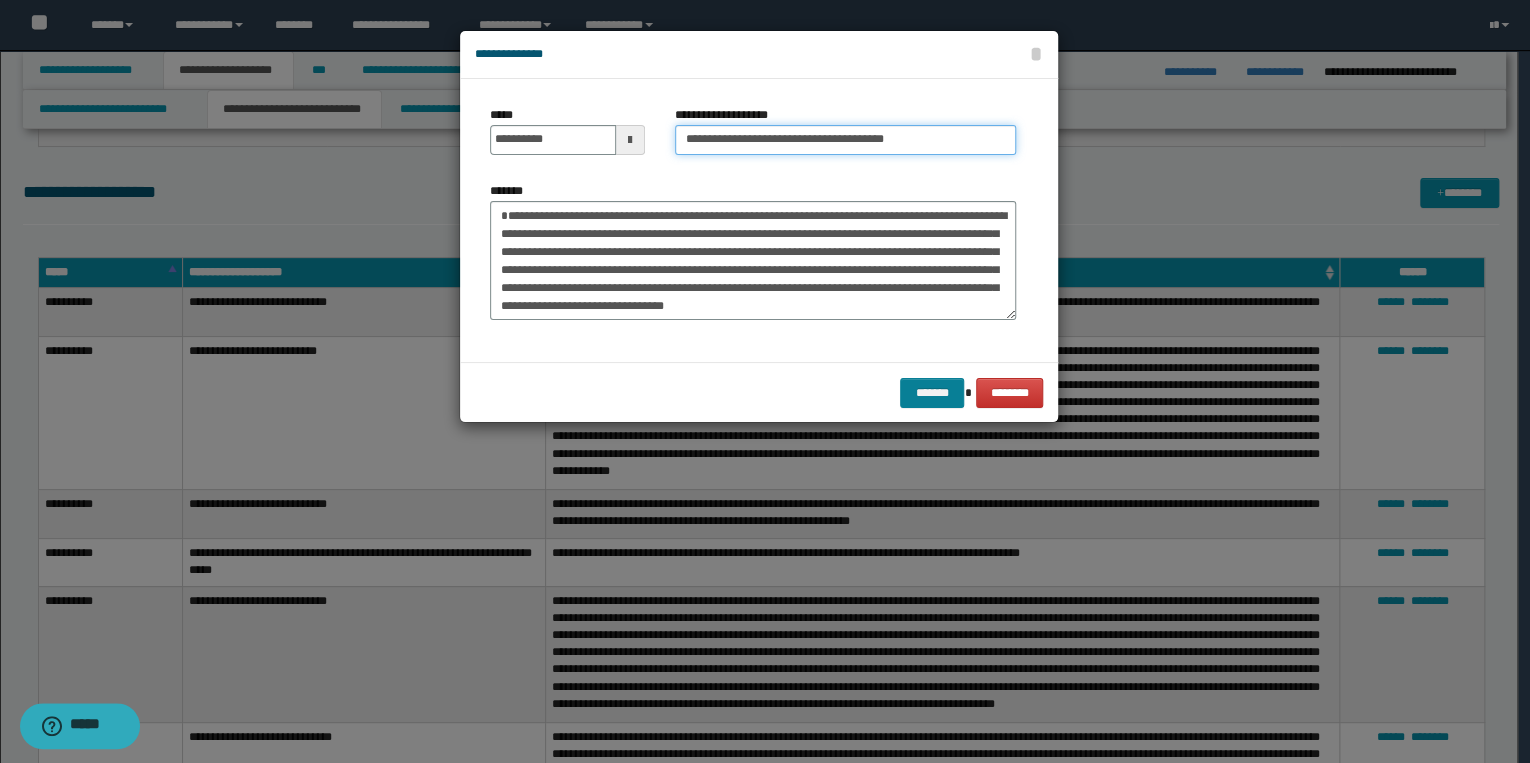 type on "**********" 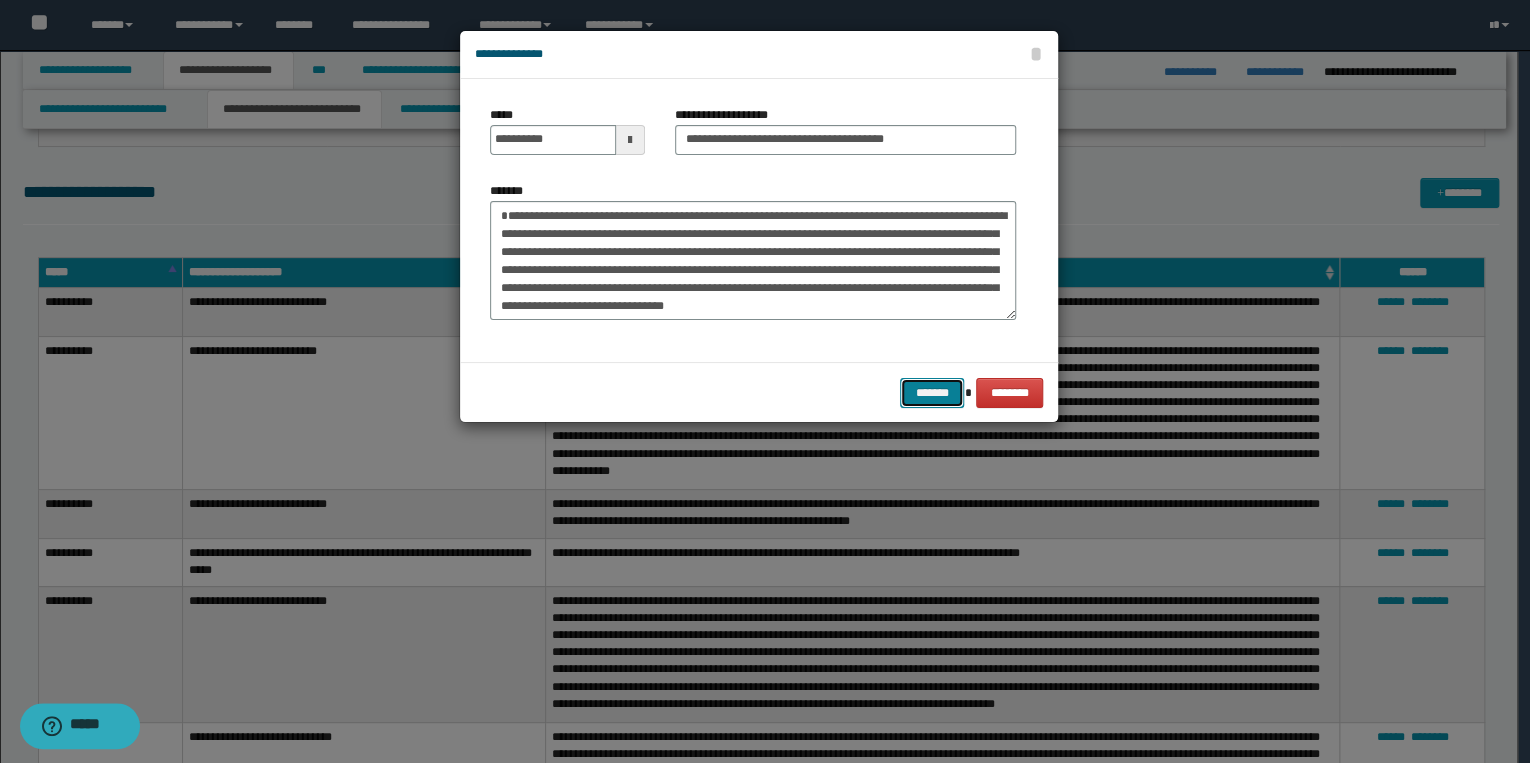 click on "*******" at bounding box center (932, 393) 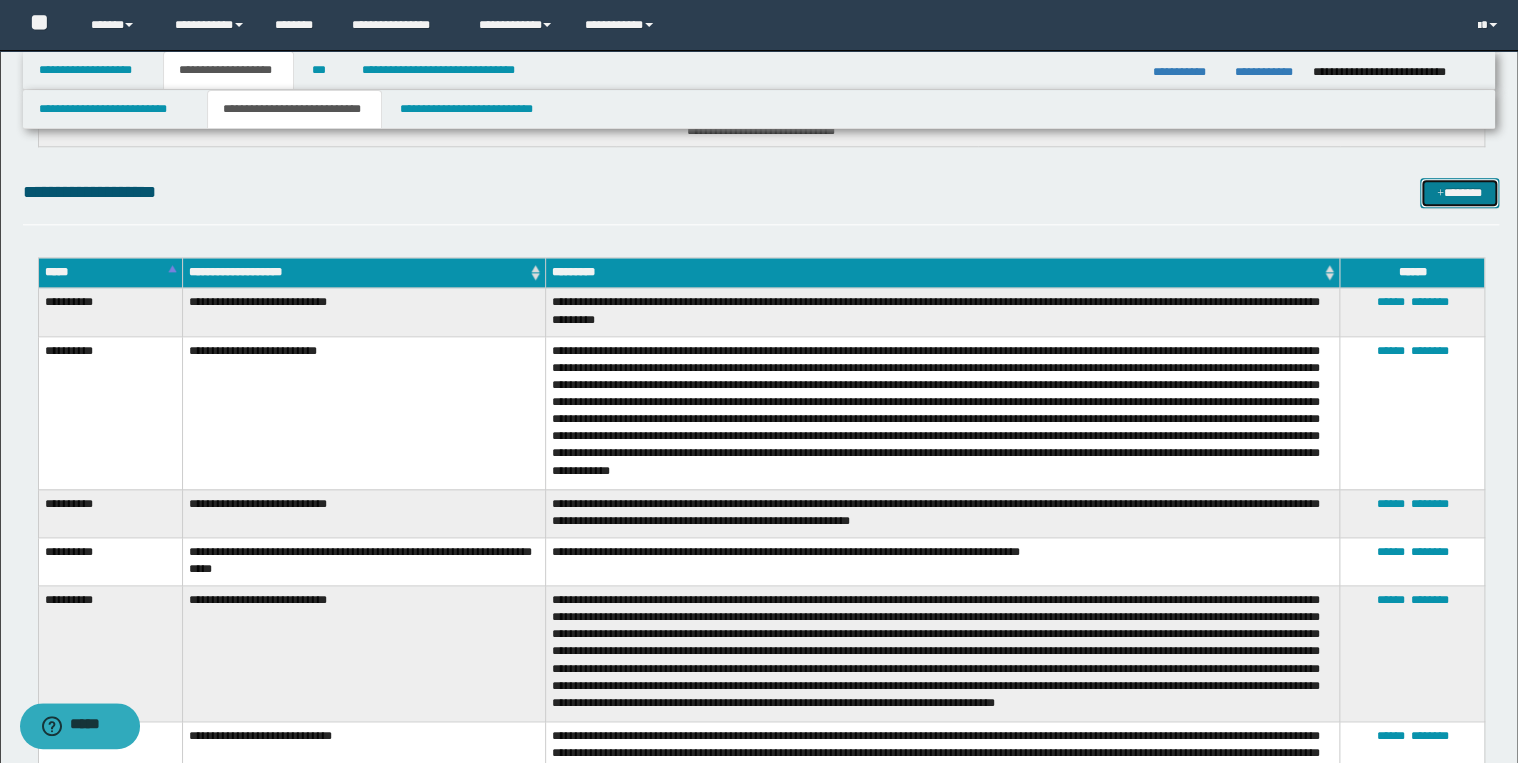 click at bounding box center [1440, 194] 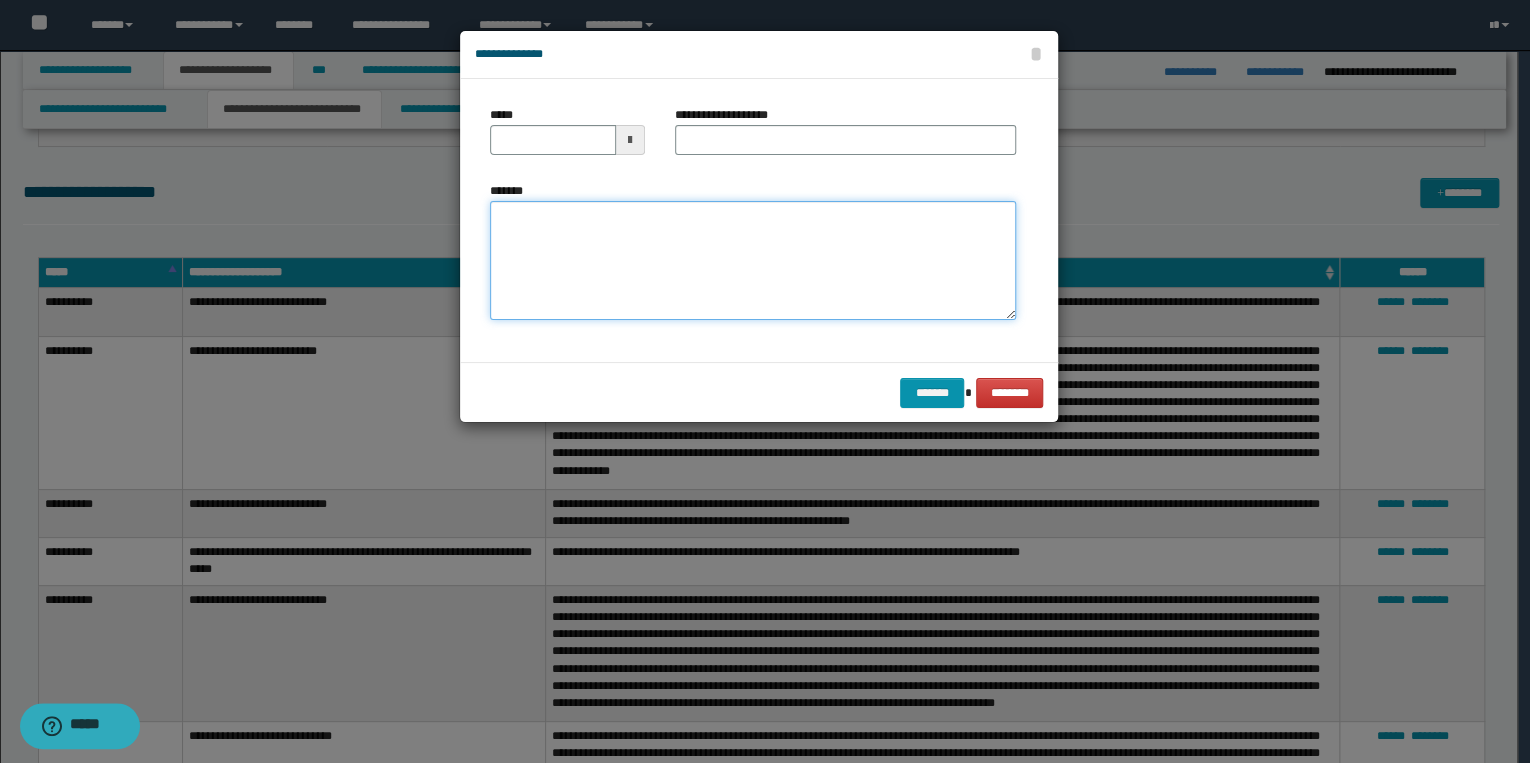 click on "*******" at bounding box center (753, 261) 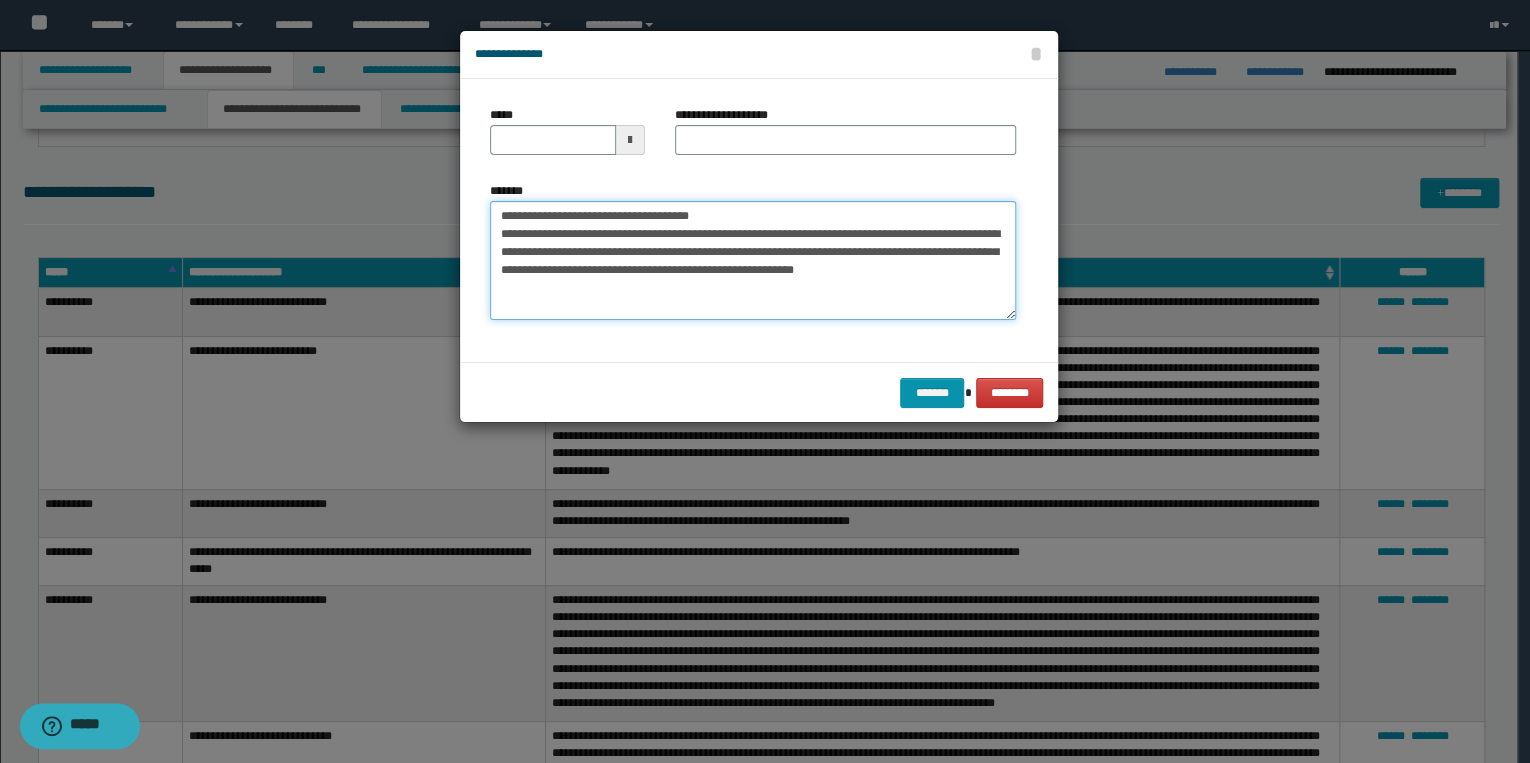 drag, startPoint x: 560, startPoint y: 215, endPoint x: 496, endPoint y: 212, distance: 64.070274 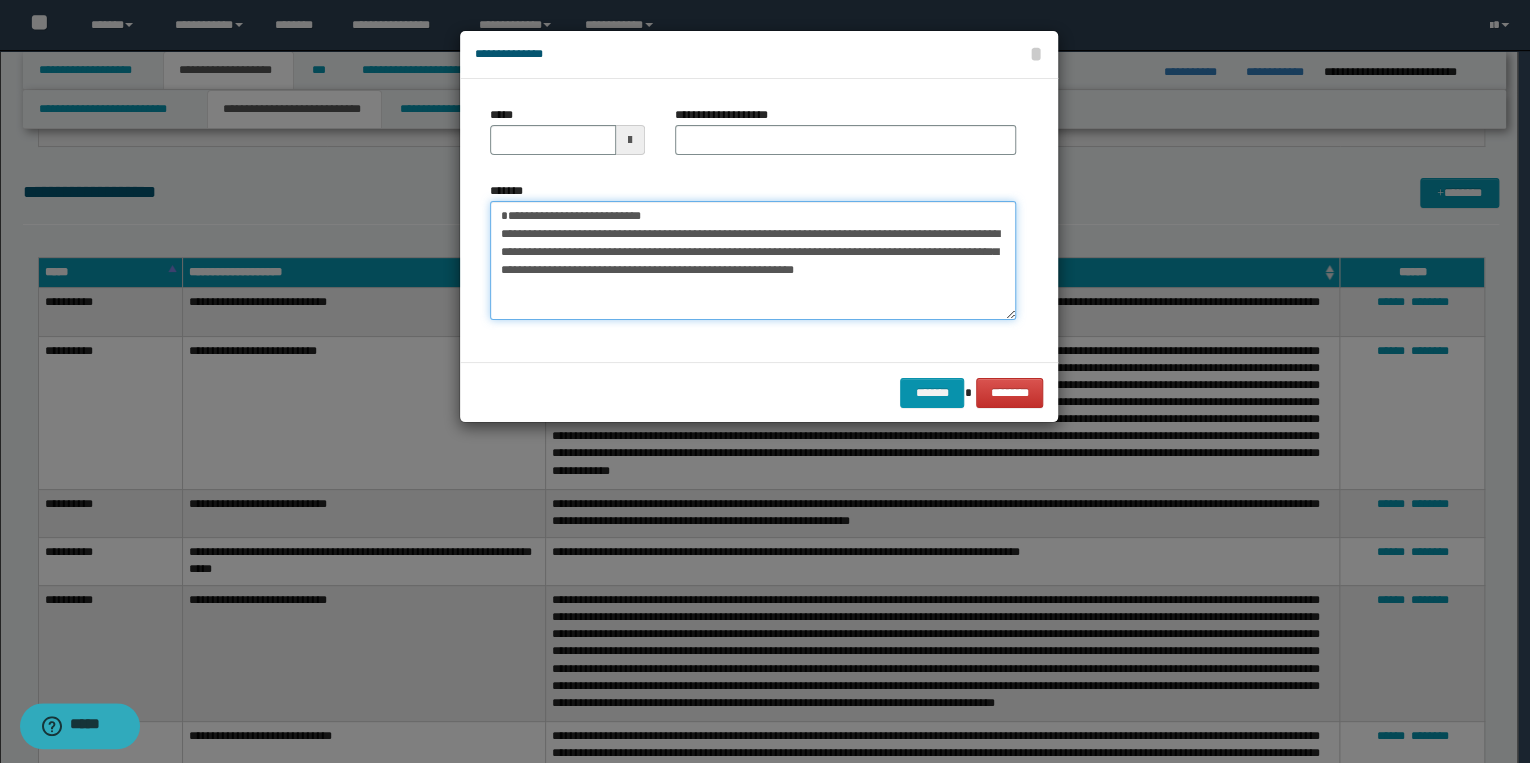 type 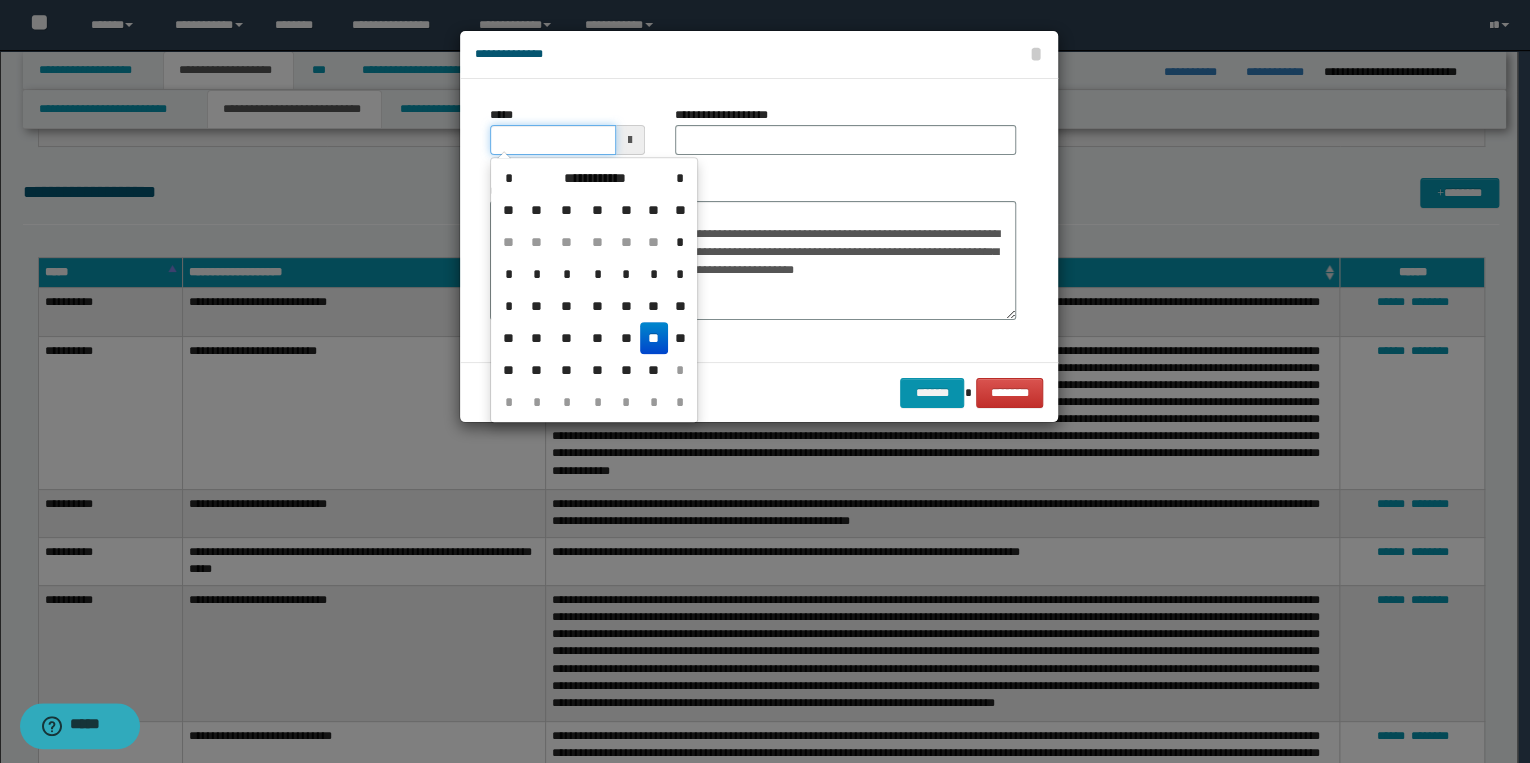 click on "*****" at bounding box center (553, 140) 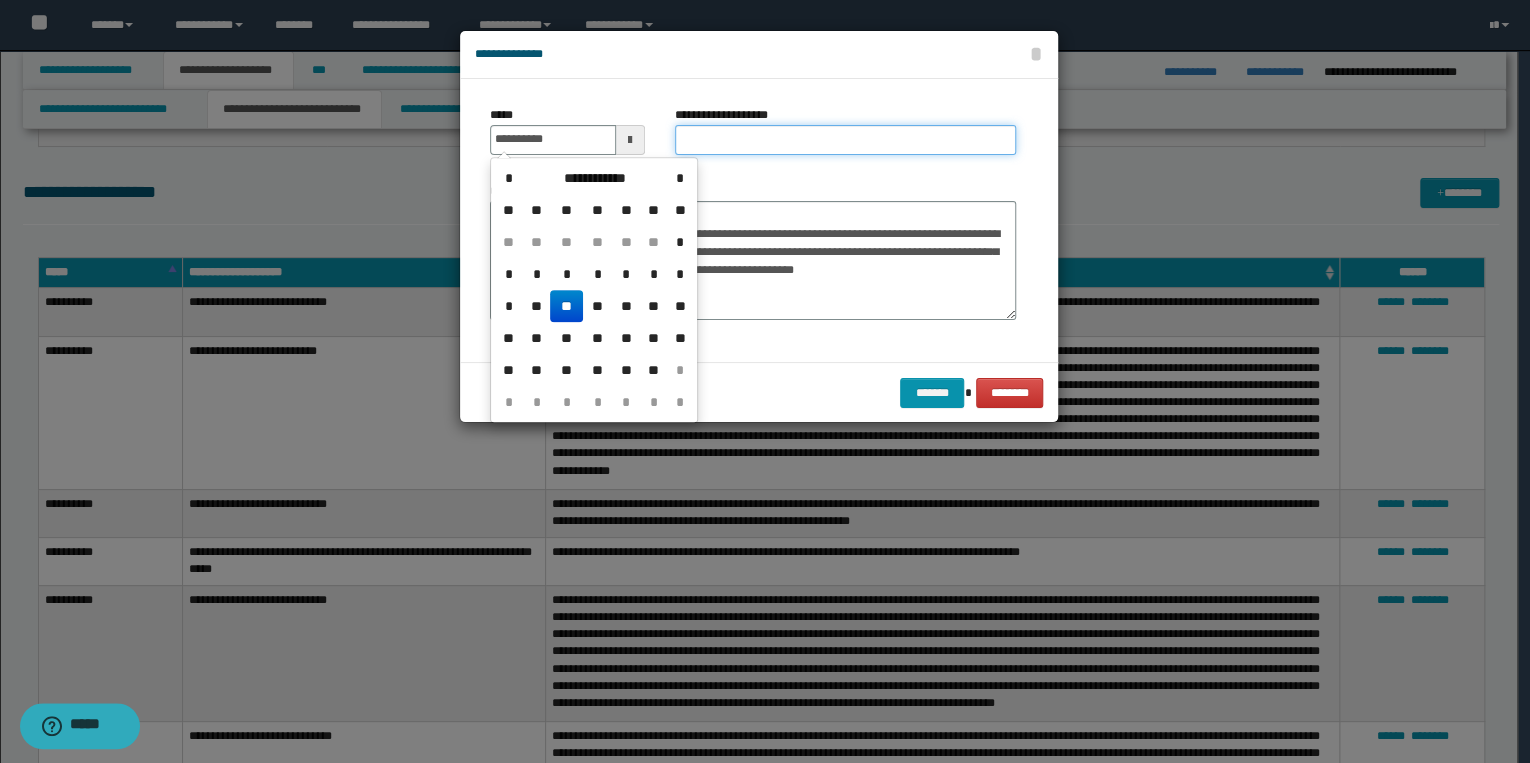 type on "**********" 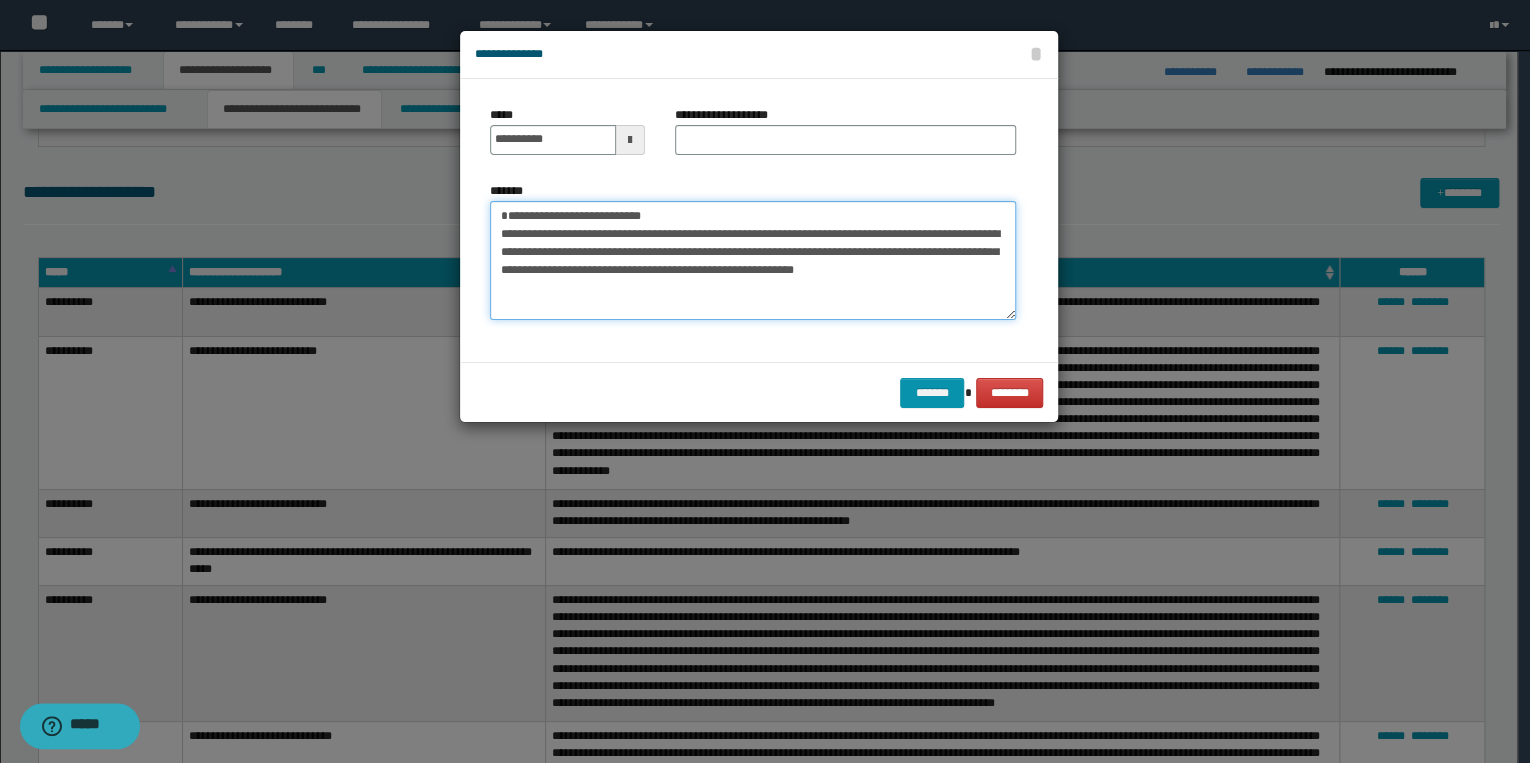 drag, startPoint x: 500, startPoint y: 220, endPoint x: 667, endPoint y: 217, distance: 167.02695 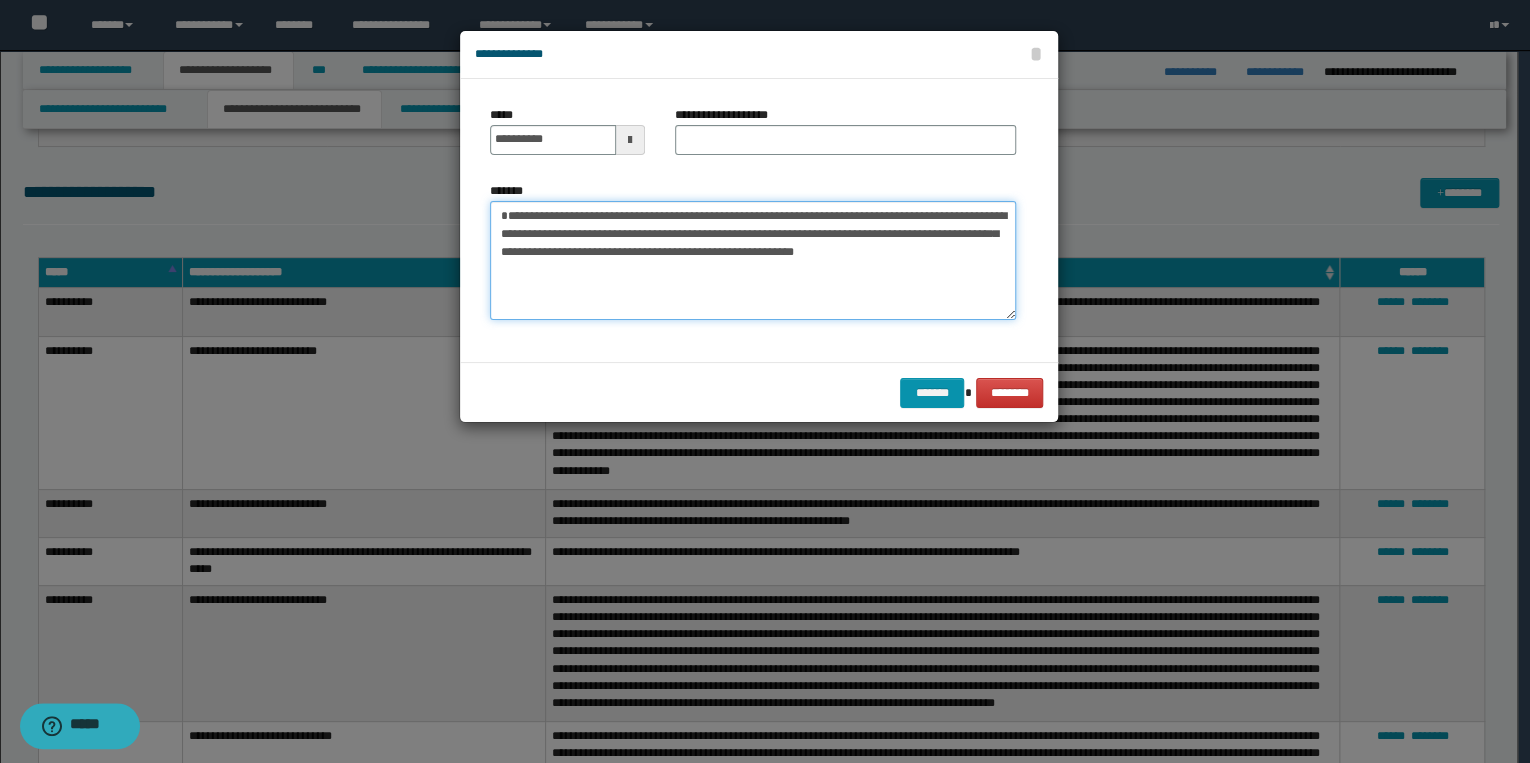 type on "**********" 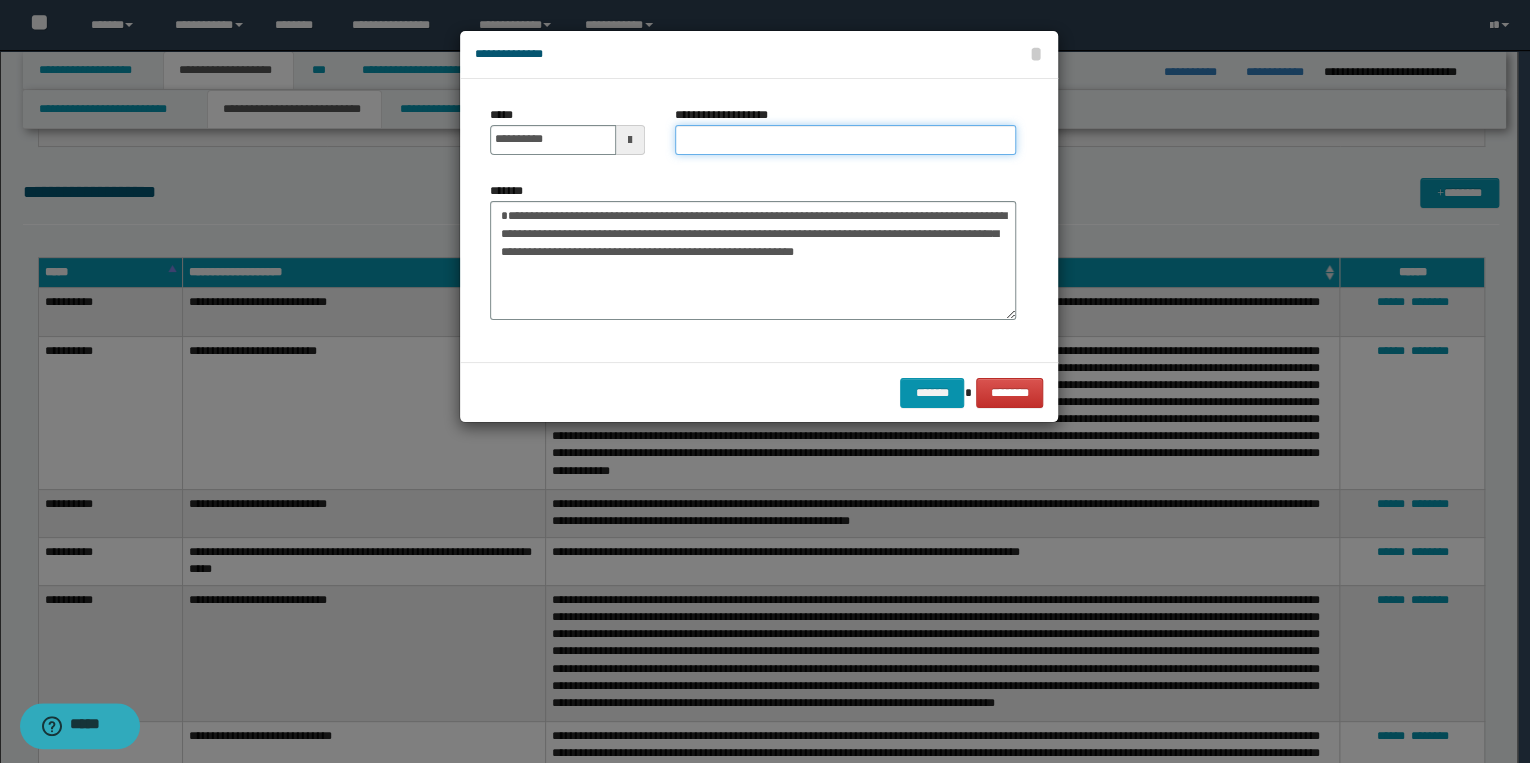 click on "**********" at bounding box center (845, 140) 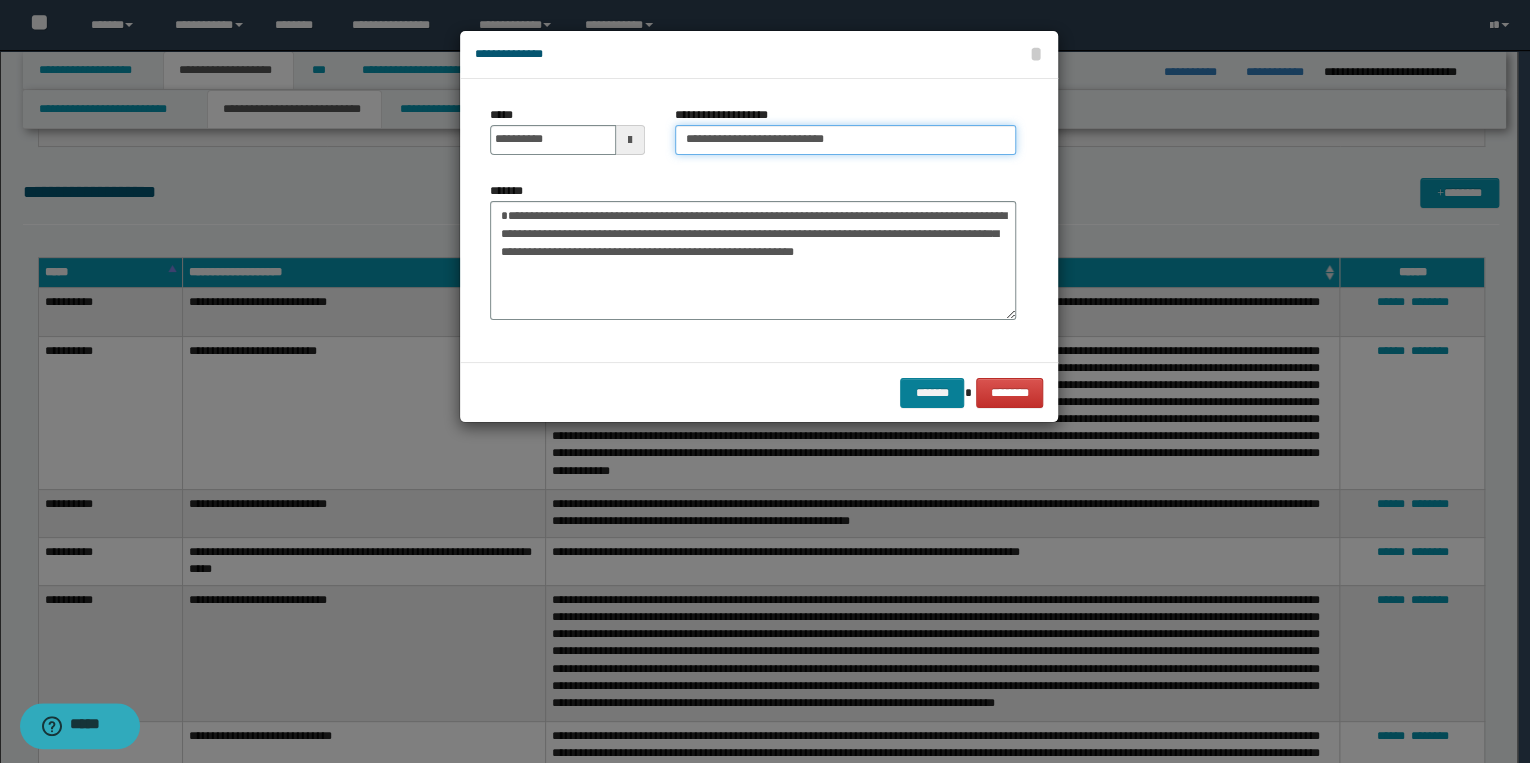 type on "**********" 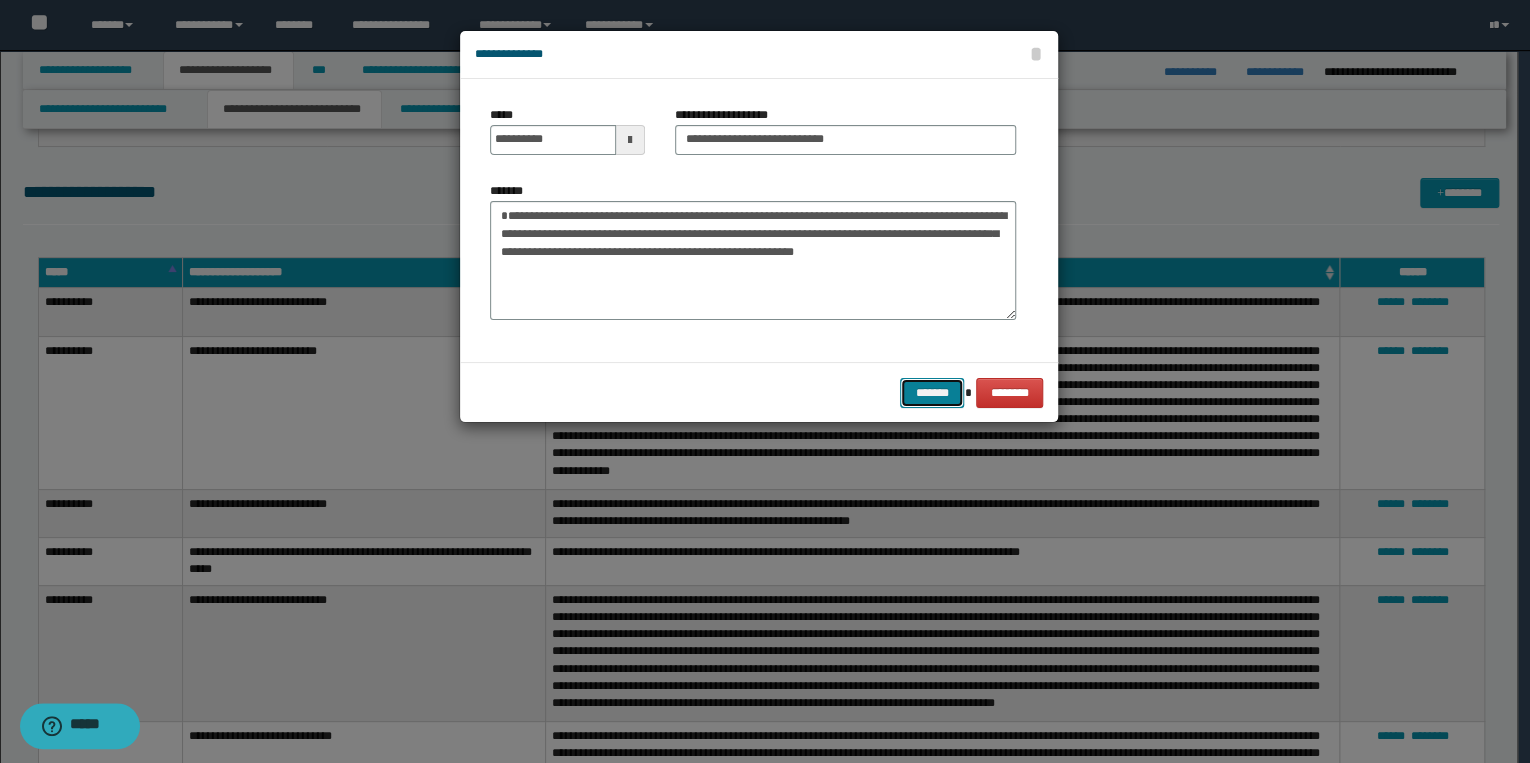 click on "*******" at bounding box center [932, 393] 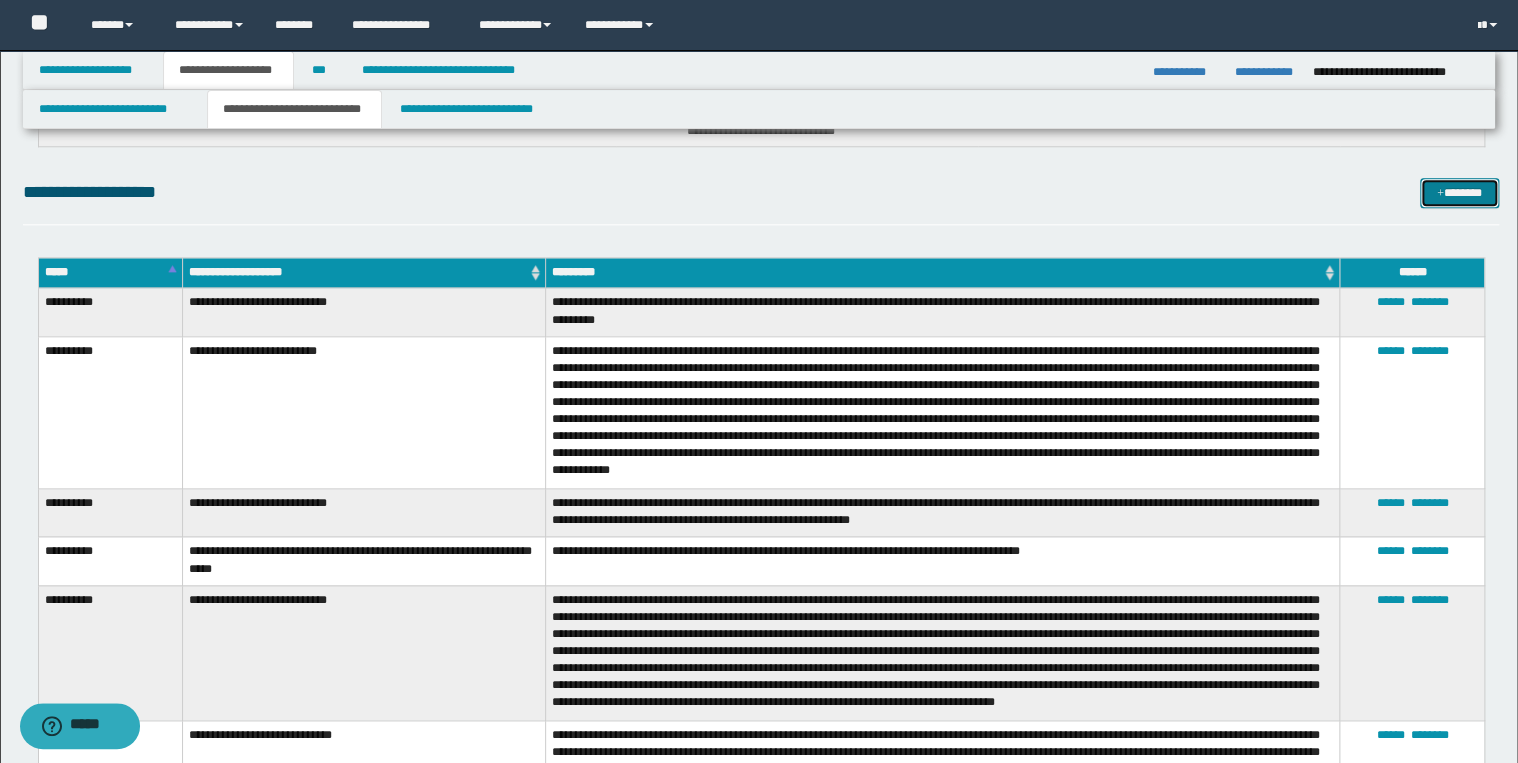 click on "*******" at bounding box center [1459, 193] 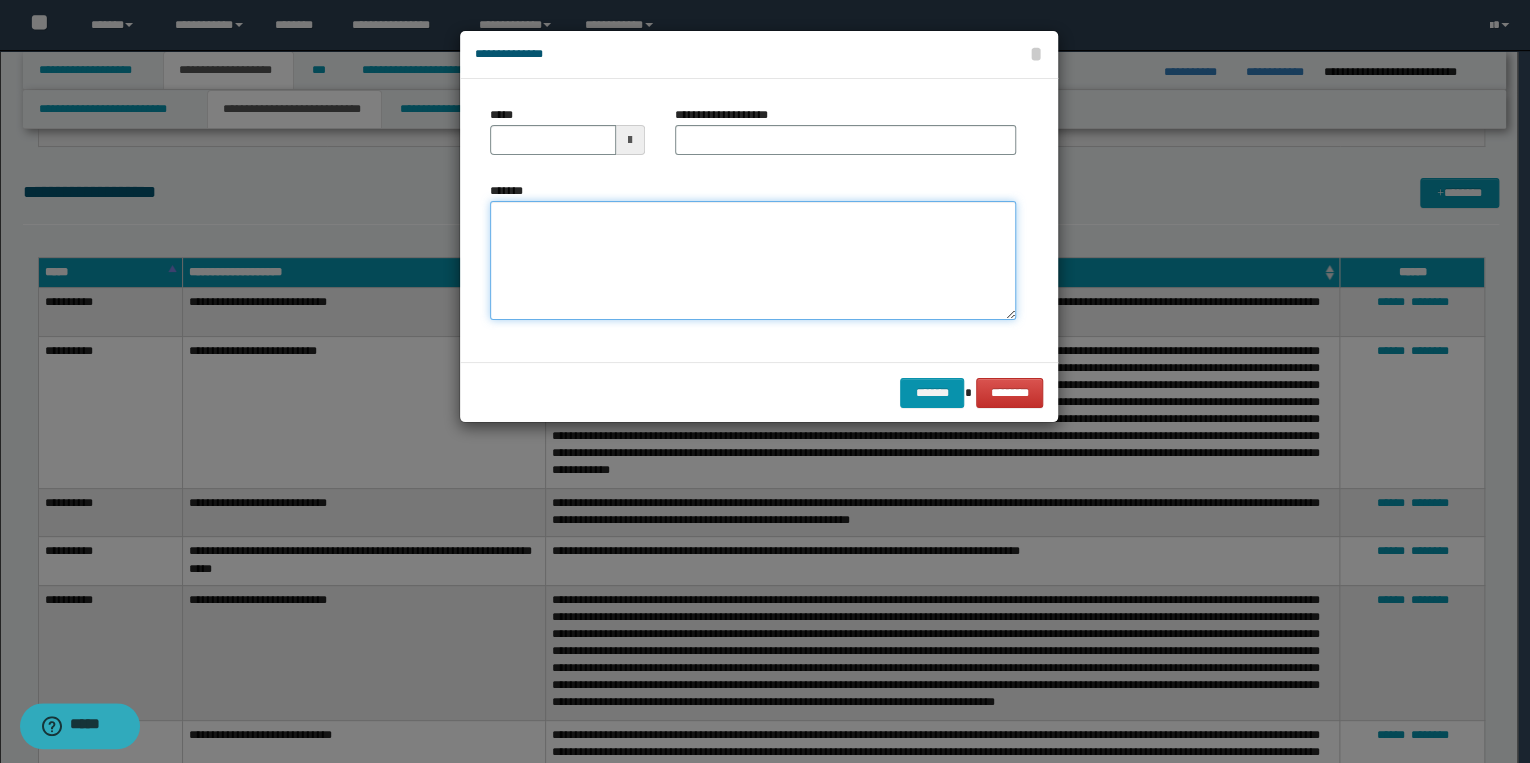 click on "*******" at bounding box center (753, 261) 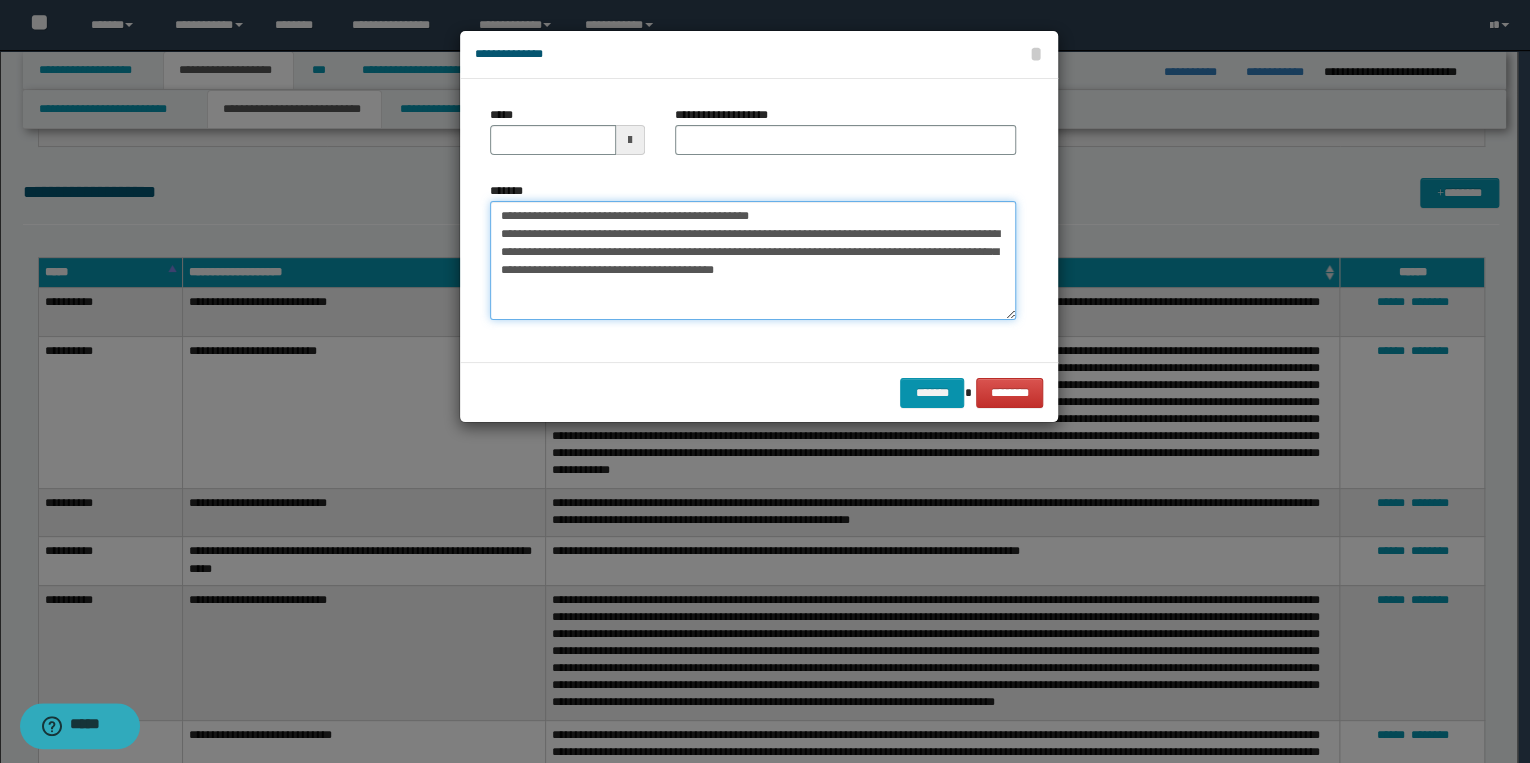 drag, startPoint x: 560, startPoint y: 215, endPoint x: 486, endPoint y: 216, distance: 74.00676 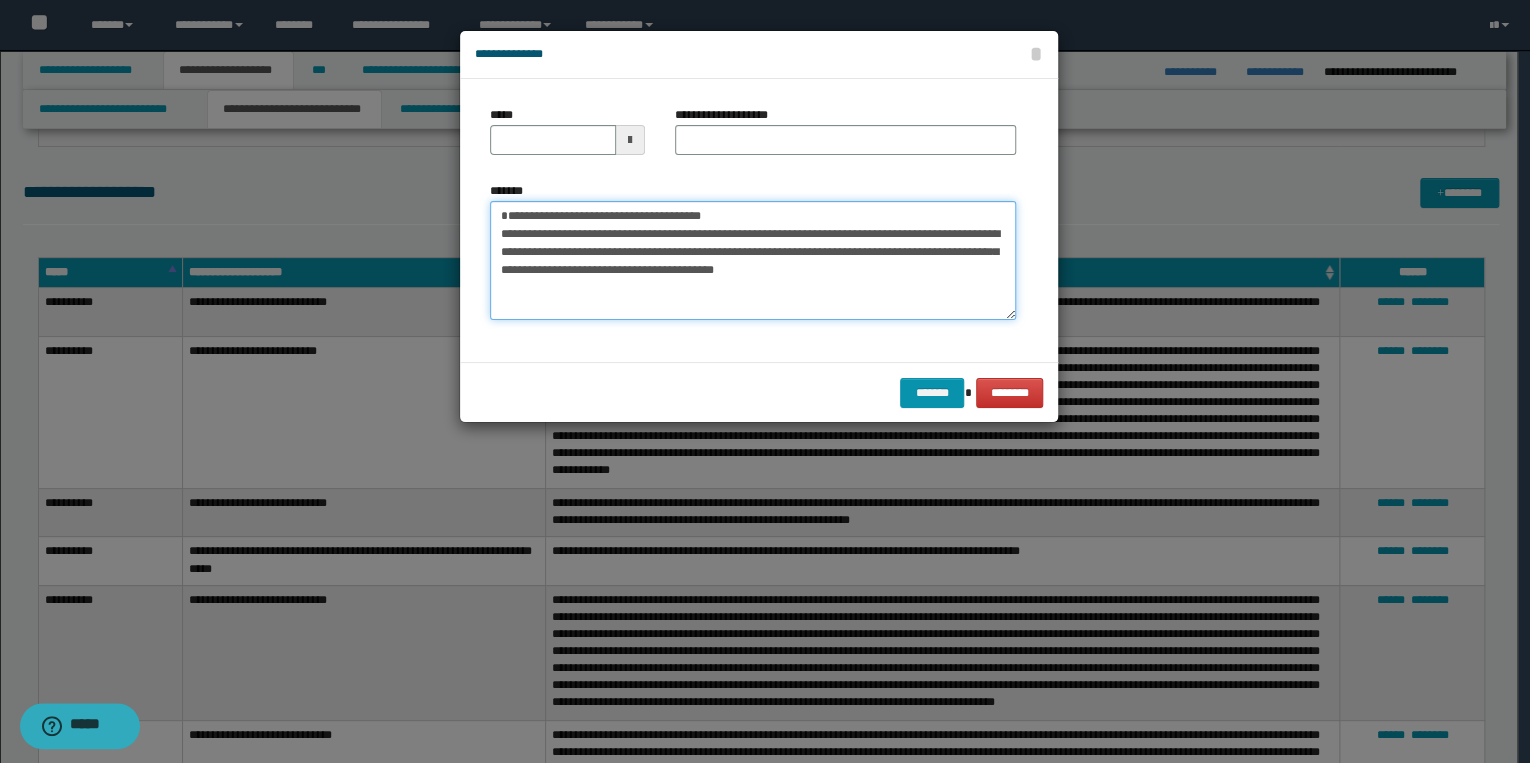 type 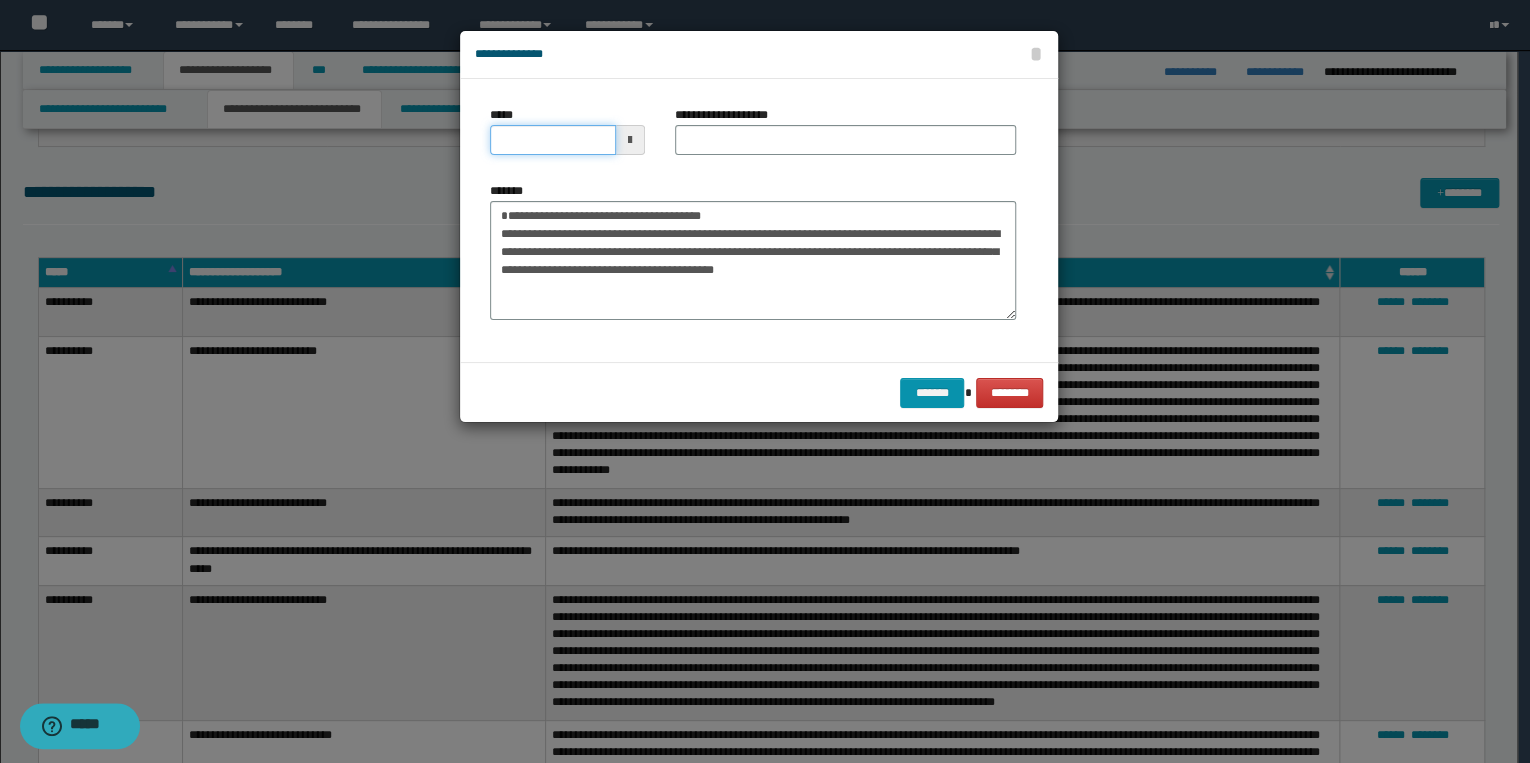 click on "*****" at bounding box center (553, 140) 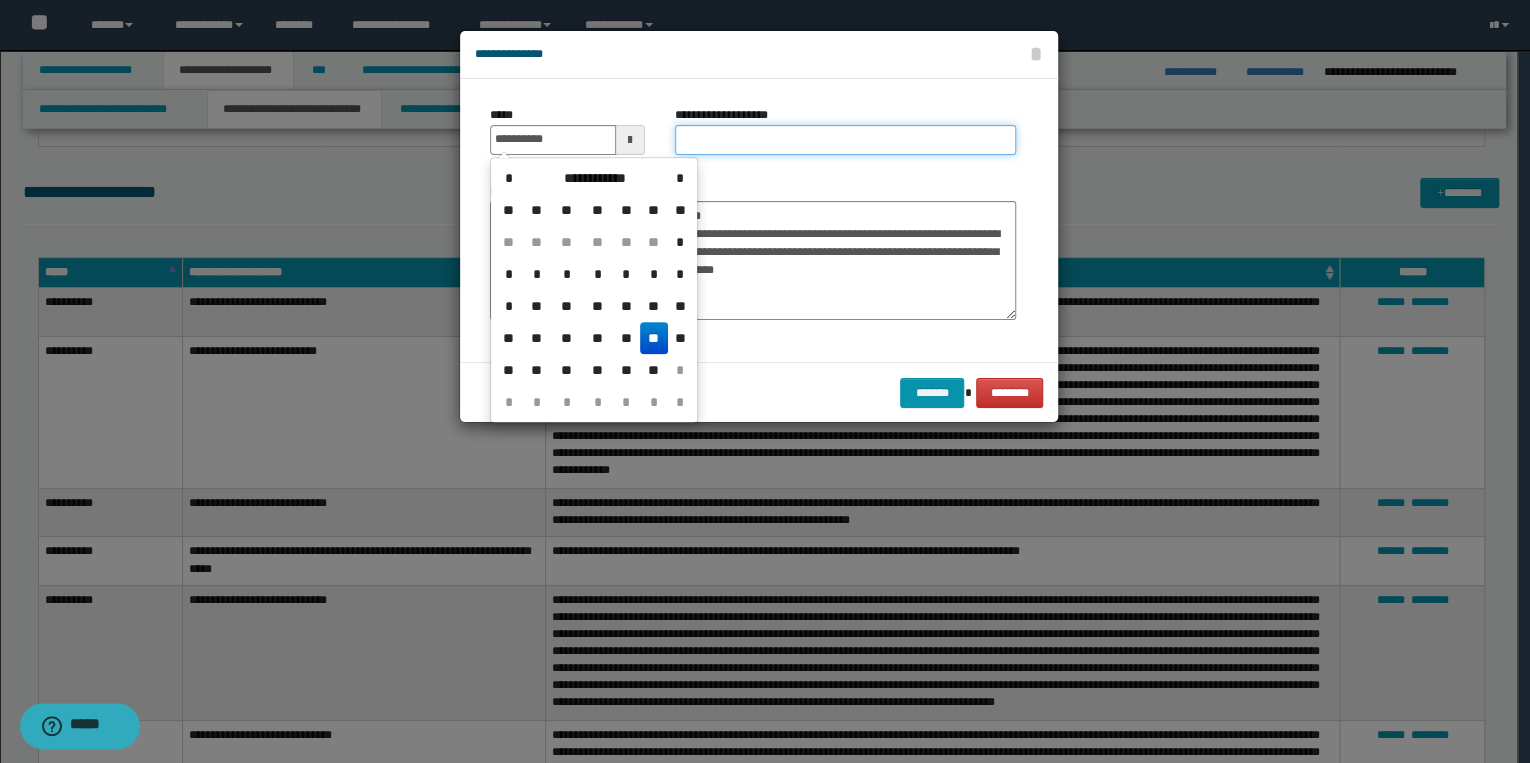 type on "**********" 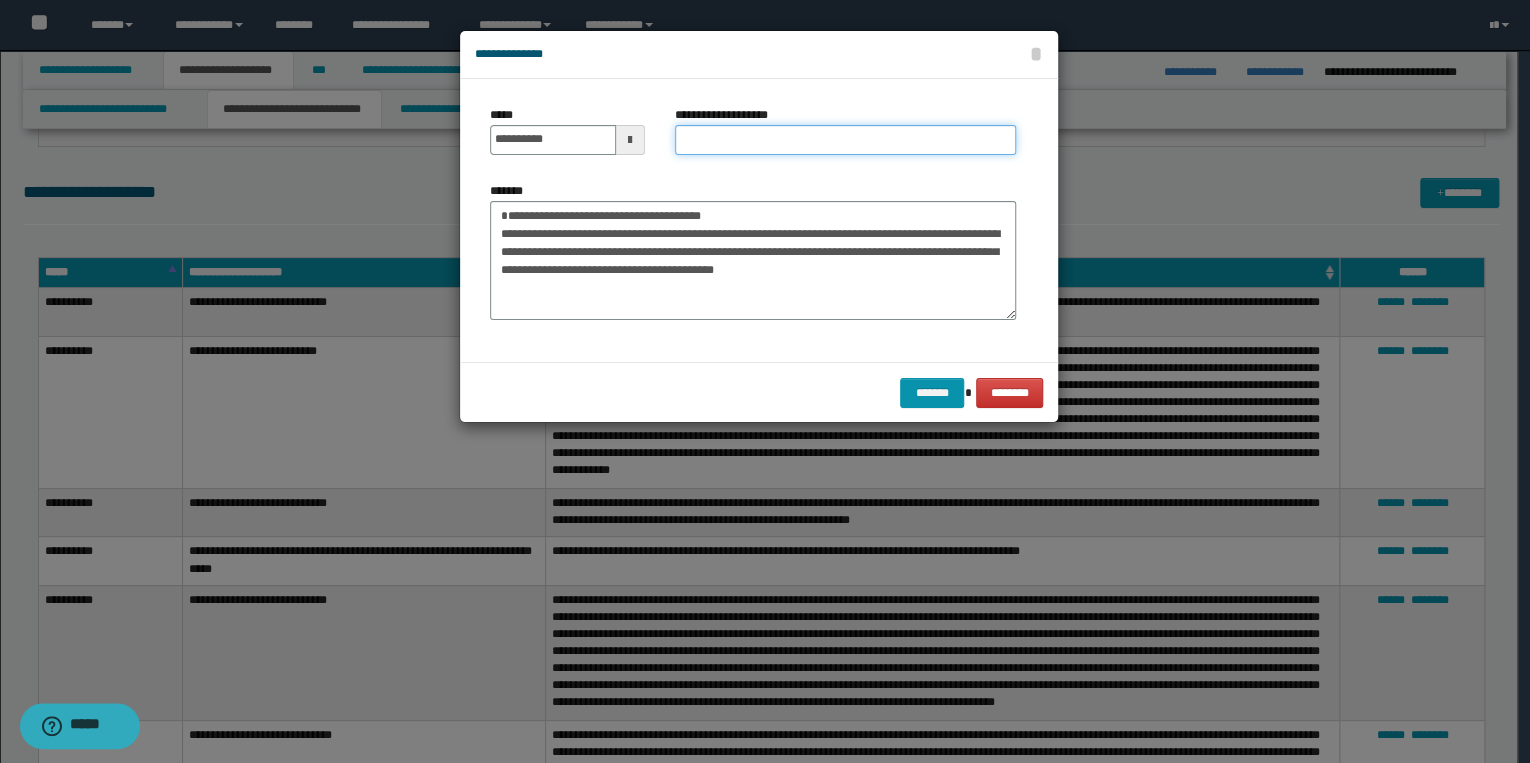 drag, startPoint x: 726, startPoint y: 146, endPoint x: 701, endPoint y: 161, distance: 29.15476 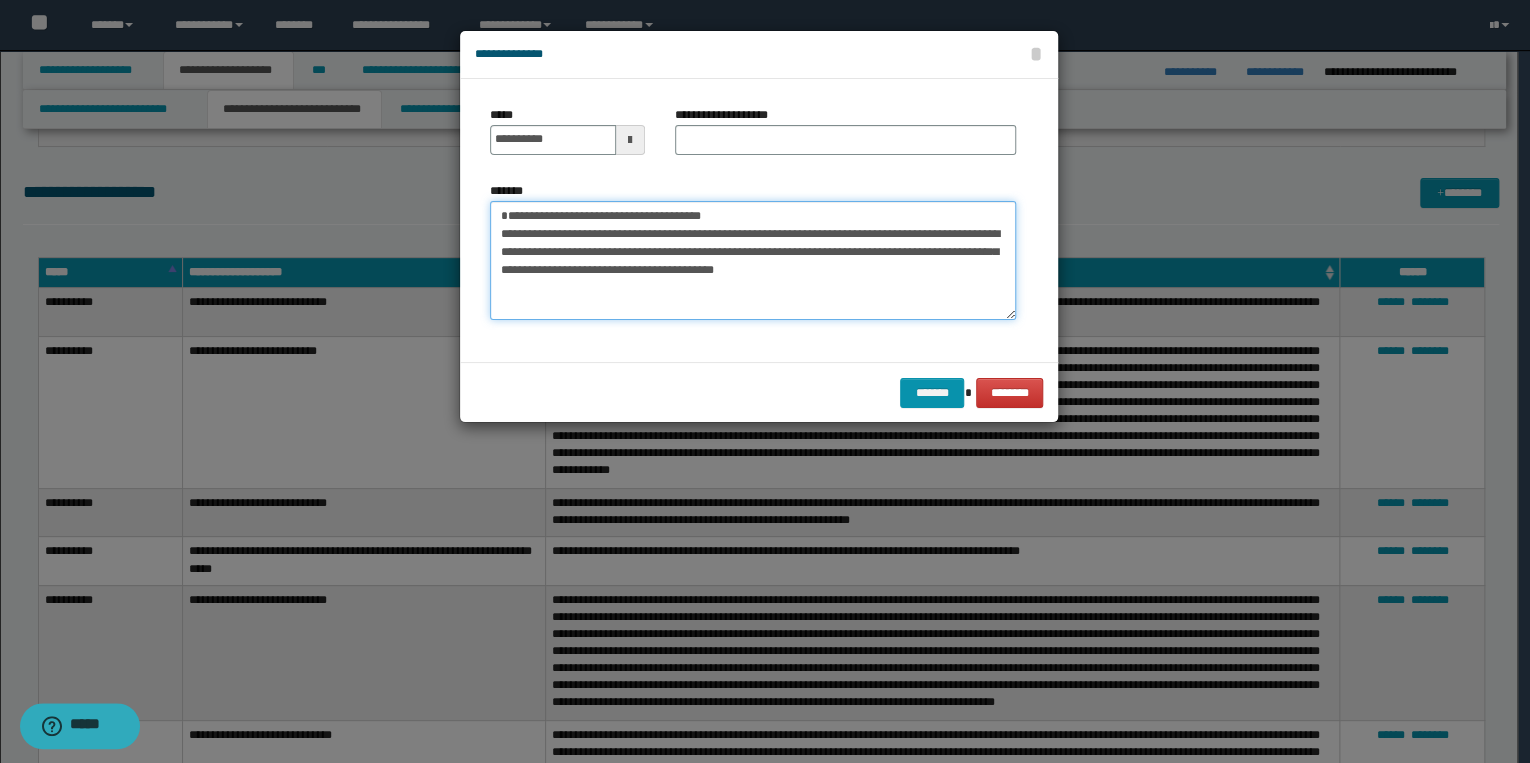 drag, startPoint x: 501, startPoint y: 214, endPoint x: 755, endPoint y: 212, distance: 254.00787 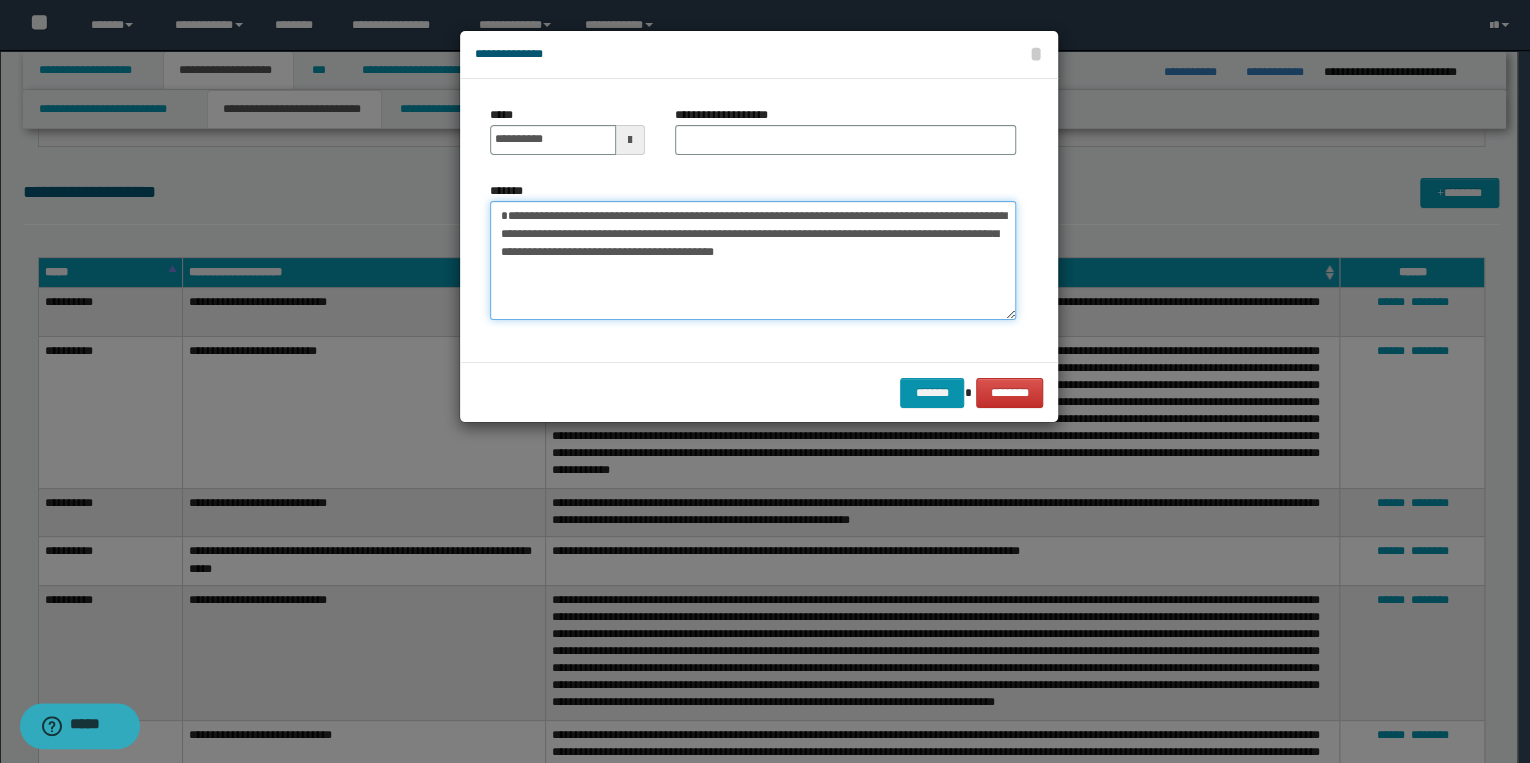 type on "**********" 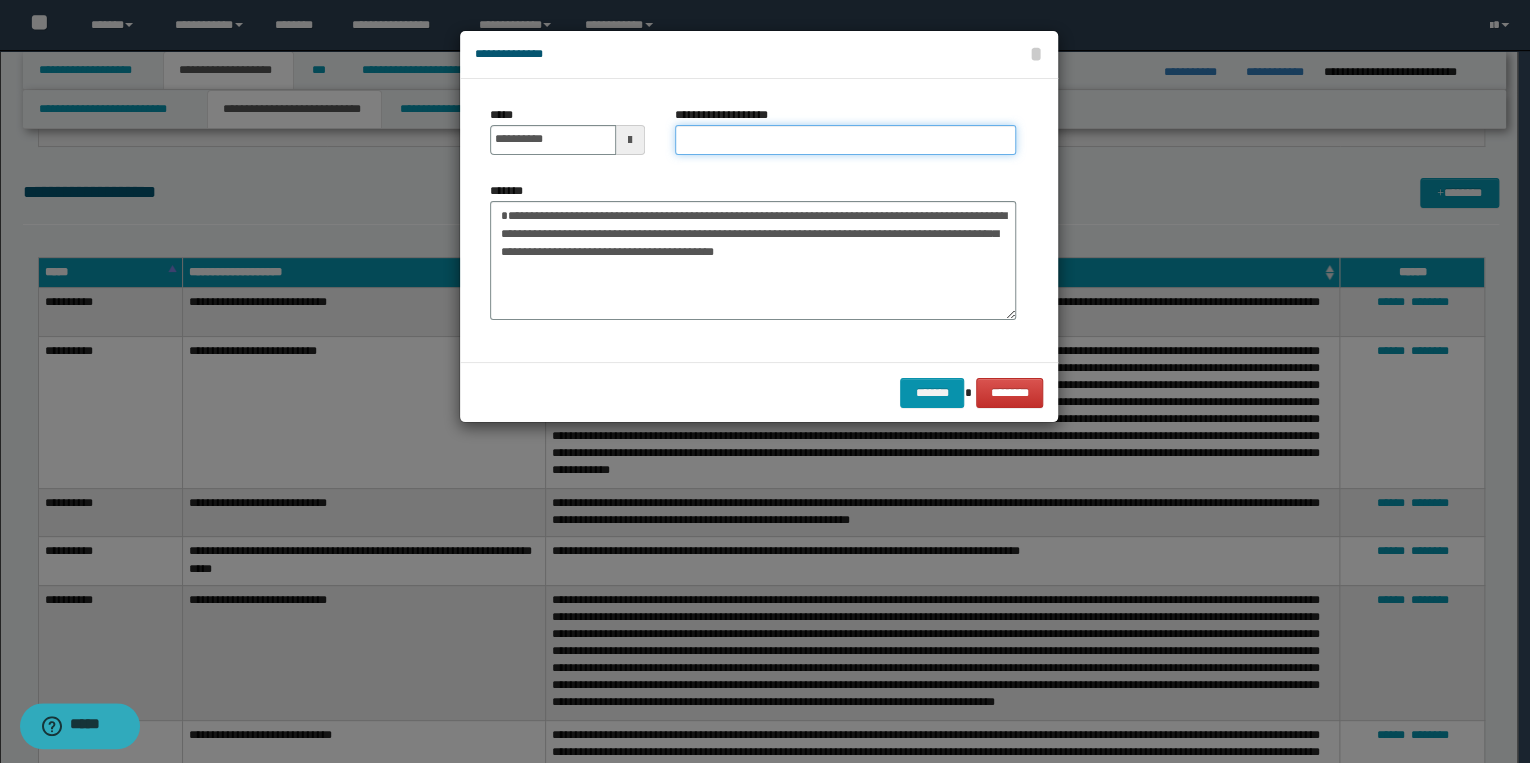 click on "**********" at bounding box center (845, 140) 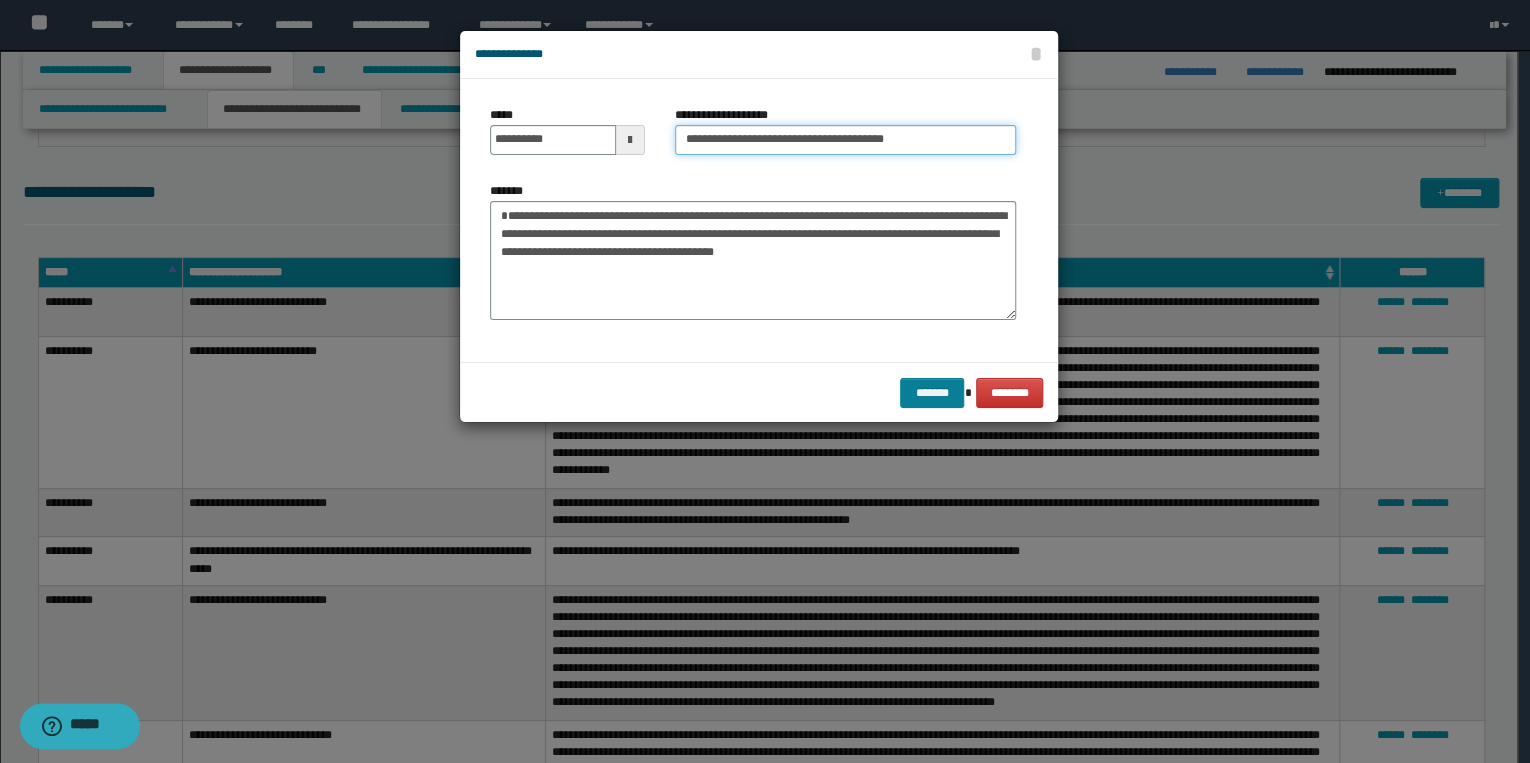 type on "**********" 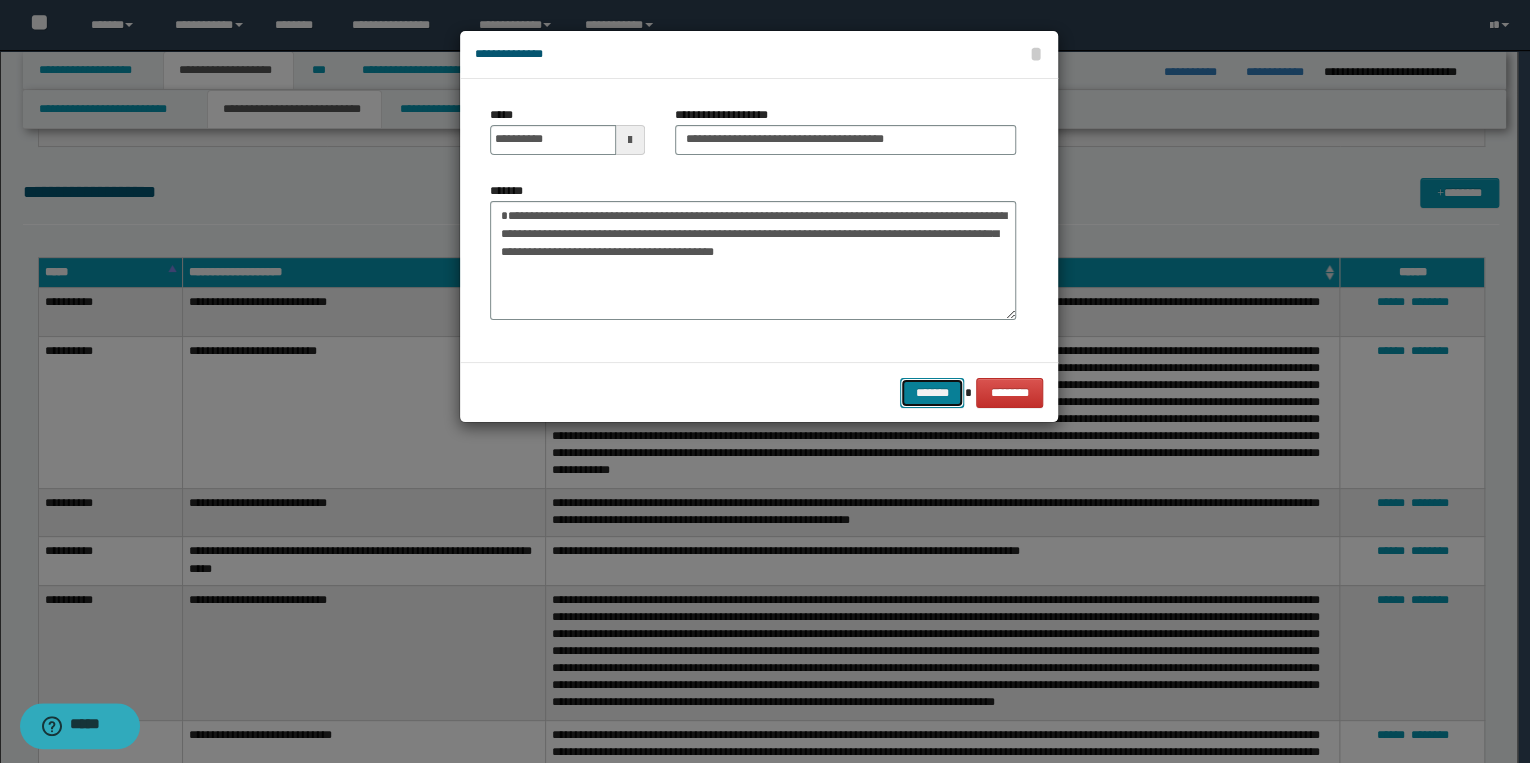click on "*******" at bounding box center [932, 393] 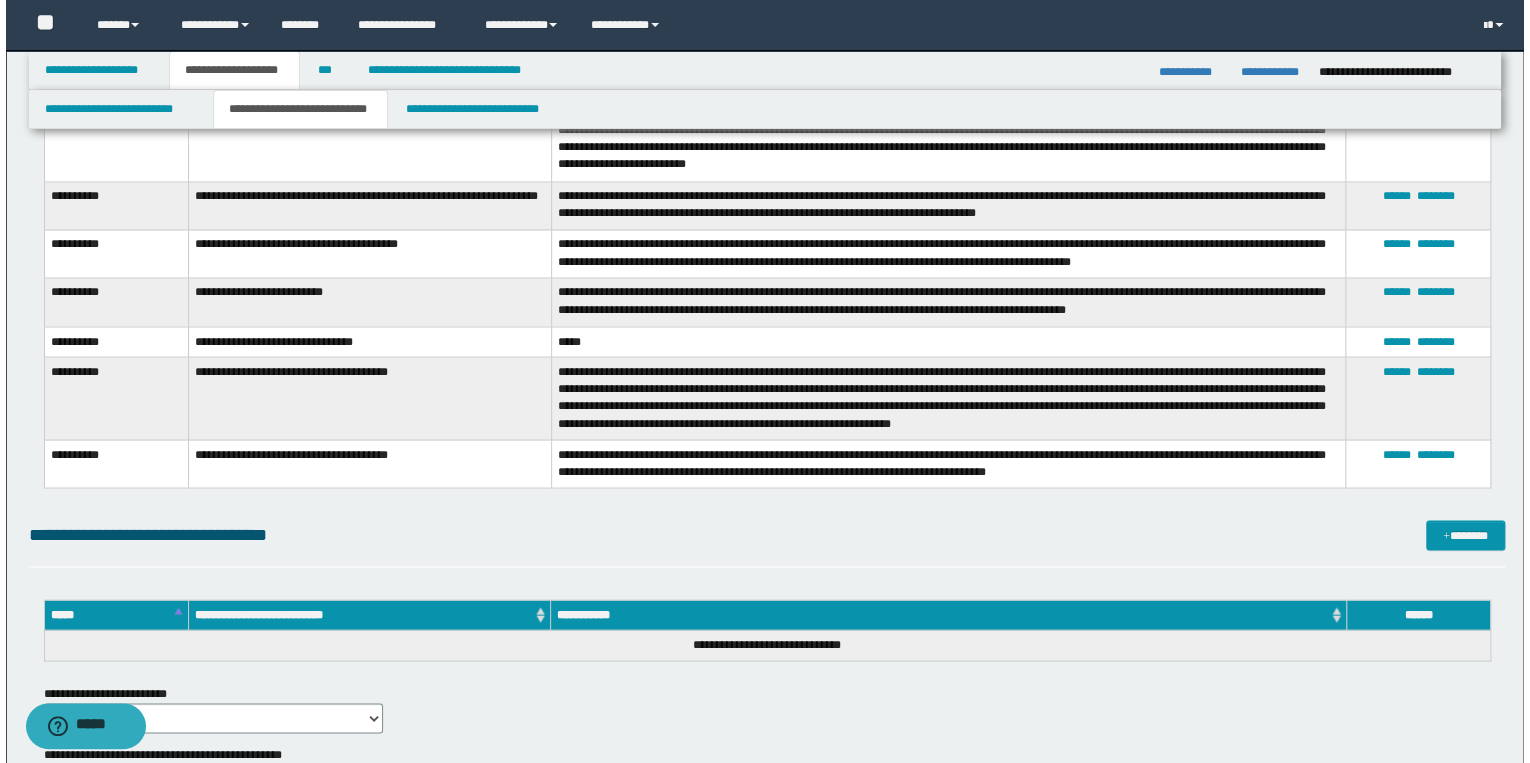 scroll, scrollTop: 5600, scrollLeft: 0, axis: vertical 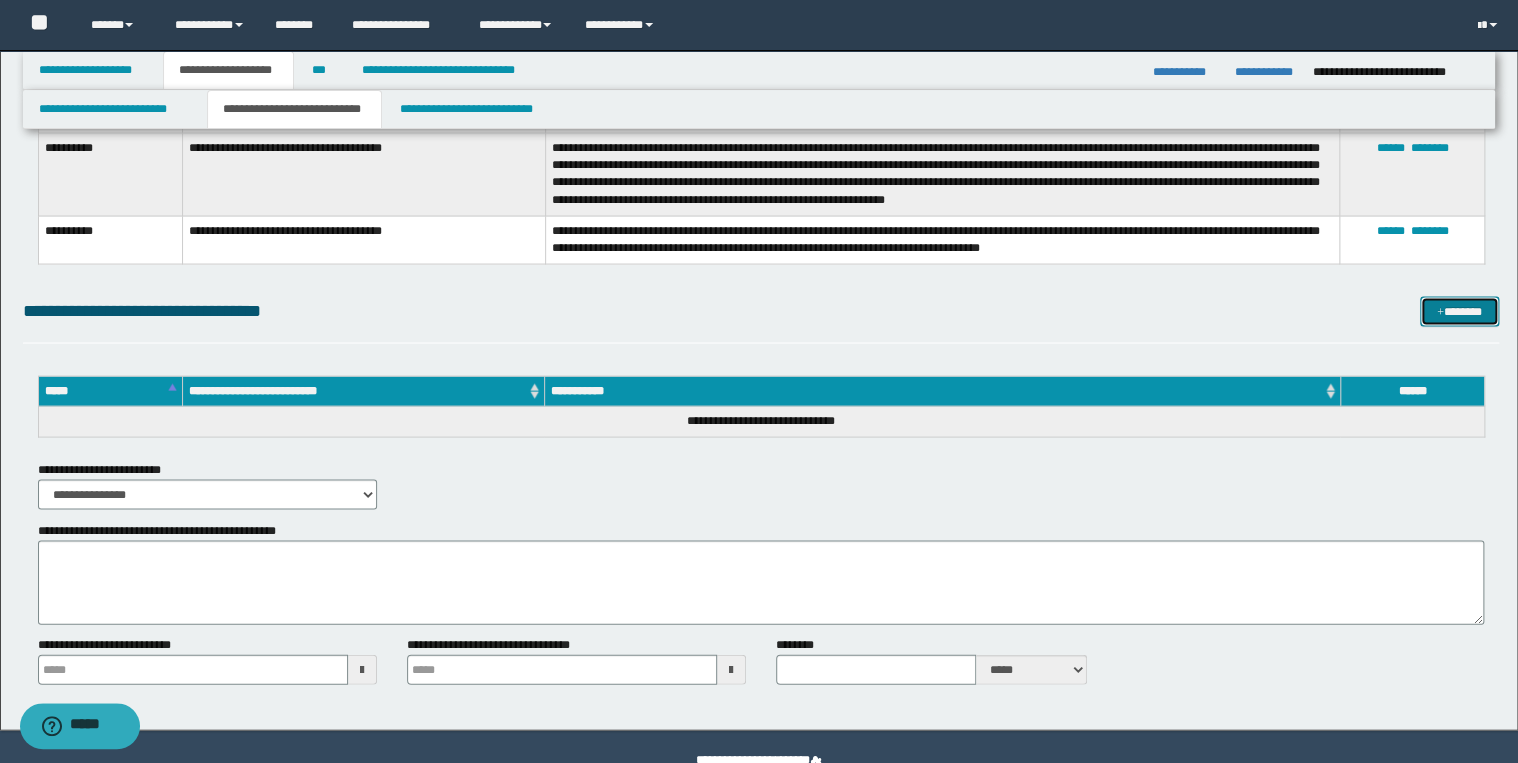 click on "*******" at bounding box center (1459, 311) 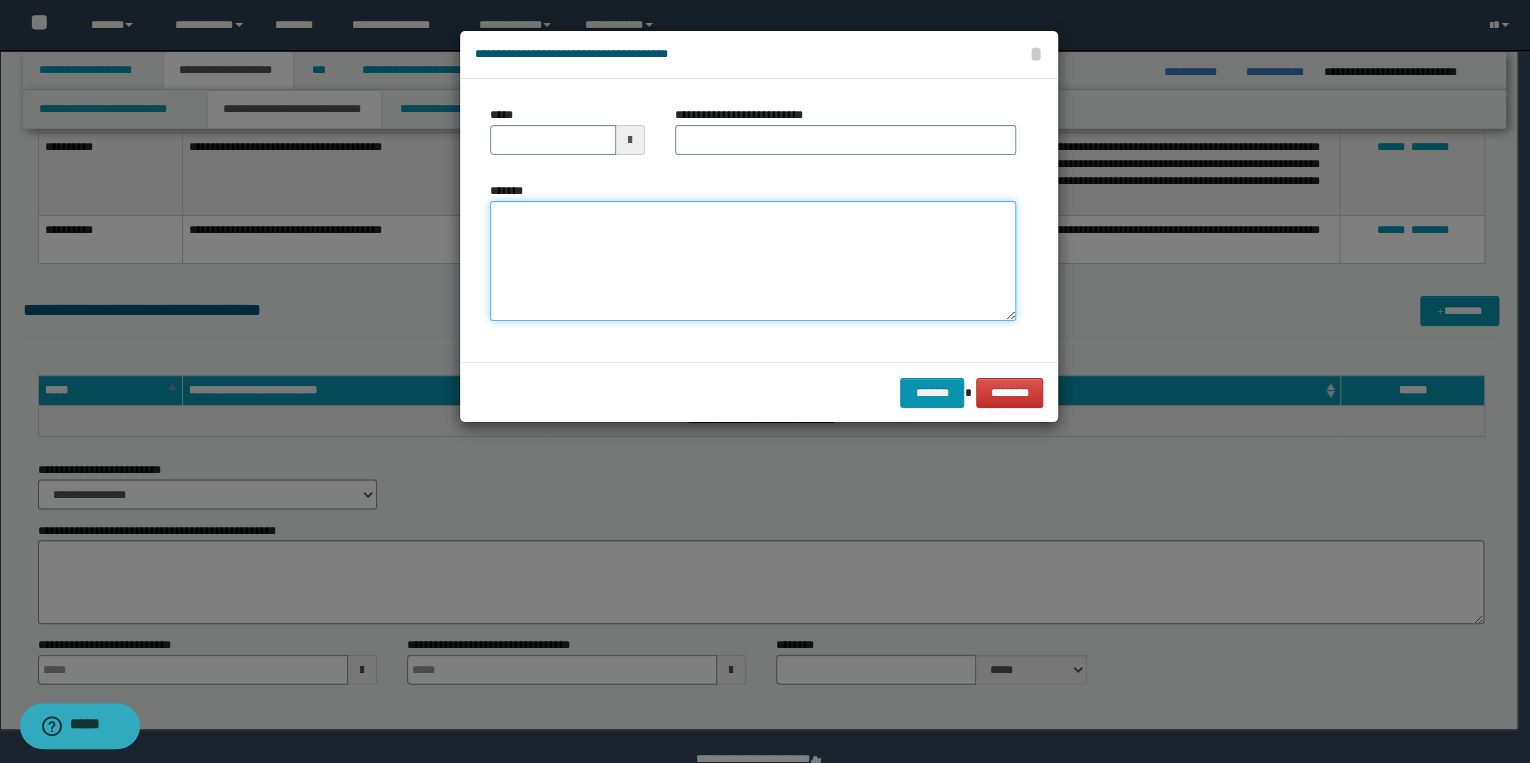 click on "*******" at bounding box center (753, 261) 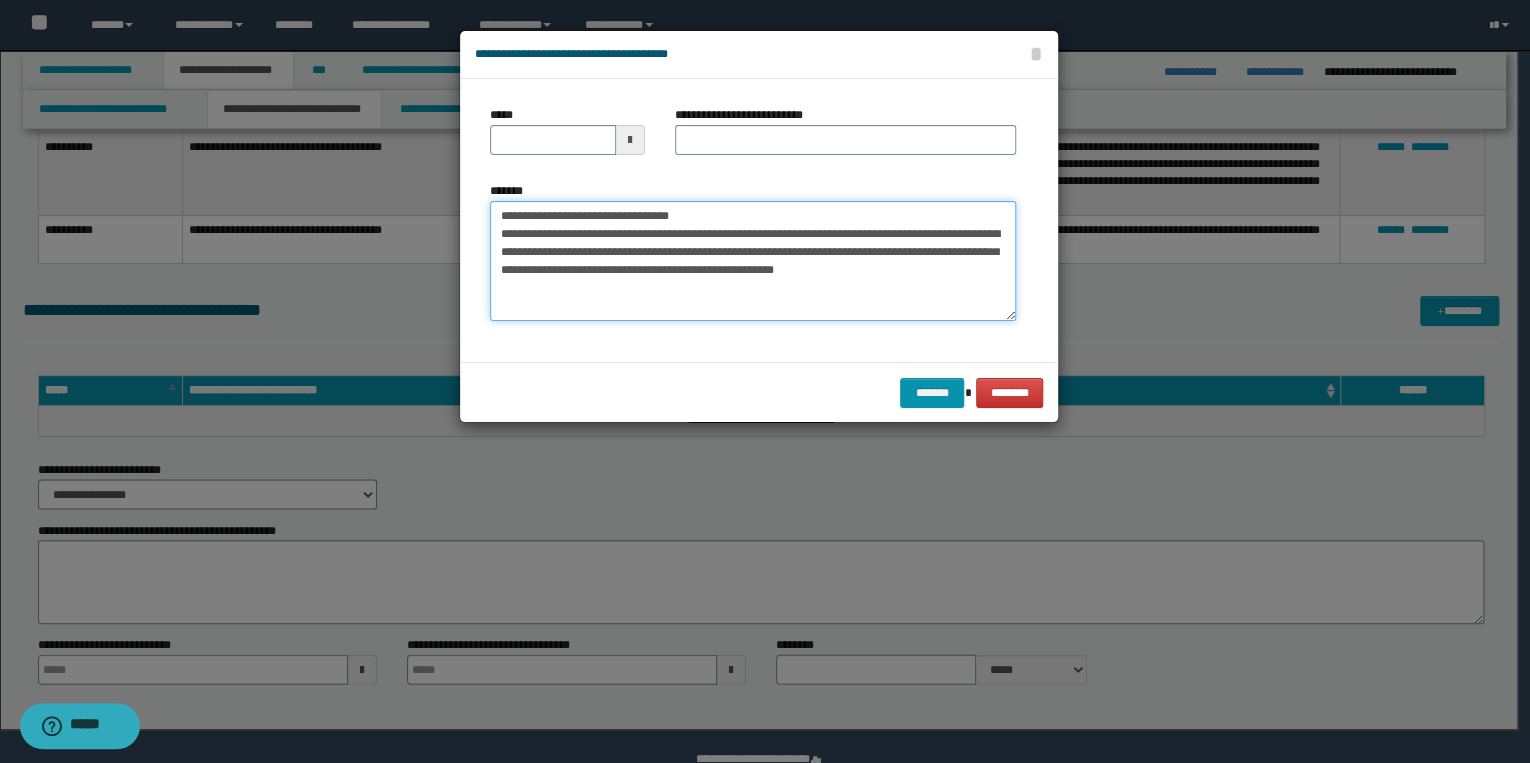 drag, startPoint x: 563, startPoint y: 216, endPoint x: 489, endPoint y: 216, distance: 74 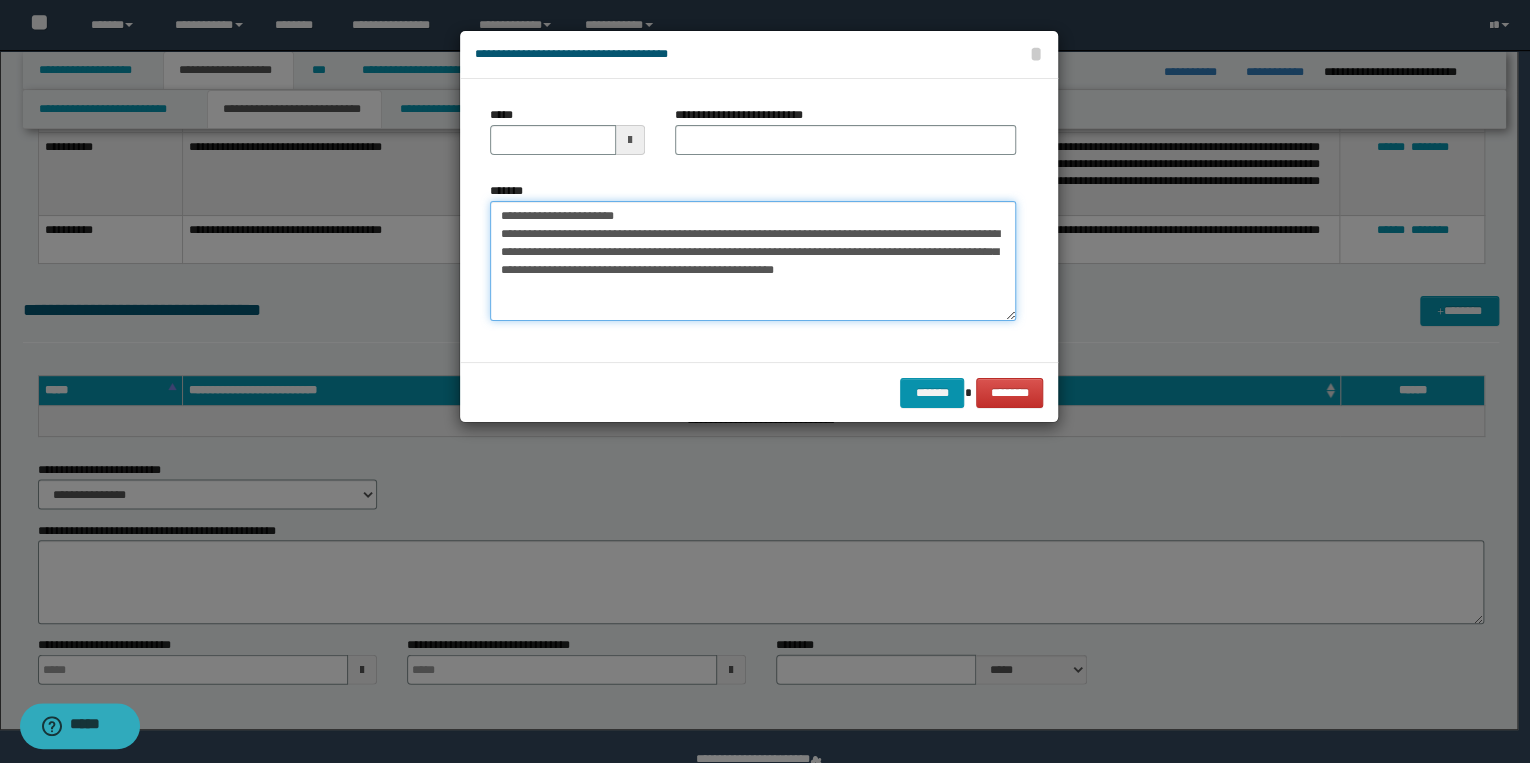 type 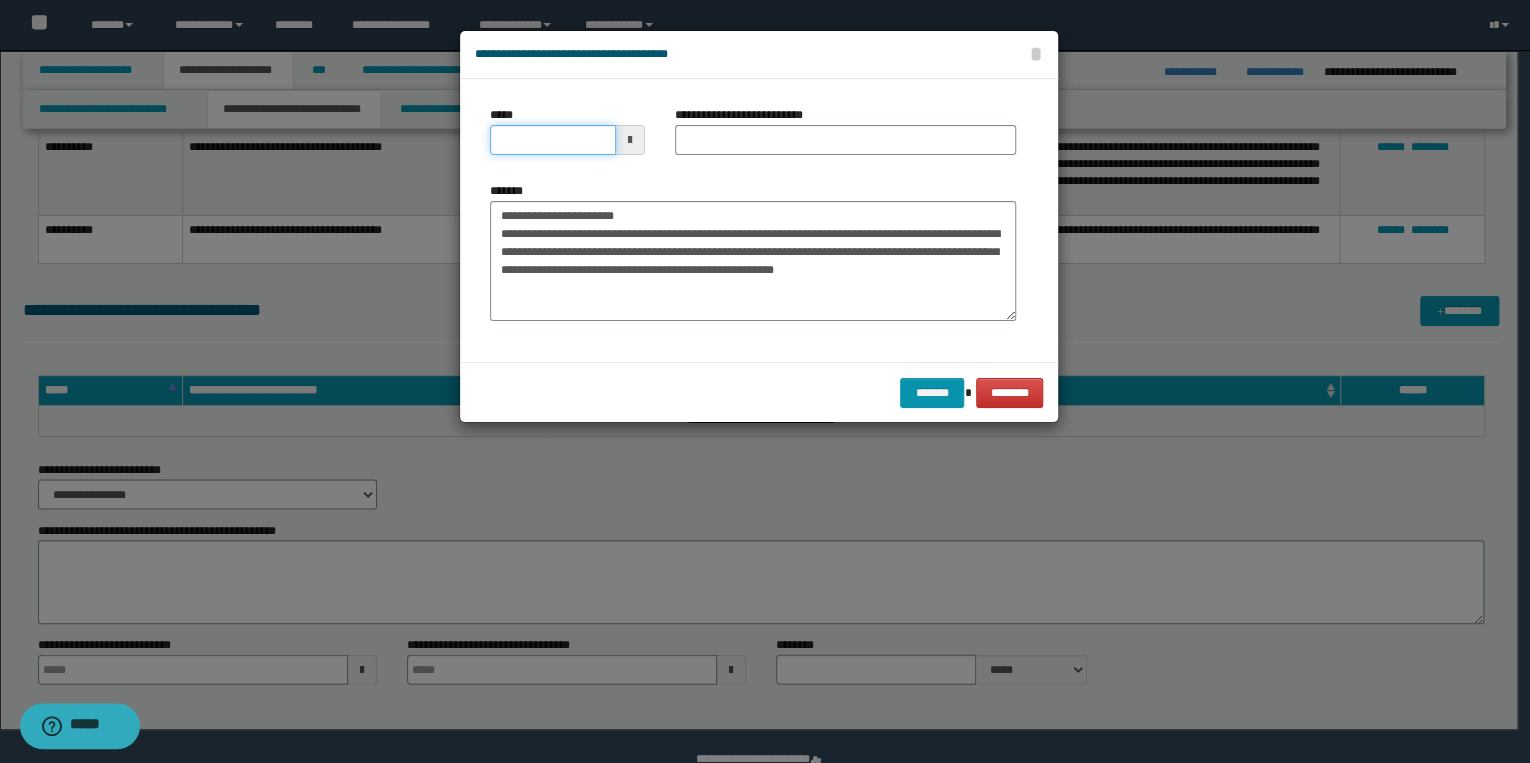 click on "*****" at bounding box center [553, 140] 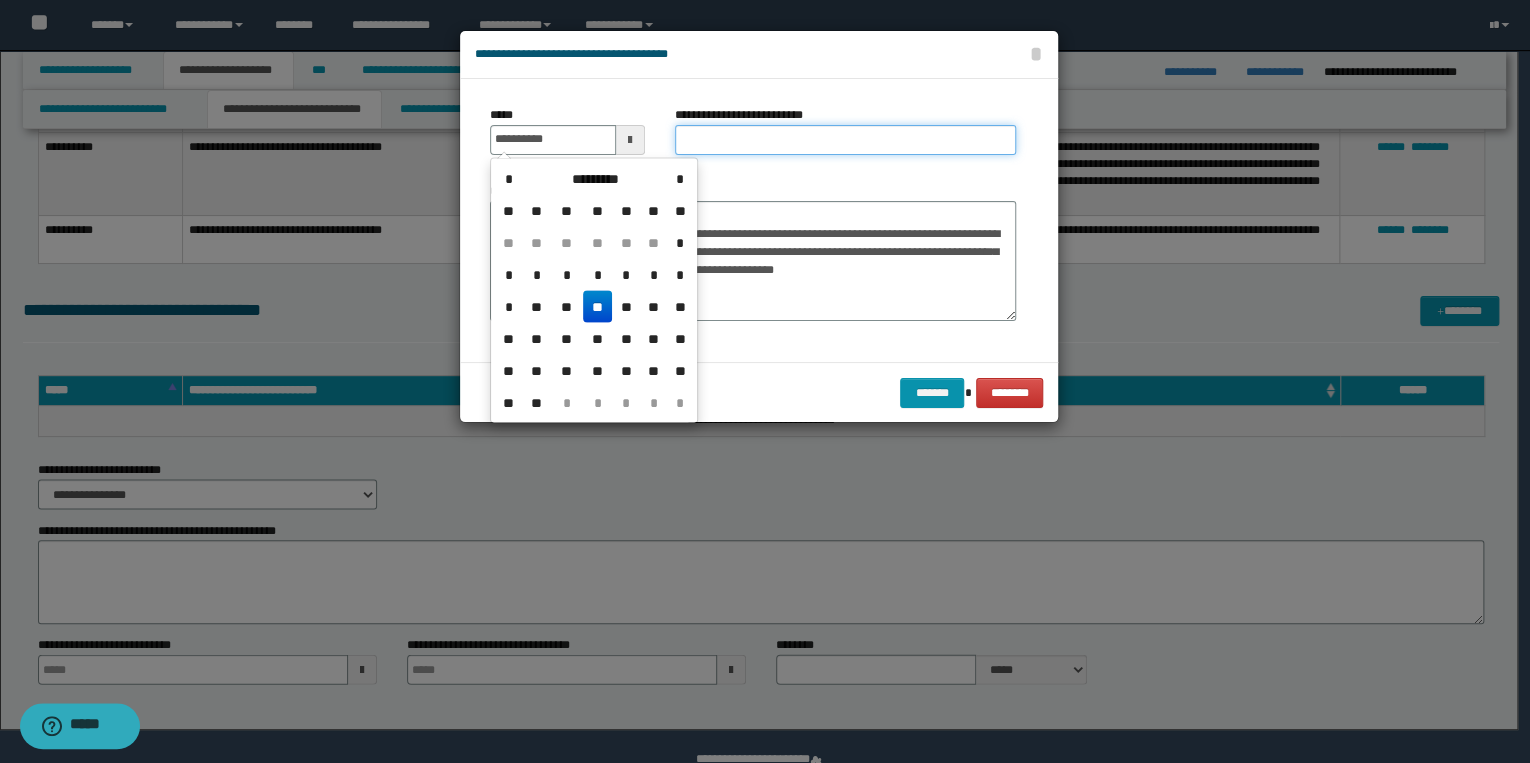 type on "**********" 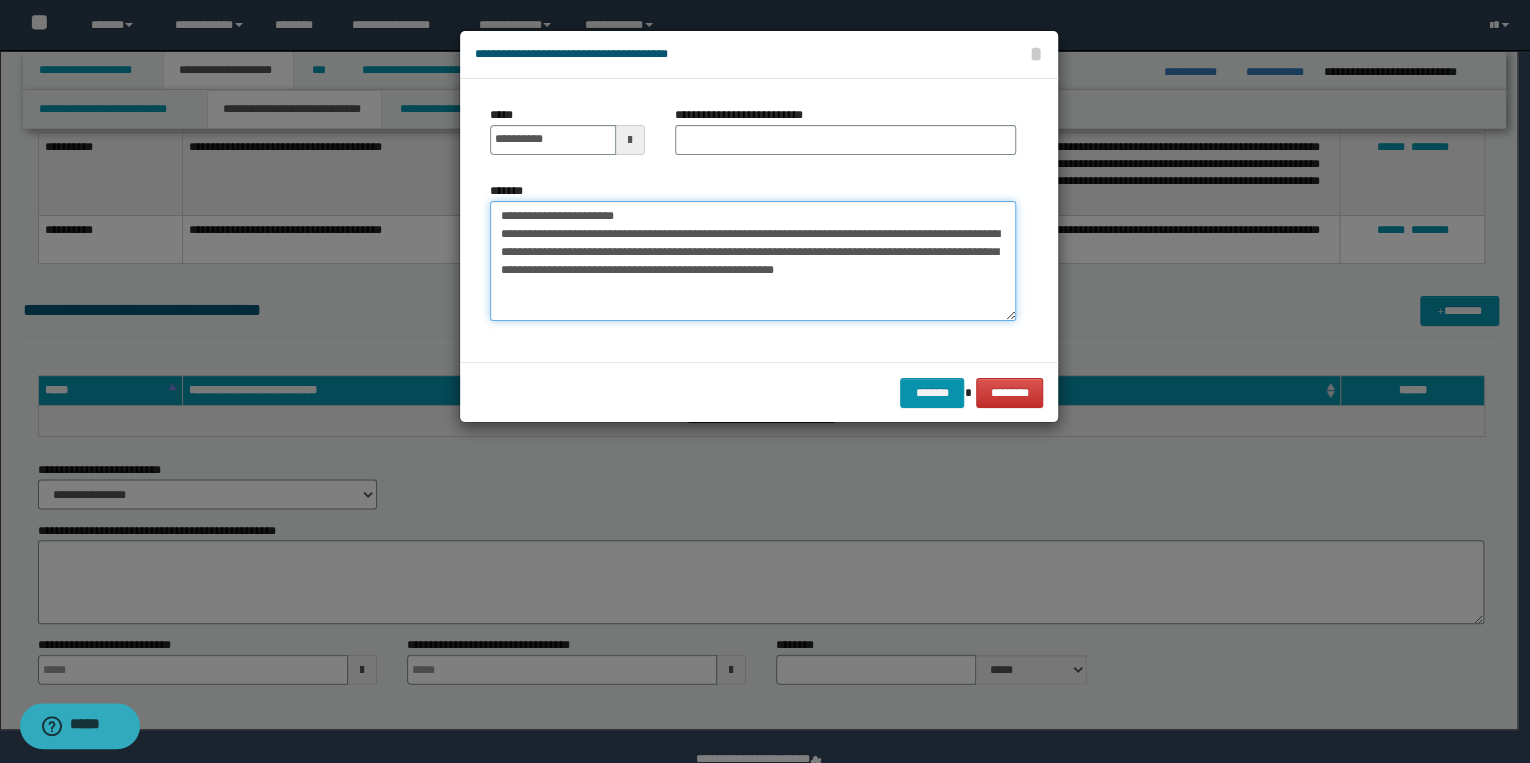 drag, startPoint x: 498, startPoint y: 216, endPoint x: 653, endPoint y: 215, distance: 155.00322 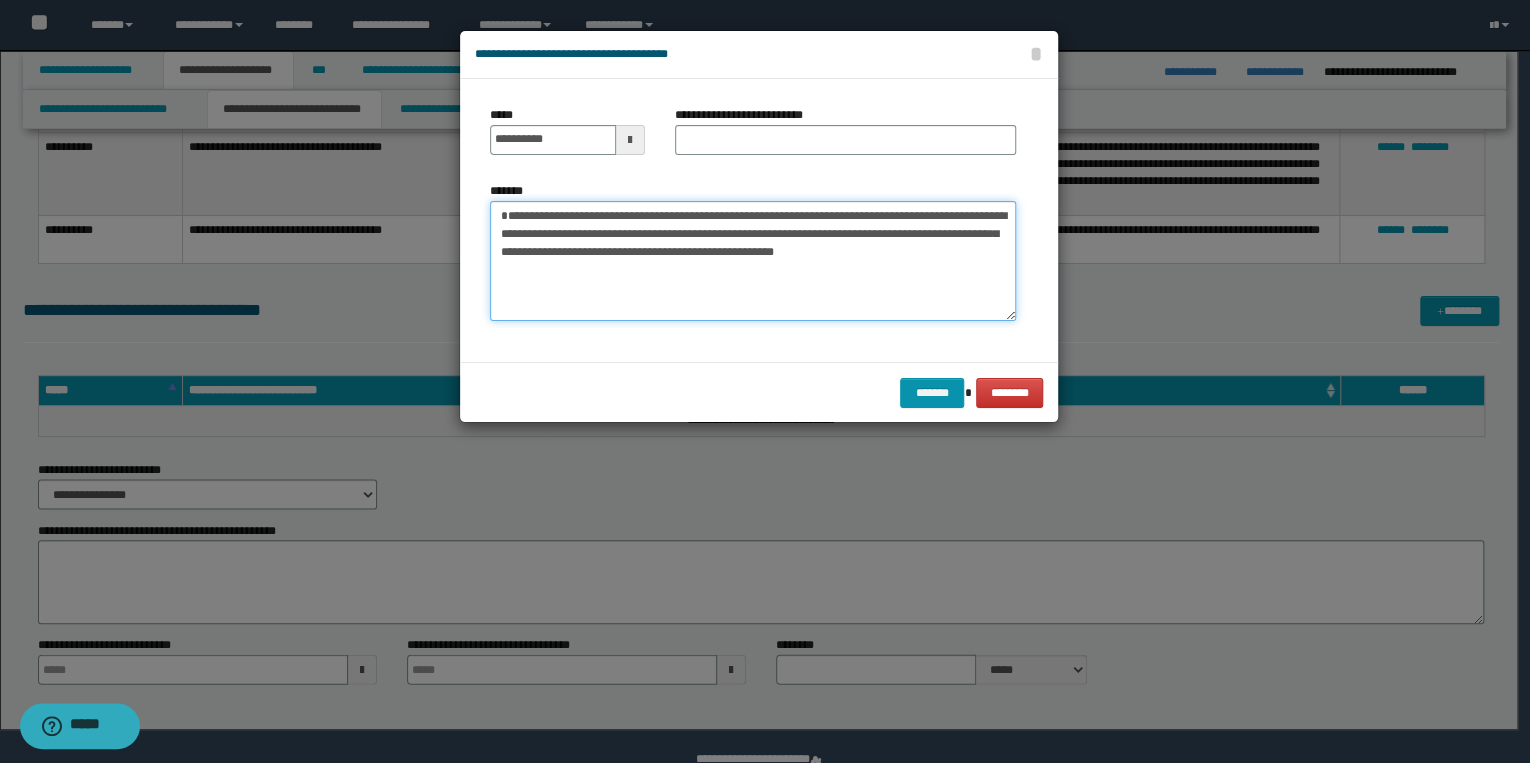 type on "**********" 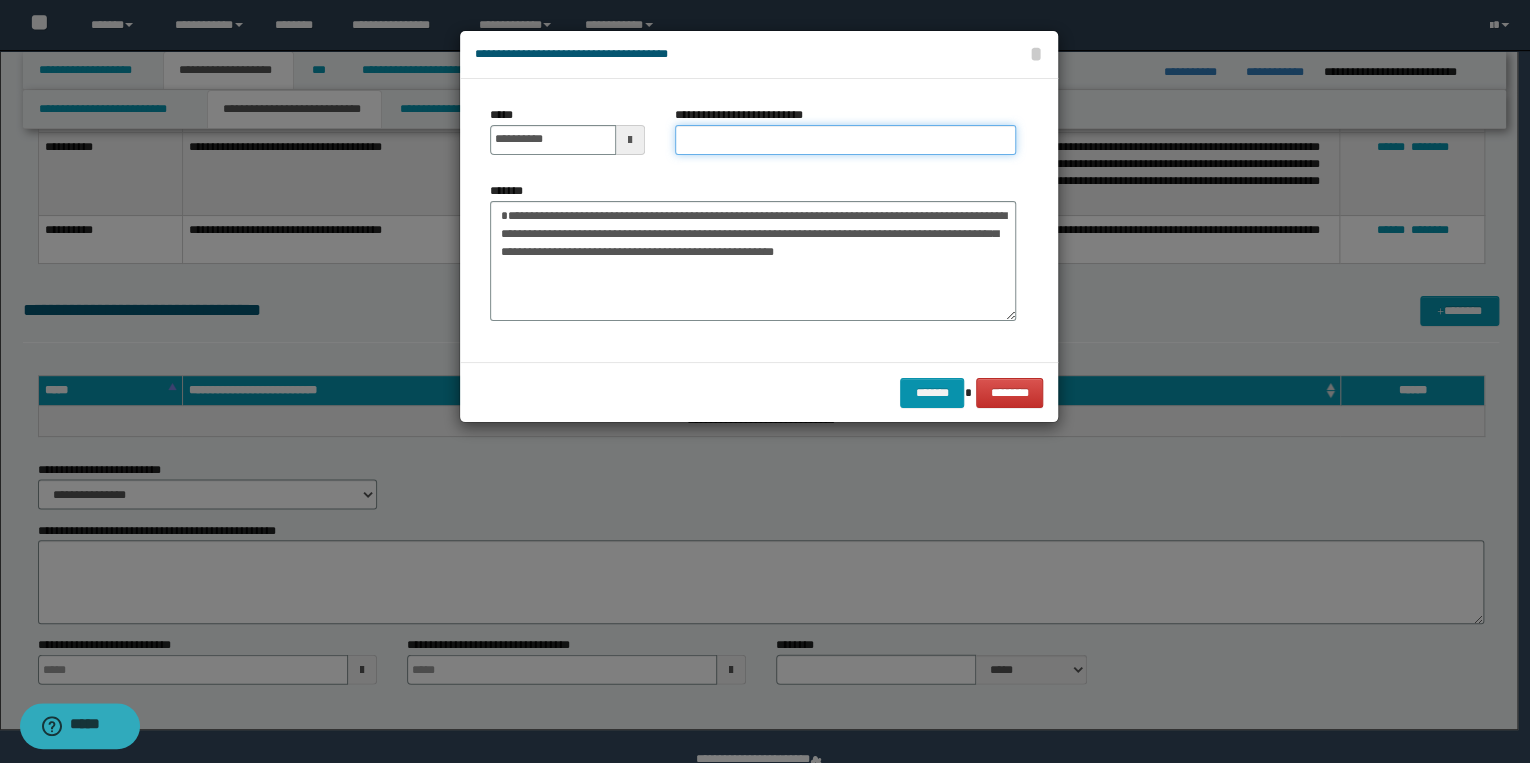 click on "**********" at bounding box center [845, 140] 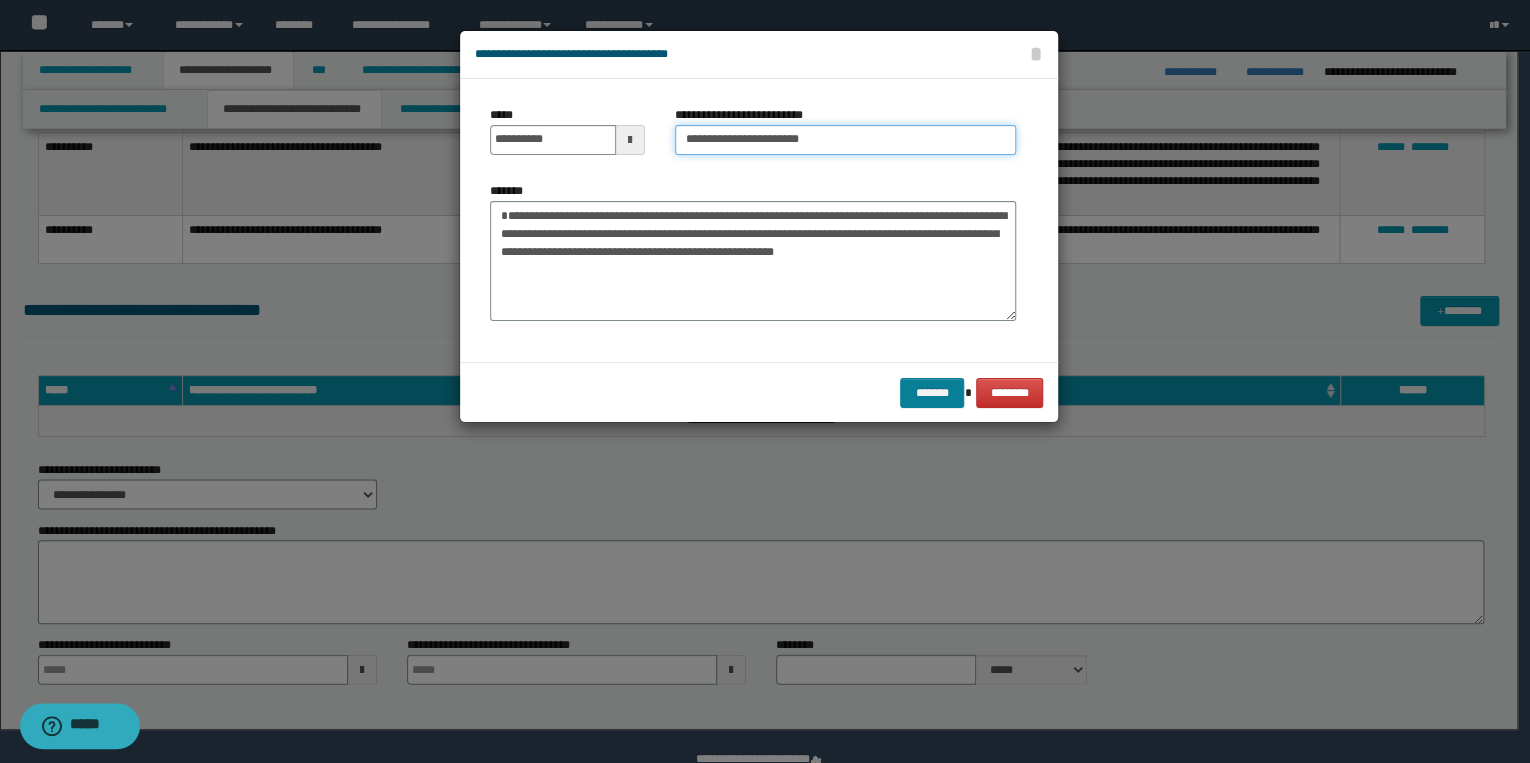 type on "**********" 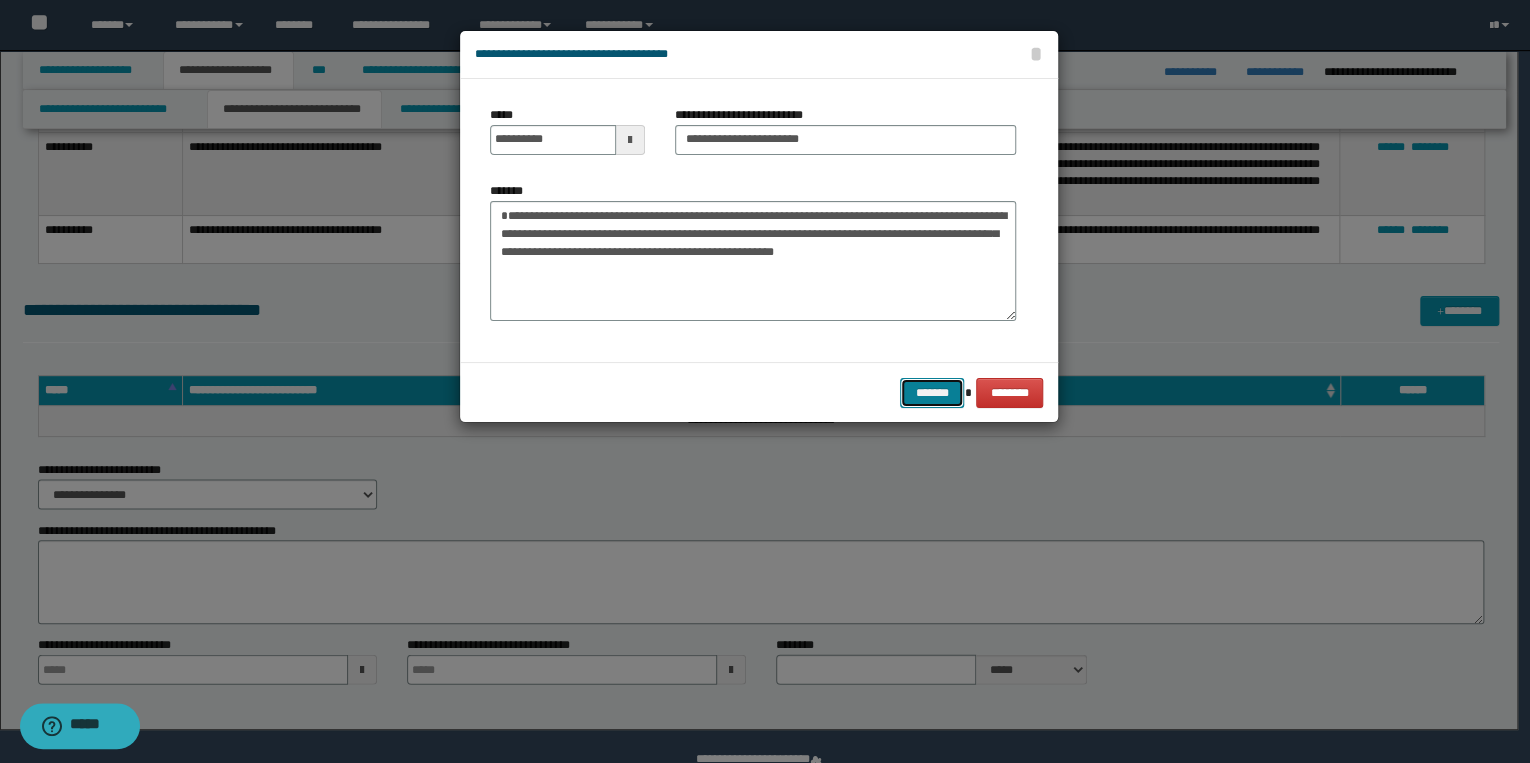 click on "*******" at bounding box center [932, 393] 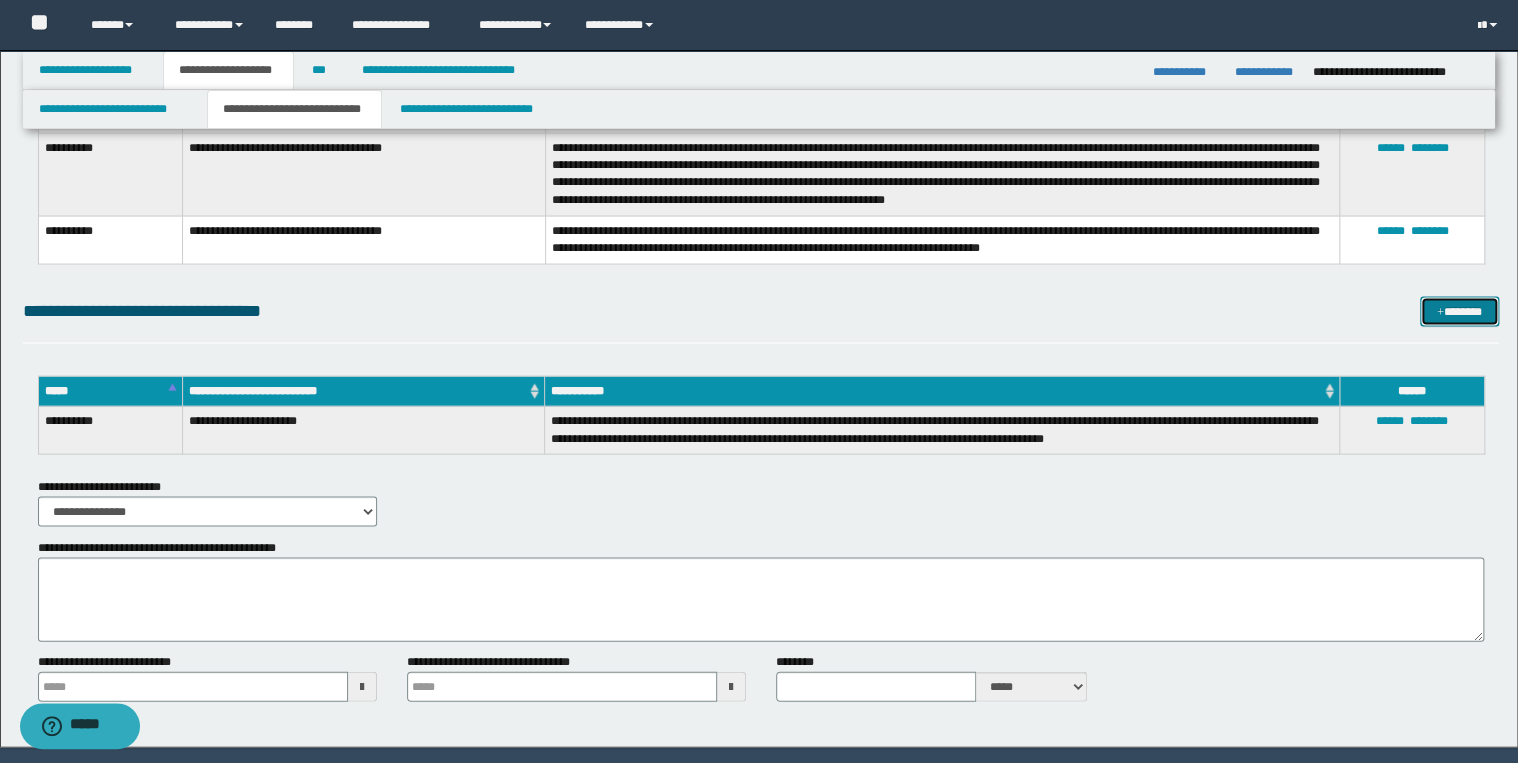 click on "*******" at bounding box center [1459, 311] 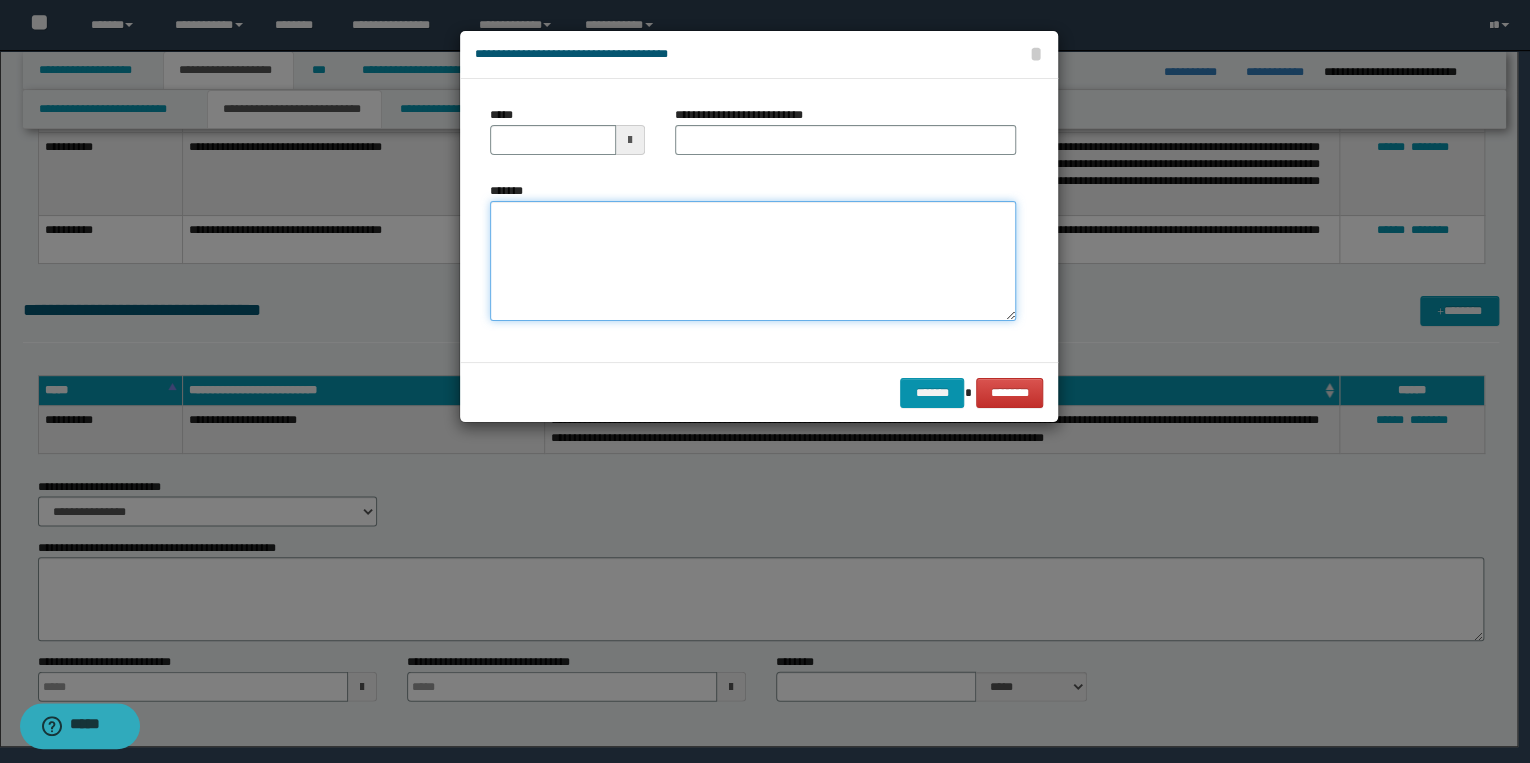 click on "*******" at bounding box center [753, 261] 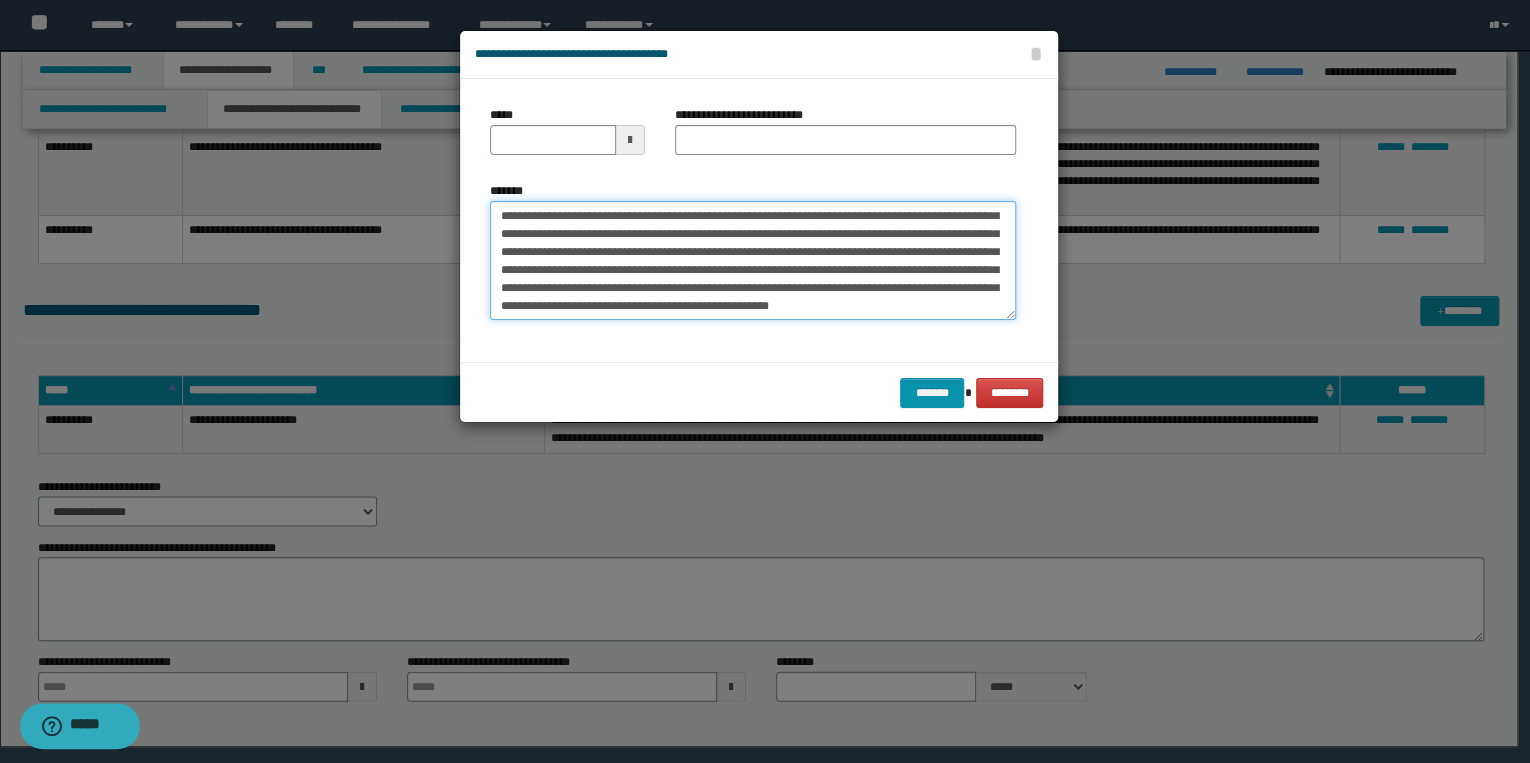 scroll, scrollTop: 0, scrollLeft: 0, axis: both 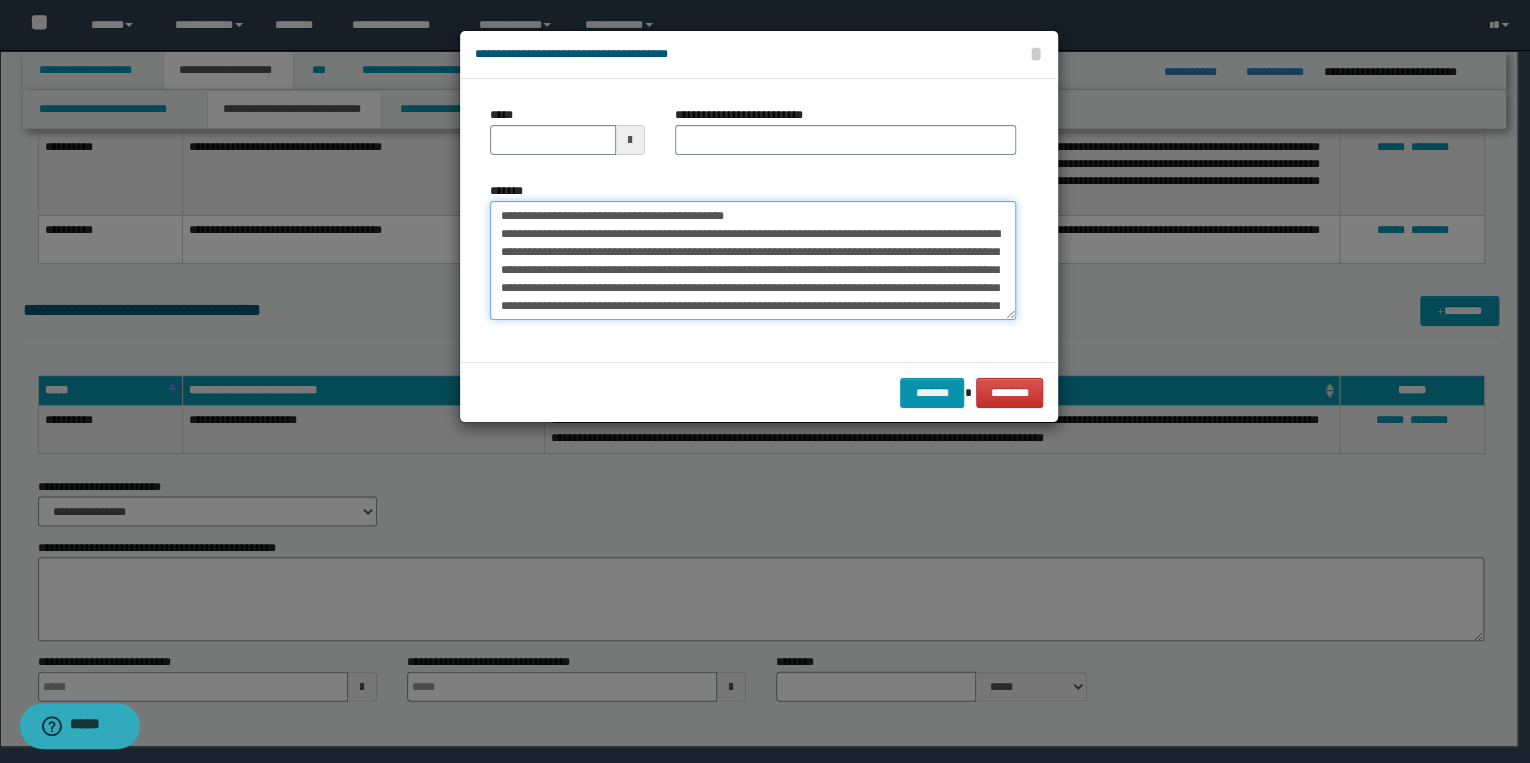 drag, startPoint x: 567, startPoint y: 214, endPoint x: 489, endPoint y: 213, distance: 78.00641 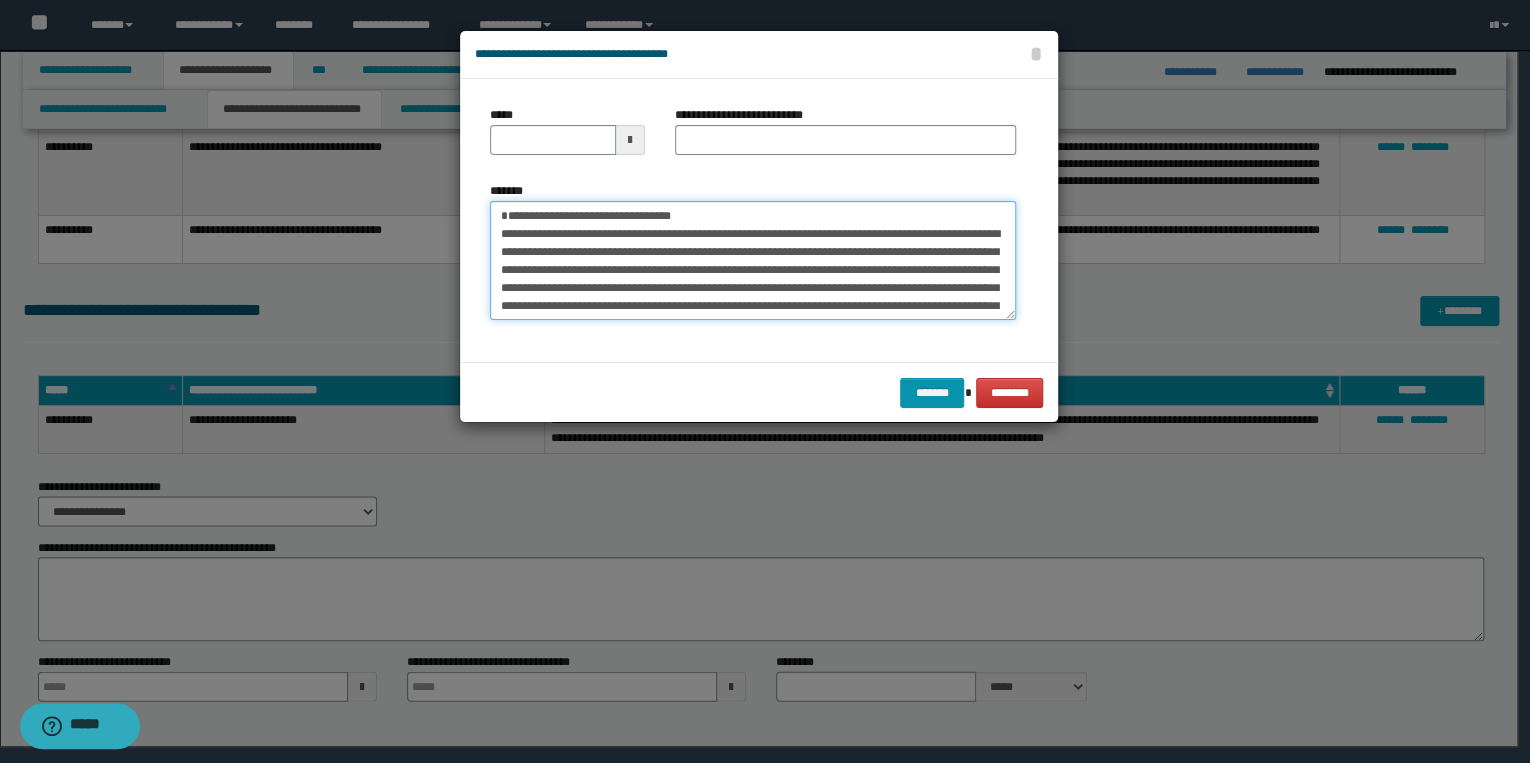 type 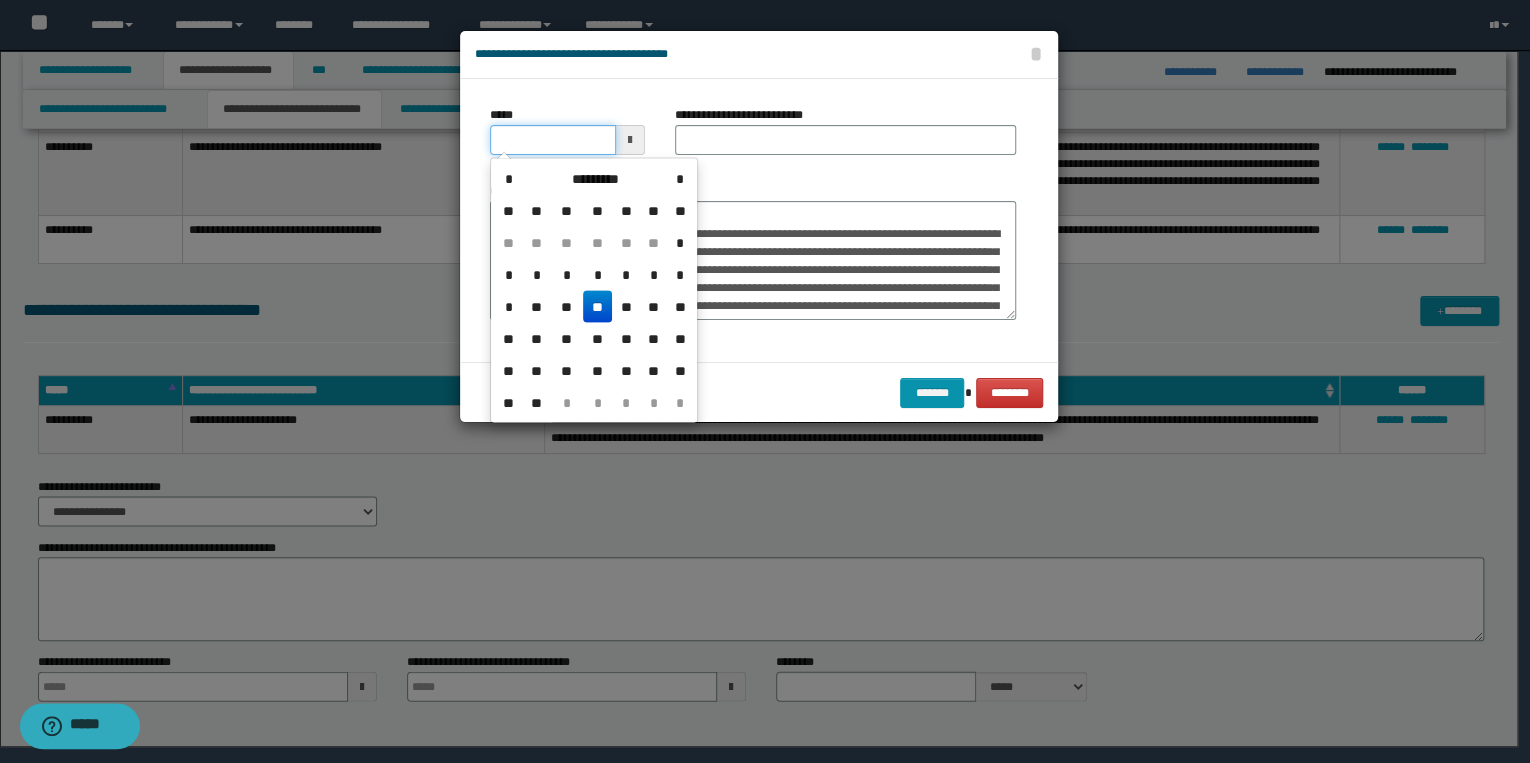 click on "*****" at bounding box center (553, 140) 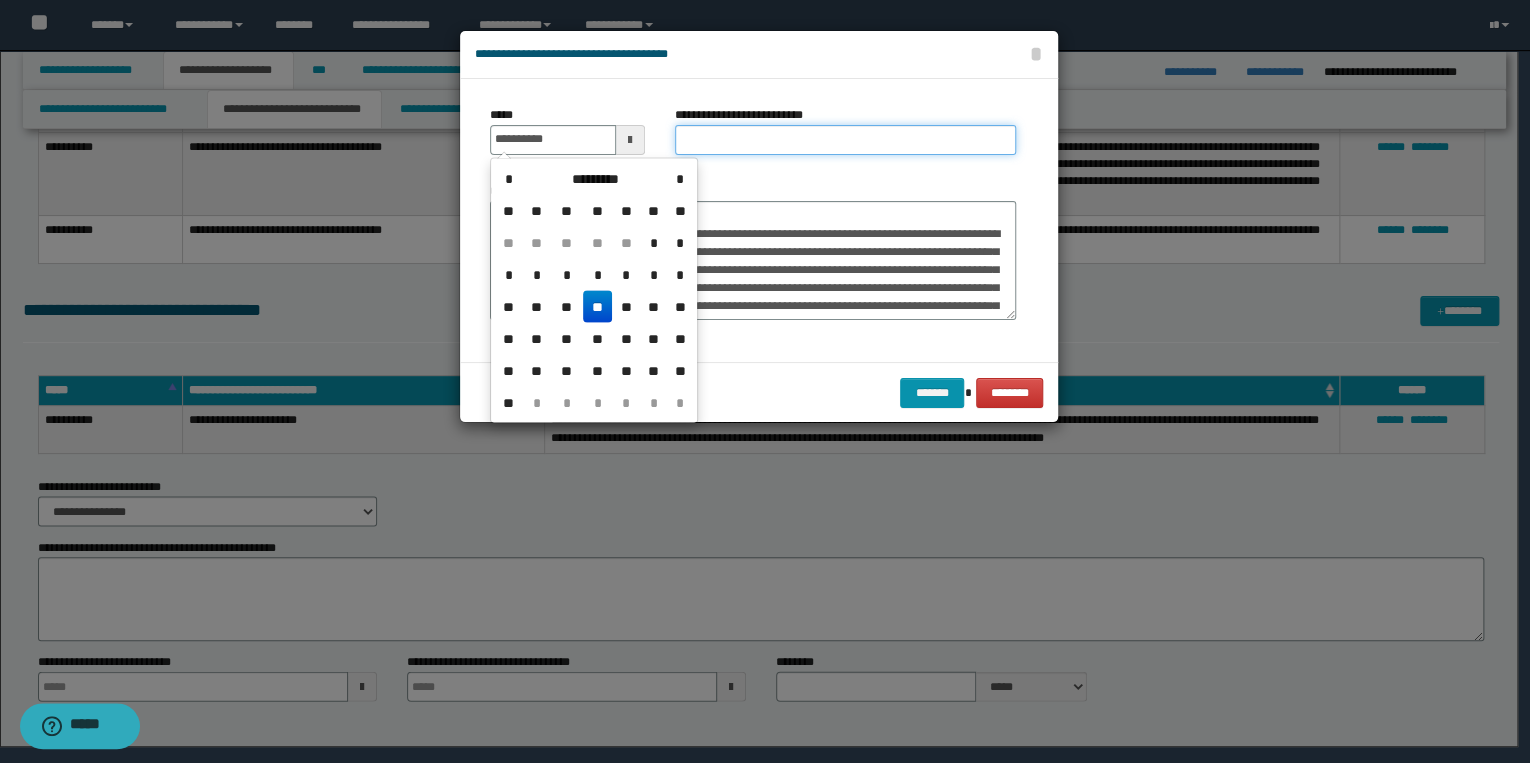 type on "**********" 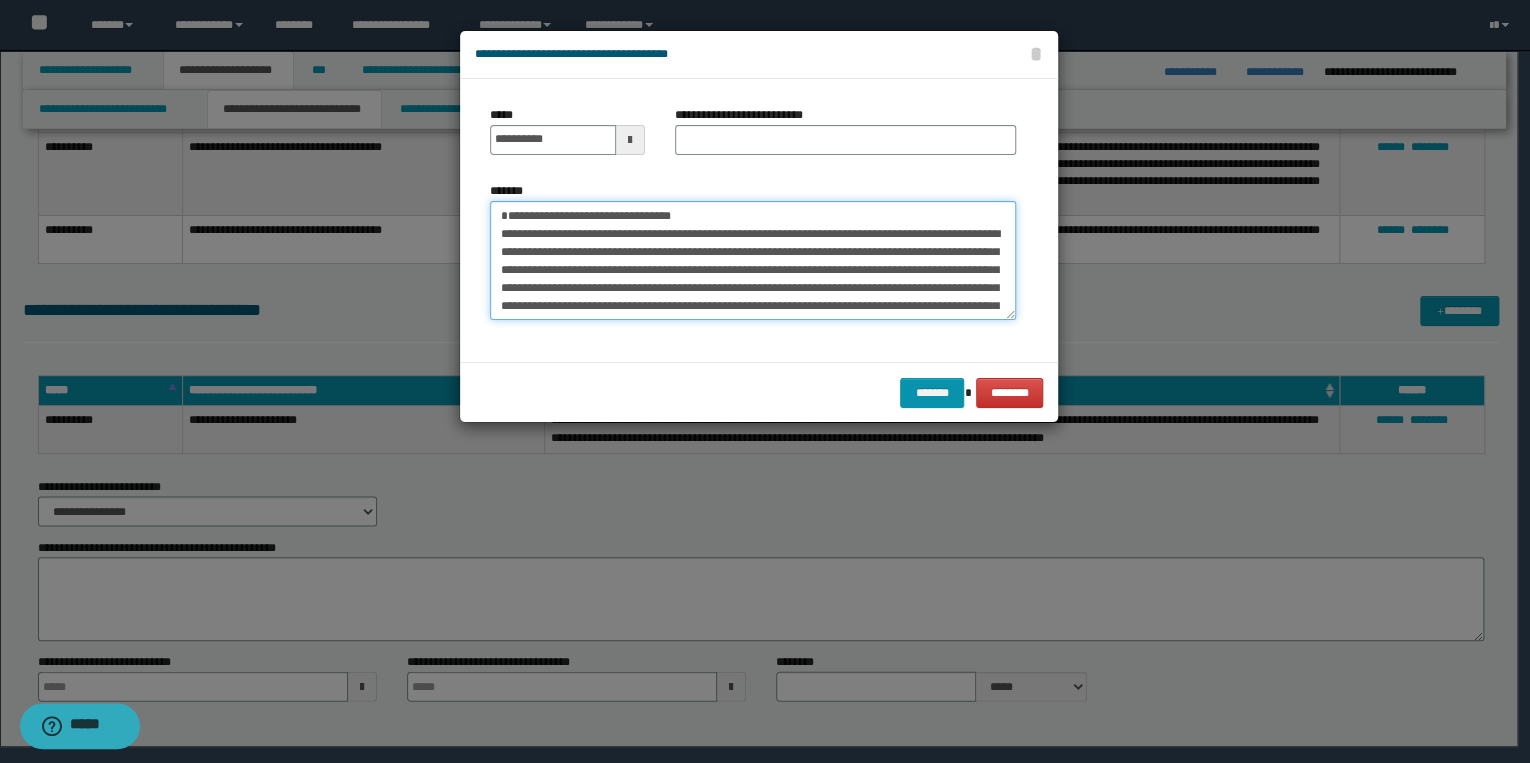 drag, startPoint x: 509, startPoint y: 213, endPoint x: 712, endPoint y: 218, distance: 203.06157 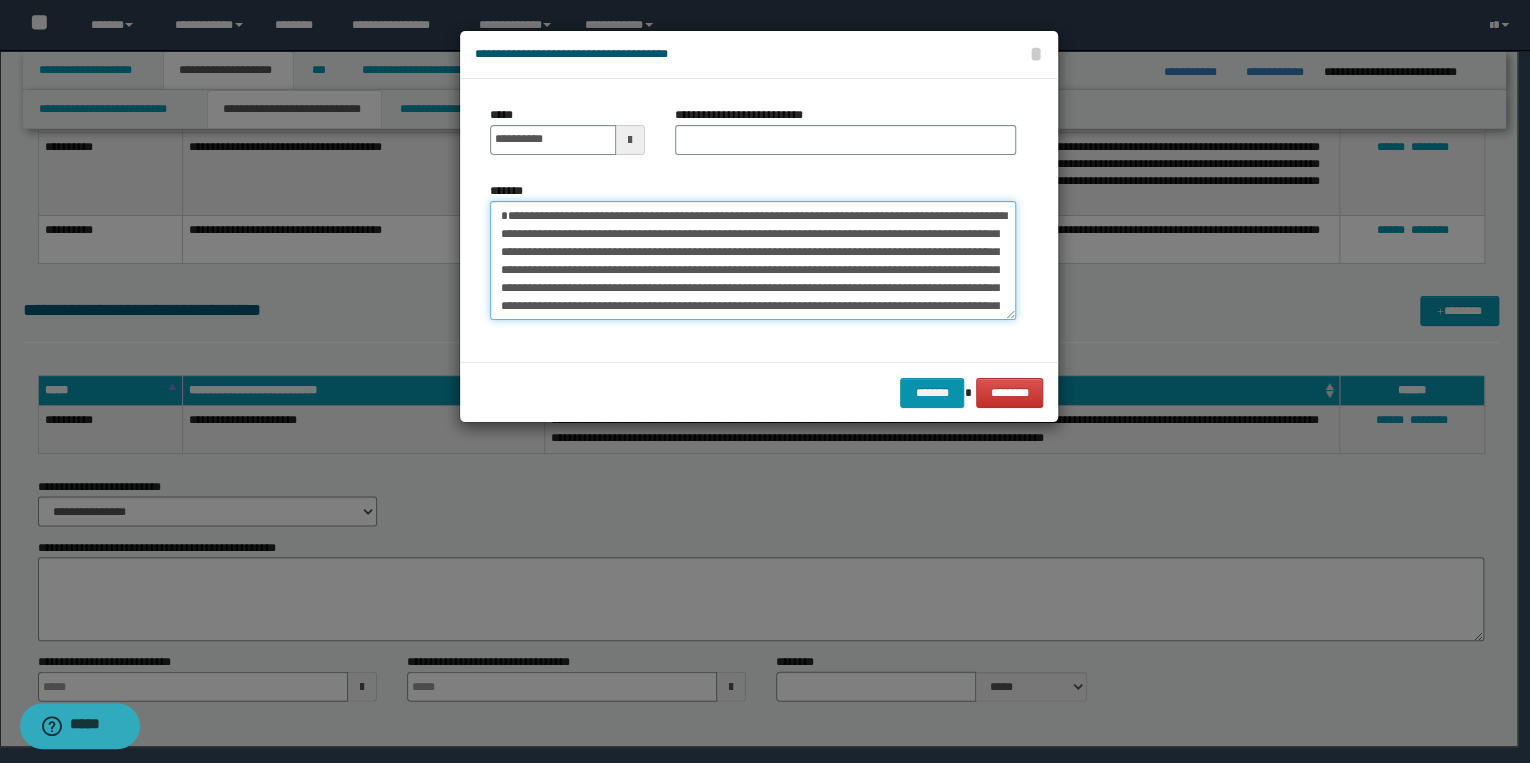 type on "**********" 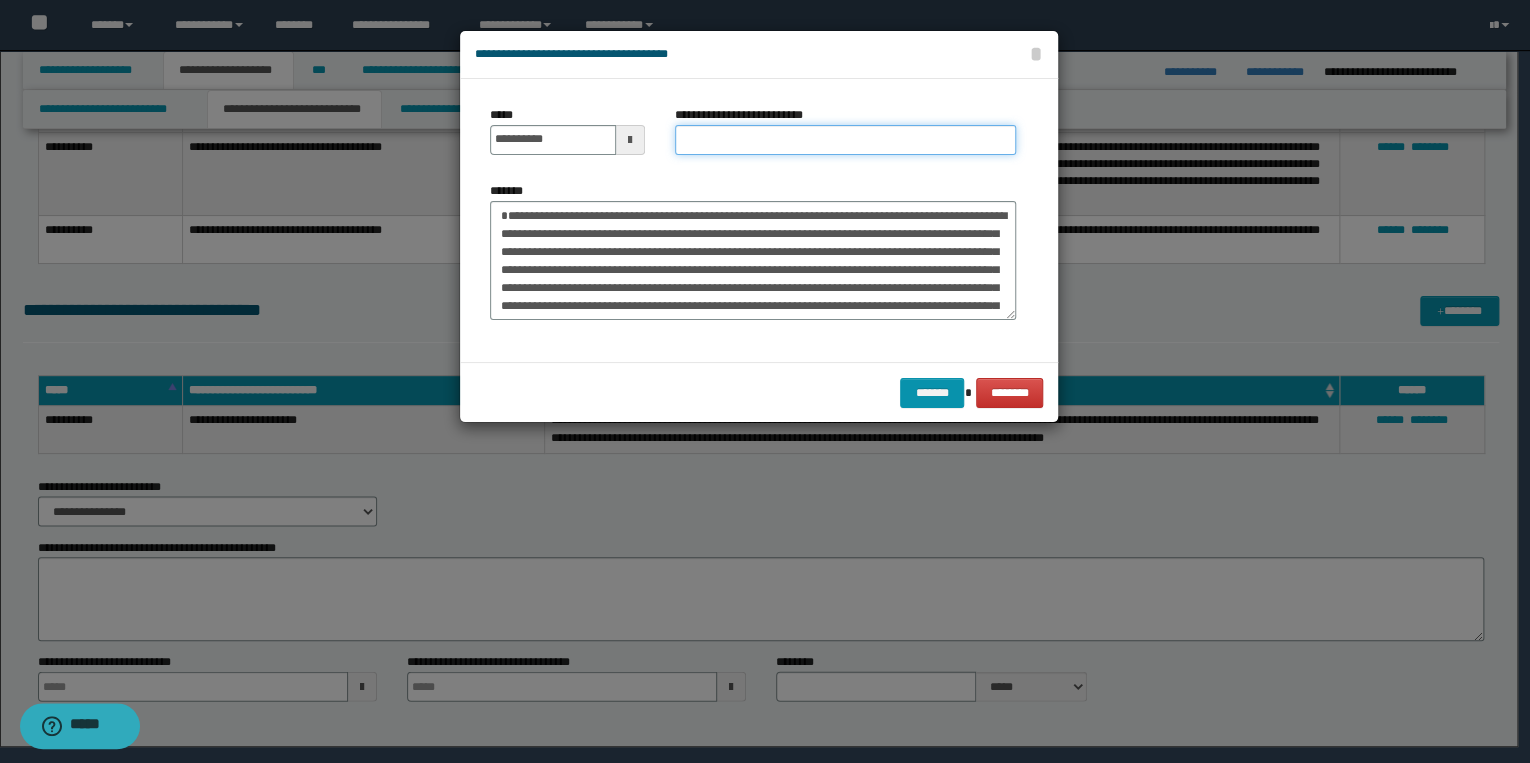 click on "**********" at bounding box center [845, 140] 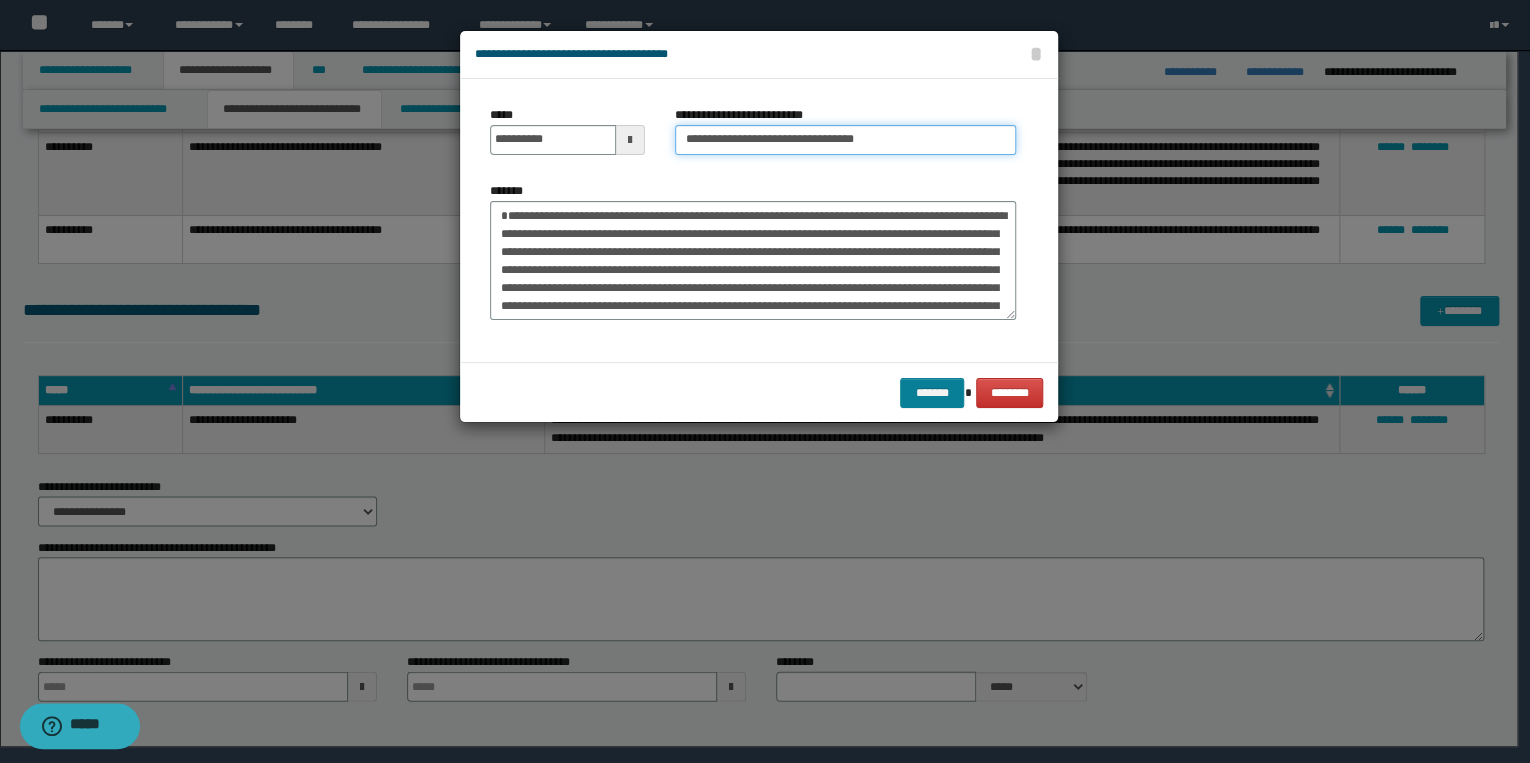 type on "**********" 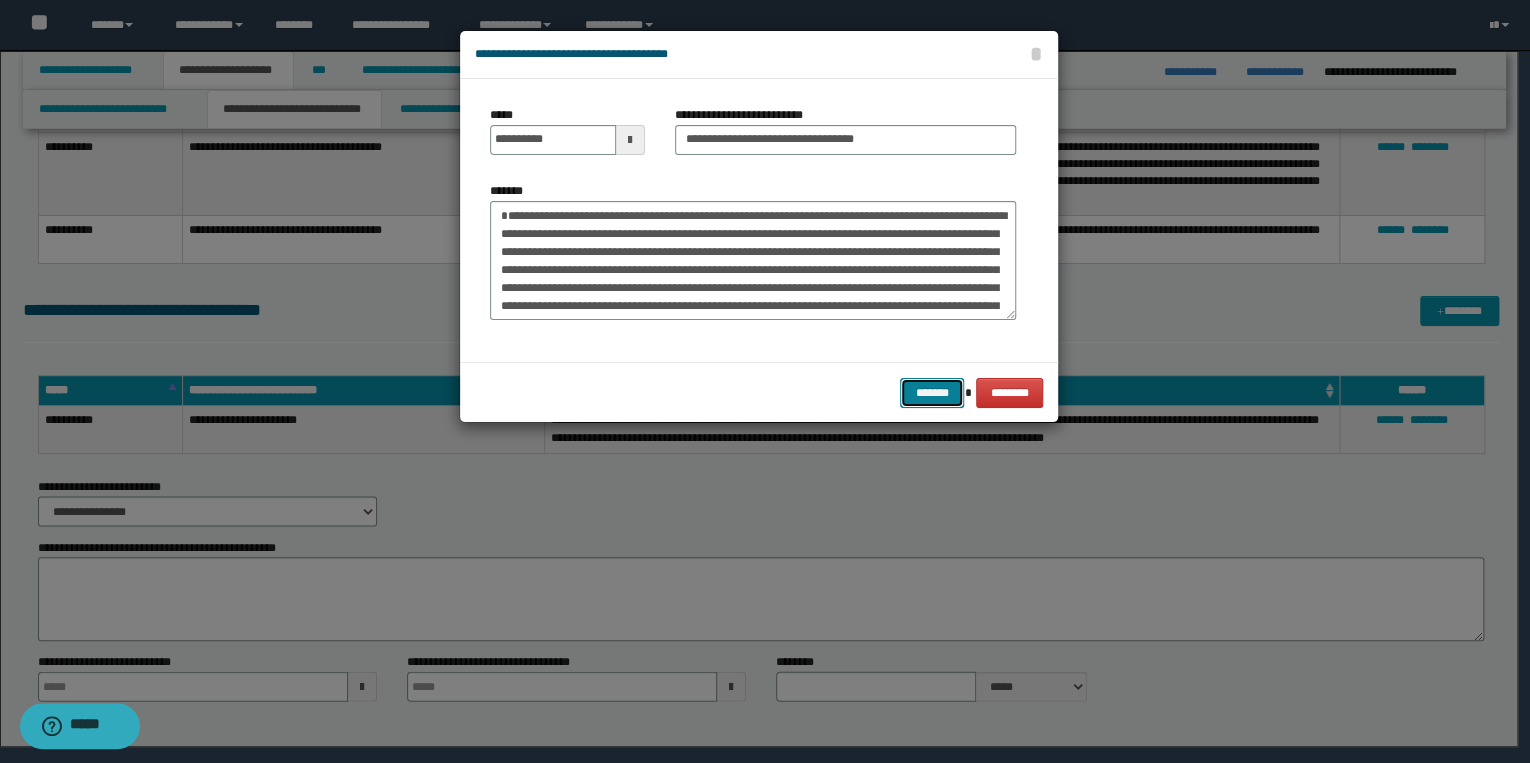 click on "*******" at bounding box center [932, 393] 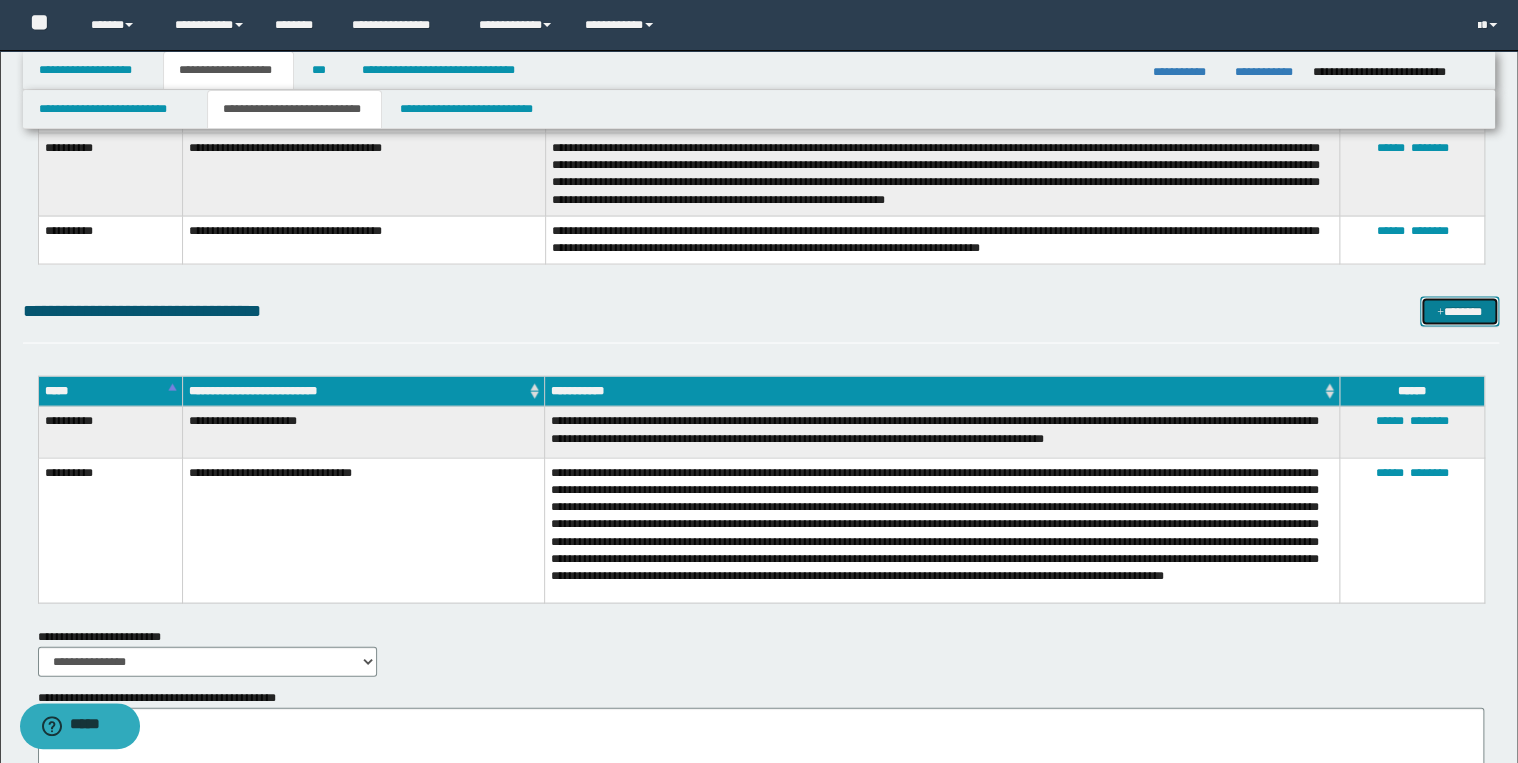 click on "*******" at bounding box center [1459, 311] 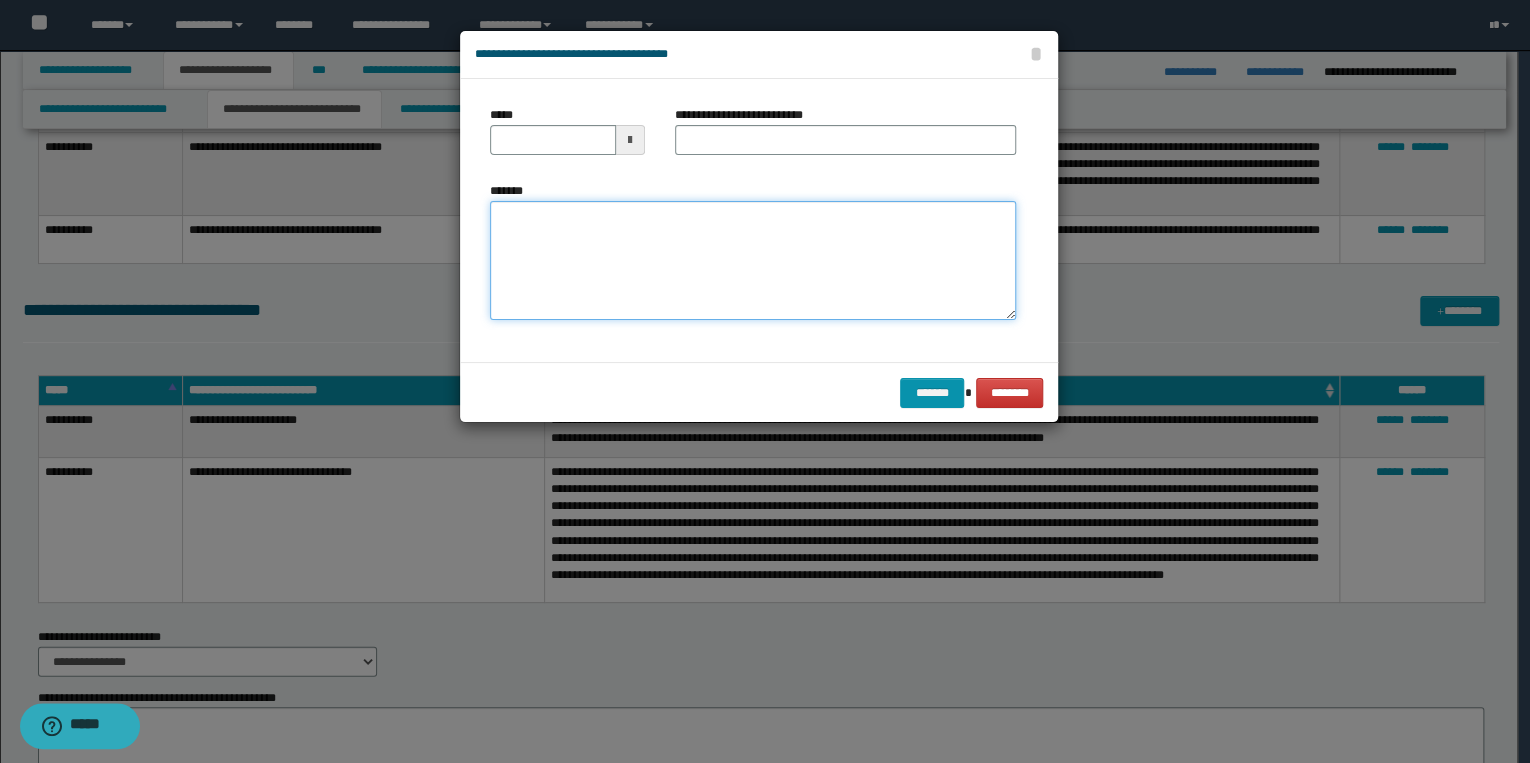 click on "*******" at bounding box center [753, 261] 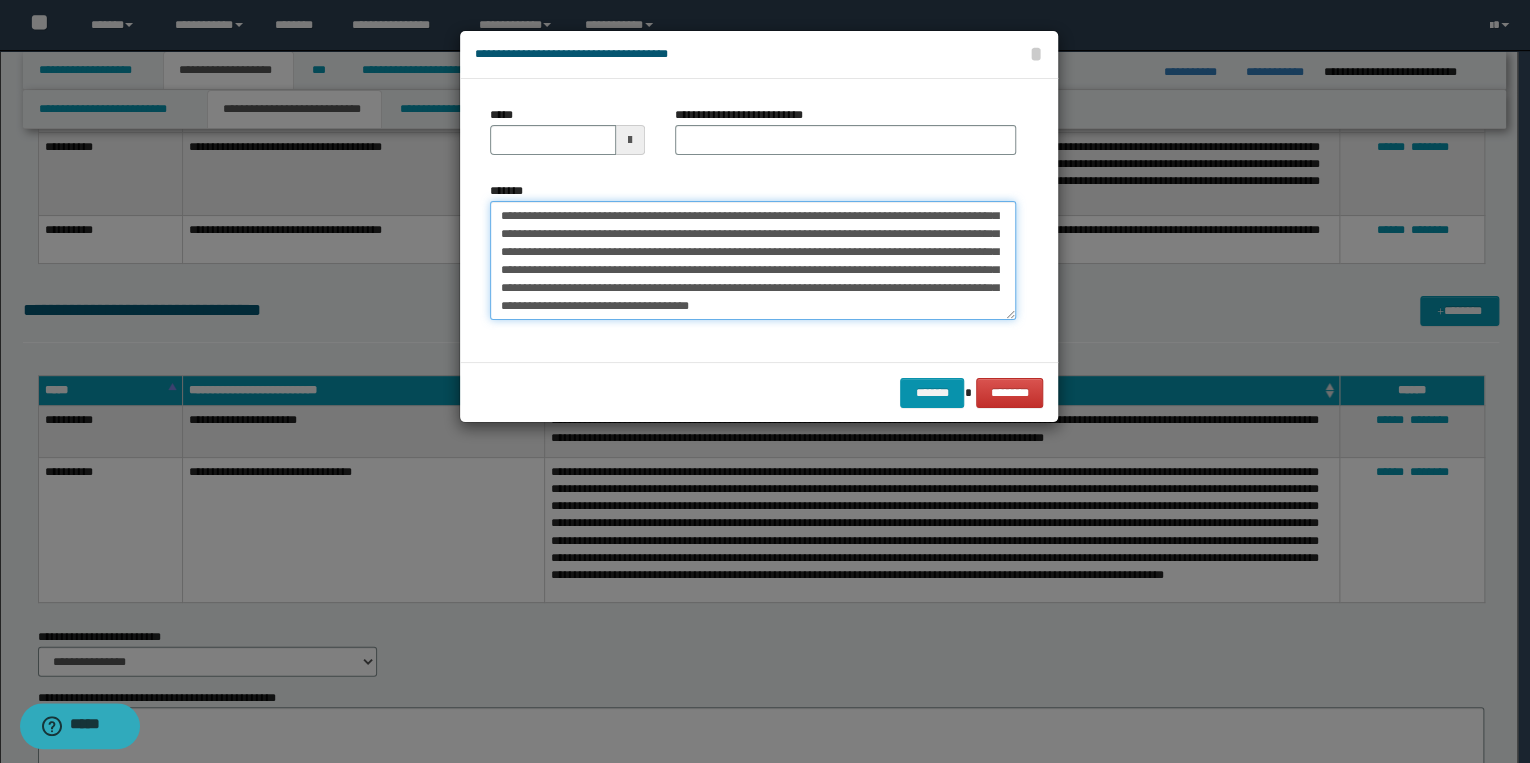 scroll, scrollTop: 0, scrollLeft: 0, axis: both 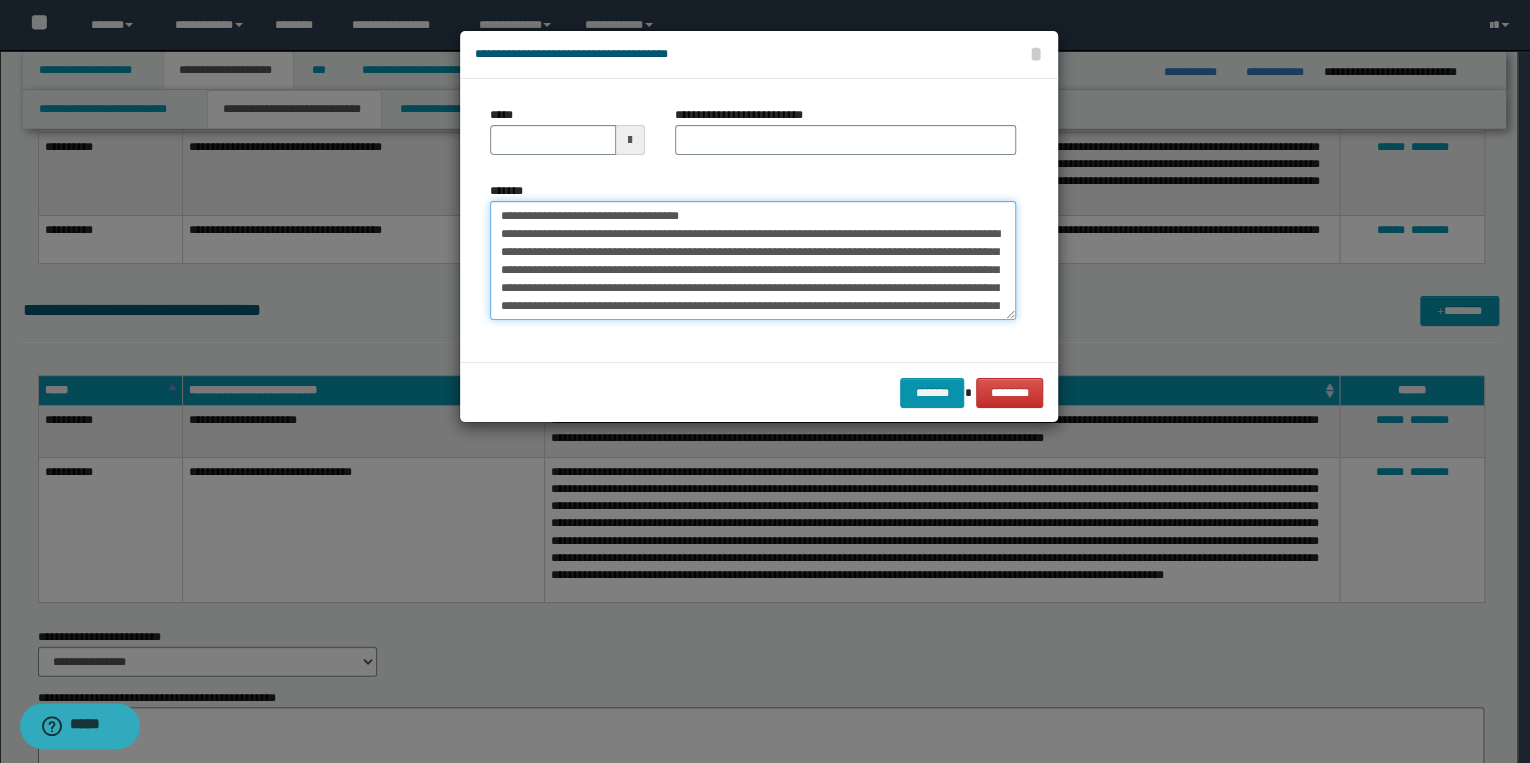 drag, startPoint x: 563, startPoint y: 215, endPoint x: 491, endPoint y: 212, distance: 72.06247 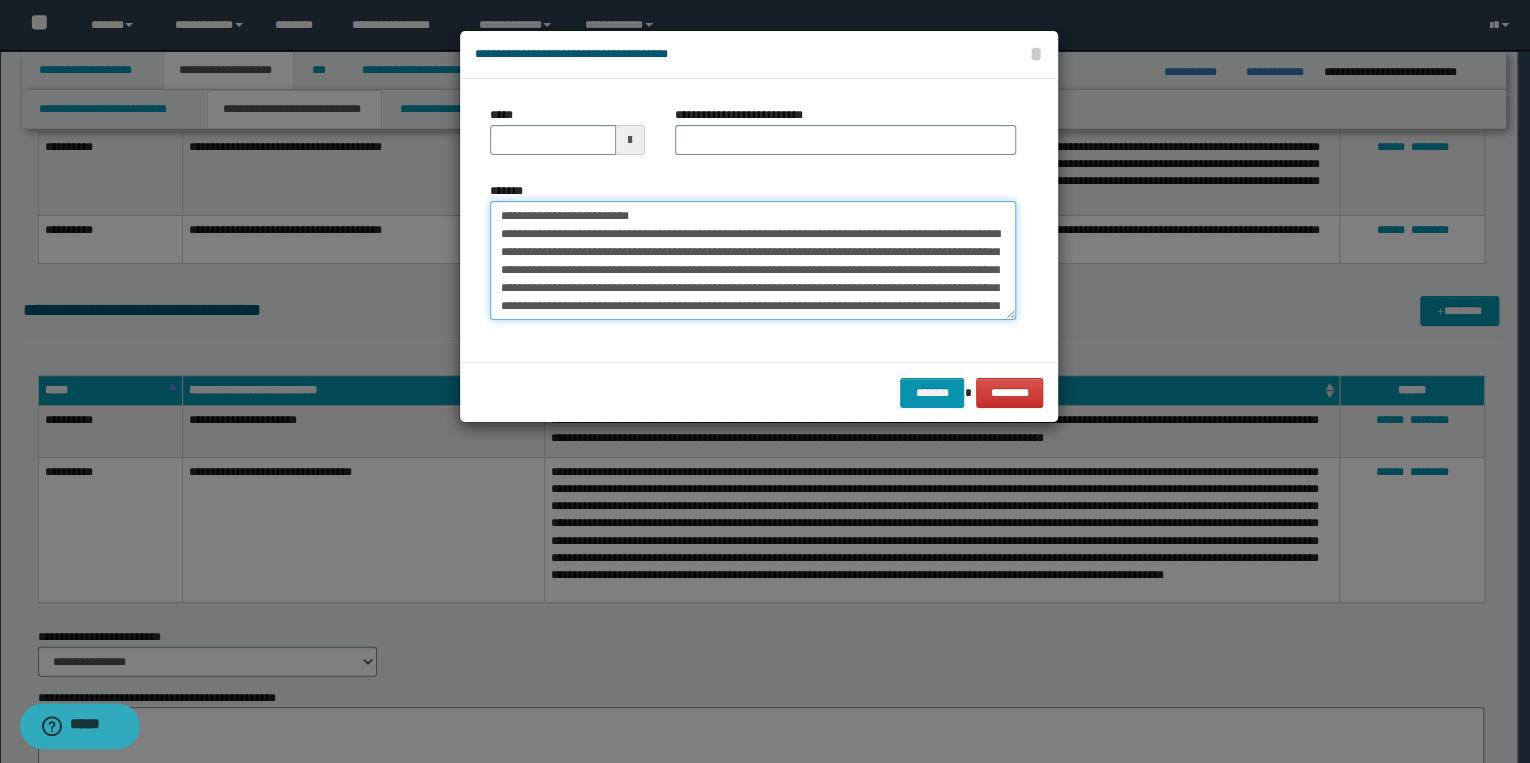 type 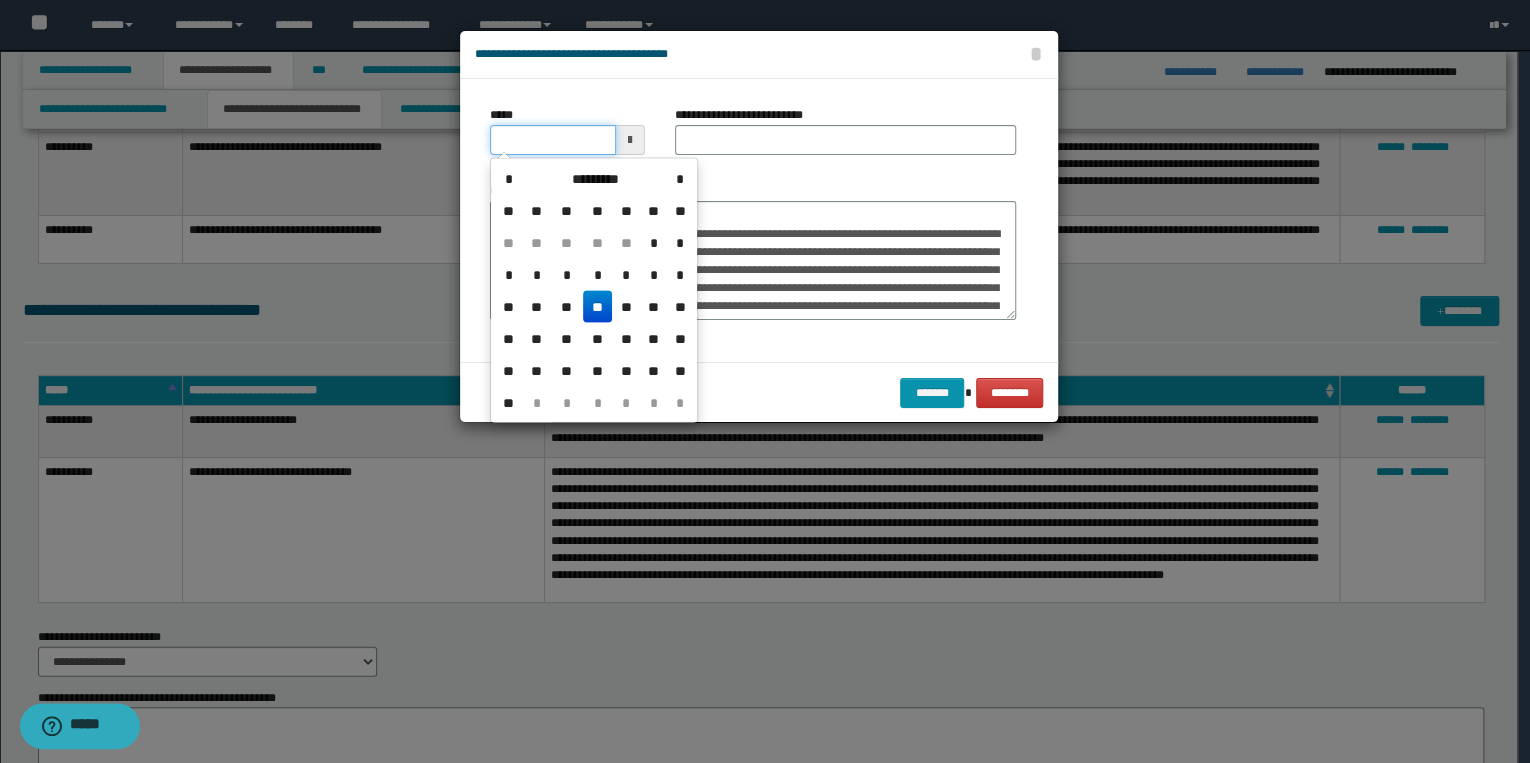 click on "*****" at bounding box center [553, 140] 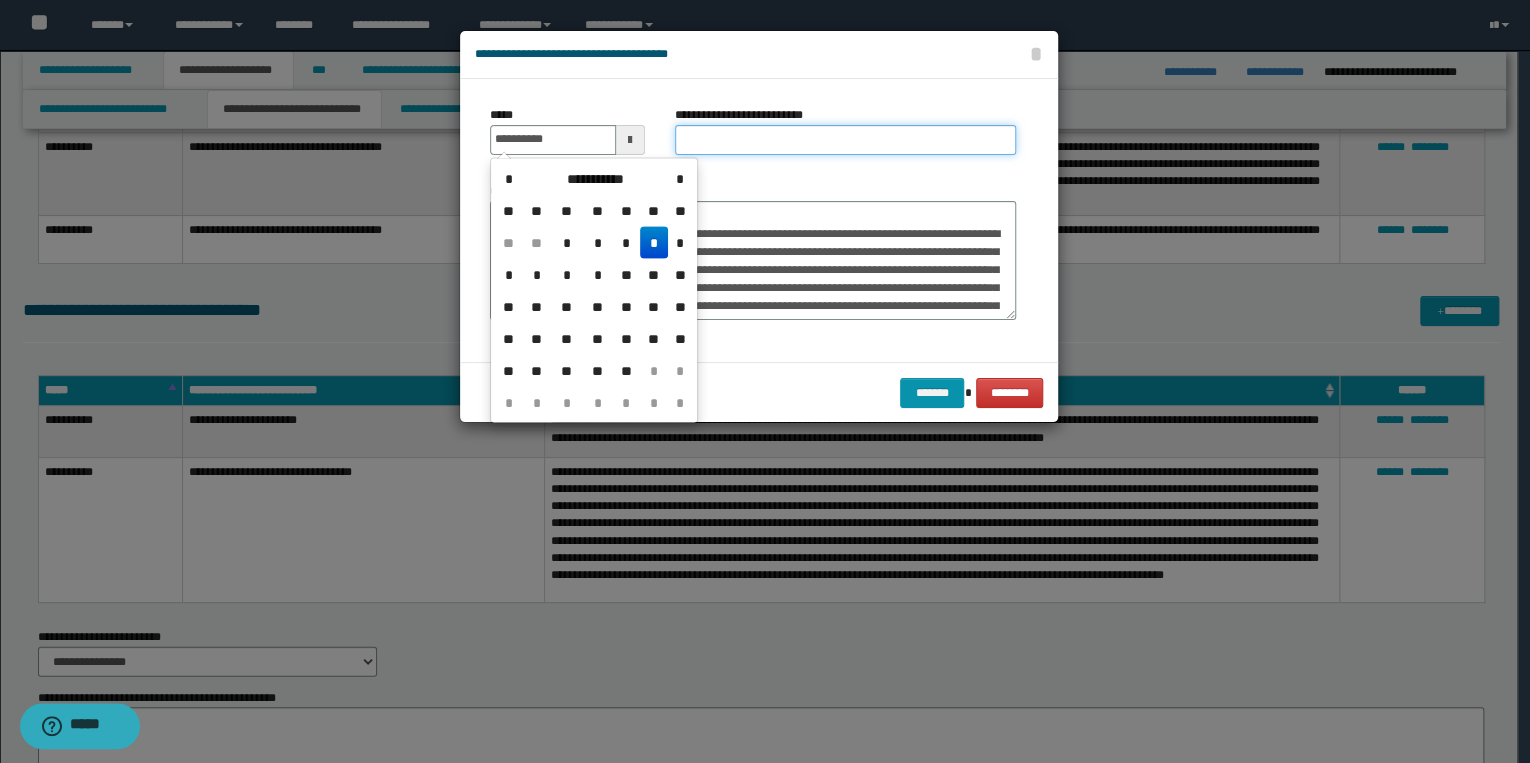 type on "**********" 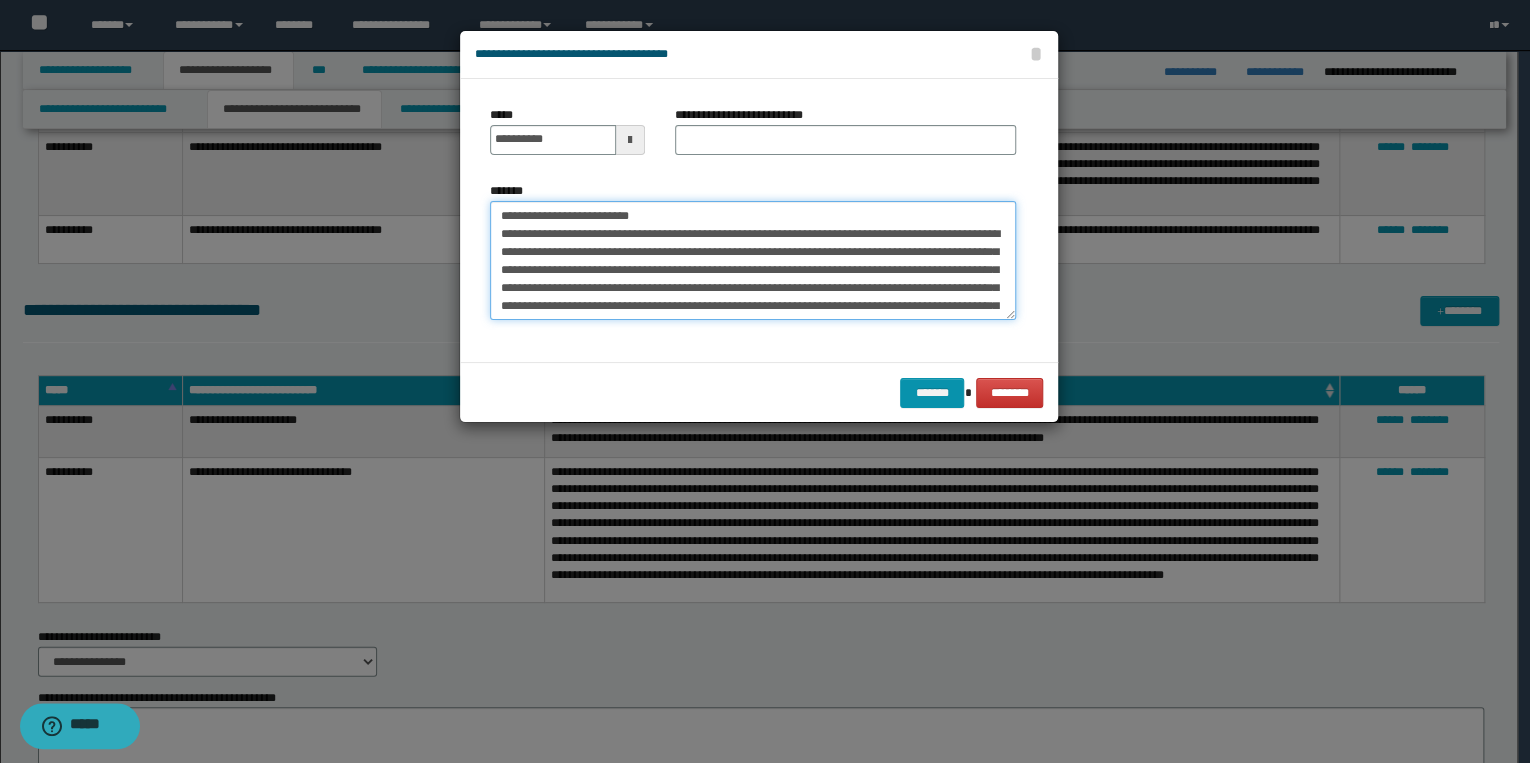 drag, startPoint x: 533, startPoint y: 217, endPoint x: 660, endPoint y: 217, distance: 127 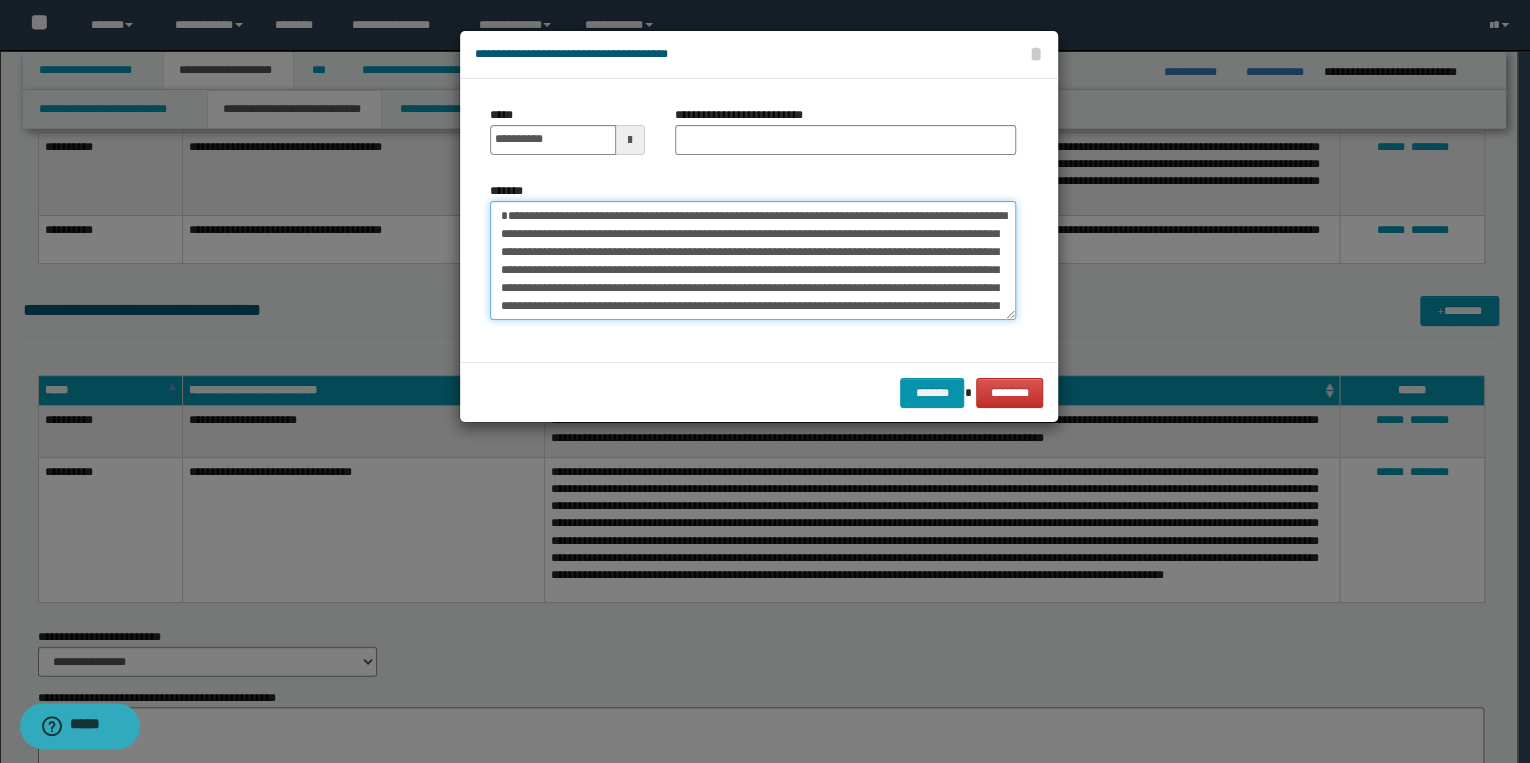 type on "**********" 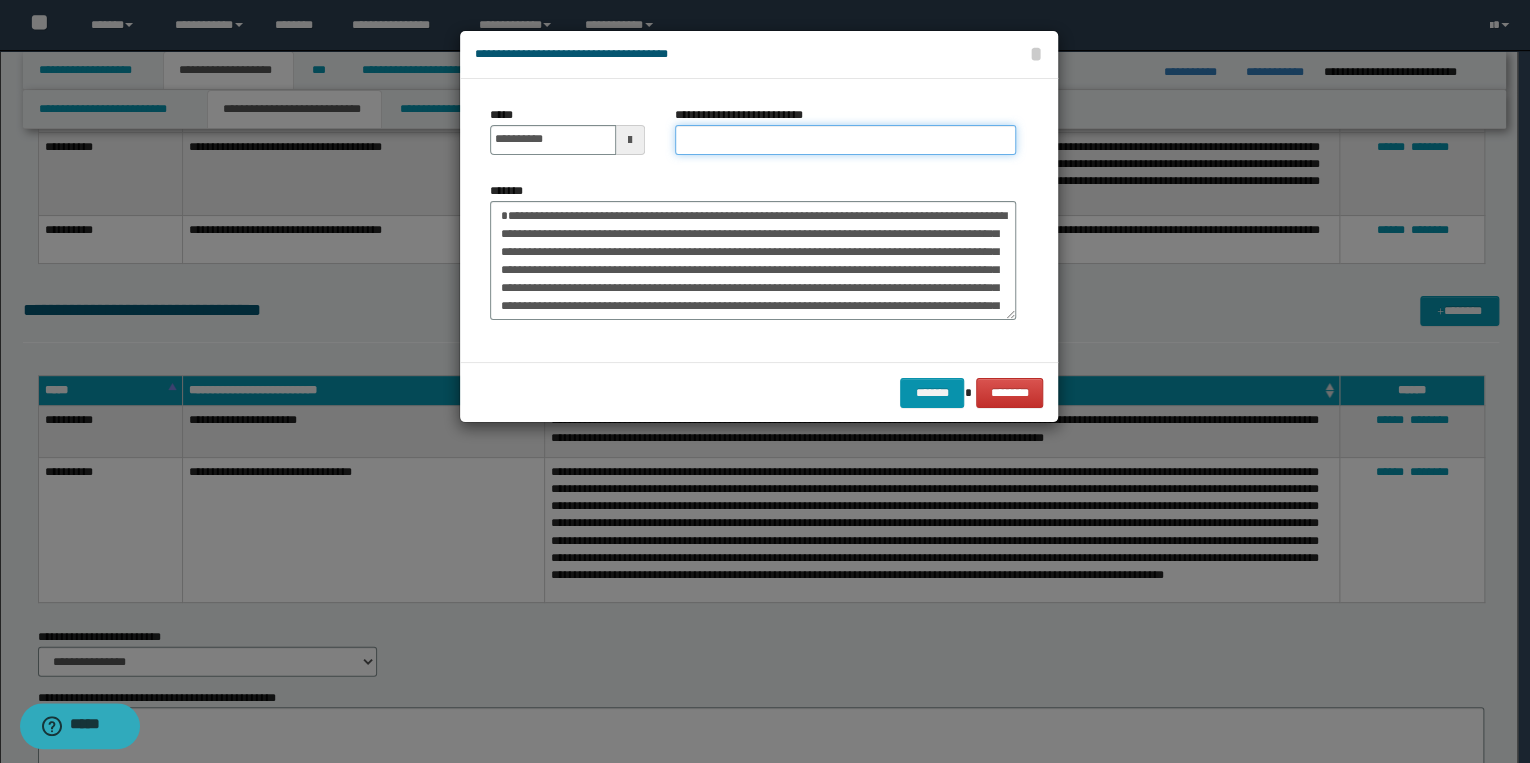 click on "**********" at bounding box center (845, 140) 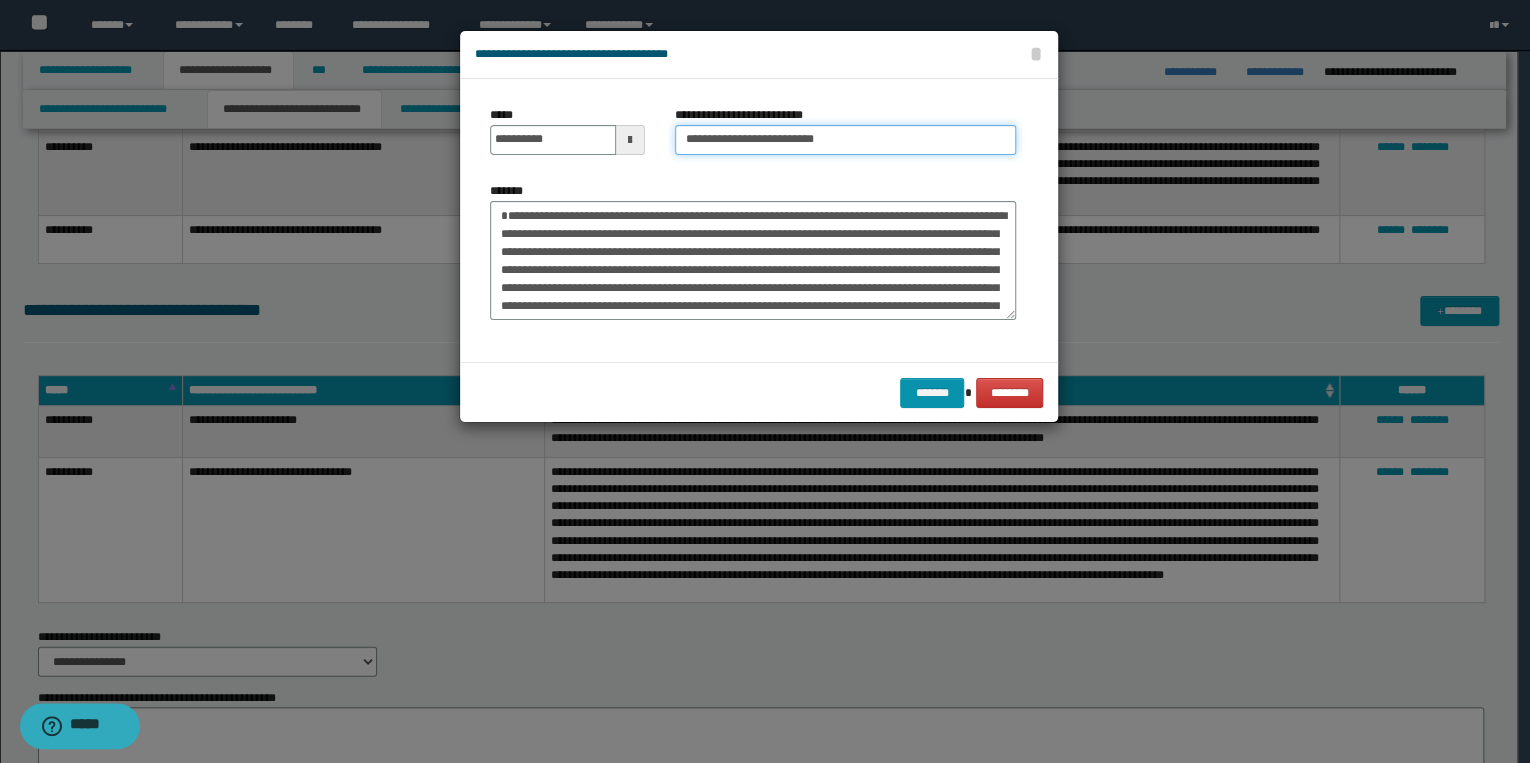 click on "**********" at bounding box center [845, 140] 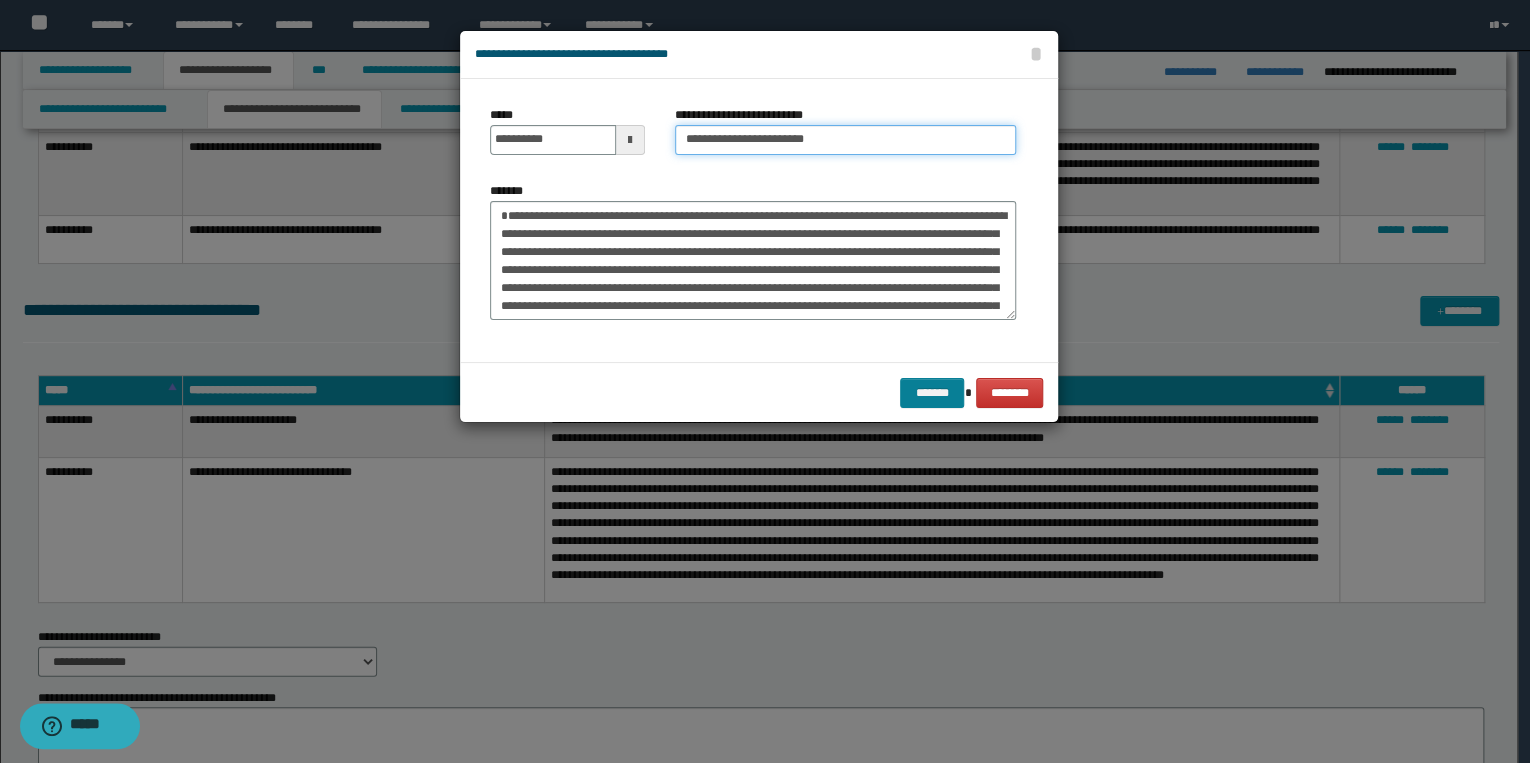 type on "**********" 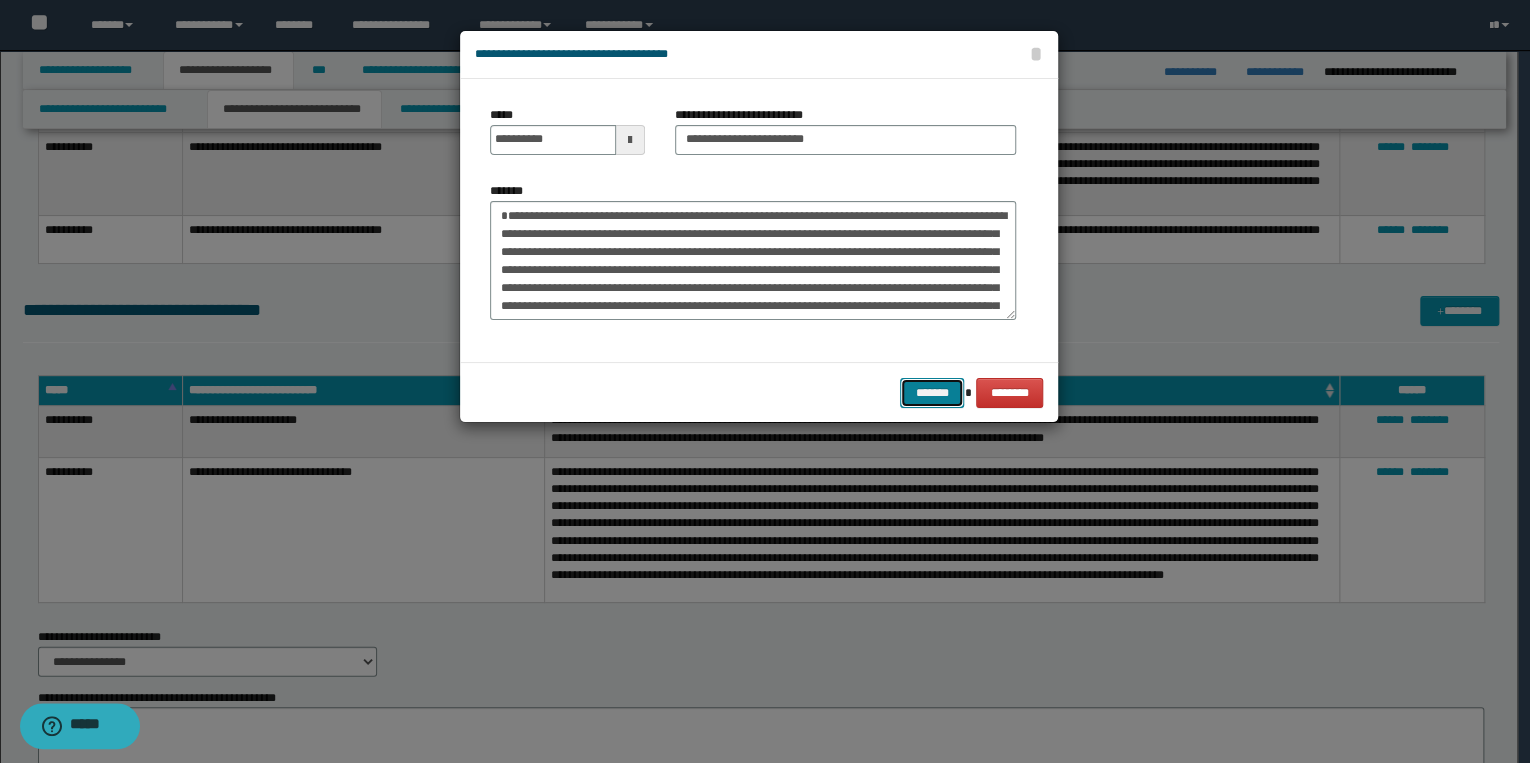 click on "*******" at bounding box center [932, 393] 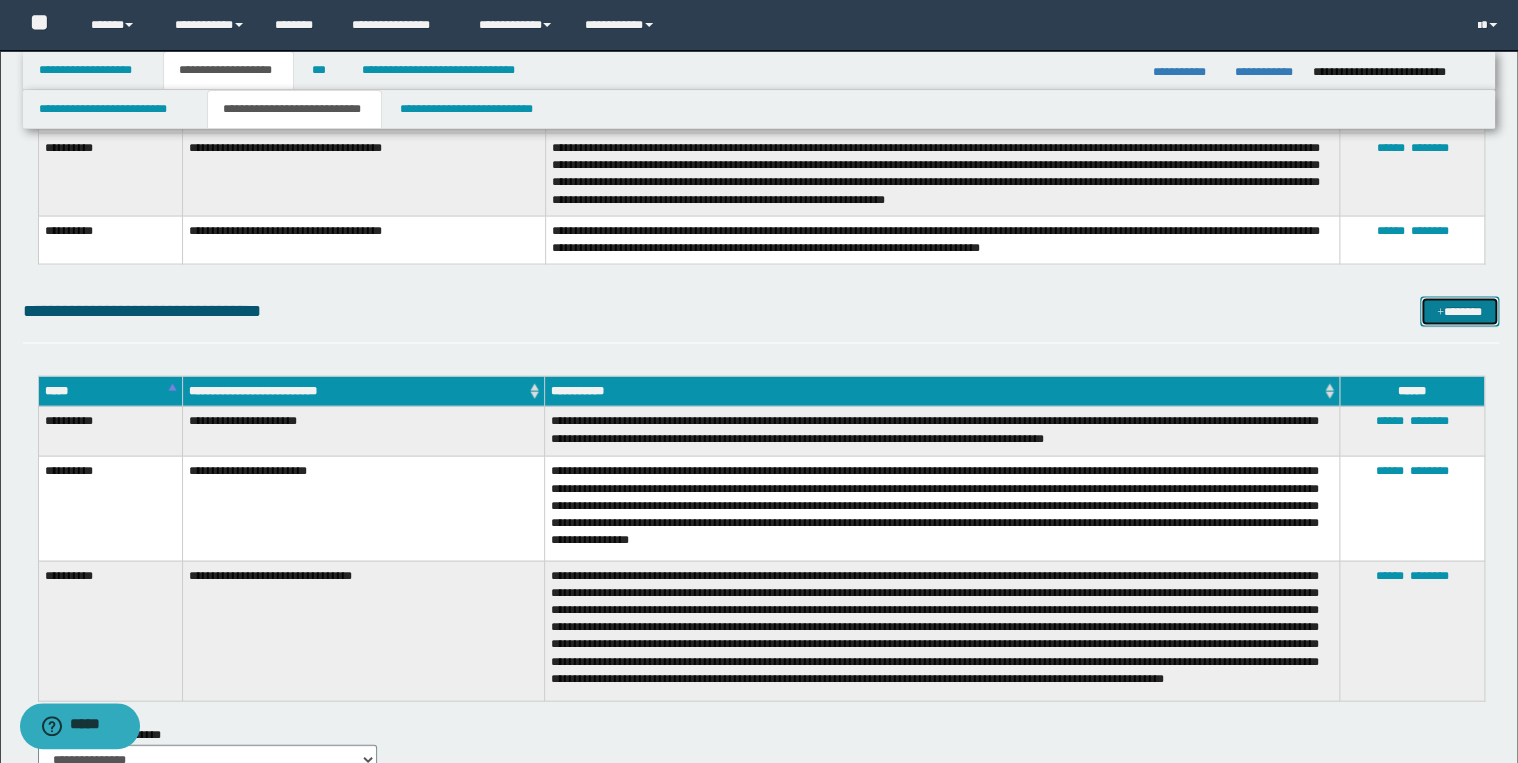 click at bounding box center (1440, 312) 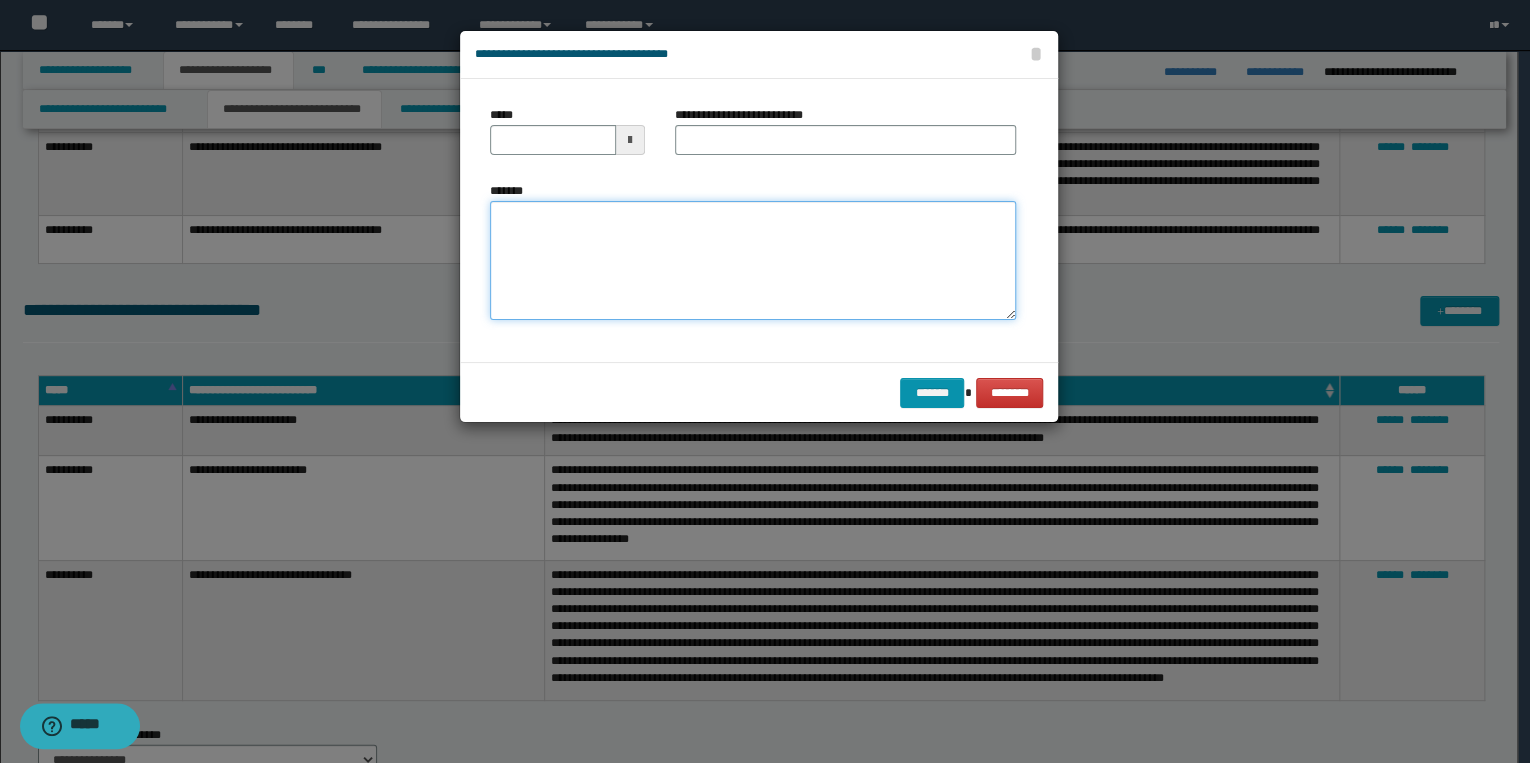 click on "*******" at bounding box center (753, 261) 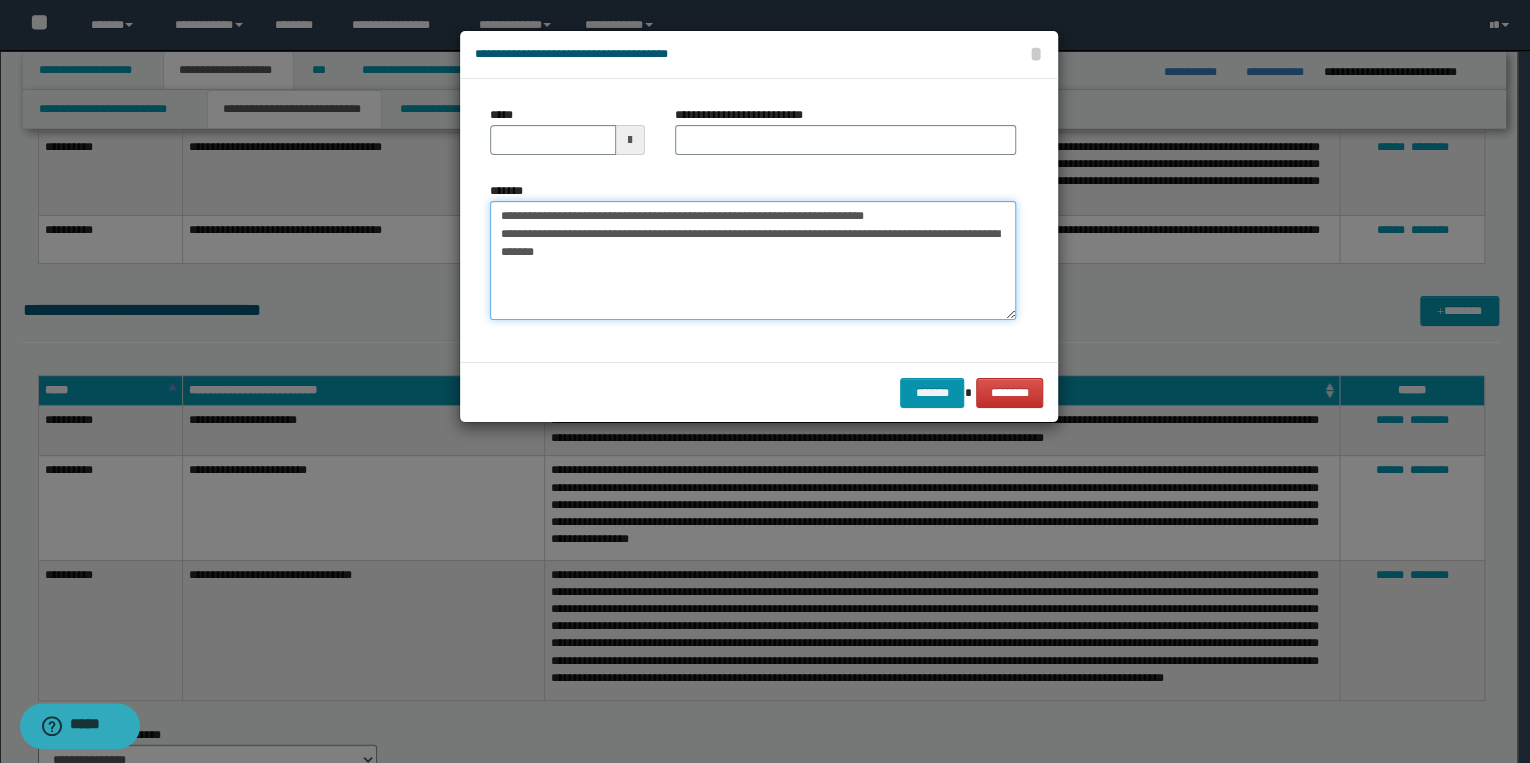drag, startPoint x: 564, startPoint y: 218, endPoint x: 491, endPoint y: 217, distance: 73.00685 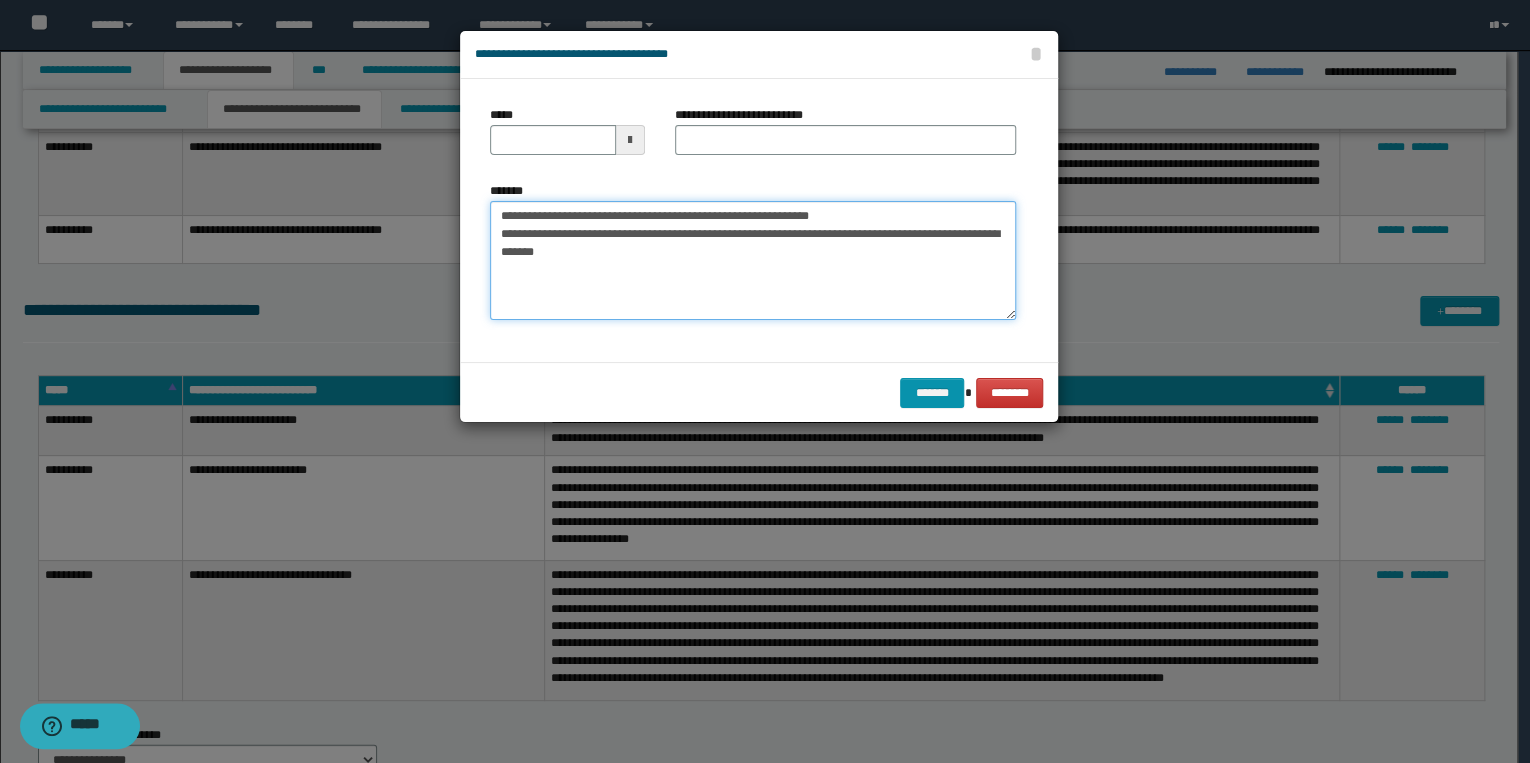 type 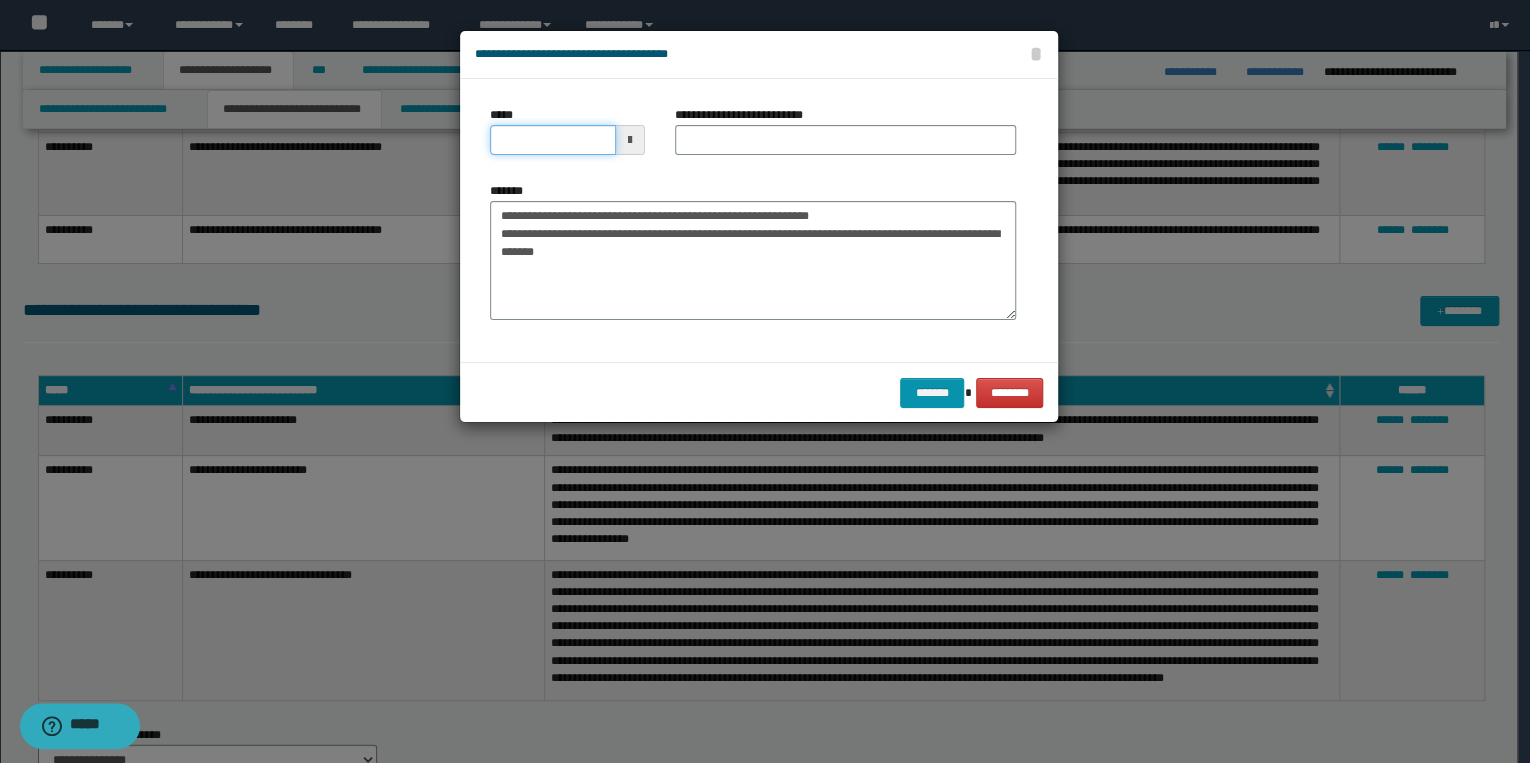click on "*****" at bounding box center [553, 140] 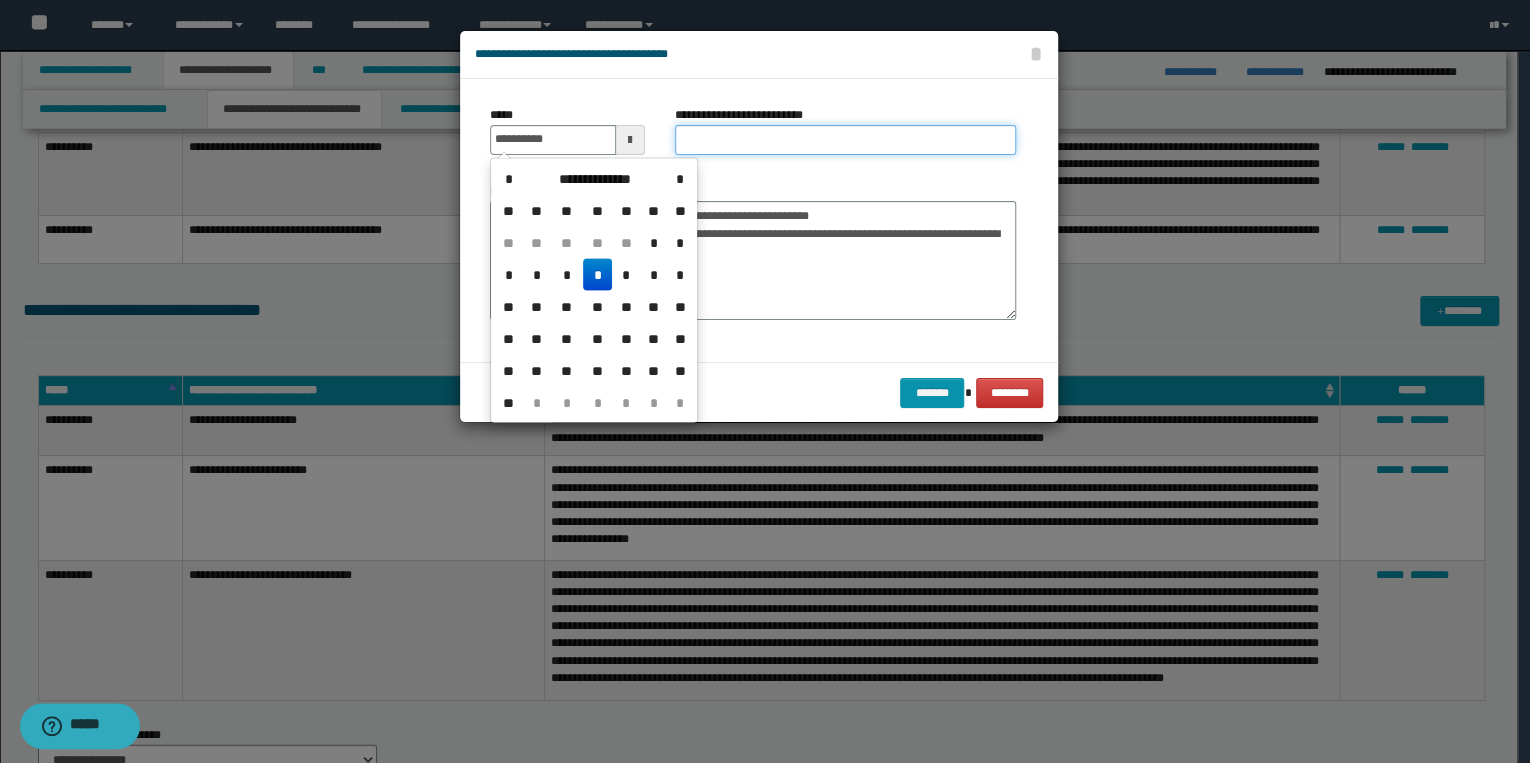 type on "**********" 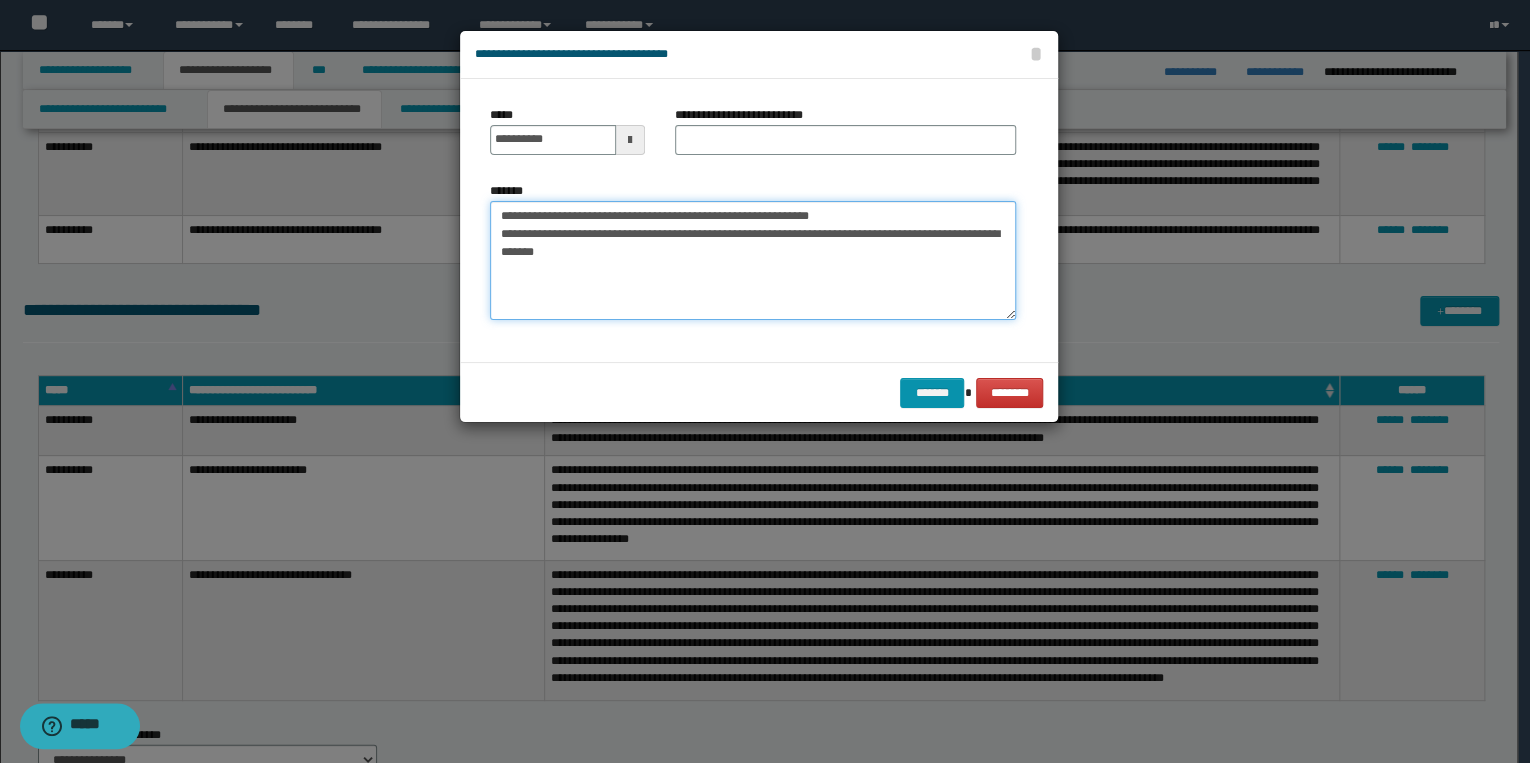 drag, startPoint x: 500, startPoint y: 217, endPoint x: 856, endPoint y: 215, distance: 356.0056 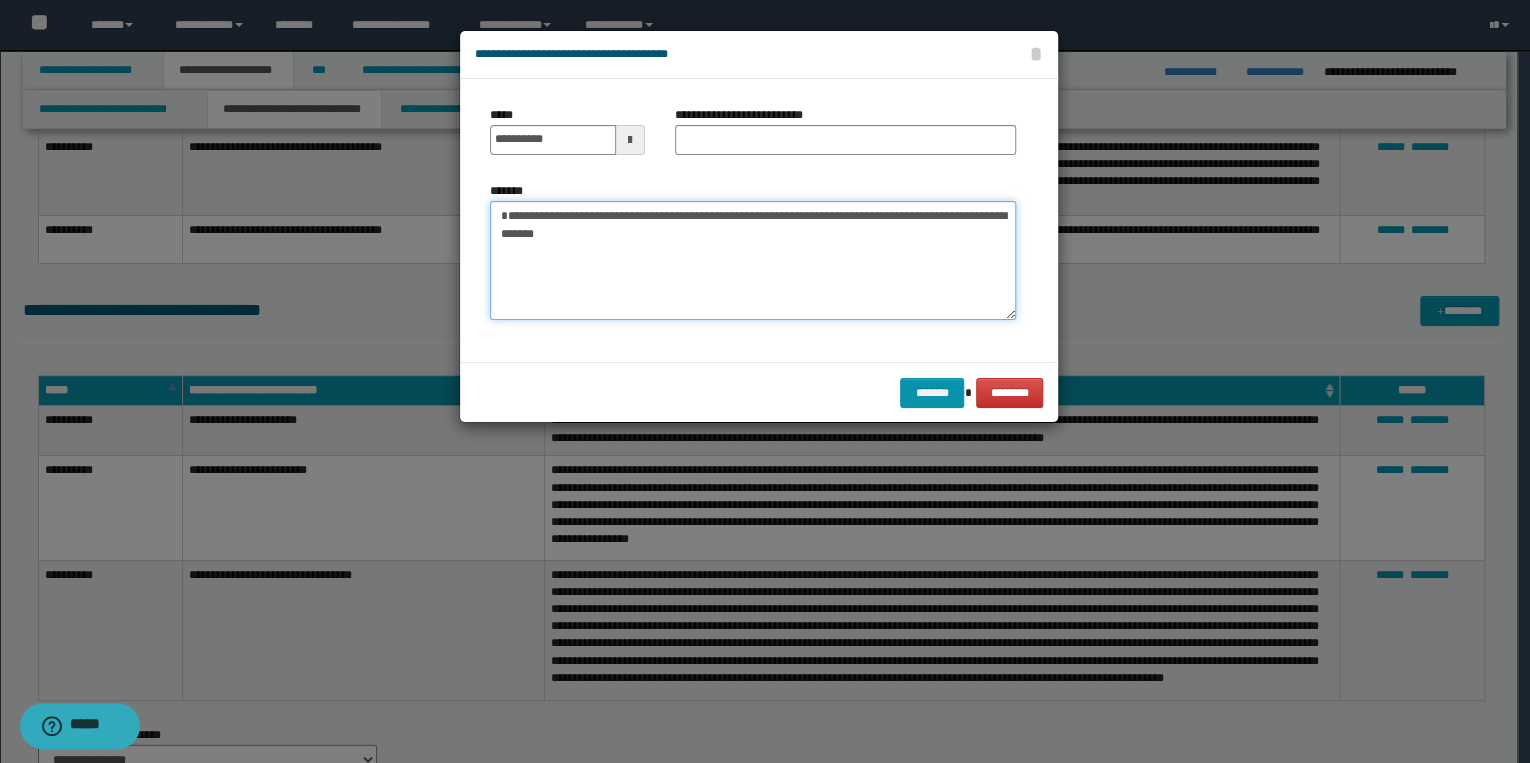 type on "**********" 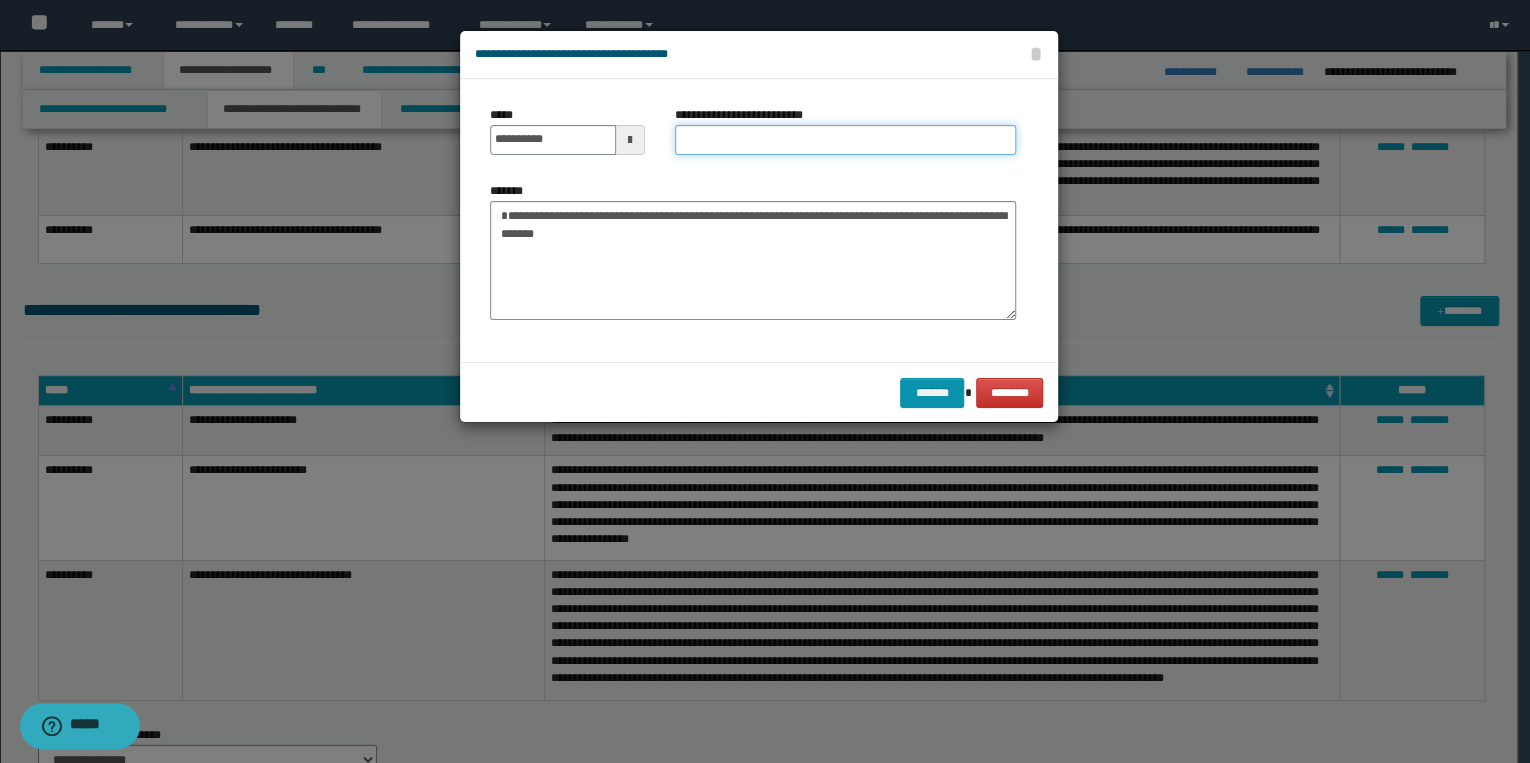 click on "**********" at bounding box center (845, 140) 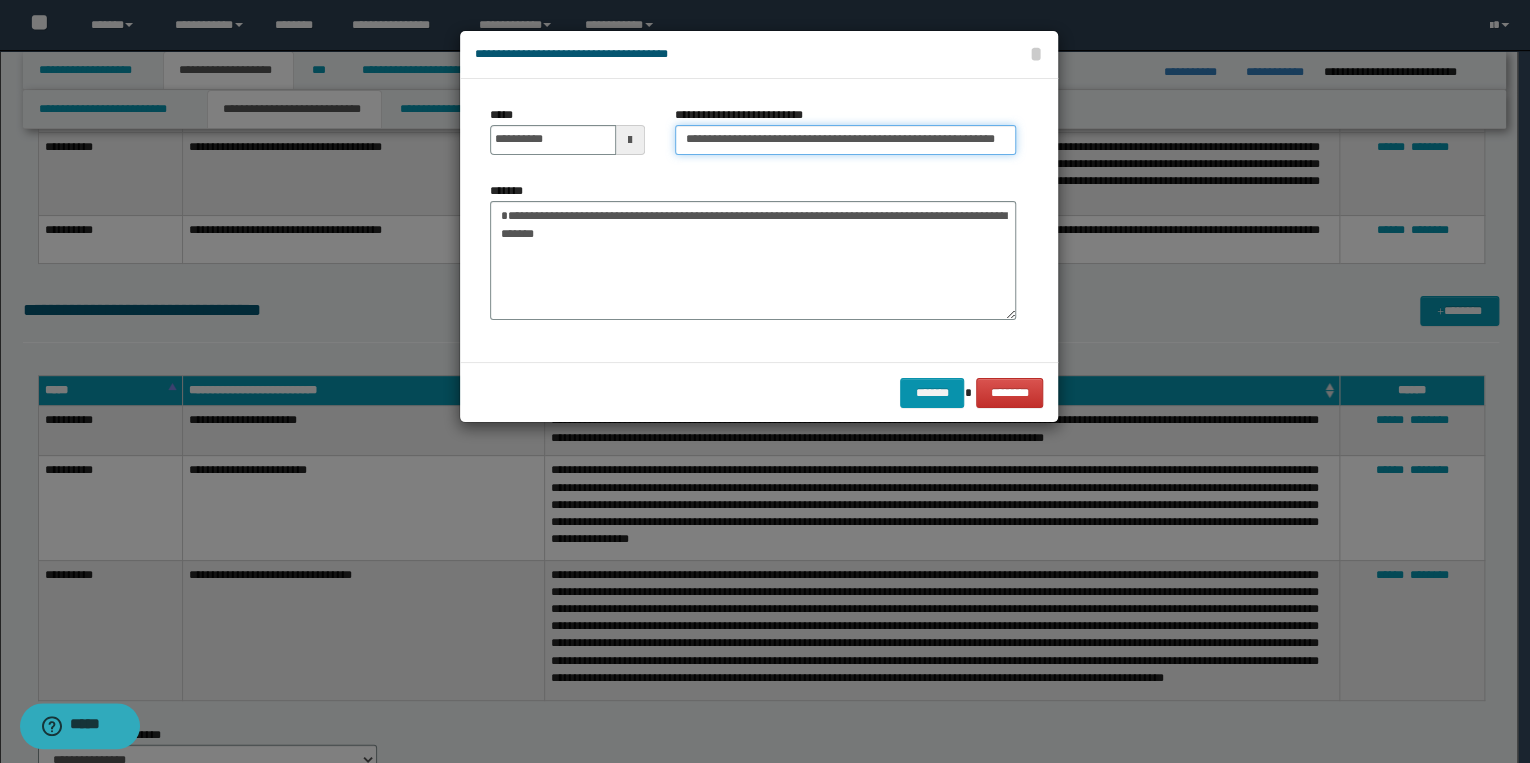 scroll, scrollTop: 0, scrollLeft: 20, axis: horizontal 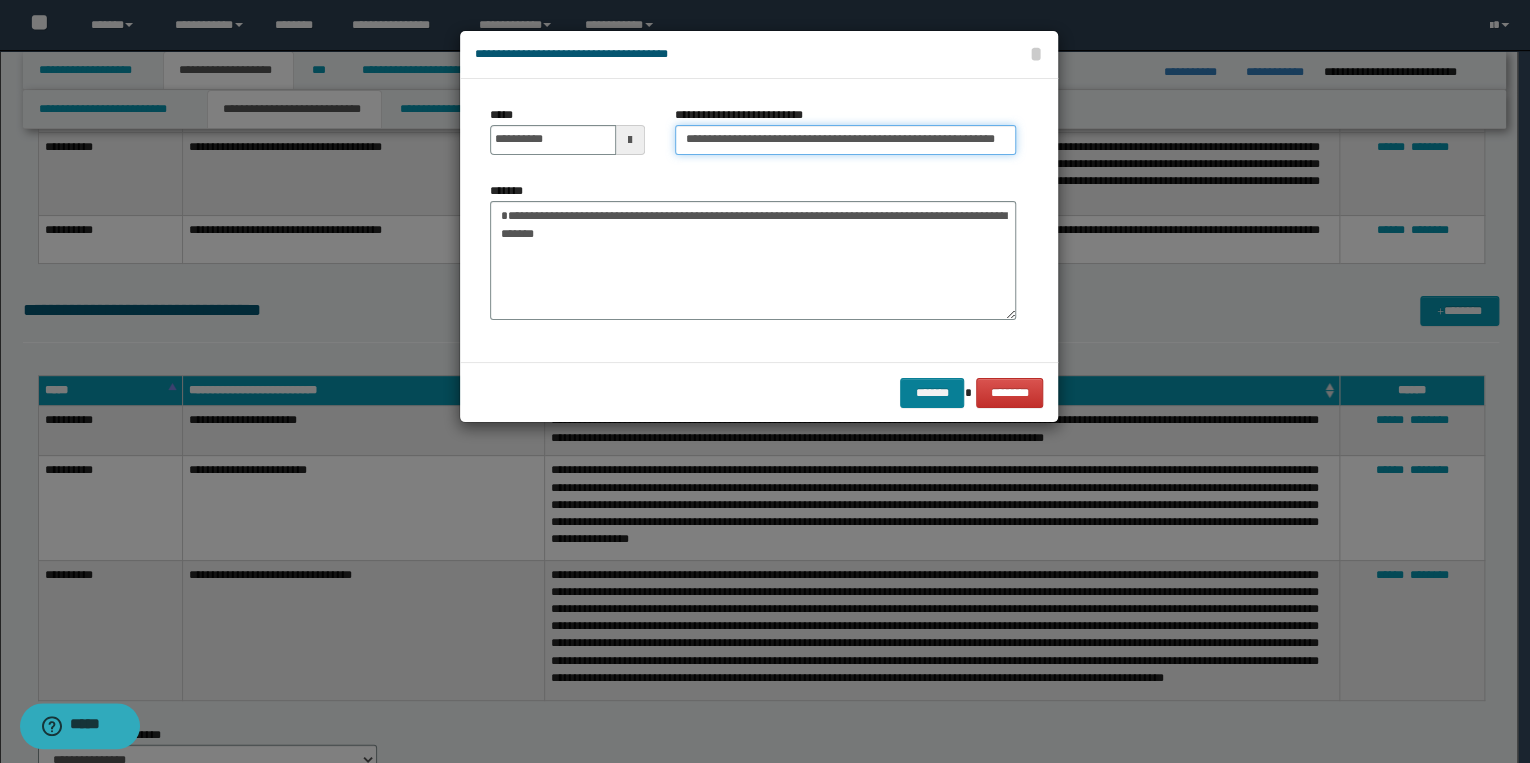 type on "**********" 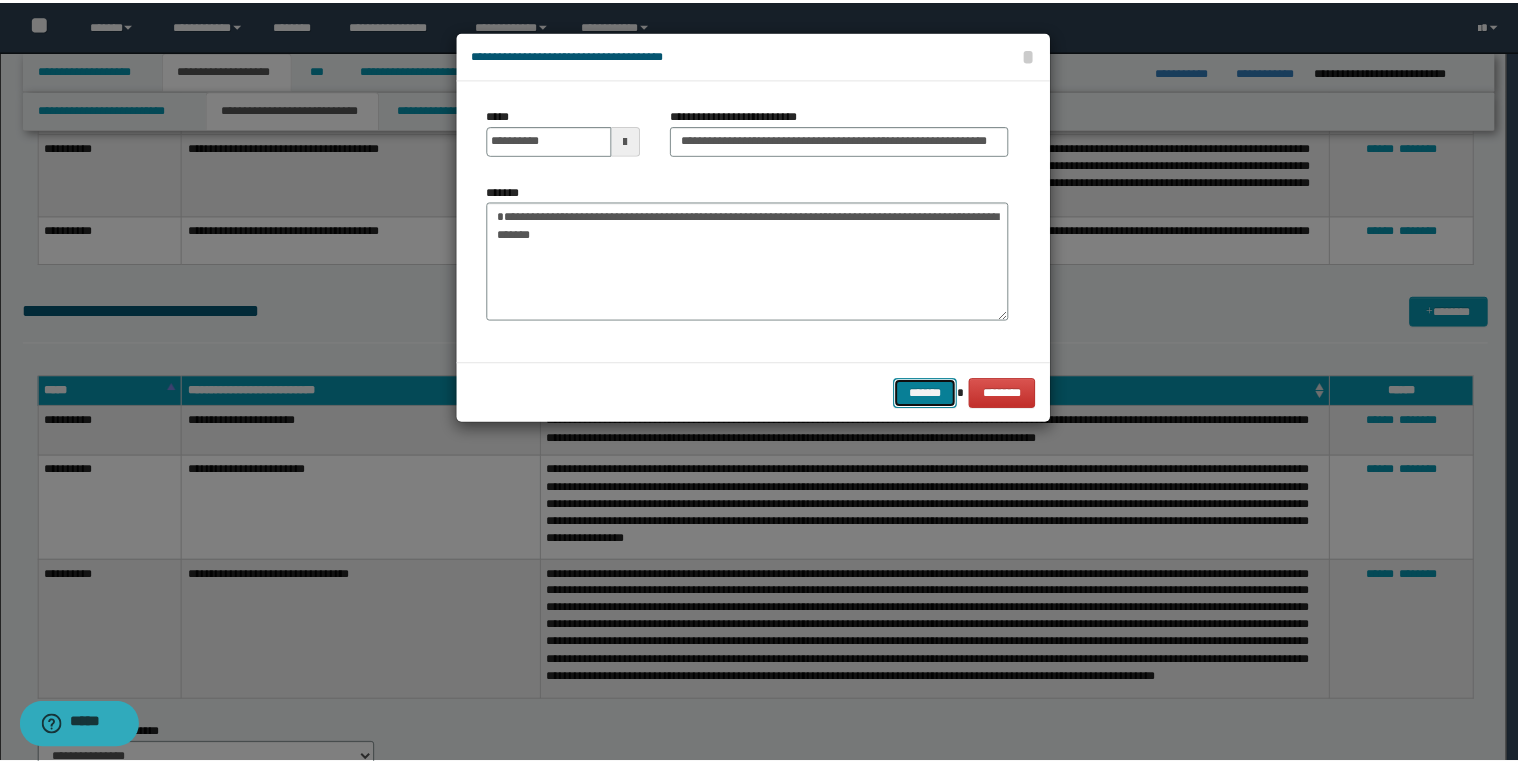 scroll, scrollTop: 0, scrollLeft: 0, axis: both 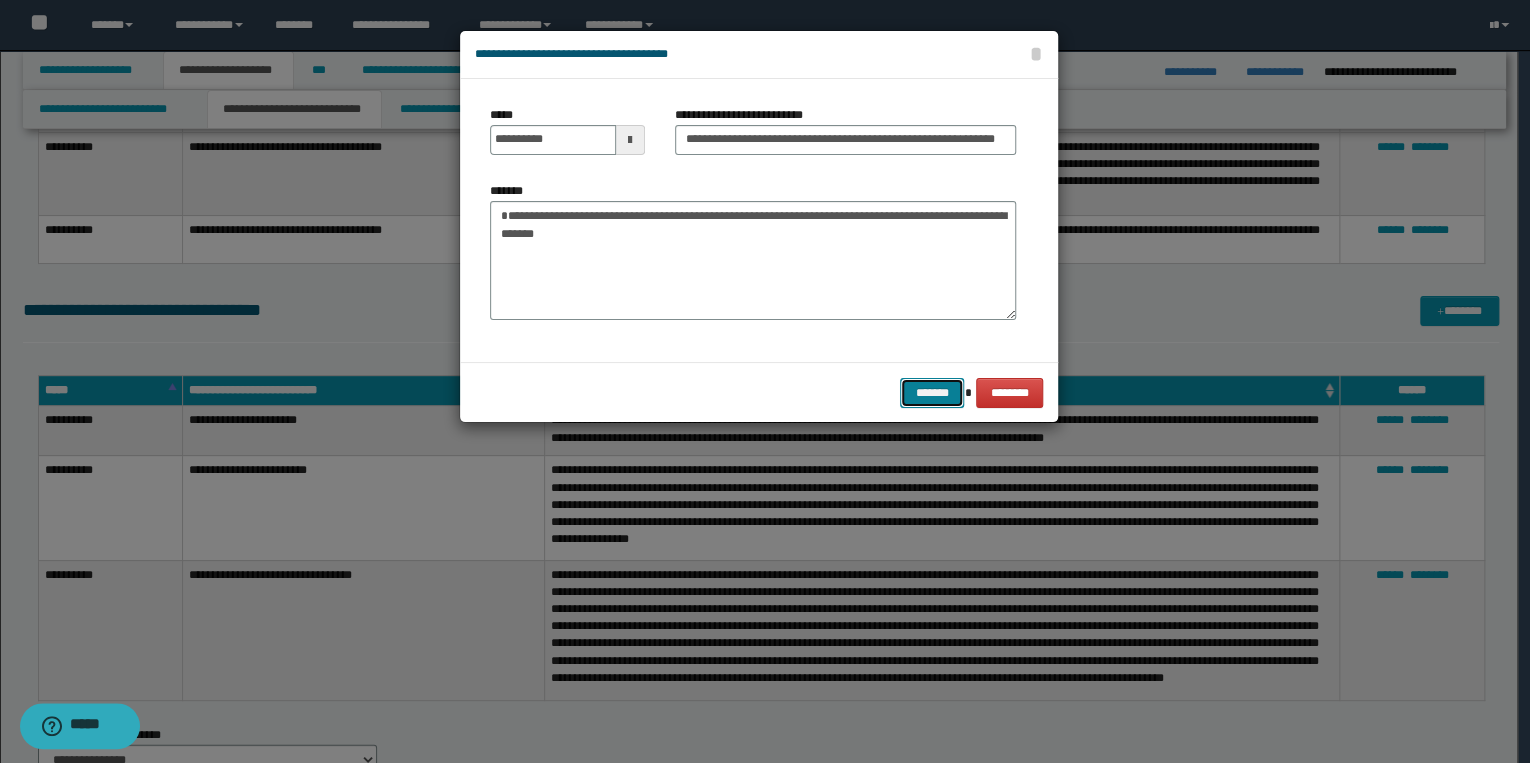 click on "*******" at bounding box center (932, 393) 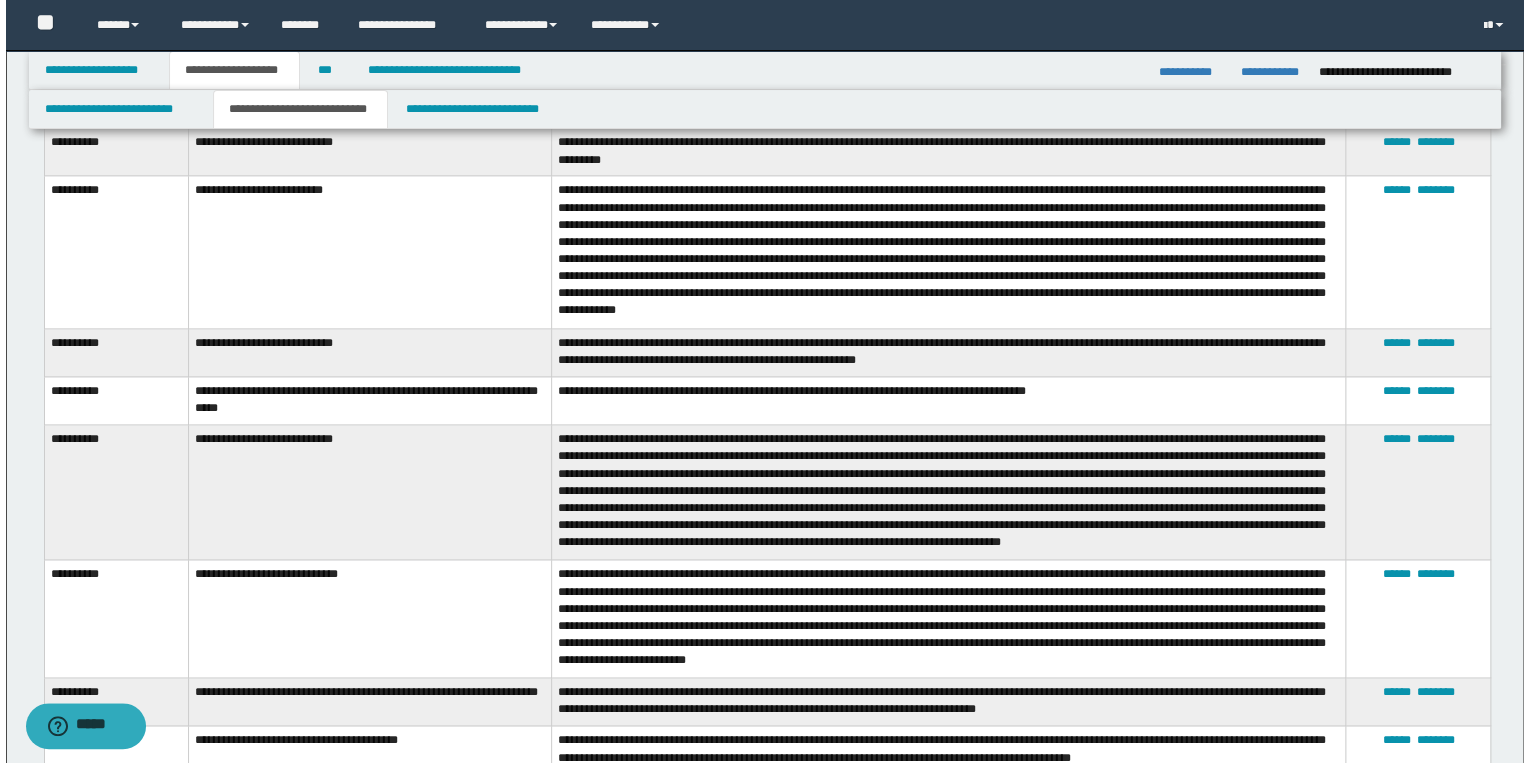 scroll, scrollTop: 4640, scrollLeft: 0, axis: vertical 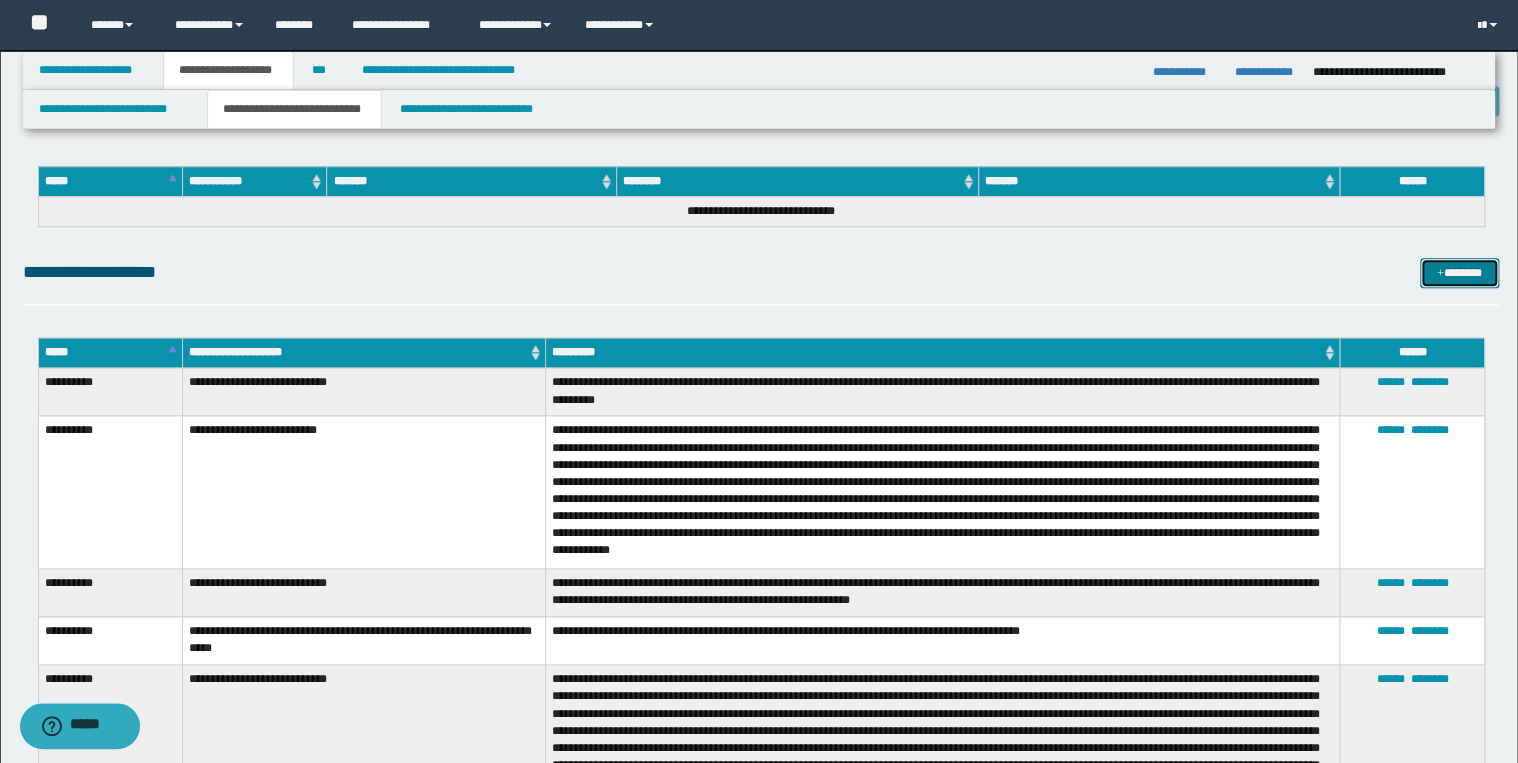 click on "*******" at bounding box center (1459, 273) 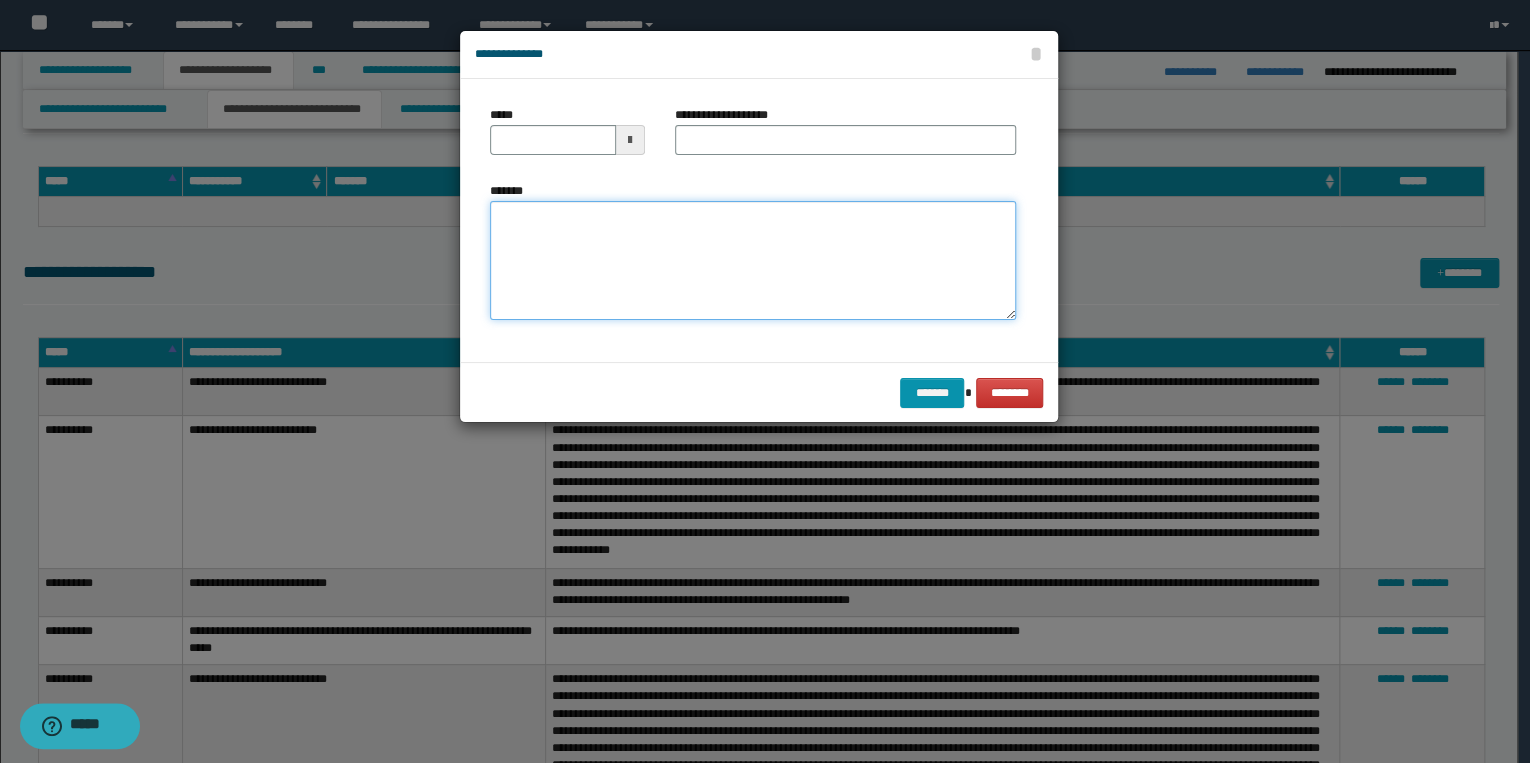 click on "*******" at bounding box center (753, 261) 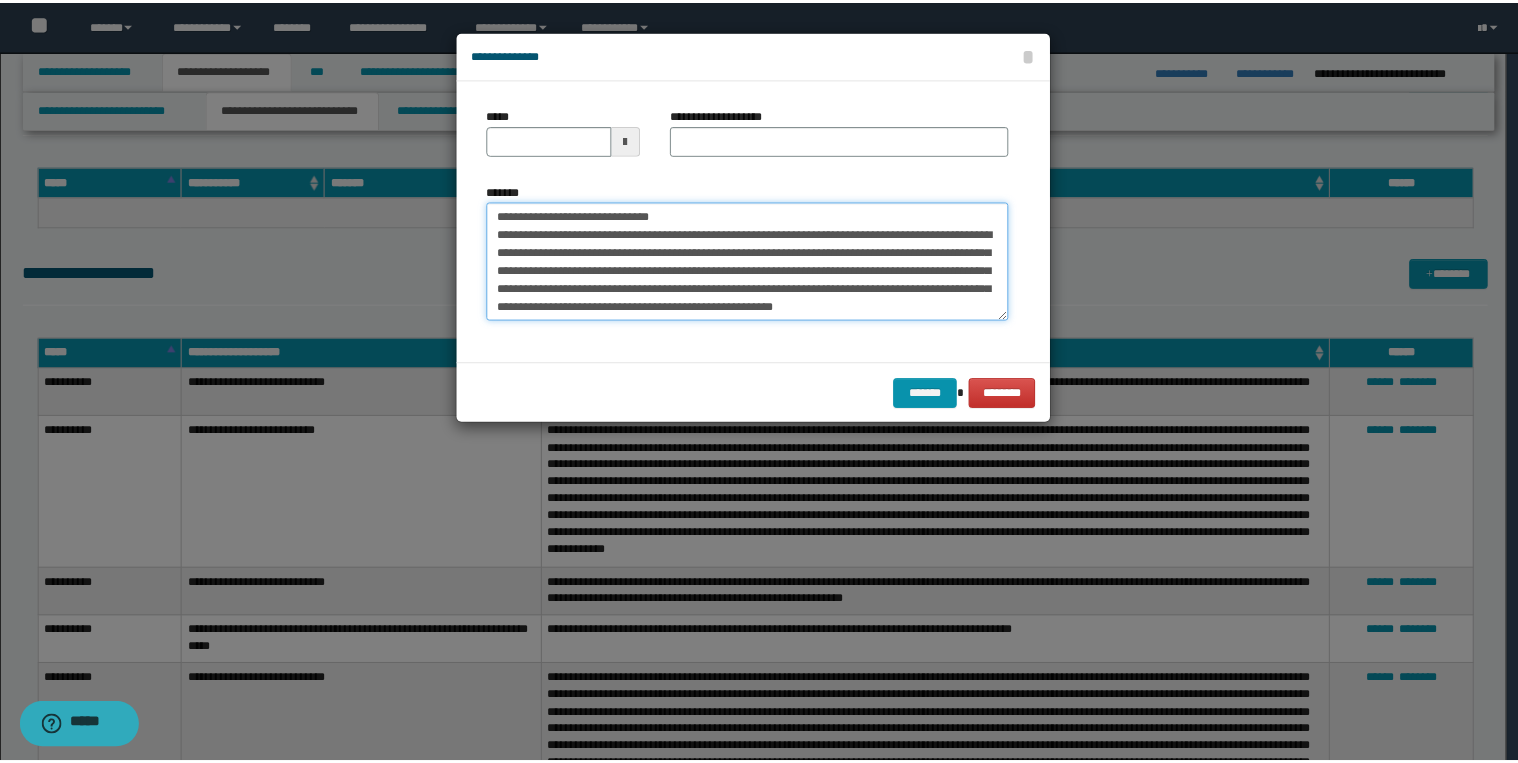scroll, scrollTop: 0, scrollLeft: 0, axis: both 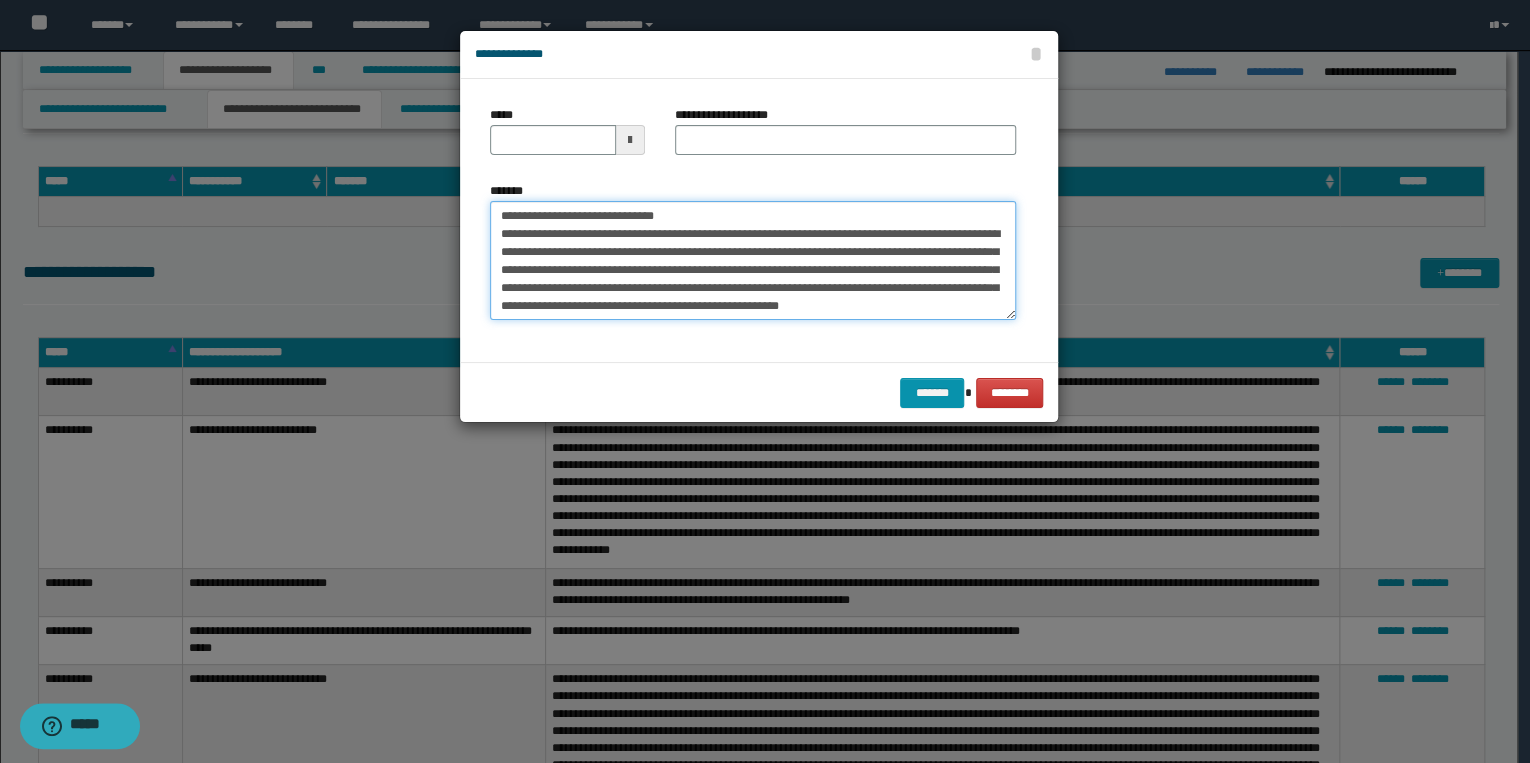 drag, startPoint x: 560, startPoint y: 216, endPoint x: 483, endPoint y: 215, distance: 77.00649 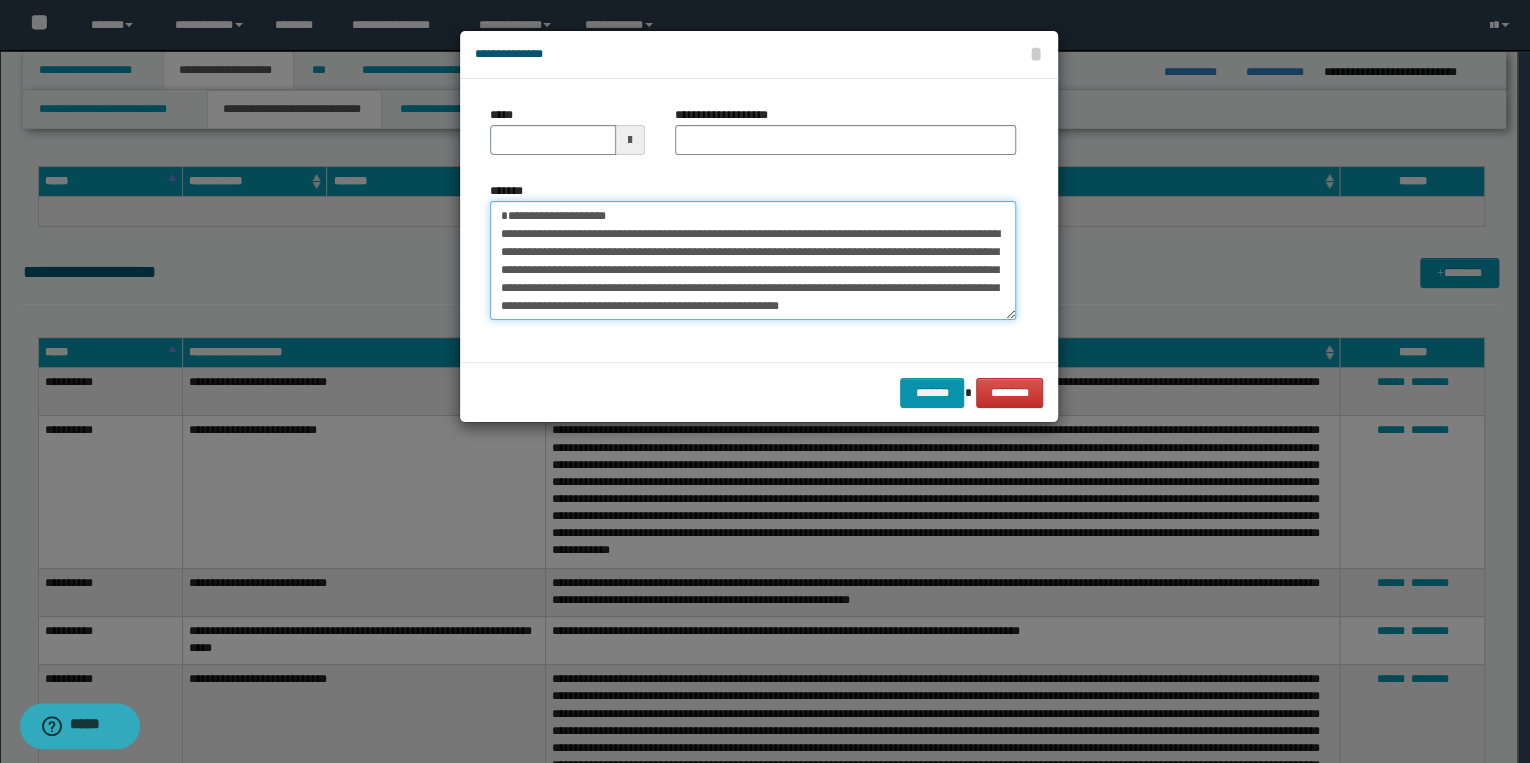 type 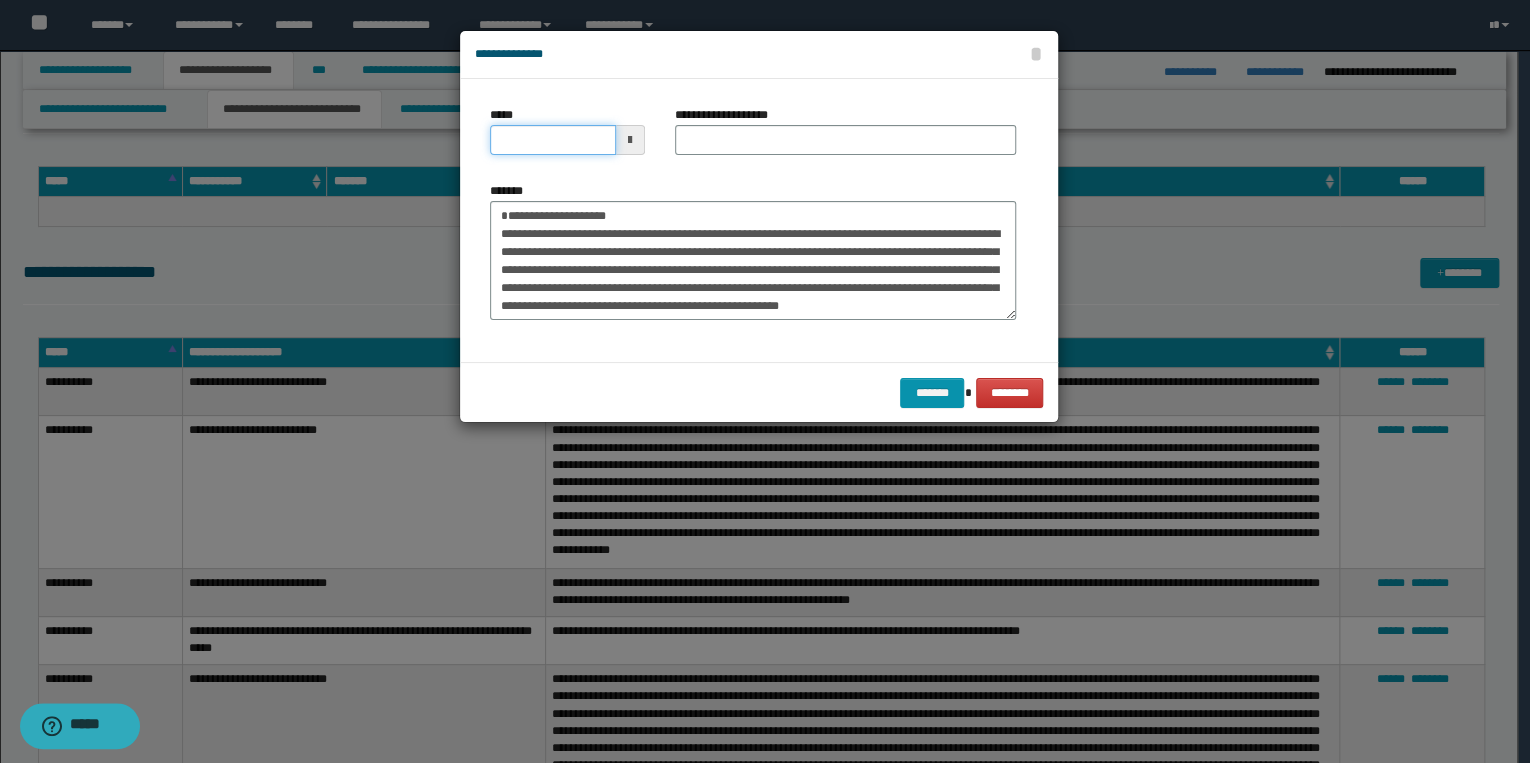 click on "*****" at bounding box center (553, 140) 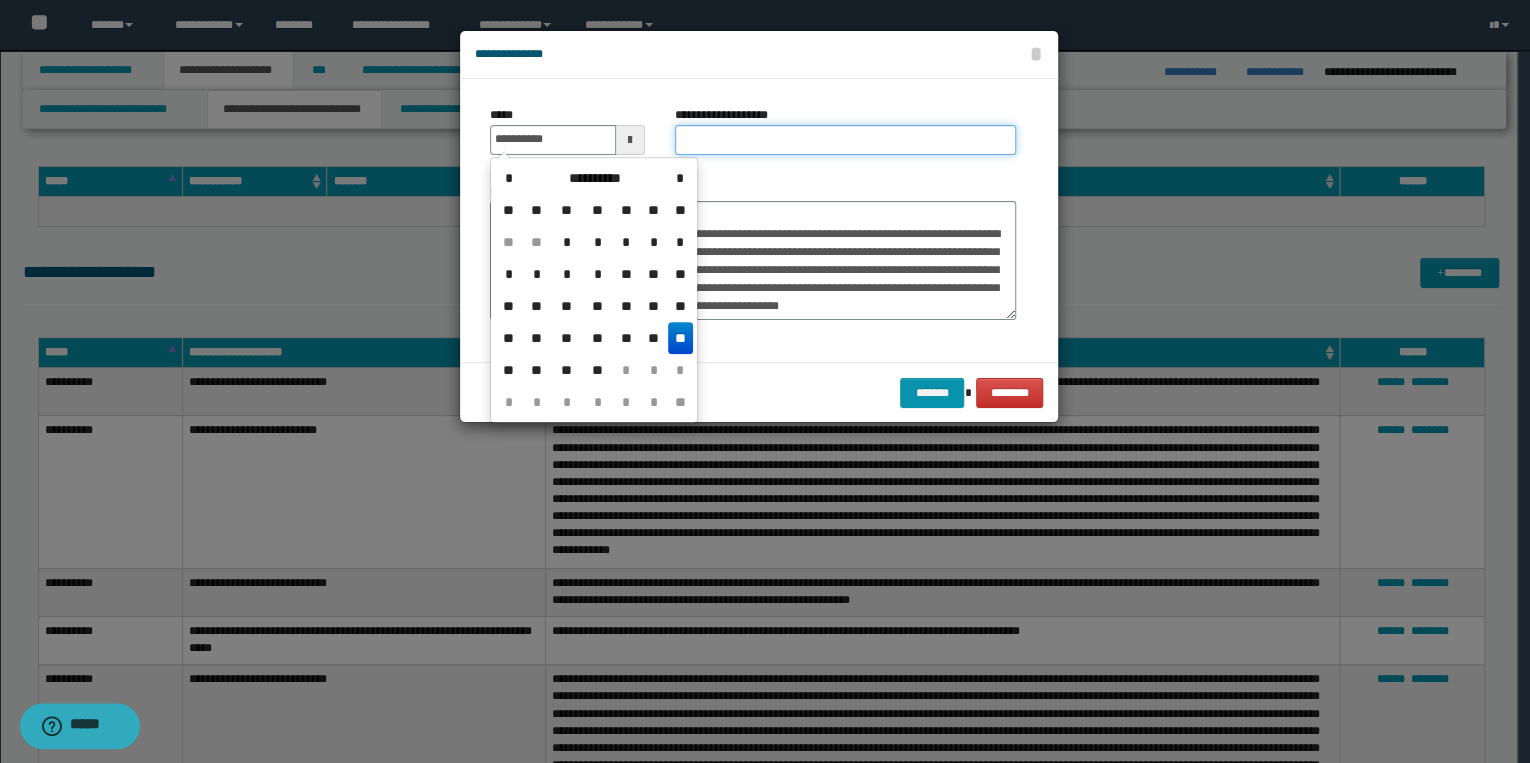 type on "**********" 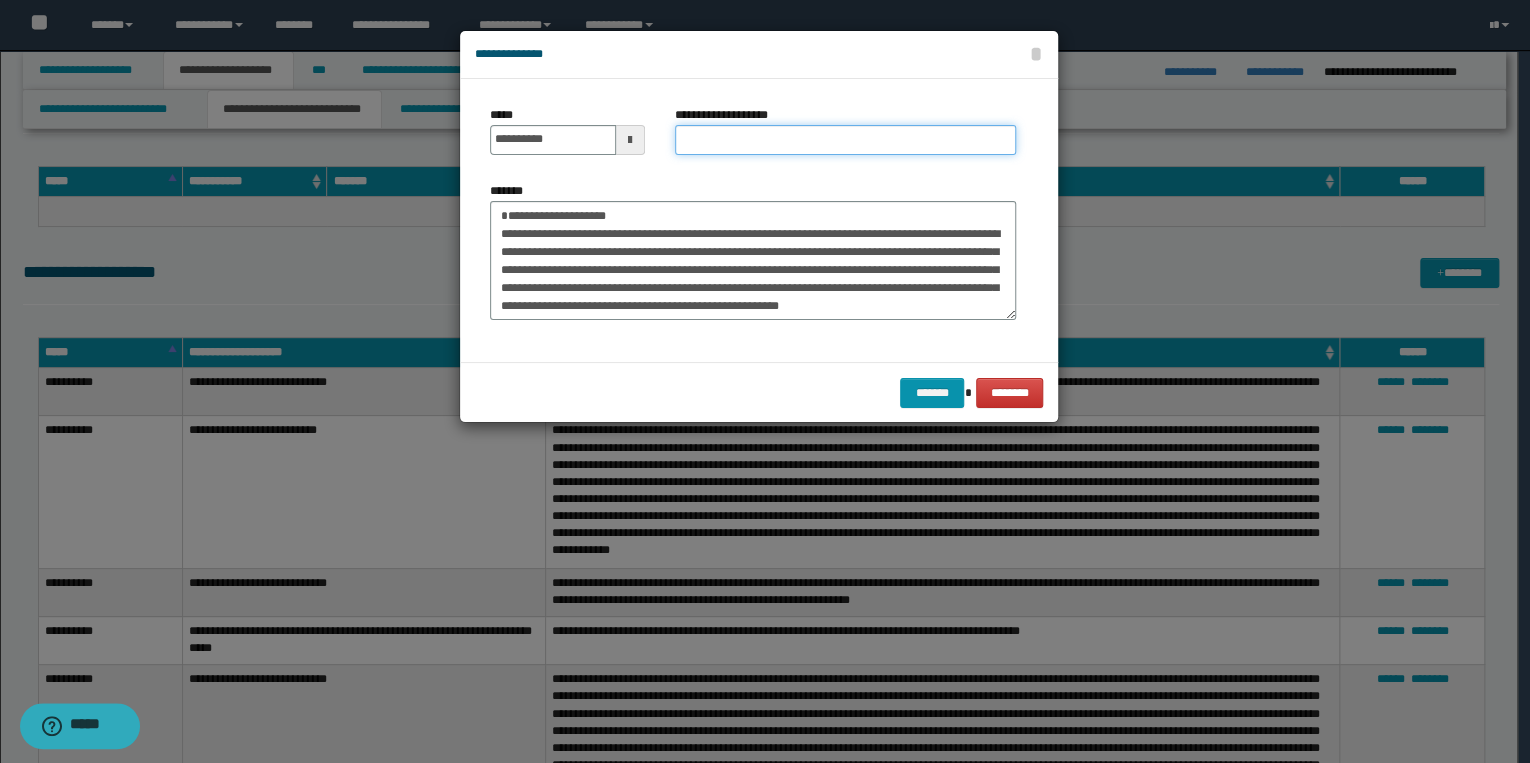drag, startPoint x: 704, startPoint y: 140, endPoint x: 687, endPoint y: 154, distance: 22.022715 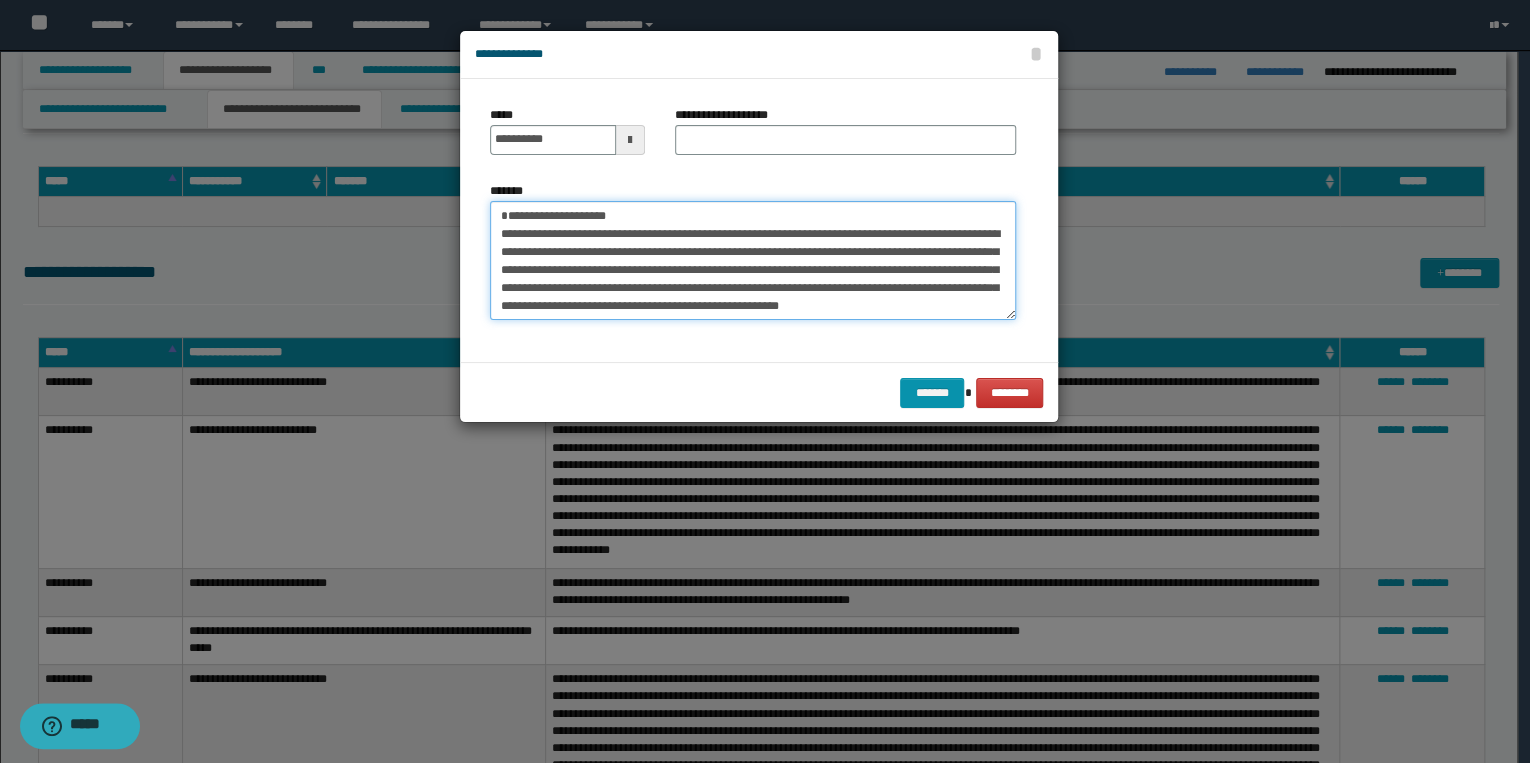 drag, startPoint x: 499, startPoint y: 214, endPoint x: 631, endPoint y: 212, distance: 132.01515 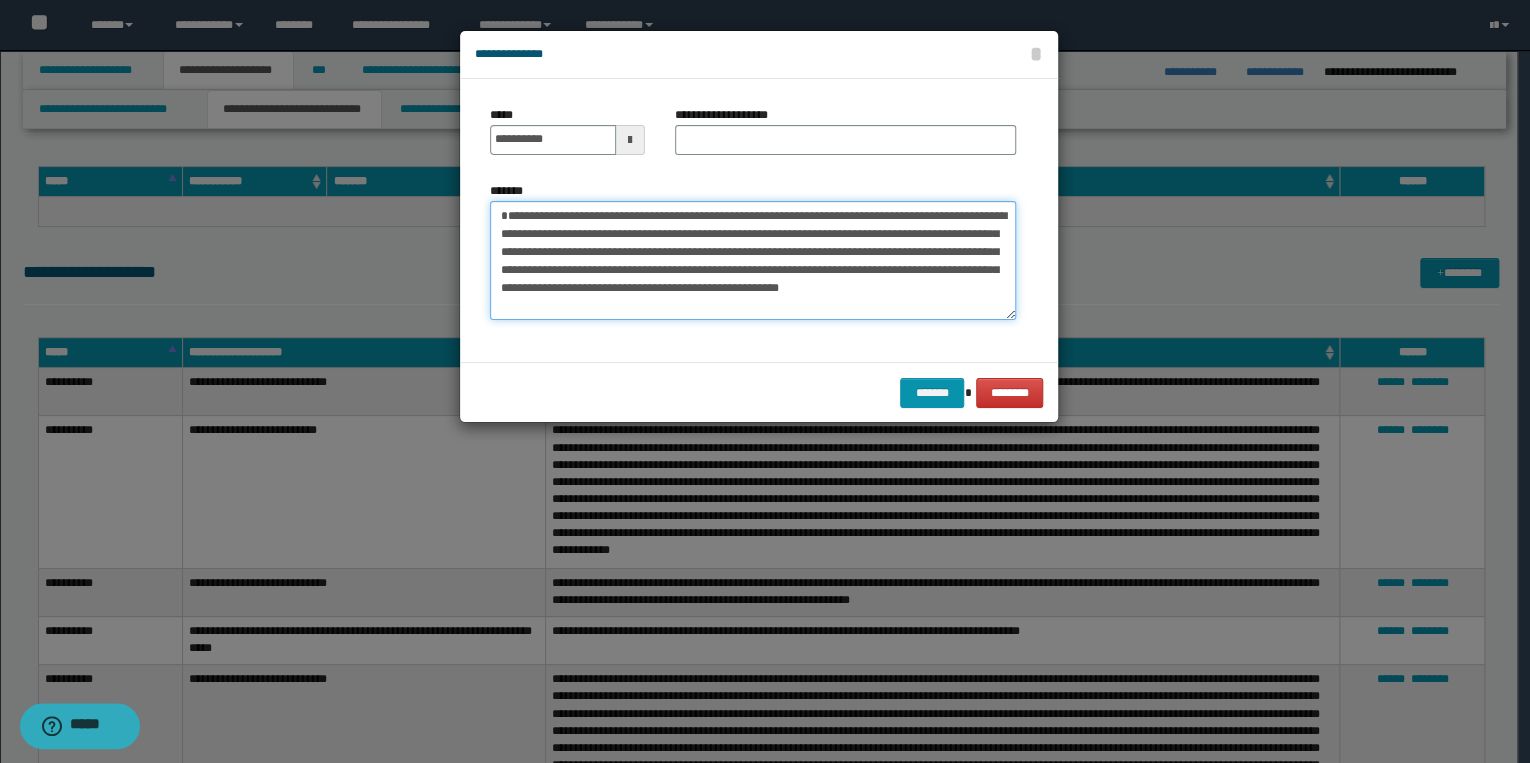 type on "**********" 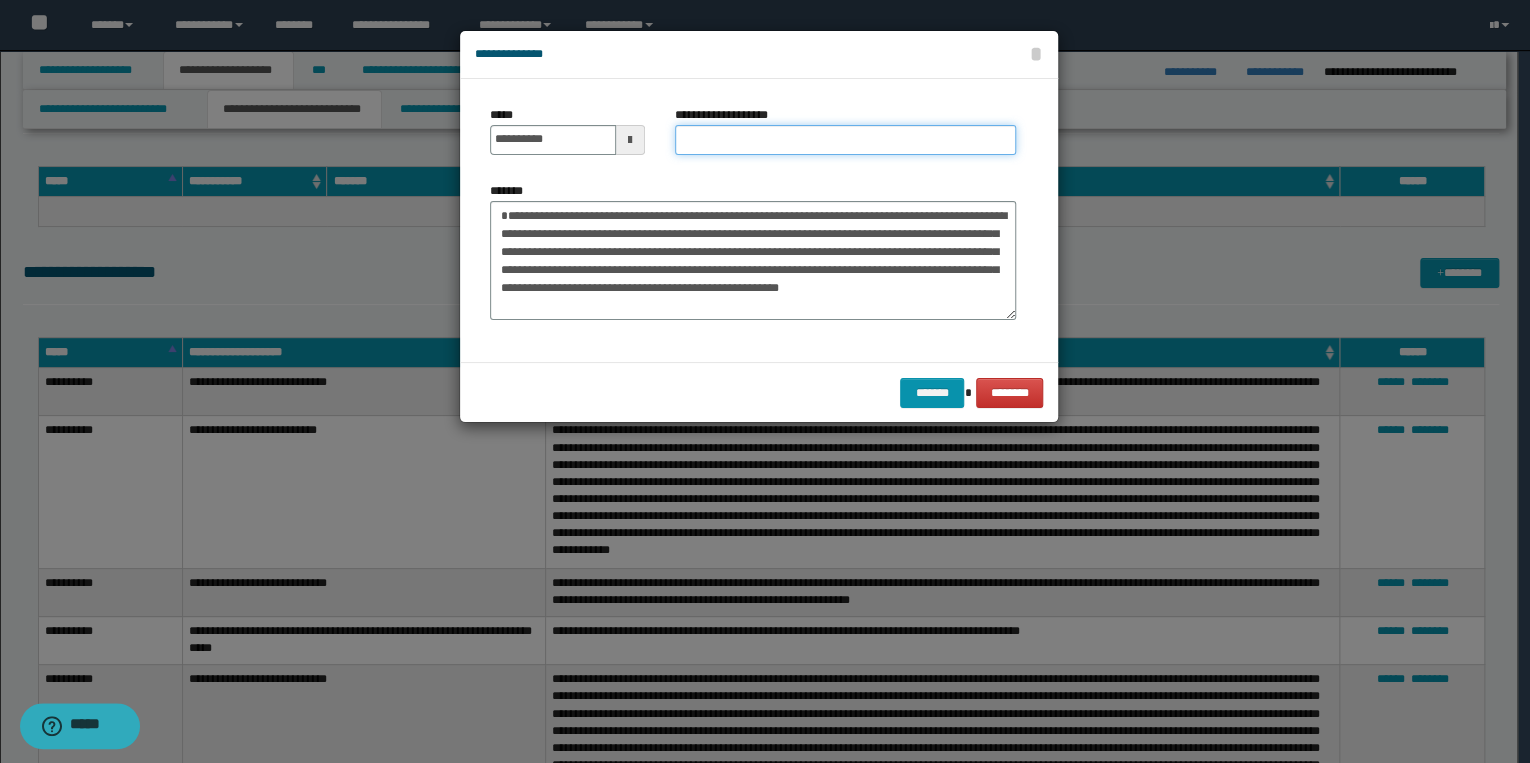 click on "**********" at bounding box center [845, 140] 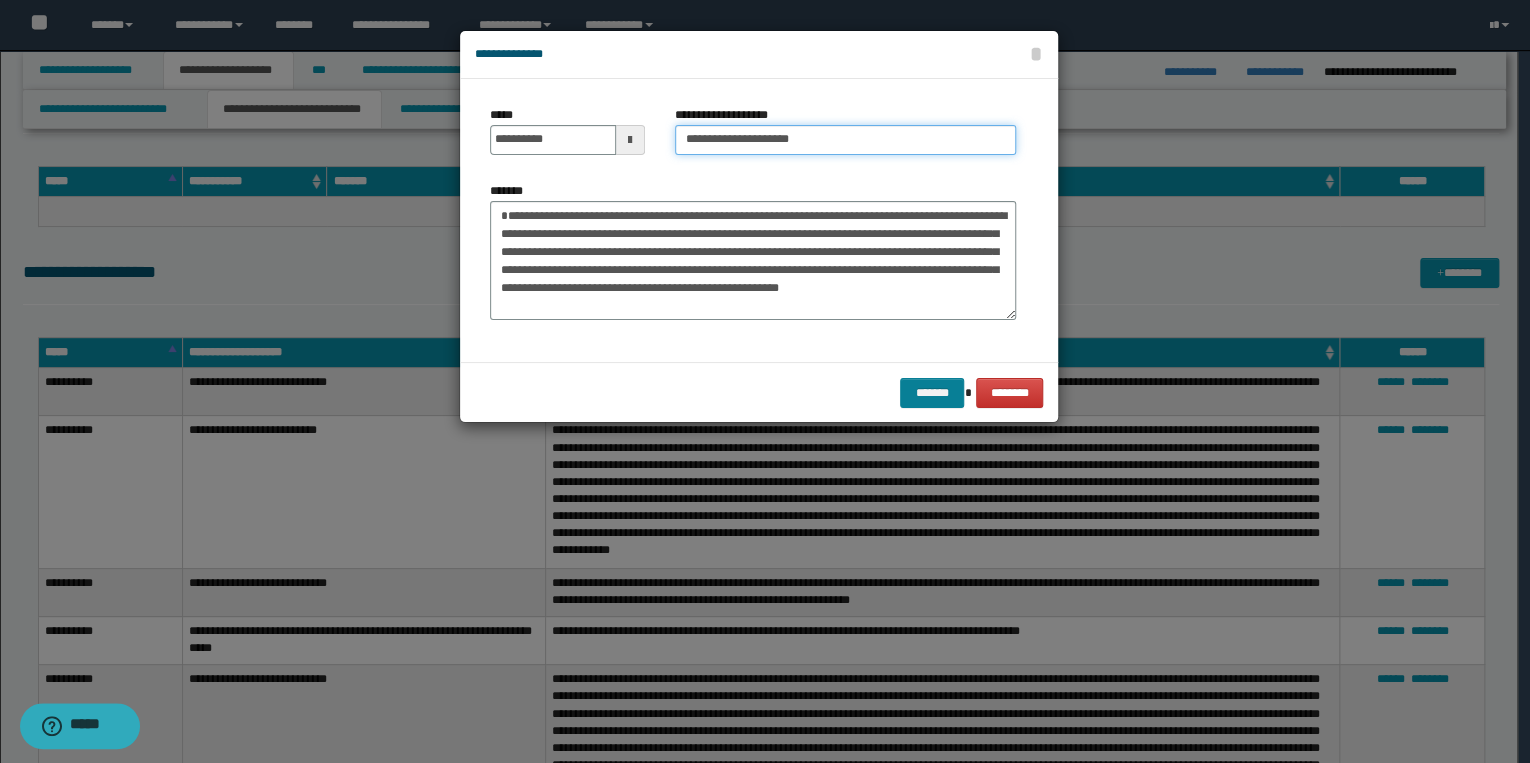 type on "**********" 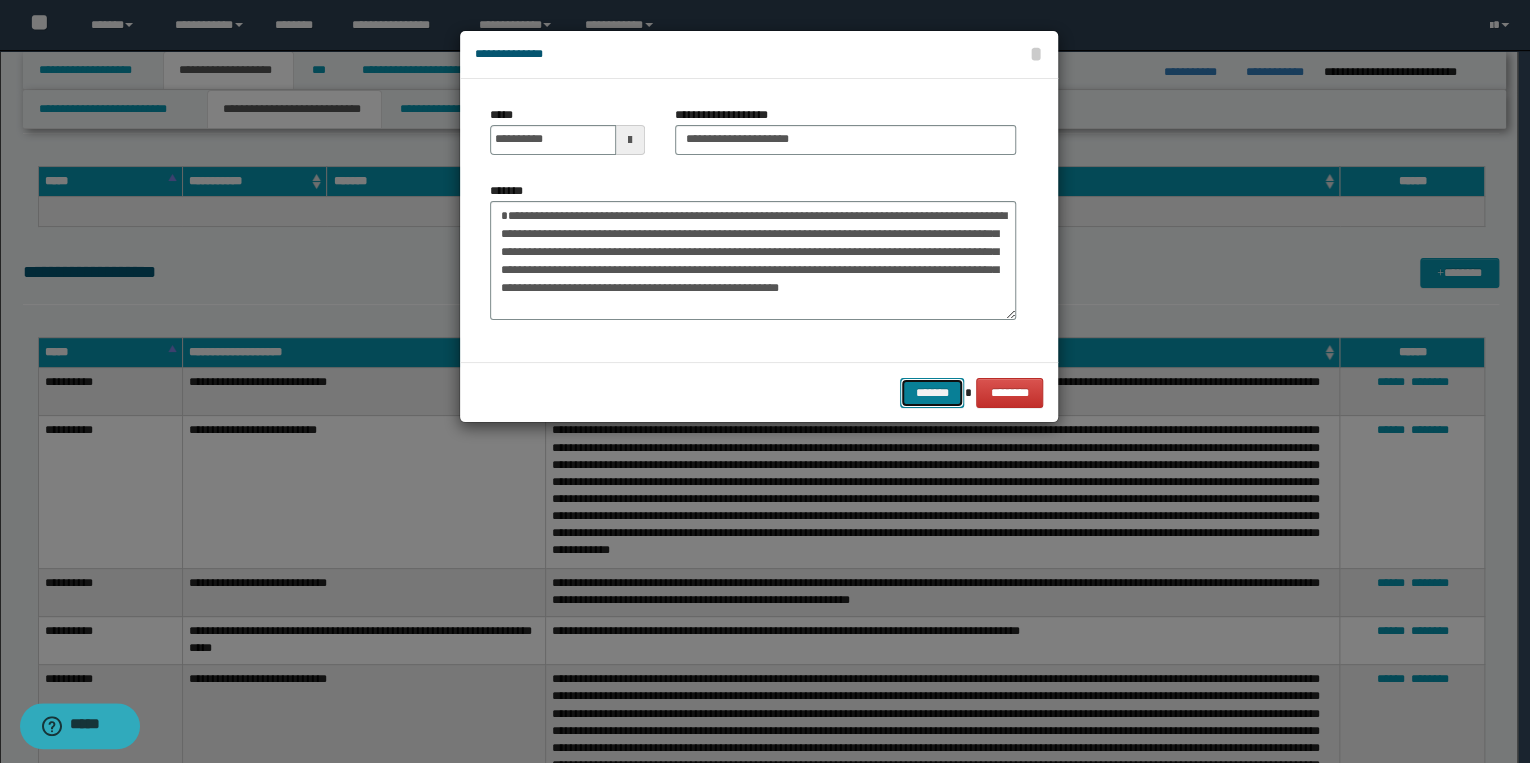 drag, startPoint x: 936, startPoint y: 399, endPoint x: 925, endPoint y: 402, distance: 11.401754 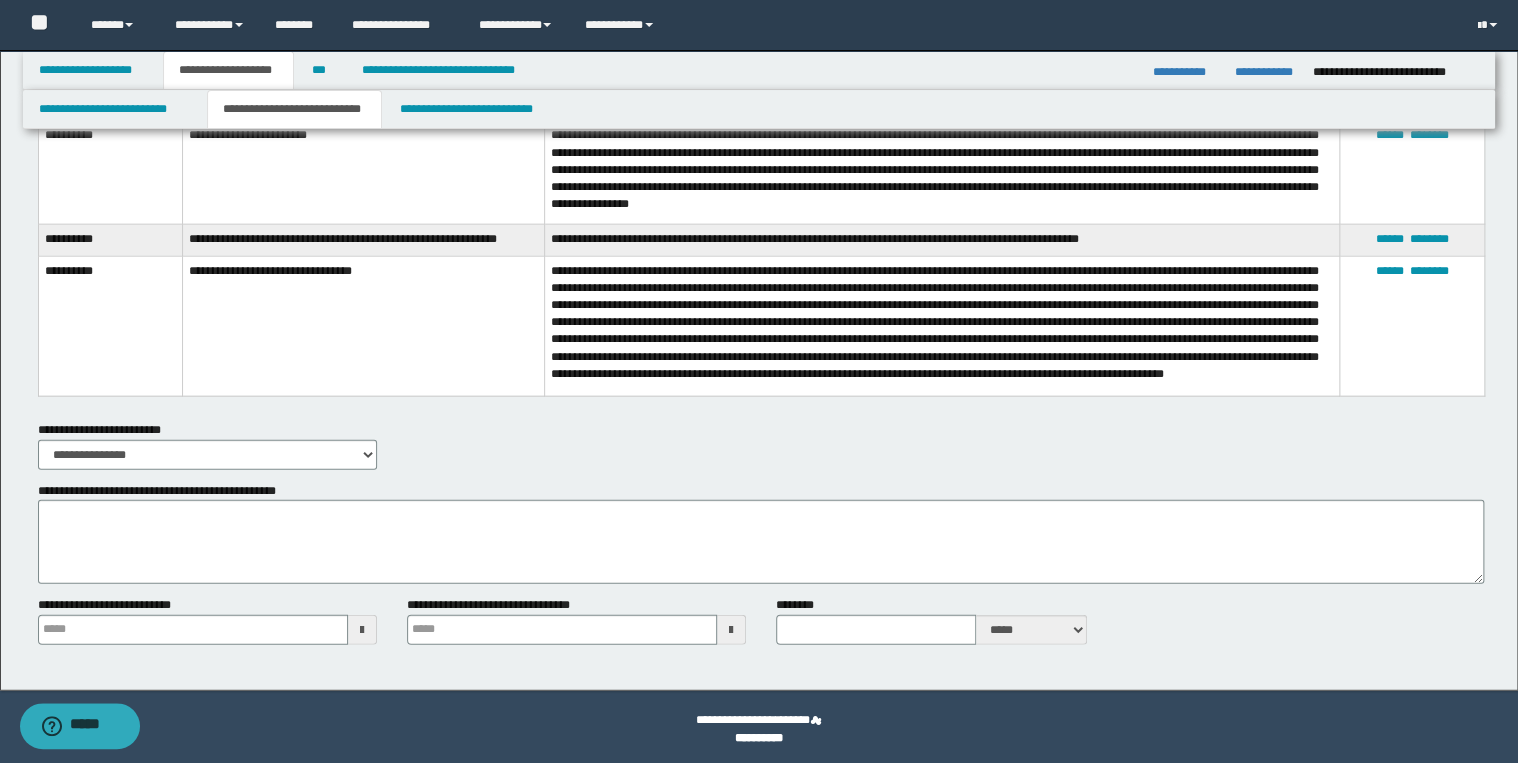 scroll, scrollTop: 6020, scrollLeft: 0, axis: vertical 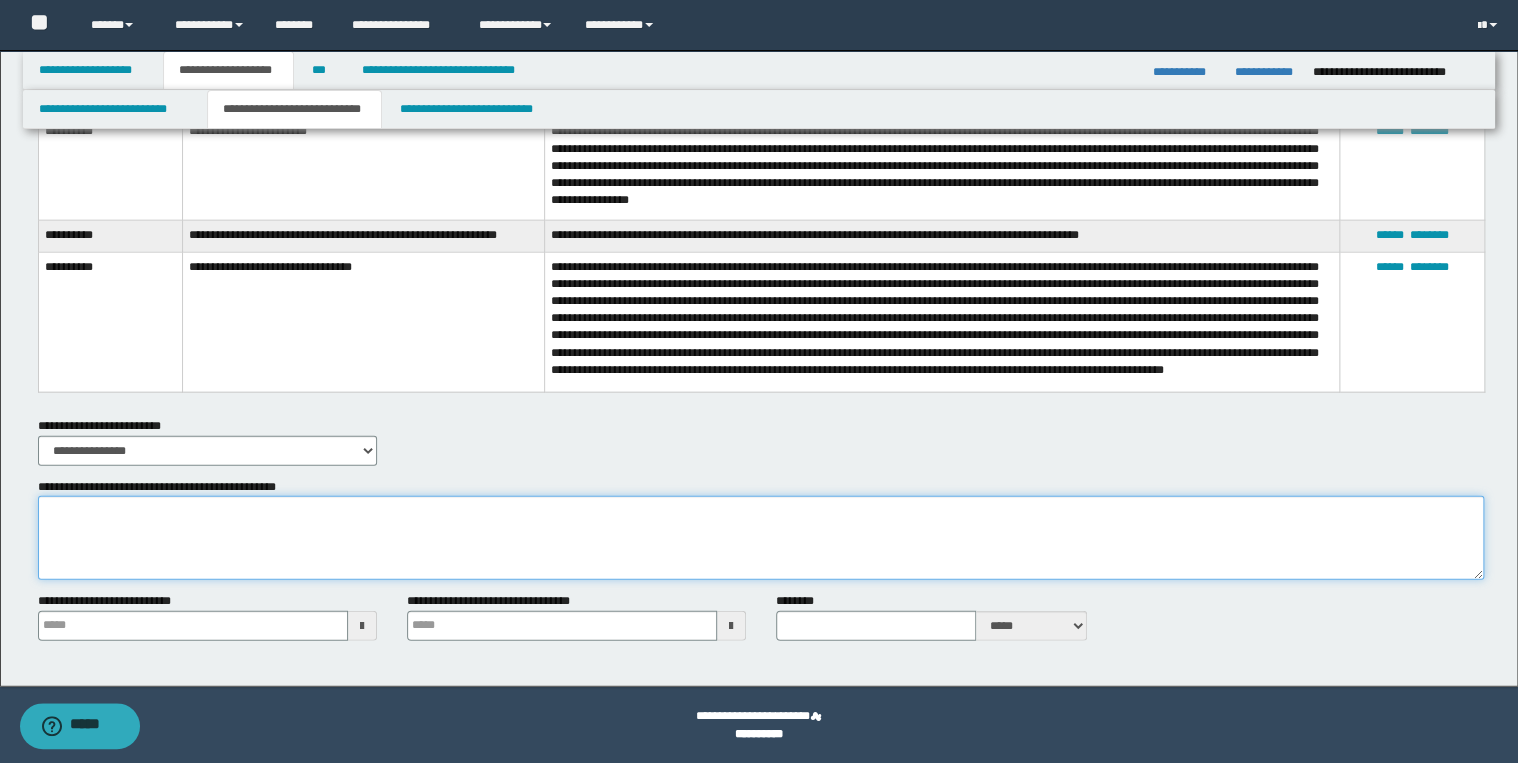 click on "**********" at bounding box center [761, 538] 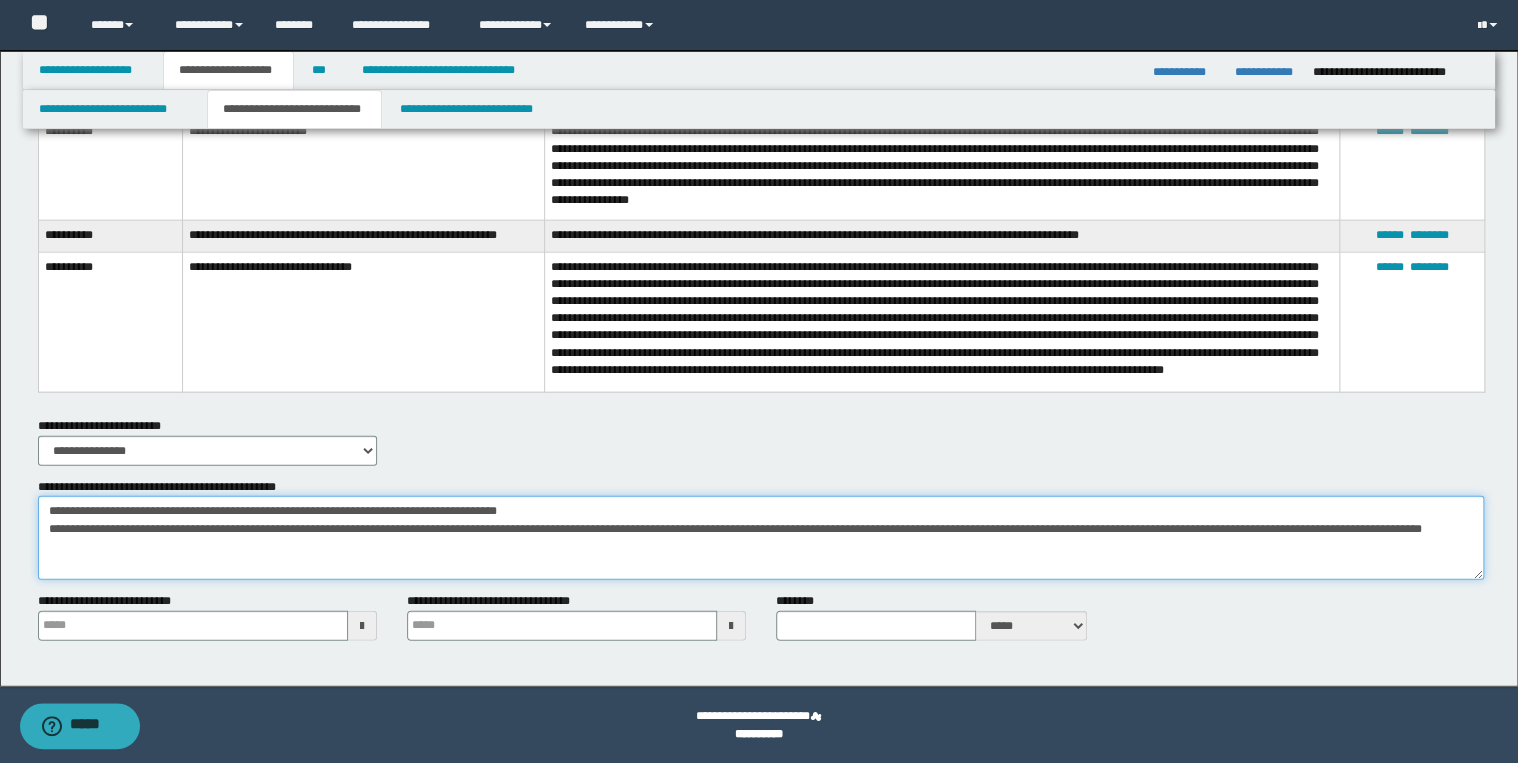 scroll, scrollTop: 12, scrollLeft: 0, axis: vertical 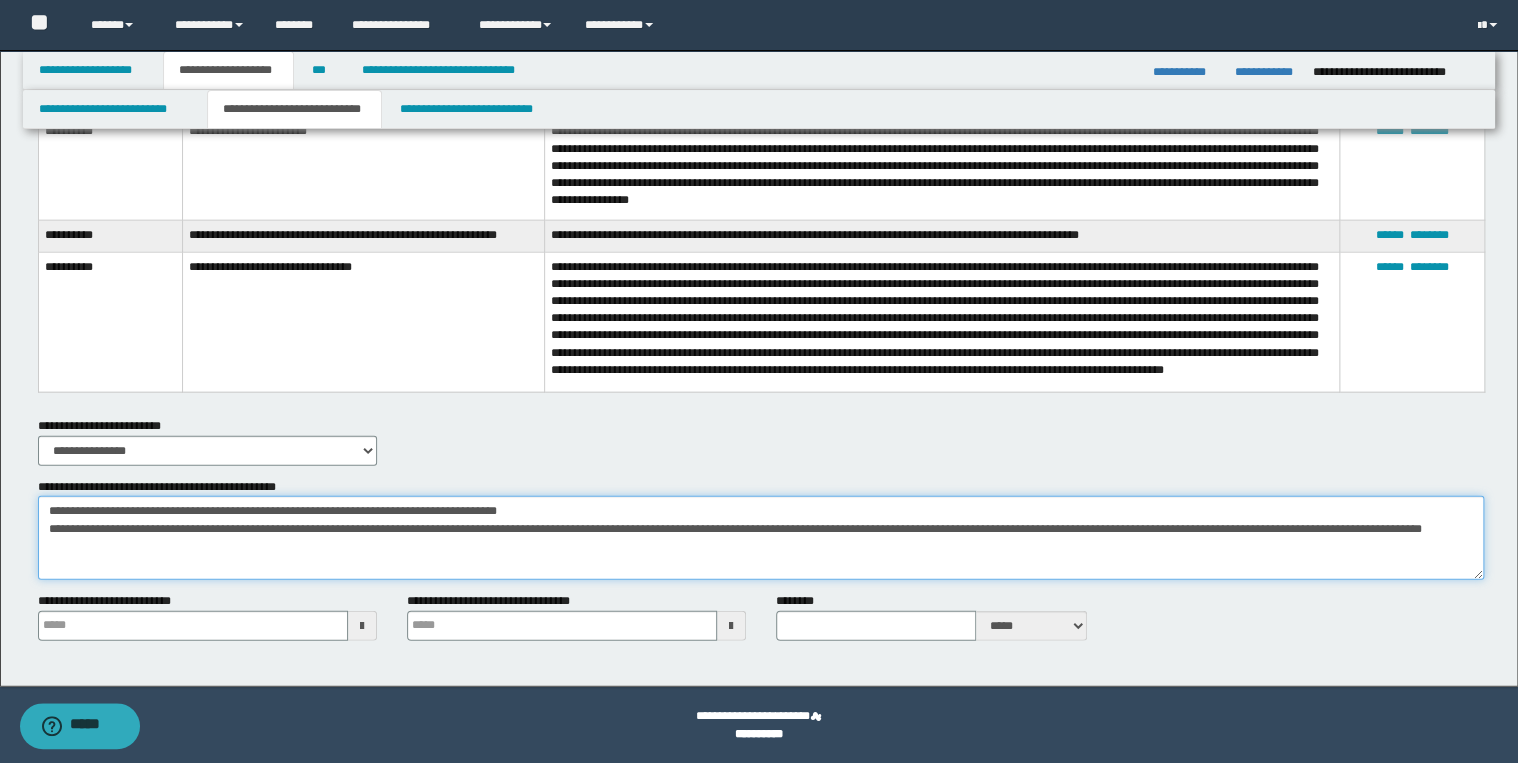 type on "**********" 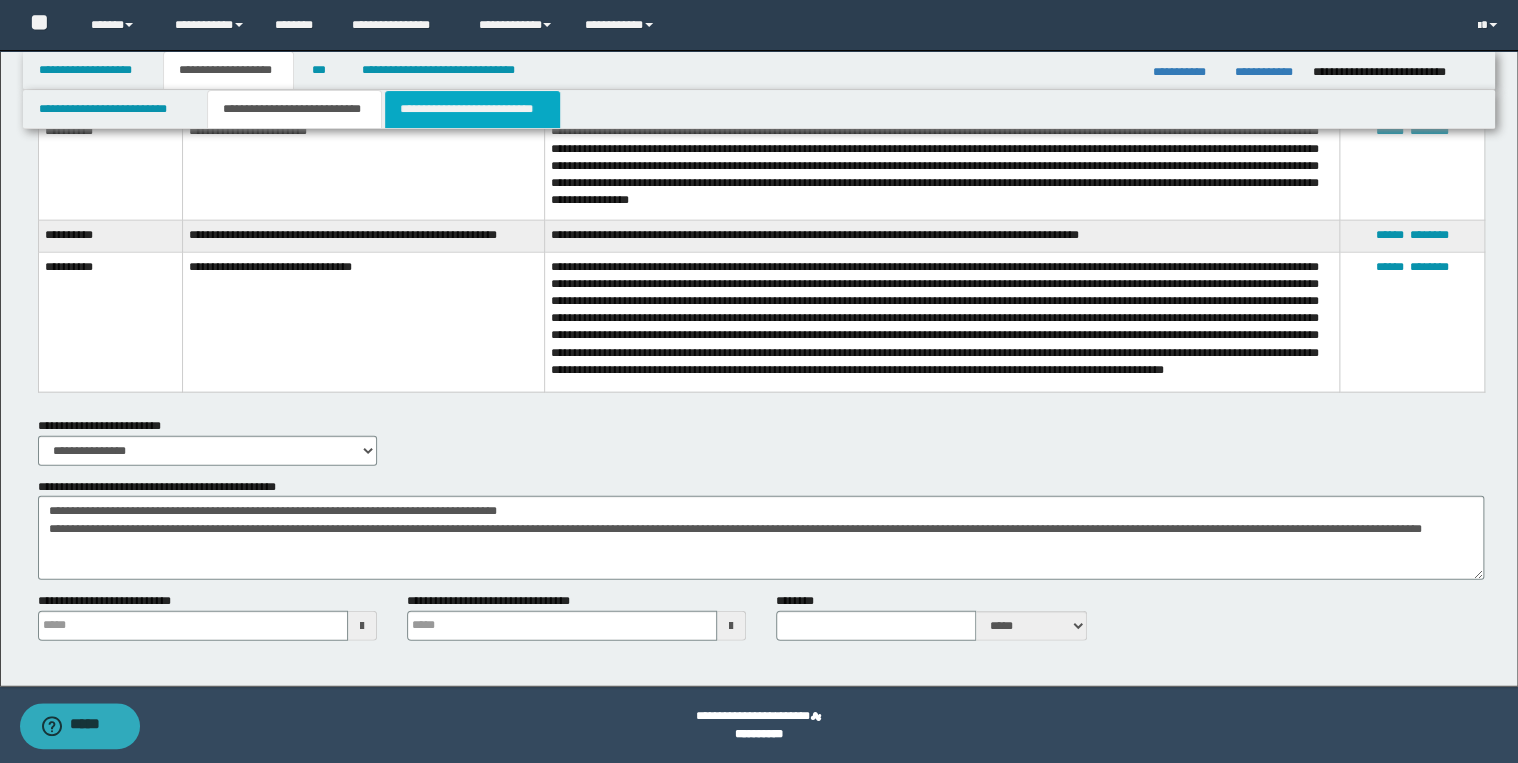click on "**********" at bounding box center (472, 109) 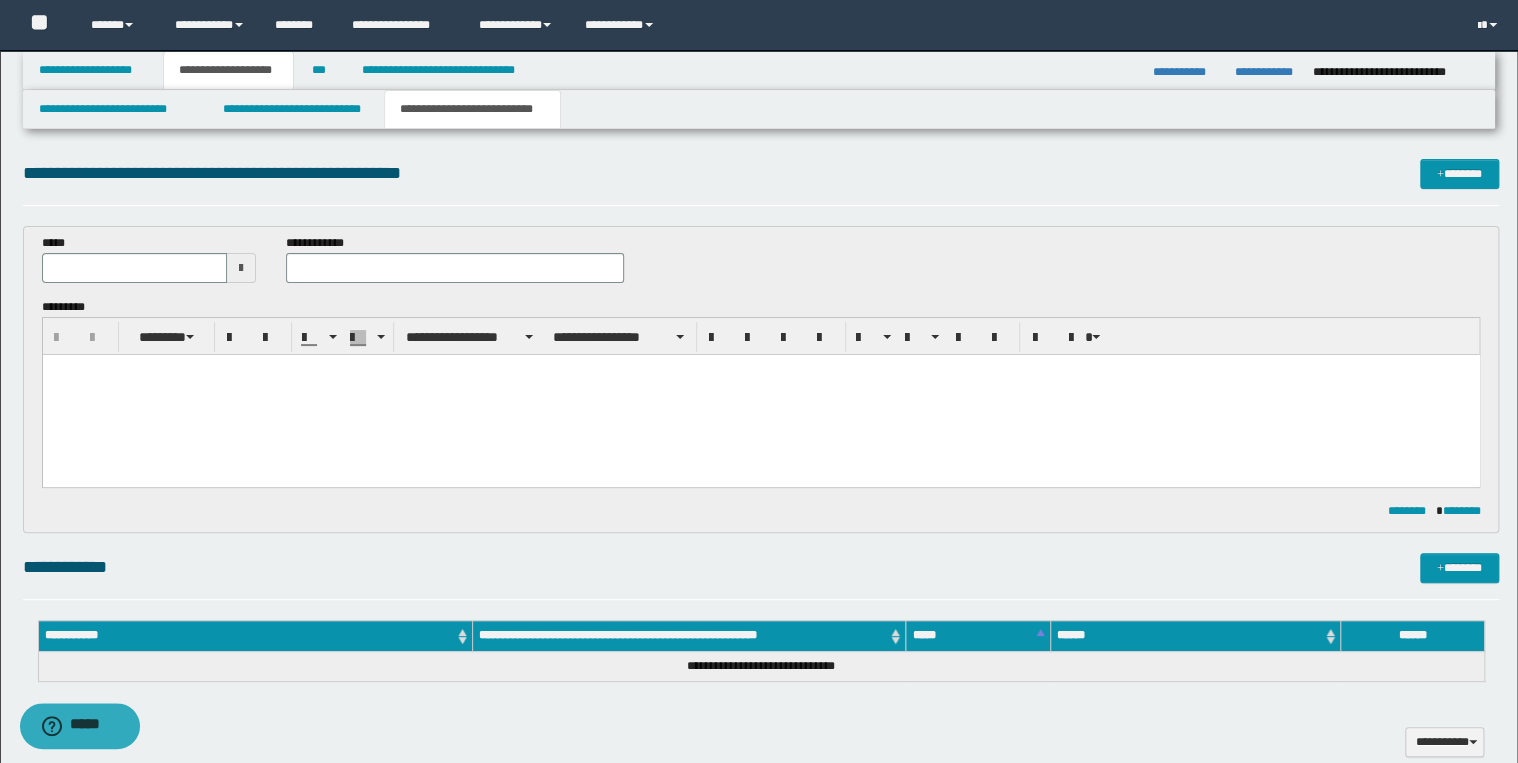 scroll, scrollTop: 0, scrollLeft: 0, axis: both 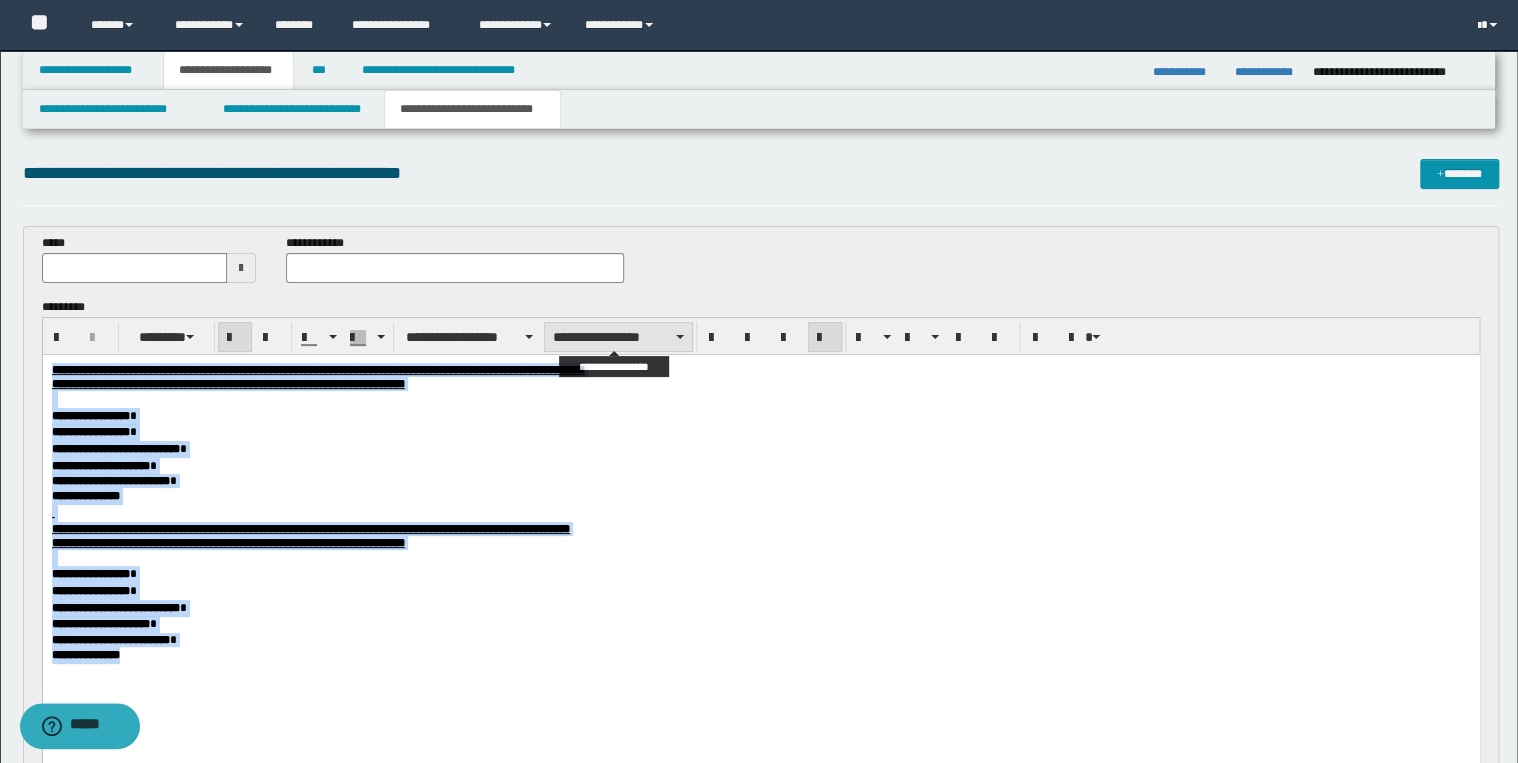 click on "**********" at bounding box center (618, 337) 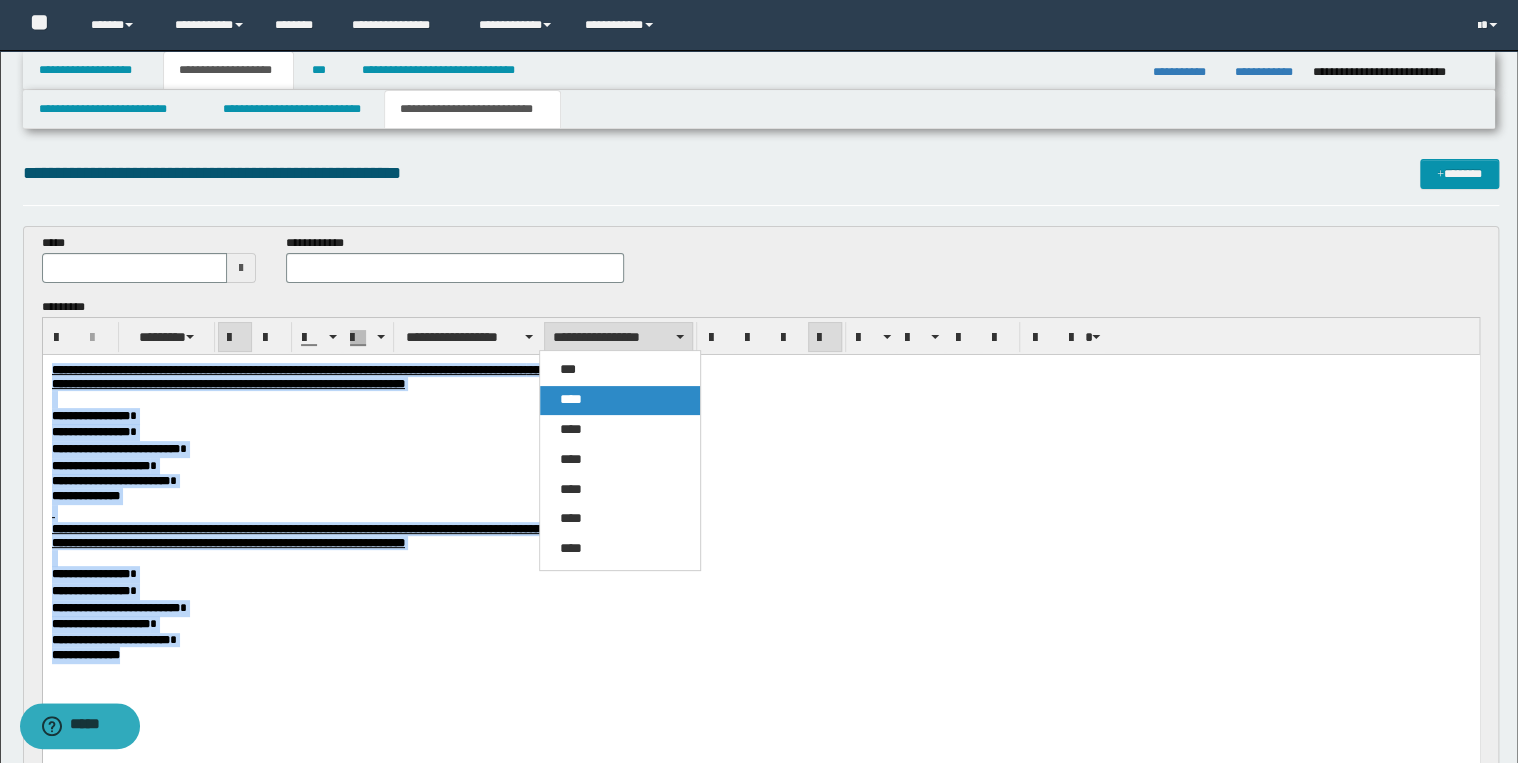 drag, startPoint x: 613, startPoint y: 404, endPoint x: 446, endPoint y: 13, distance: 425.17056 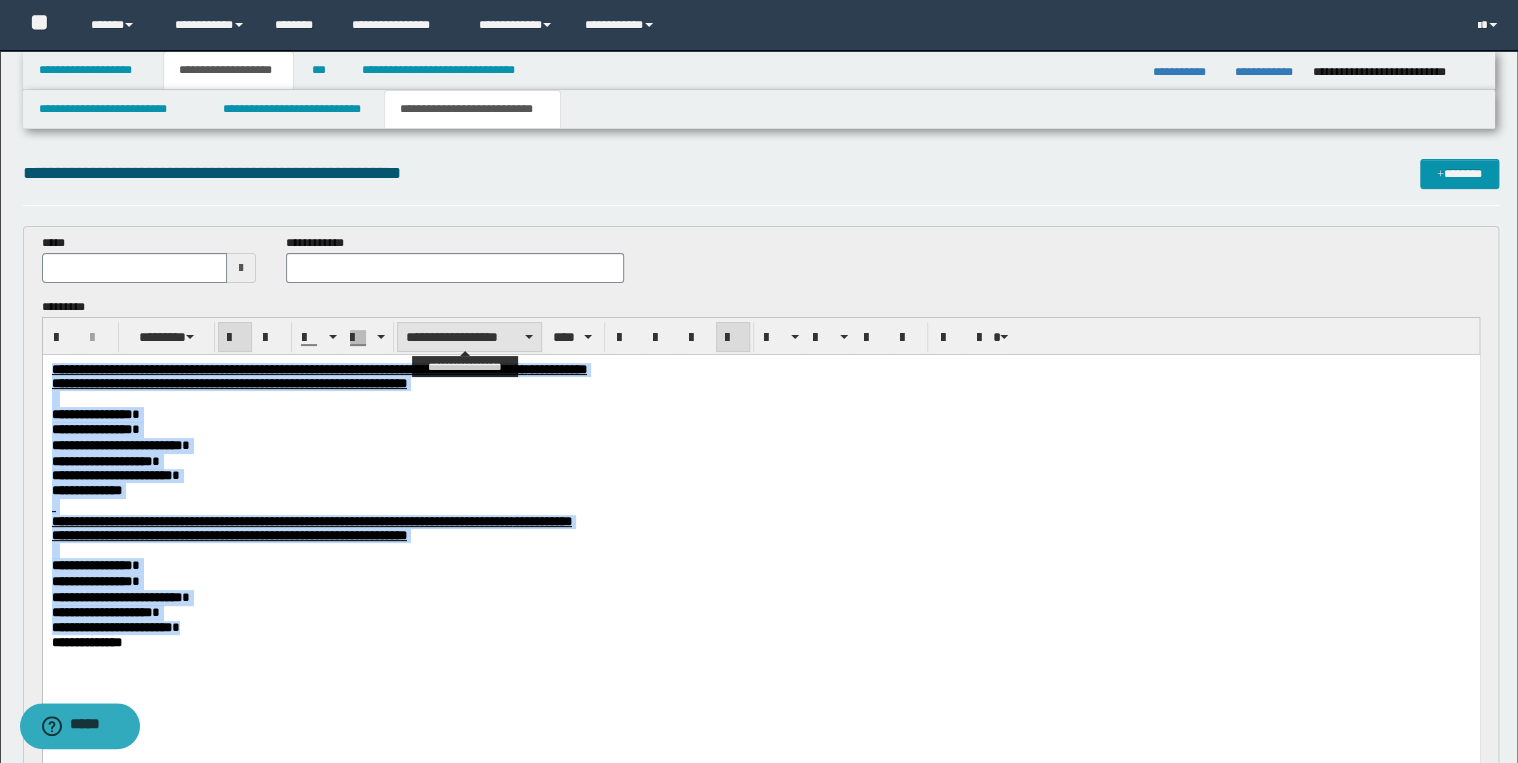 click on "**********" at bounding box center (469, 337) 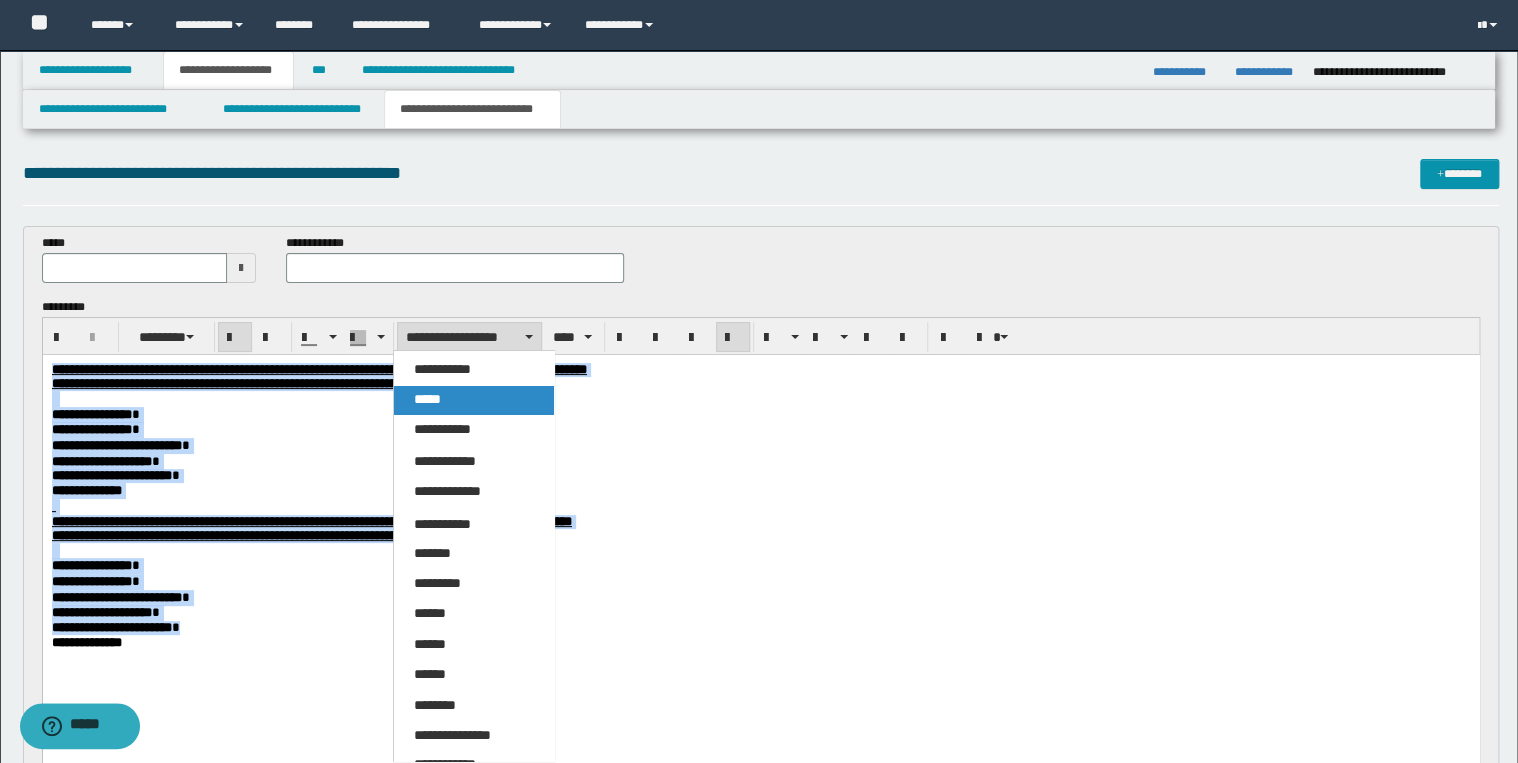 click on "*****" at bounding box center (474, 400) 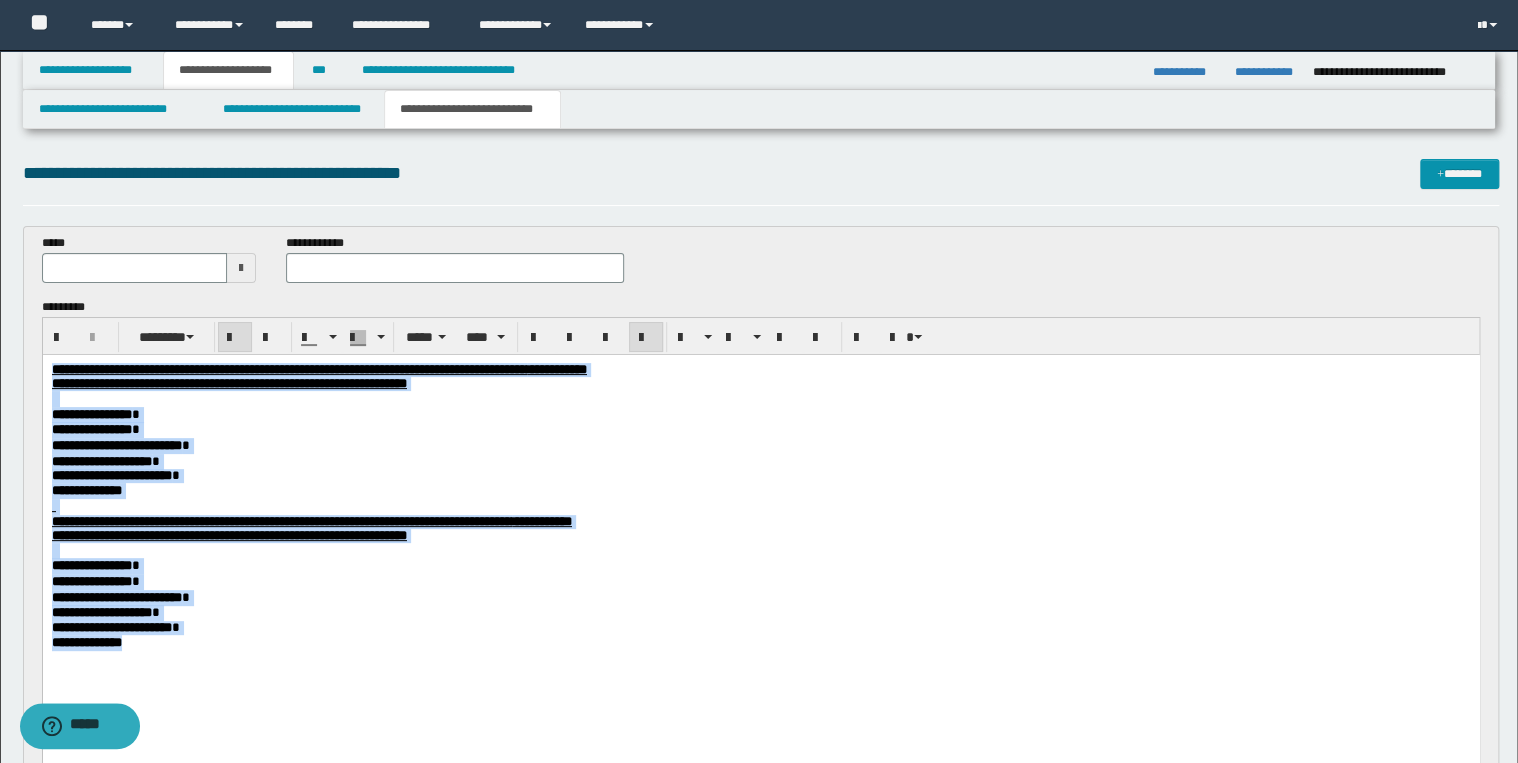 click on "**********" at bounding box center [760, 462] 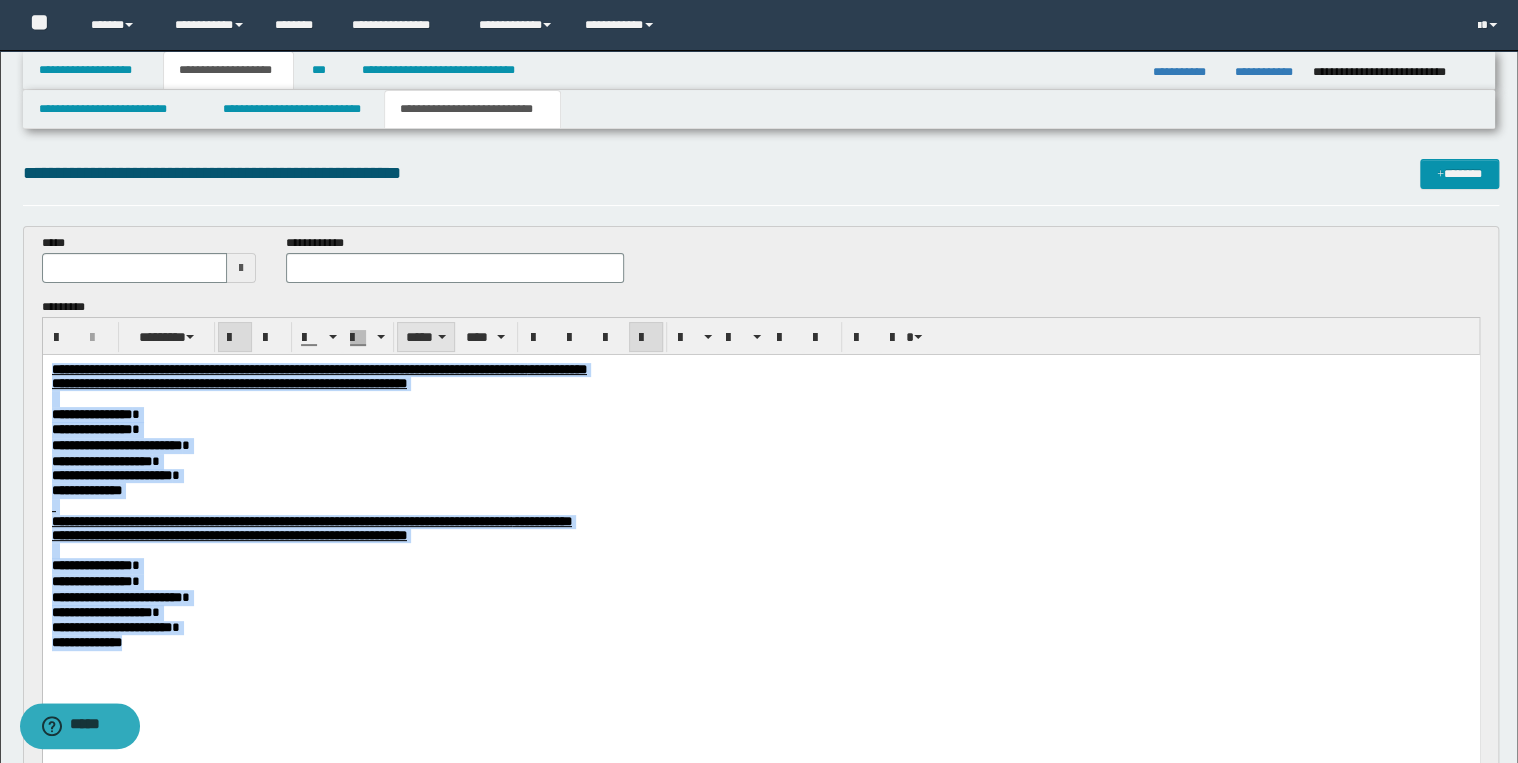 click on "*****" at bounding box center [426, 337] 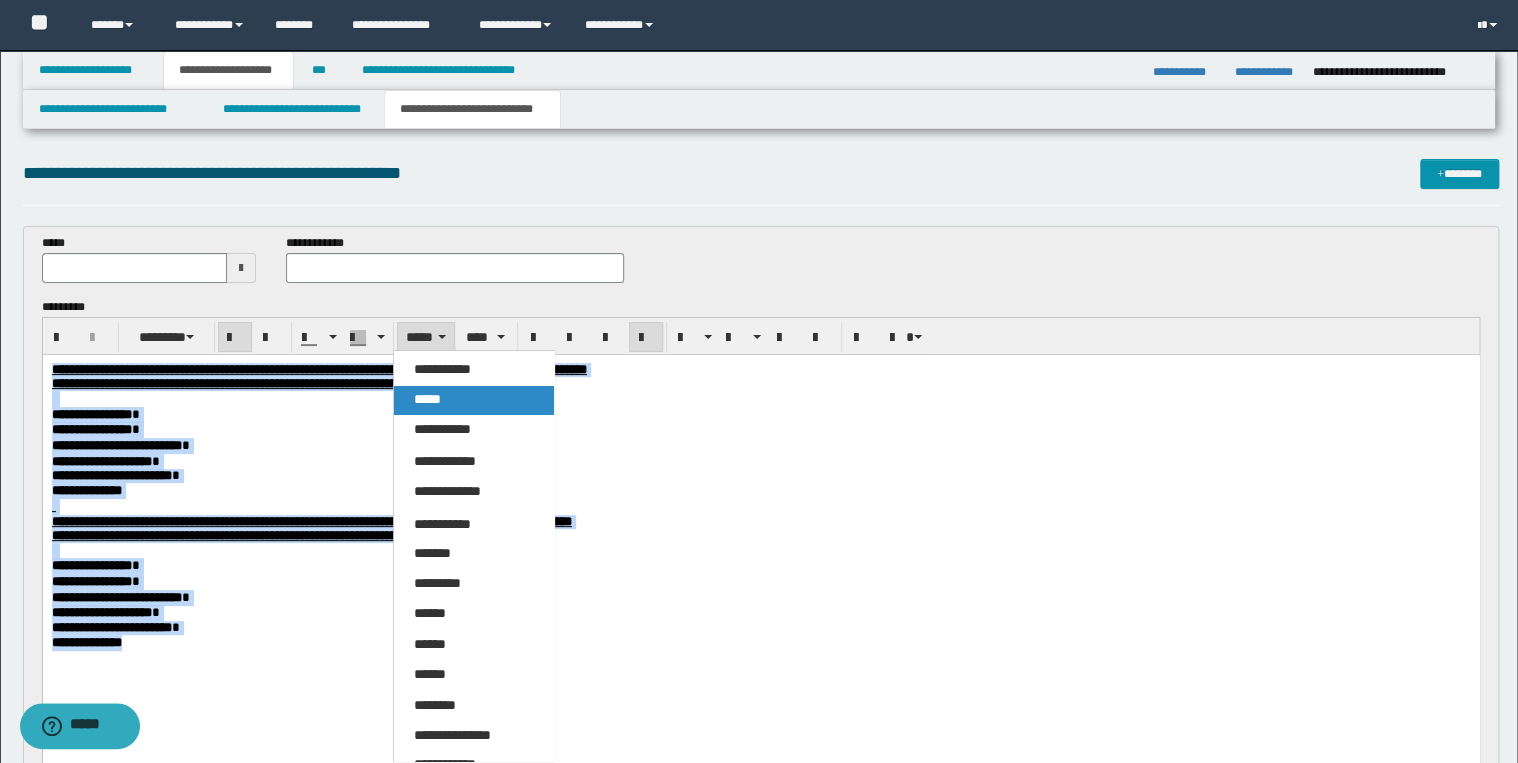 click on "*****" at bounding box center [474, 400] 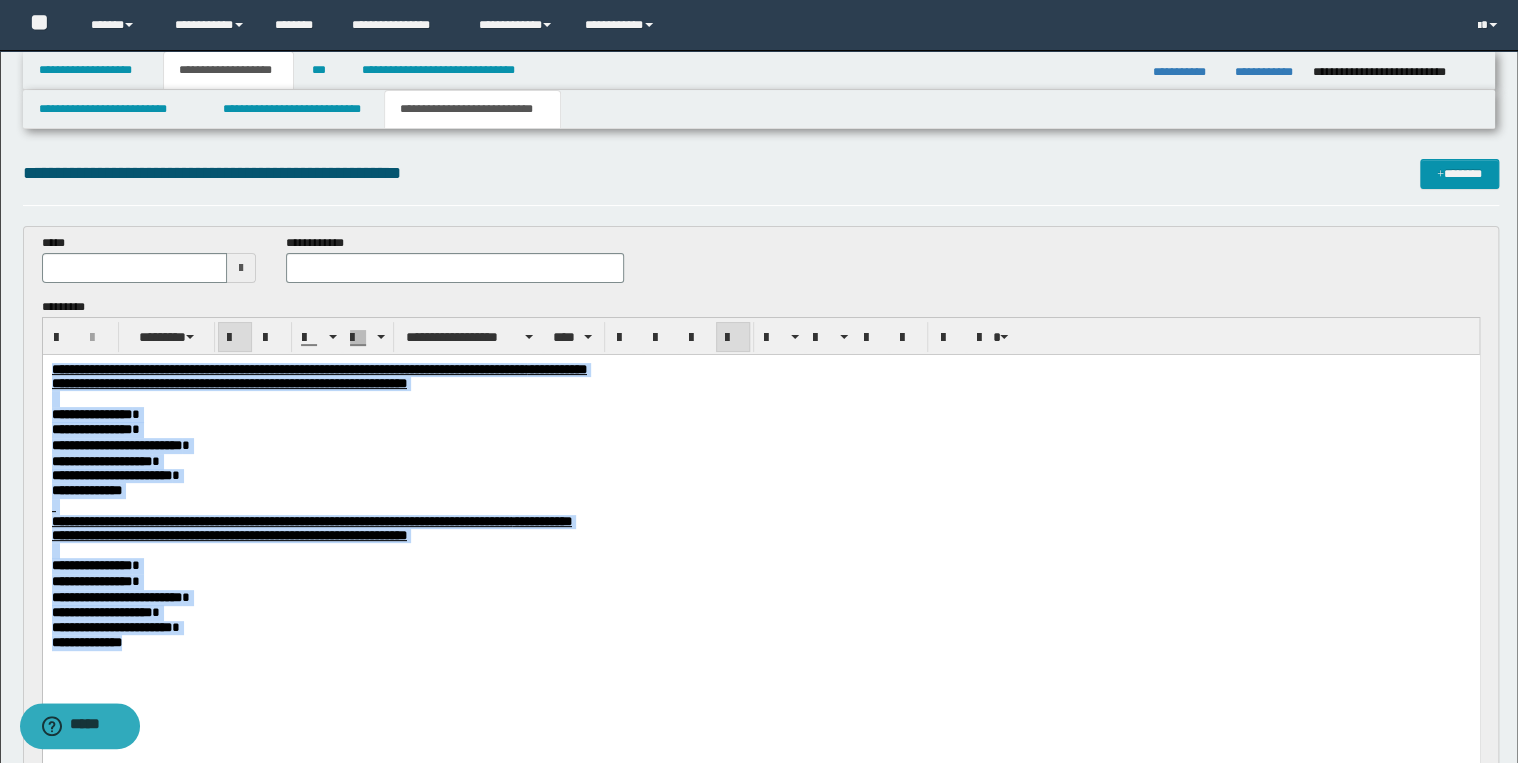 click on "**********" at bounding box center (760, 446) 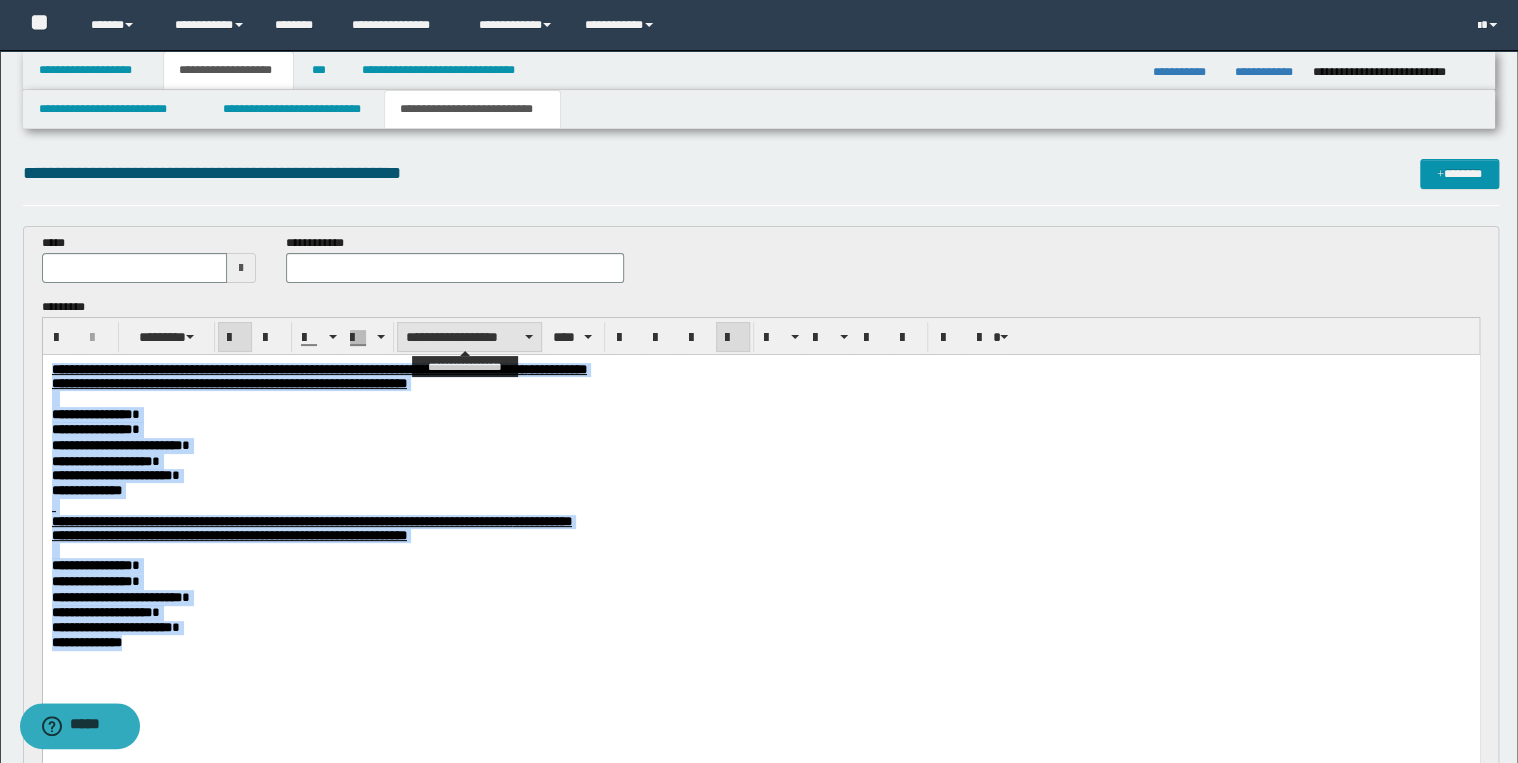 click on "**********" at bounding box center (469, 337) 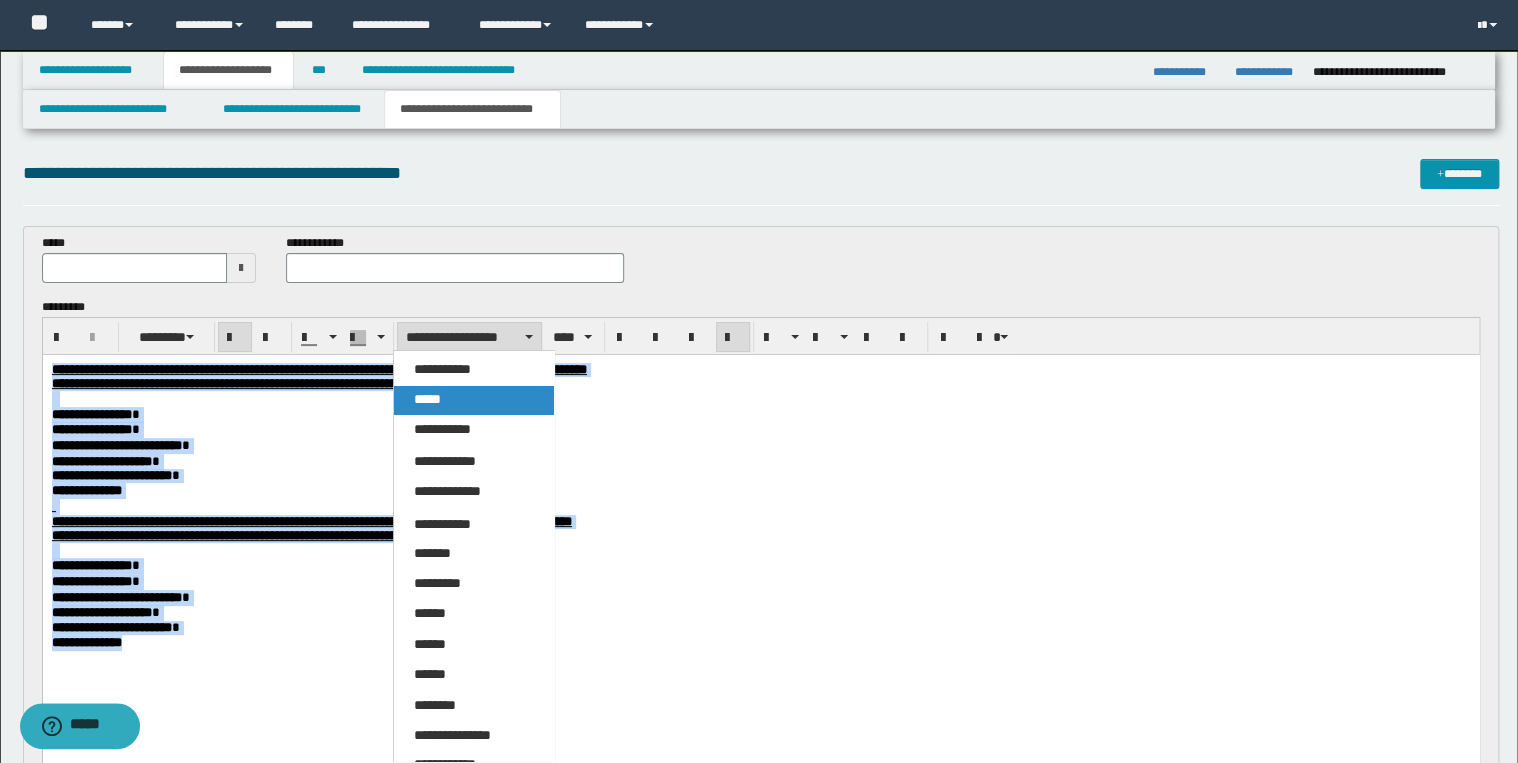 click on "*****" at bounding box center [474, 400] 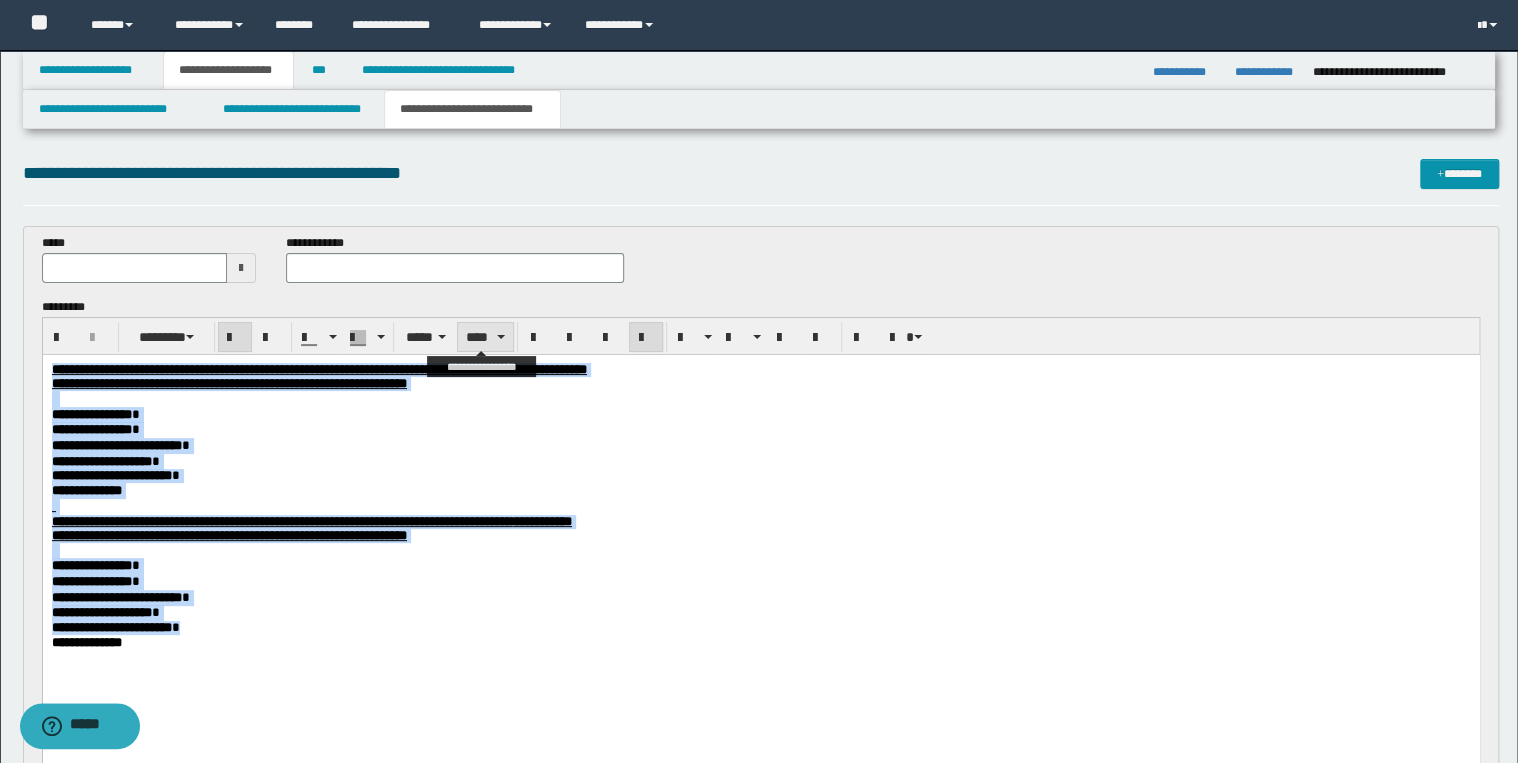 click on "****" at bounding box center (485, 337) 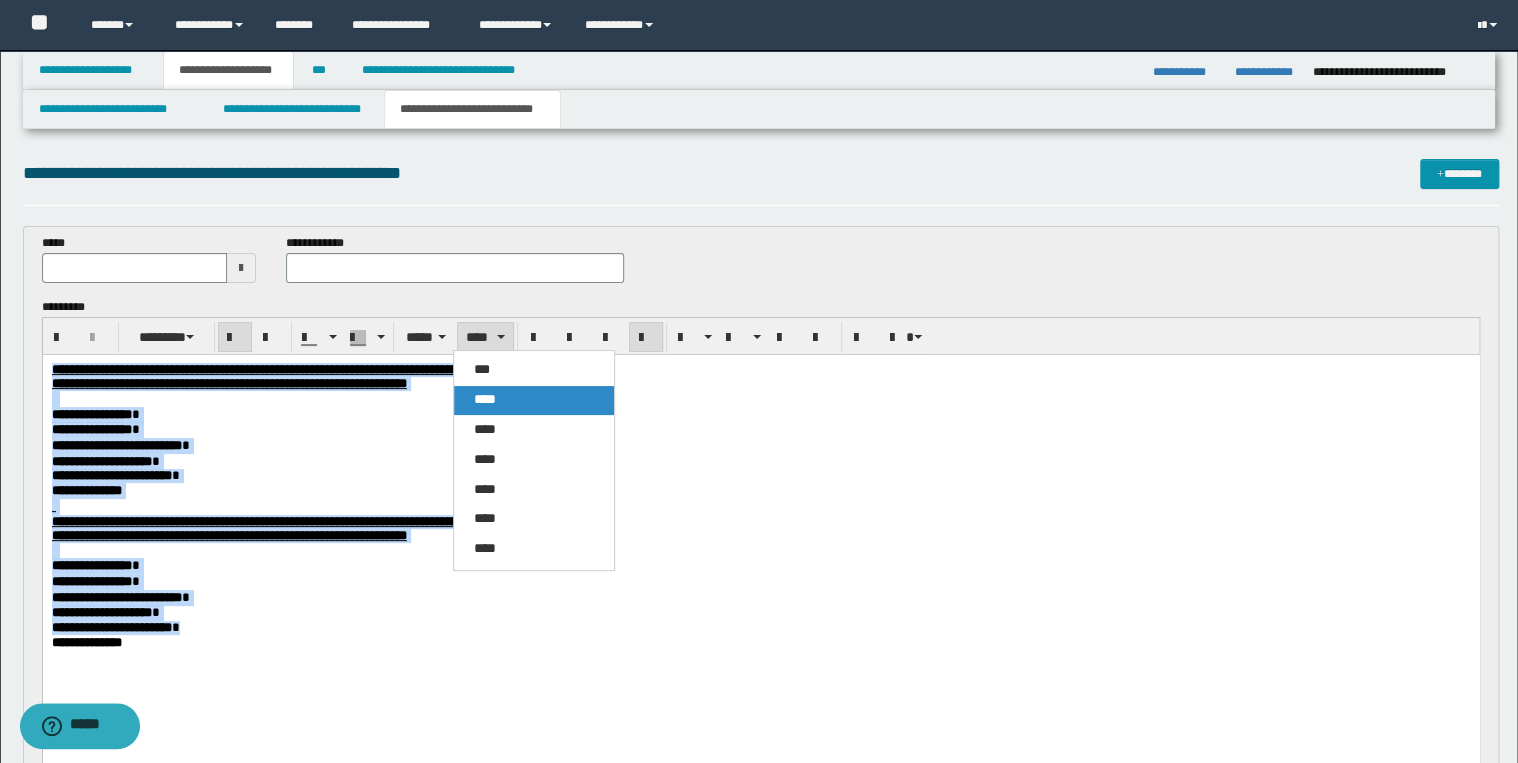 click on "****" at bounding box center [485, 399] 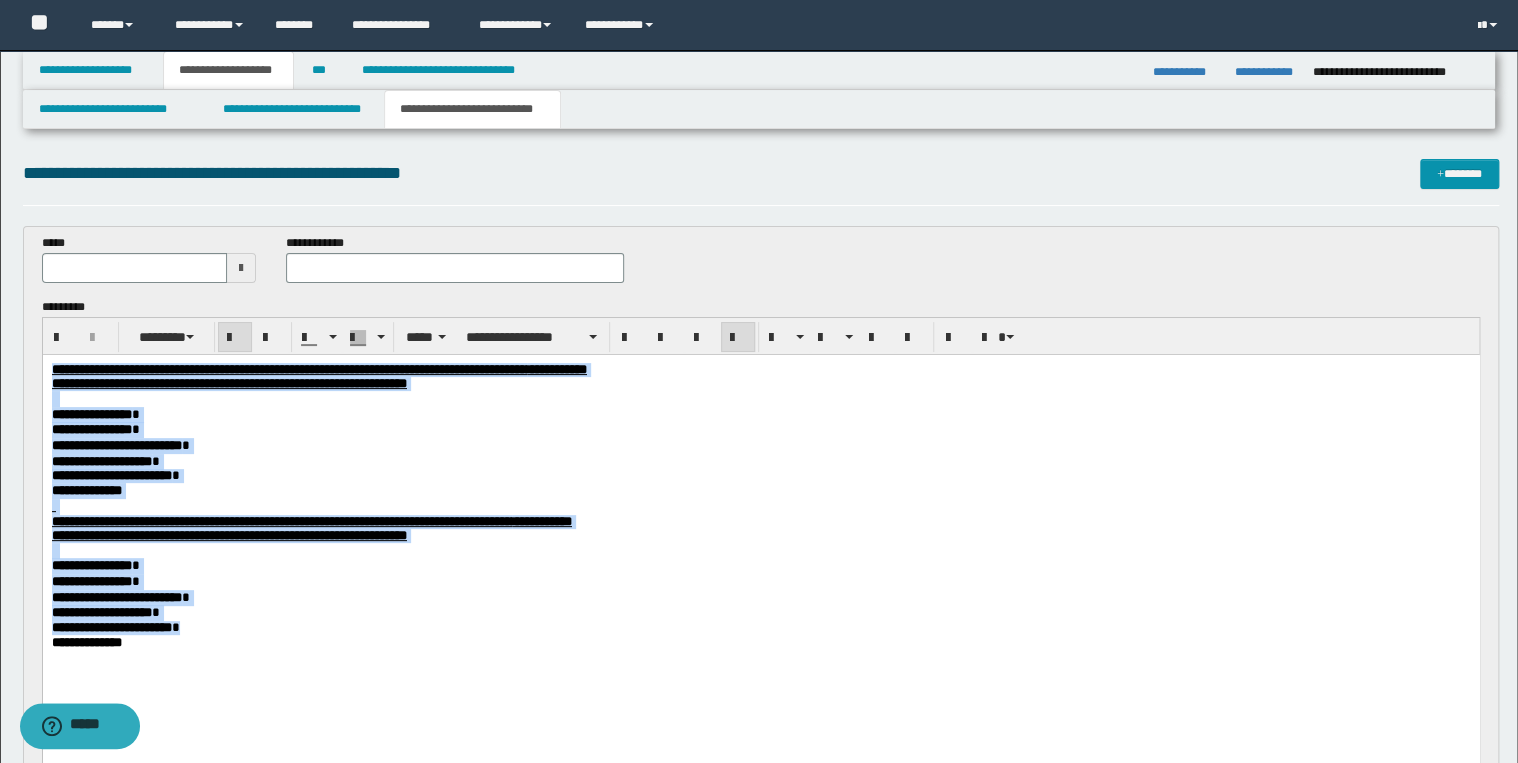 click on "**********" at bounding box center [760, 476] 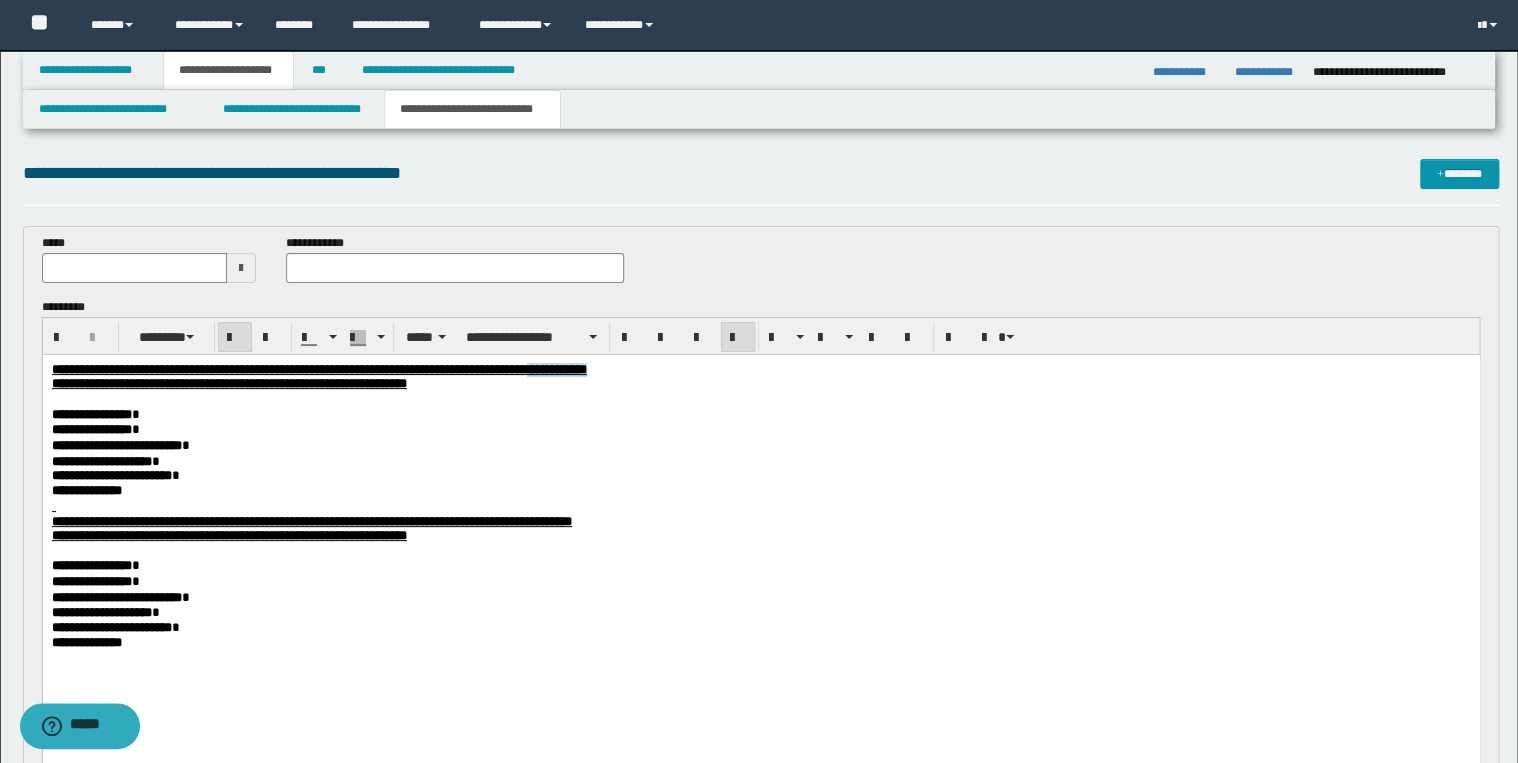 drag, startPoint x: 760, startPoint y: 373, endPoint x: 858, endPoint y: 375, distance: 98.02041 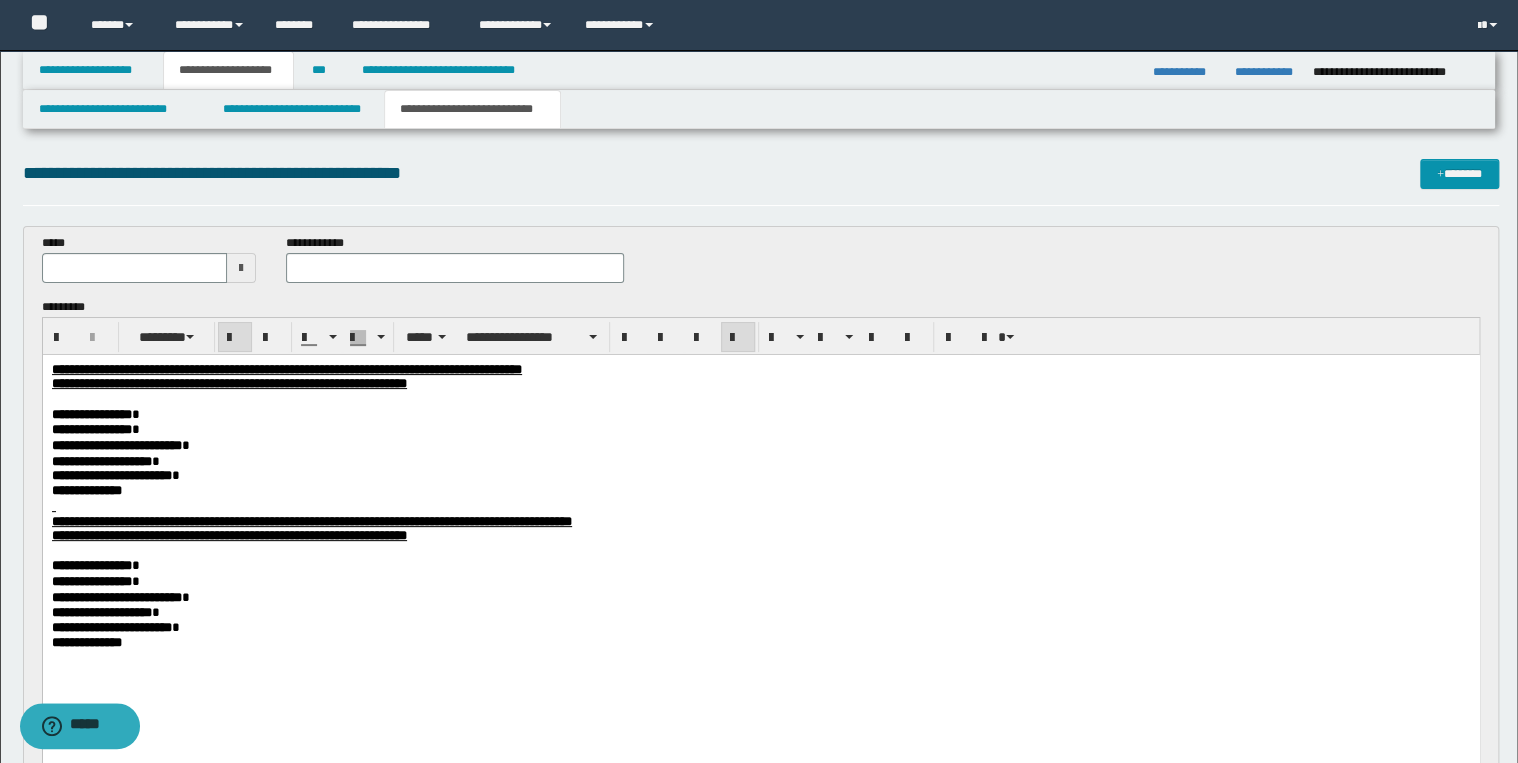 drag, startPoint x: 48, startPoint y: 275, endPoint x: 87, endPoint y: 279, distance: 39.20459 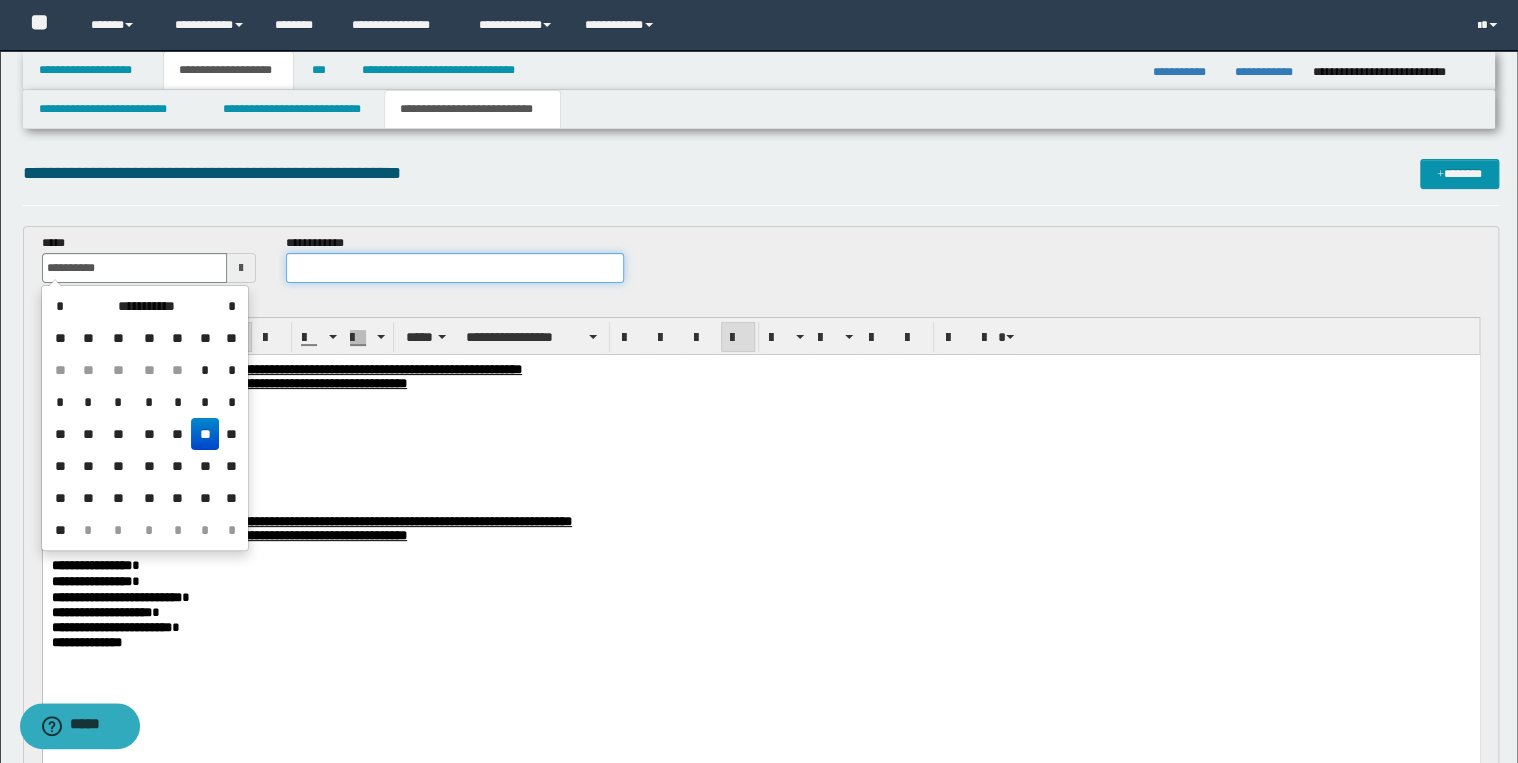 type on "**********" 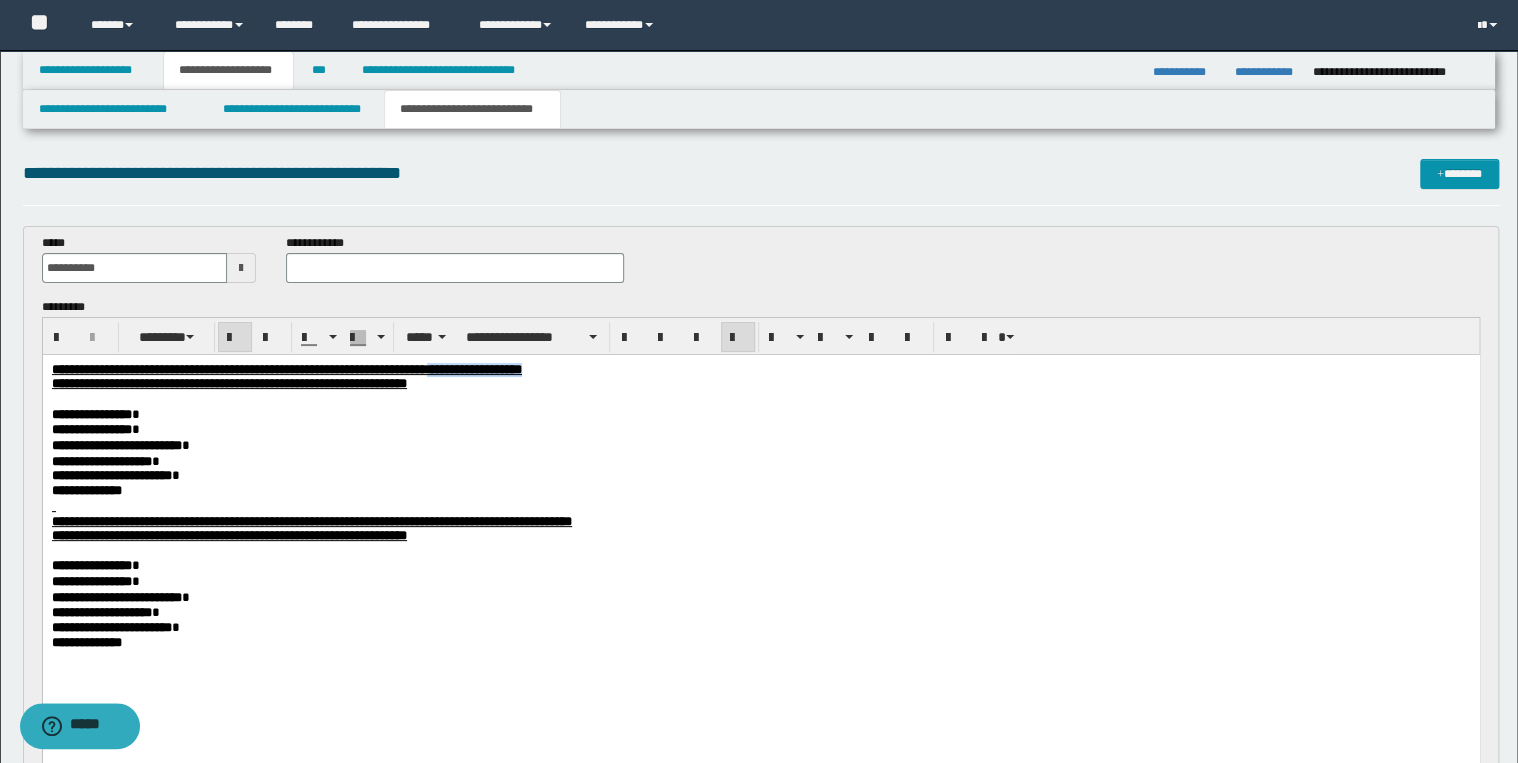 drag, startPoint x: 627, startPoint y: 372, endPoint x: 784, endPoint y: 372, distance: 157 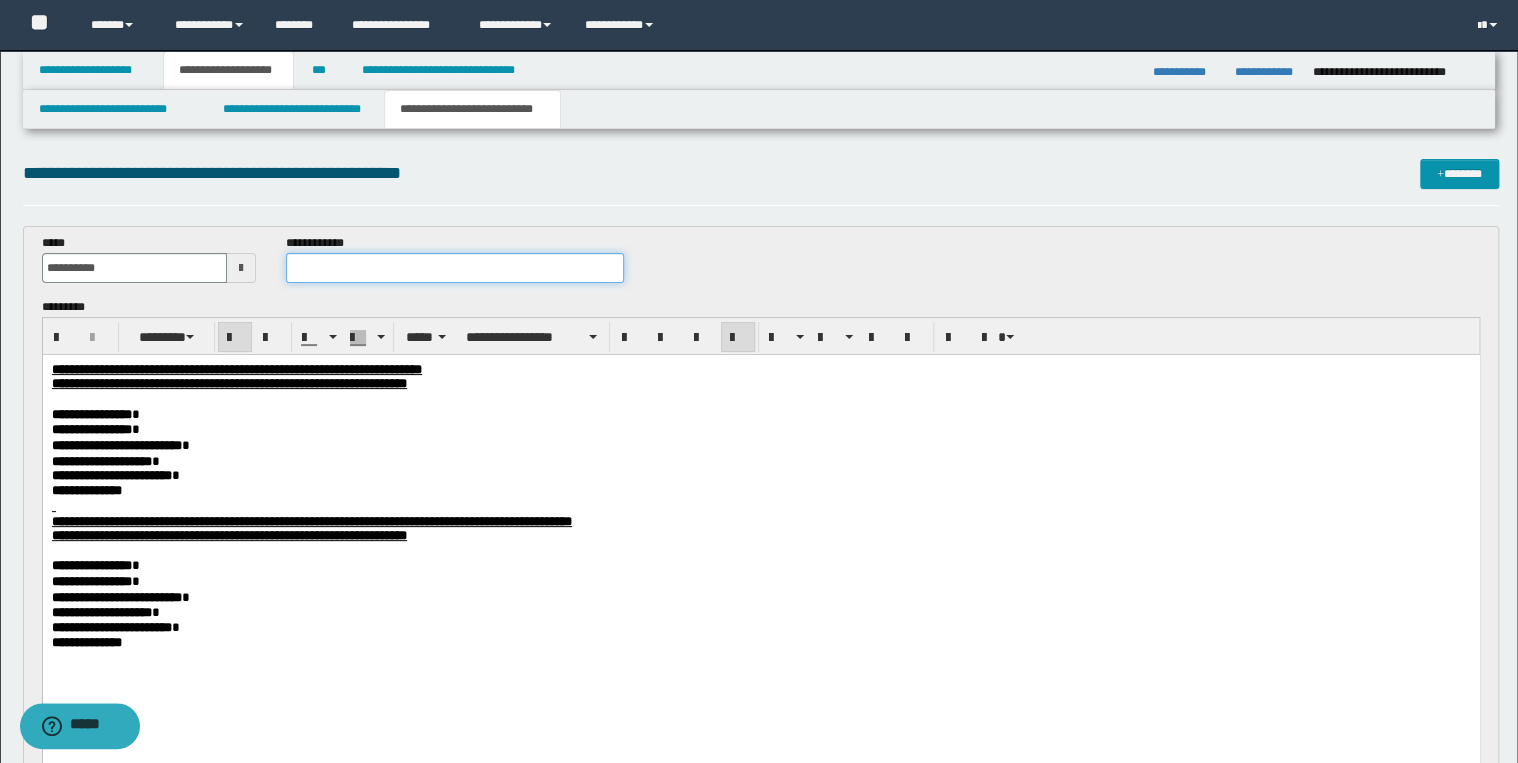 click at bounding box center (454, 268) 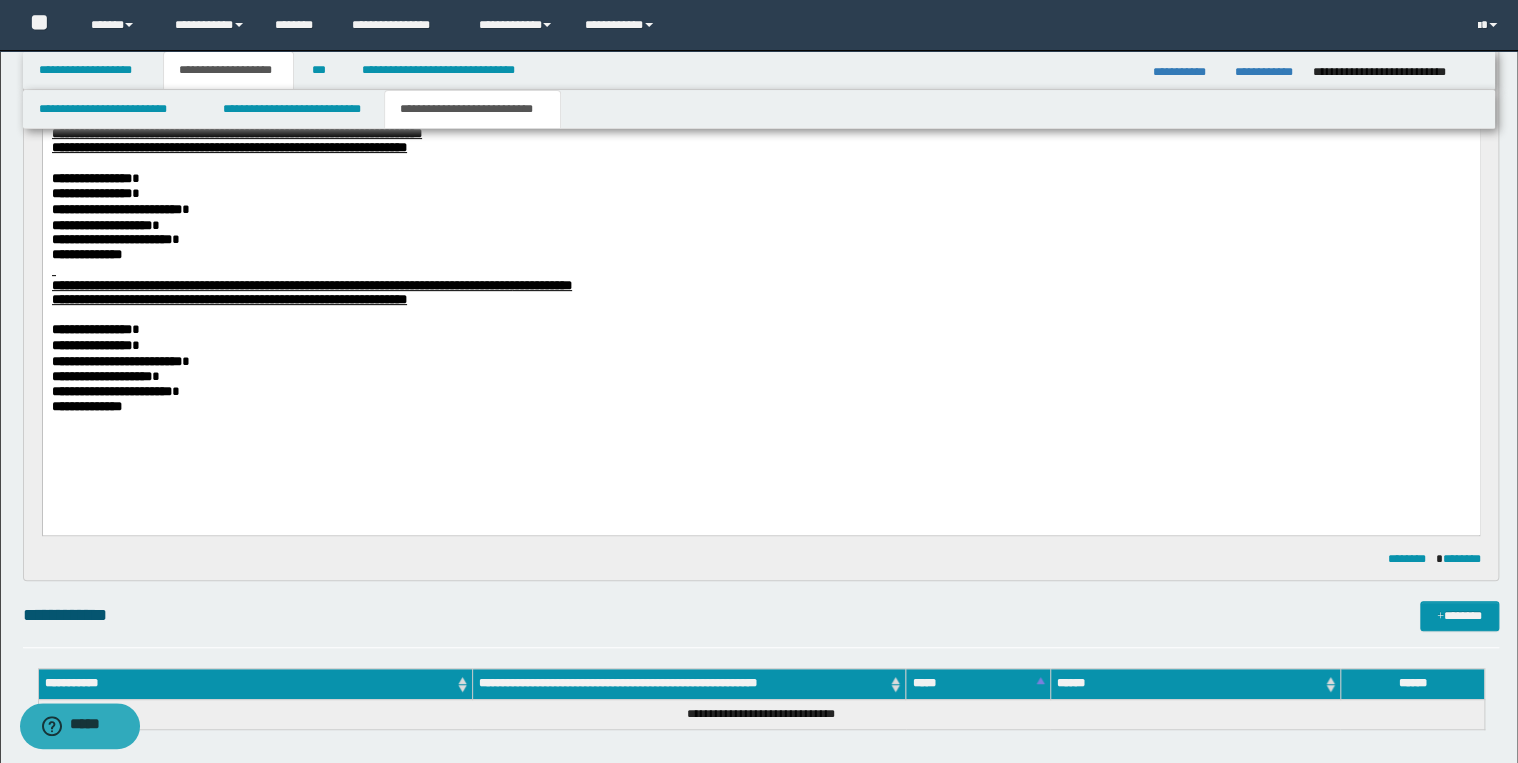 scroll, scrollTop: 240, scrollLeft: 0, axis: vertical 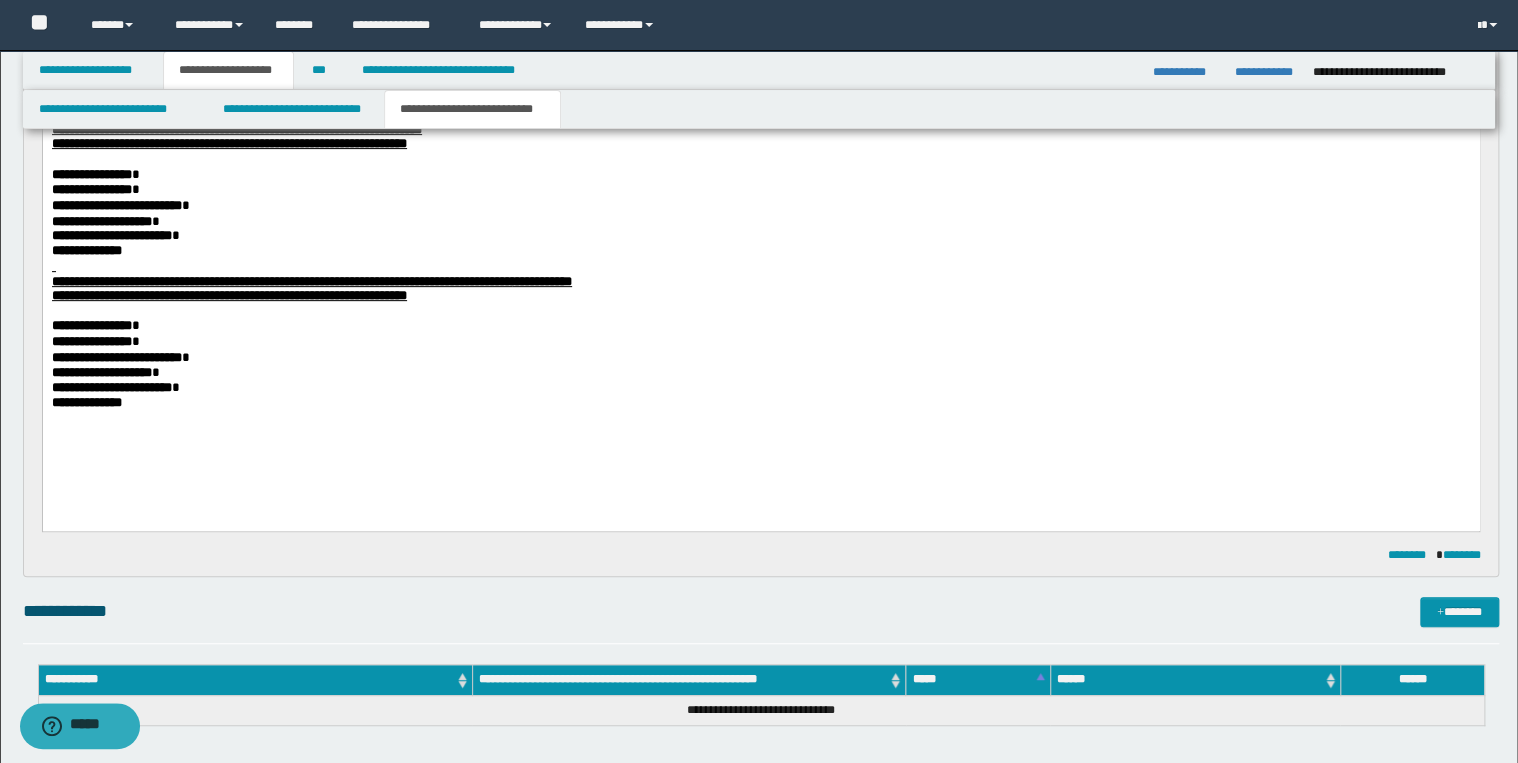 type on "**********" 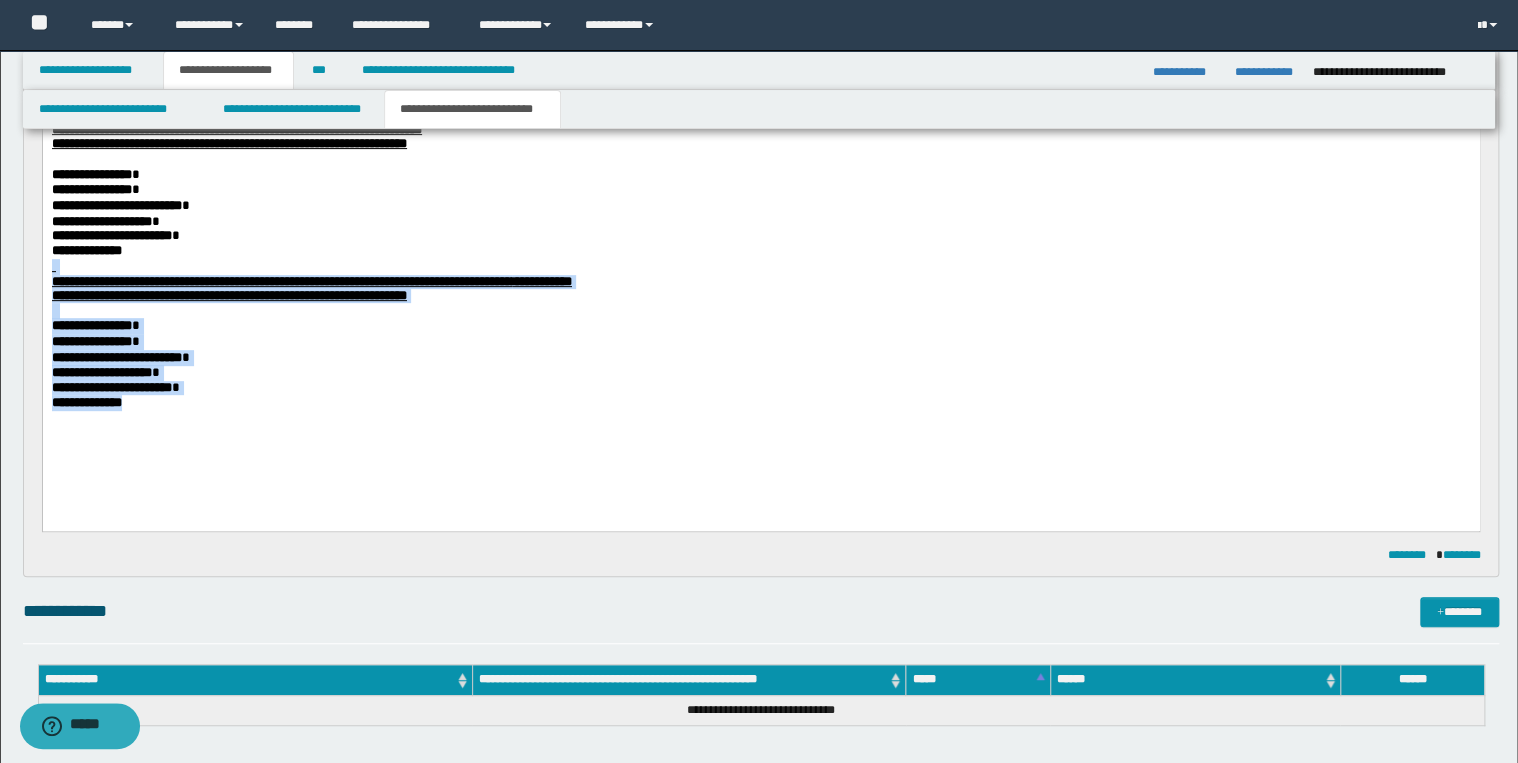 drag, startPoint x: 51, startPoint y: 278, endPoint x: 194, endPoint y: 422, distance: 202.94087 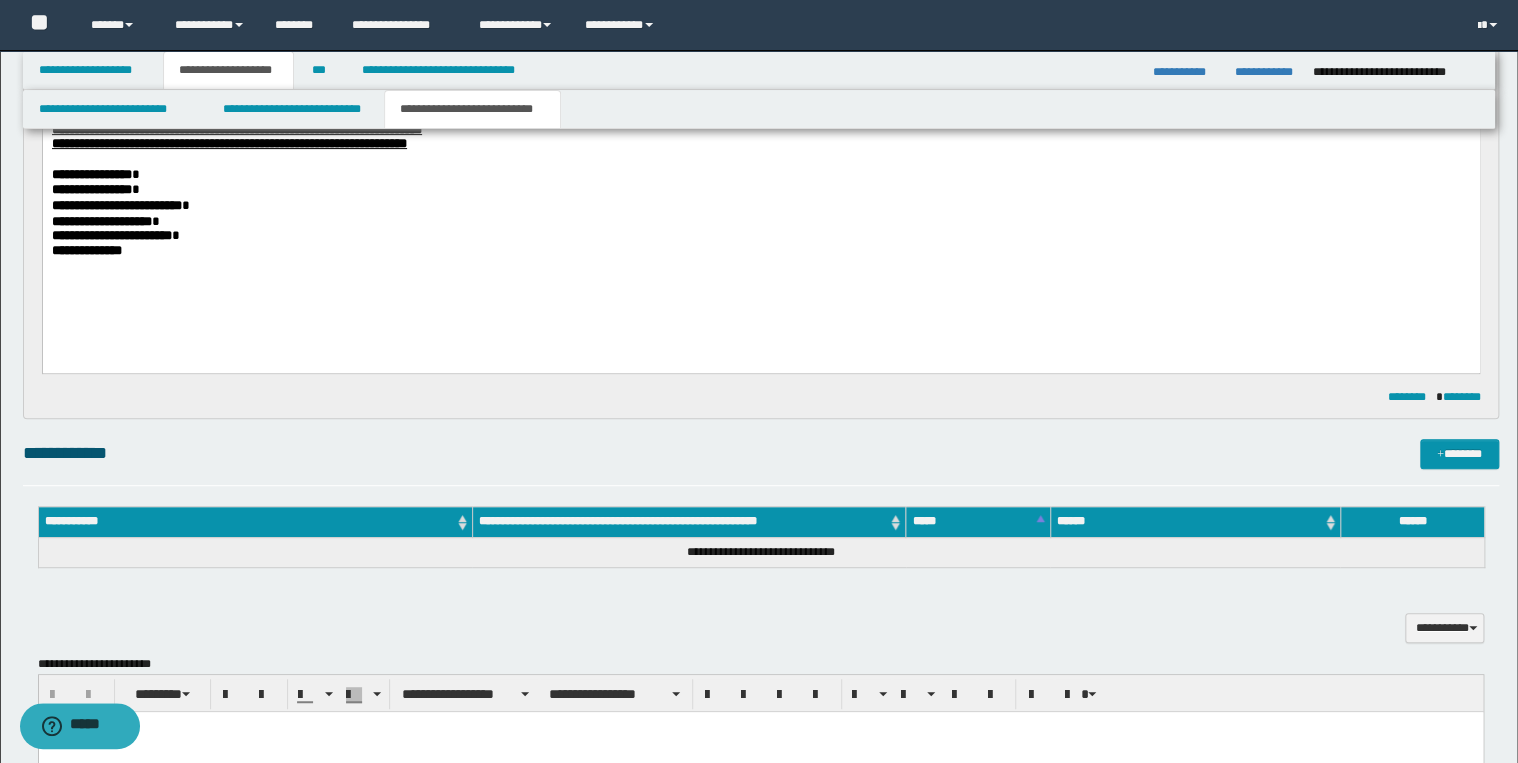 scroll, scrollTop: 0, scrollLeft: 0, axis: both 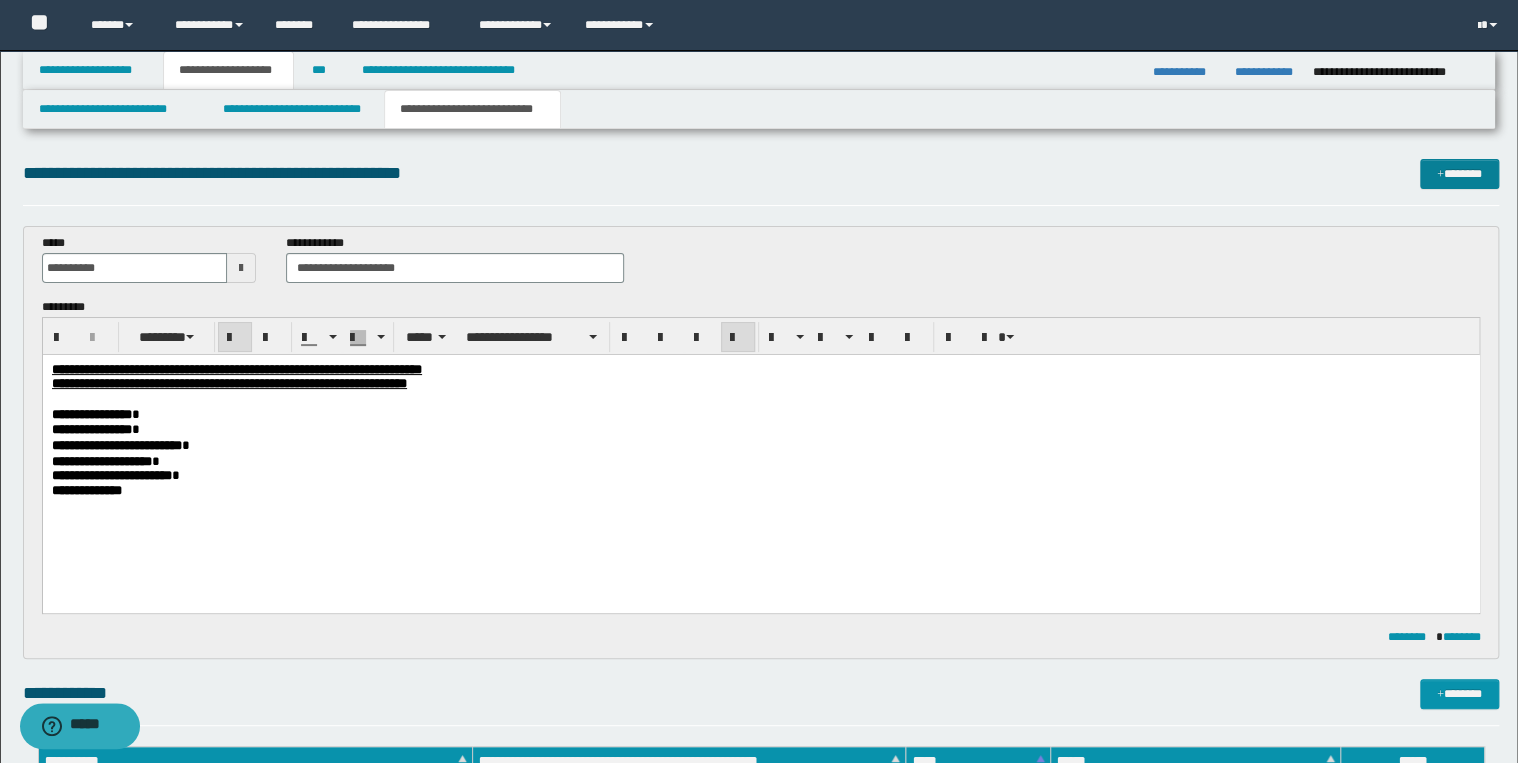 click on "*******" at bounding box center [1459, 174] 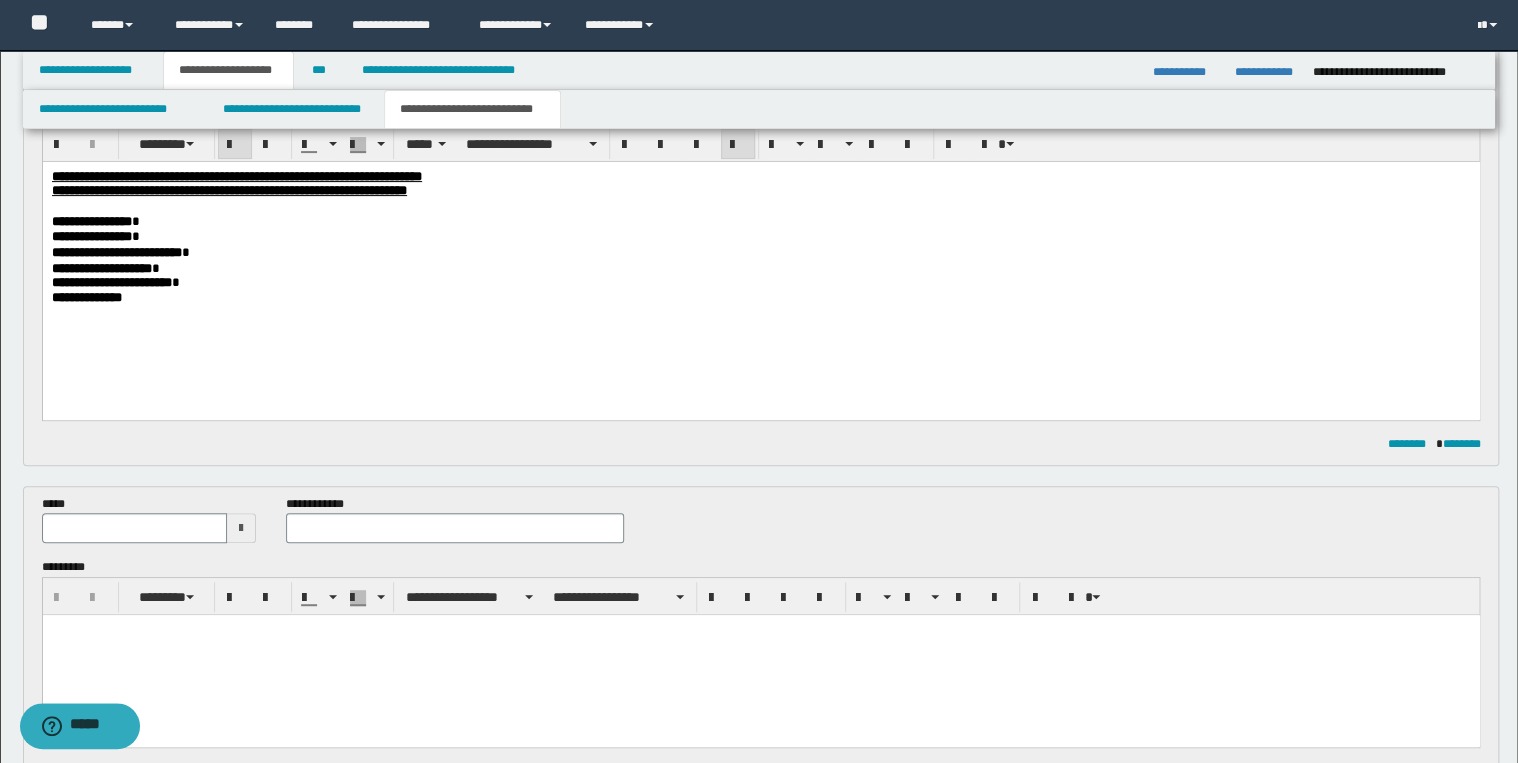 scroll, scrollTop: 206, scrollLeft: 0, axis: vertical 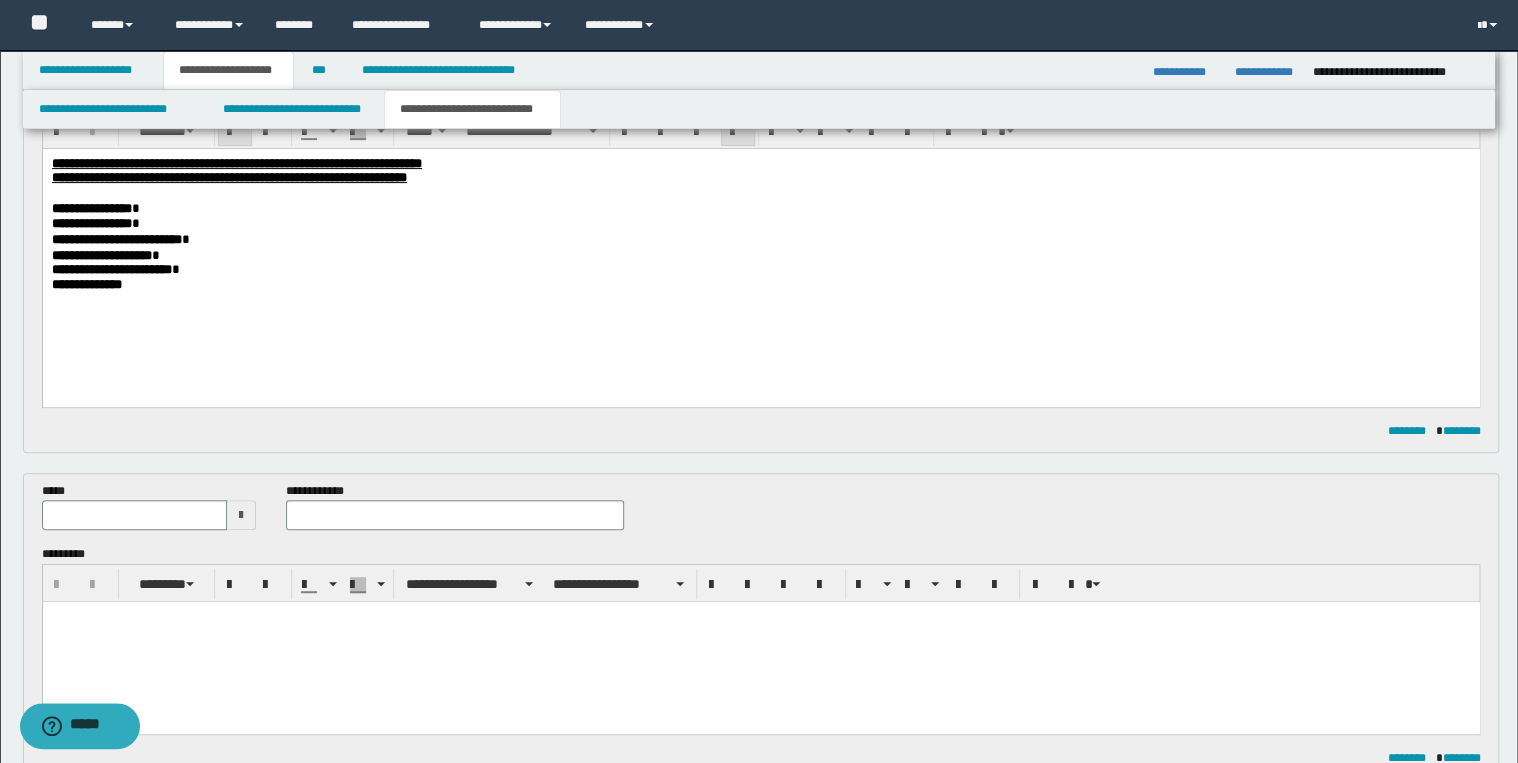 click at bounding box center (760, 642) 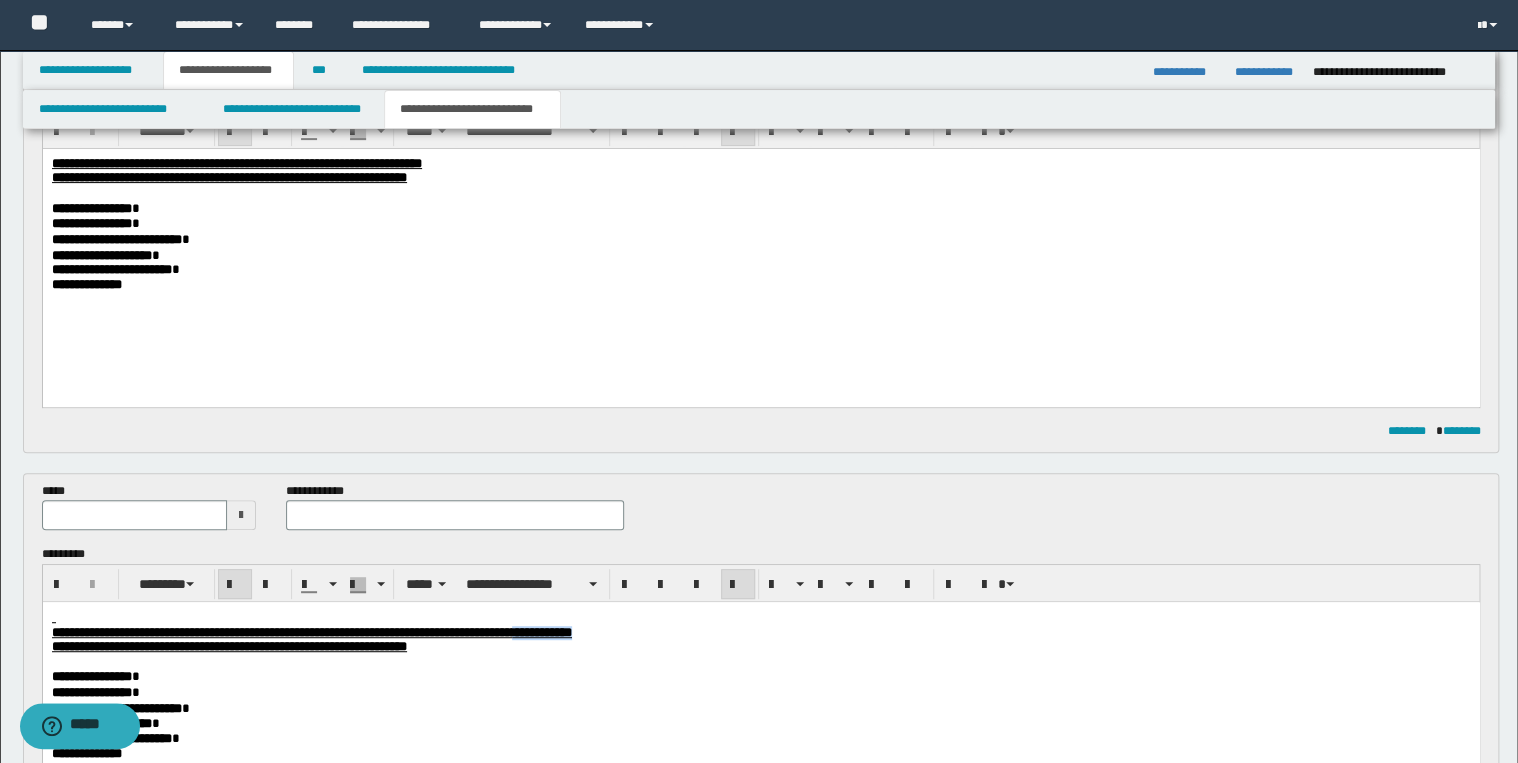 drag, startPoint x: 736, startPoint y: 634, endPoint x: 820, endPoint y: 636, distance: 84.0238 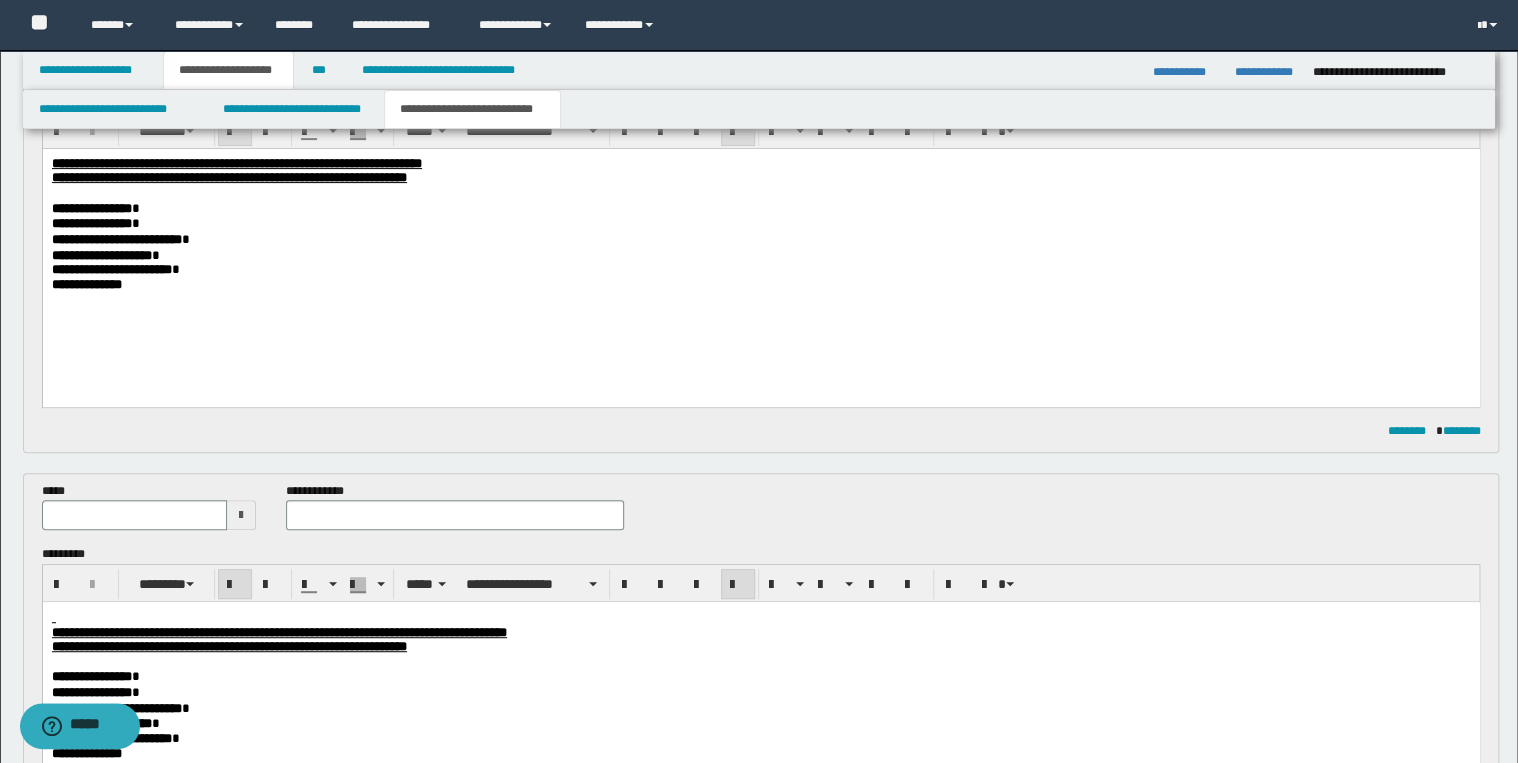 click at bounding box center (135, 515) 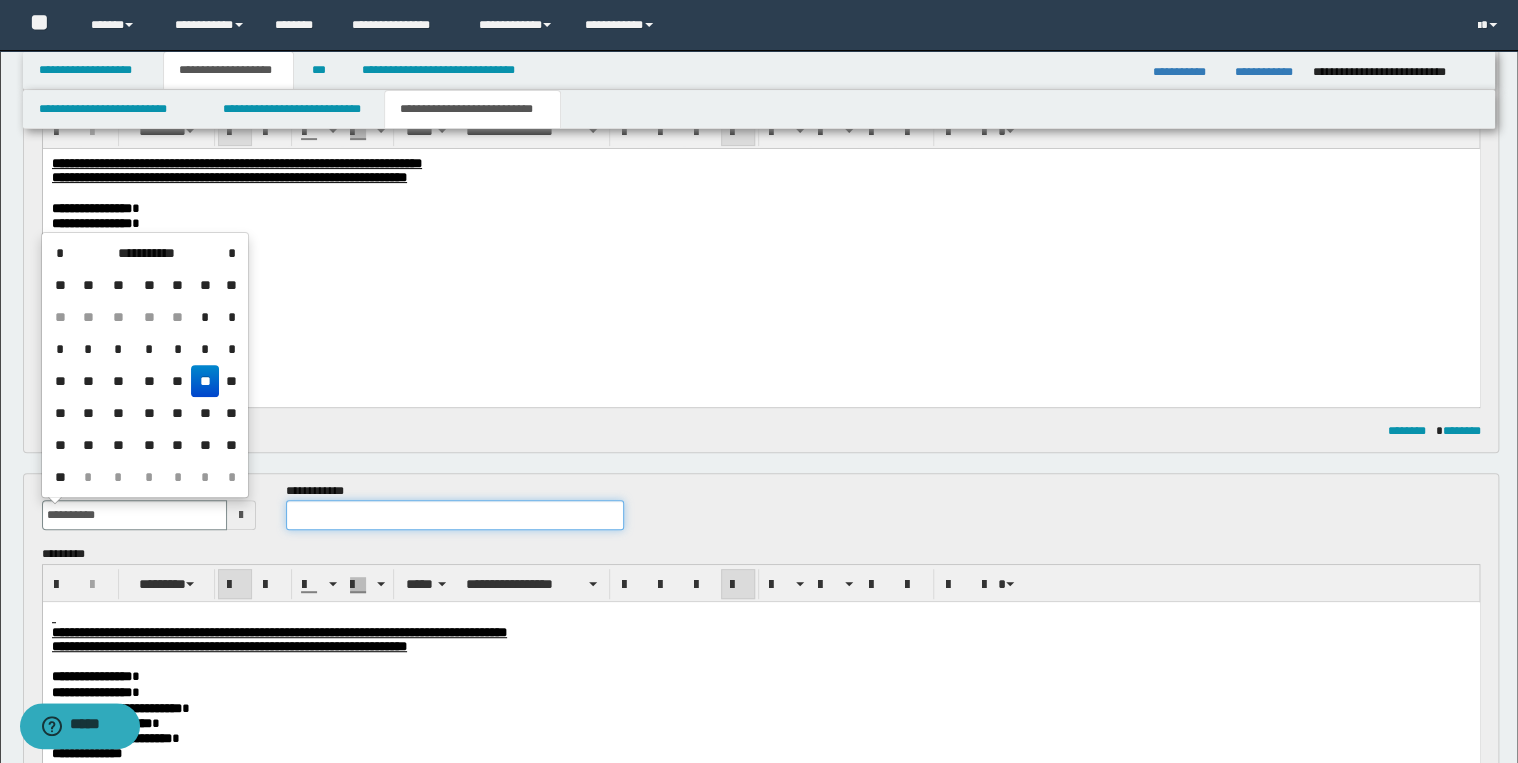 type on "**********" 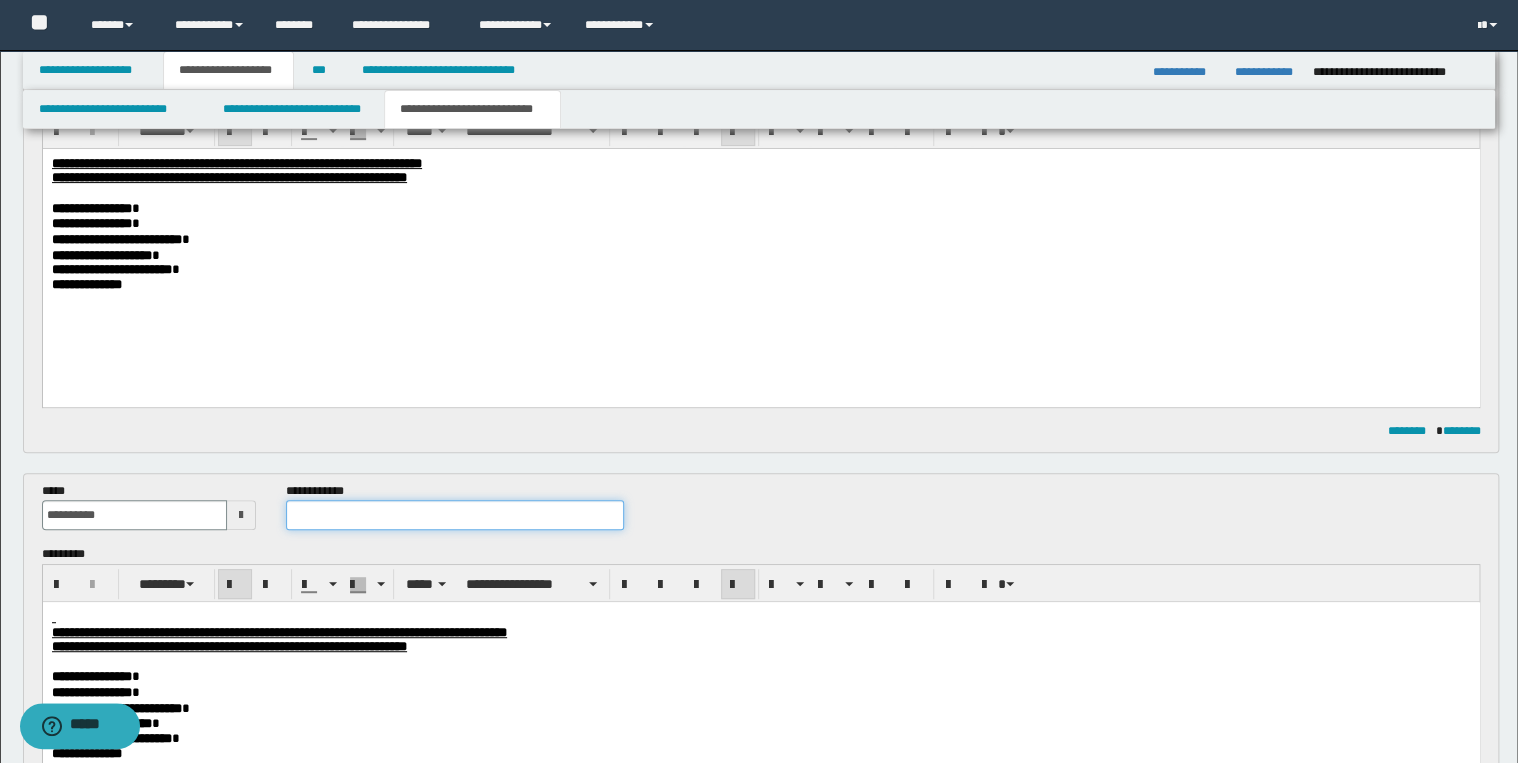 drag, startPoint x: 324, startPoint y: 516, endPoint x: 396, endPoint y: 534, distance: 74.215904 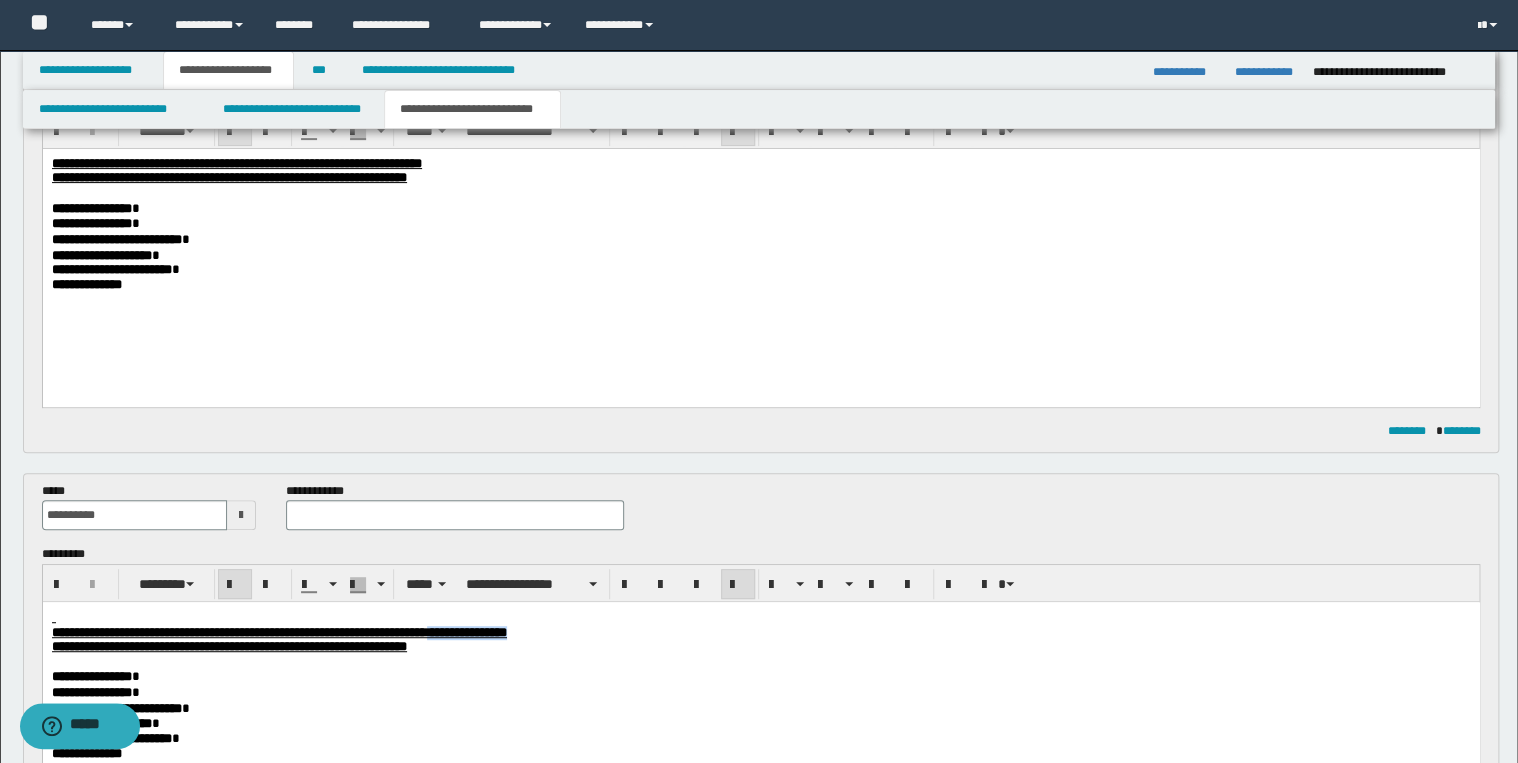 drag, startPoint x: 624, startPoint y: 632, endPoint x: 746, endPoint y: 636, distance: 122.06556 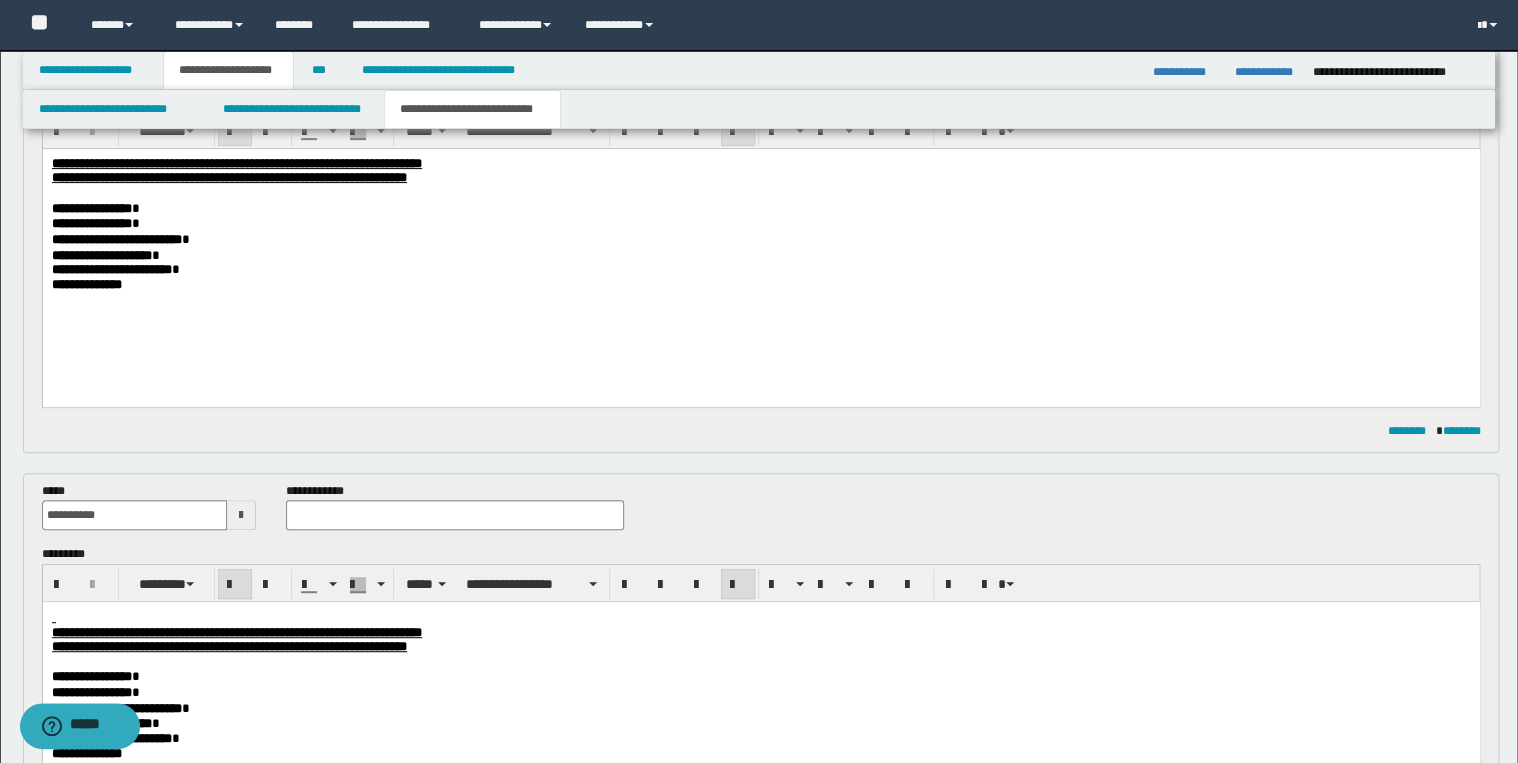 drag, startPoint x: 294, startPoint y: 525, endPoint x: 360, endPoint y: 524, distance: 66.007576 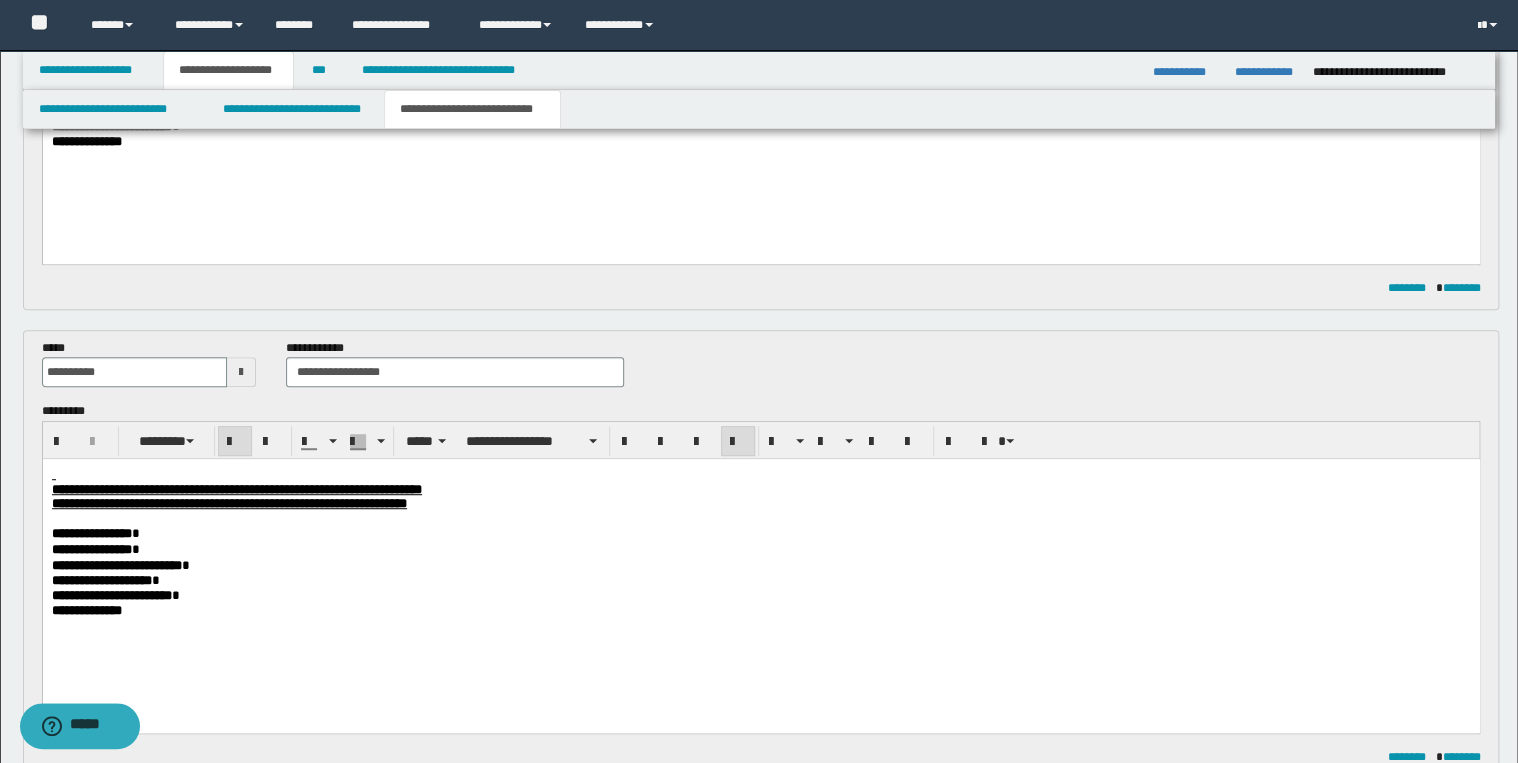 scroll, scrollTop: 686, scrollLeft: 0, axis: vertical 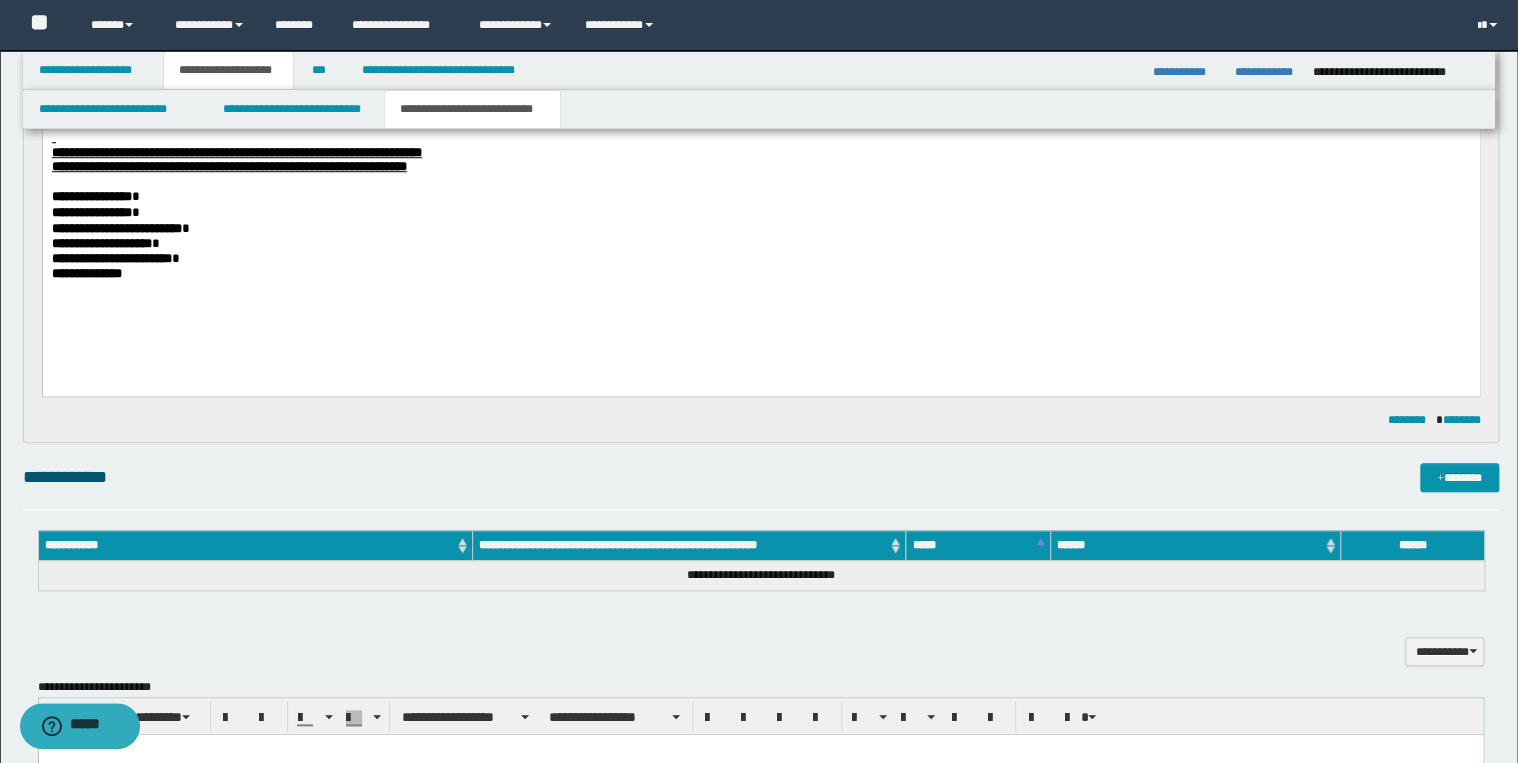 type on "**********" 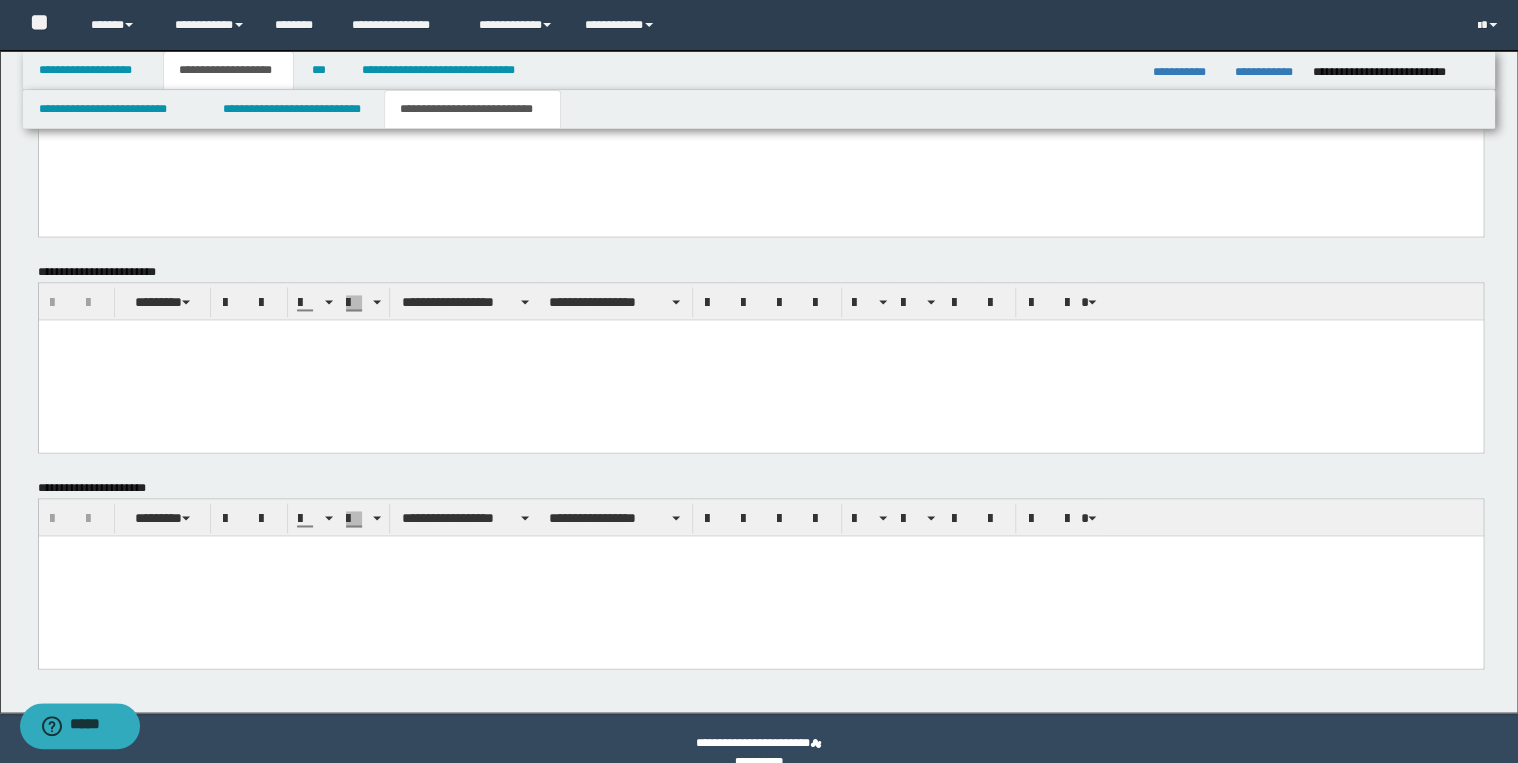 scroll, scrollTop: 1344, scrollLeft: 0, axis: vertical 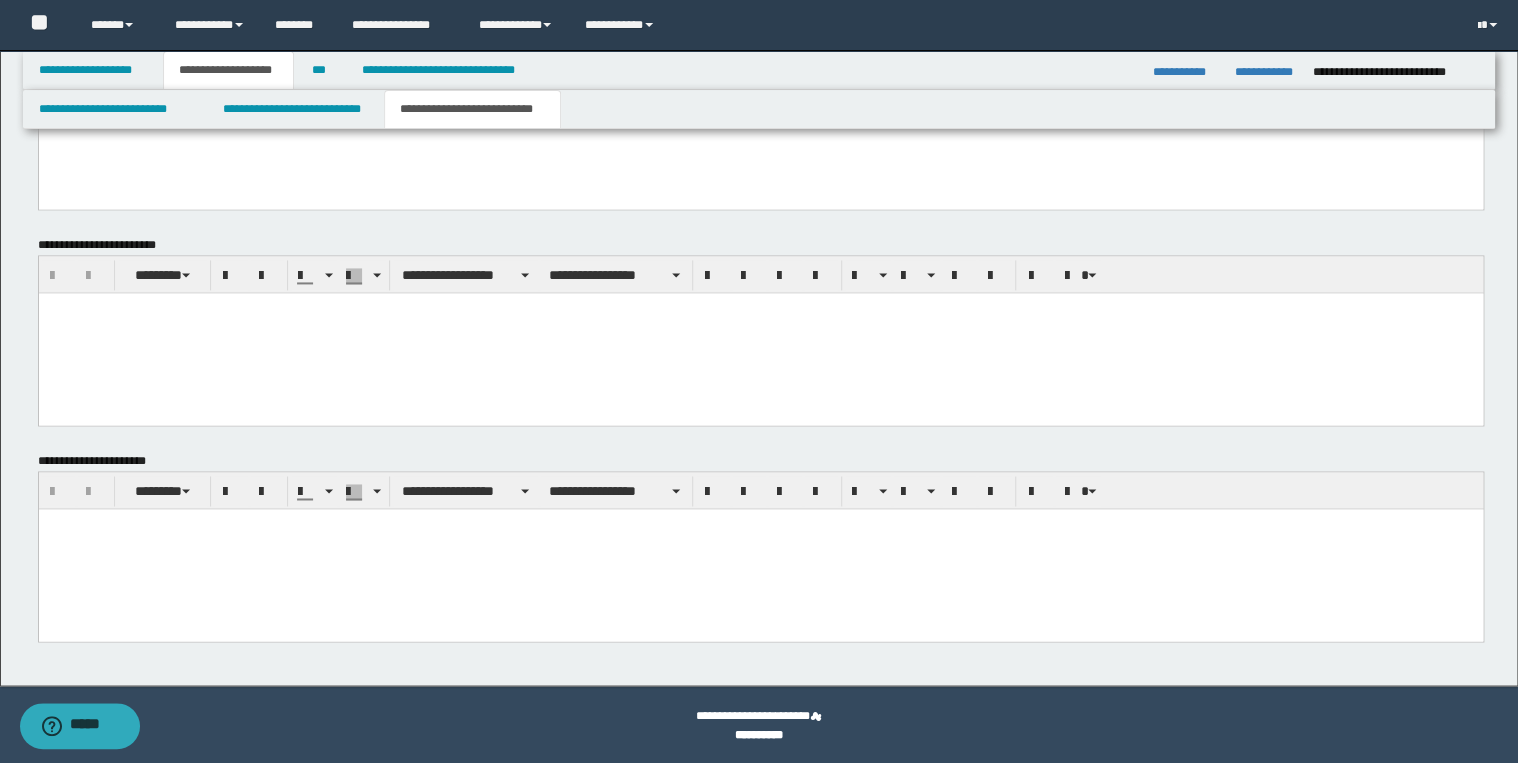 click at bounding box center (760, 548) 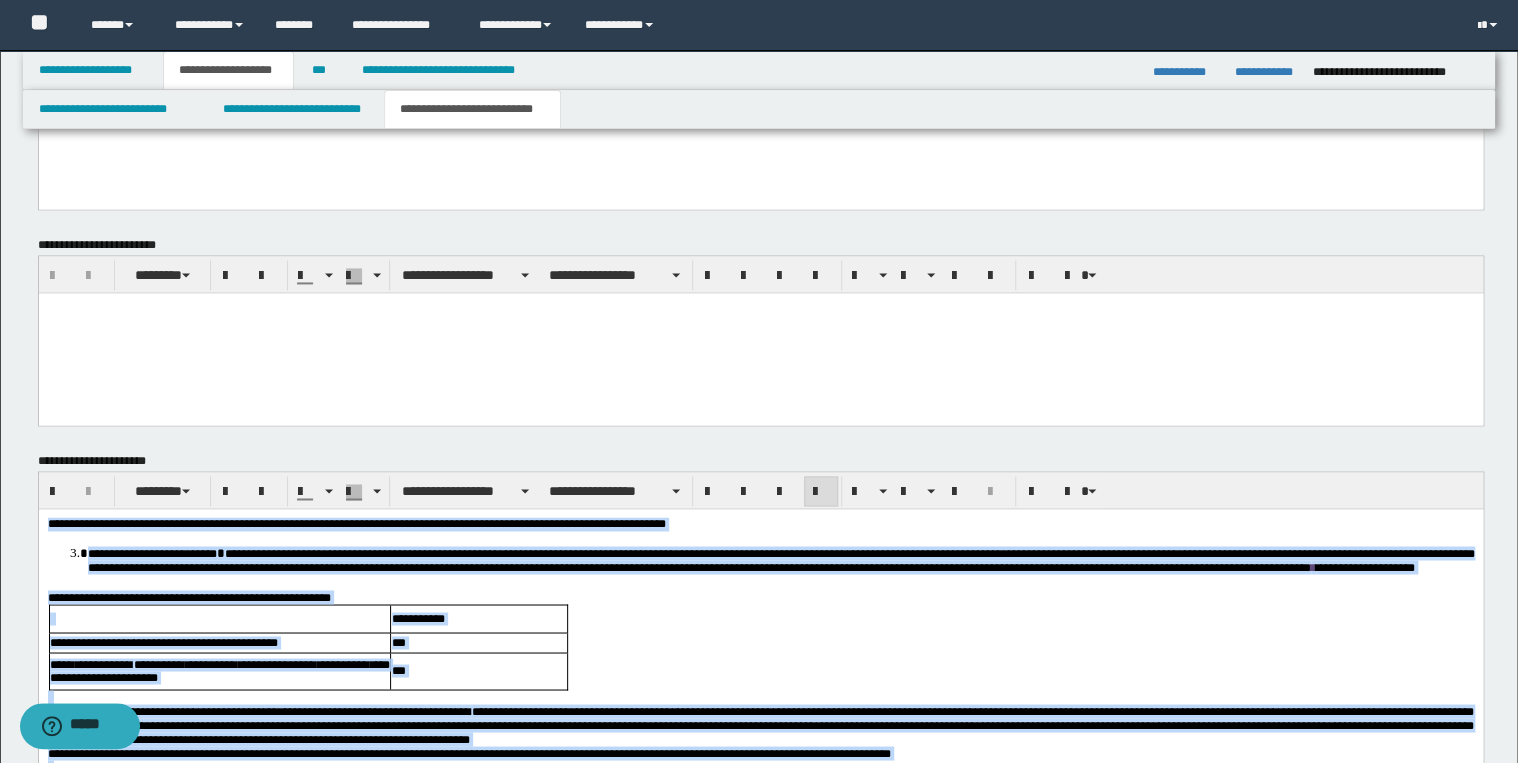 click at bounding box center (821, 492) 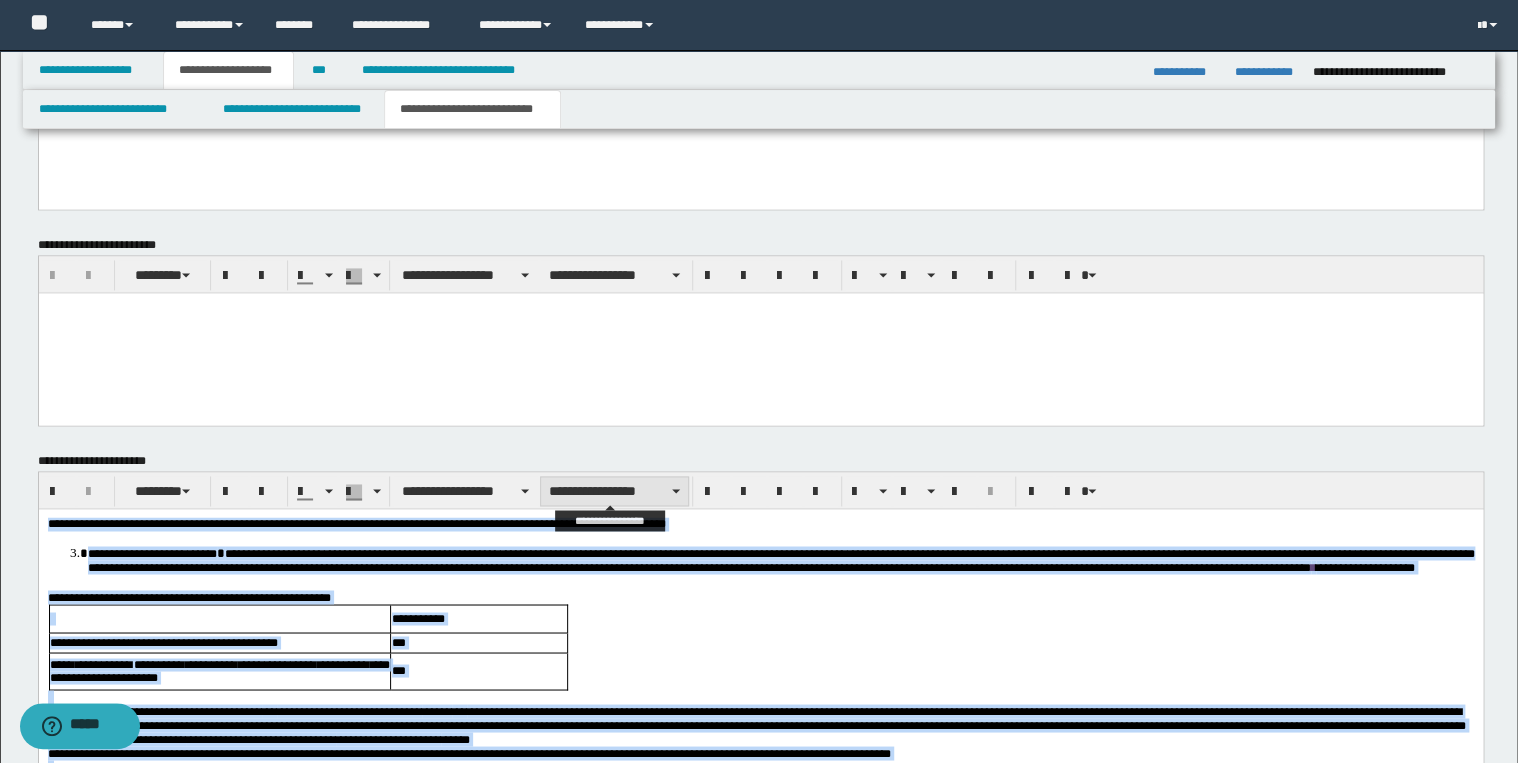 click on "**********" at bounding box center (614, 491) 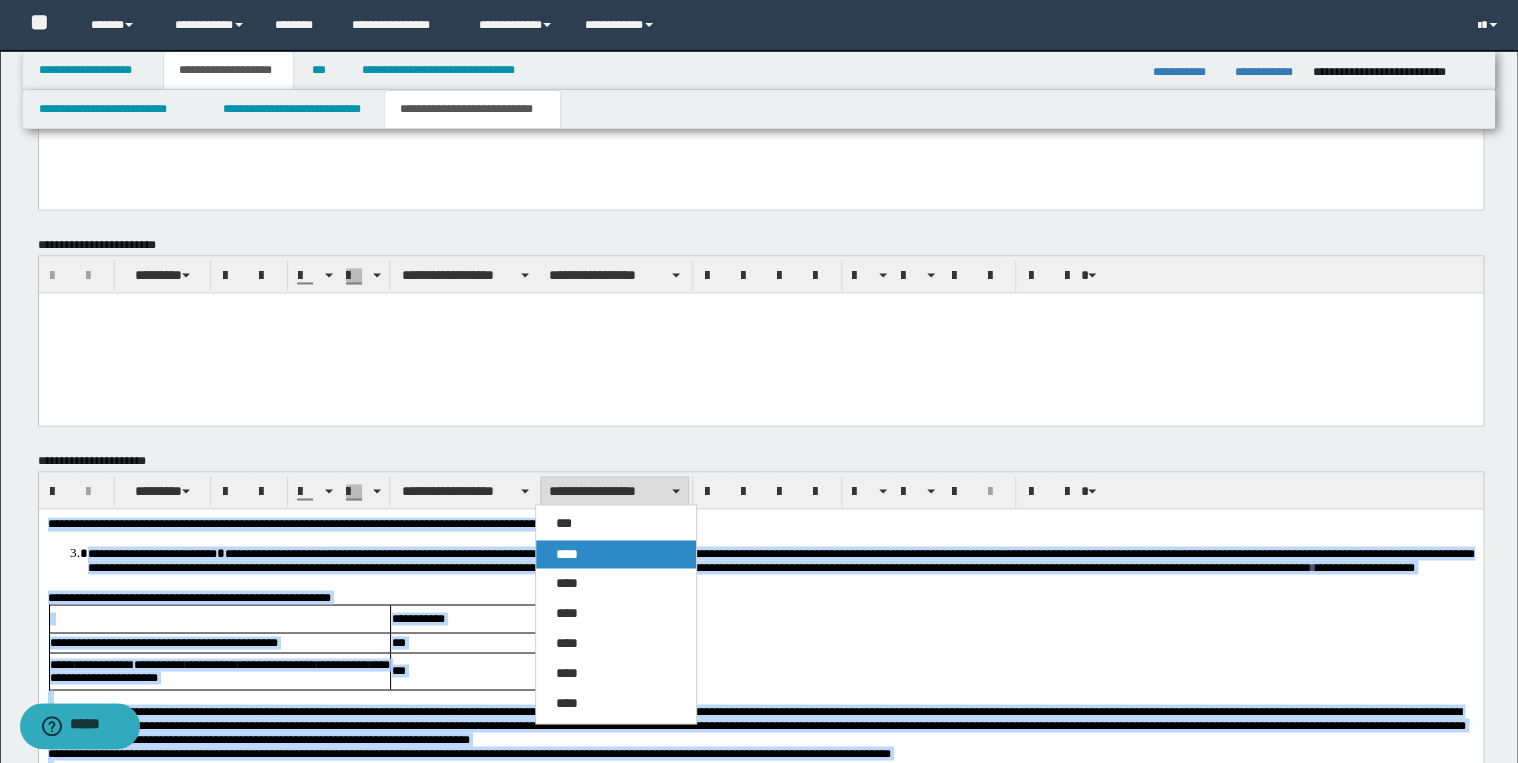 click on "****" at bounding box center (616, 554) 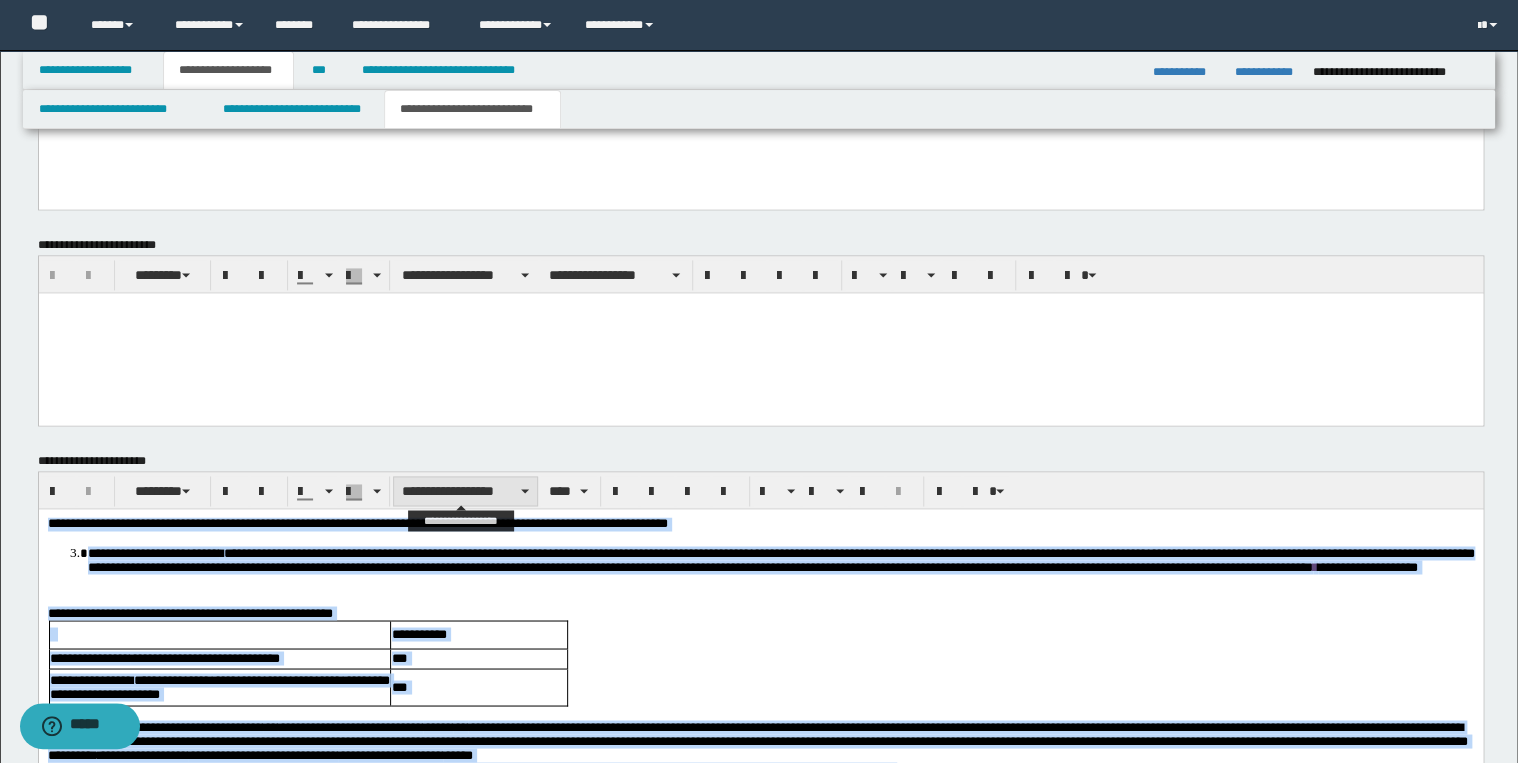 click on "**********" at bounding box center (465, 491) 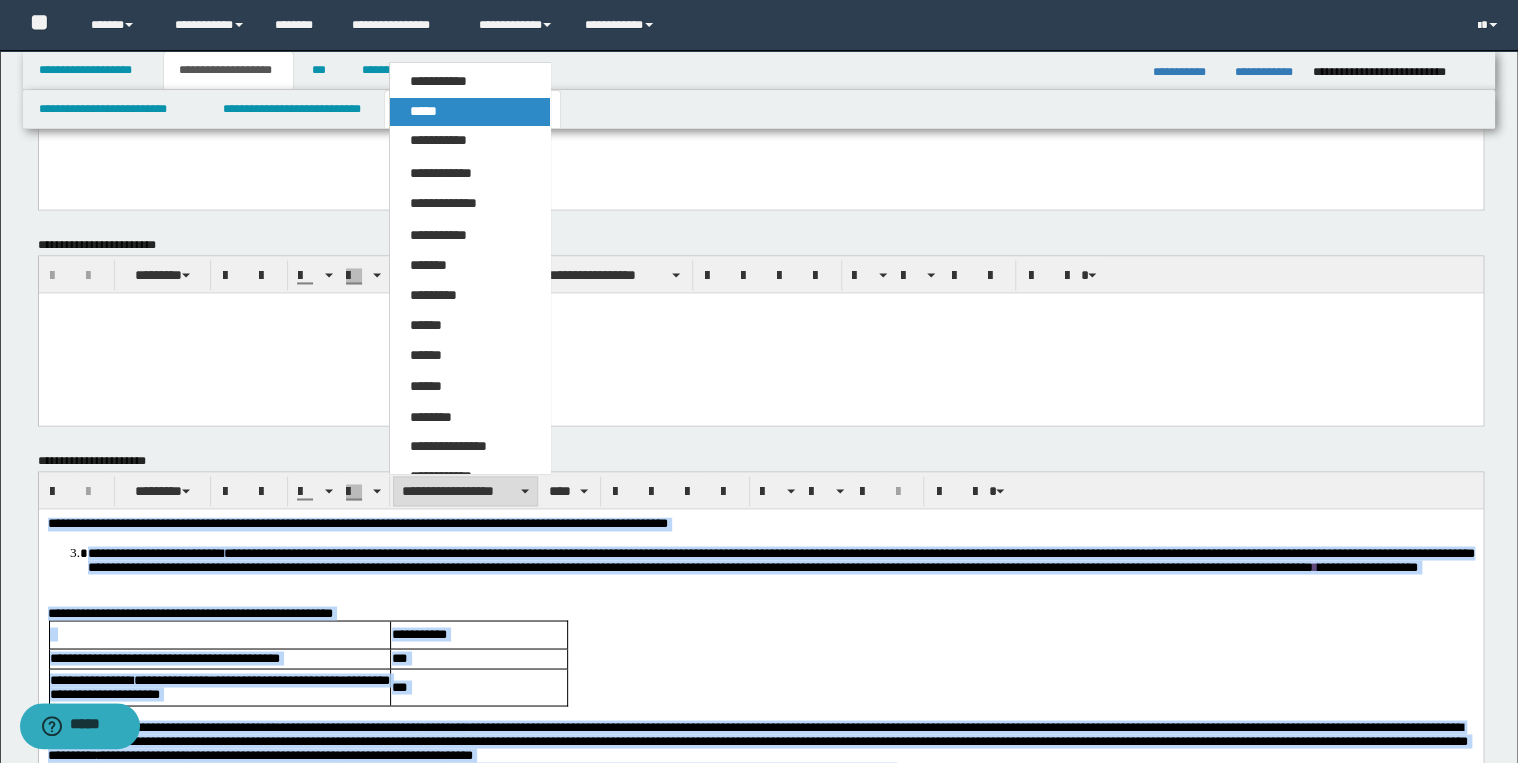 click on "*****" at bounding box center (470, 112) 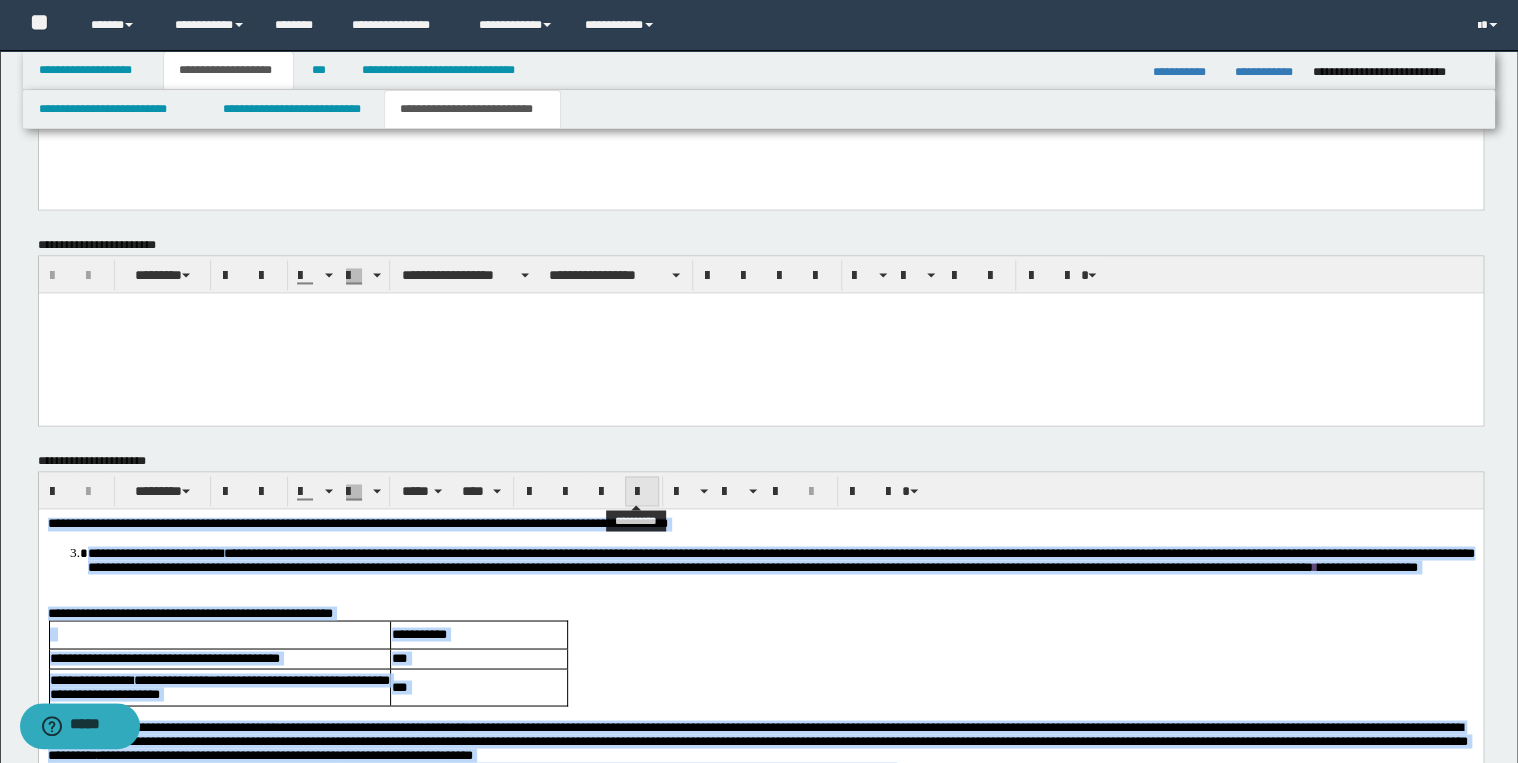 click at bounding box center (642, 492) 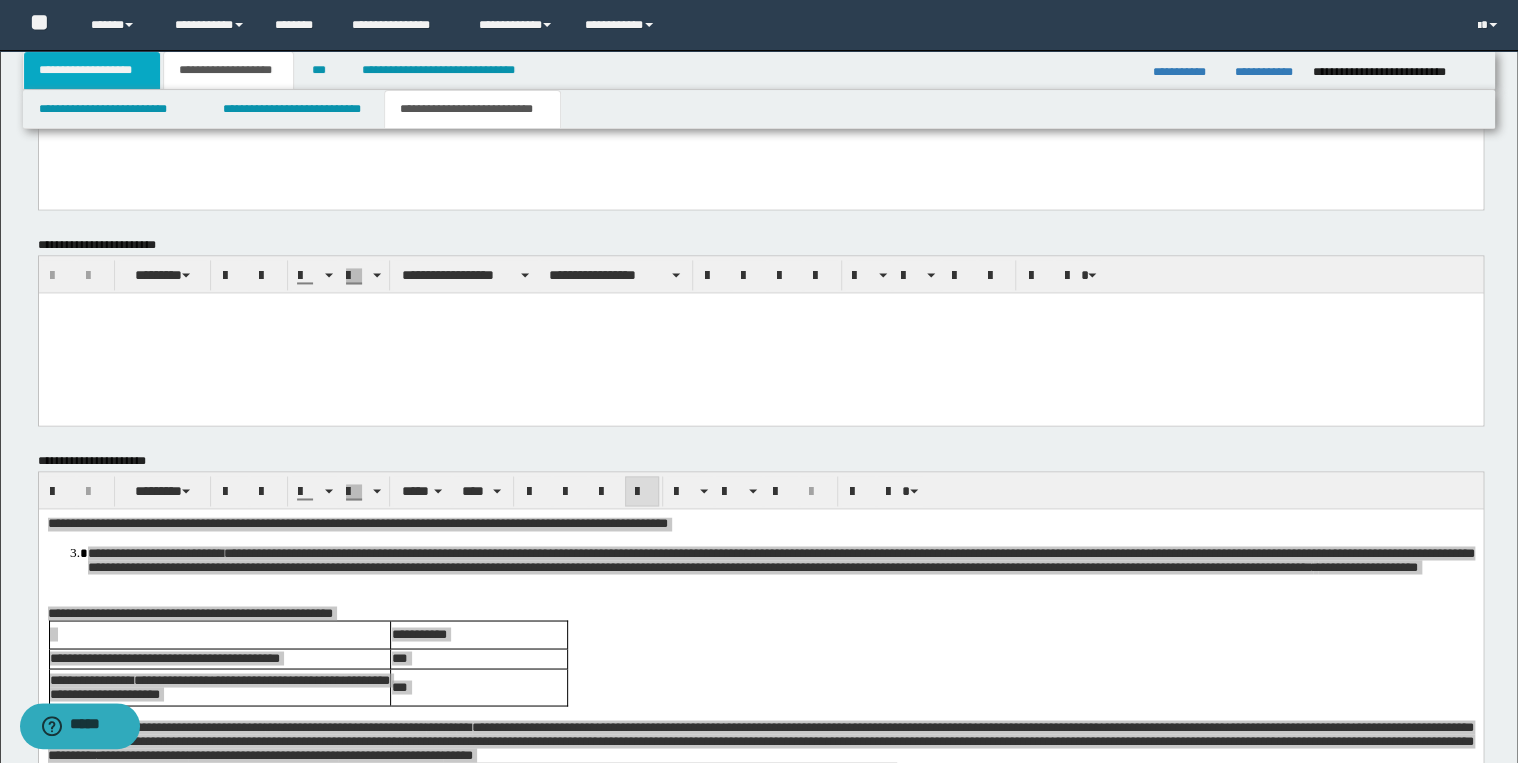 click on "**********" at bounding box center (92, 70) 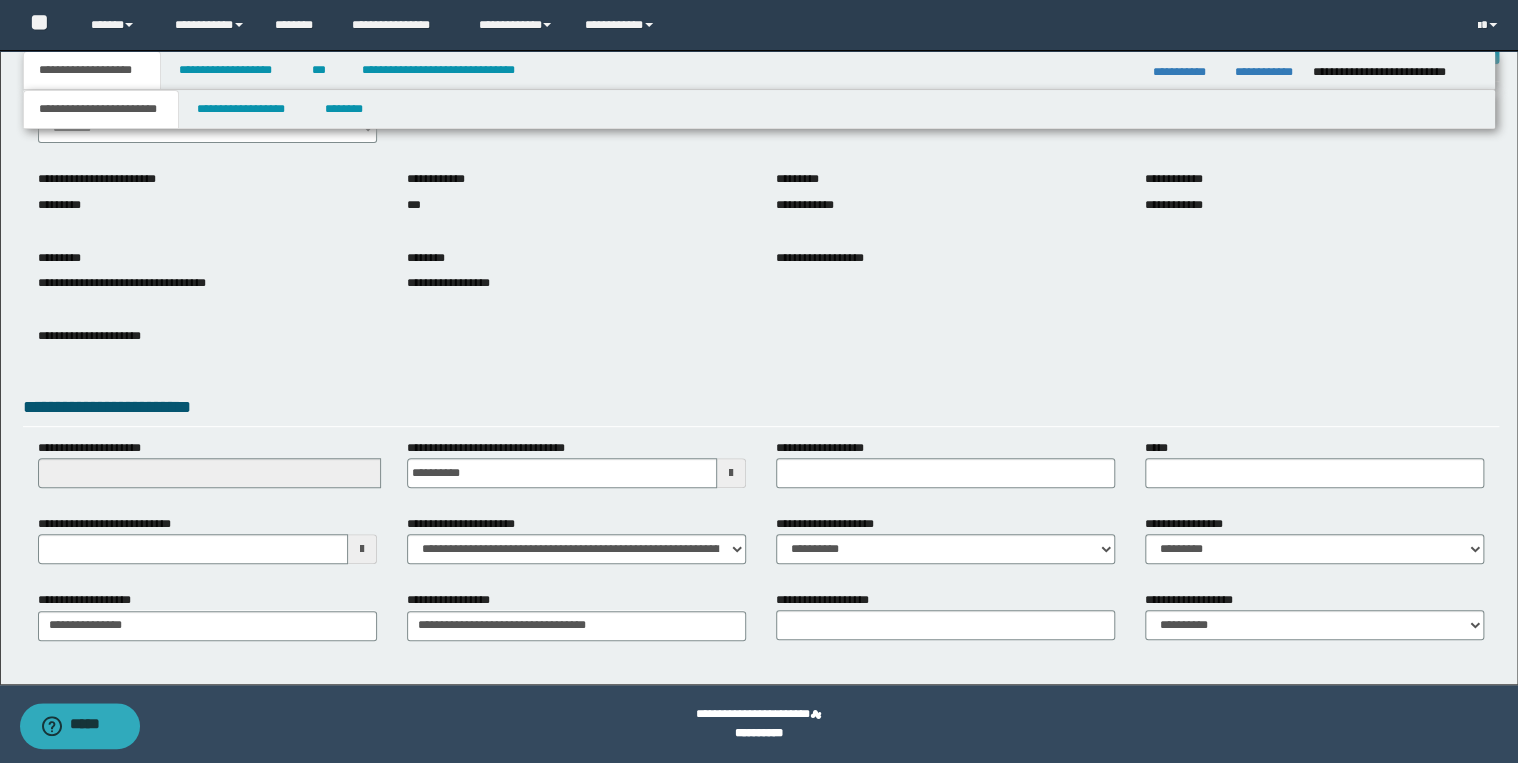 scroll, scrollTop: 120, scrollLeft: 0, axis: vertical 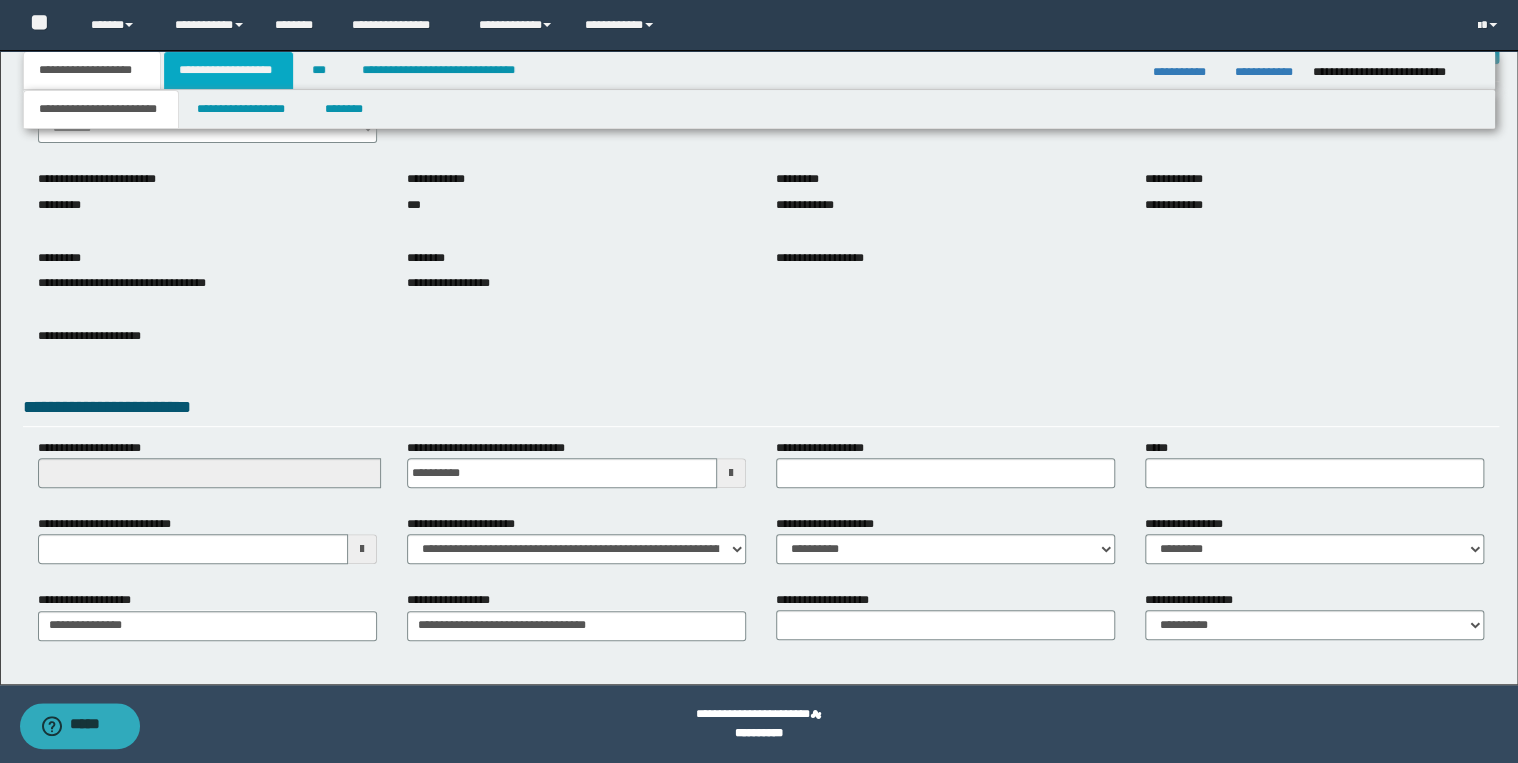 click on "**********" at bounding box center [228, 70] 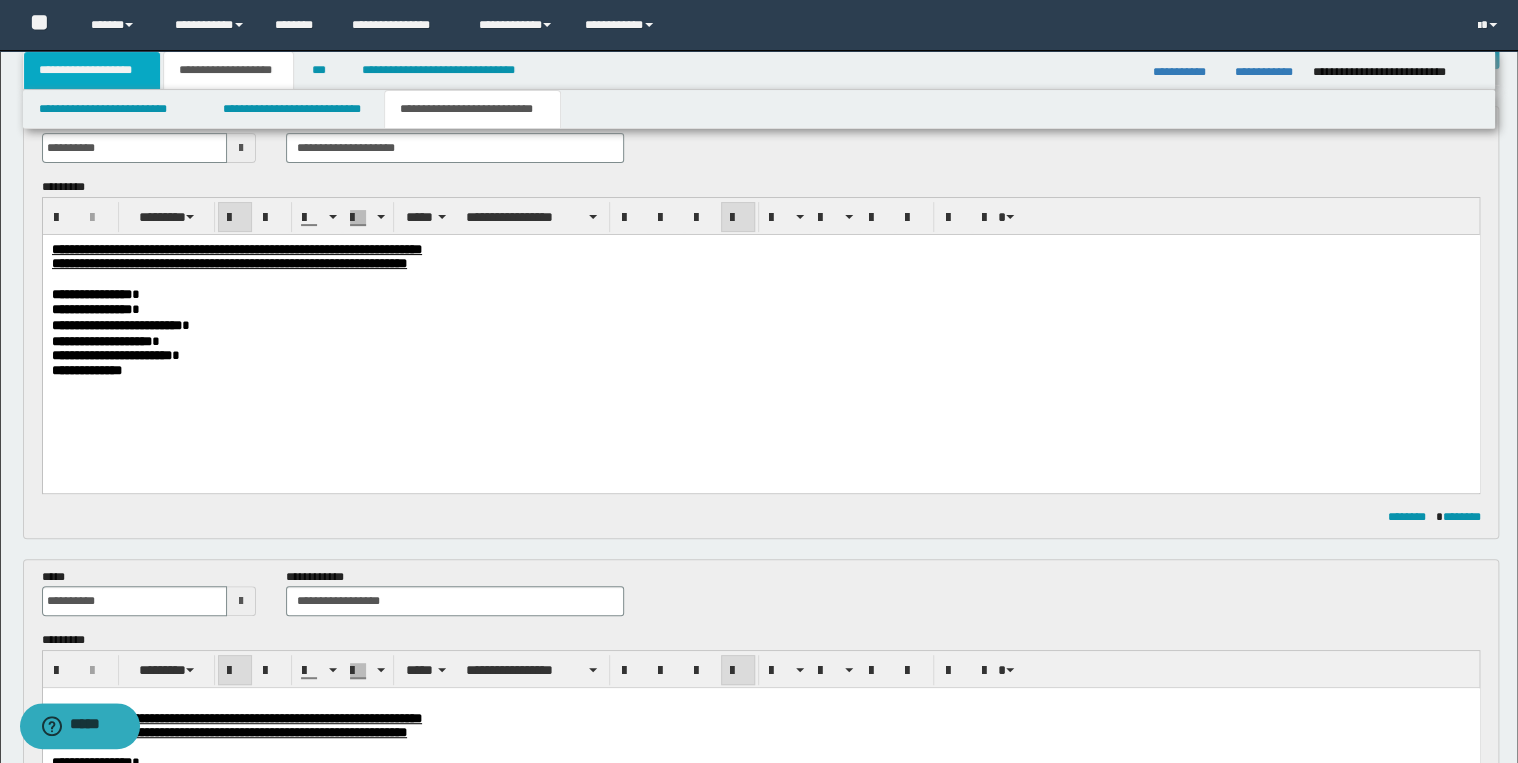 click on "**********" at bounding box center [92, 70] 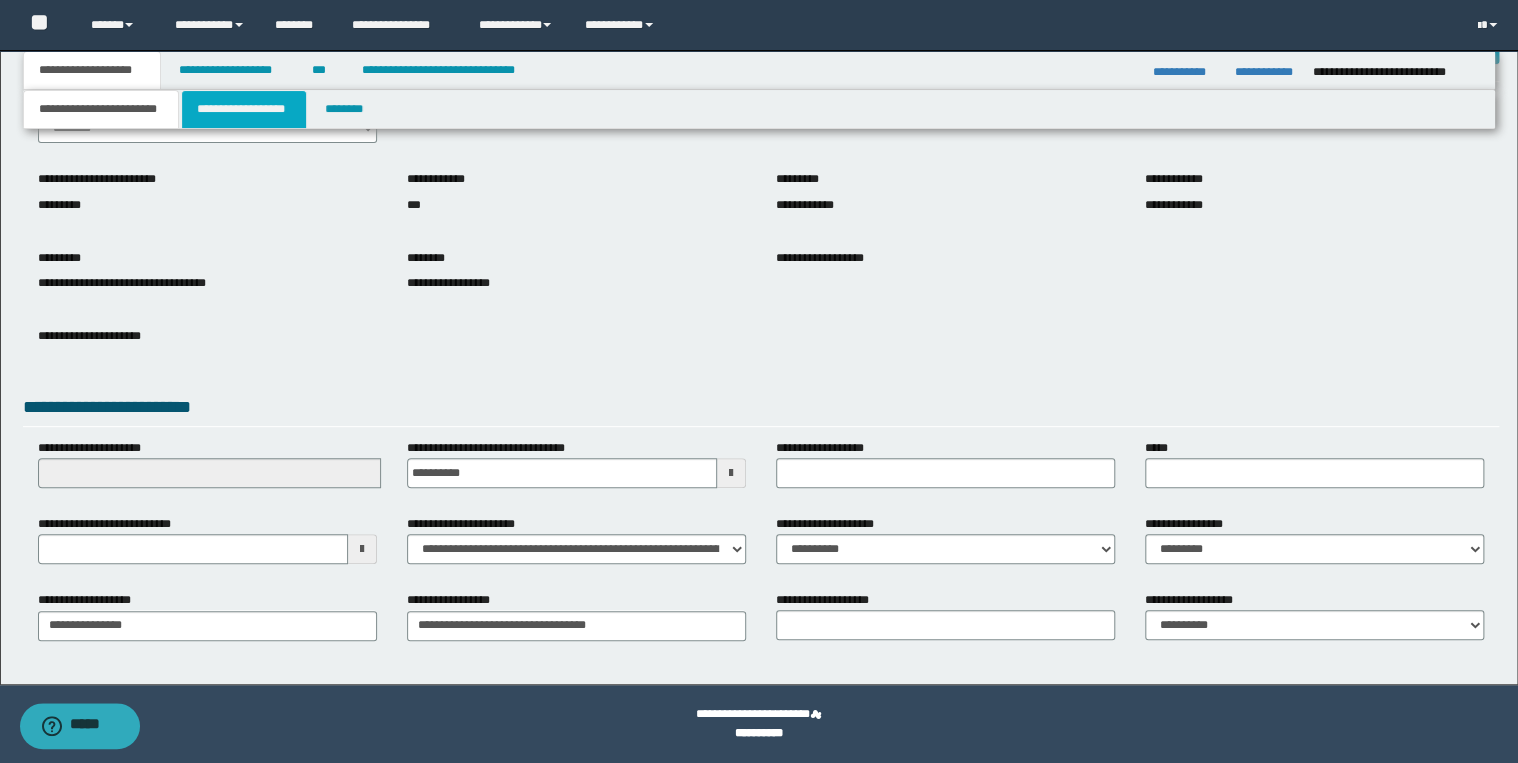click on "**********" at bounding box center (244, 109) 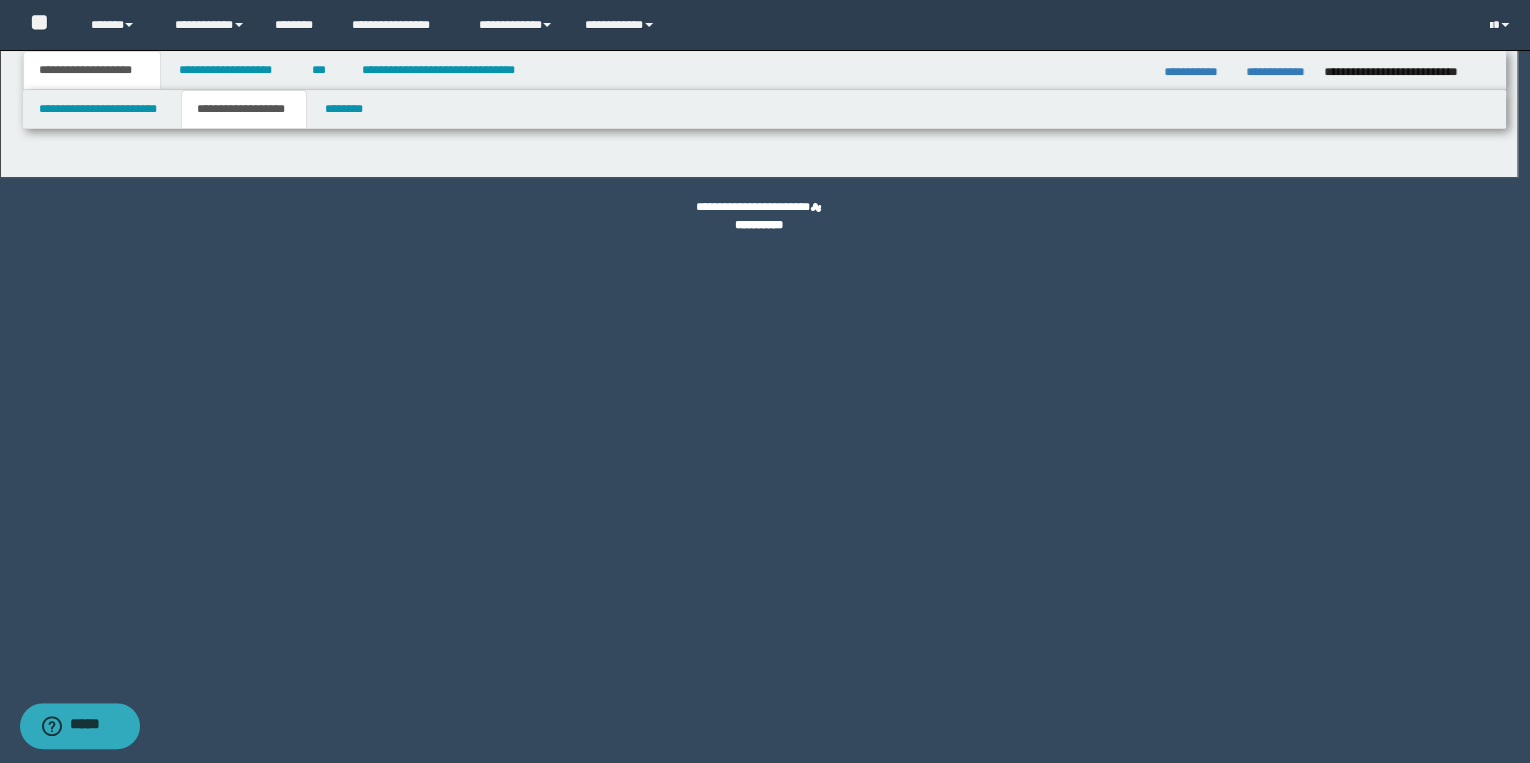 type on "********" 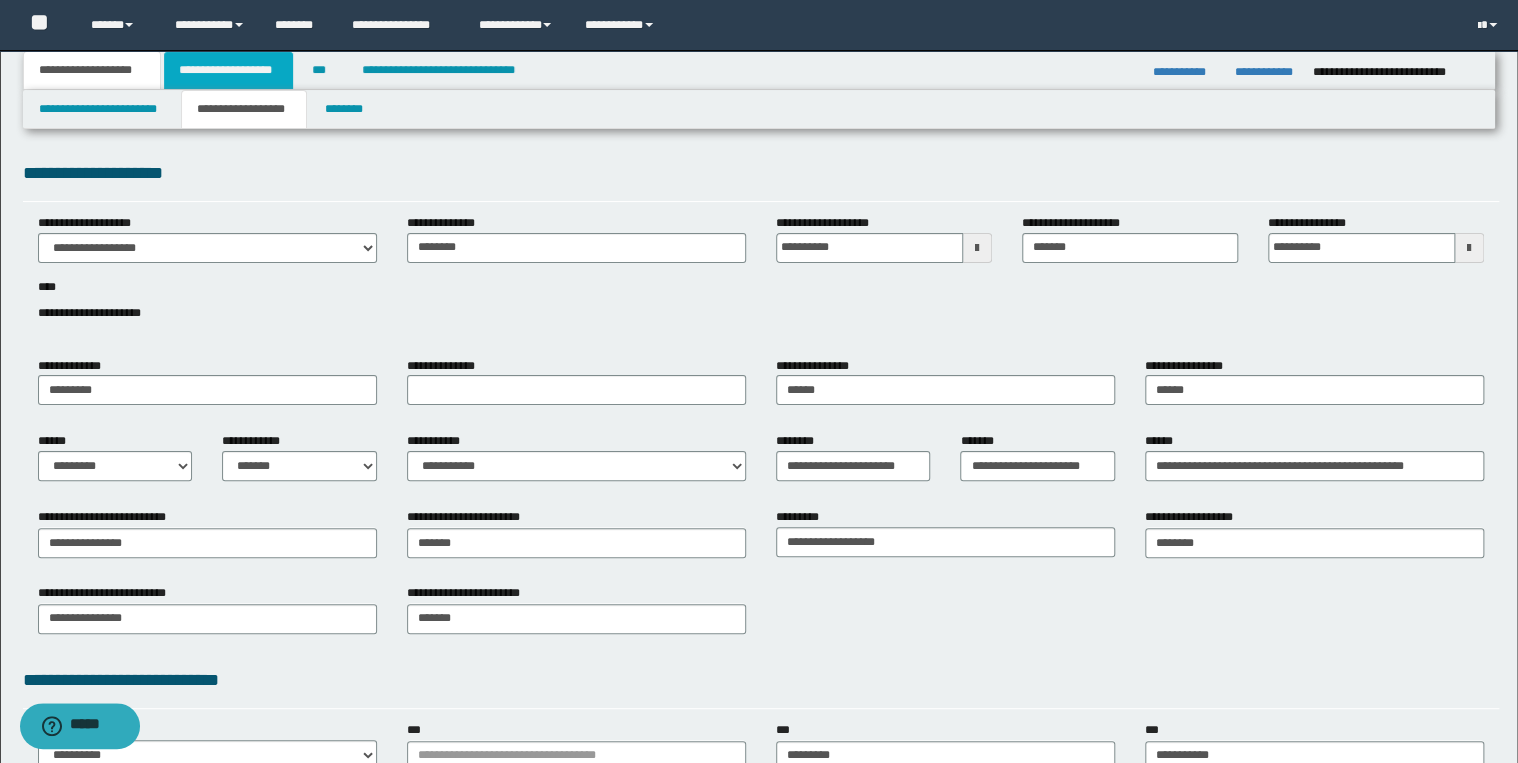 click on "**********" at bounding box center [228, 70] 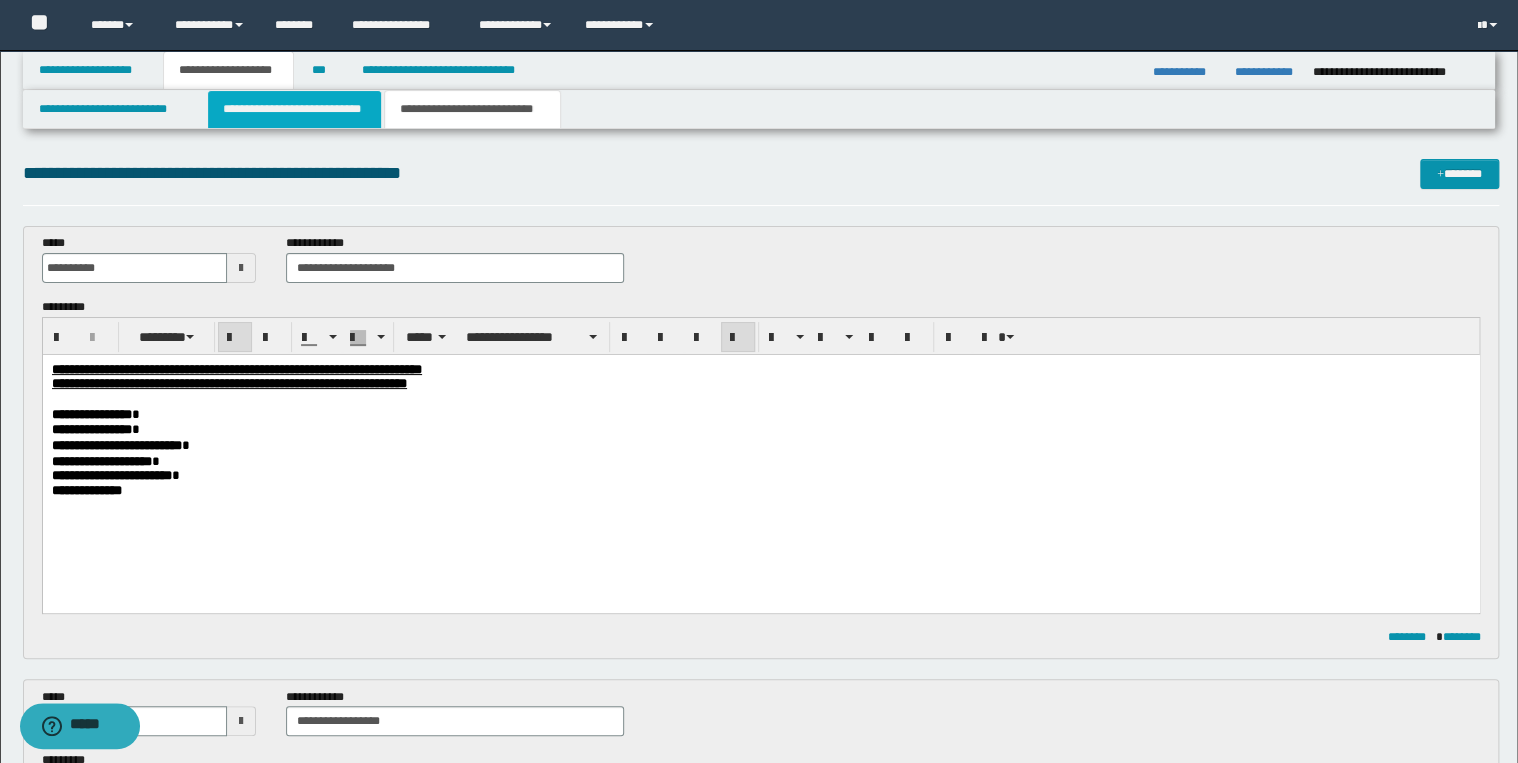 click on "**********" at bounding box center (294, 109) 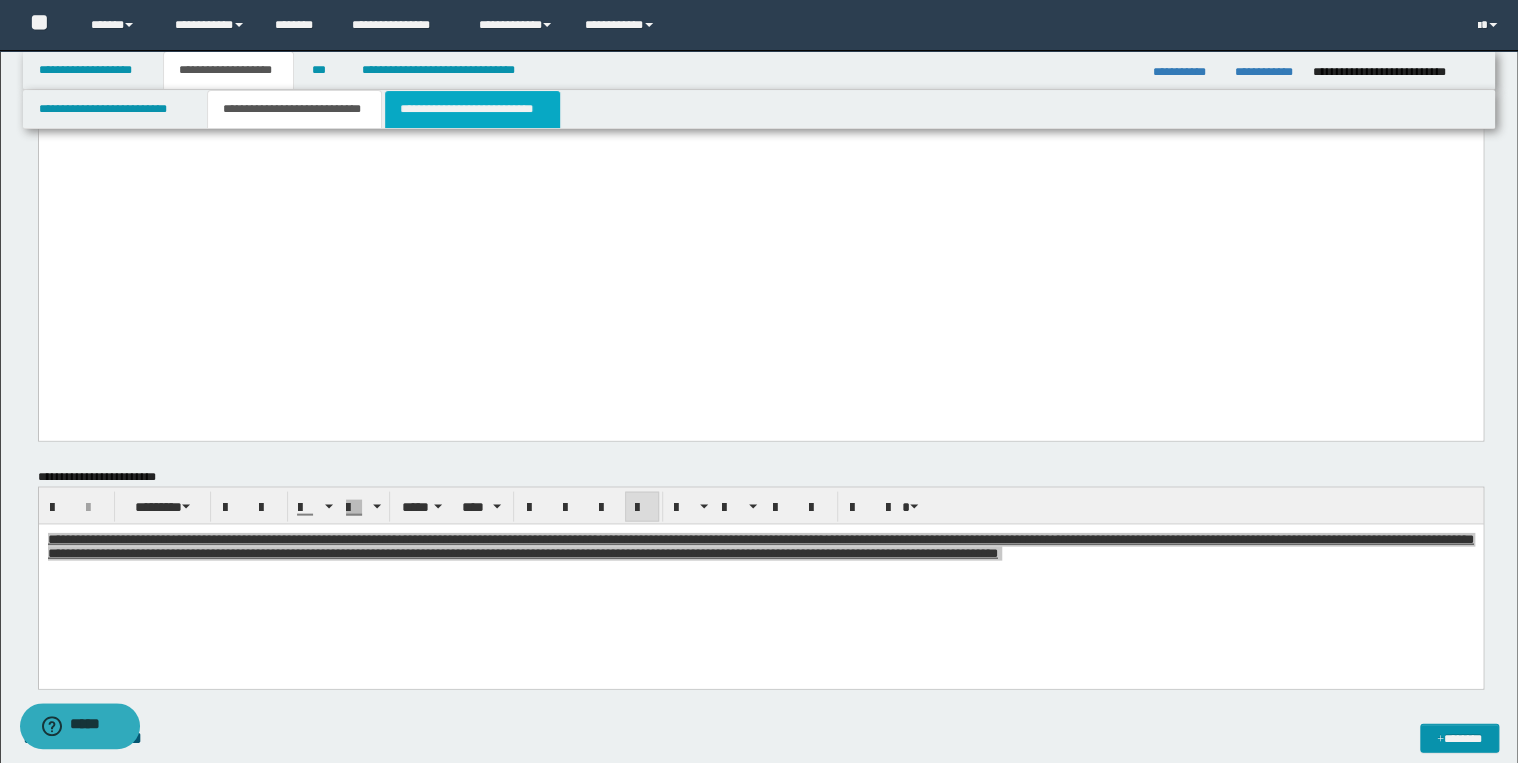 click on "**********" at bounding box center [472, 109] 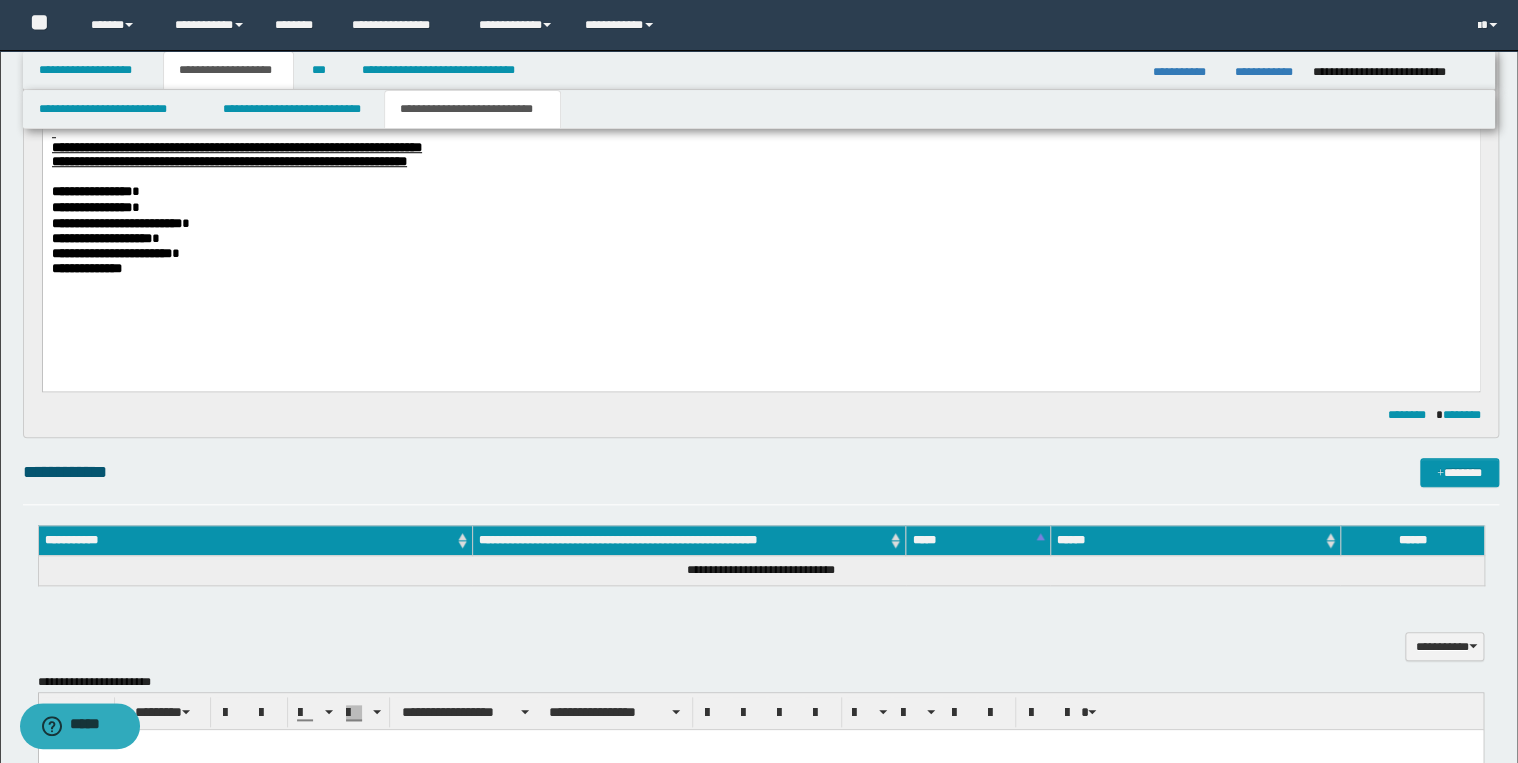 scroll, scrollTop: 576, scrollLeft: 0, axis: vertical 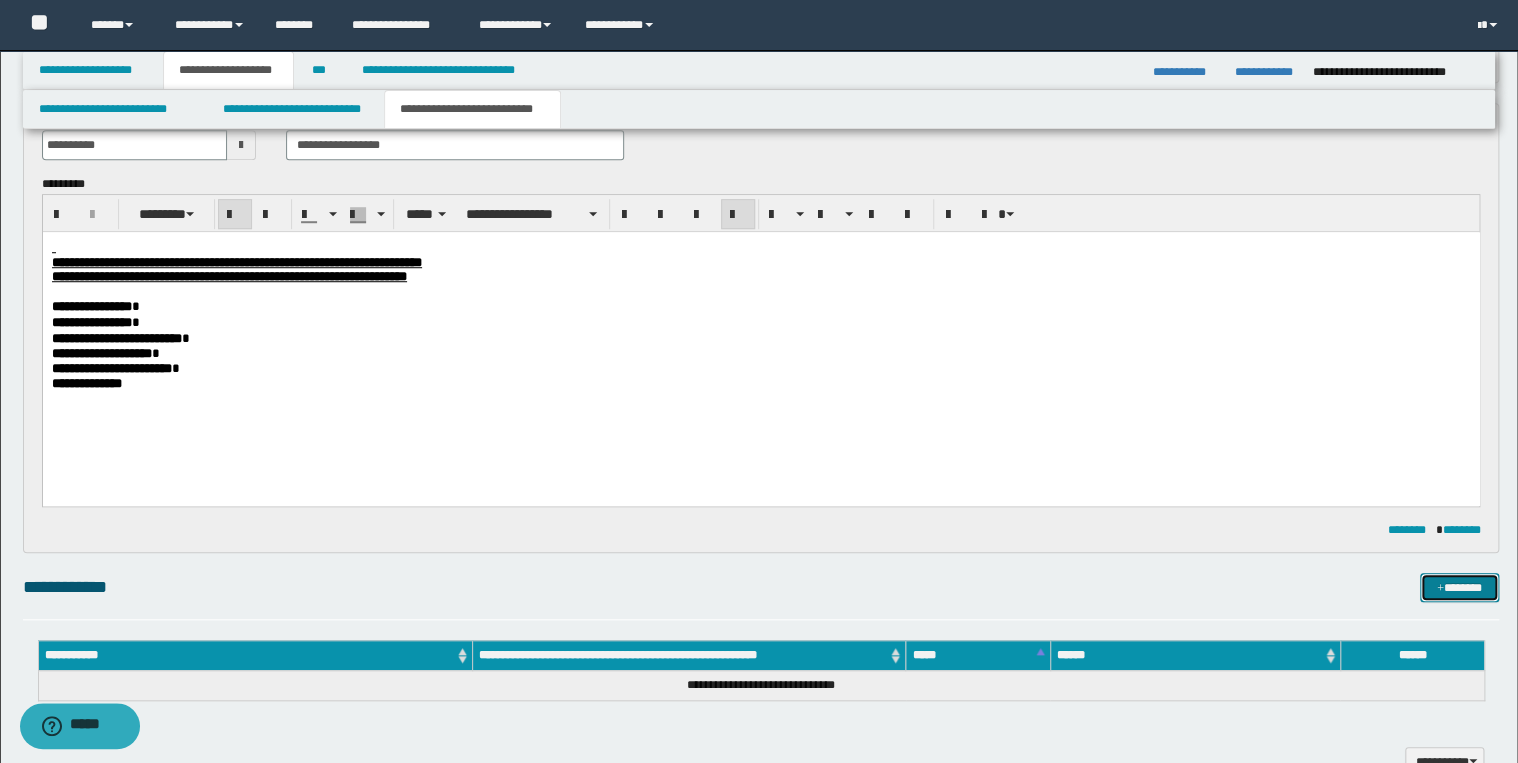 click on "*******" at bounding box center [1459, 588] 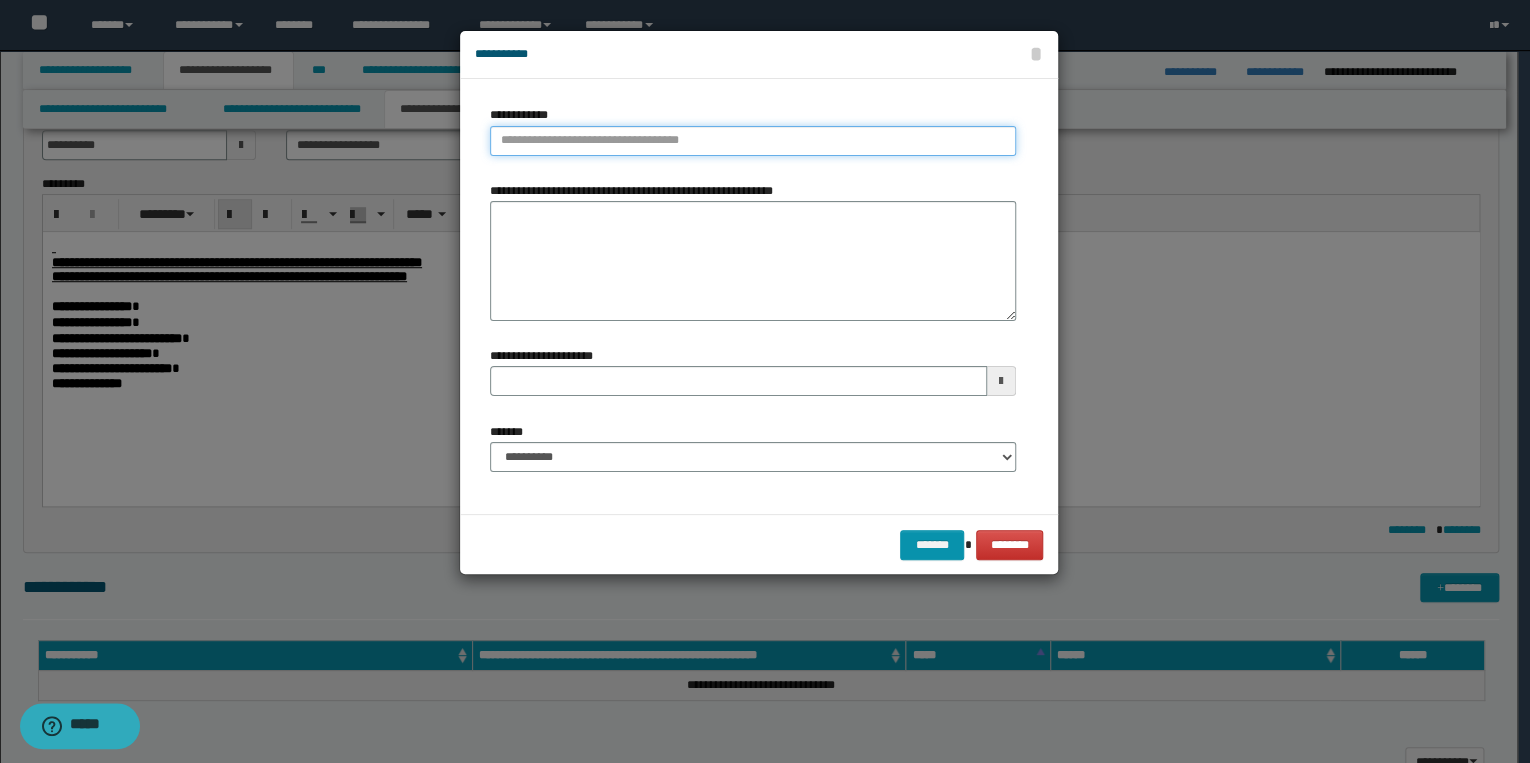 click on "**********" at bounding box center (753, 141) 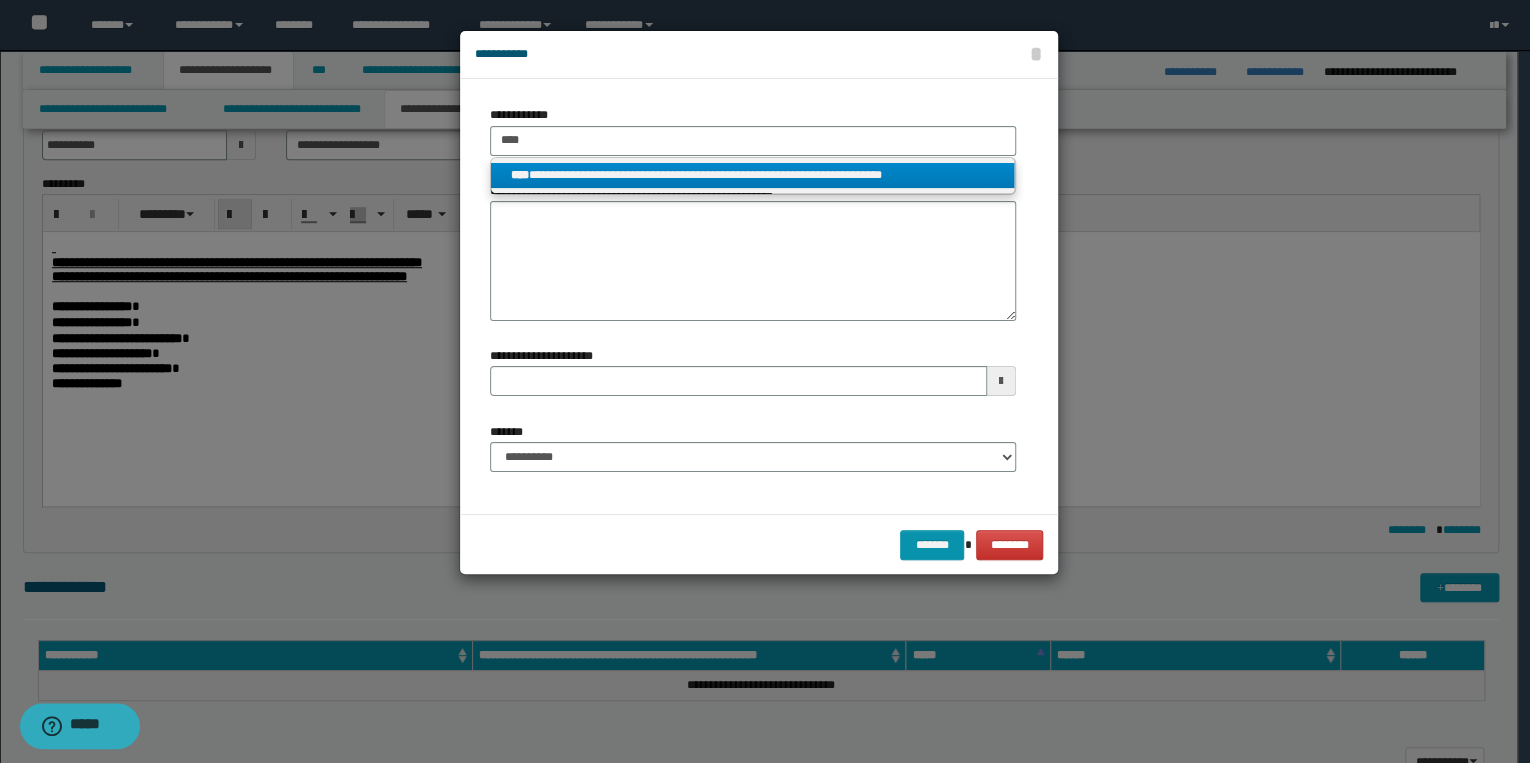 click on "**********" at bounding box center [753, 175] 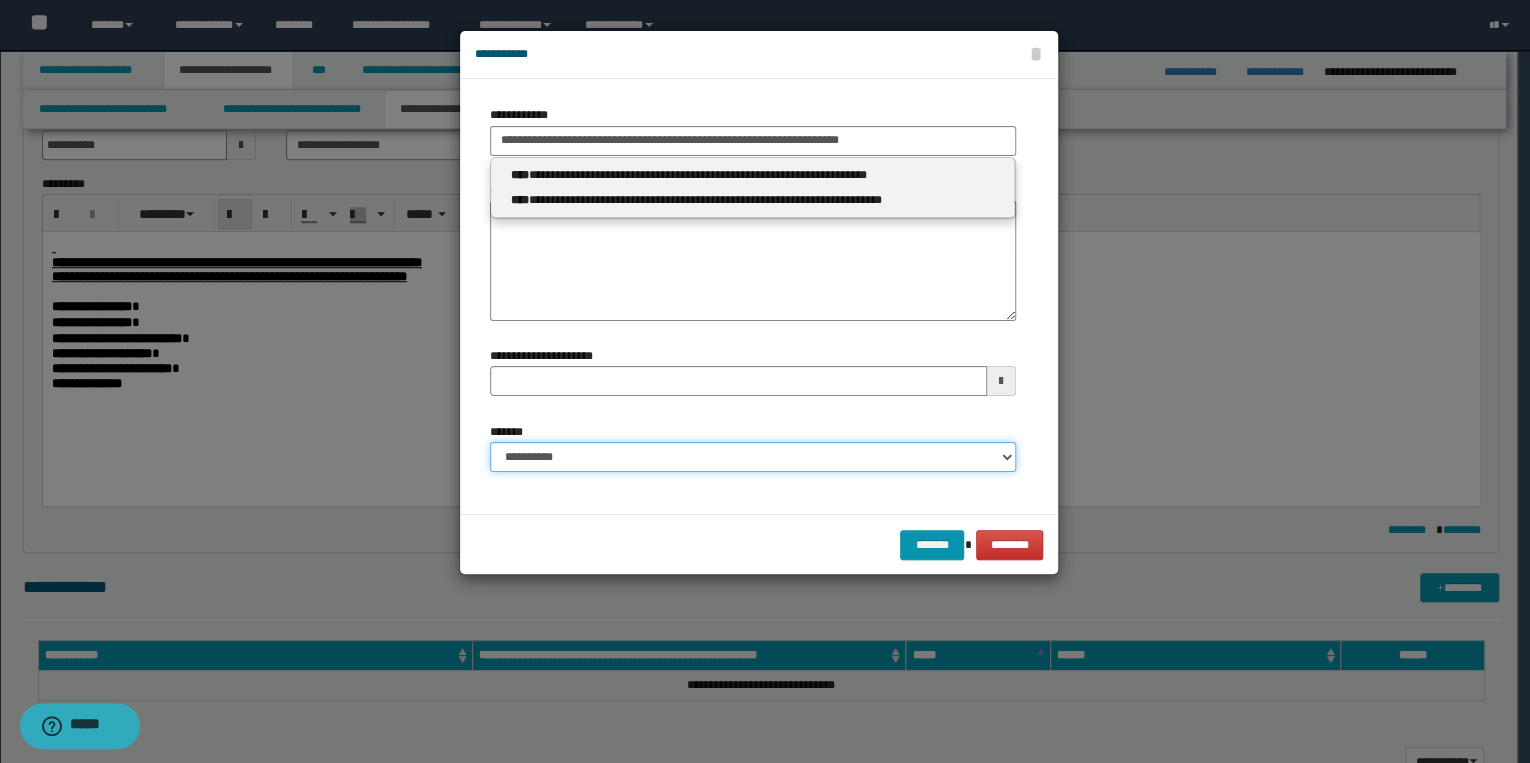 click on "**********" at bounding box center [753, 457] 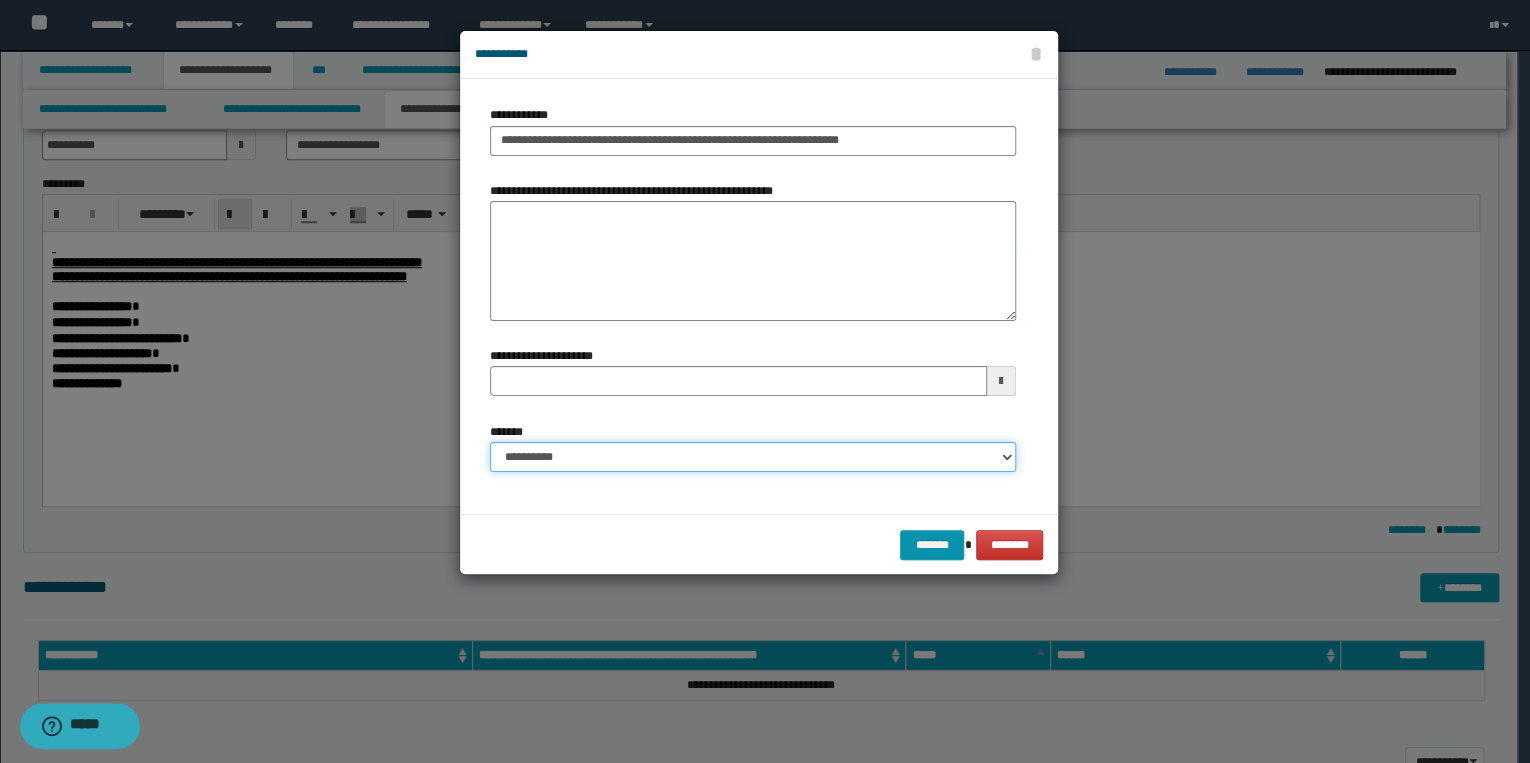 click on "**********" at bounding box center [753, 457] 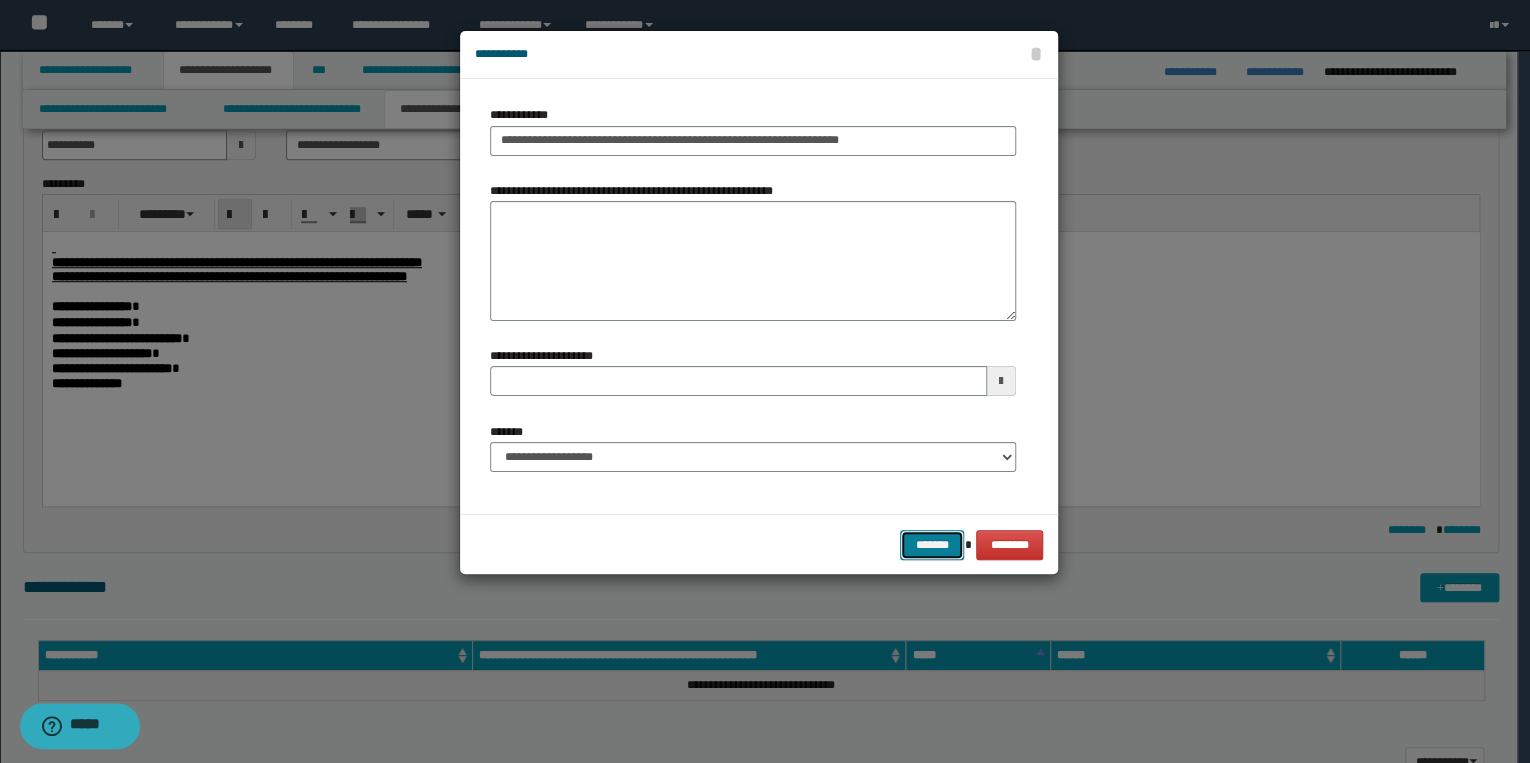 click on "*******" at bounding box center [932, 545] 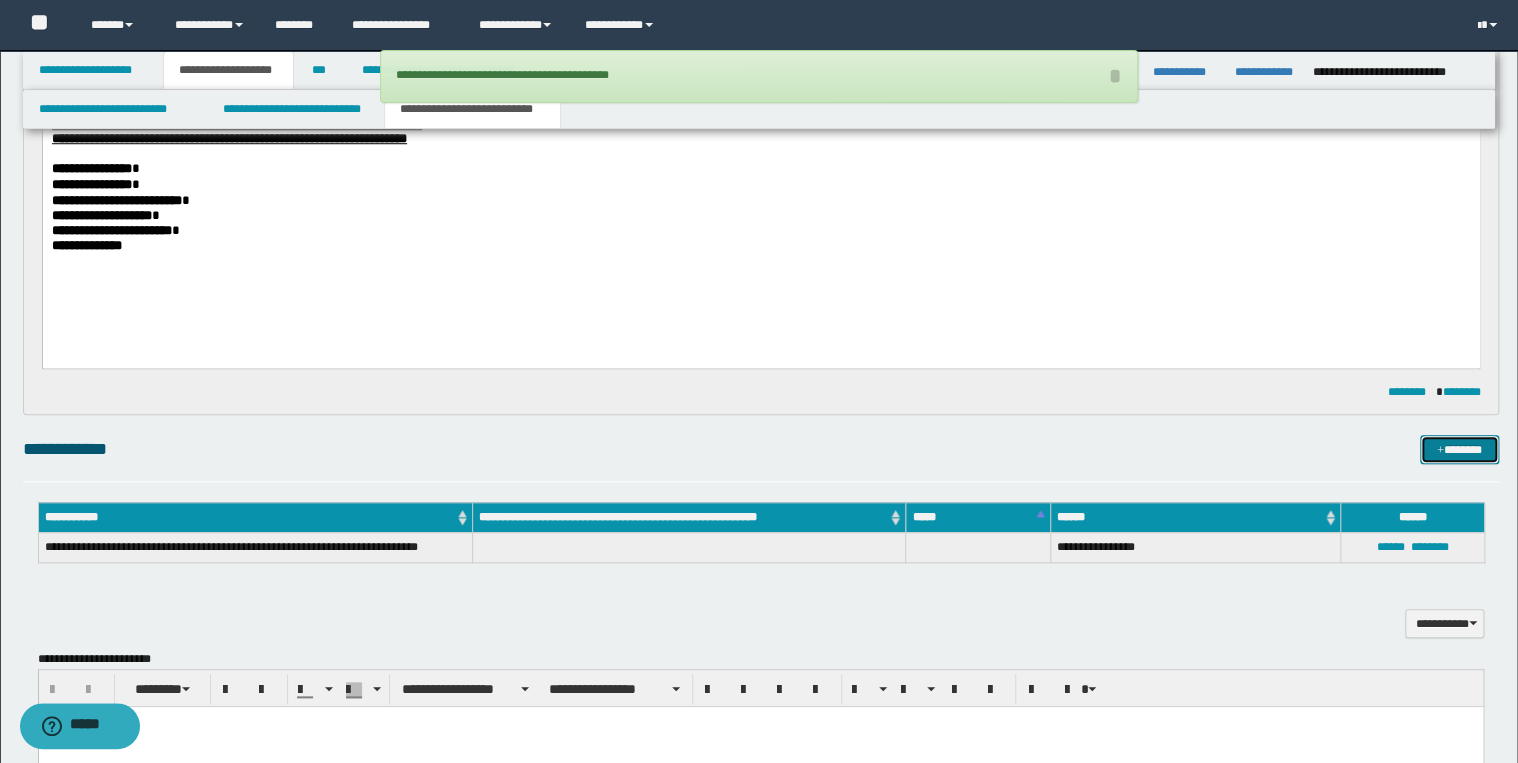 scroll, scrollTop: 736, scrollLeft: 0, axis: vertical 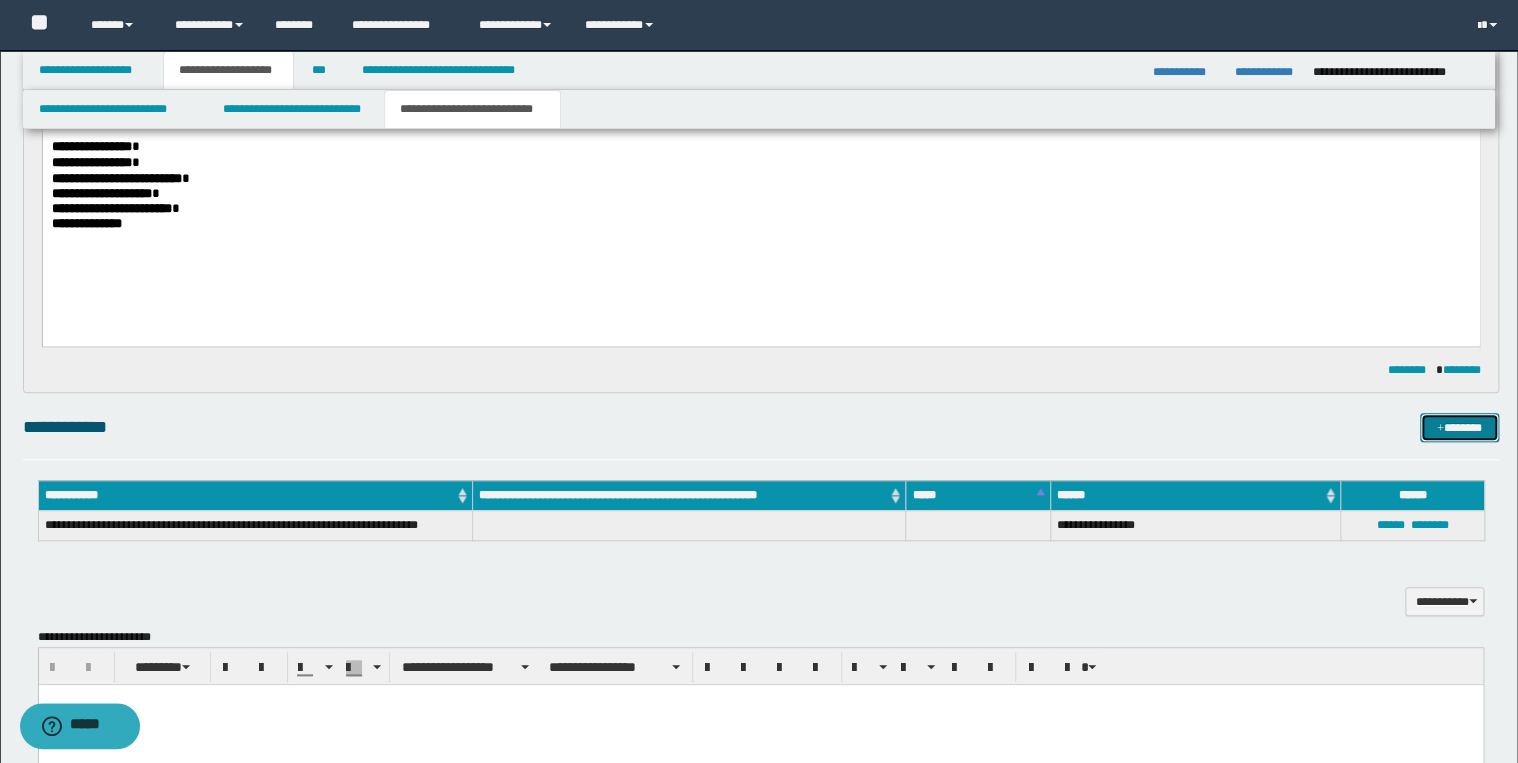 click on "*******" at bounding box center (1459, 428) 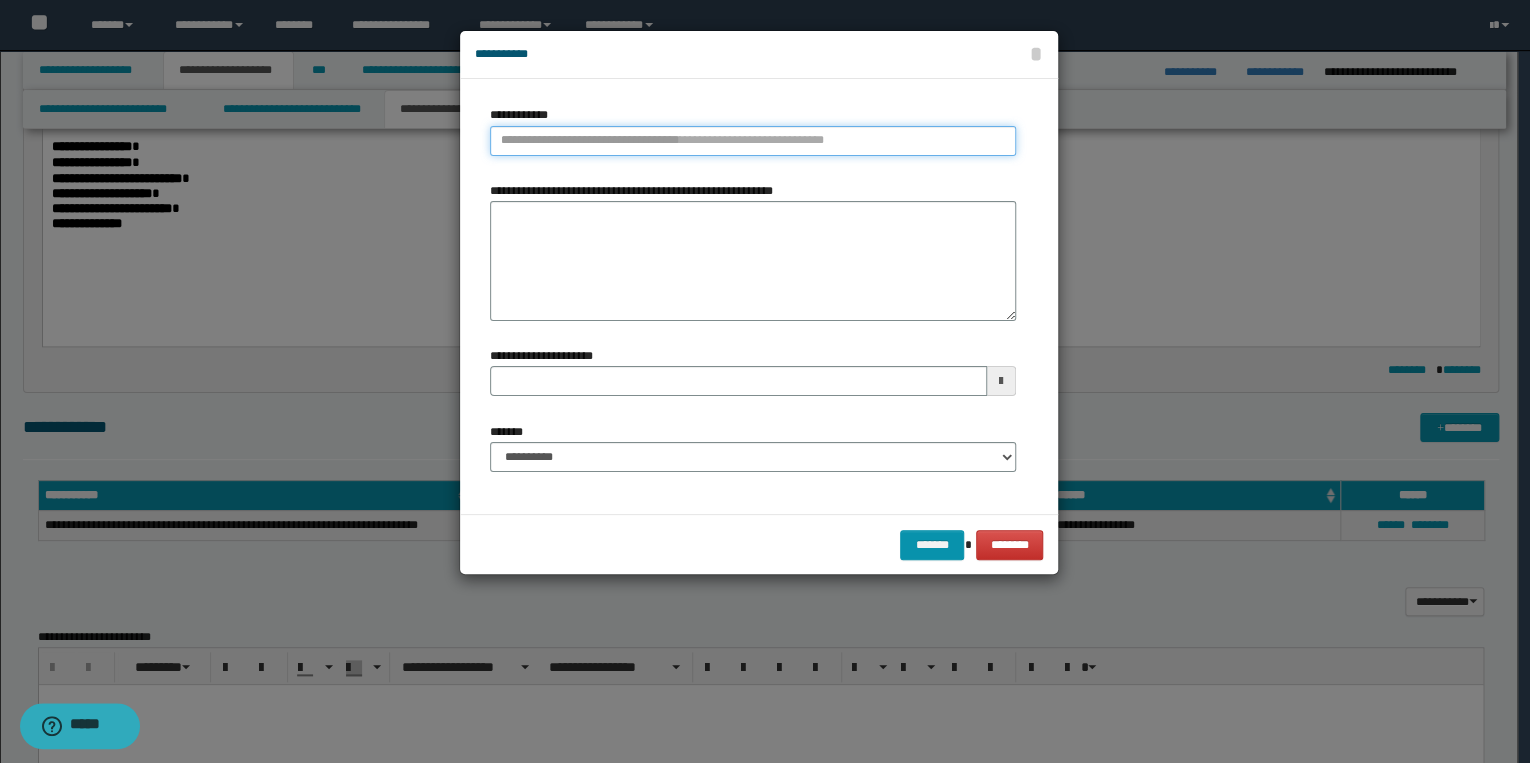 click on "**********" at bounding box center [753, 141] 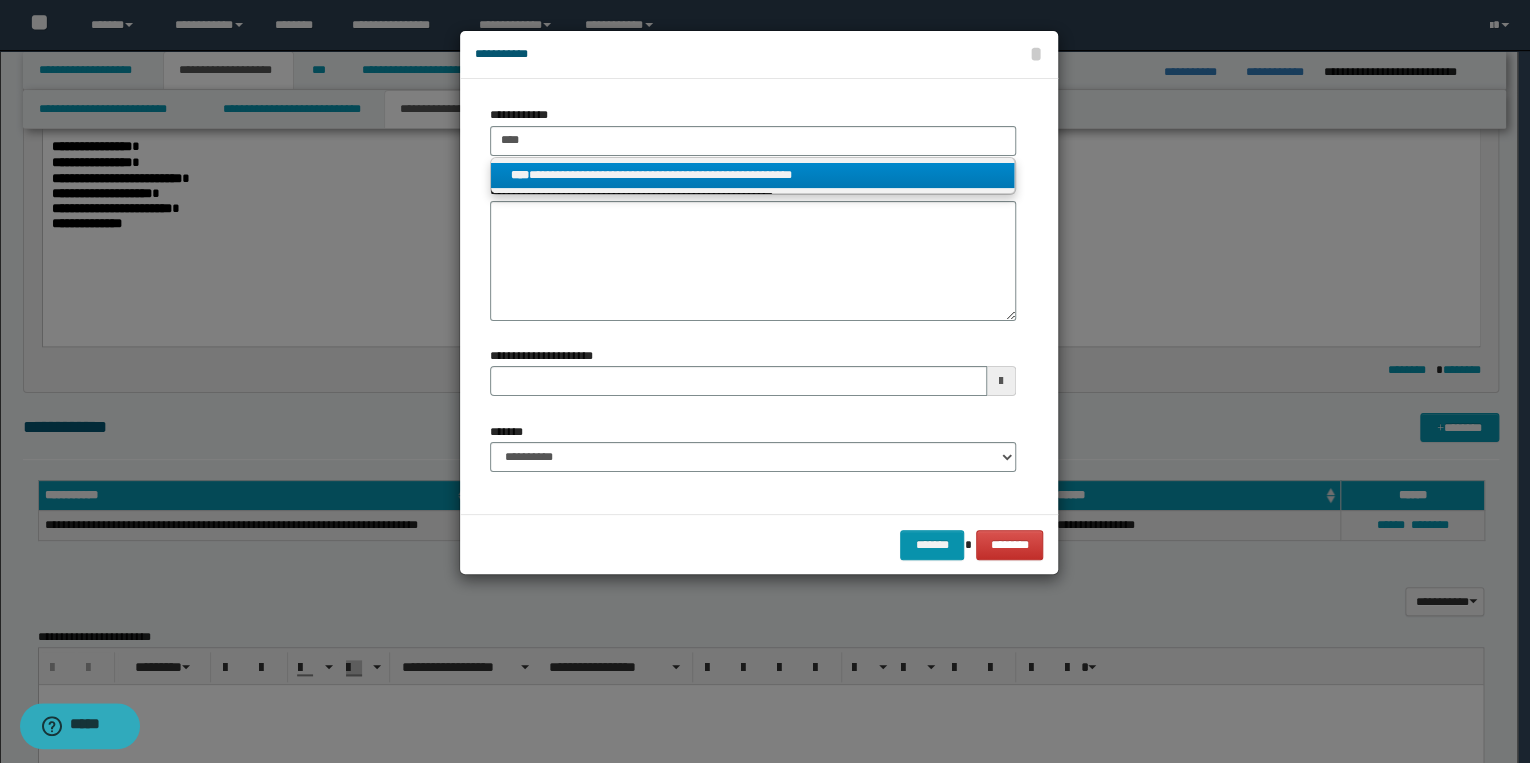 click on "**********" at bounding box center (753, 175) 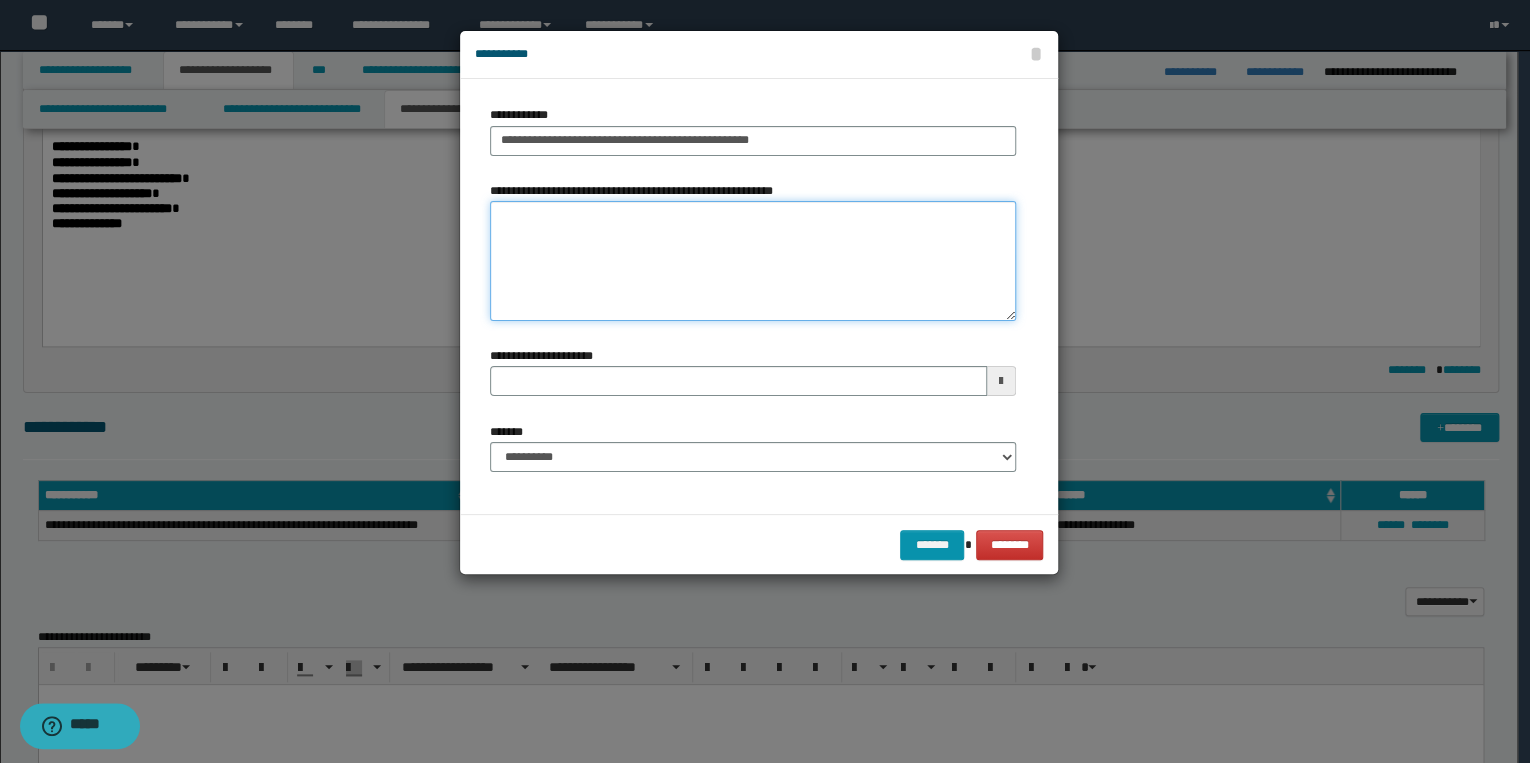 click on "**********" at bounding box center [753, 261] 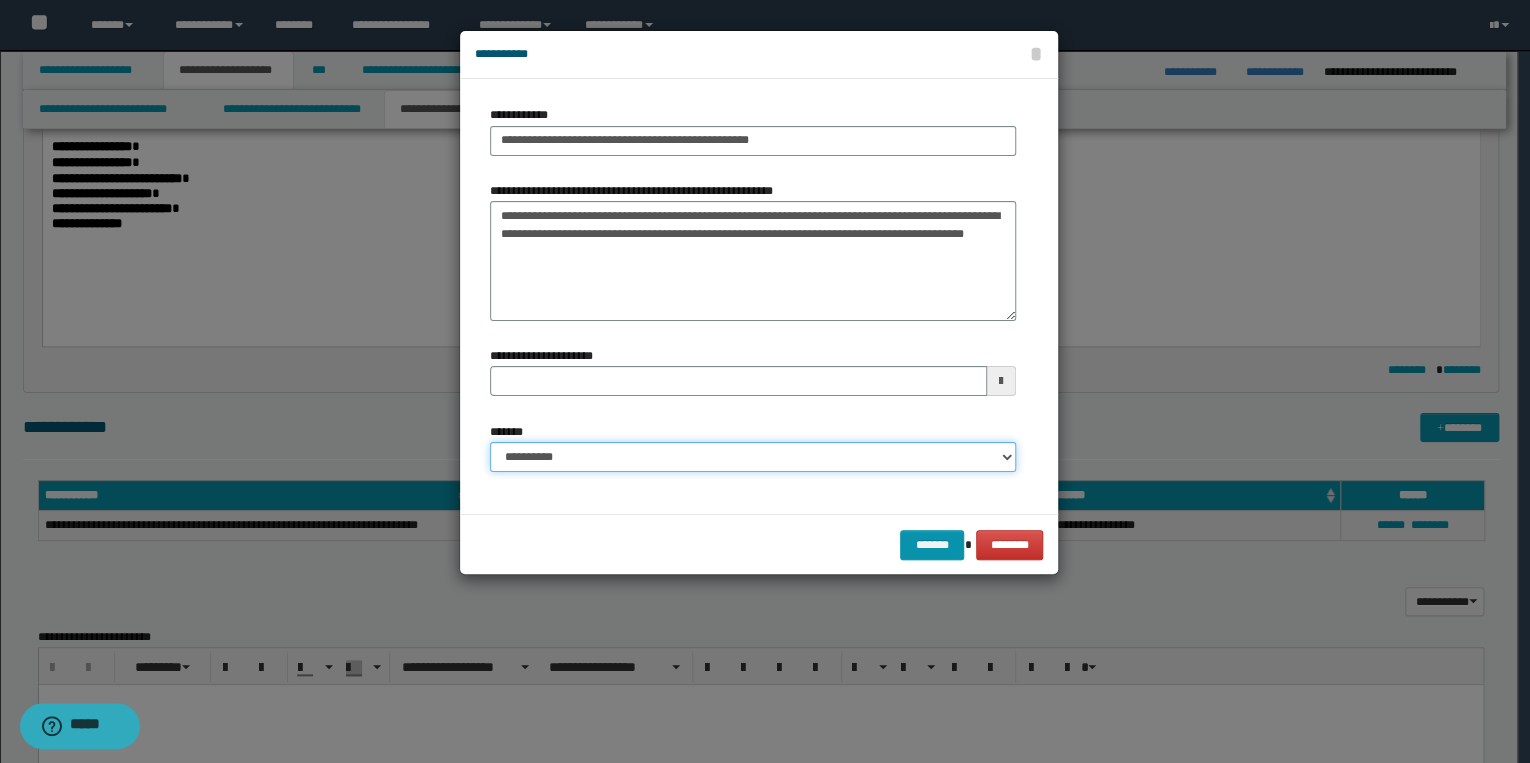 click on "**********" at bounding box center (753, 457) 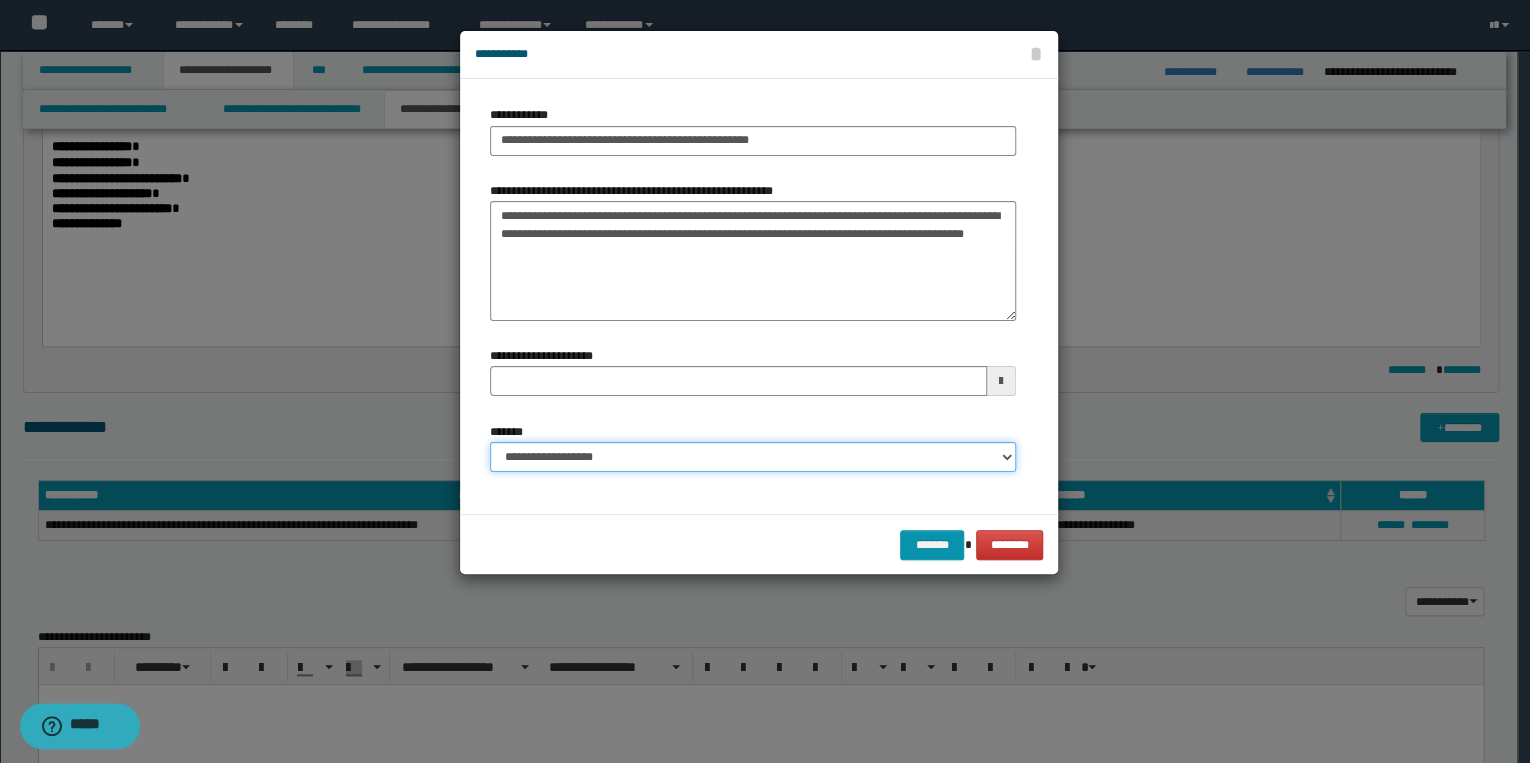 click on "**********" at bounding box center (753, 457) 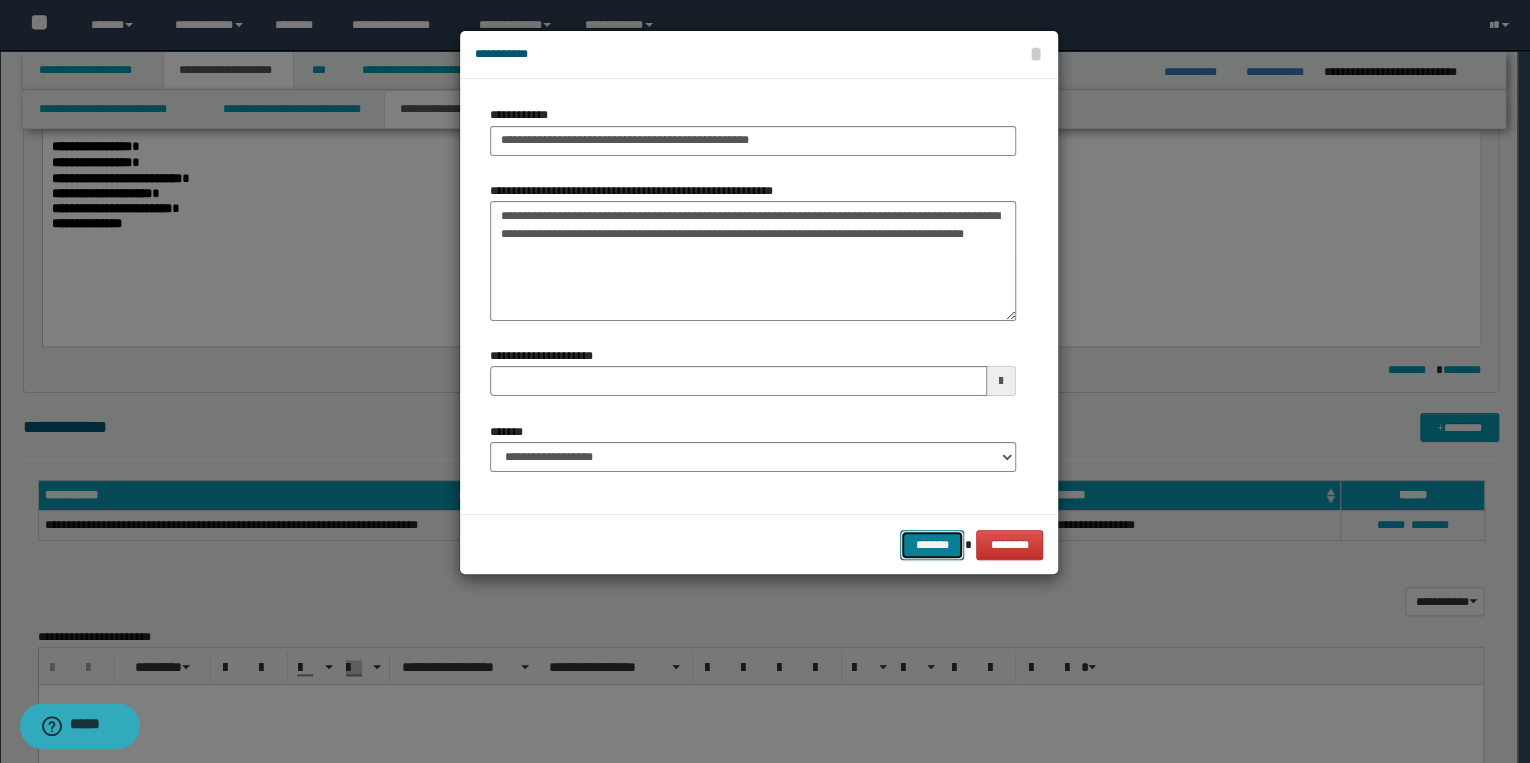 click on "*******" at bounding box center (932, 545) 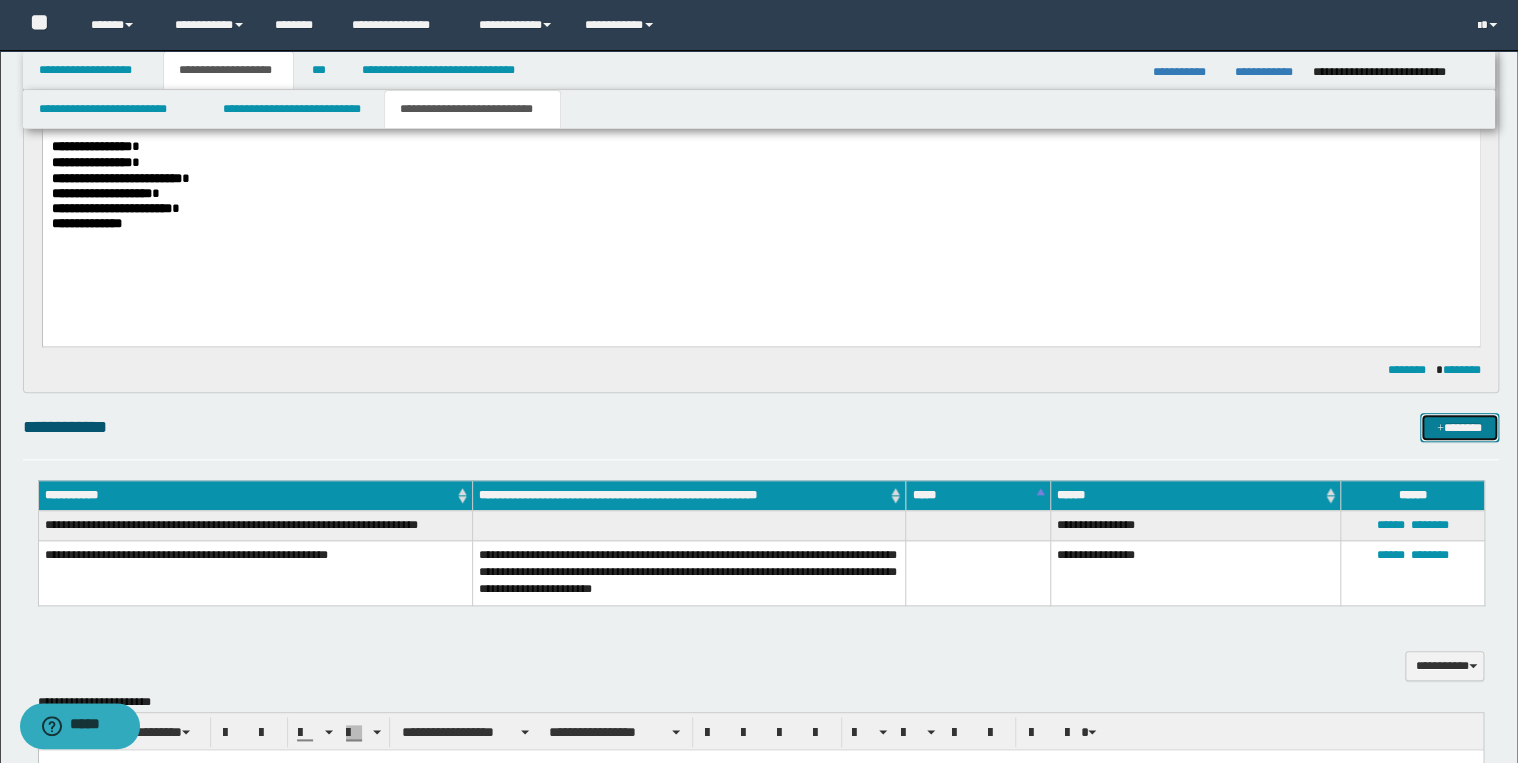 click on "*******" at bounding box center (1459, 428) 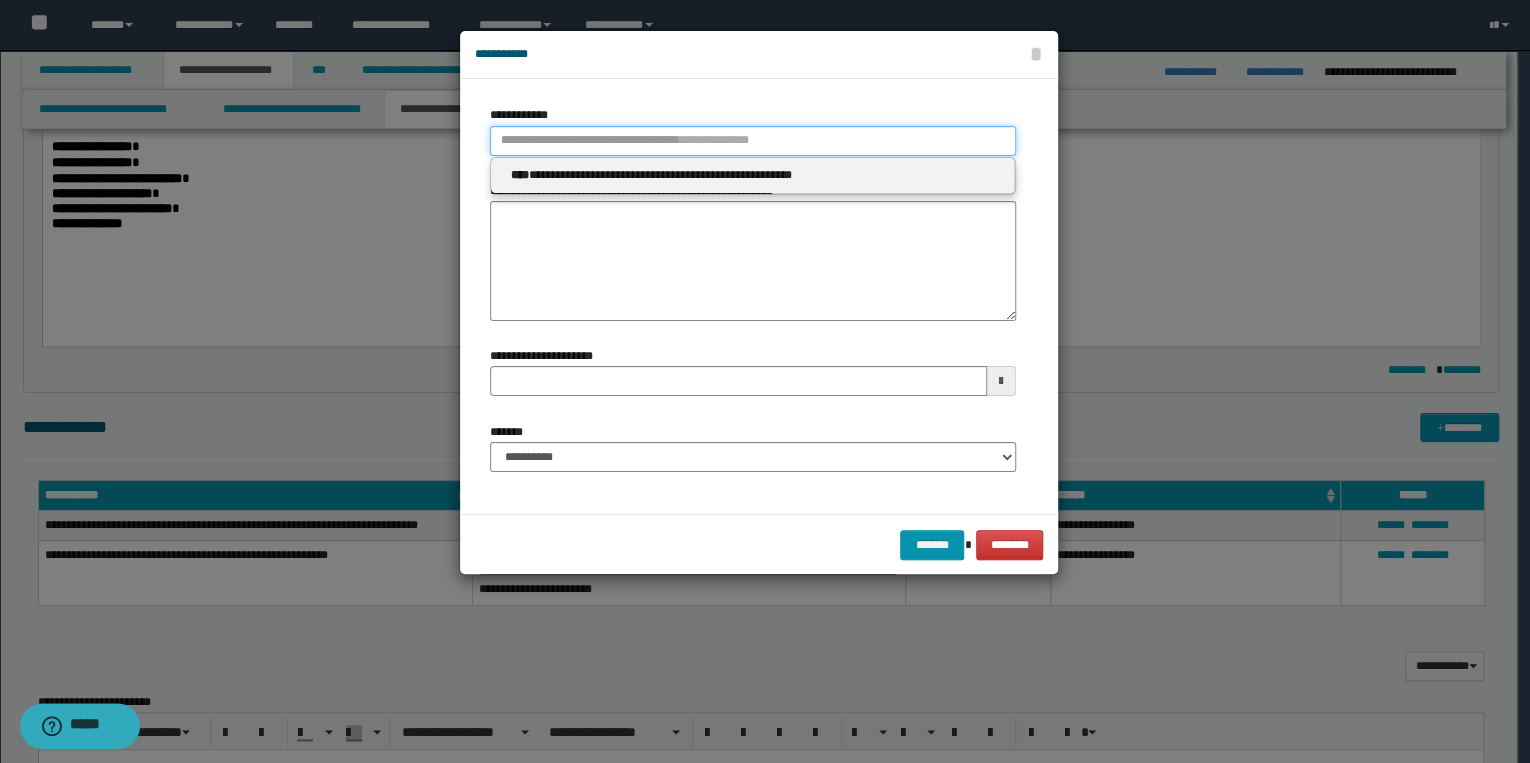 click on "**********" at bounding box center (753, 141) 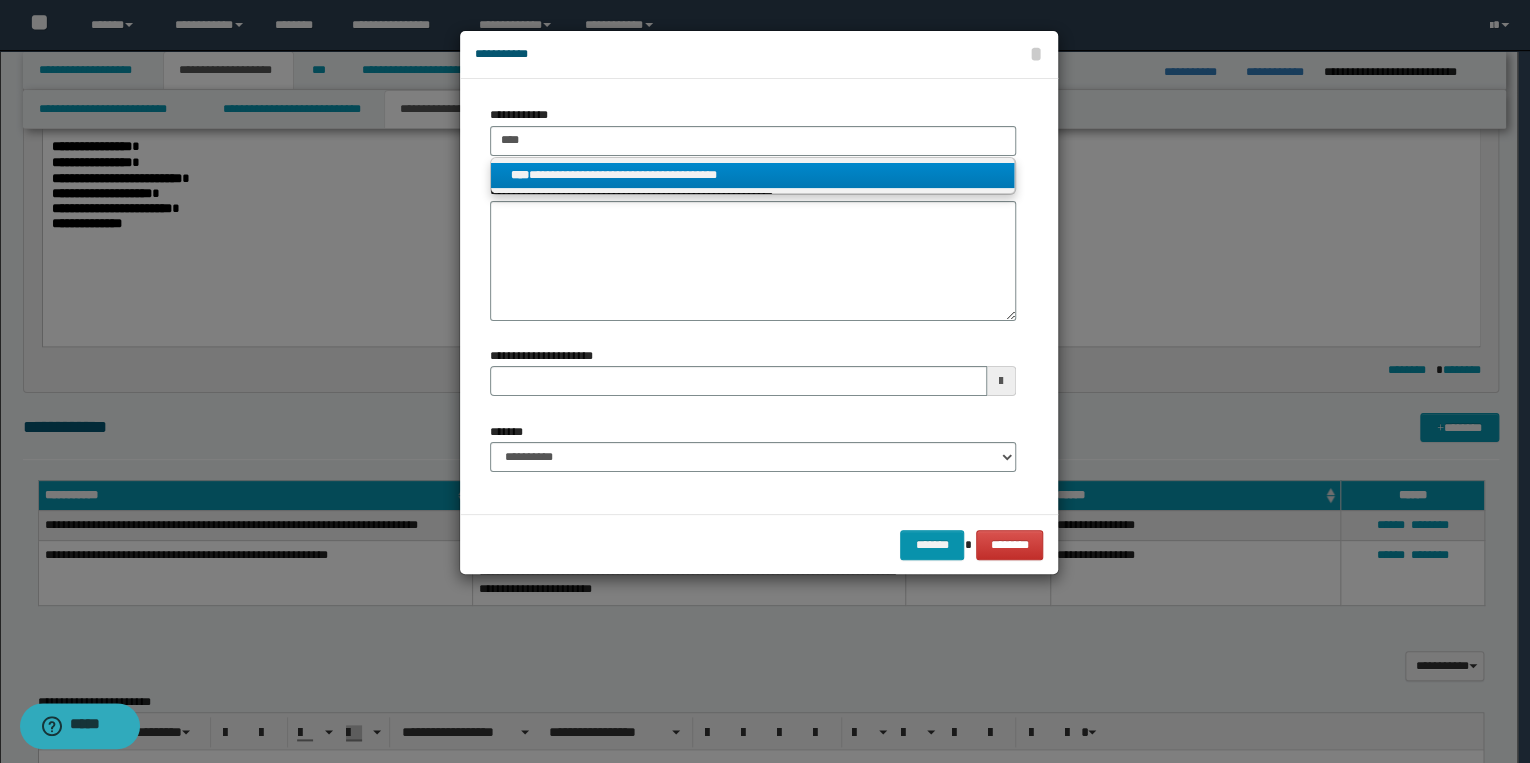 click on "**********" at bounding box center (753, 175) 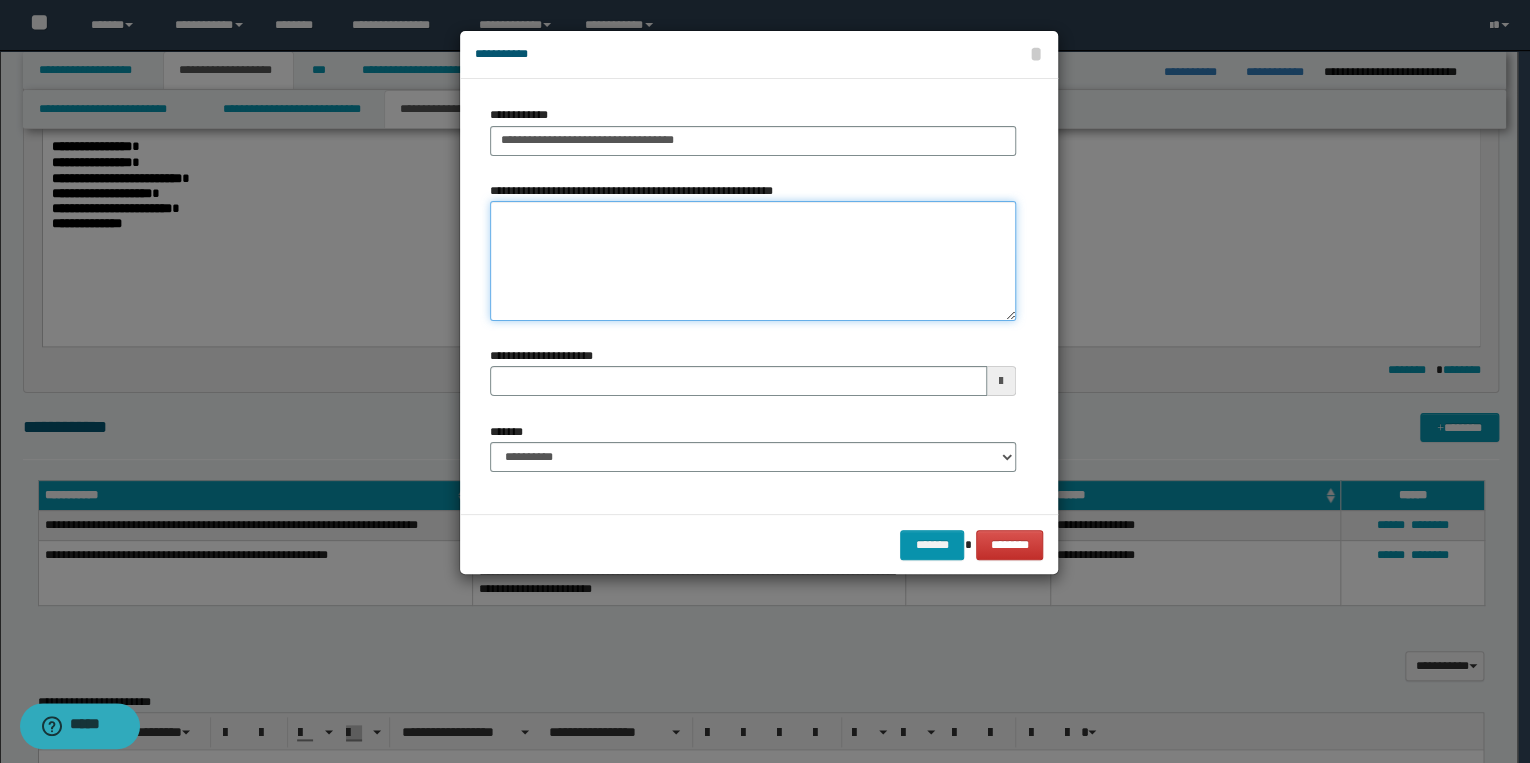 click on "**********" at bounding box center [753, 261] 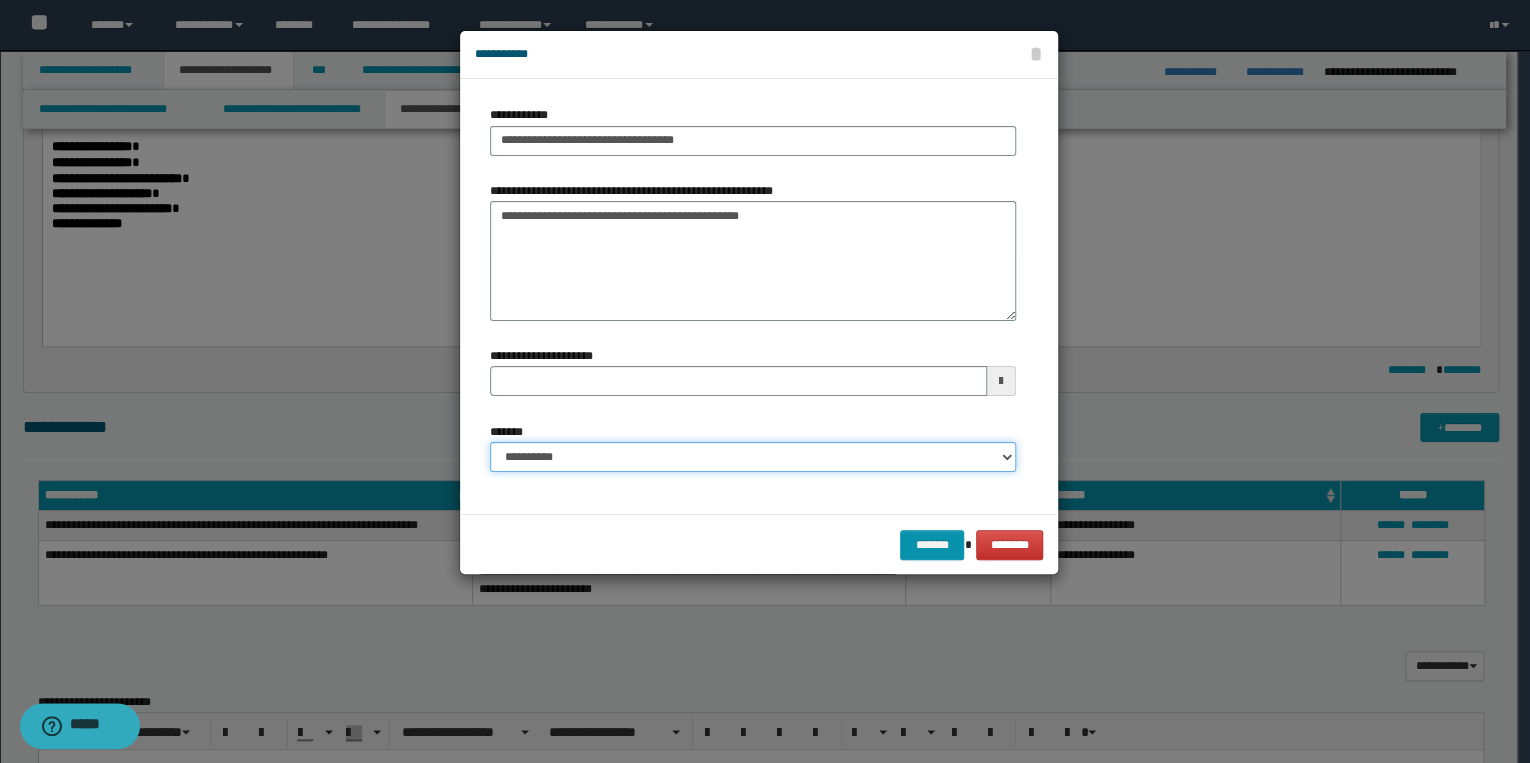 click on "**********" at bounding box center [753, 457] 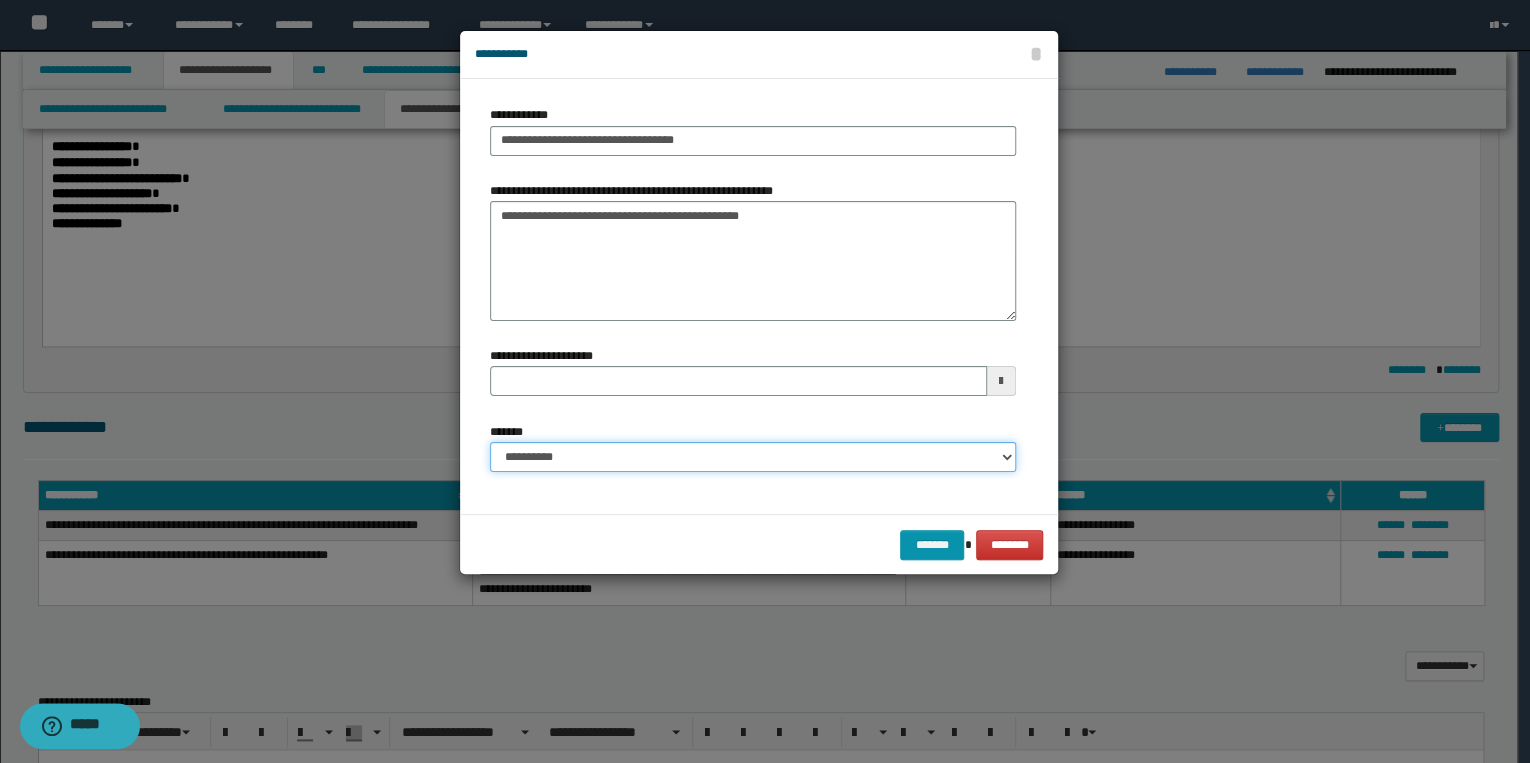 click on "**********" at bounding box center (753, 457) 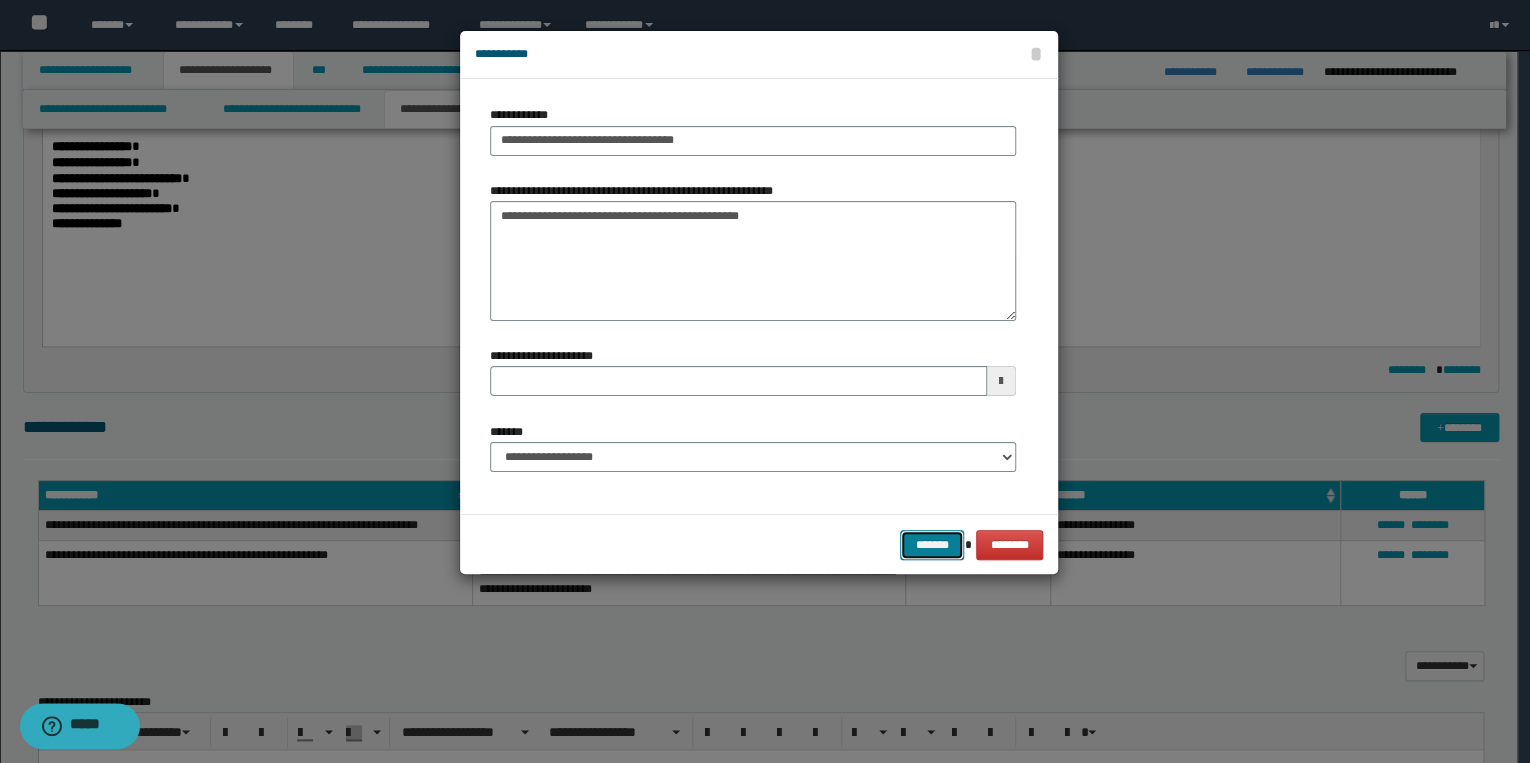 click on "*******" at bounding box center (932, 545) 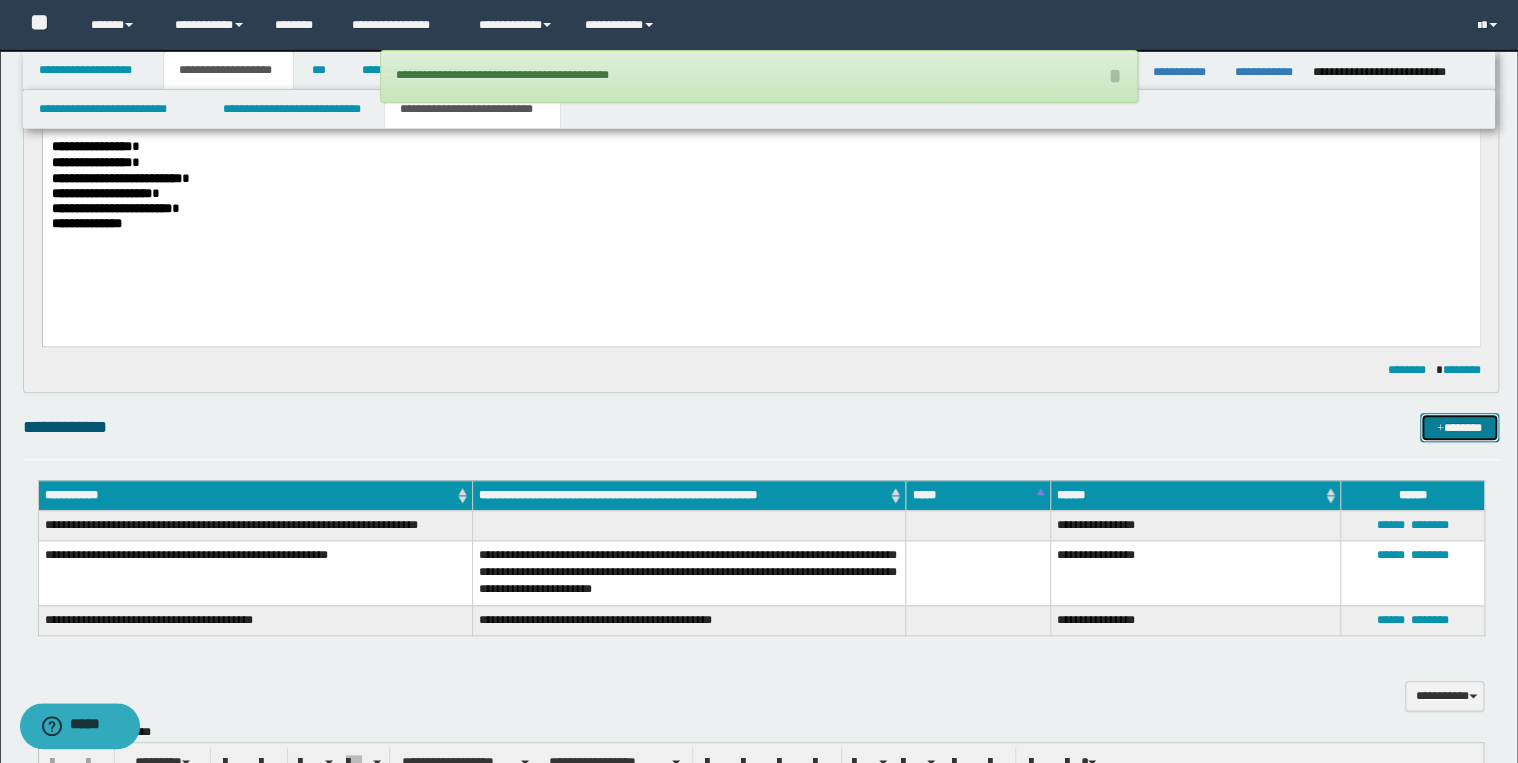 click on "*******" at bounding box center (1459, 428) 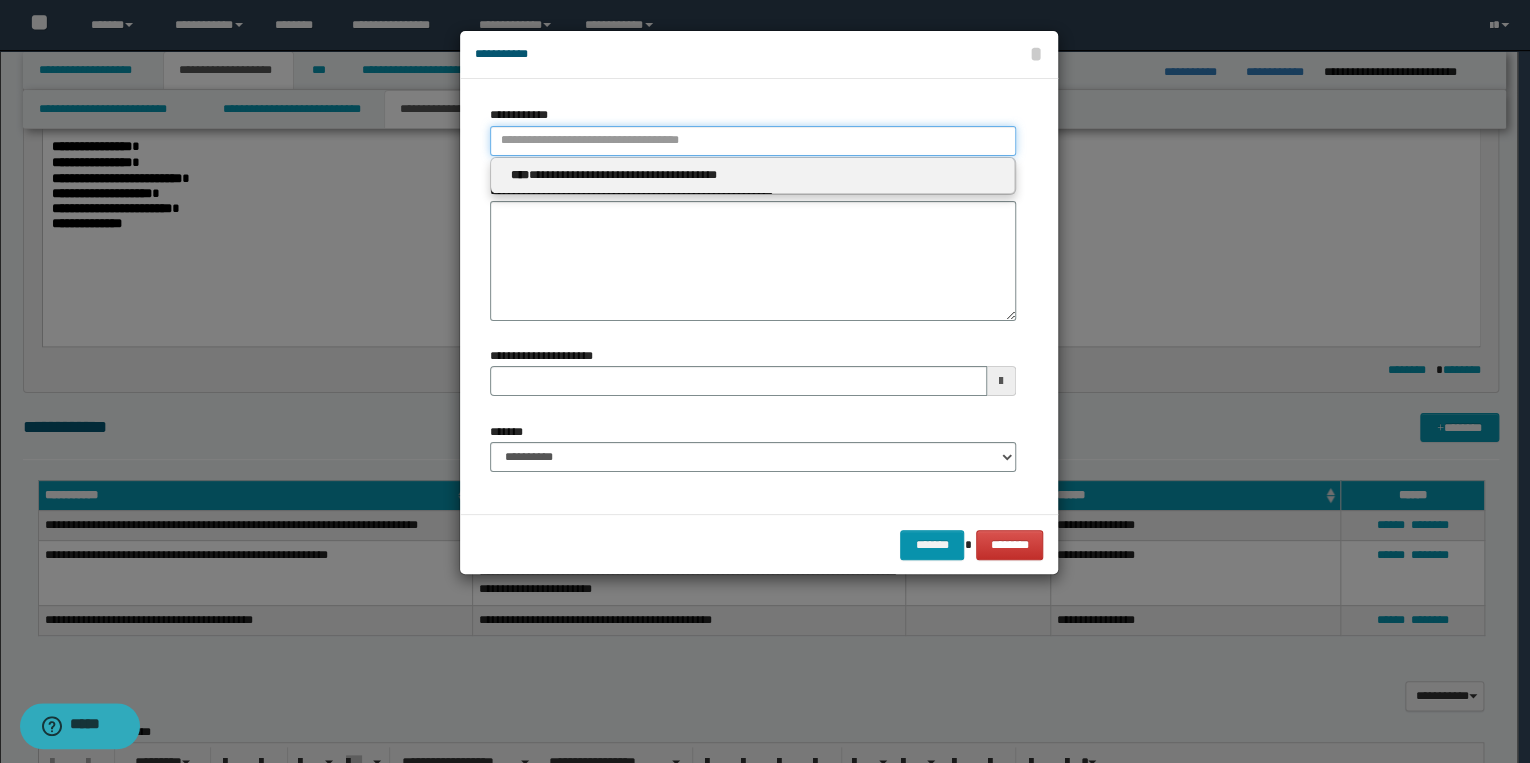 click on "**********" at bounding box center (753, 141) 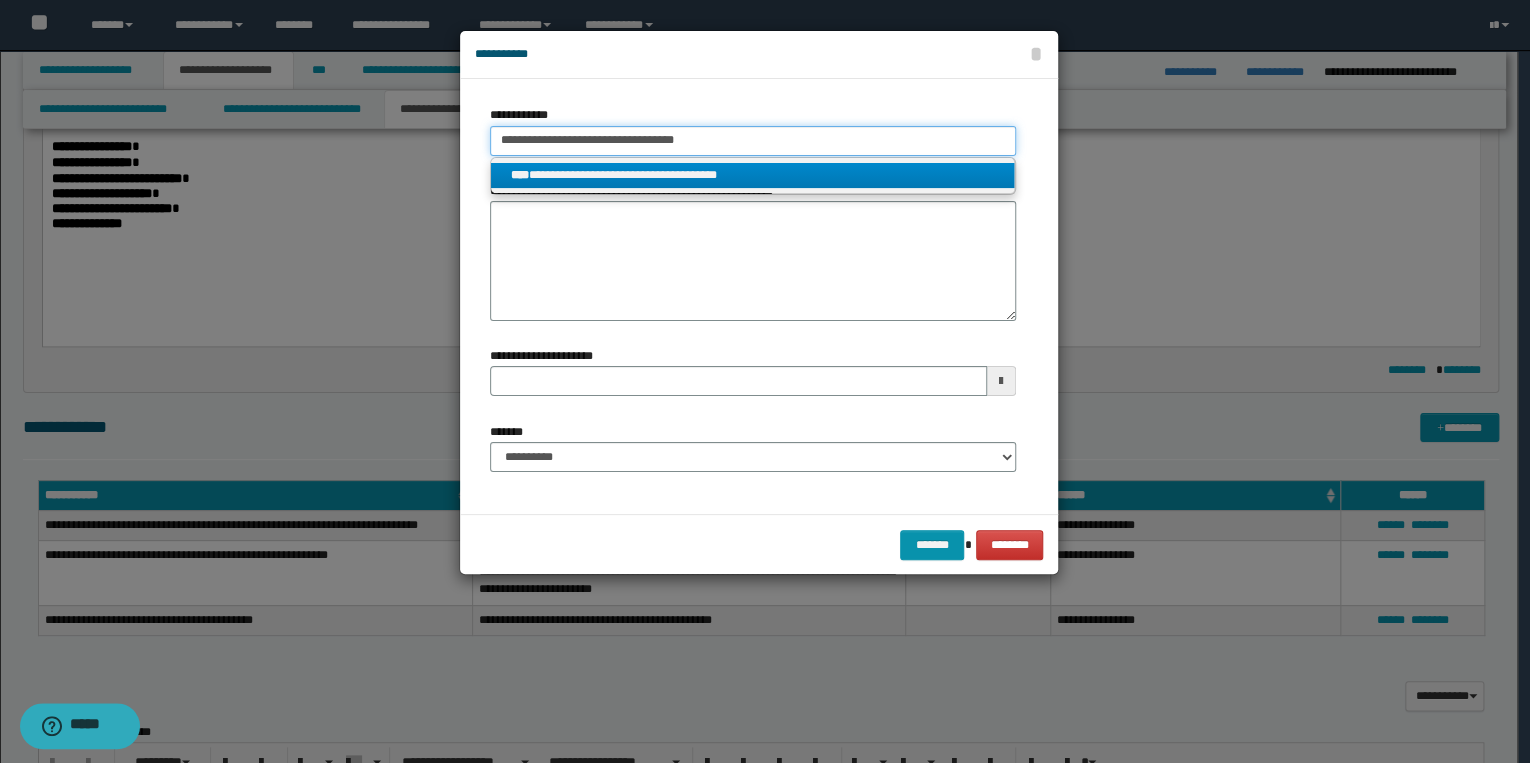 click on "**********" at bounding box center [753, 141] 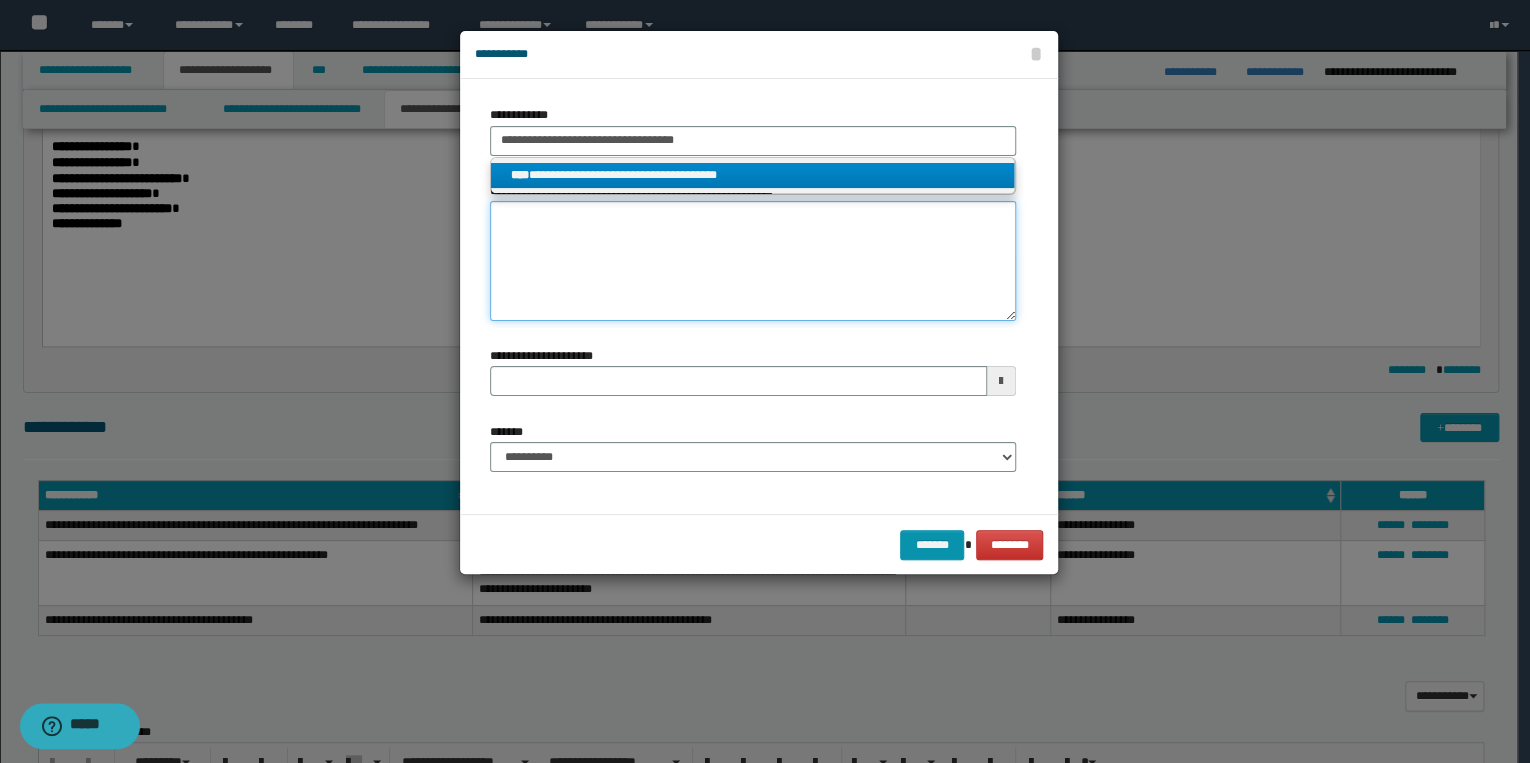 click on "**********" at bounding box center [753, 261] 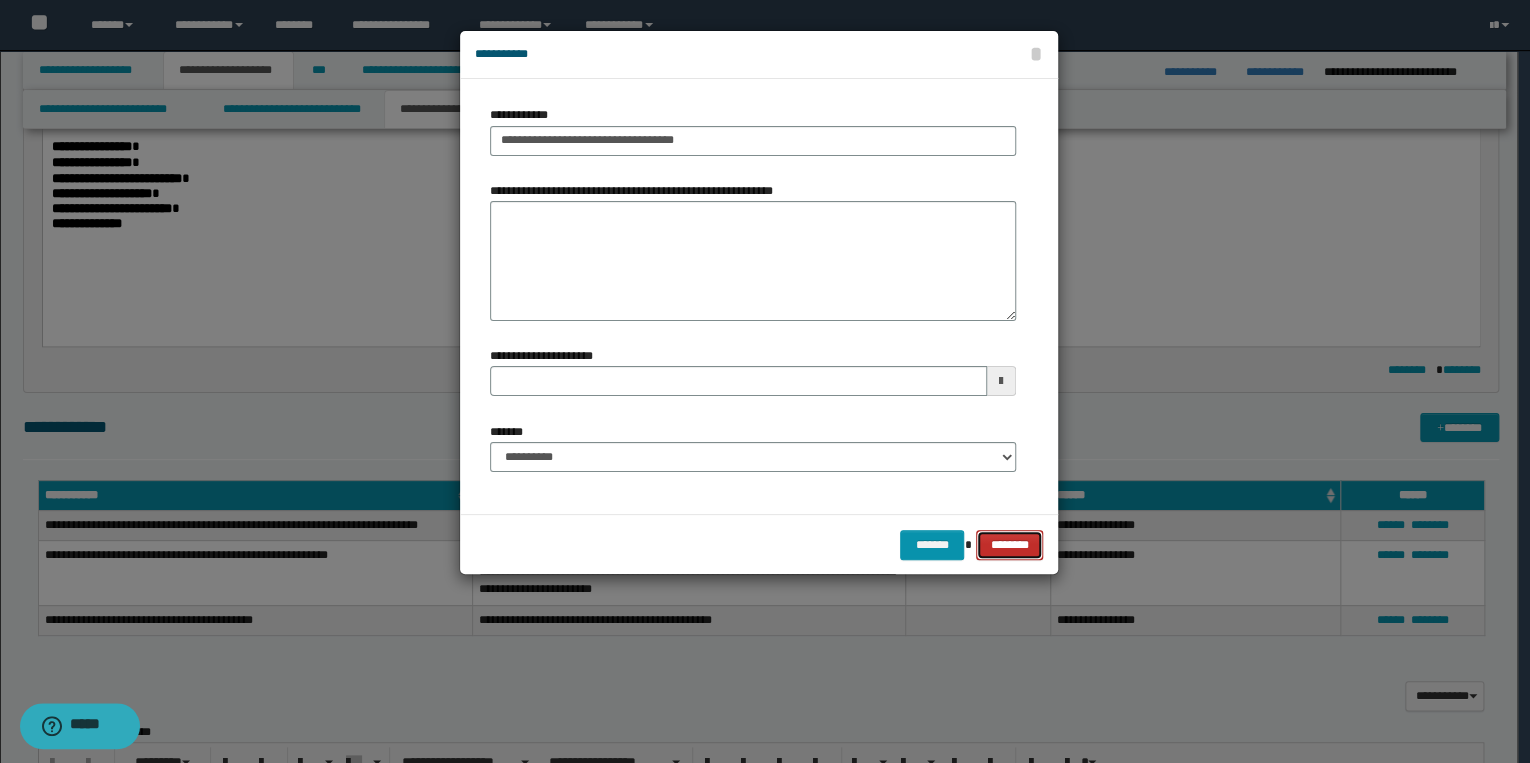 click on "********" at bounding box center (1009, 545) 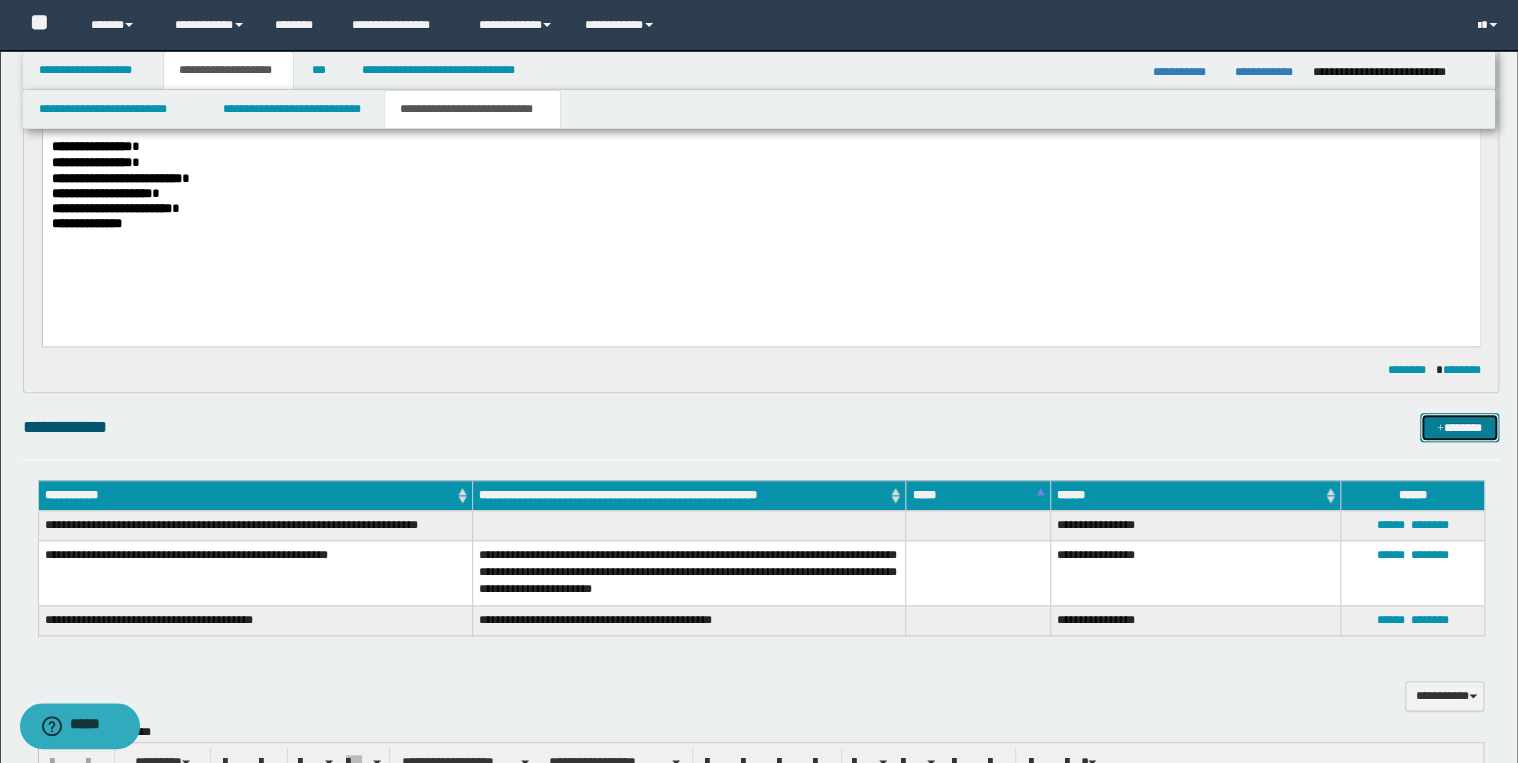 click on "*******" at bounding box center [1459, 428] 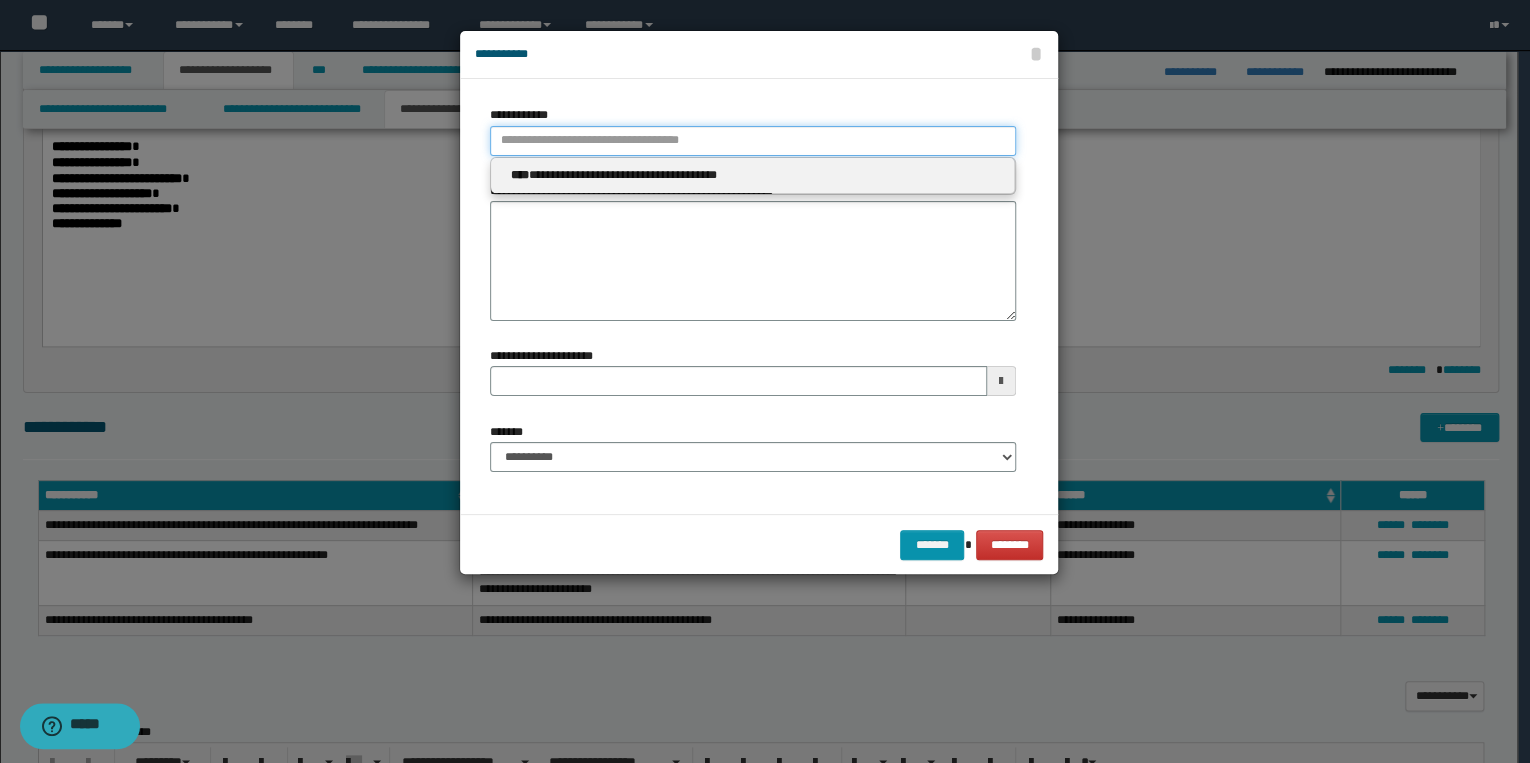 click on "**********" at bounding box center [753, 141] 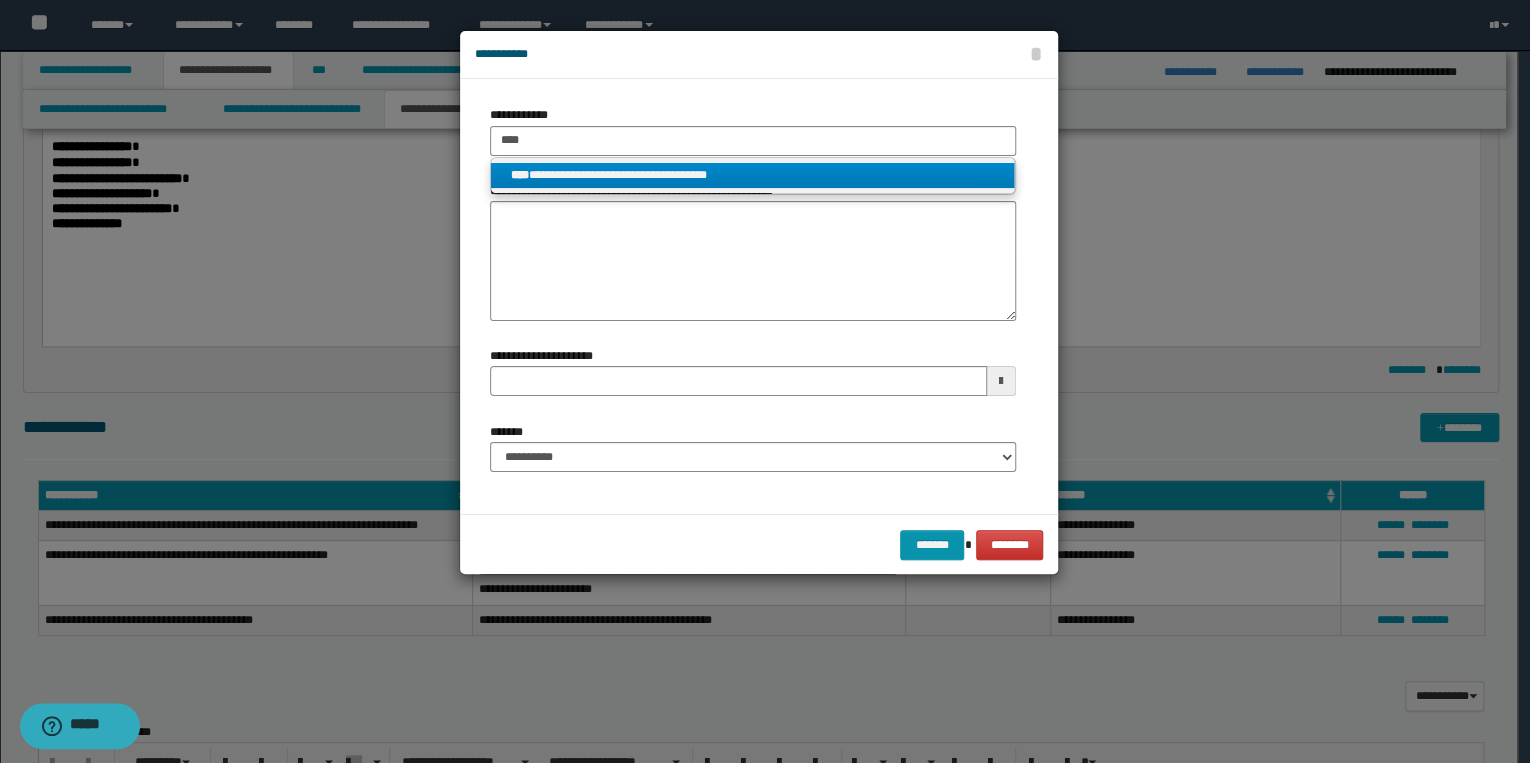 click on "**********" at bounding box center [753, 175] 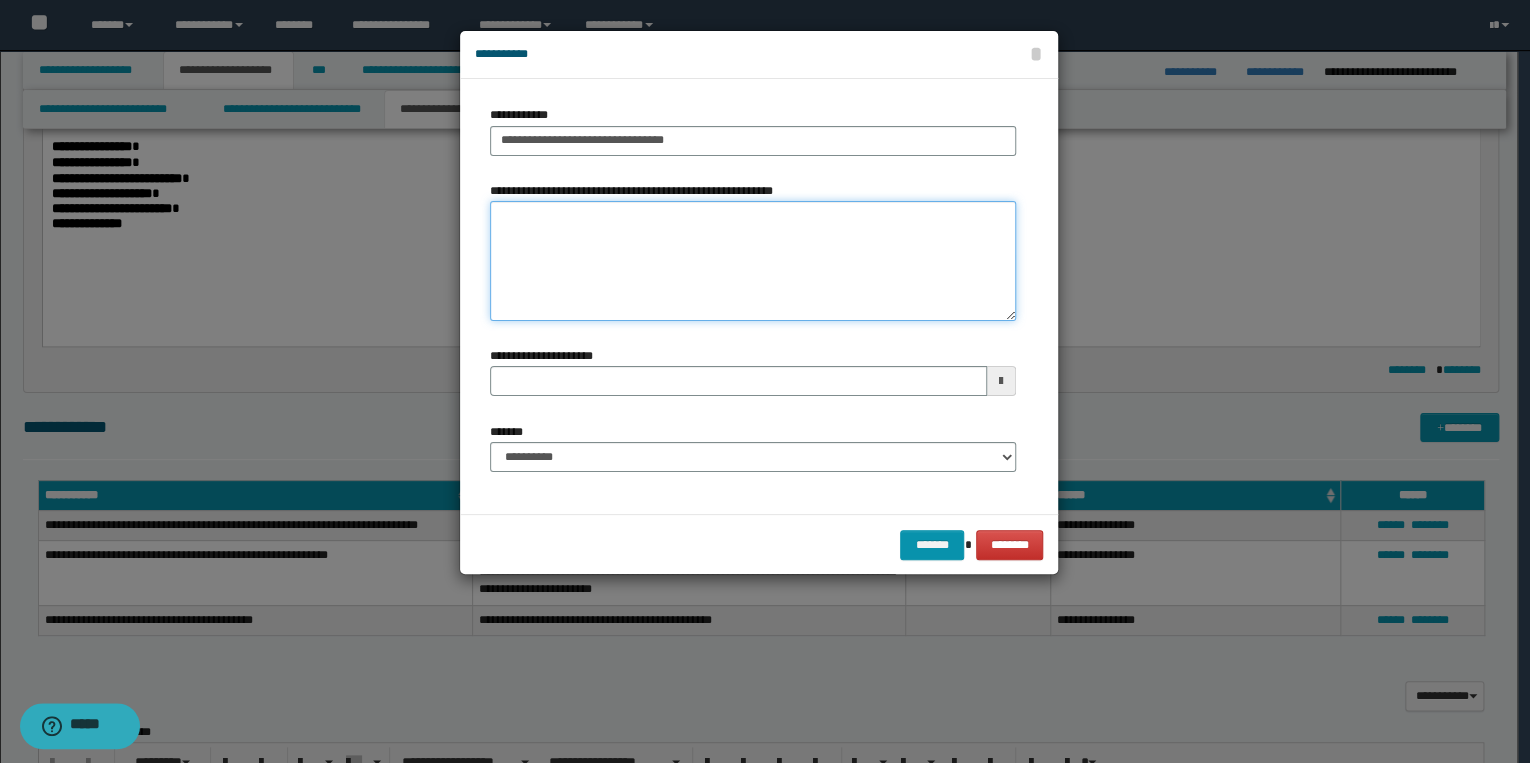 click on "**********" at bounding box center (753, 261) 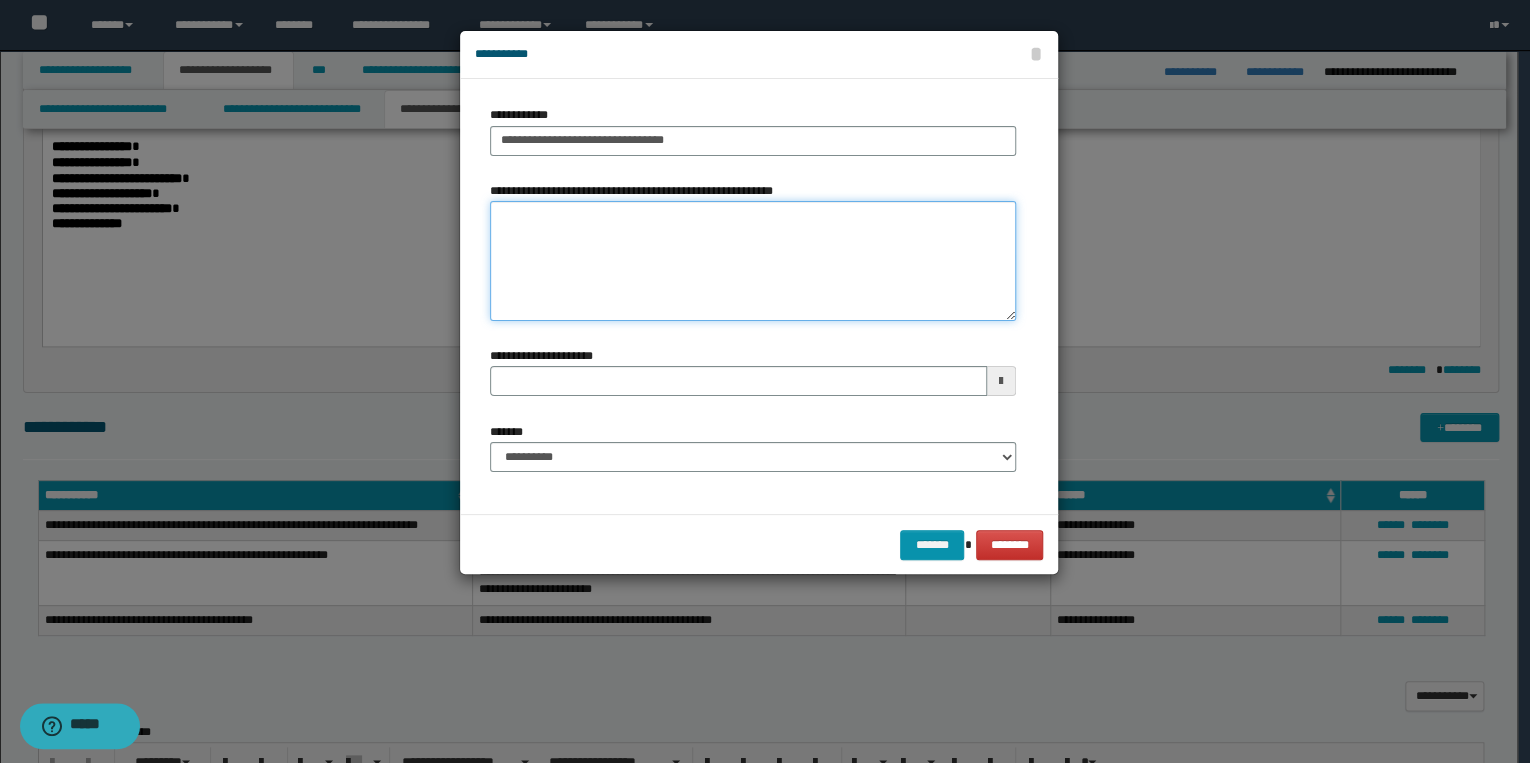 paste on "**********" 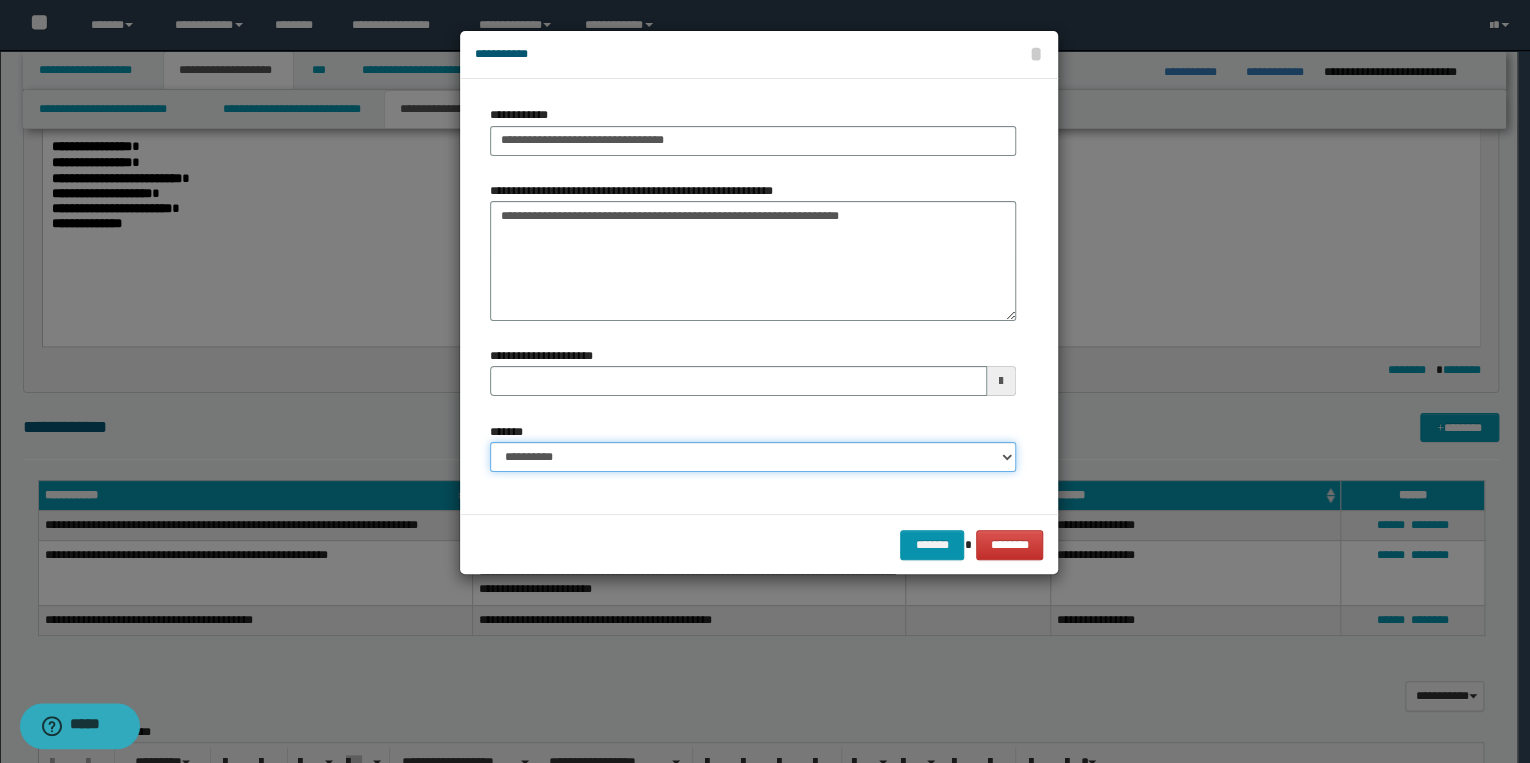 click on "**********" at bounding box center [753, 457] 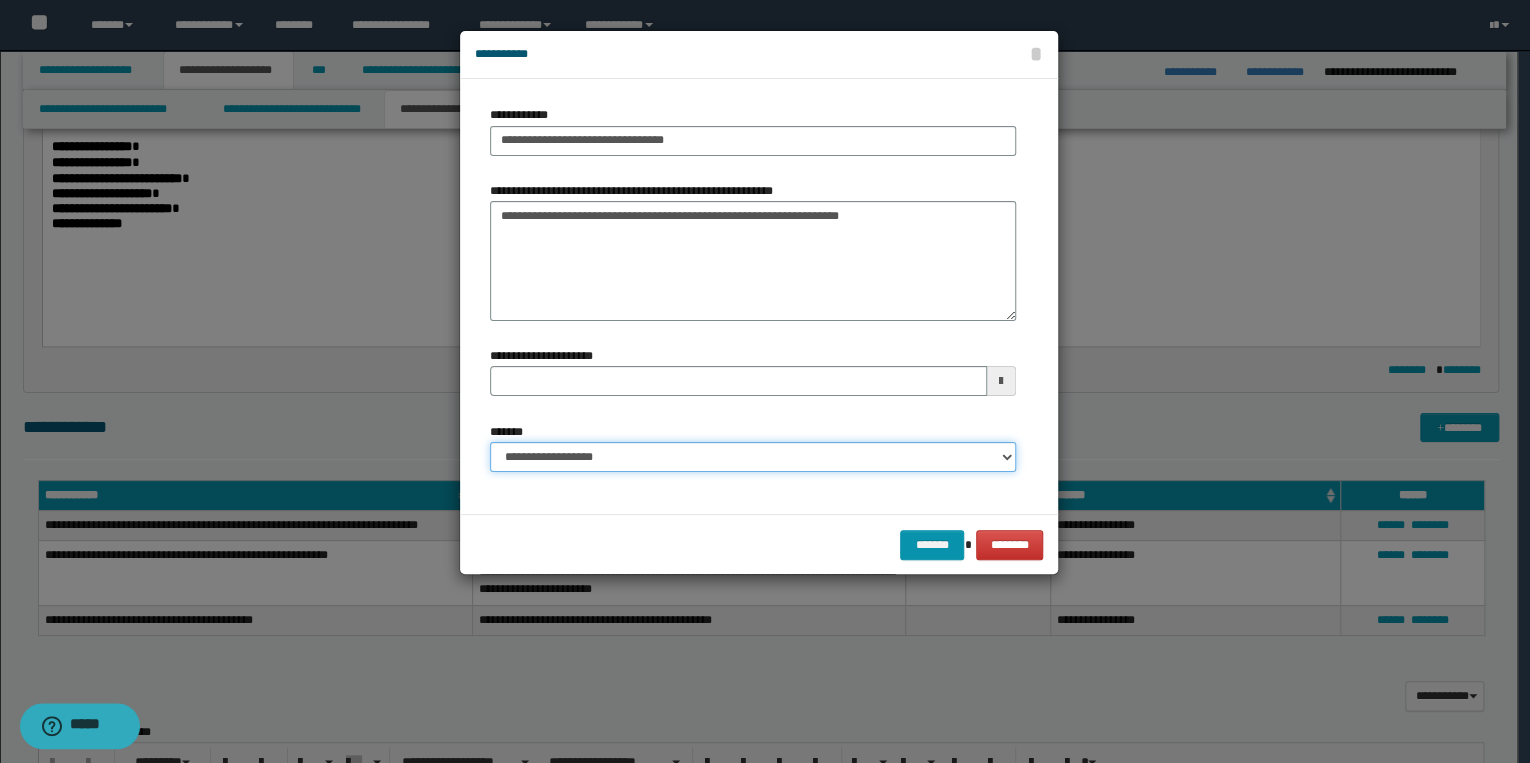 click on "**********" at bounding box center [753, 457] 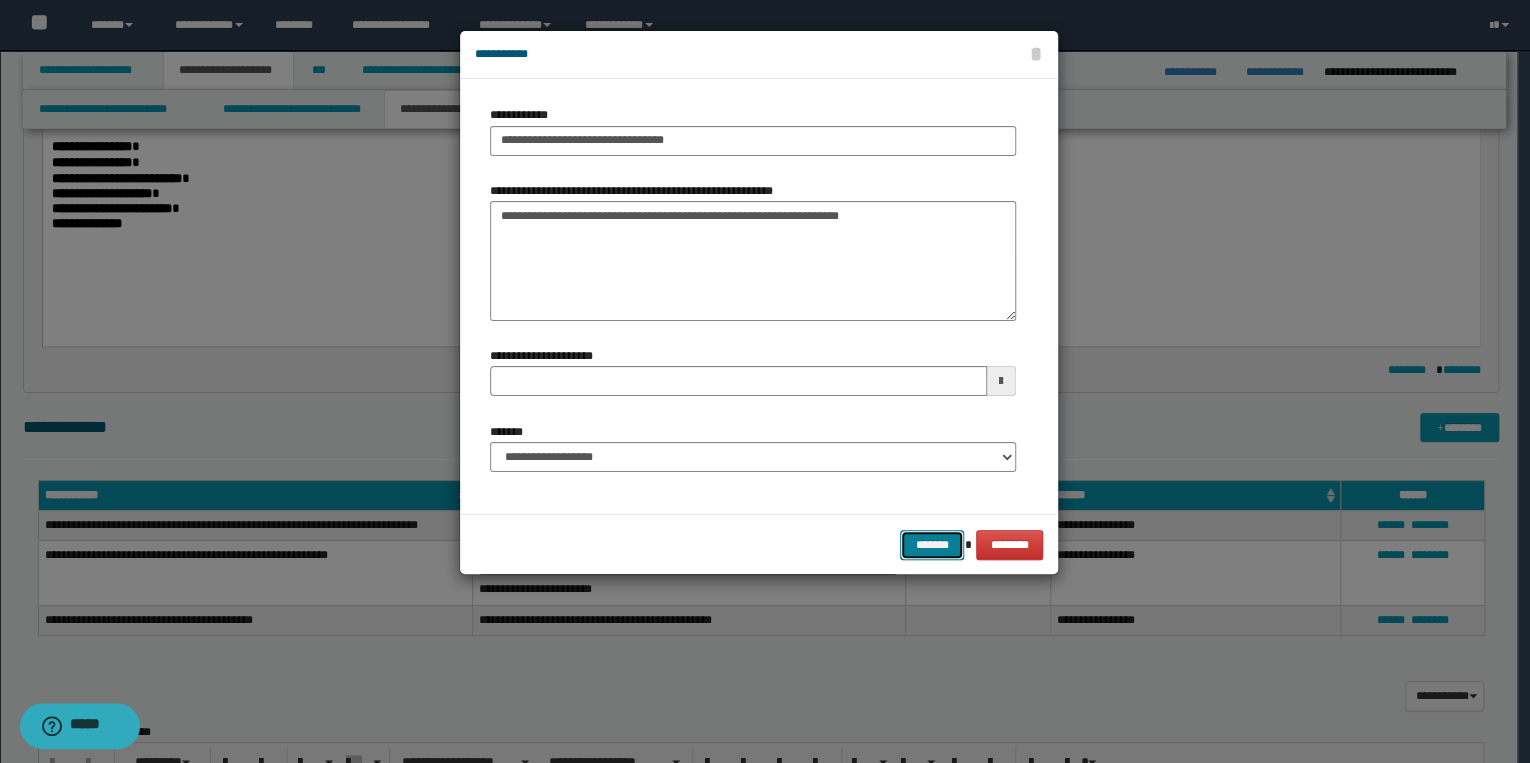 click on "*******" at bounding box center [932, 545] 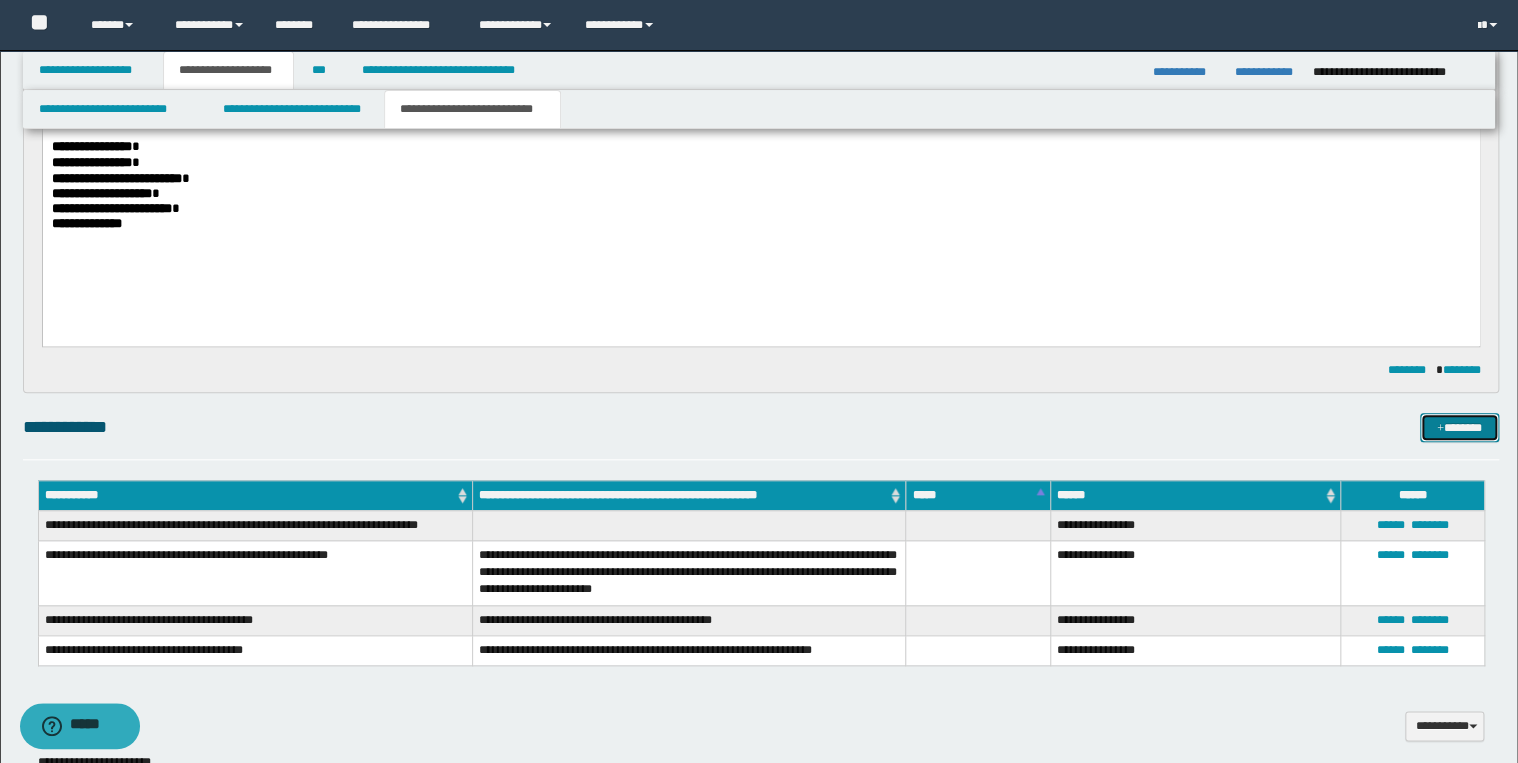 click on "*******" at bounding box center [1459, 428] 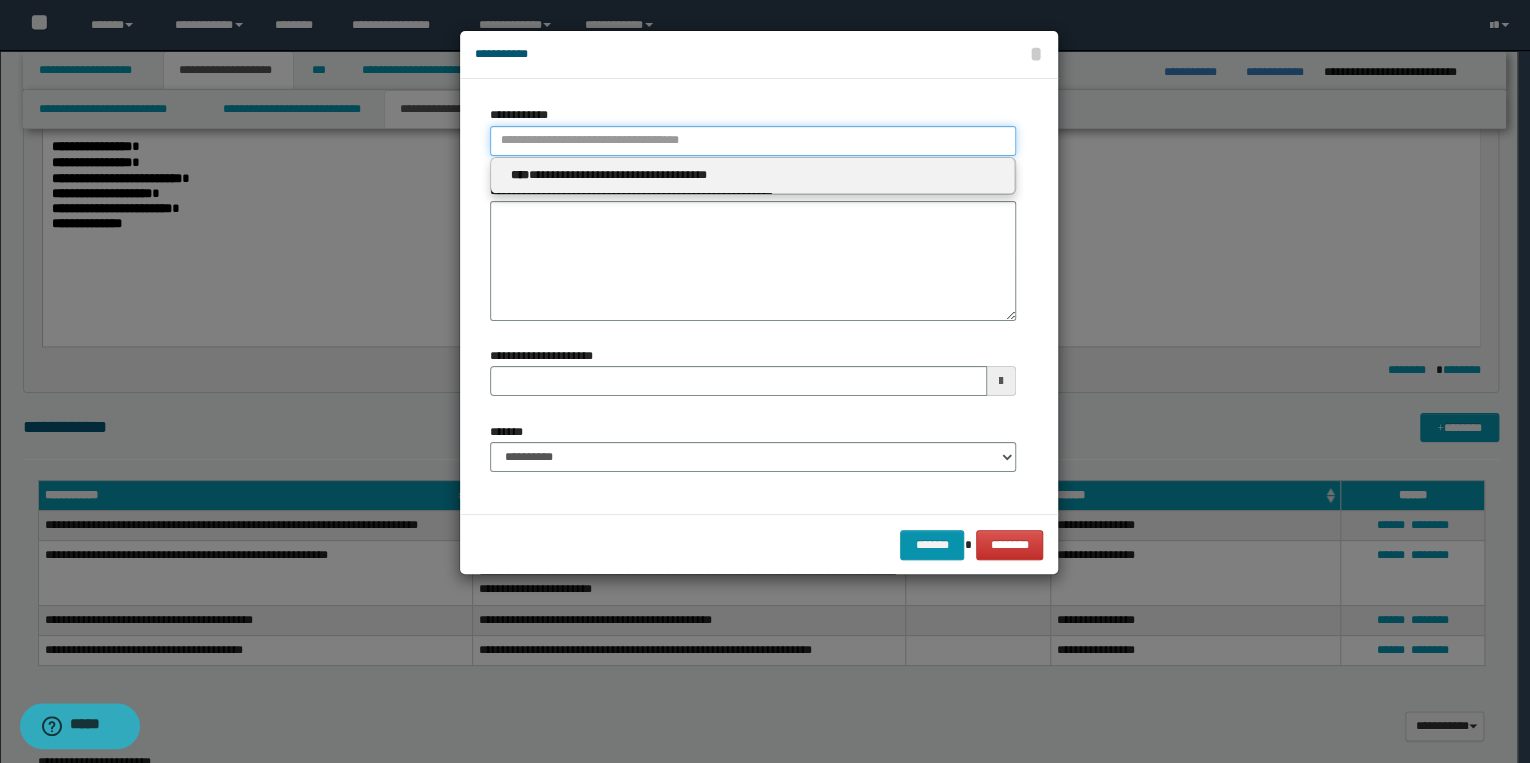 click on "**********" at bounding box center (753, 141) 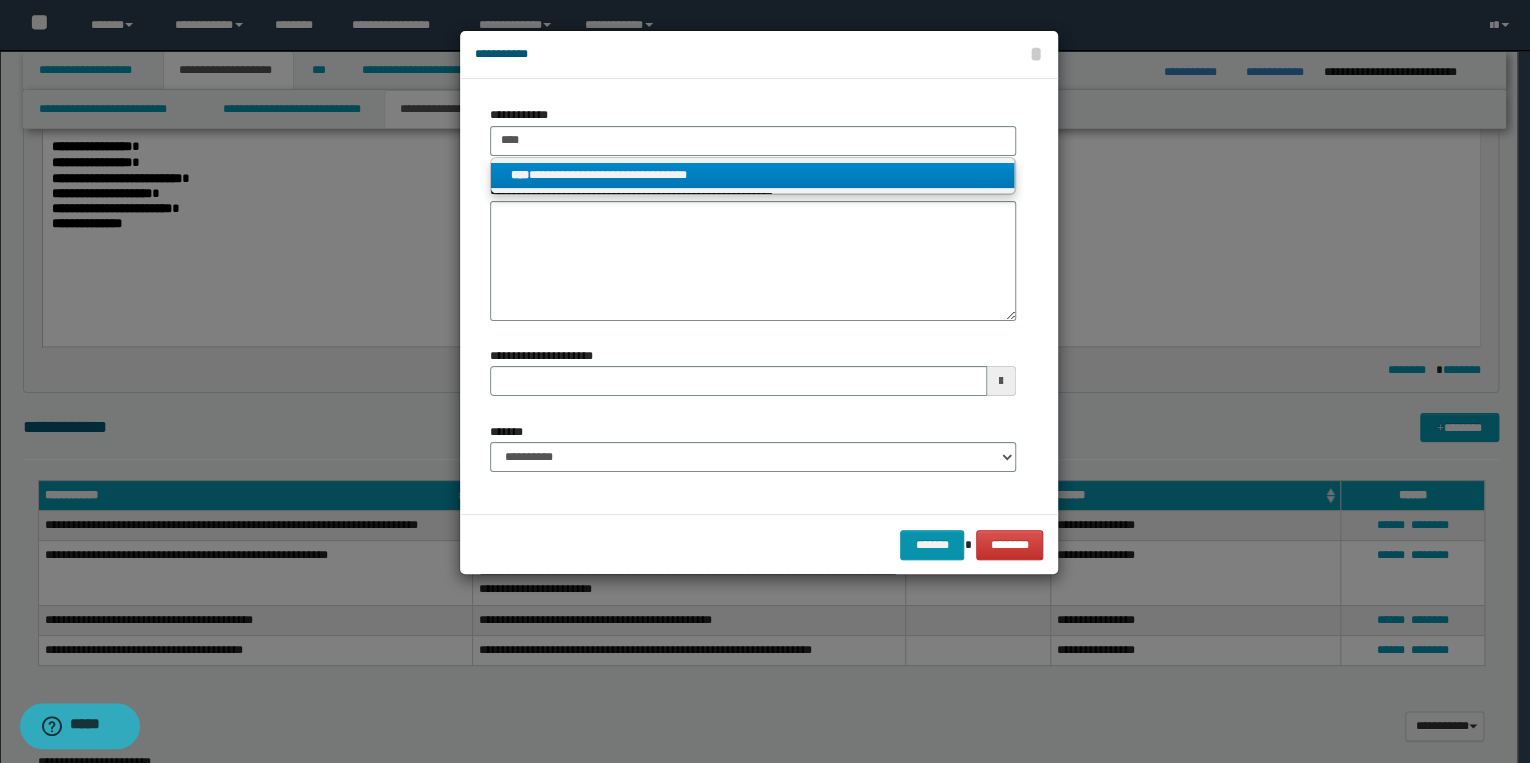 click on "**********" at bounding box center [753, 175] 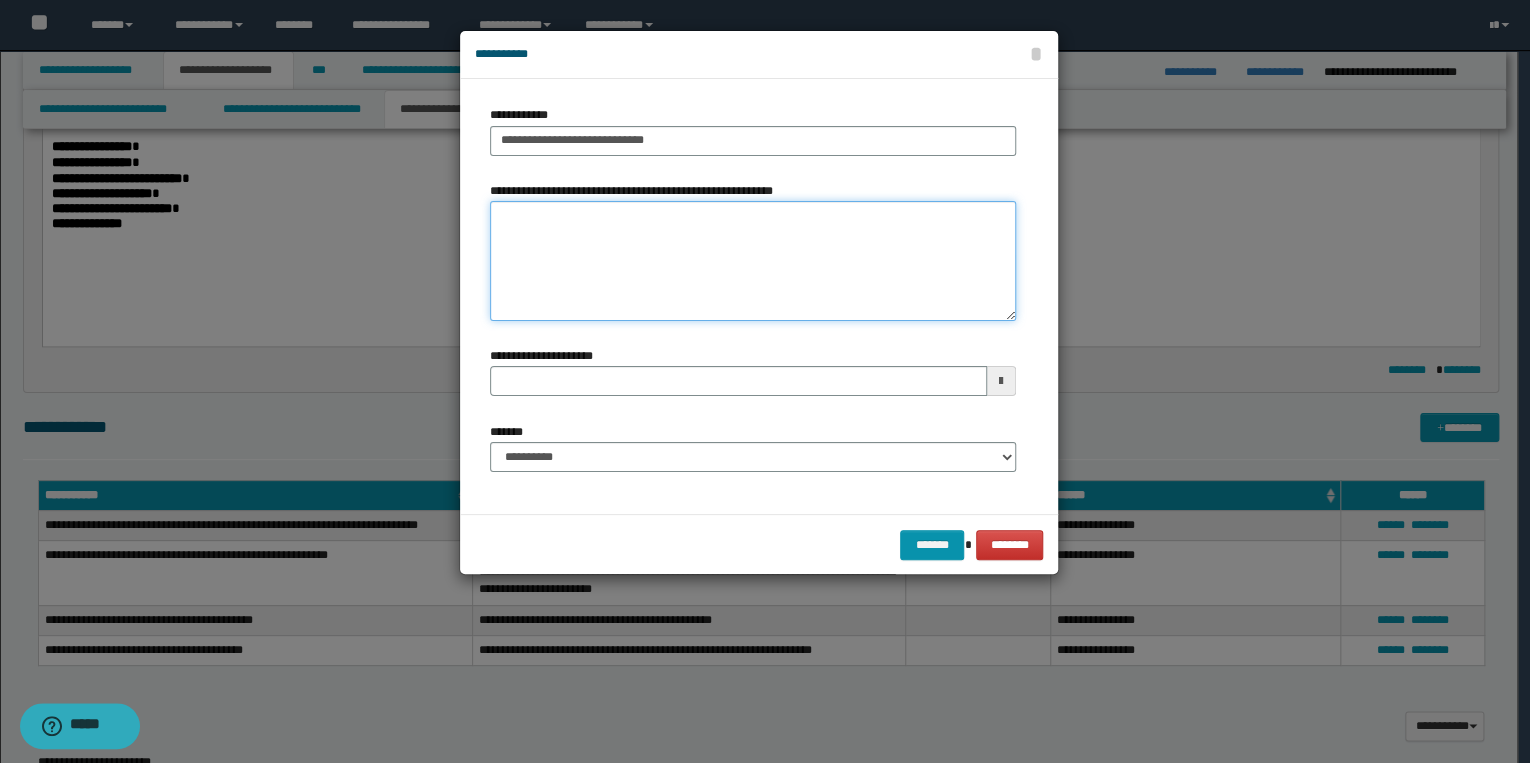 click on "**********" at bounding box center [753, 261] 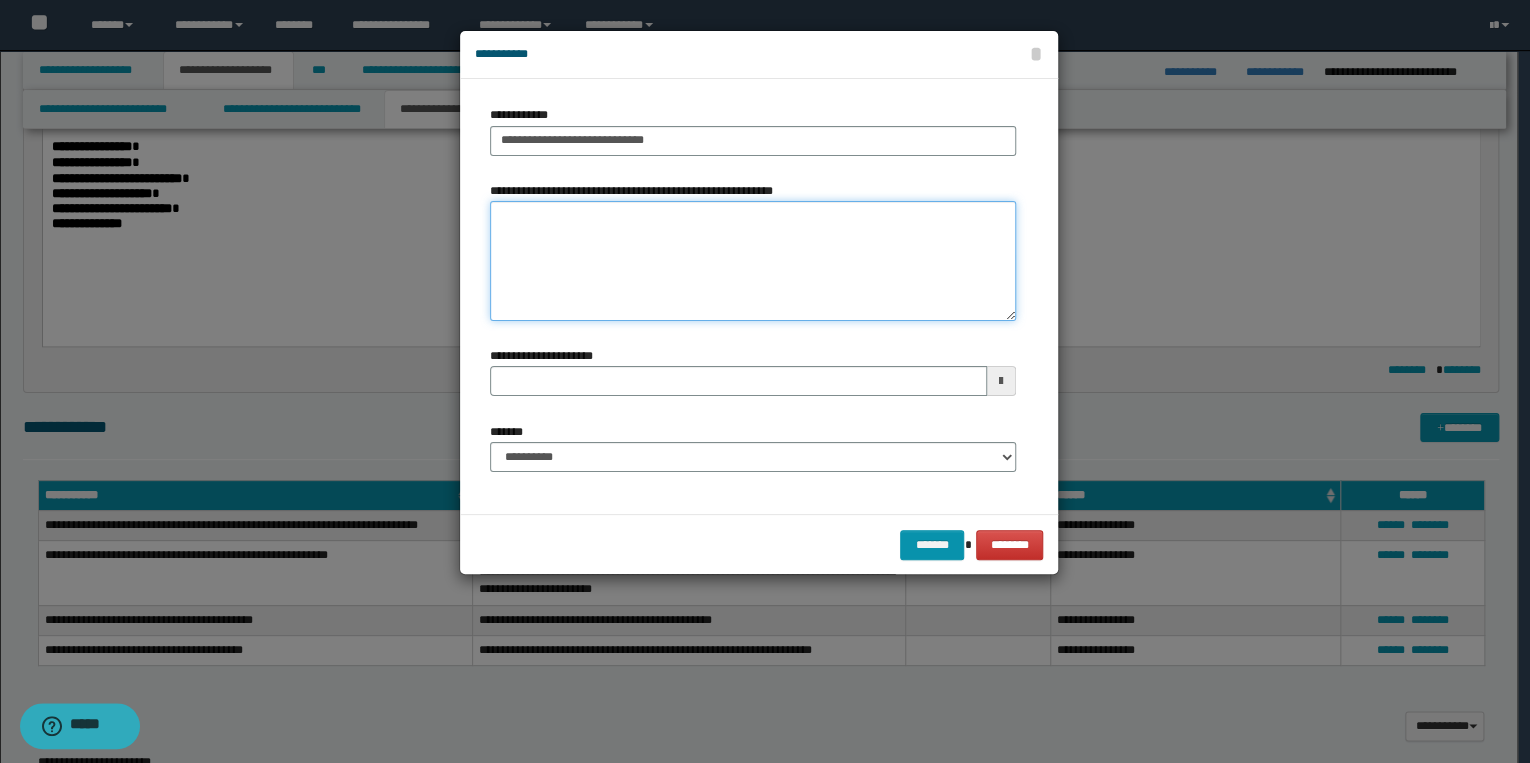 click on "**********" at bounding box center (753, 261) 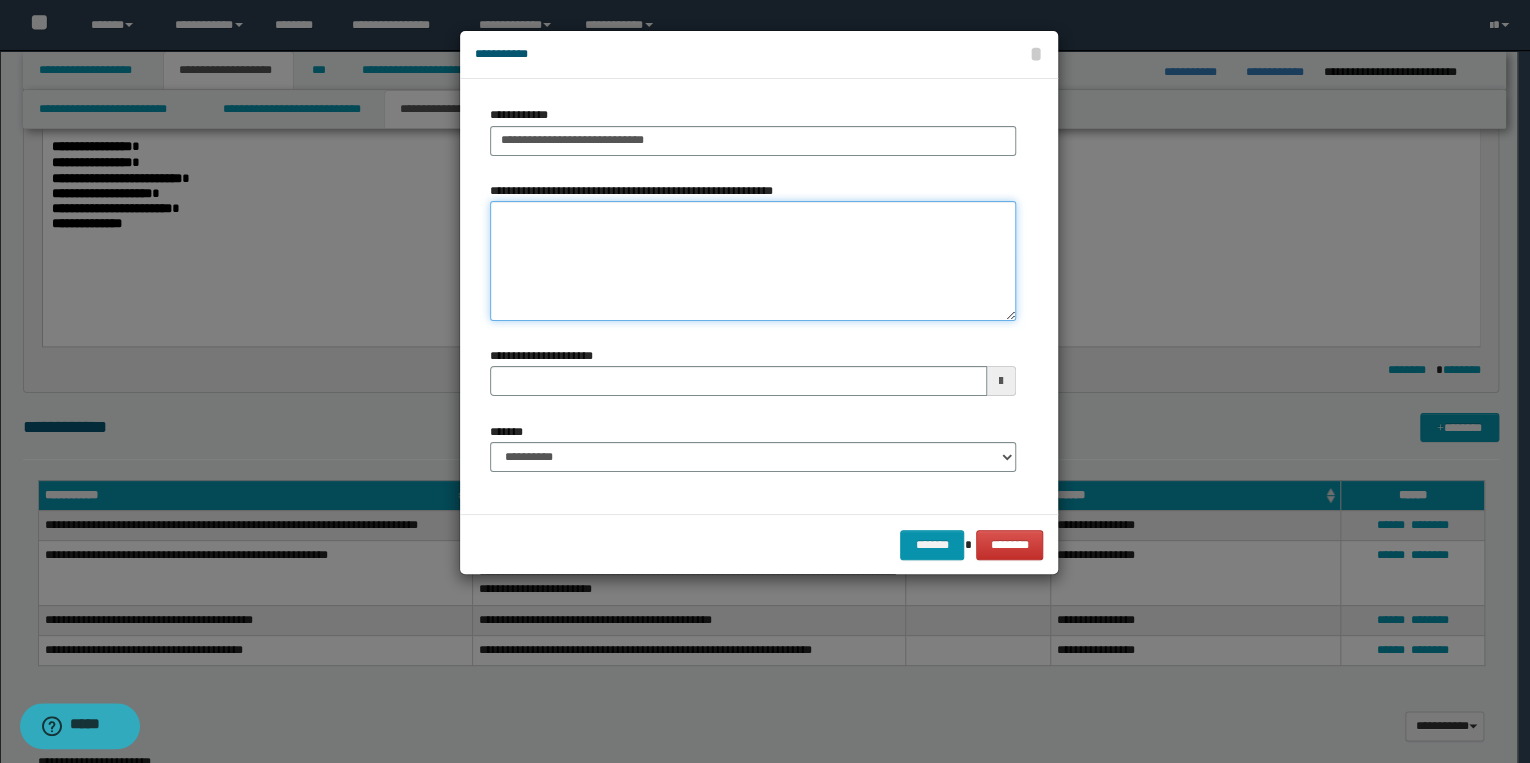 paste on "**********" 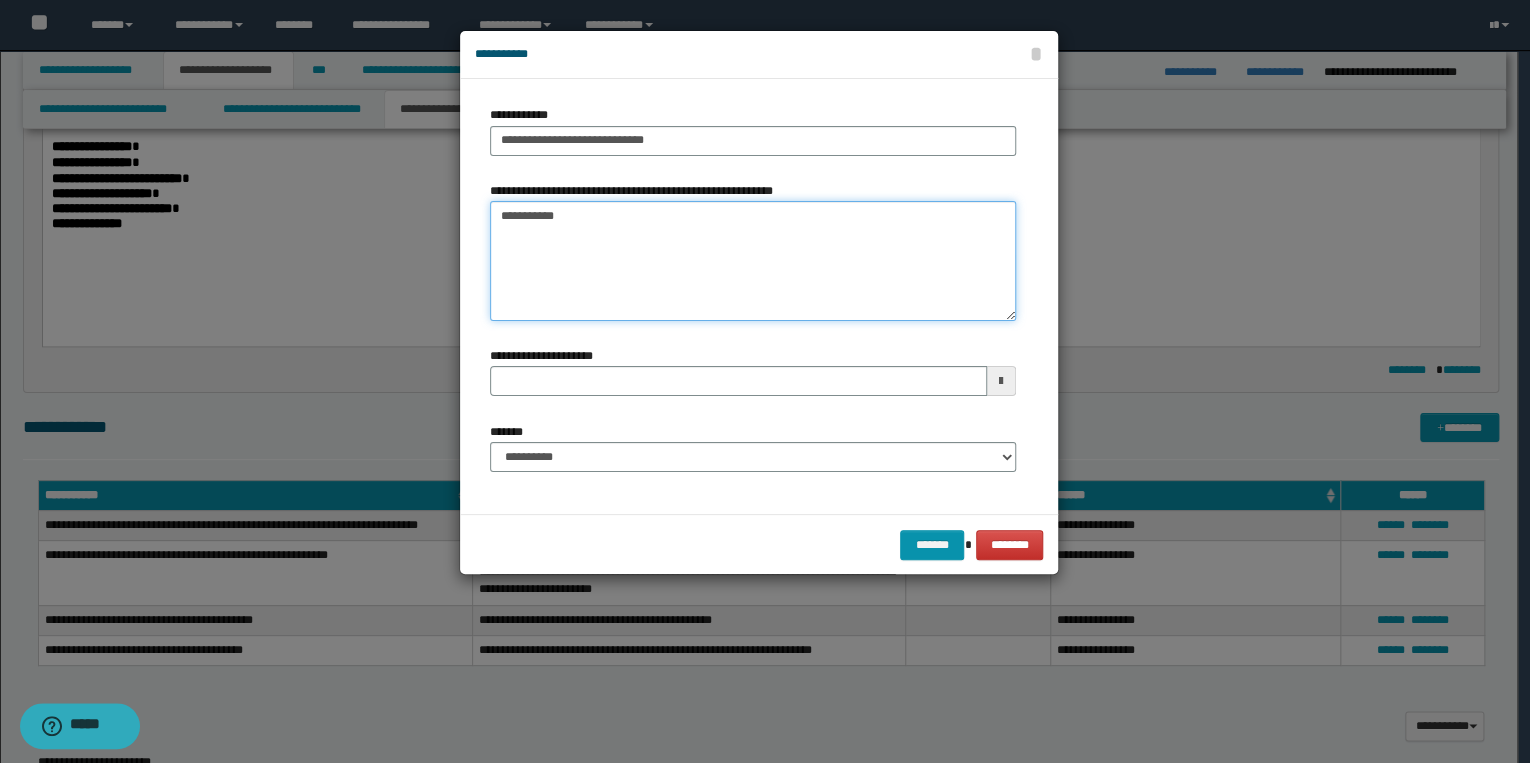click on "**********" at bounding box center [753, 261] 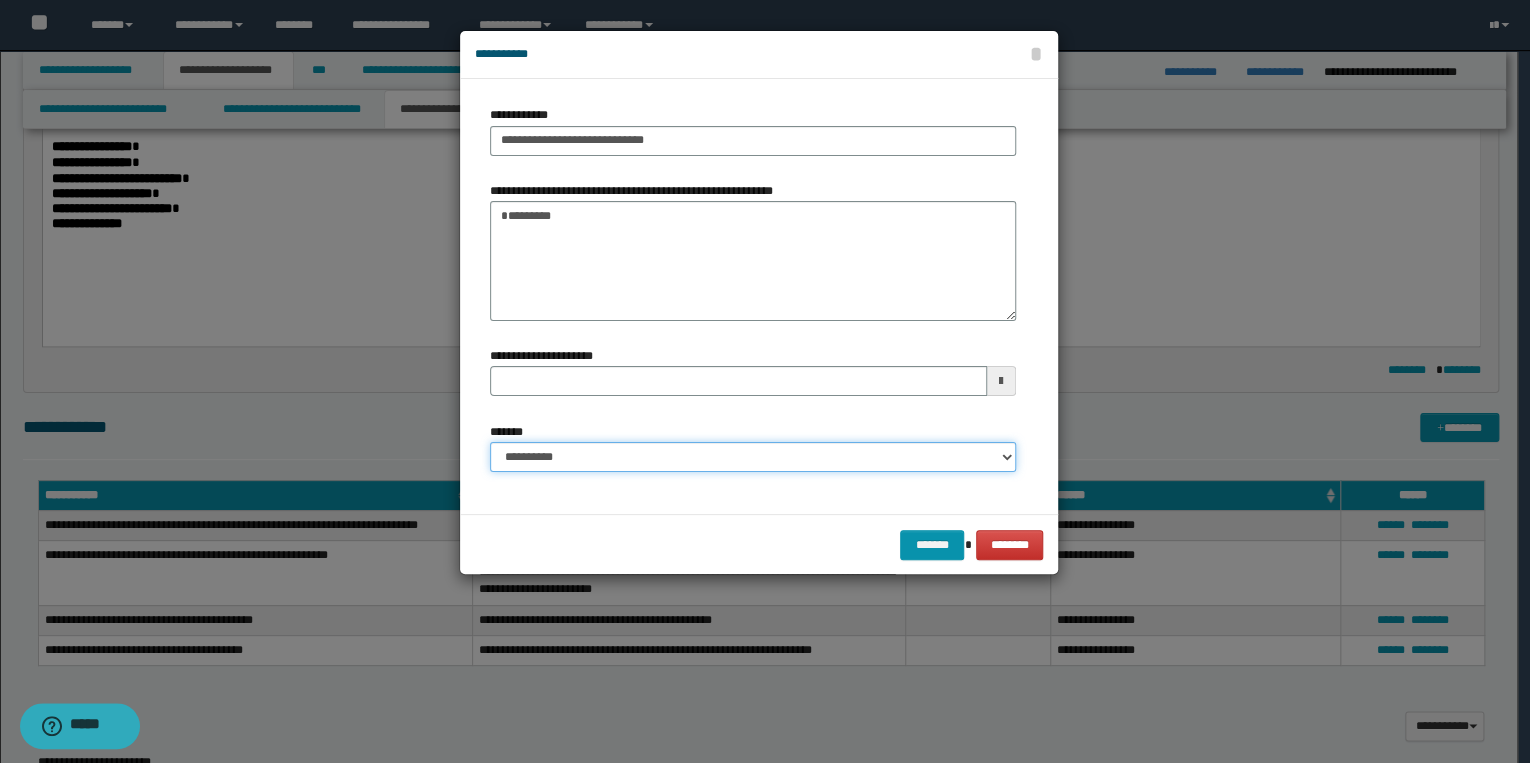 click on "**********" at bounding box center [753, 457] 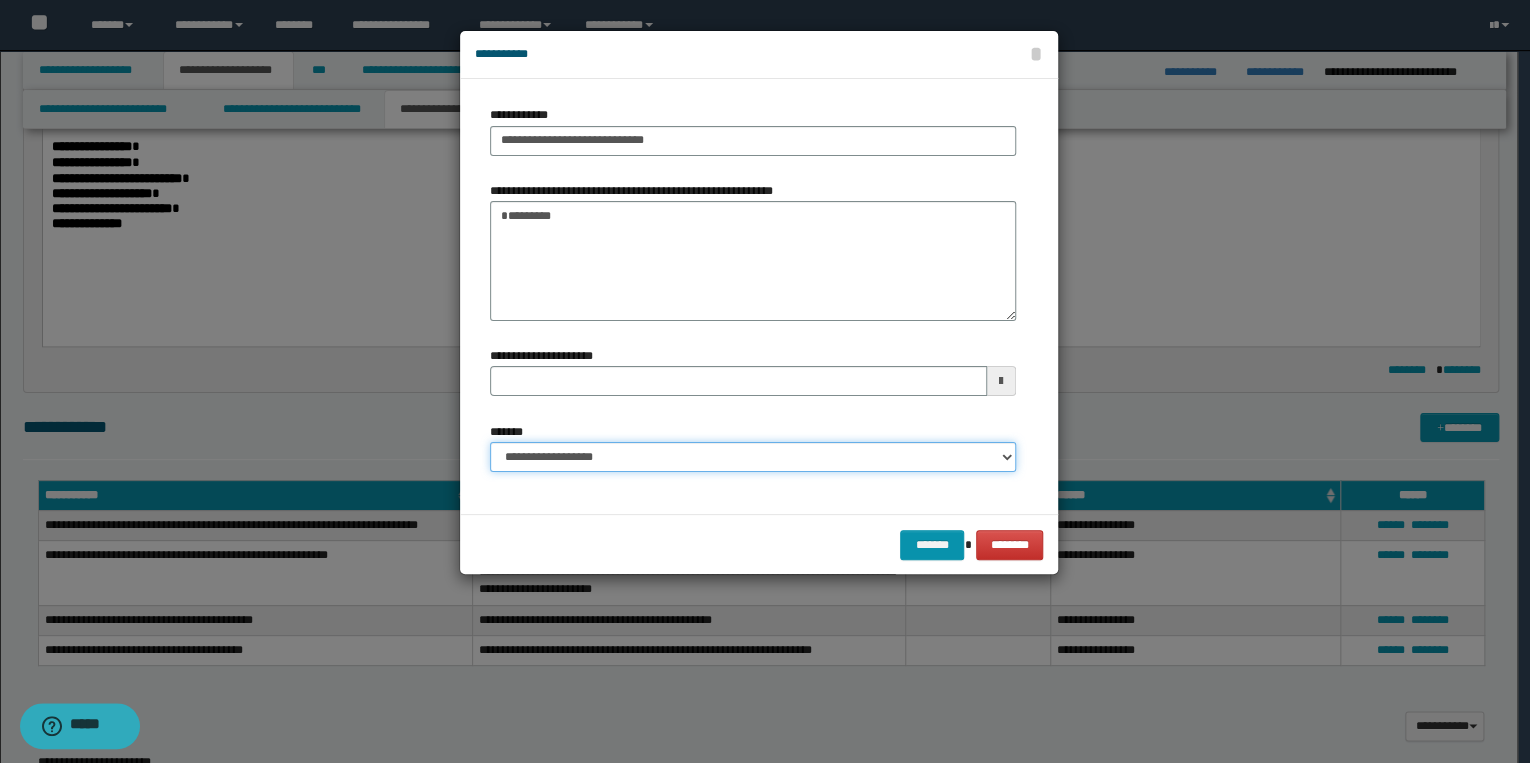 click on "**********" at bounding box center (753, 457) 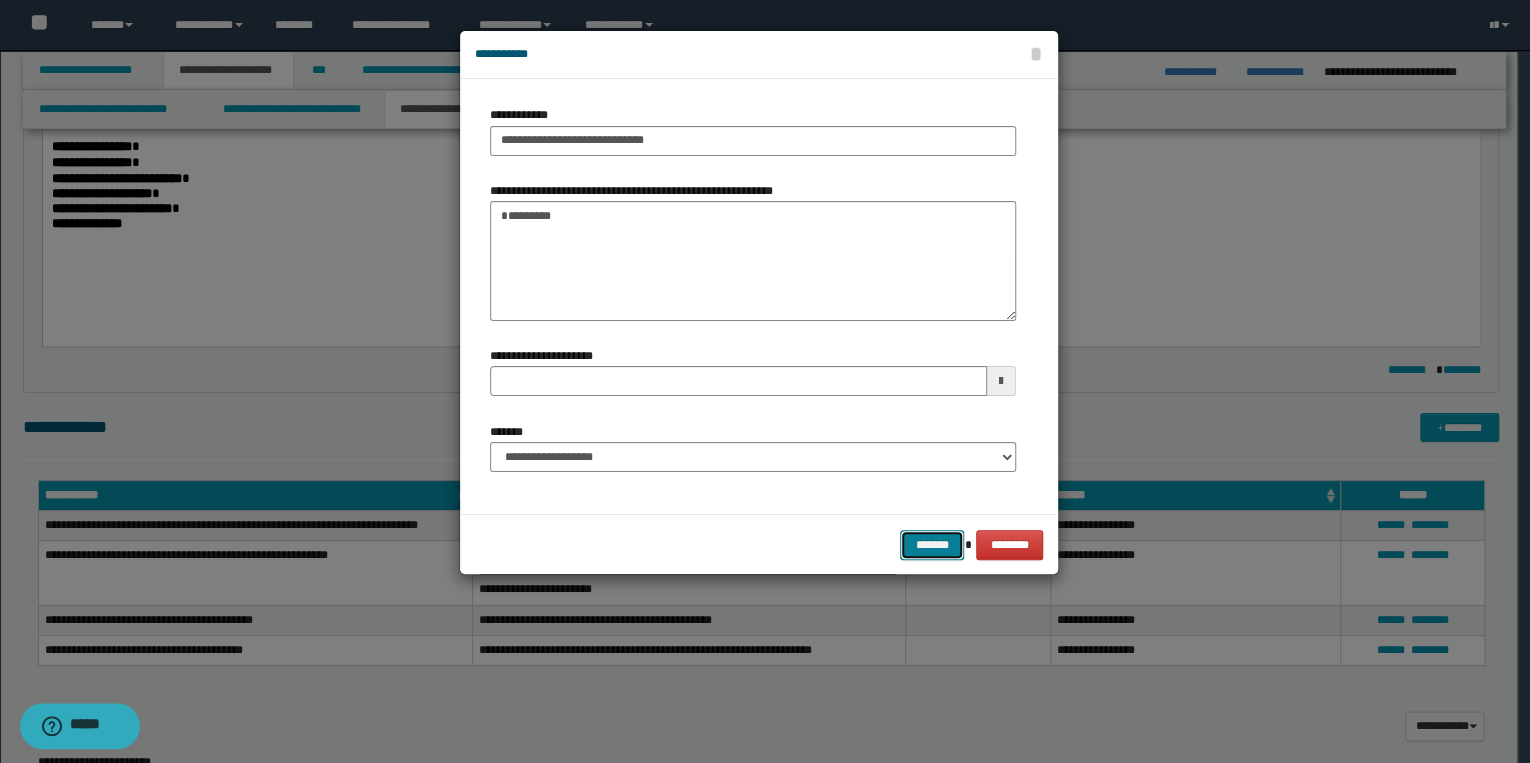 click on "*******" at bounding box center (932, 545) 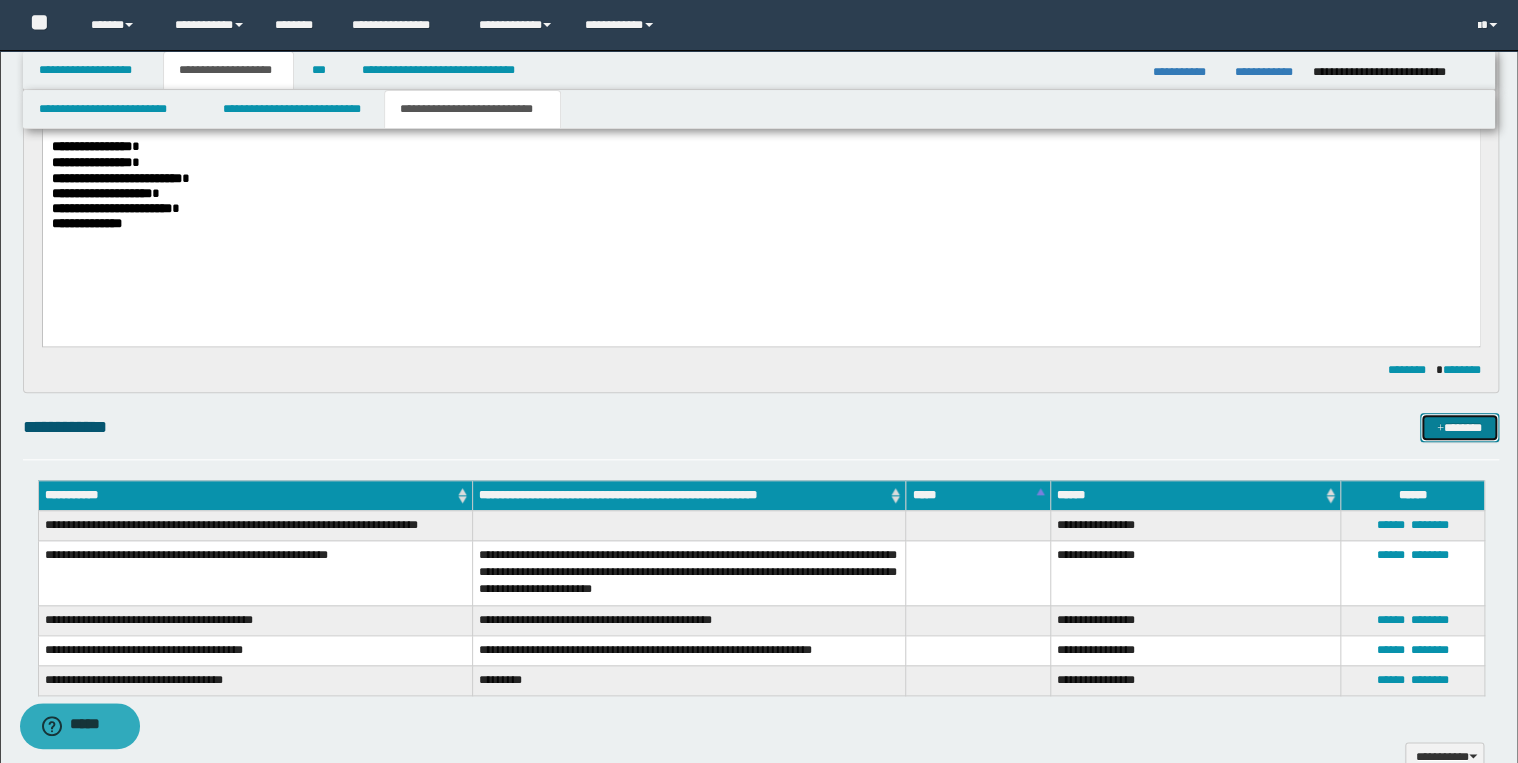 click on "*******" at bounding box center [1459, 428] 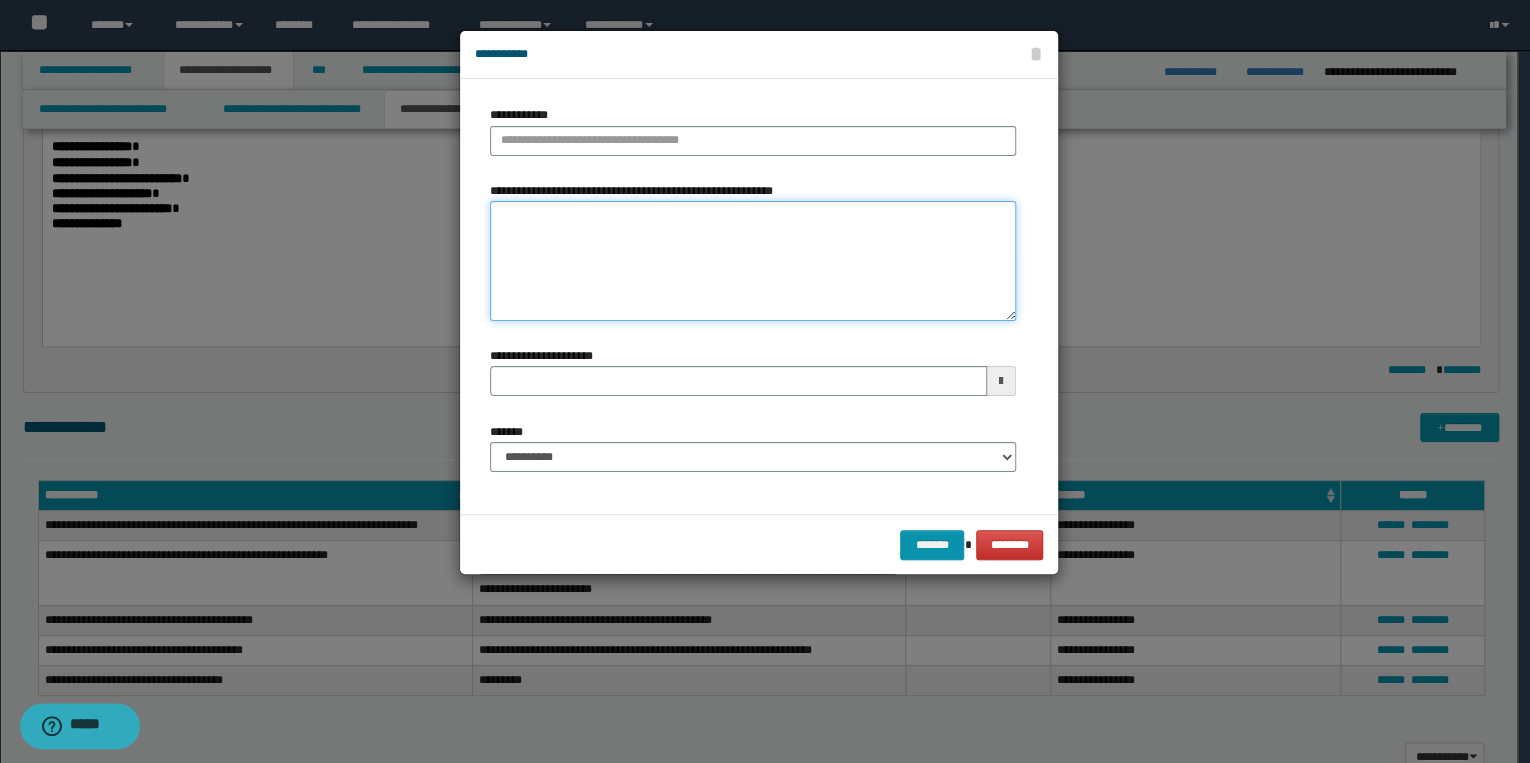click on "**********" at bounding box center [753, 261] 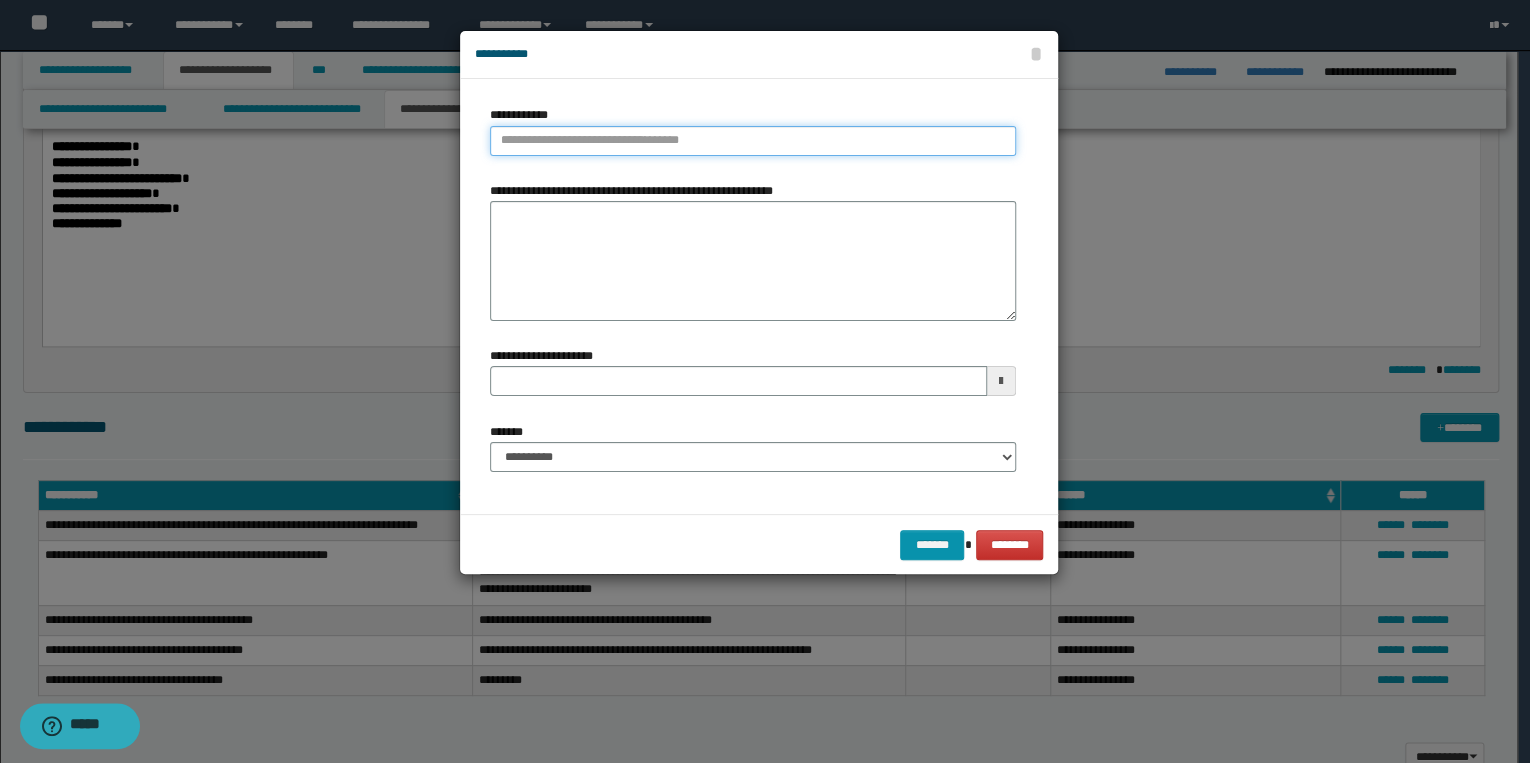 click on "**********" at bounding box center [753, 141] 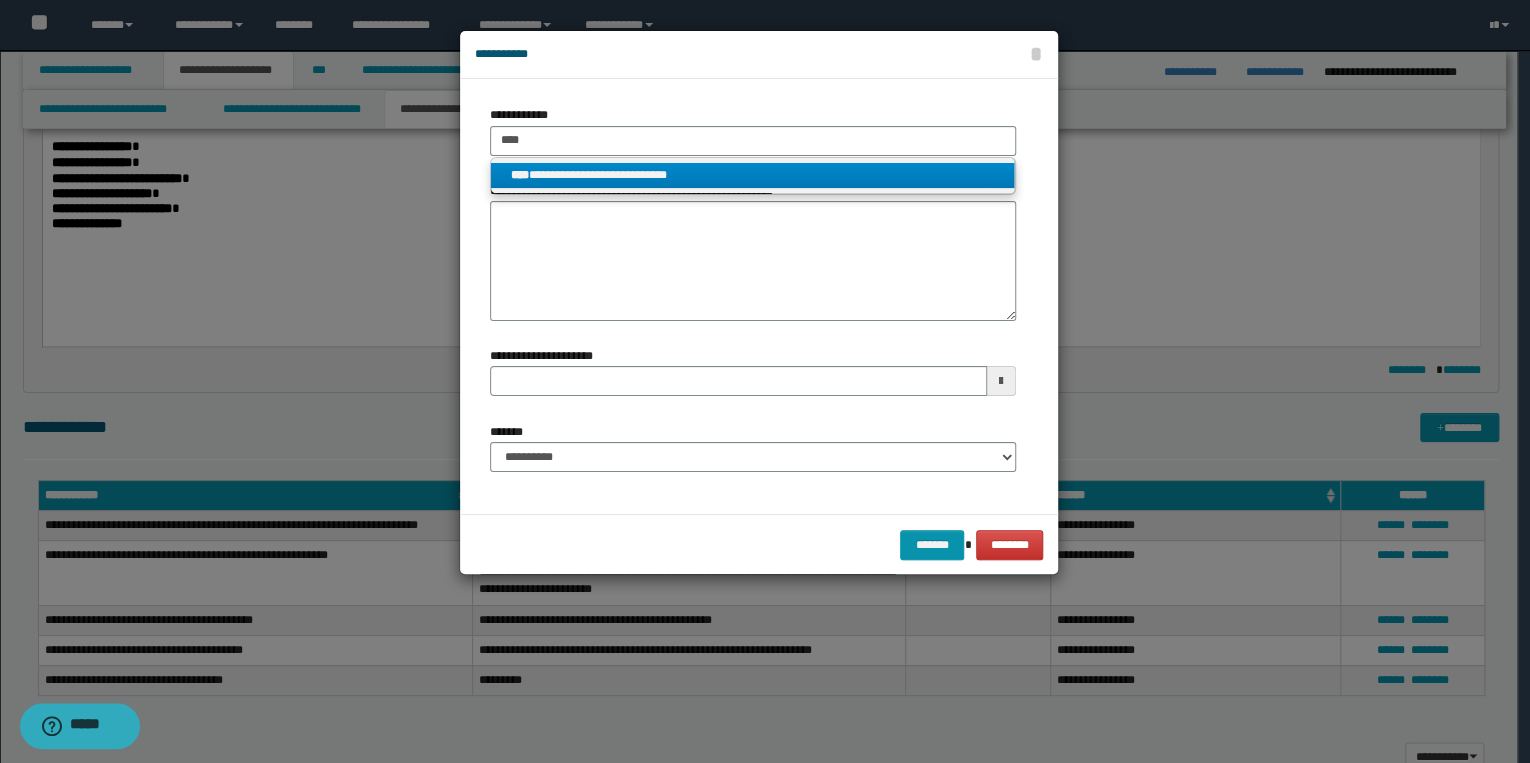 click on "**********" at bounding box center (753, 175) 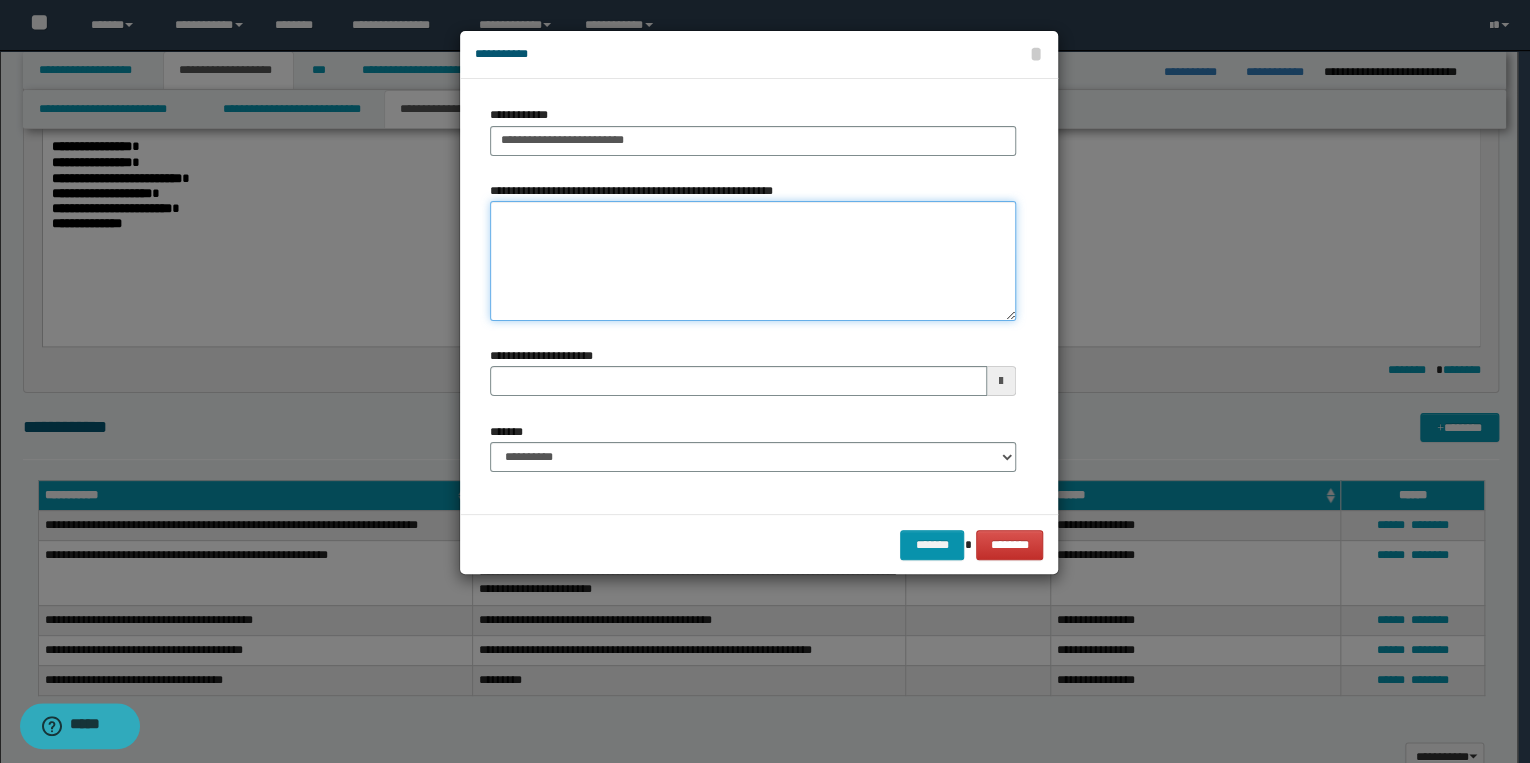 click on "**********" at bounding box center (753, 261) 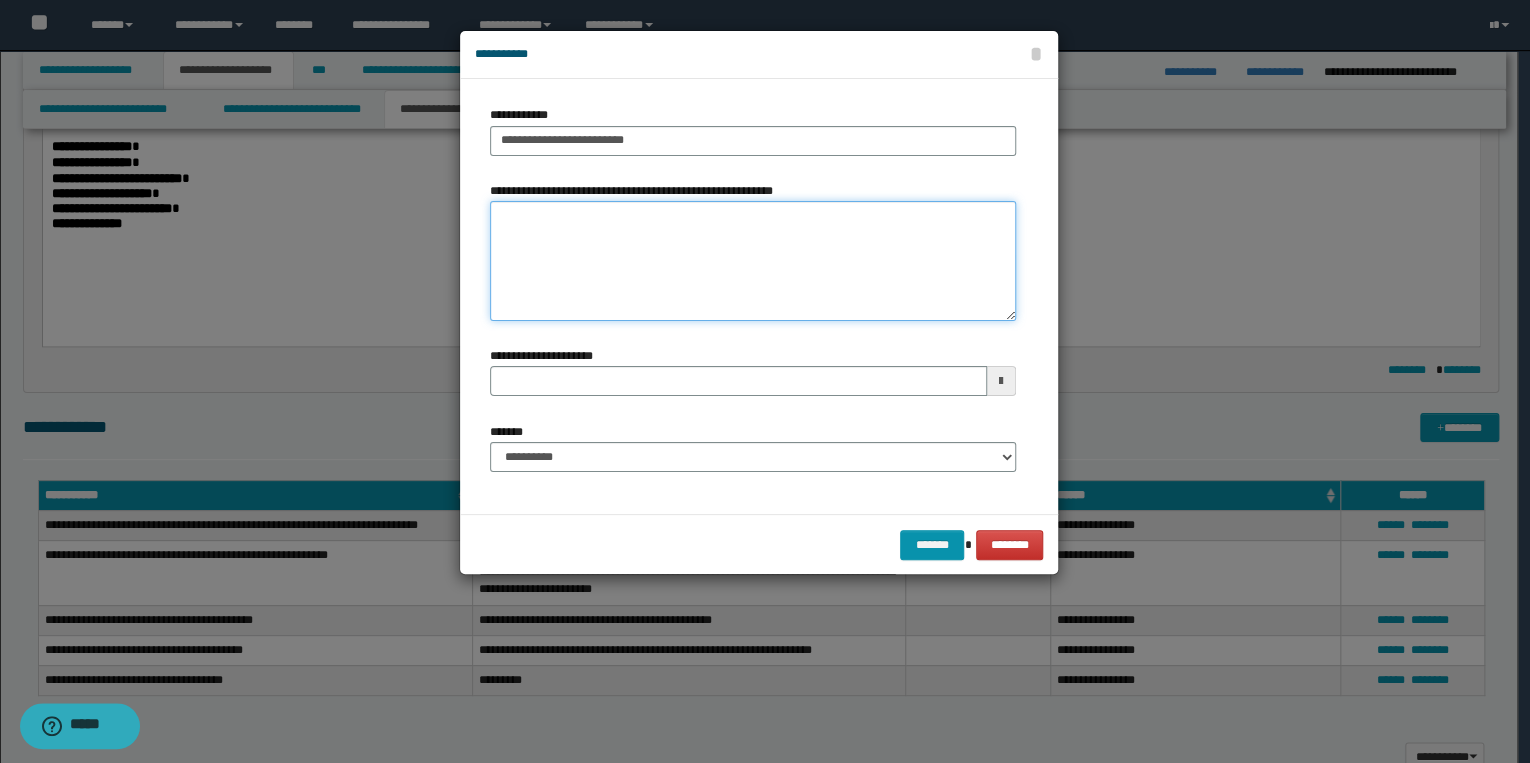click on "**********" at bounding box center [753, 261] 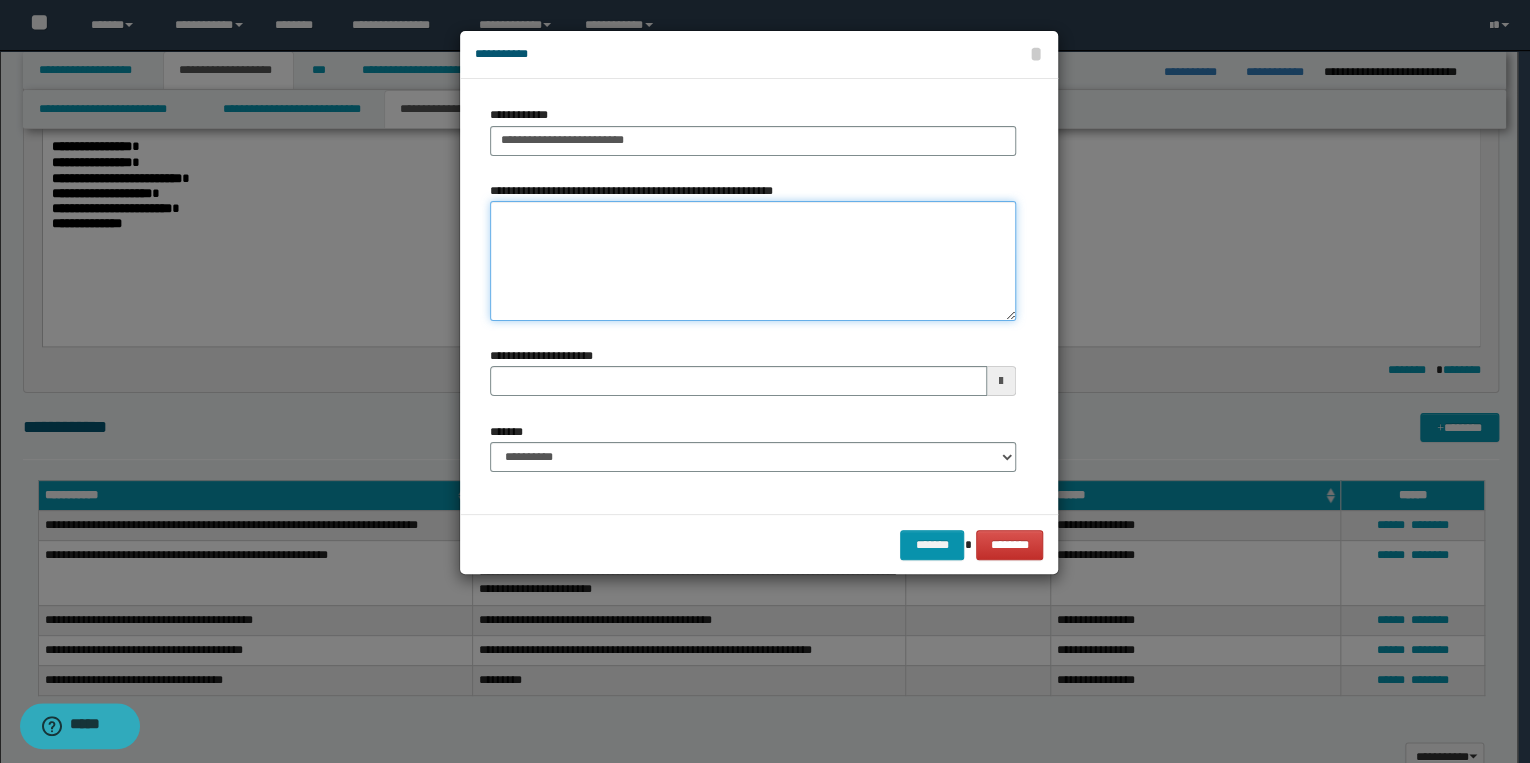 paste on "**********" 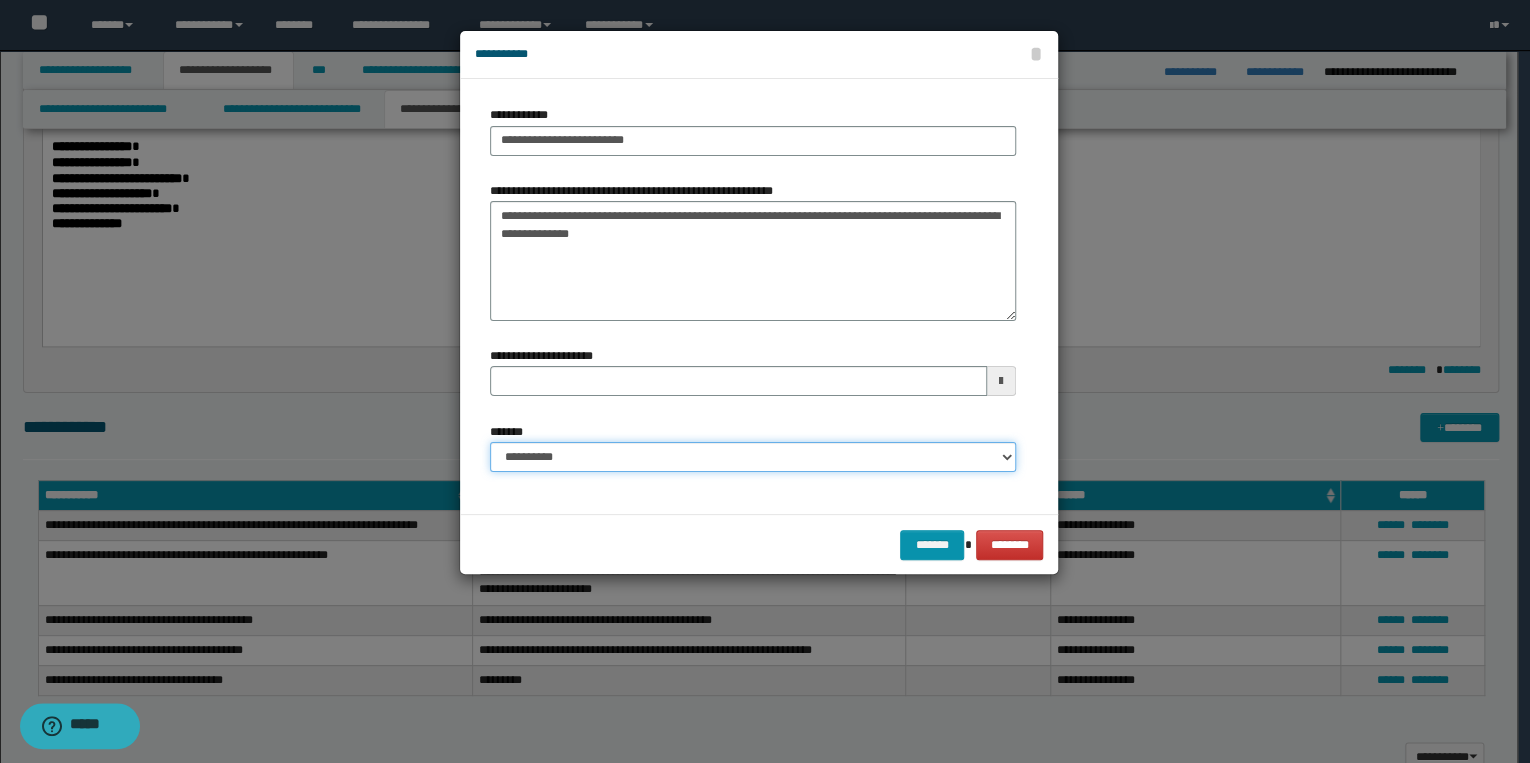 click on "**********" at bounding box center (753, 457) 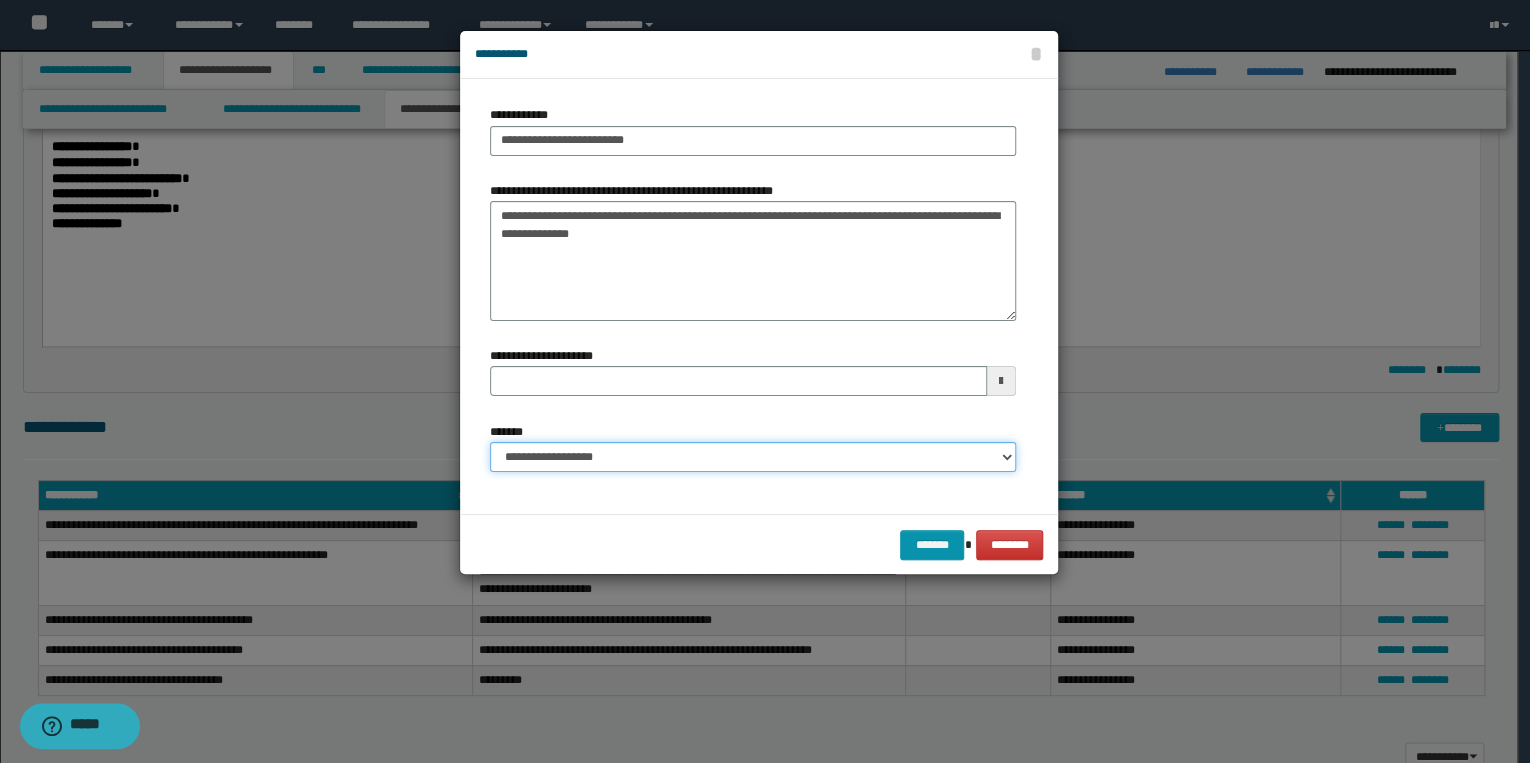 click on "**********" at bounding box center (753, 457) 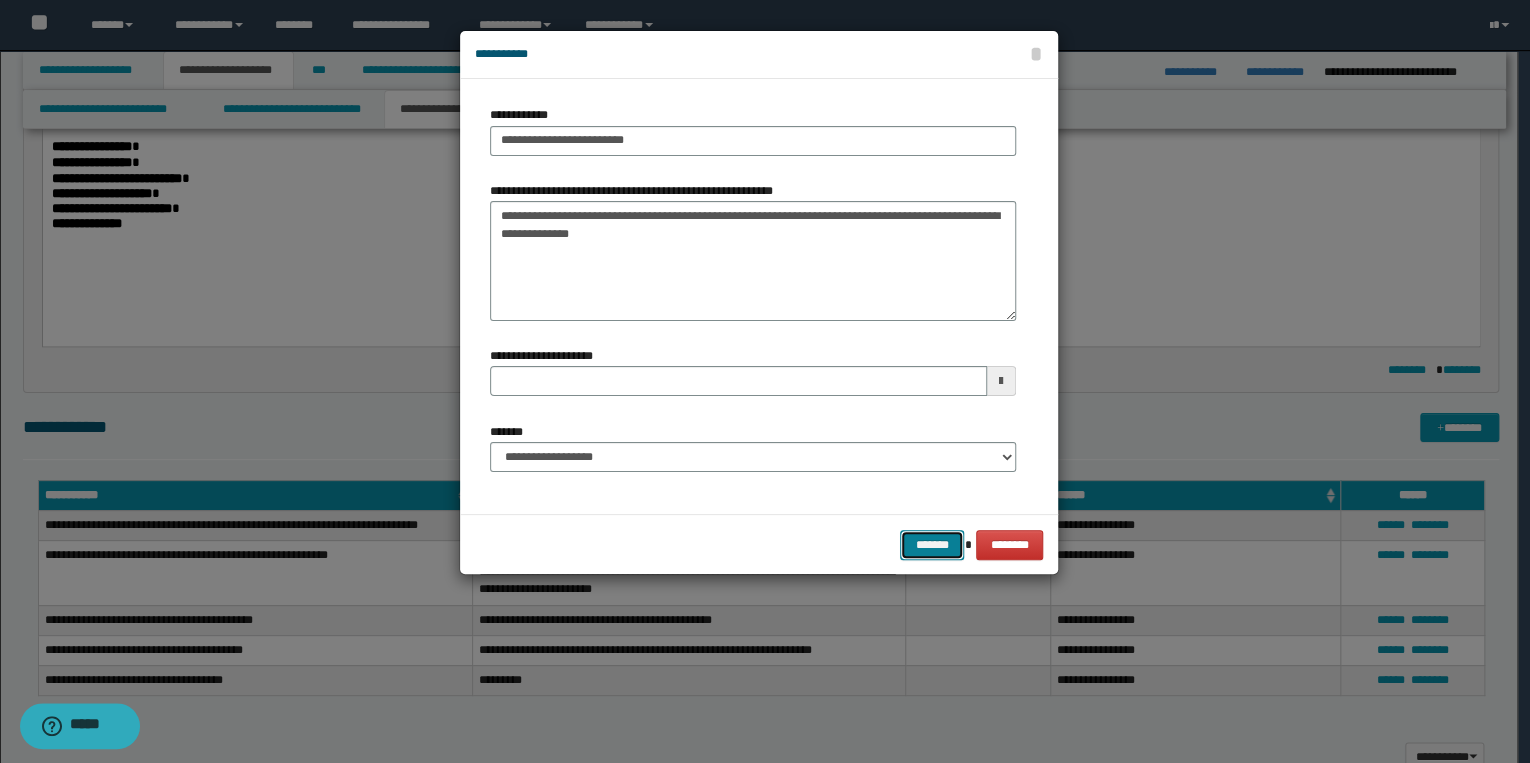 click on "*******" at bounding box center (932, 545) 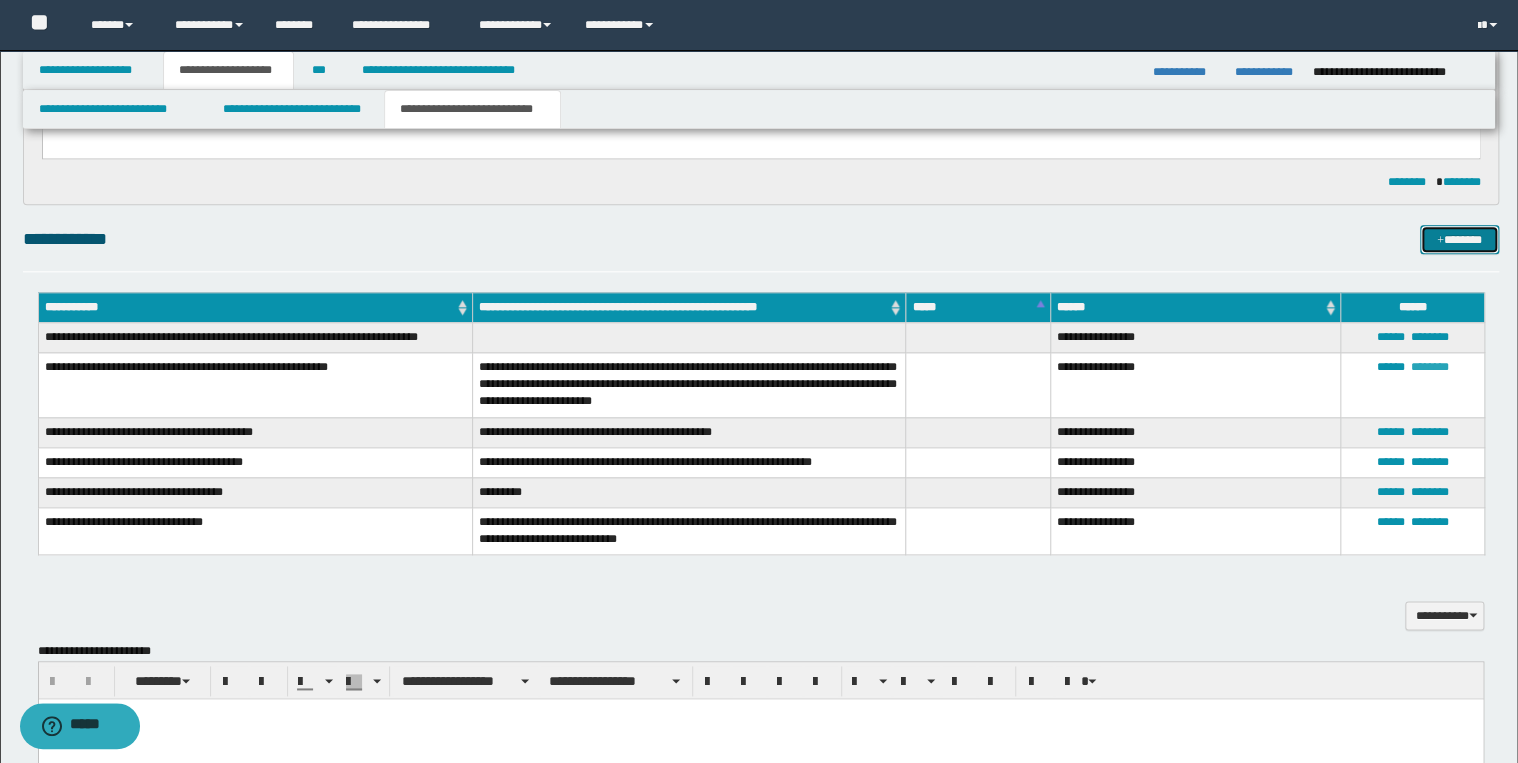 scroll, scrollTop: 896, scrollLeft: 0, axis: vertical 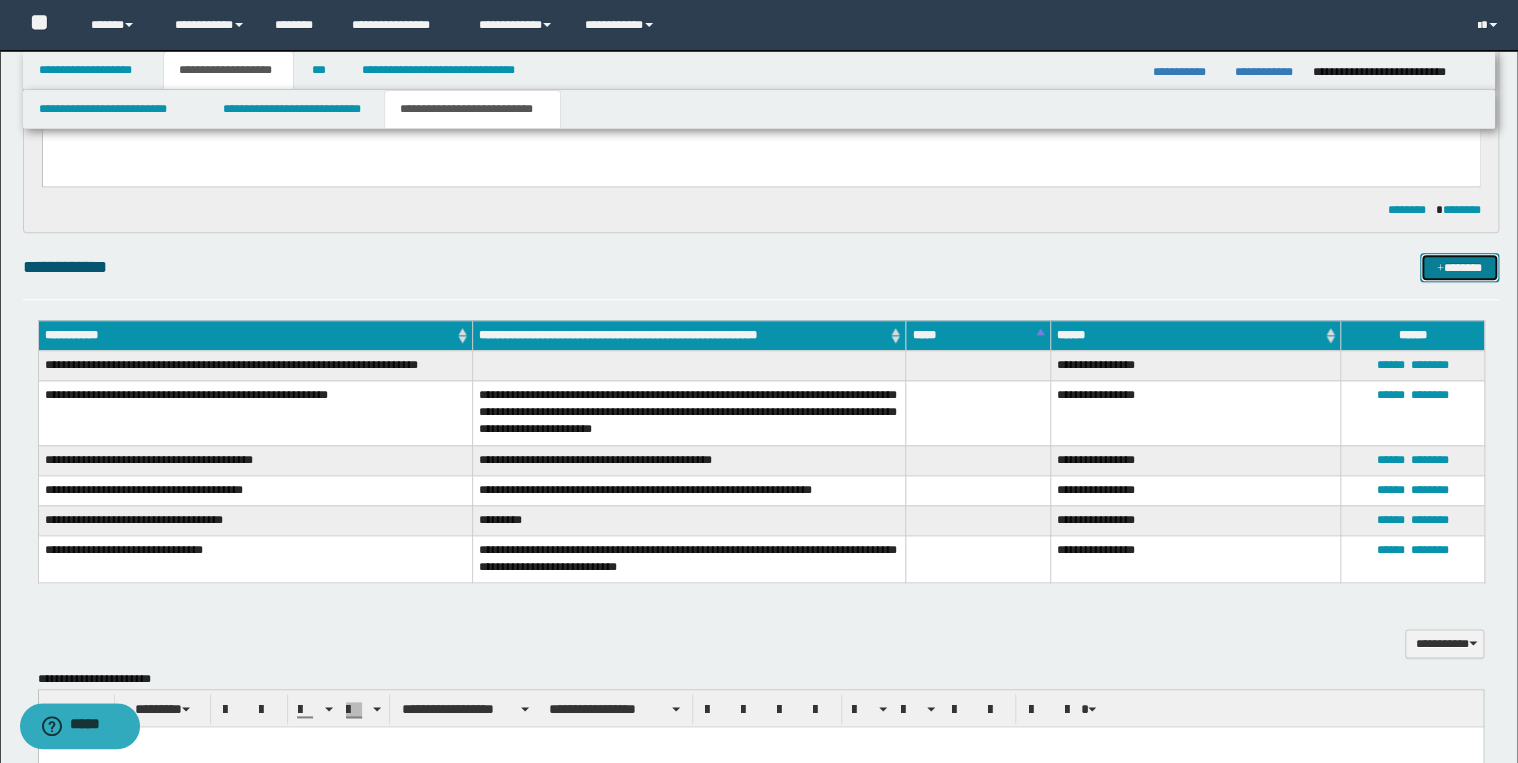 click on "*******" at bounding box center (1459, 268) 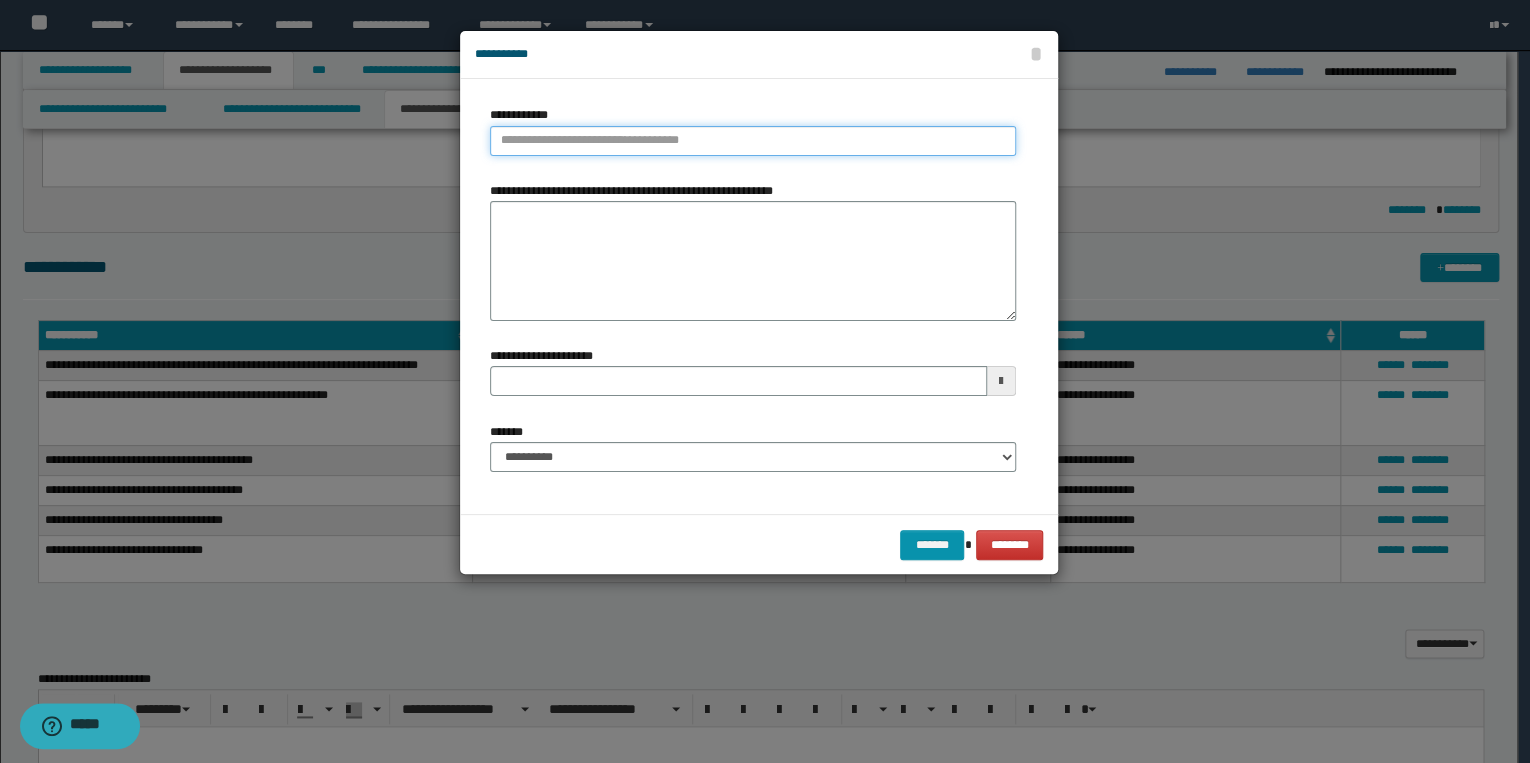 click on "**********" at bounding box center [753, 141] 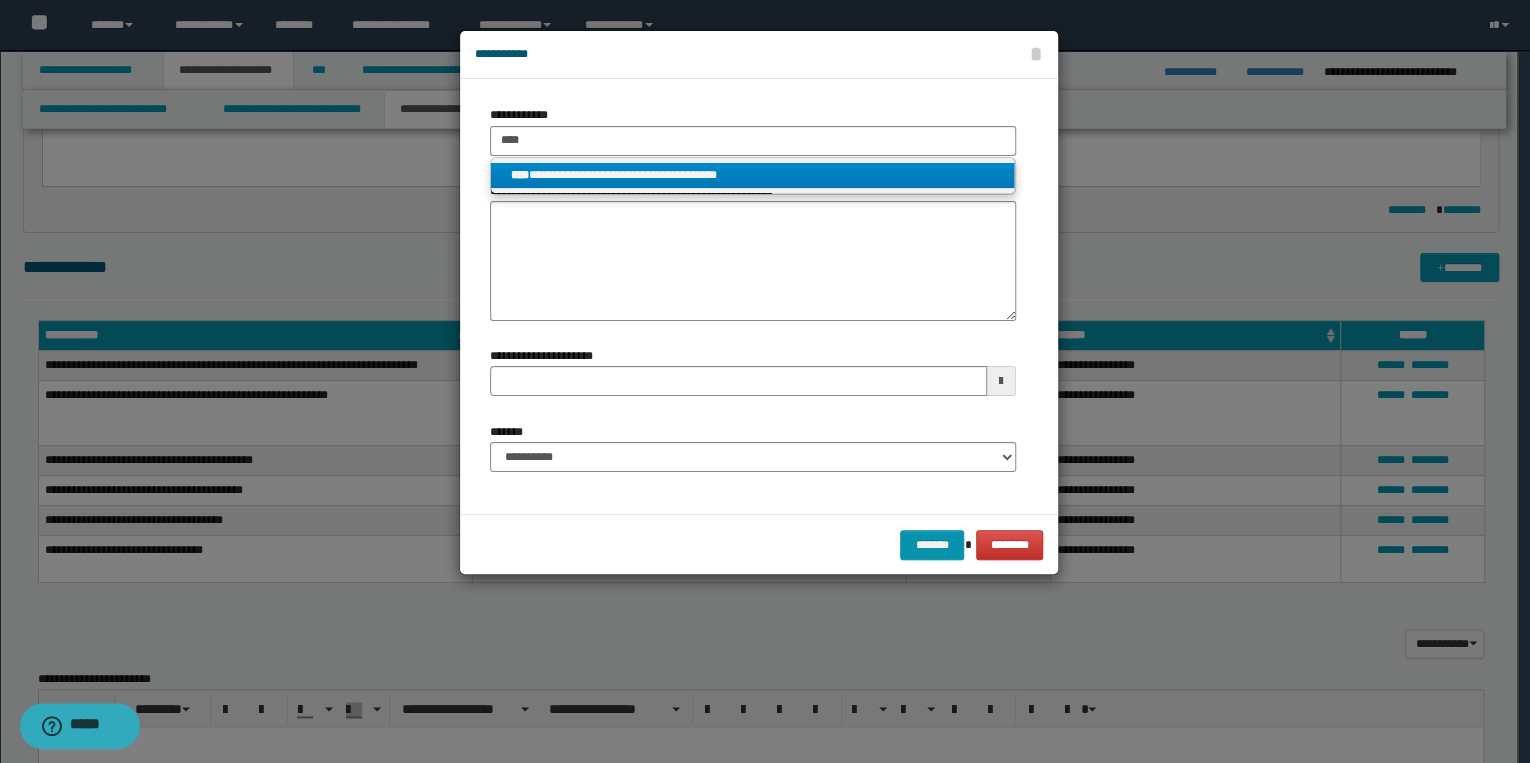 click on "**********" at bounding box center (753, 175) 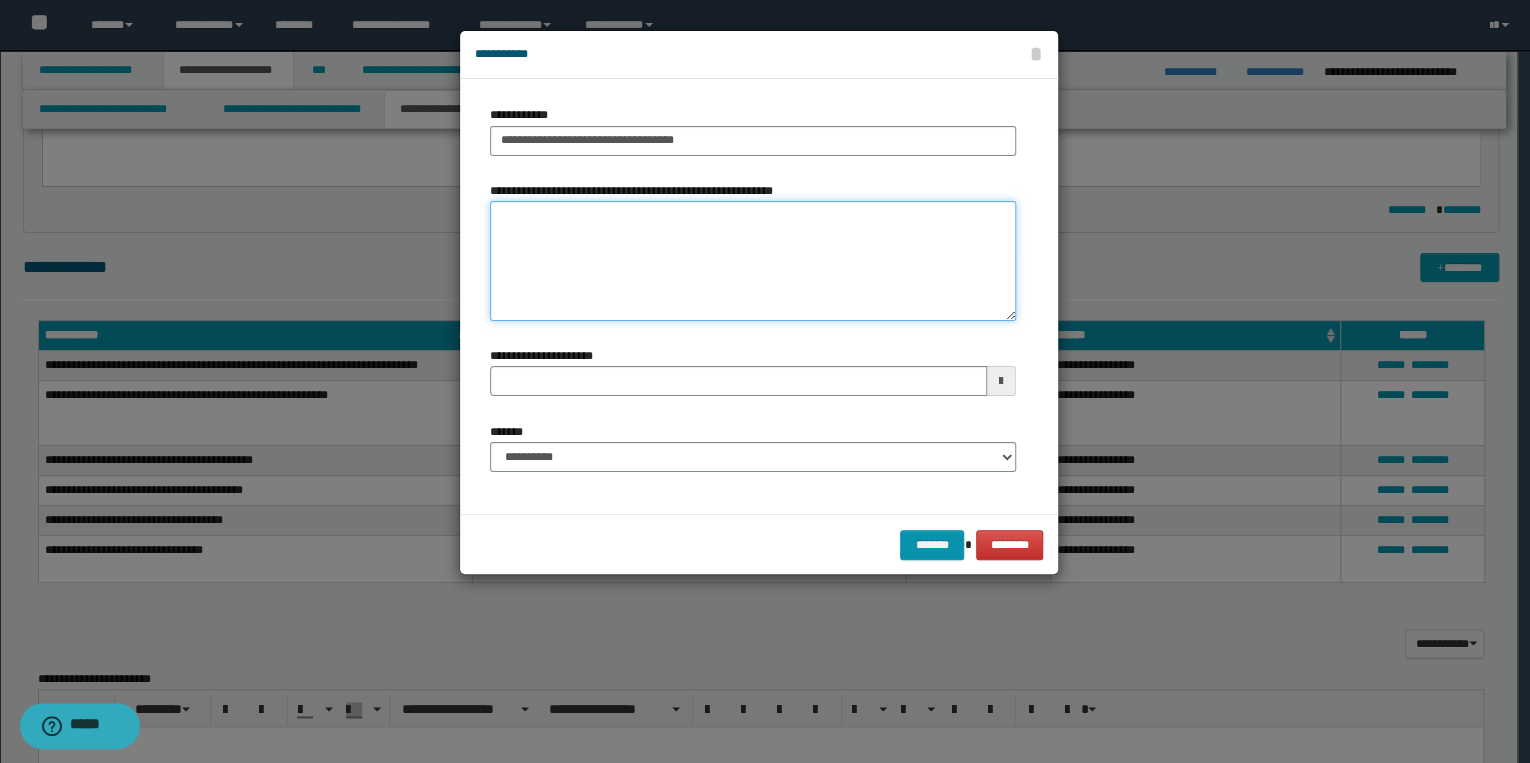 click on "**********" at bounding box center (753, 261) 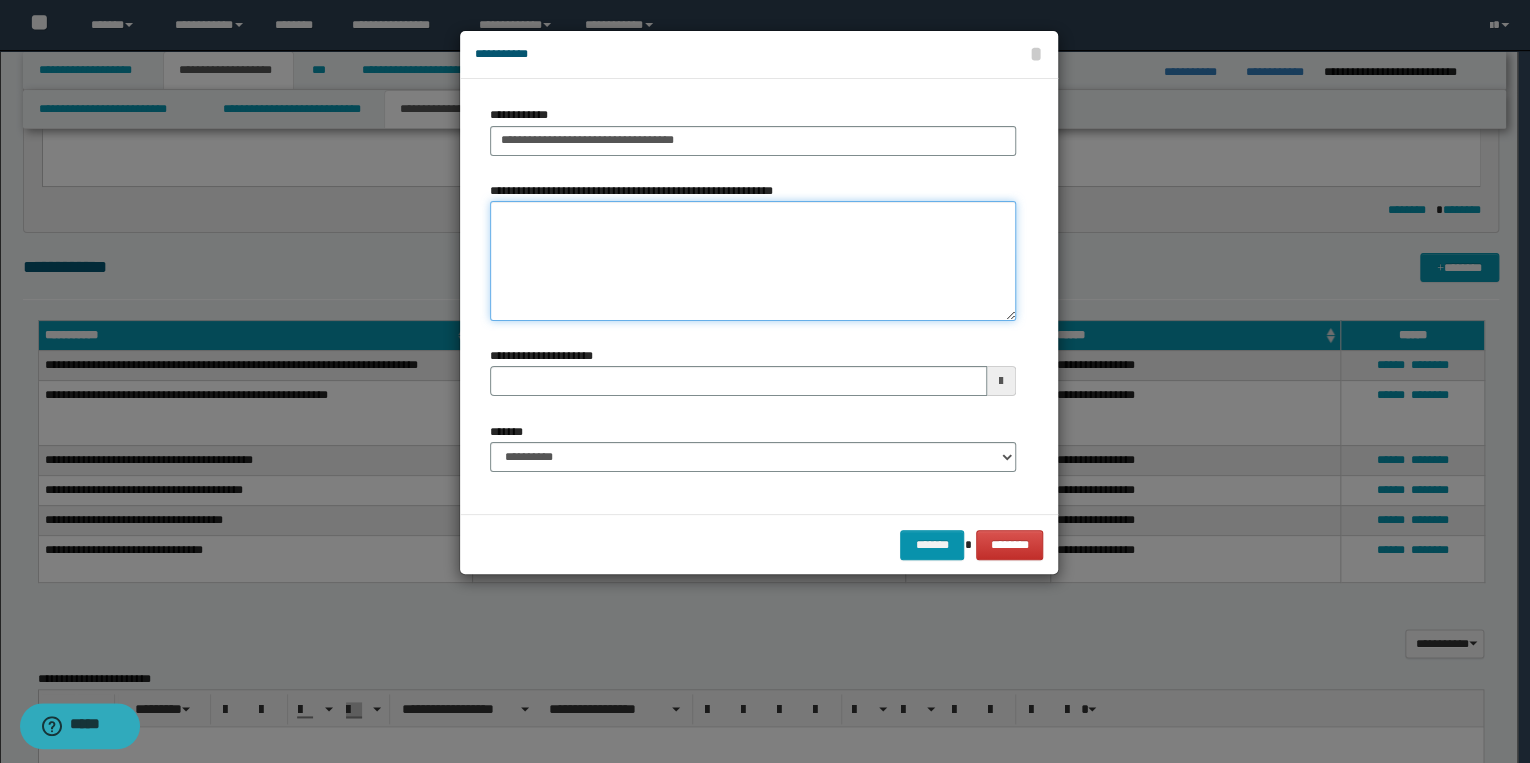 click on "**********" at bounding box center (753, 261) 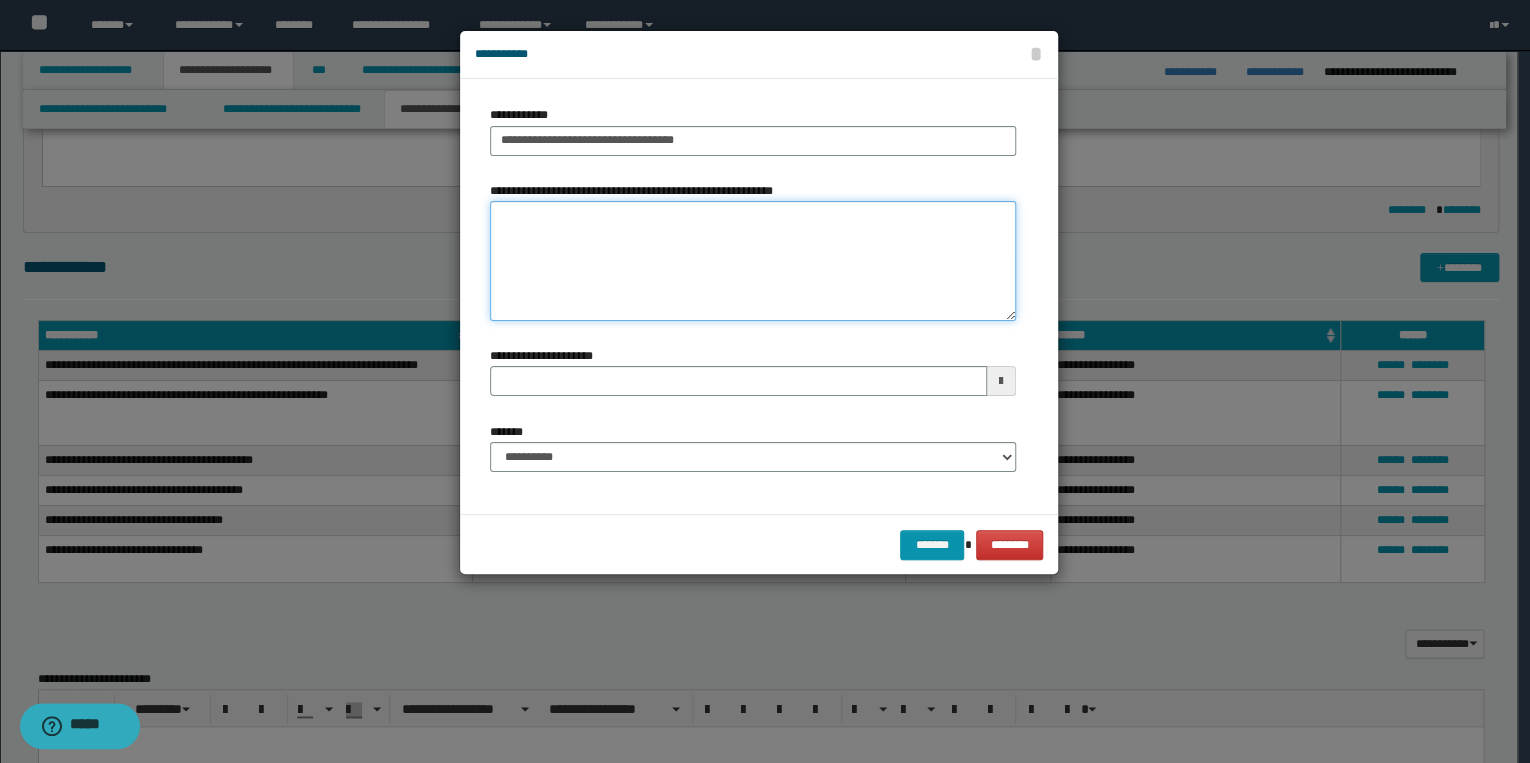 paste on "**********" 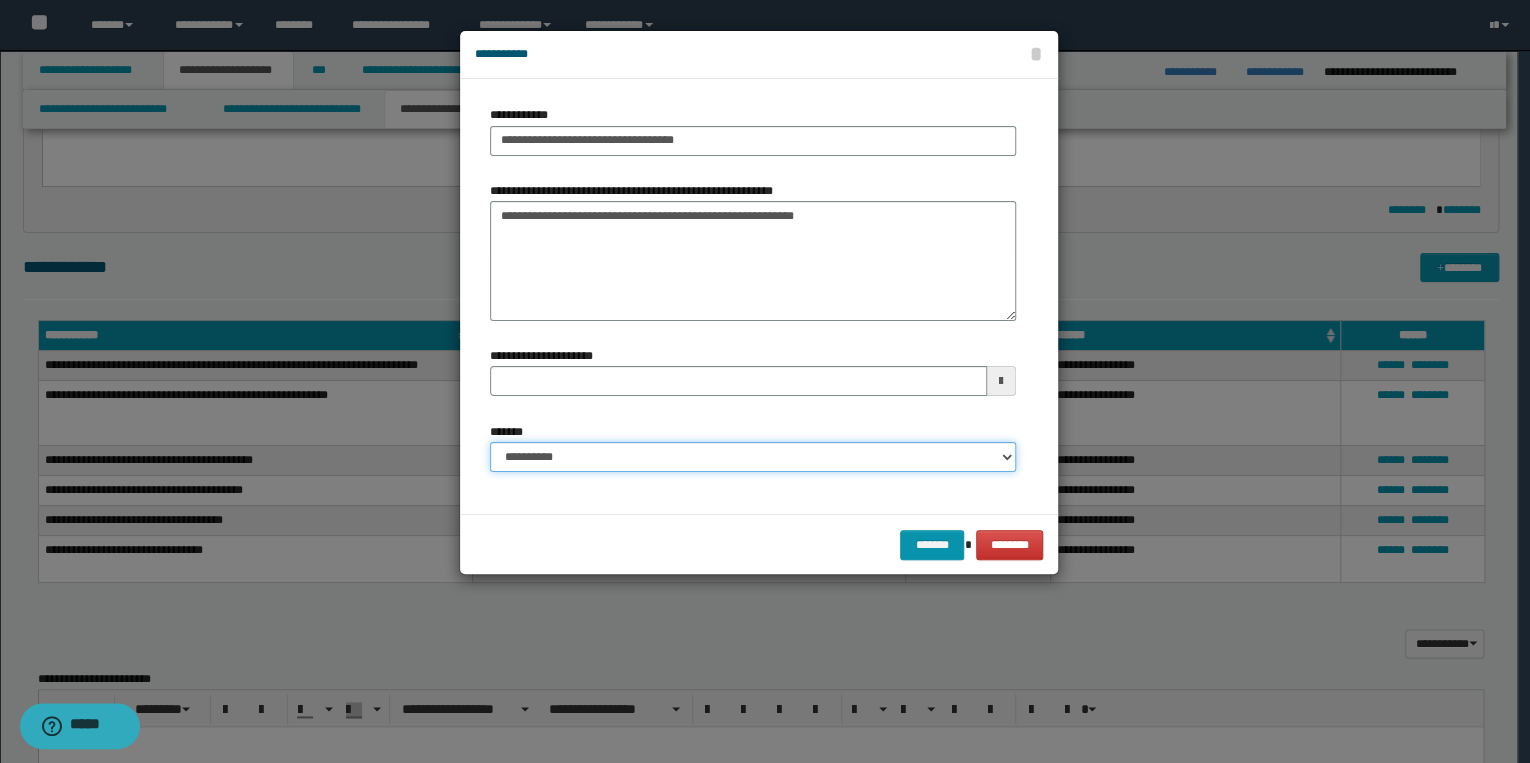 click on "**********" at bounding box center (753, 457) 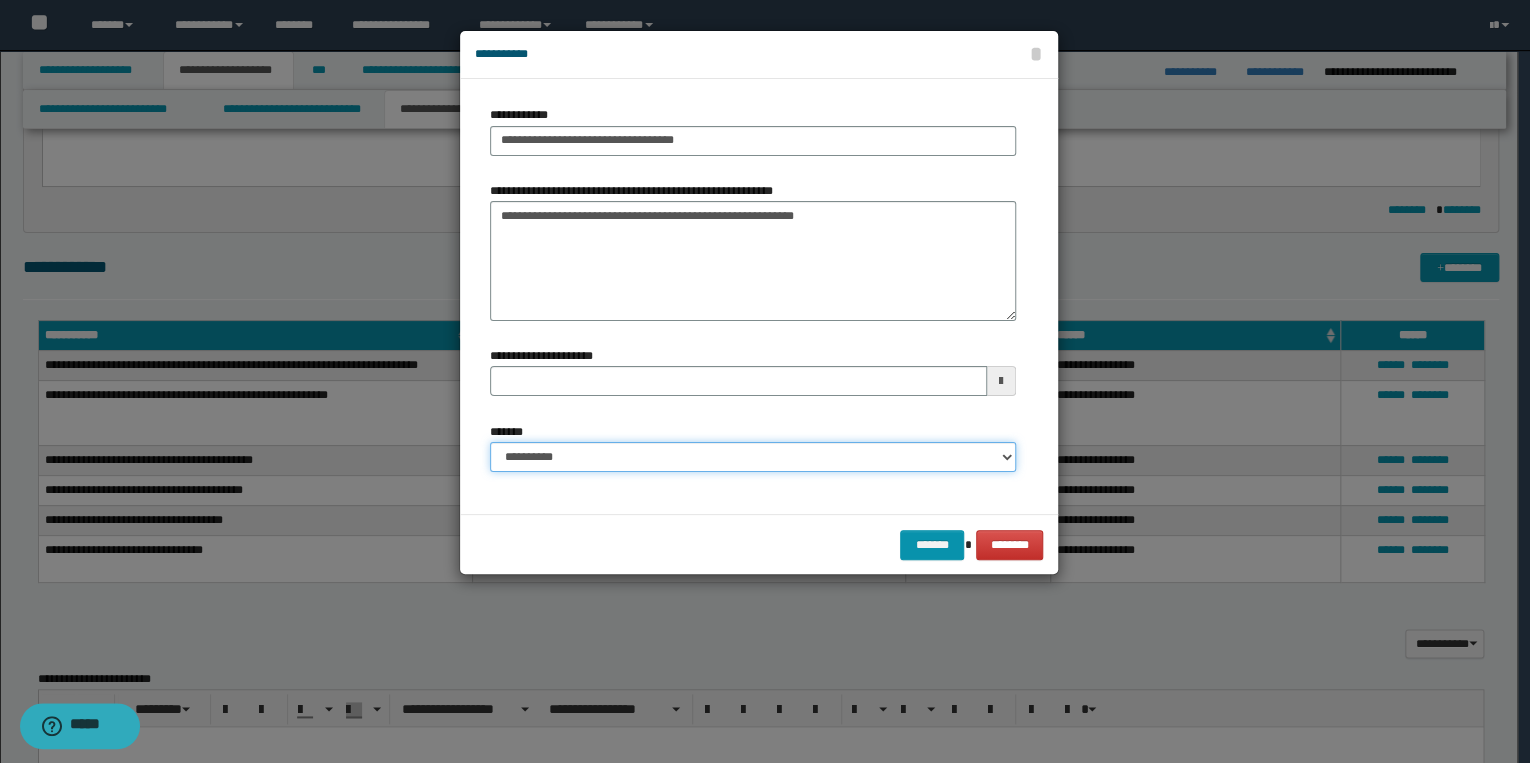click on "**********" at bounding box center (753, 457) 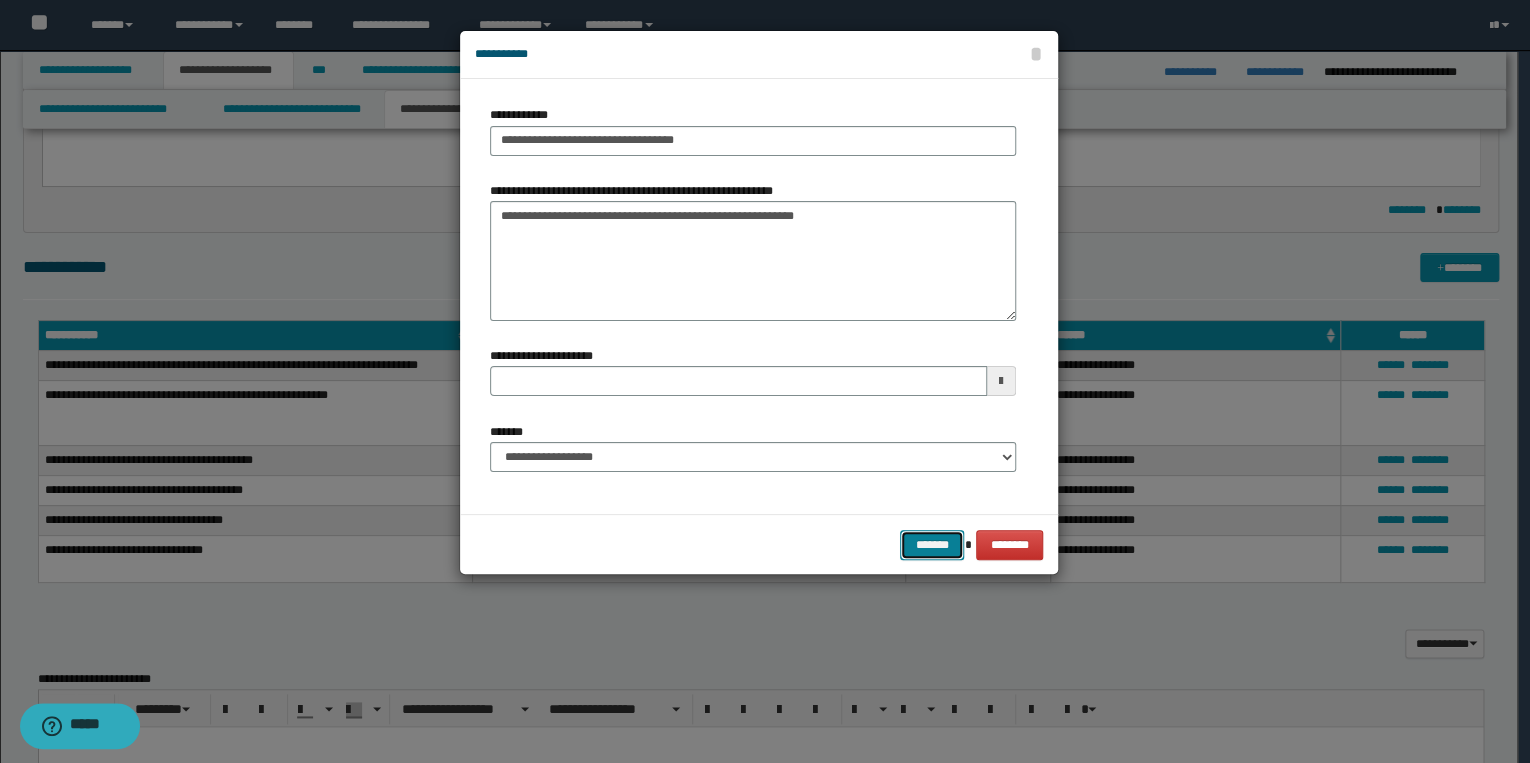 click on "*******" at bounding box center [932, 545] 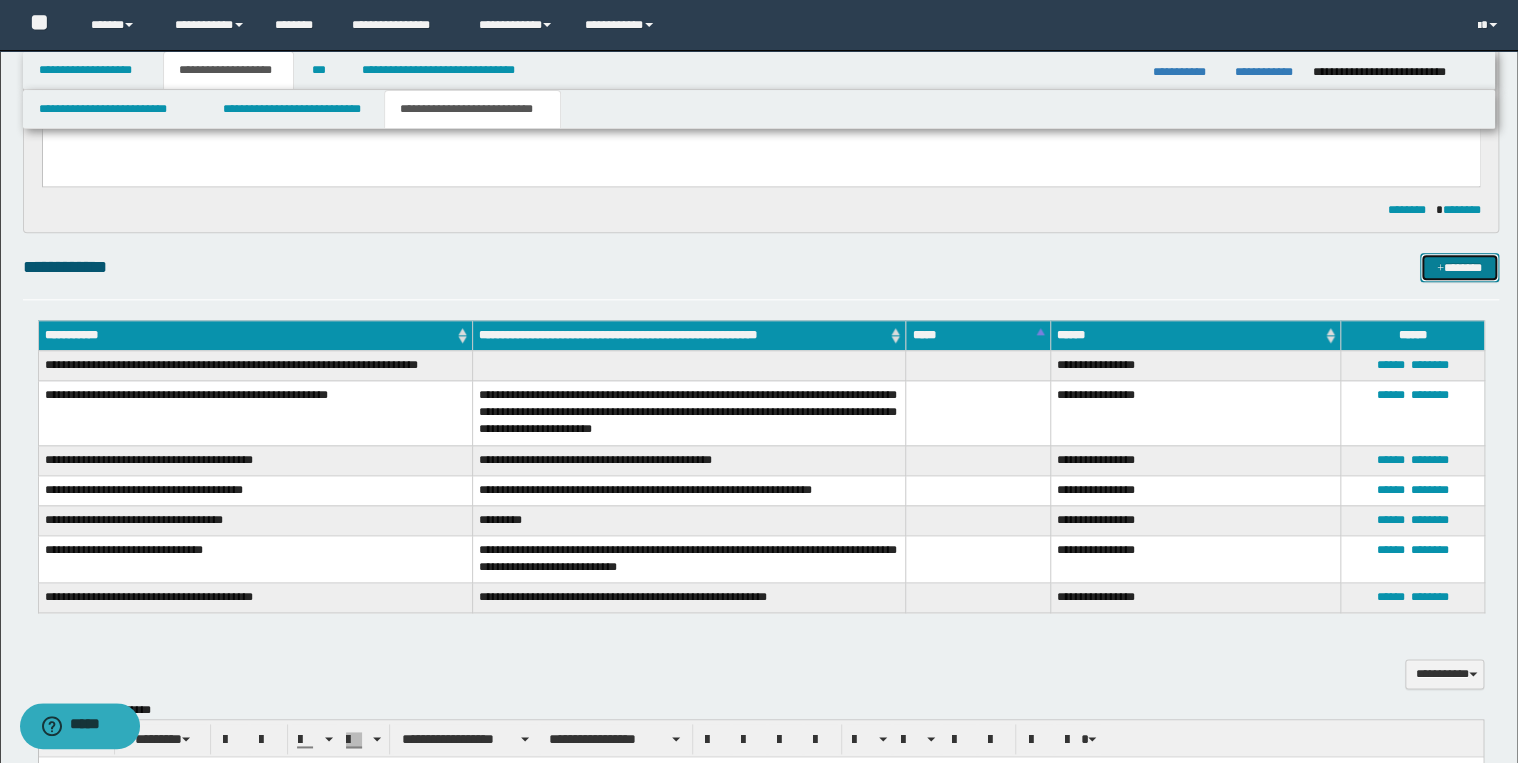 click on "*******" at bounding box center [1459, 268] 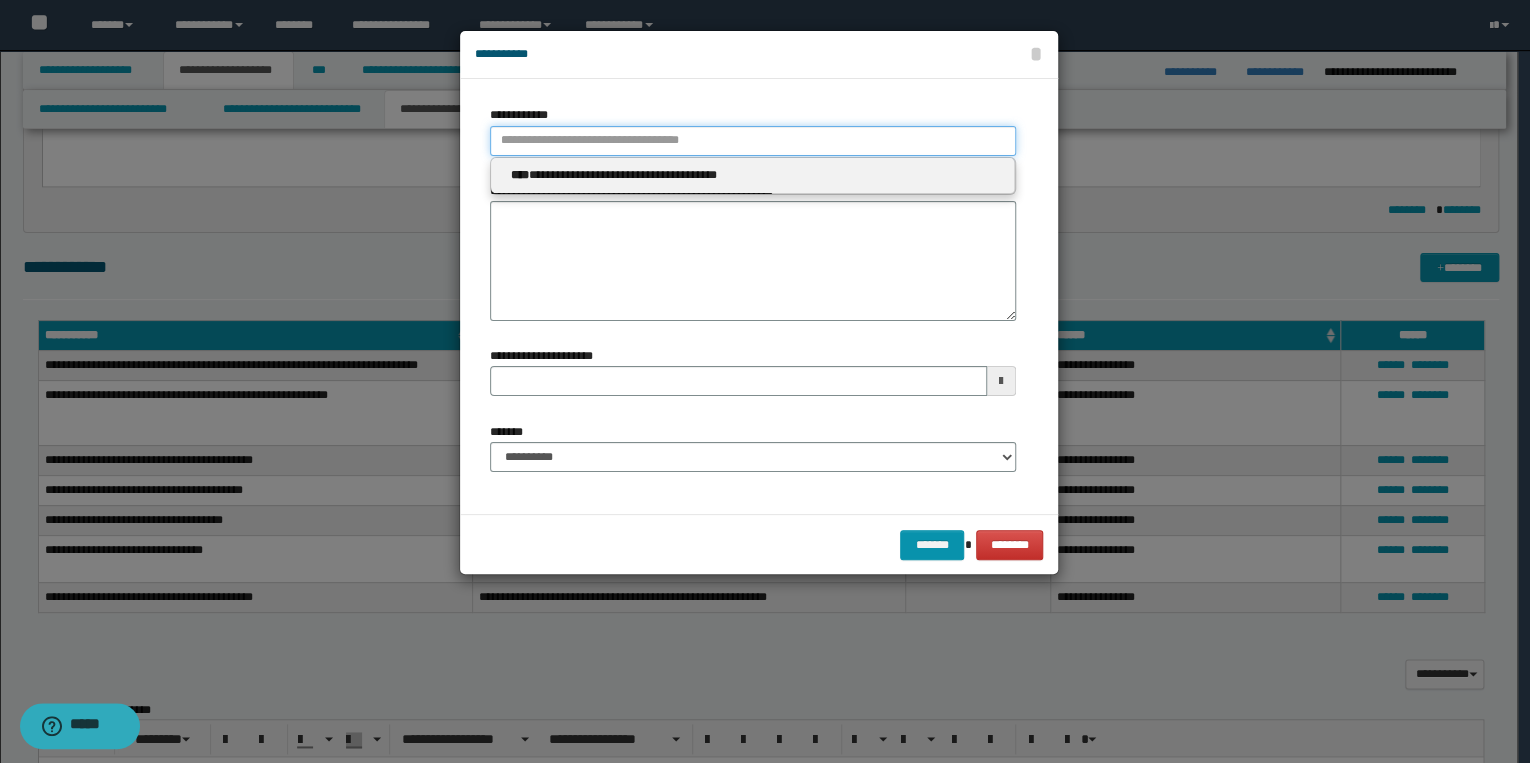 click on "**********" at bounding box center (753, 141) 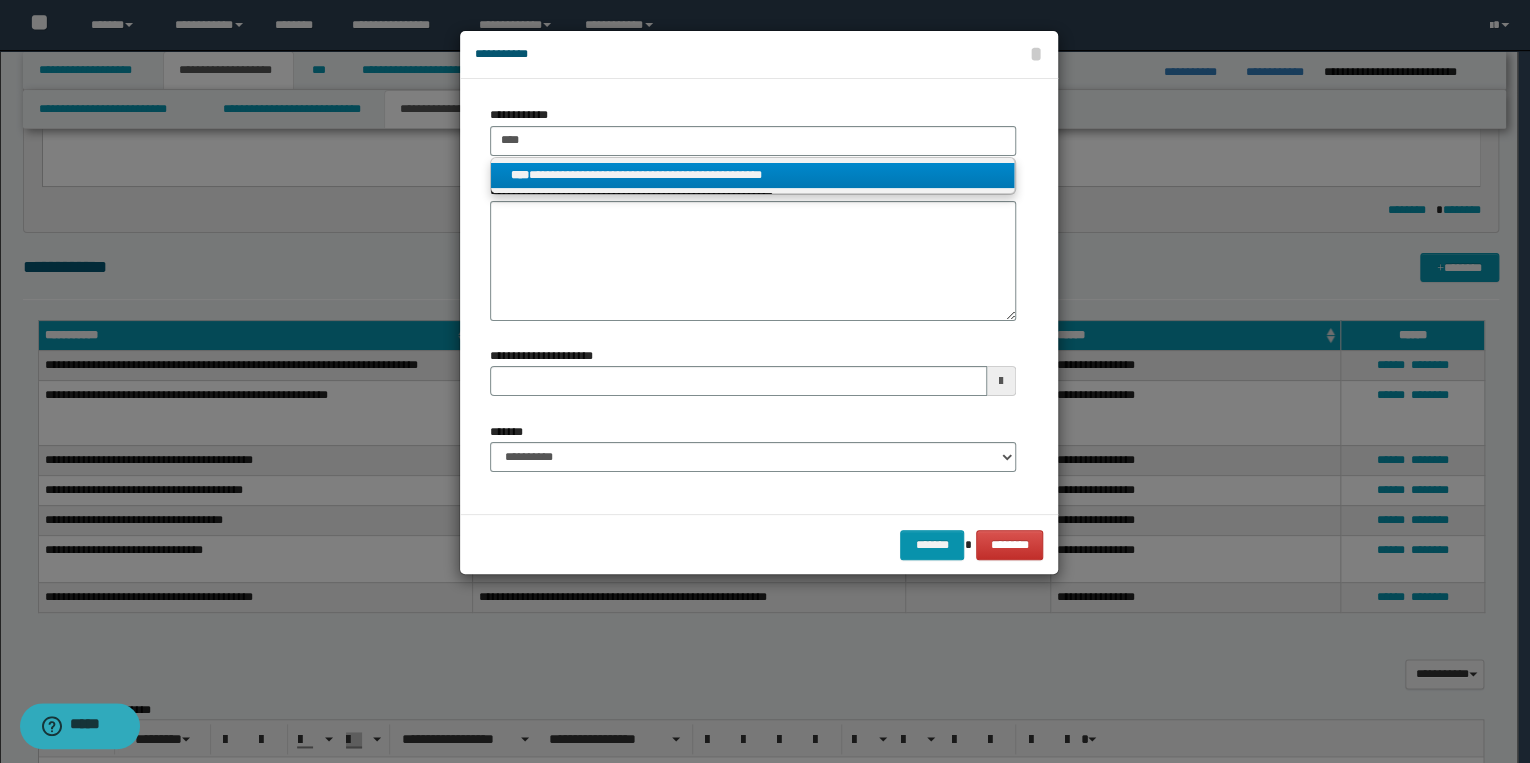 click on "**********" at bounding box center (753, 175) 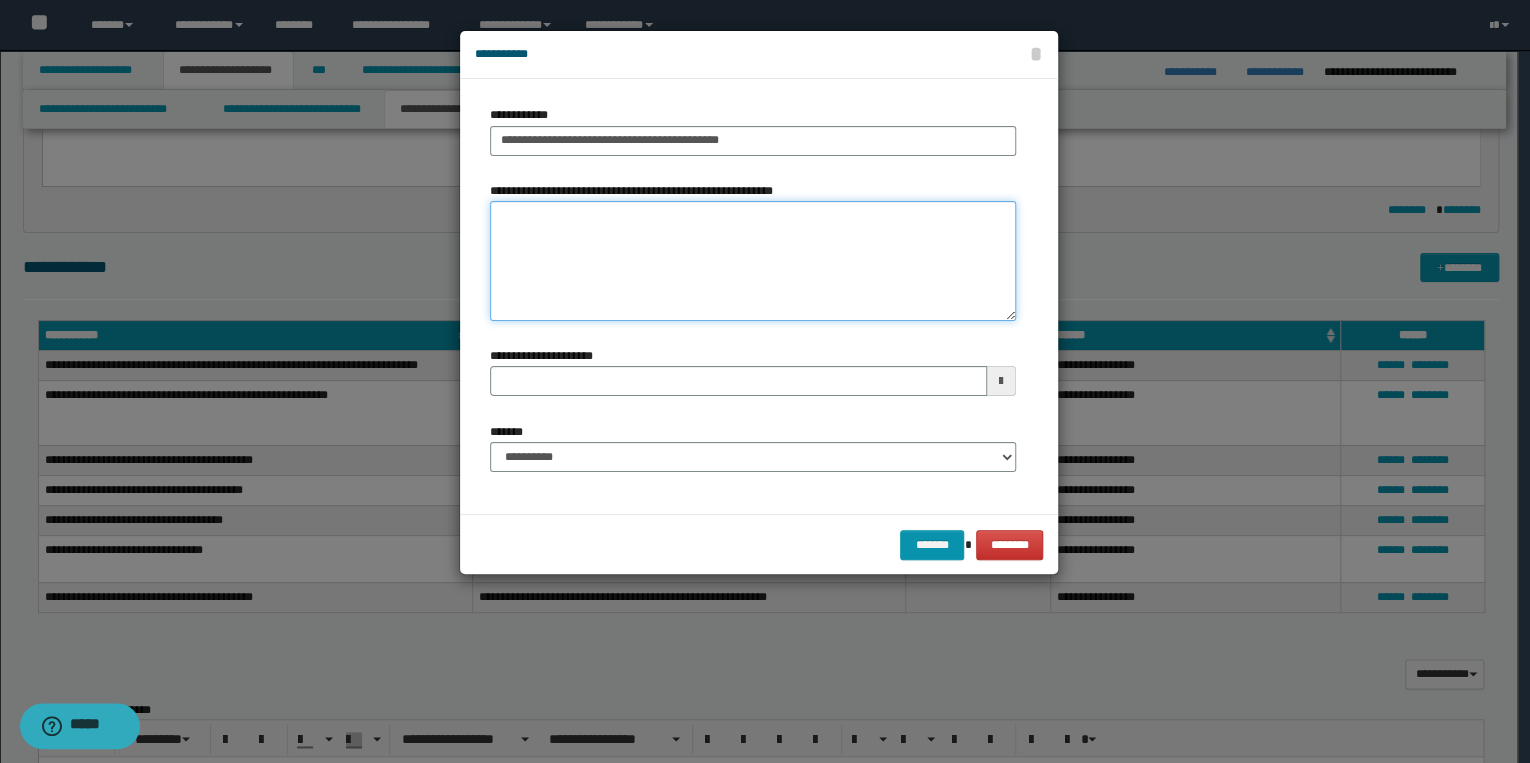 click on "**********" at bounding box center (753, 261) 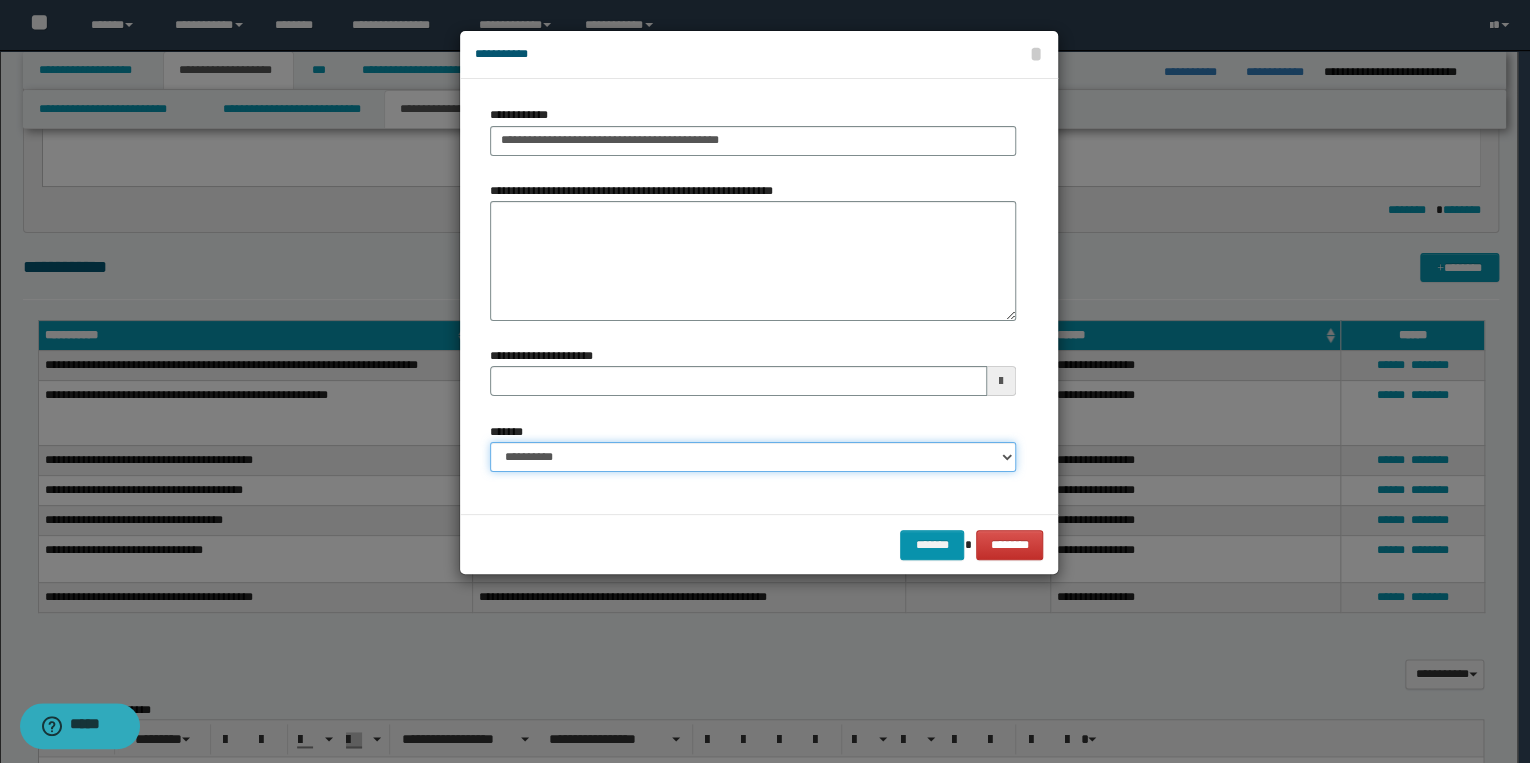 click on "**********" at bounding box center [753, 457] 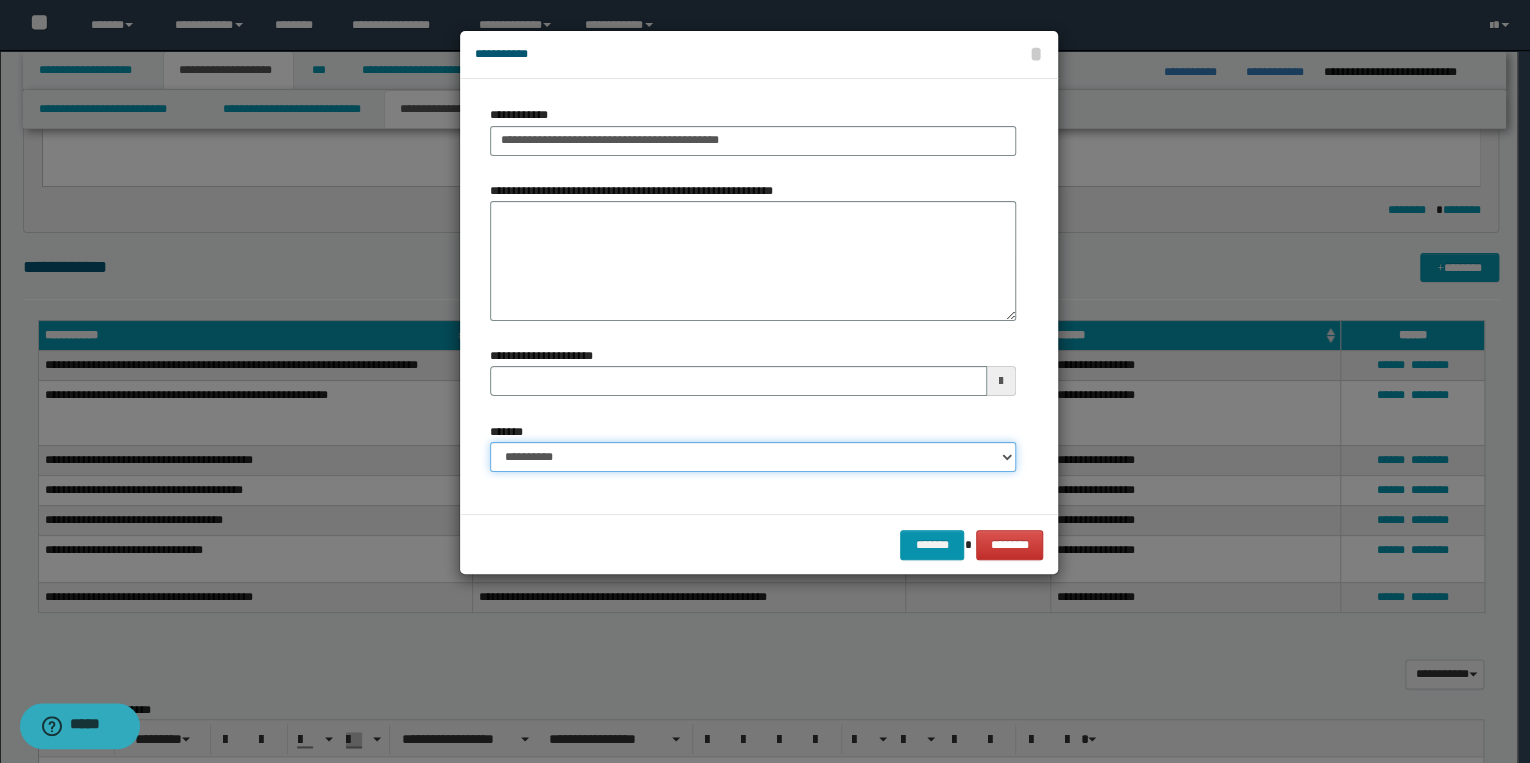click on "**********" at bounding box center (753, 457) 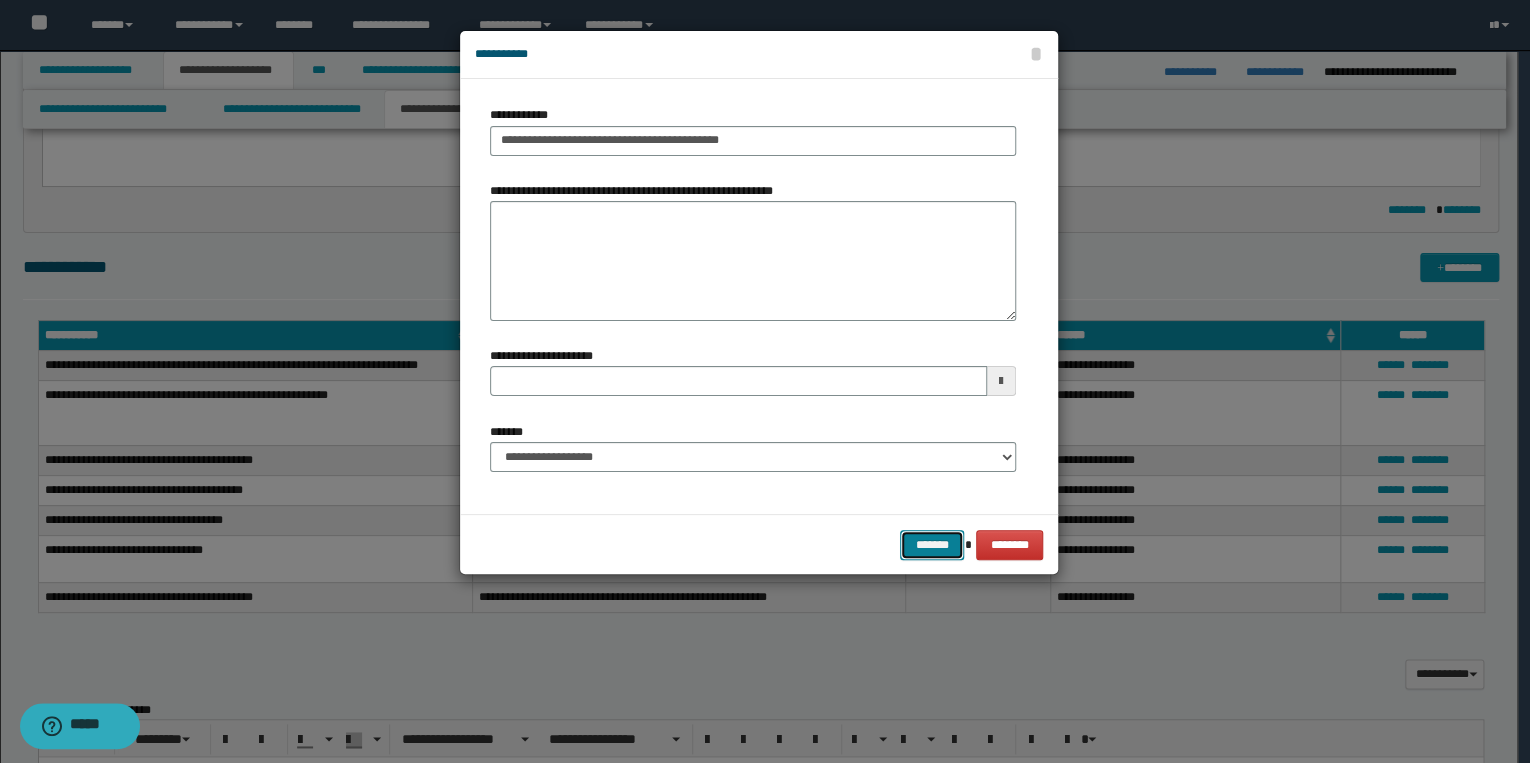 click on "*******" at bounding box center (932, 545) 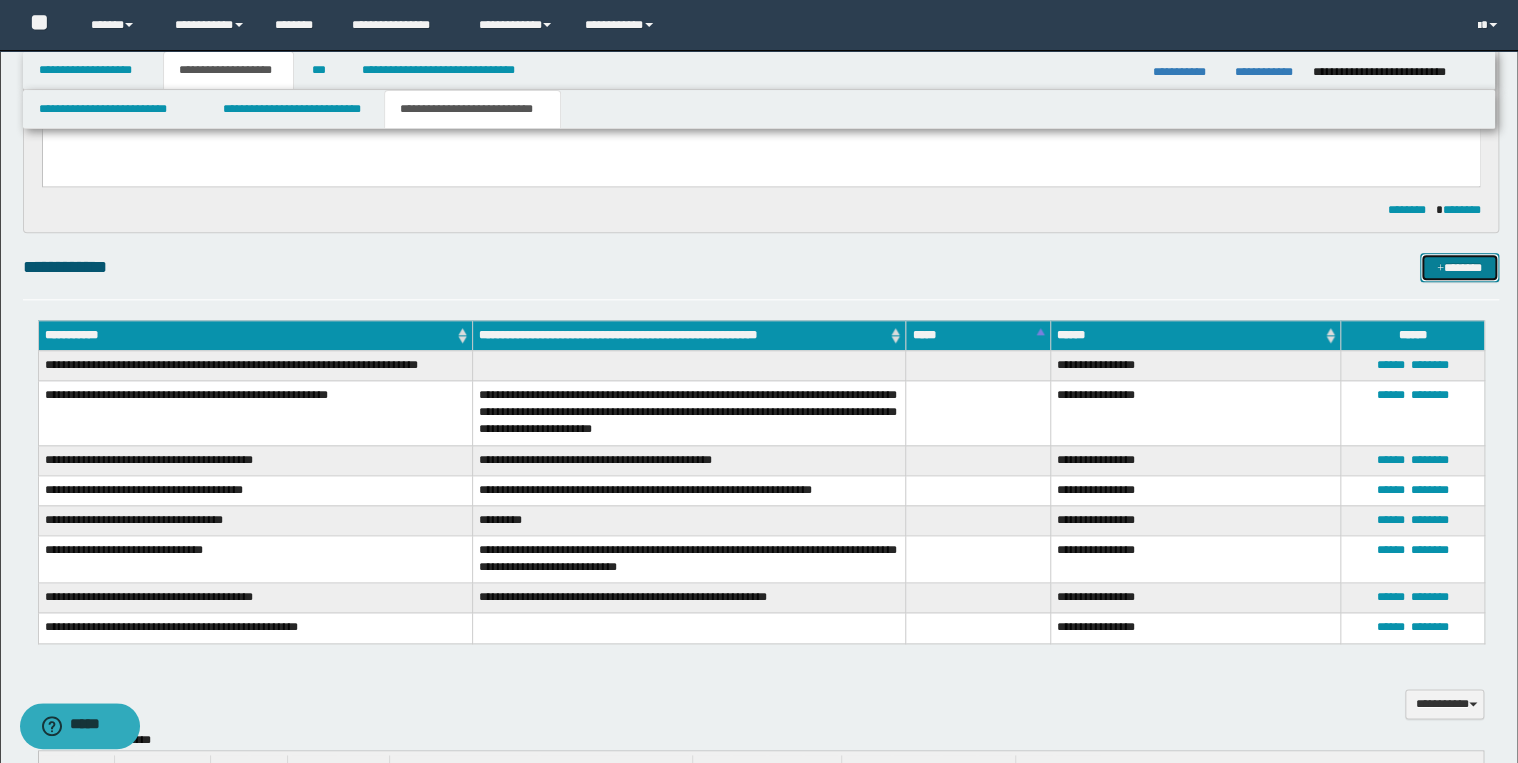 click on "*******" at bounding box center [1459, 268] 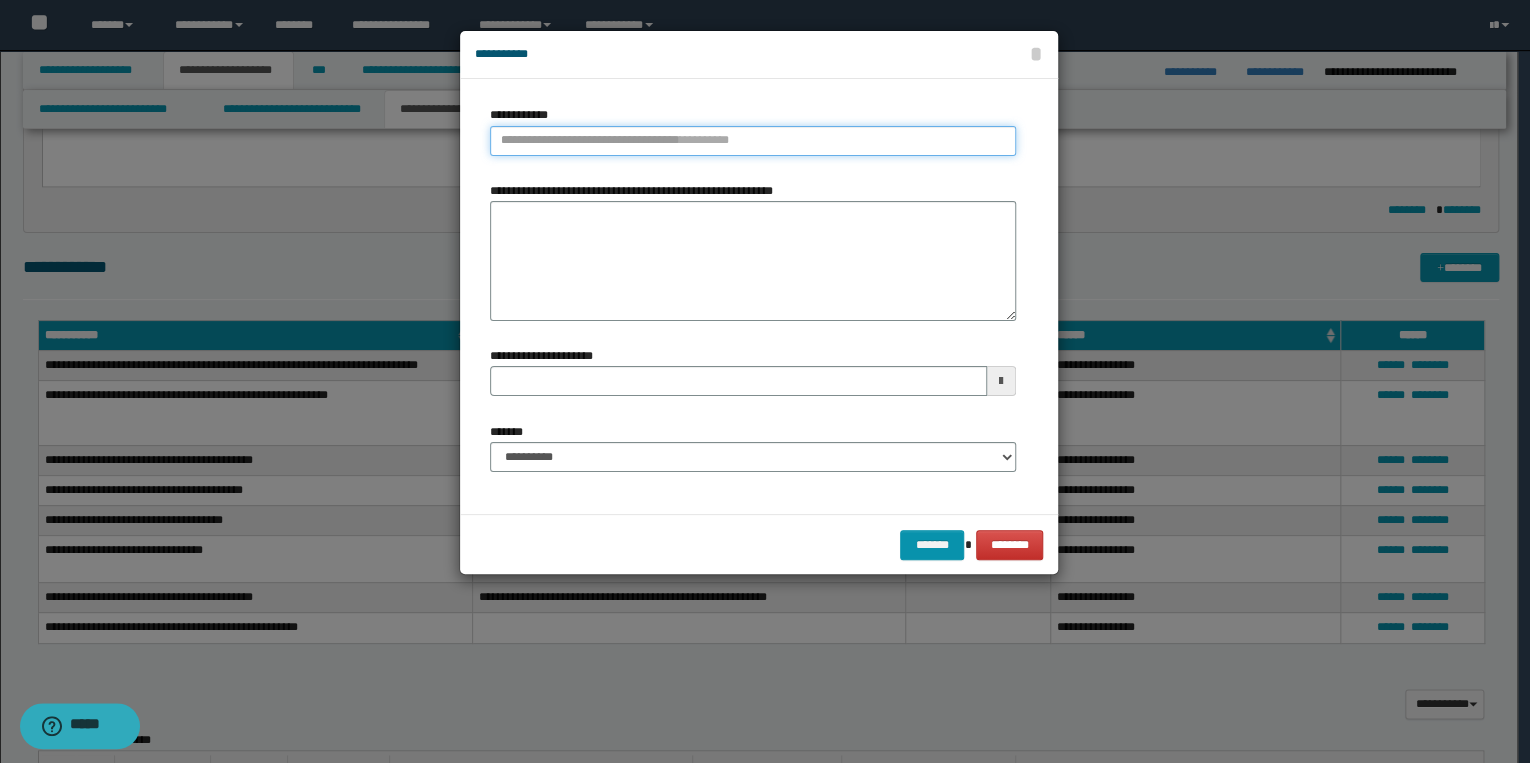 drag, startPoint x: 512, startPoint y: 144, endPoint x: 620, endPoint y: 149, distance: 108.11568 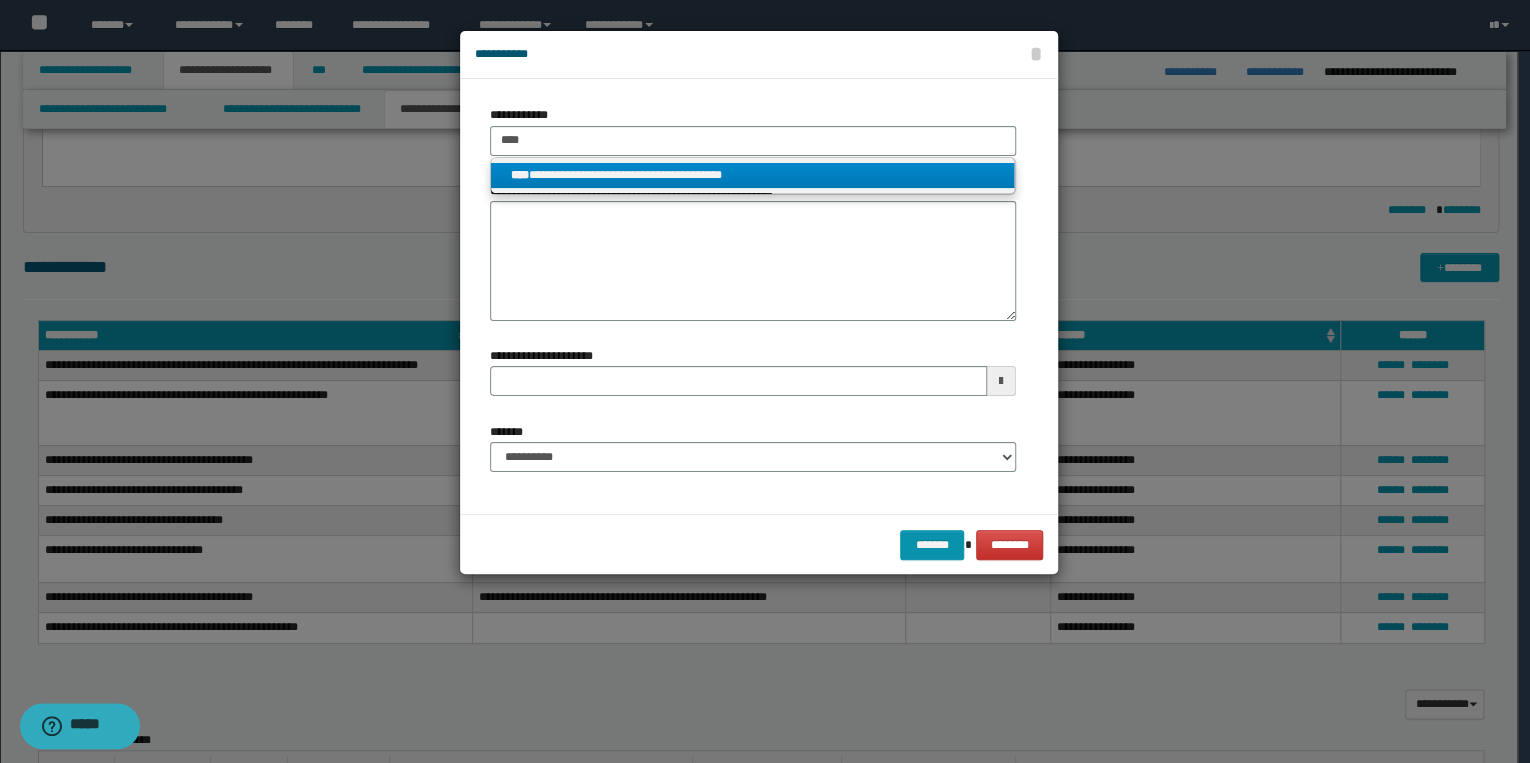 click on "**********" at bounding box center [753, 175] 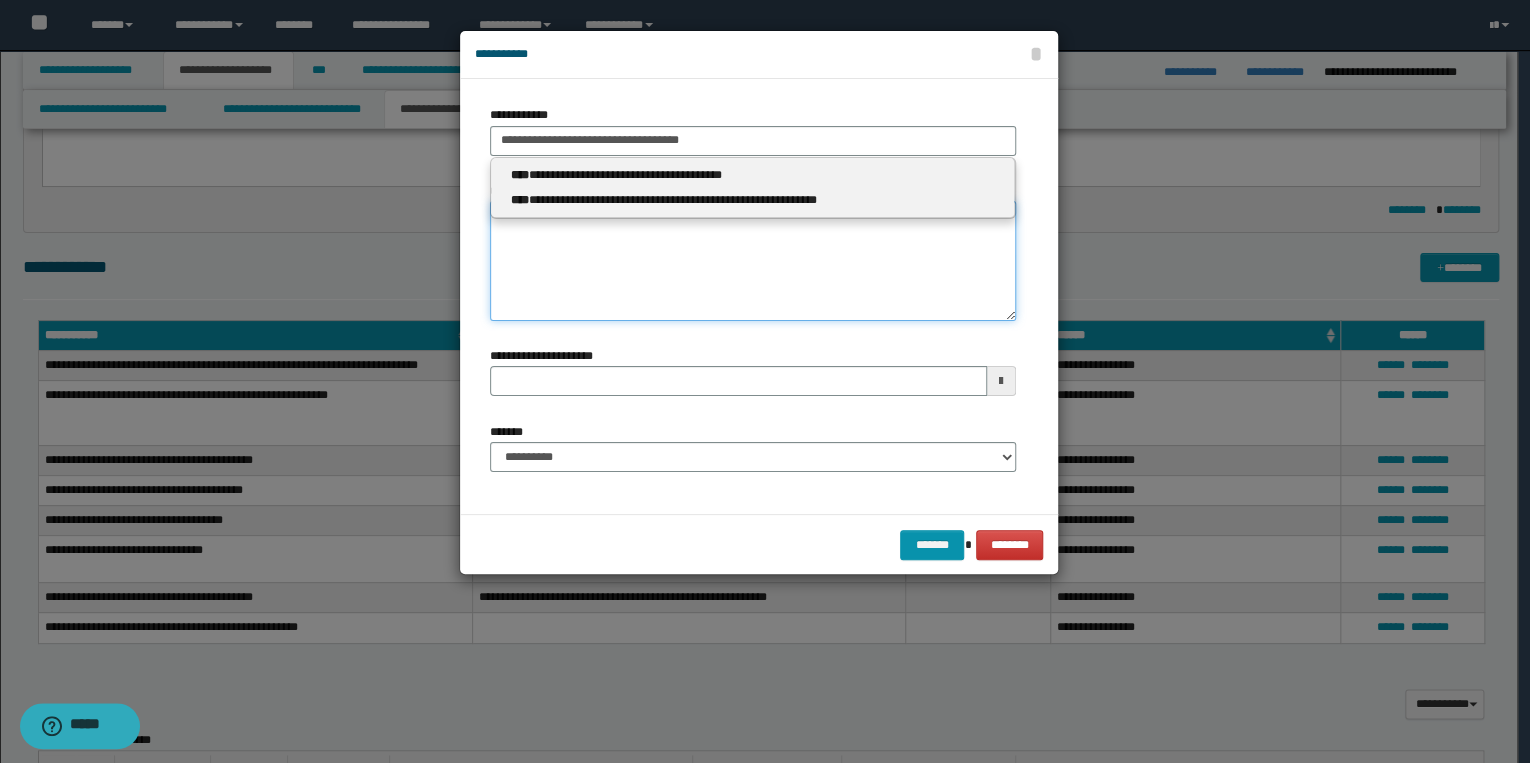 click on "**********" at bounding box center [753, 261] 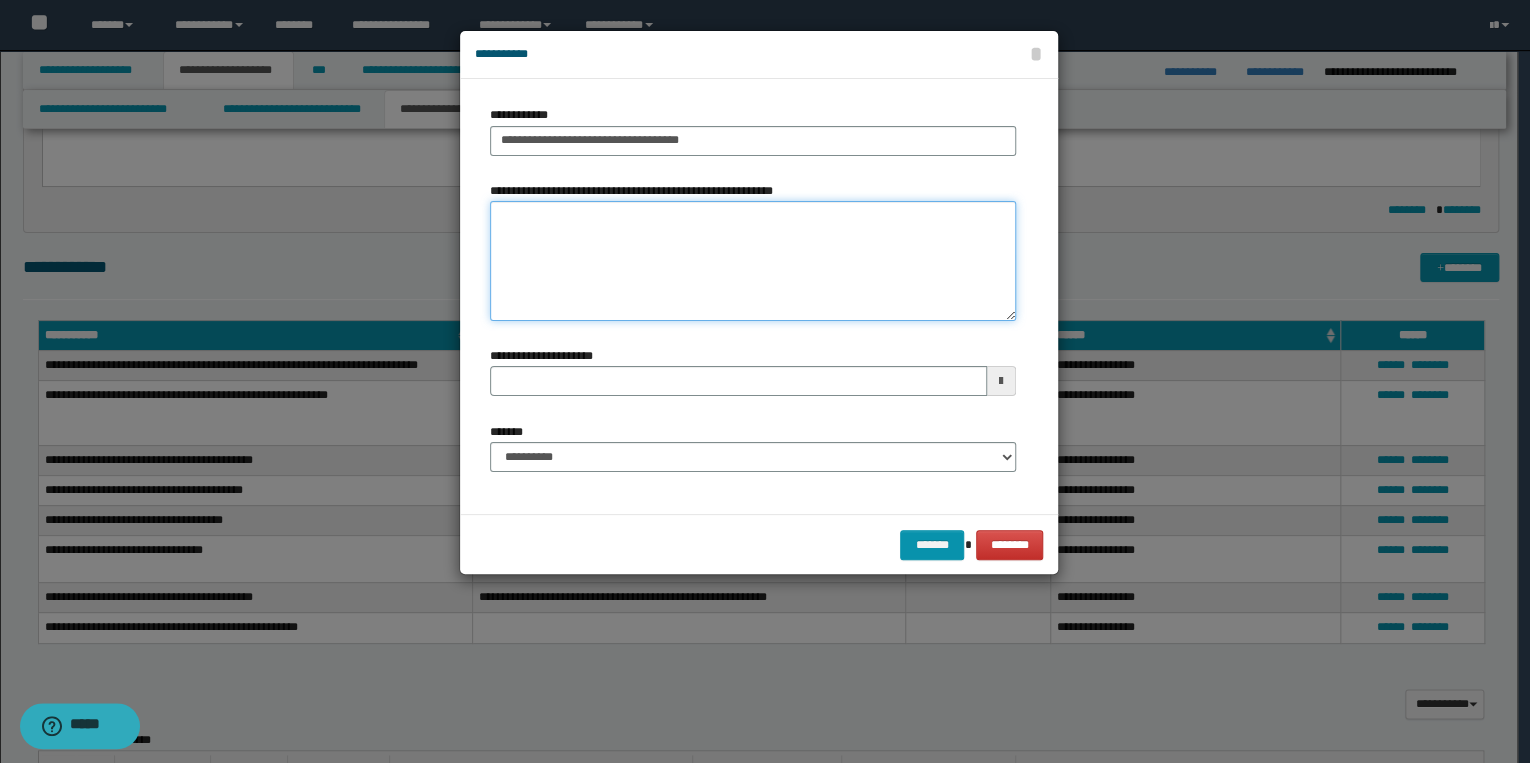 paste on "**********" 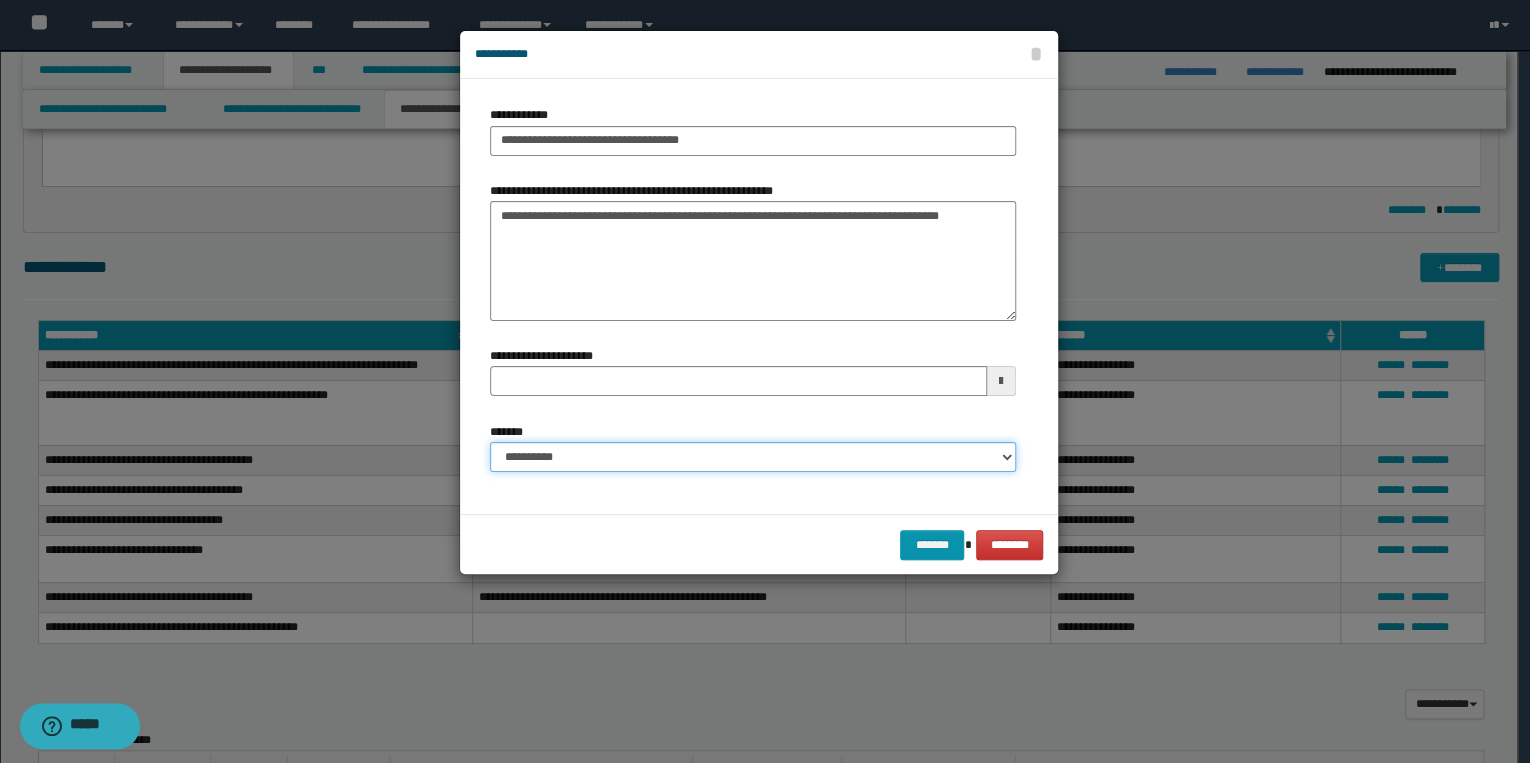 click on "**********" at bounding box center [753, 457] 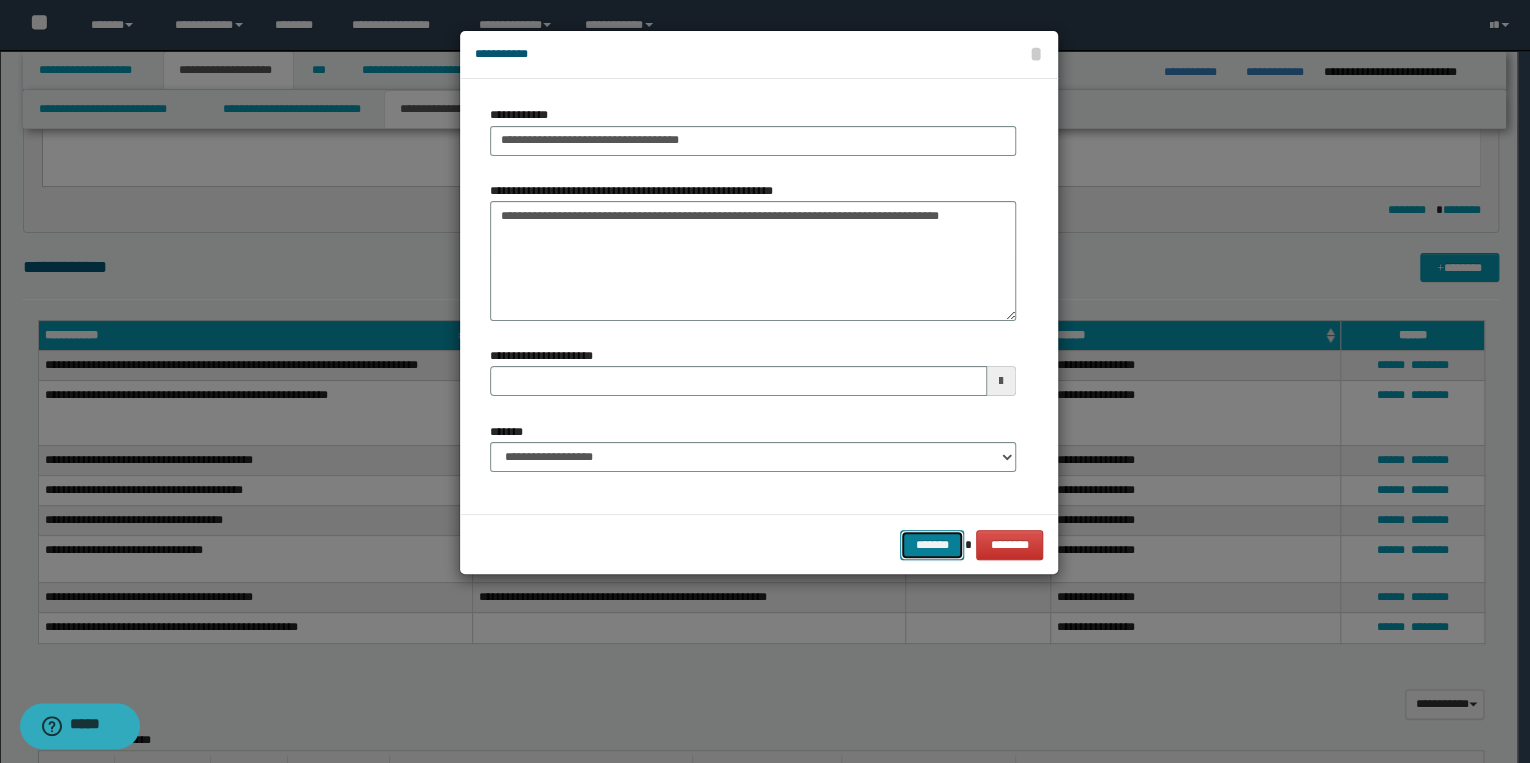 click on "*******" at bounding box center [932, 545] 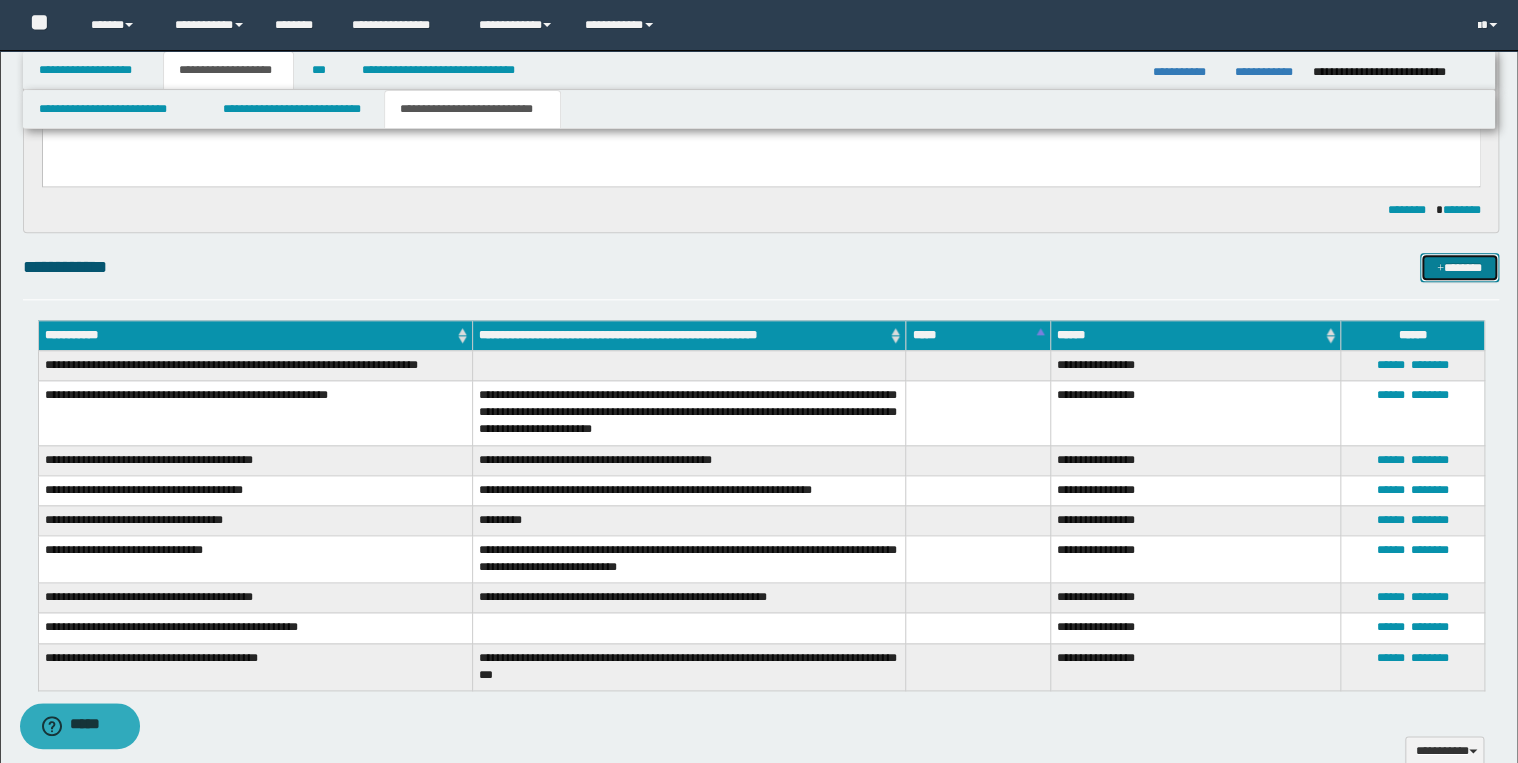click on "*******" at bounding box center (1459, 268) 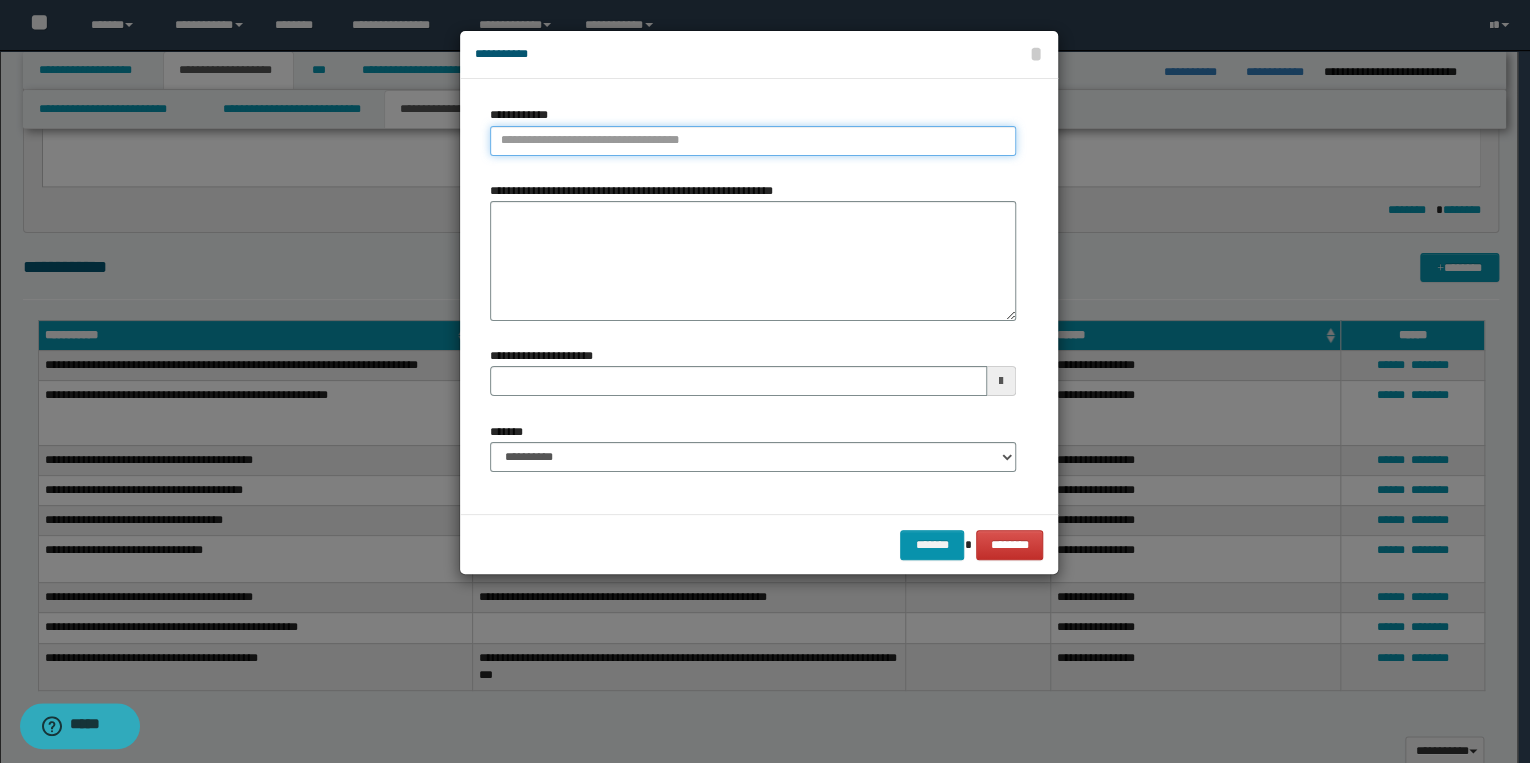 drag, startPoint x: 525, startPoint y: 136, endPoint x: 536, endPoint y: 136, distance: 11 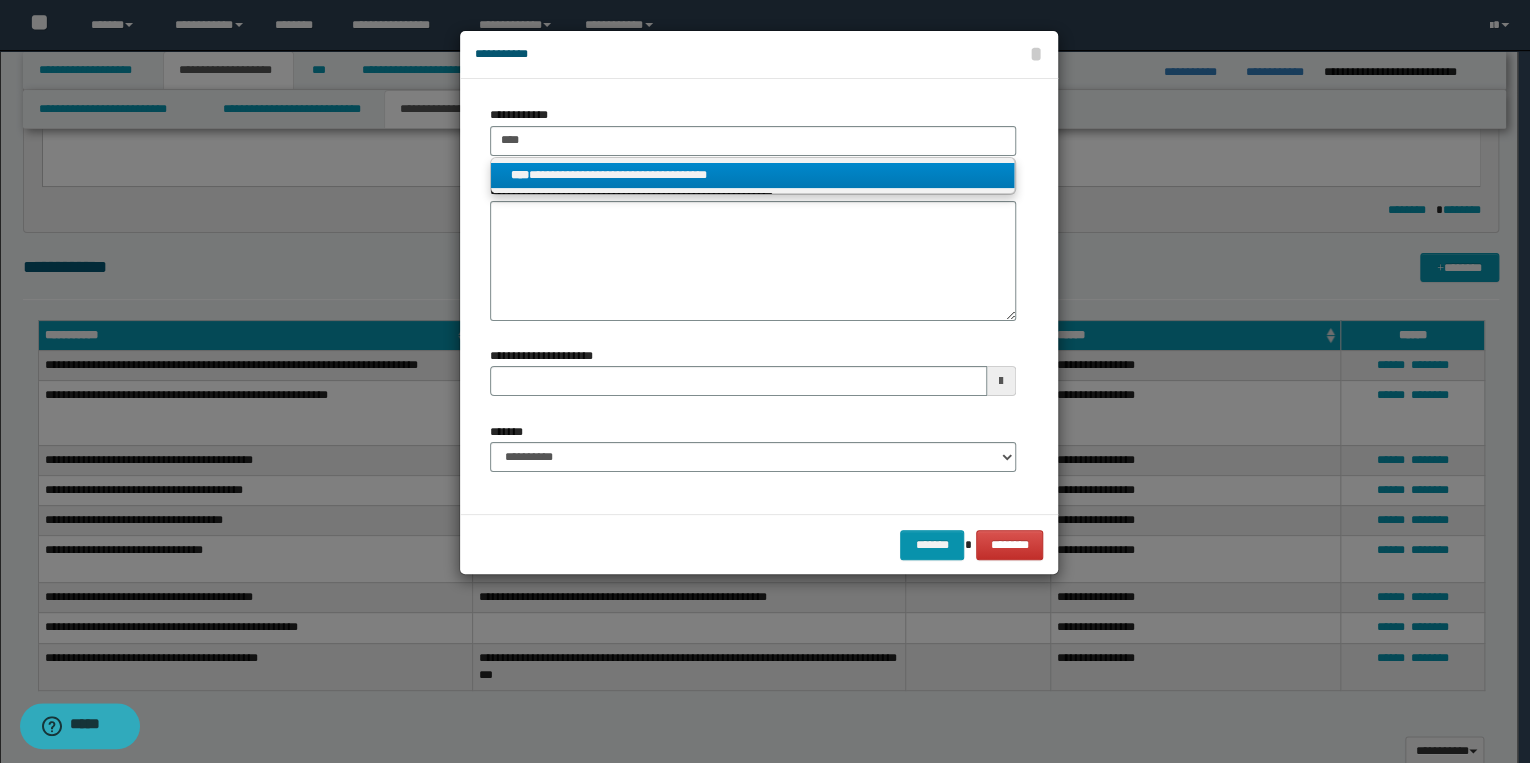 click on "**********" at bounding box center [753, 175] 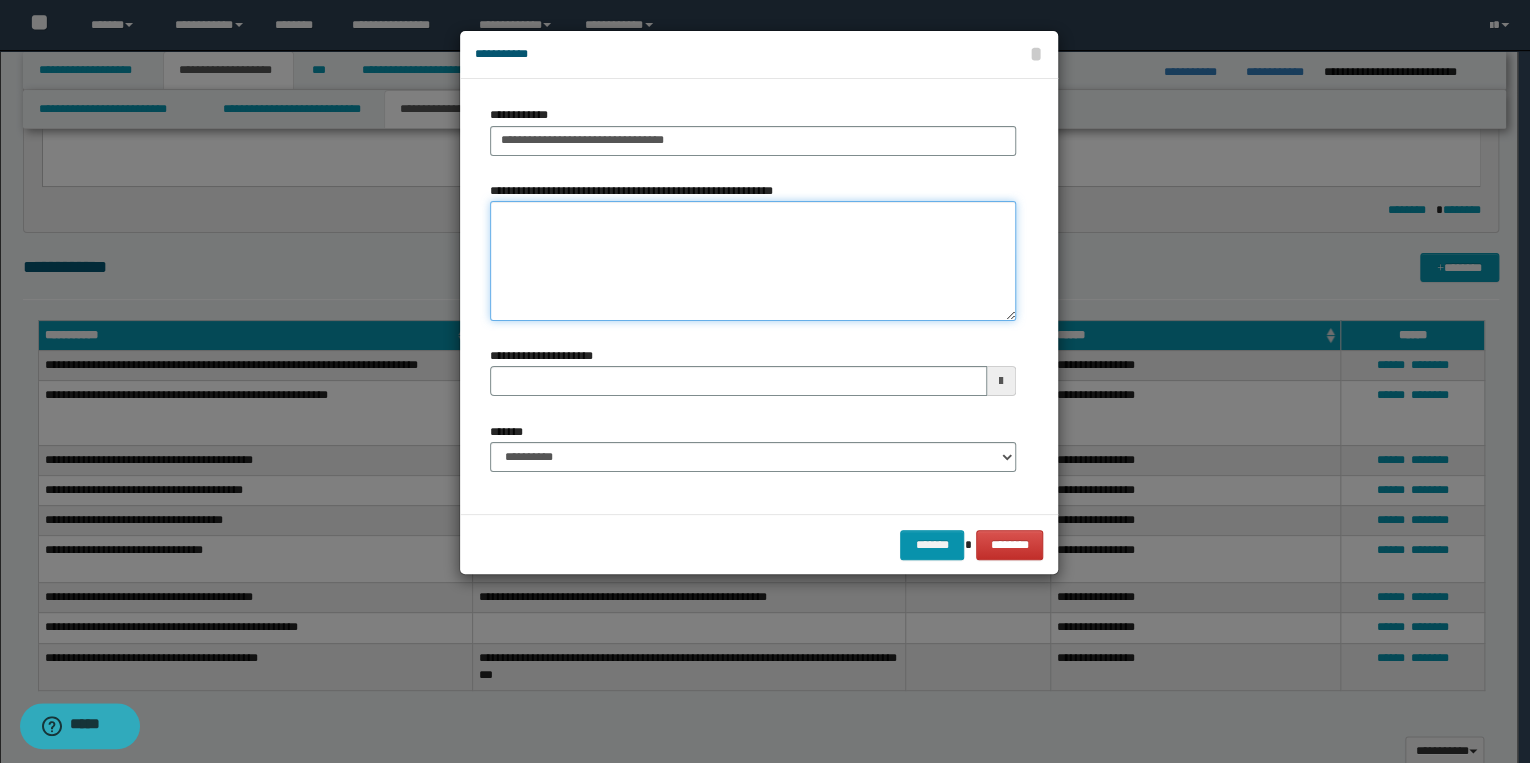 click on "**********" at bounding box center (753, 261) 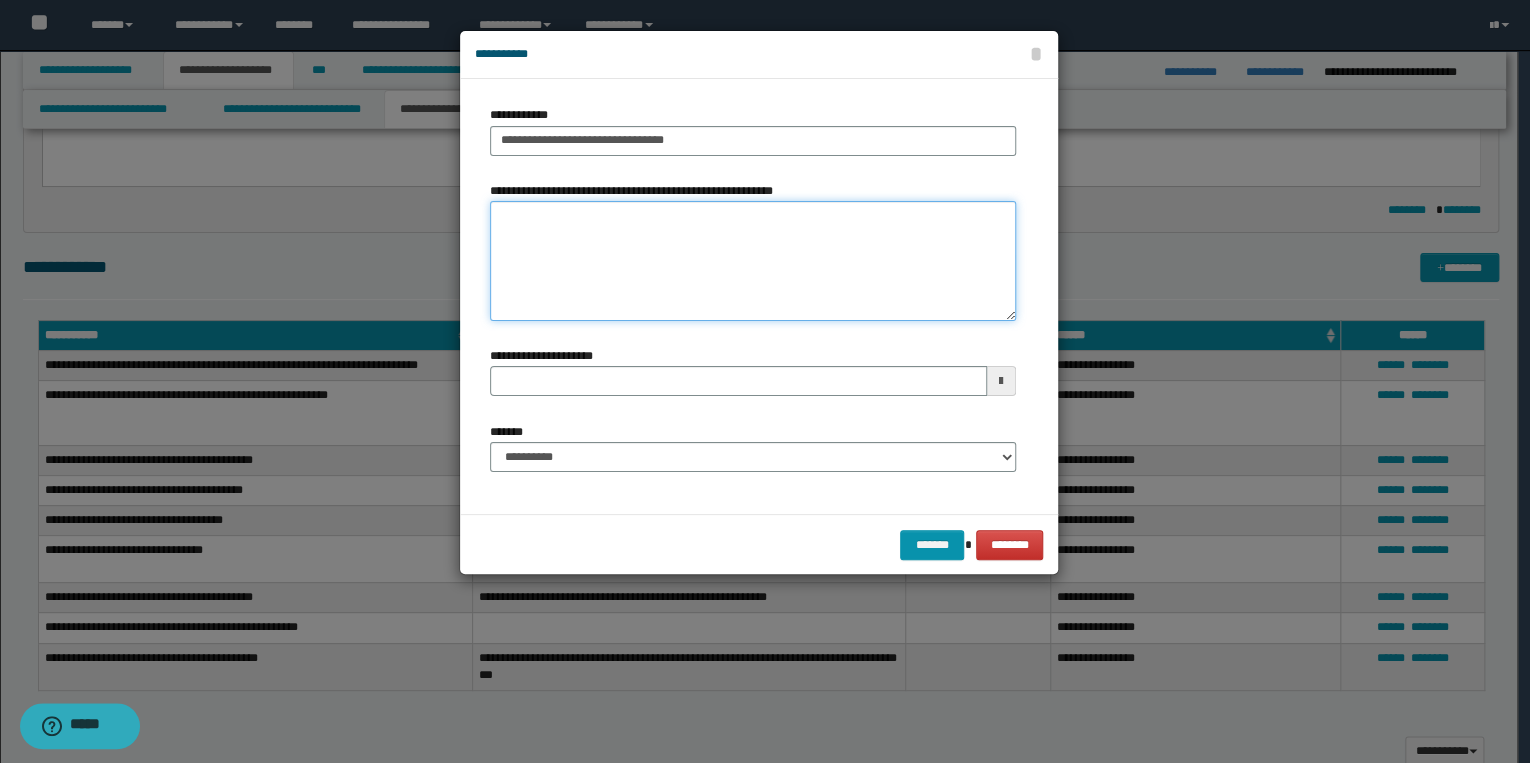click on "**********" at bounding box center [753, 261] 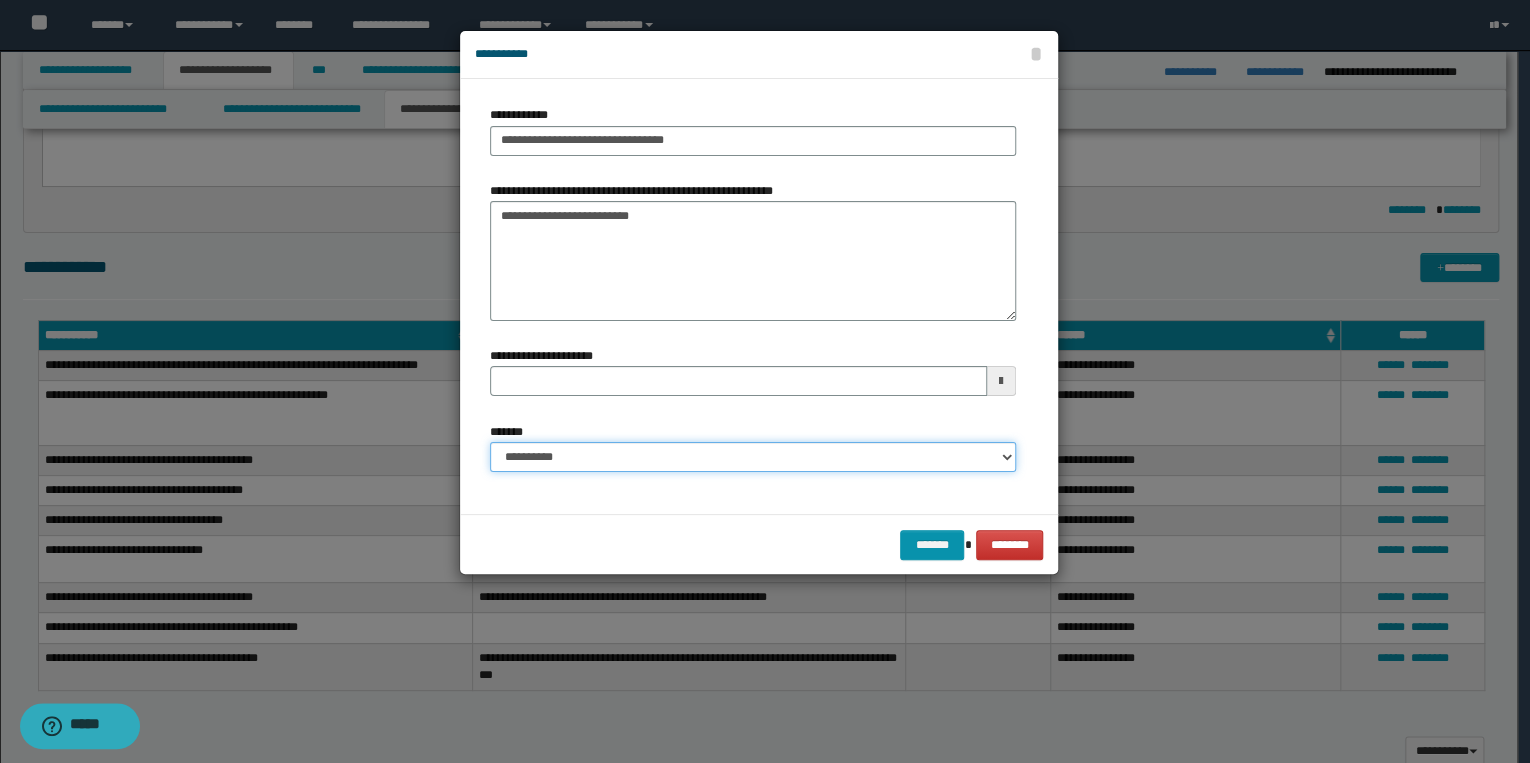 click on "**********" at bounding box center (753, 457) 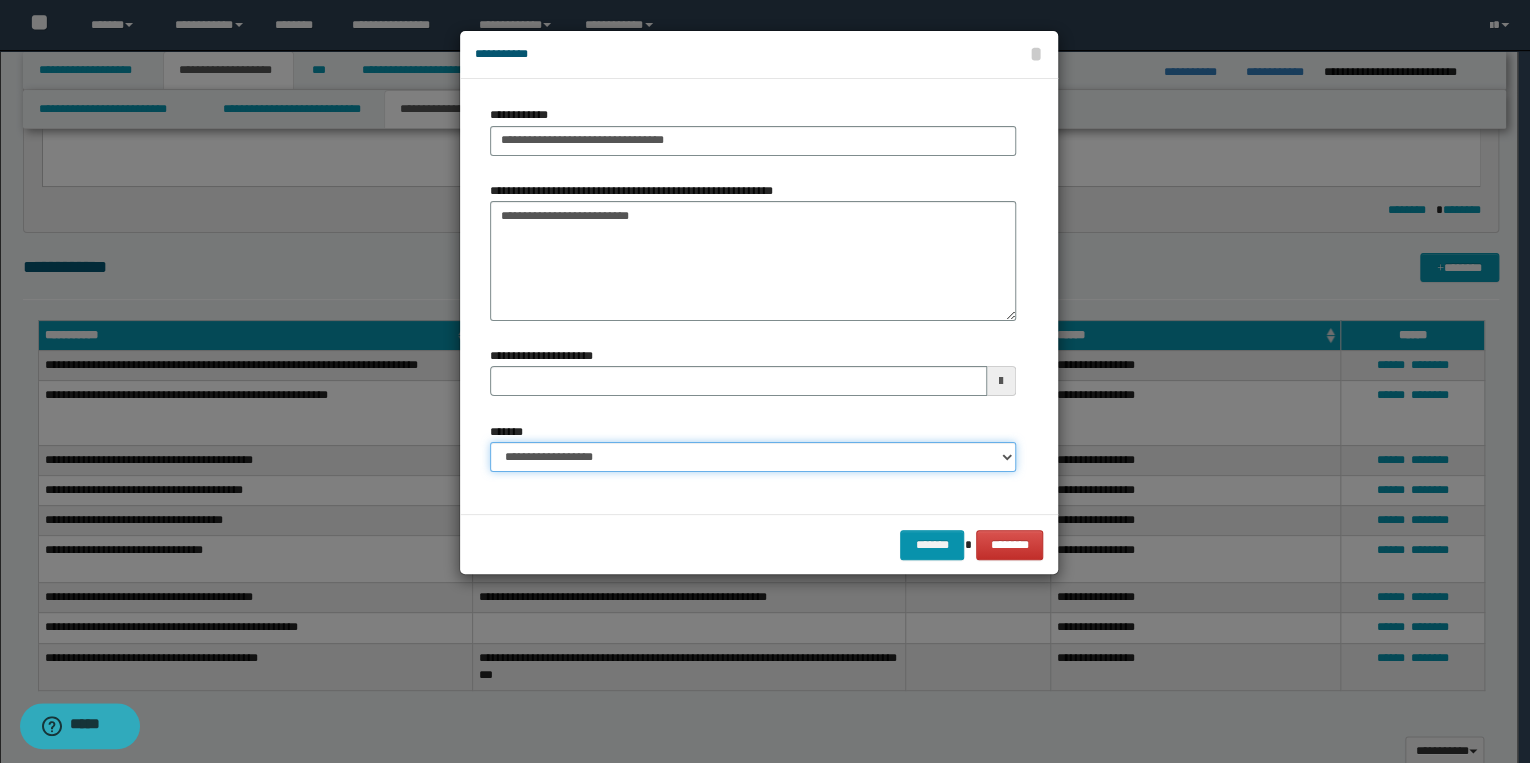 click on "**********" at bounding box center [753, 457] 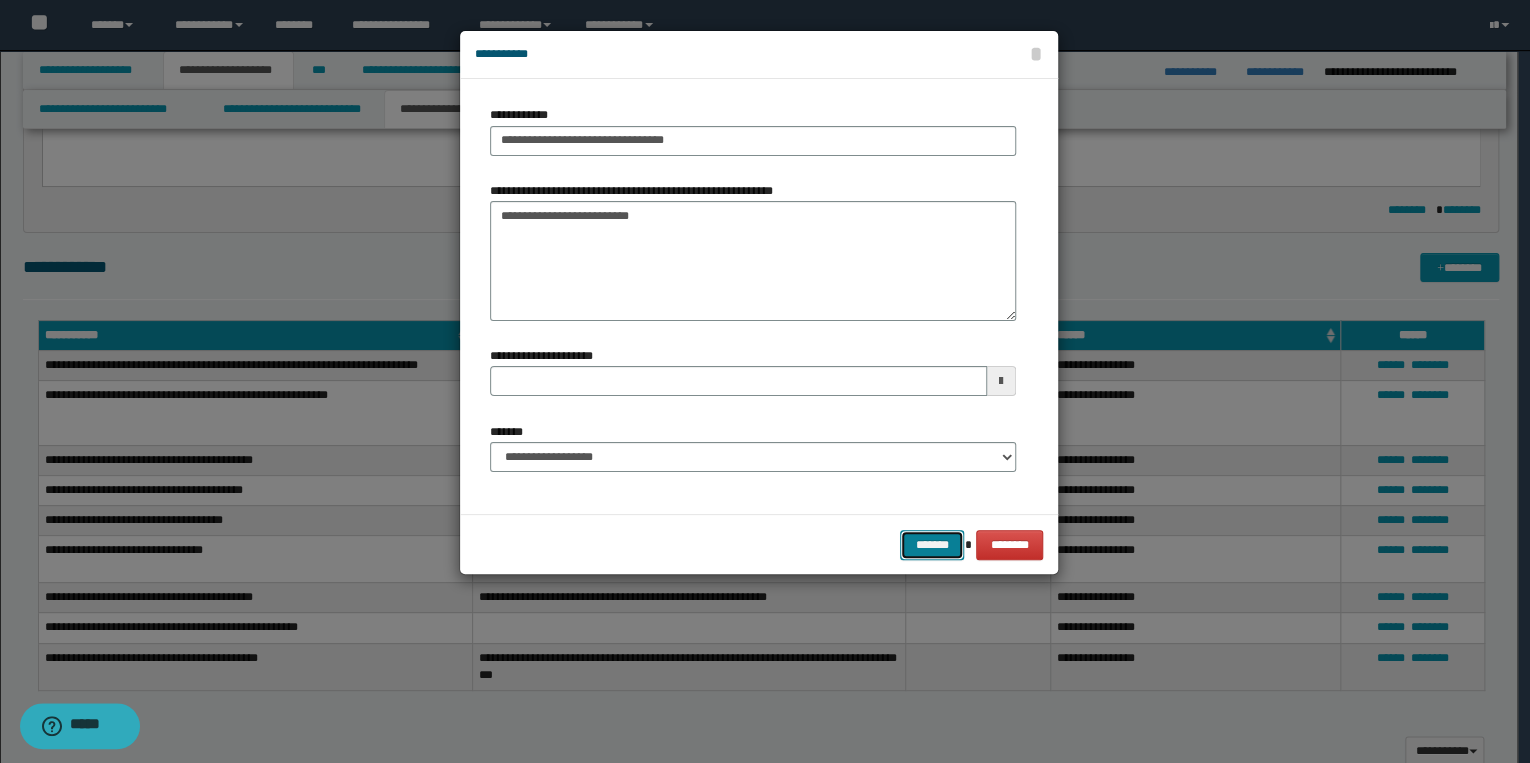 click on "*******" at bounding box center [932, 545] 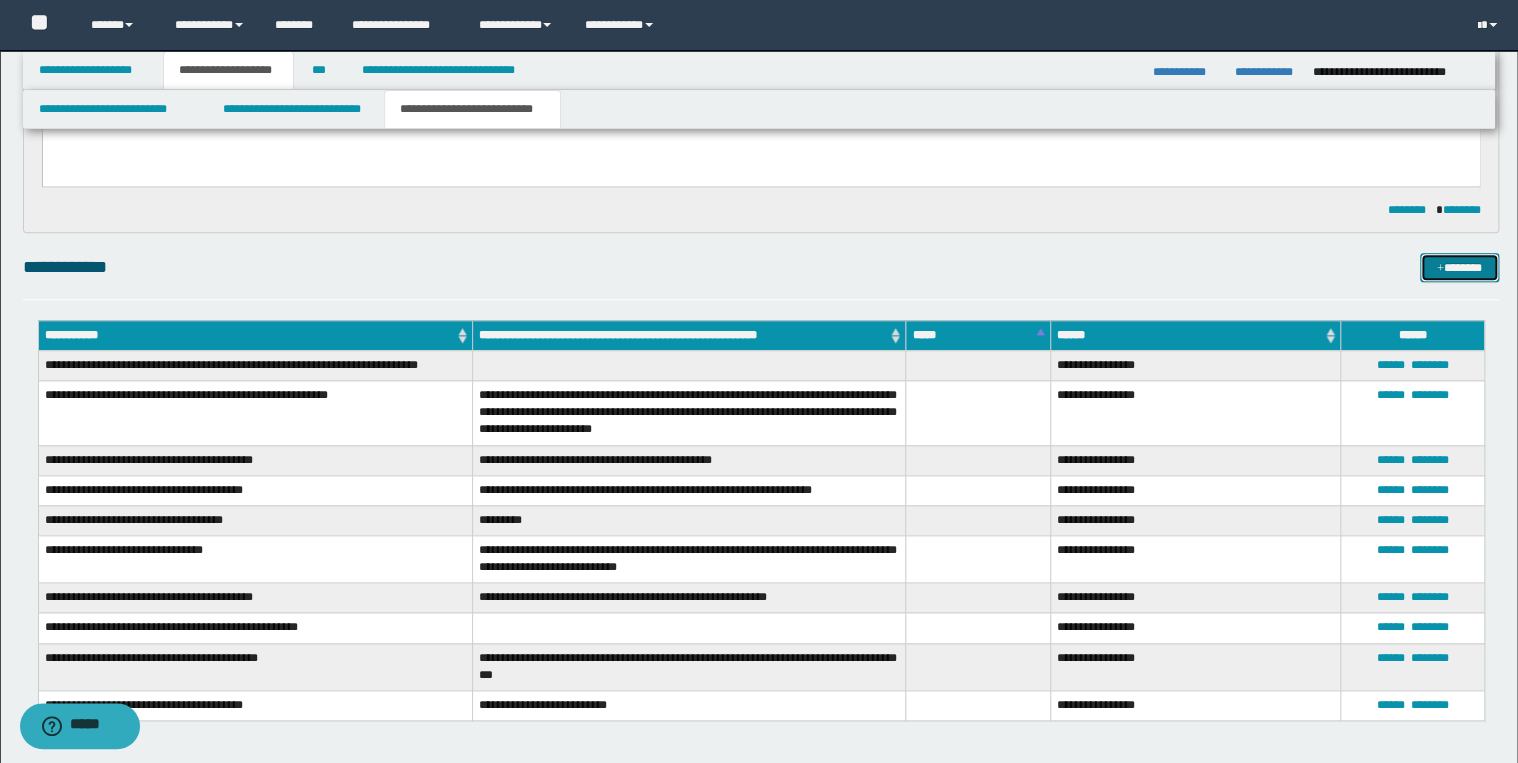 click on "*******" at bounding box center [1459, 268] 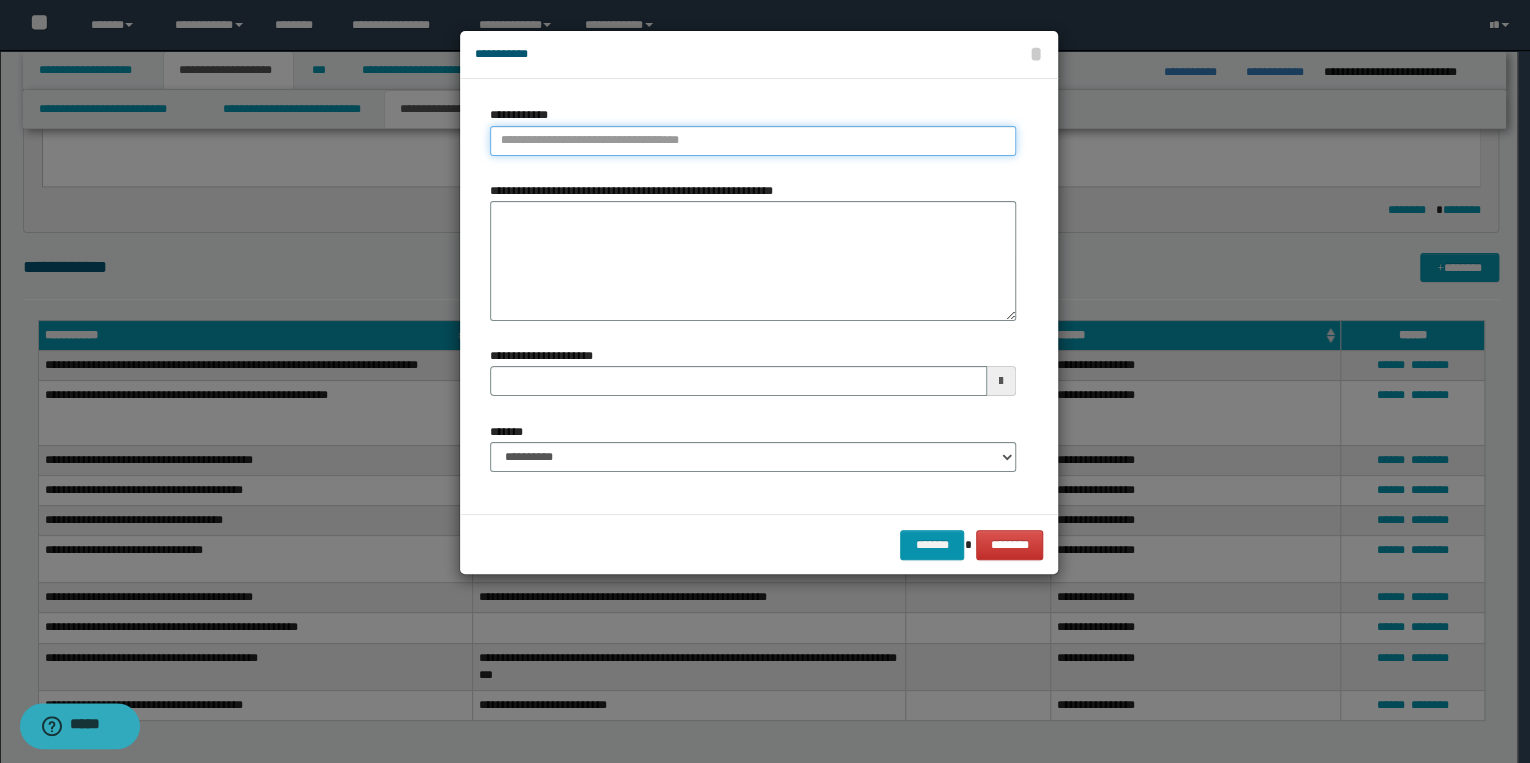 click on "**********" at bounding box center [753, 141] 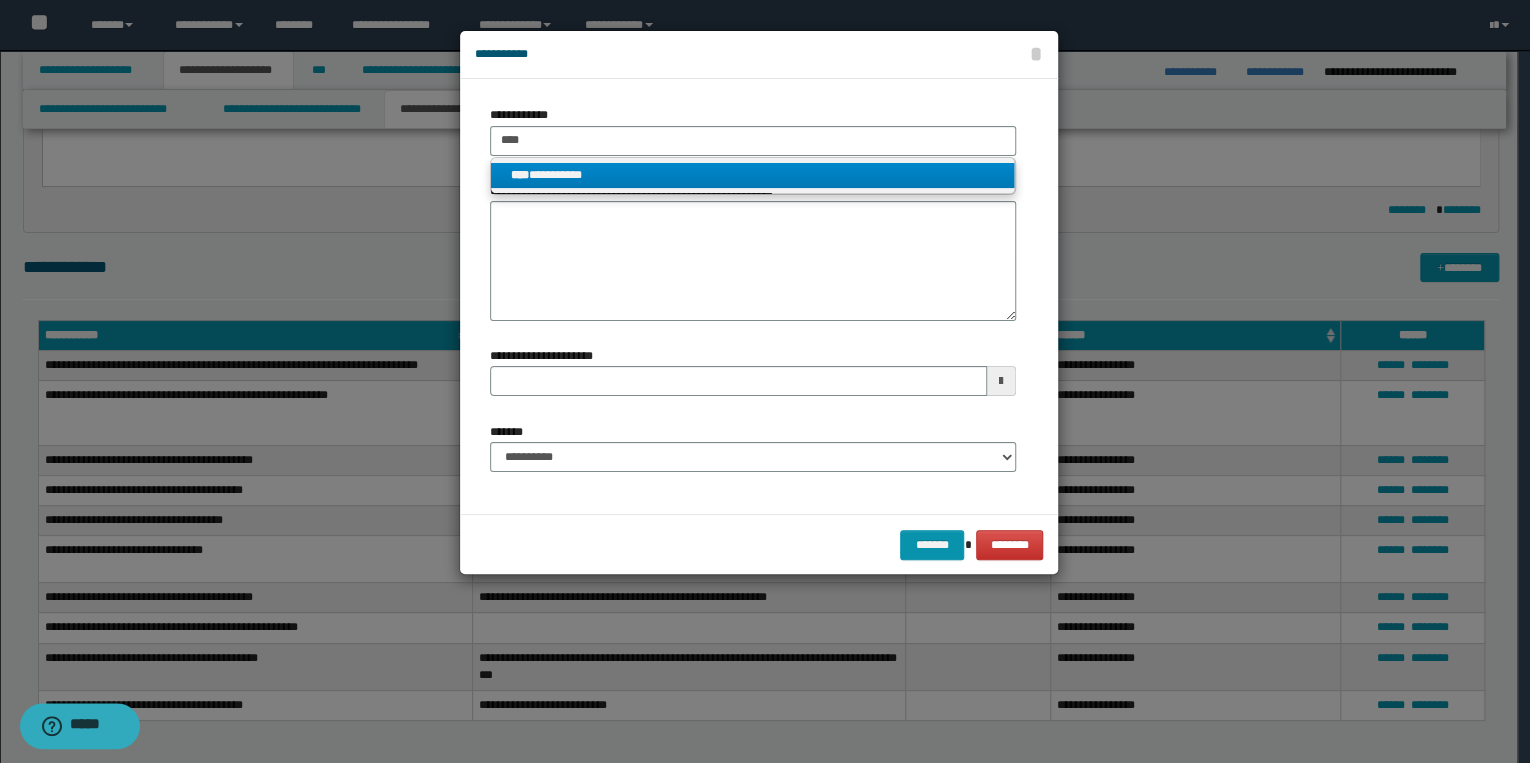 click on "**********" at bounding box center (753, 175) 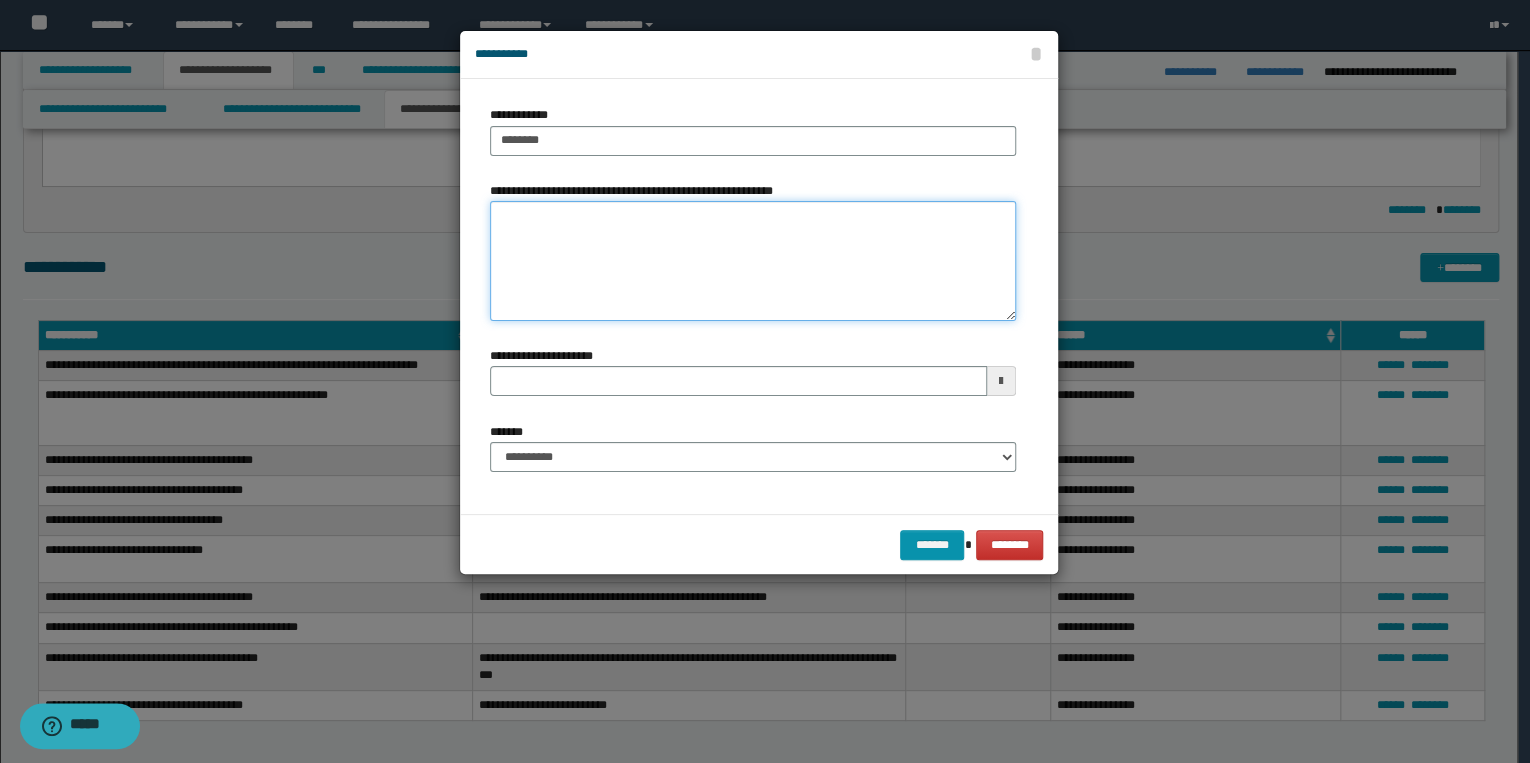 click on "**********" at bounding box center [753, 261] 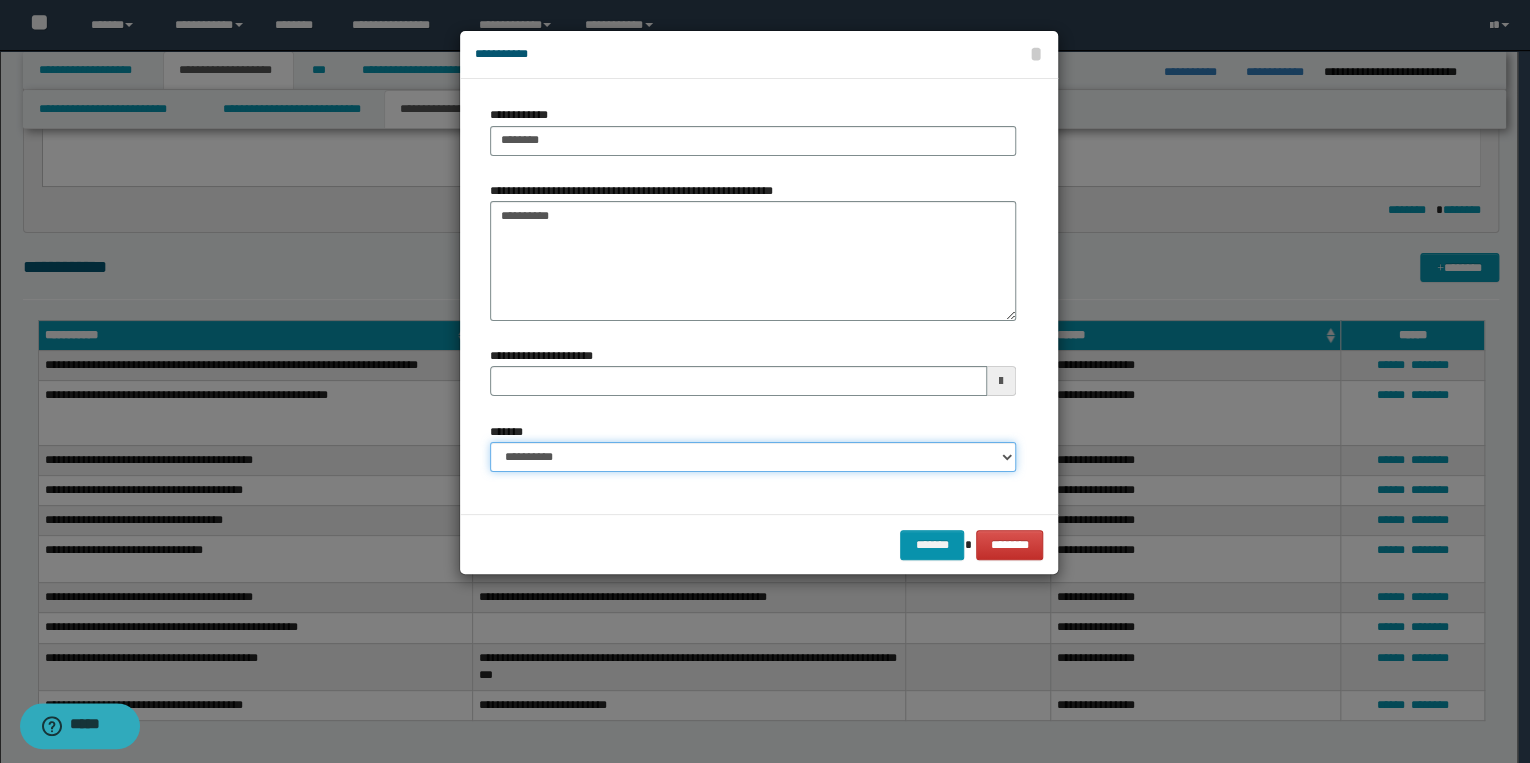 drag, startPoint x: 884, startPoint y: 461, endPoint x: 884, endPoint y: 473, distance: 12 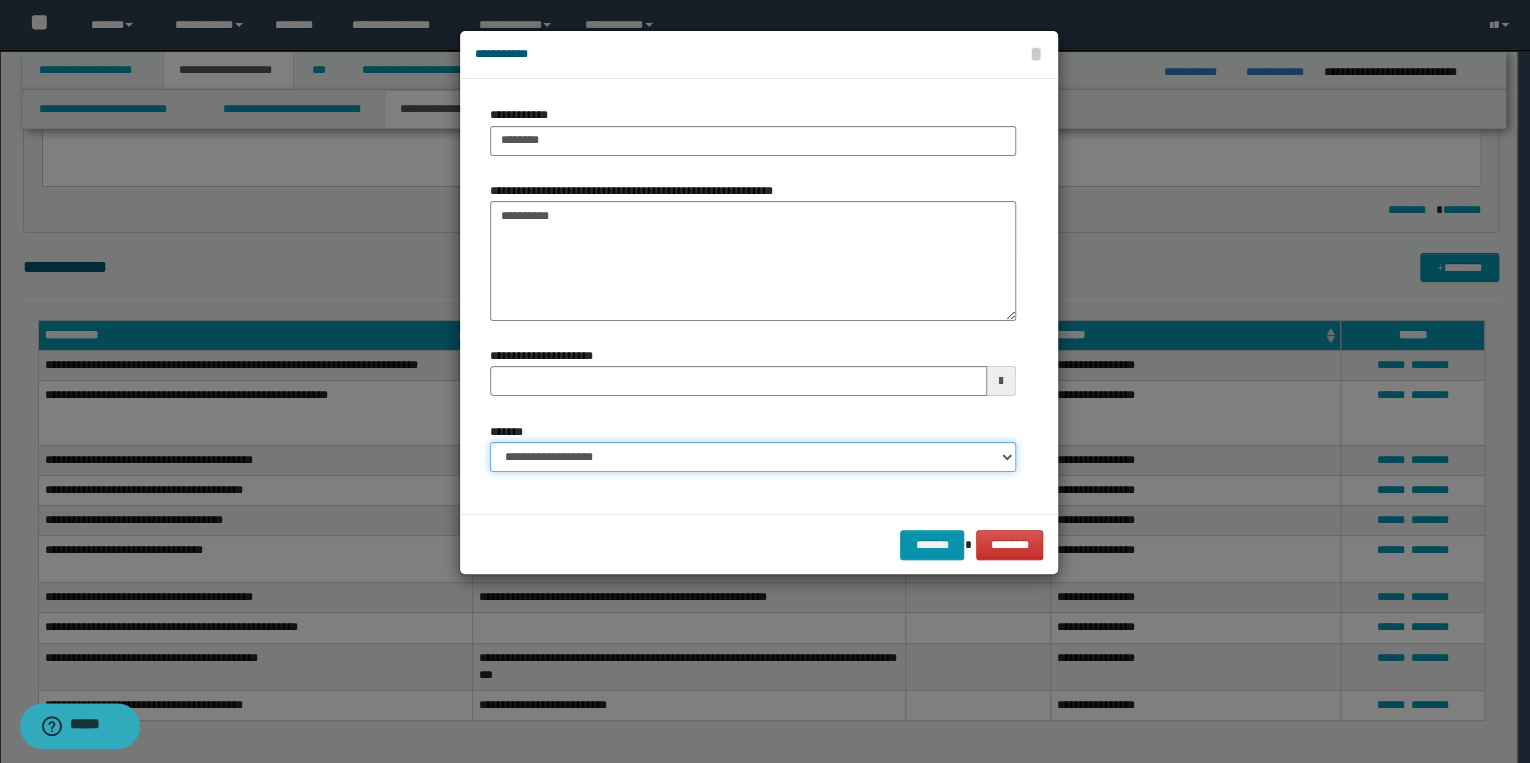 click on "**********" at bounding box center (753, 457) 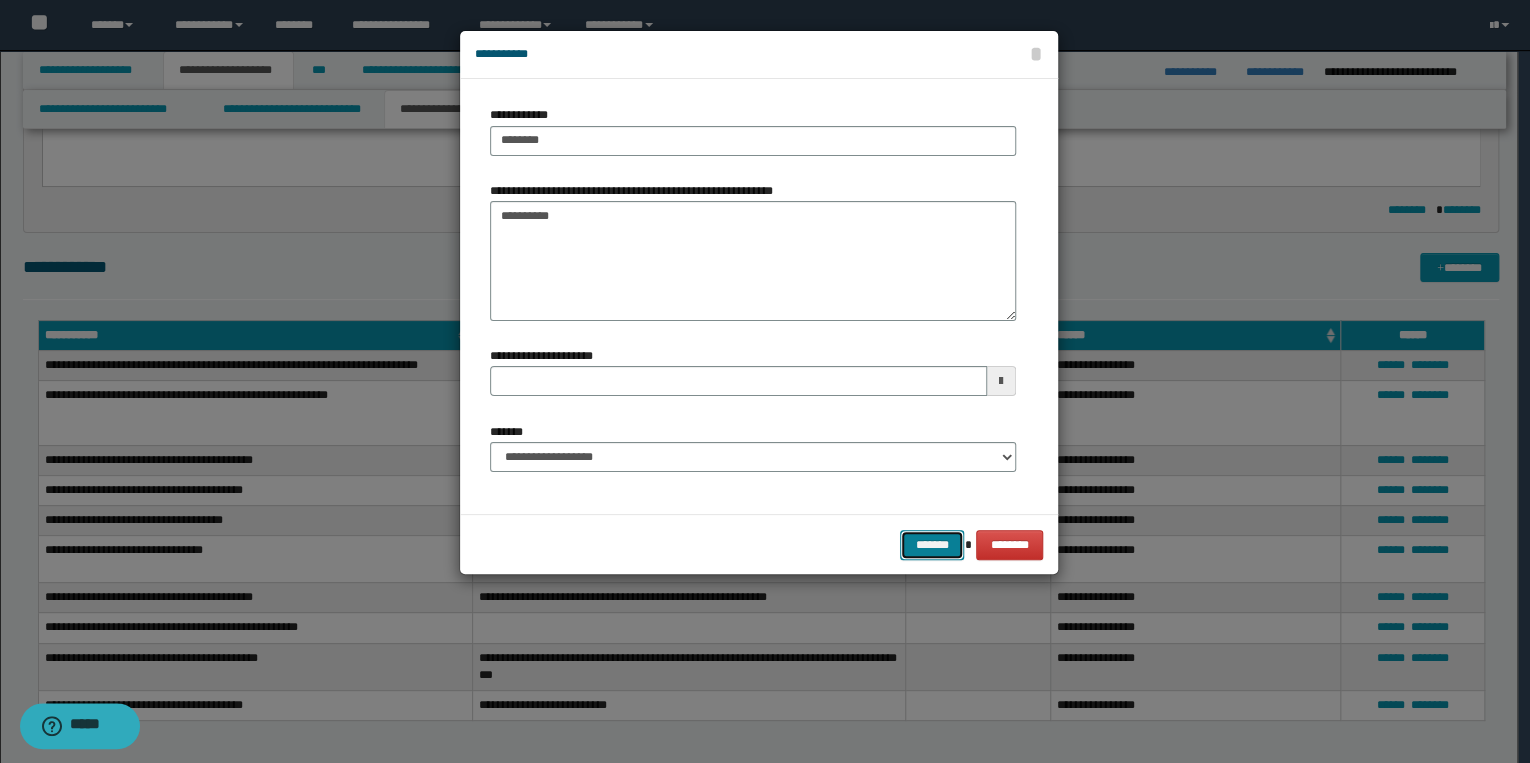 click on "*******" at bounding box center [932, 545] 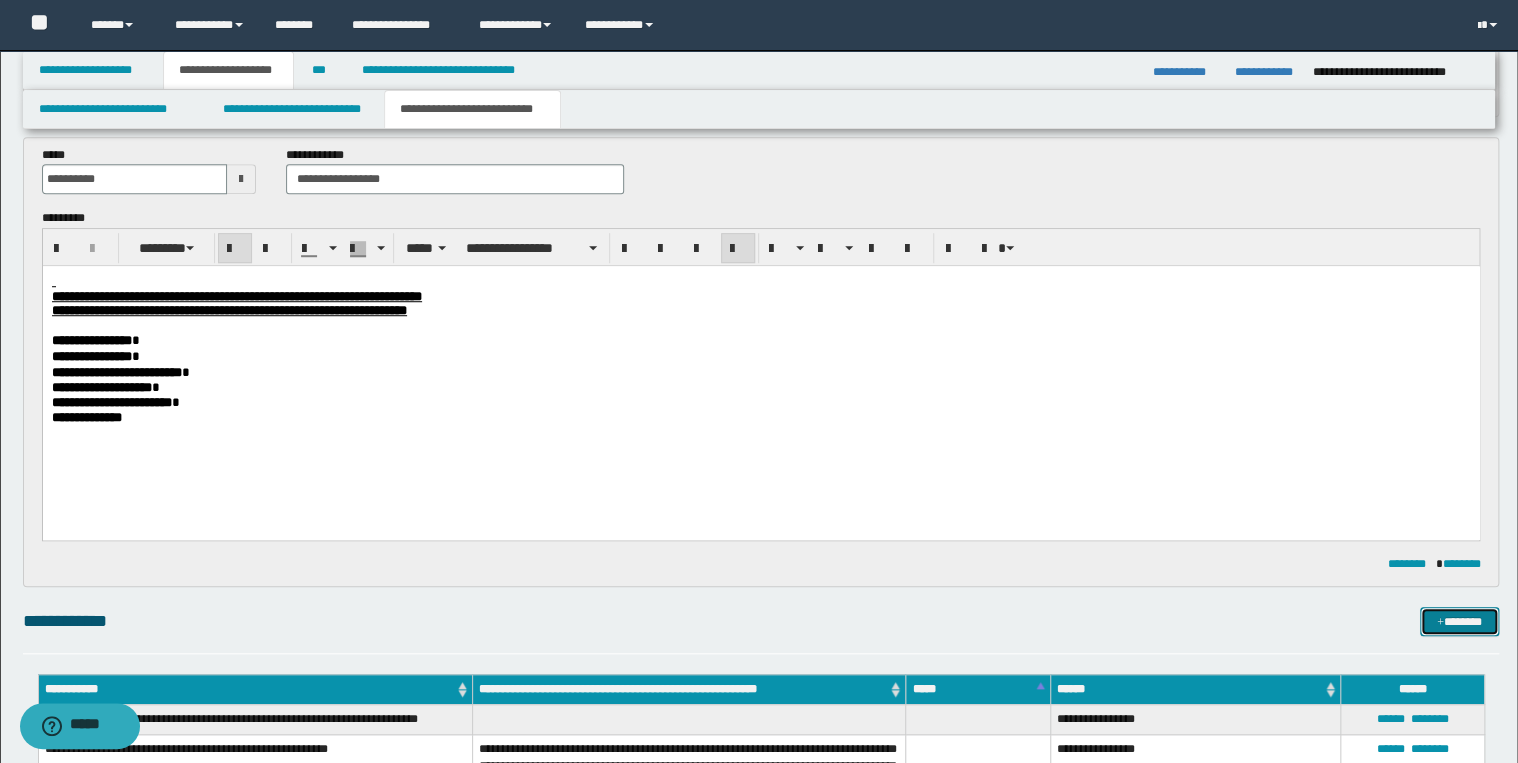 scroll, scrollTop: 384, scrollLeft: 0, axis: vertical 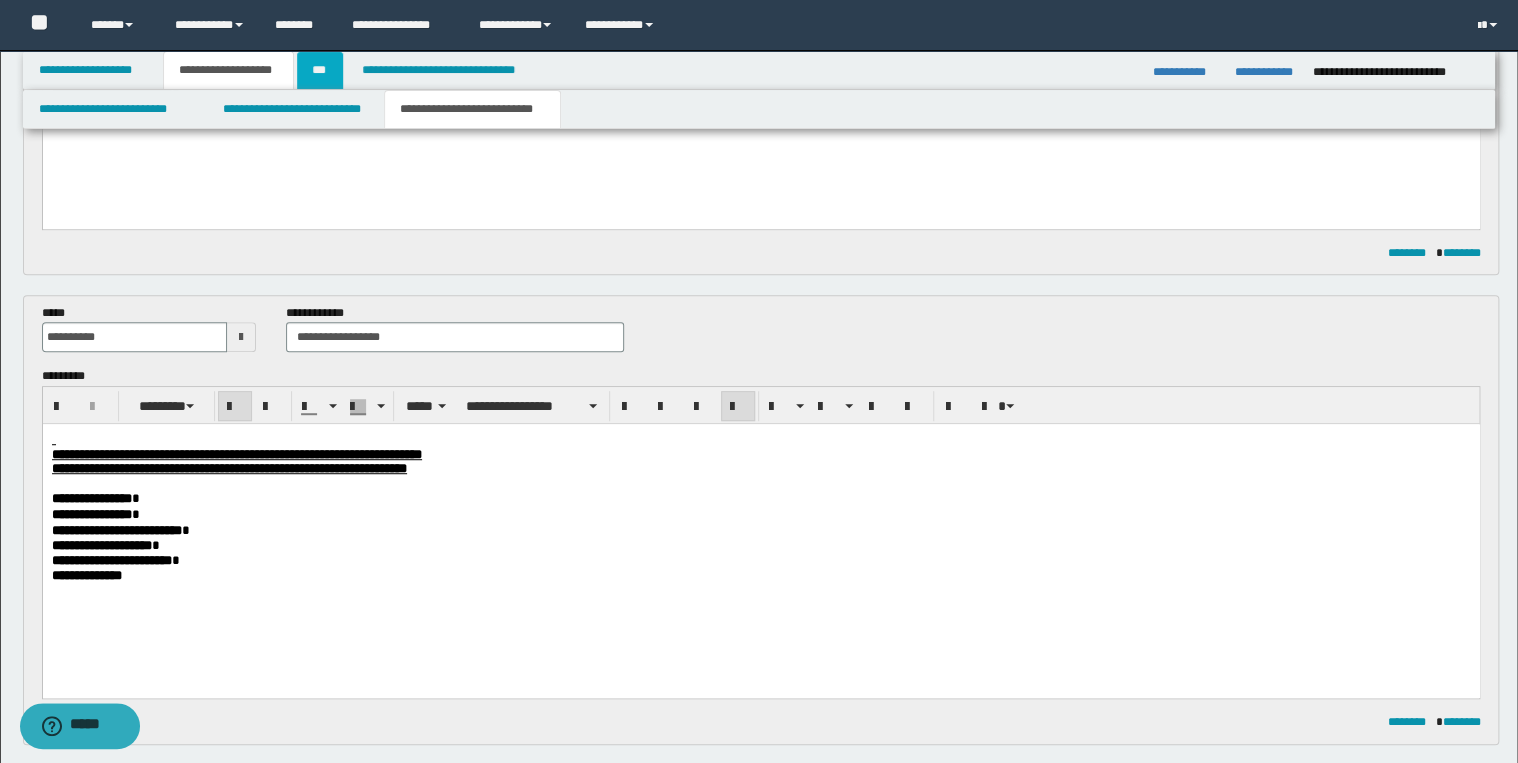 click on "***" at bounding box center (320, 70) 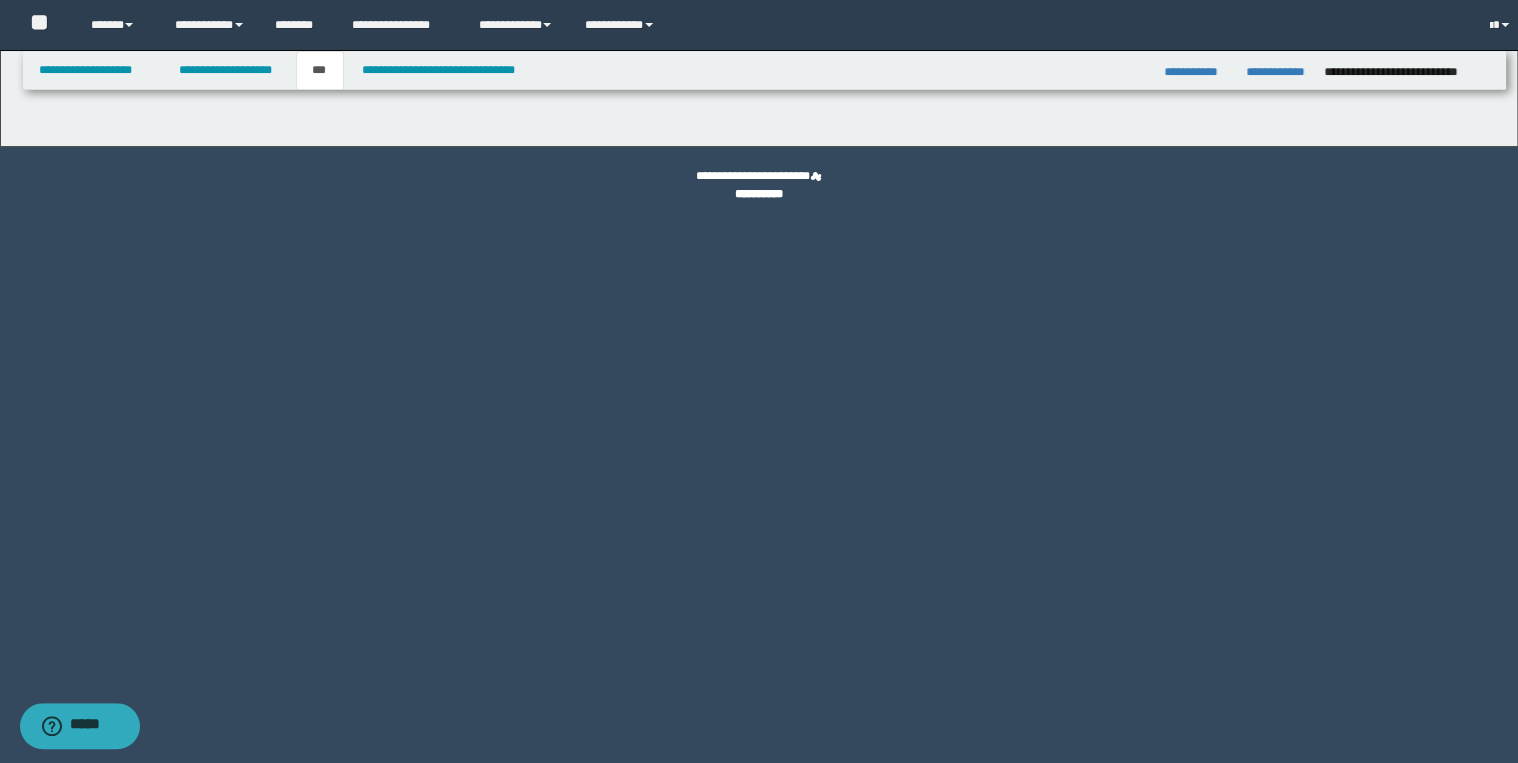 scroll, scrollTop: 0, scrollLeft: 0, axis: both 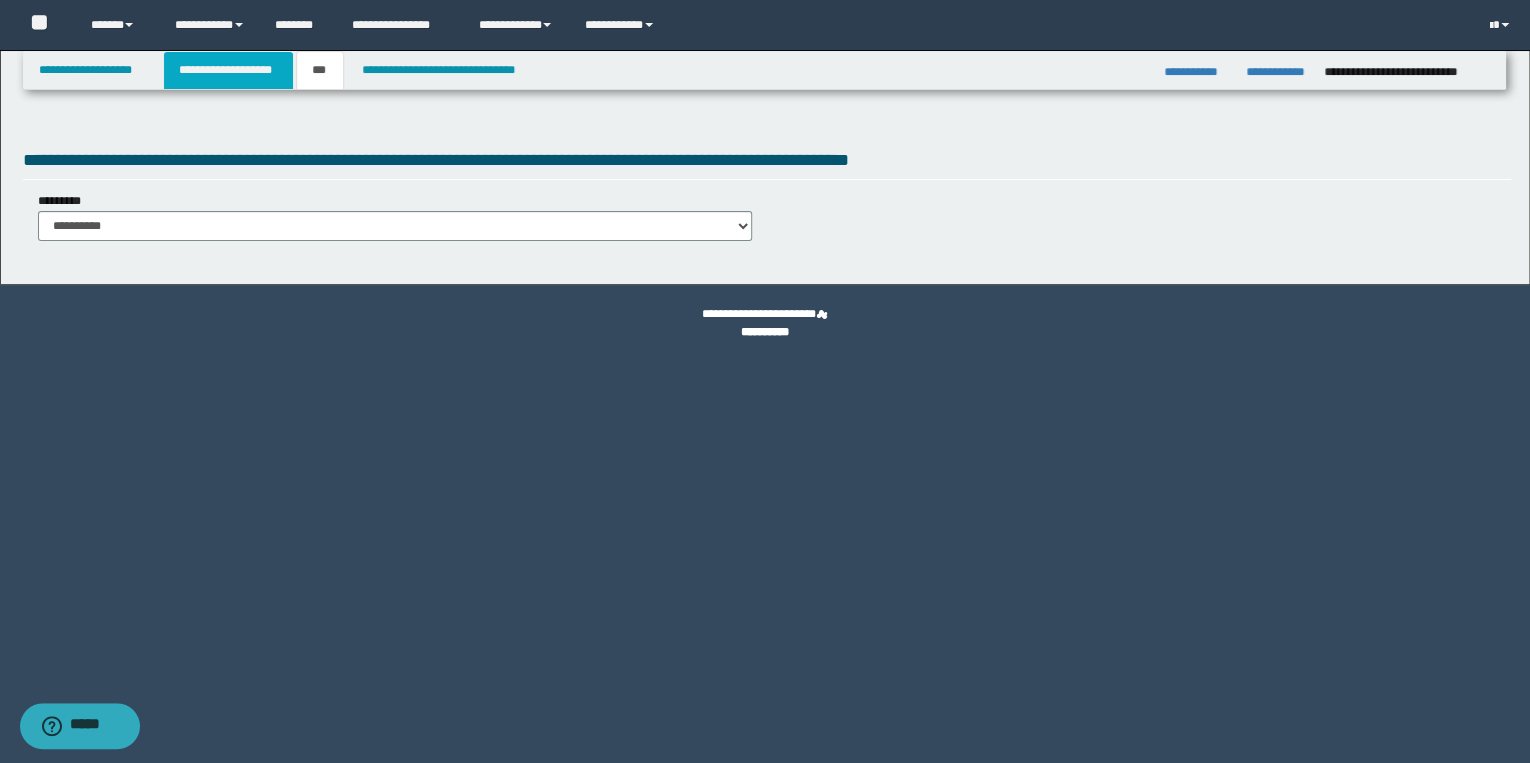 click on "**********" at bounding box center (228, 70) 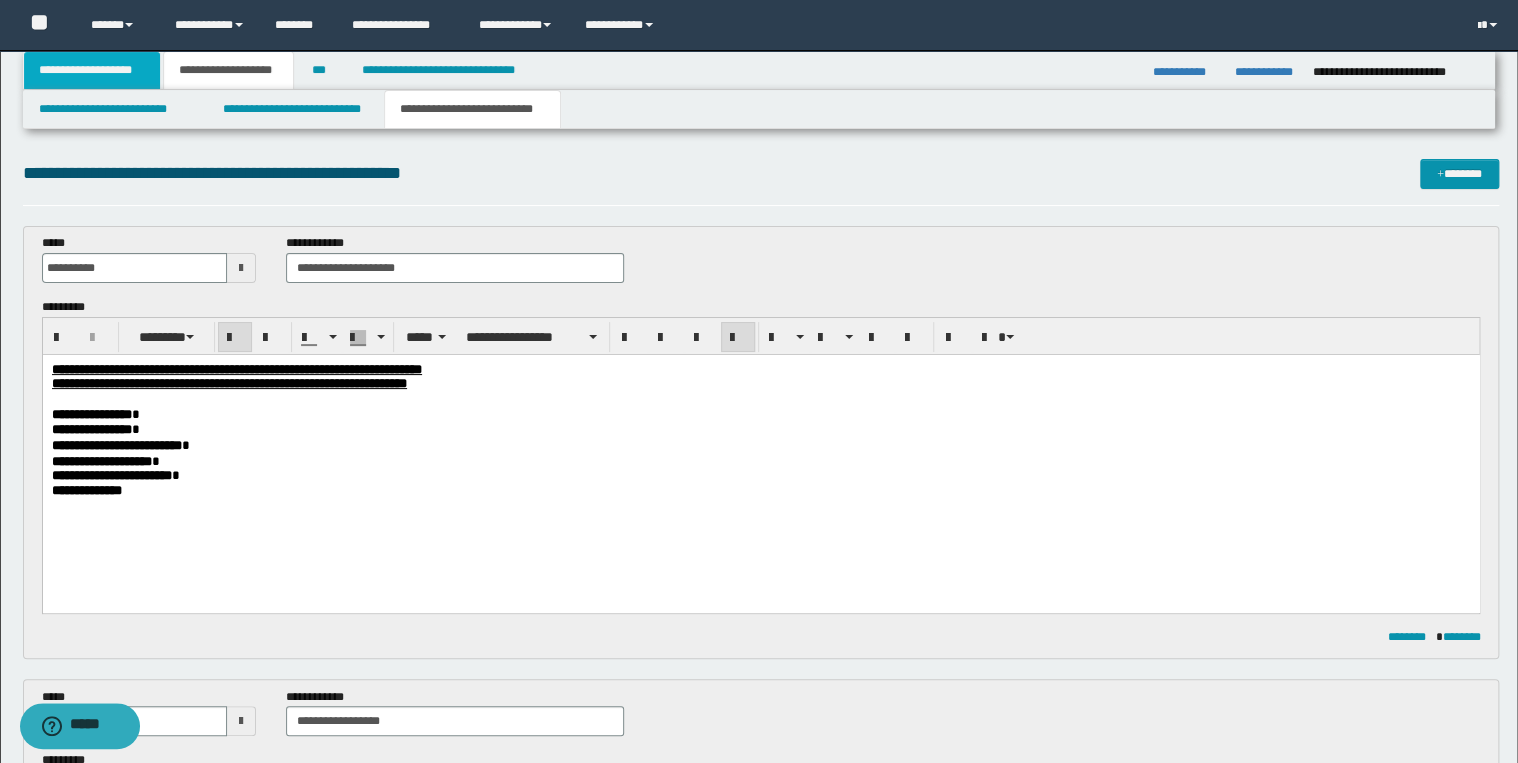click on "**********" at bounding box center [92, 70] 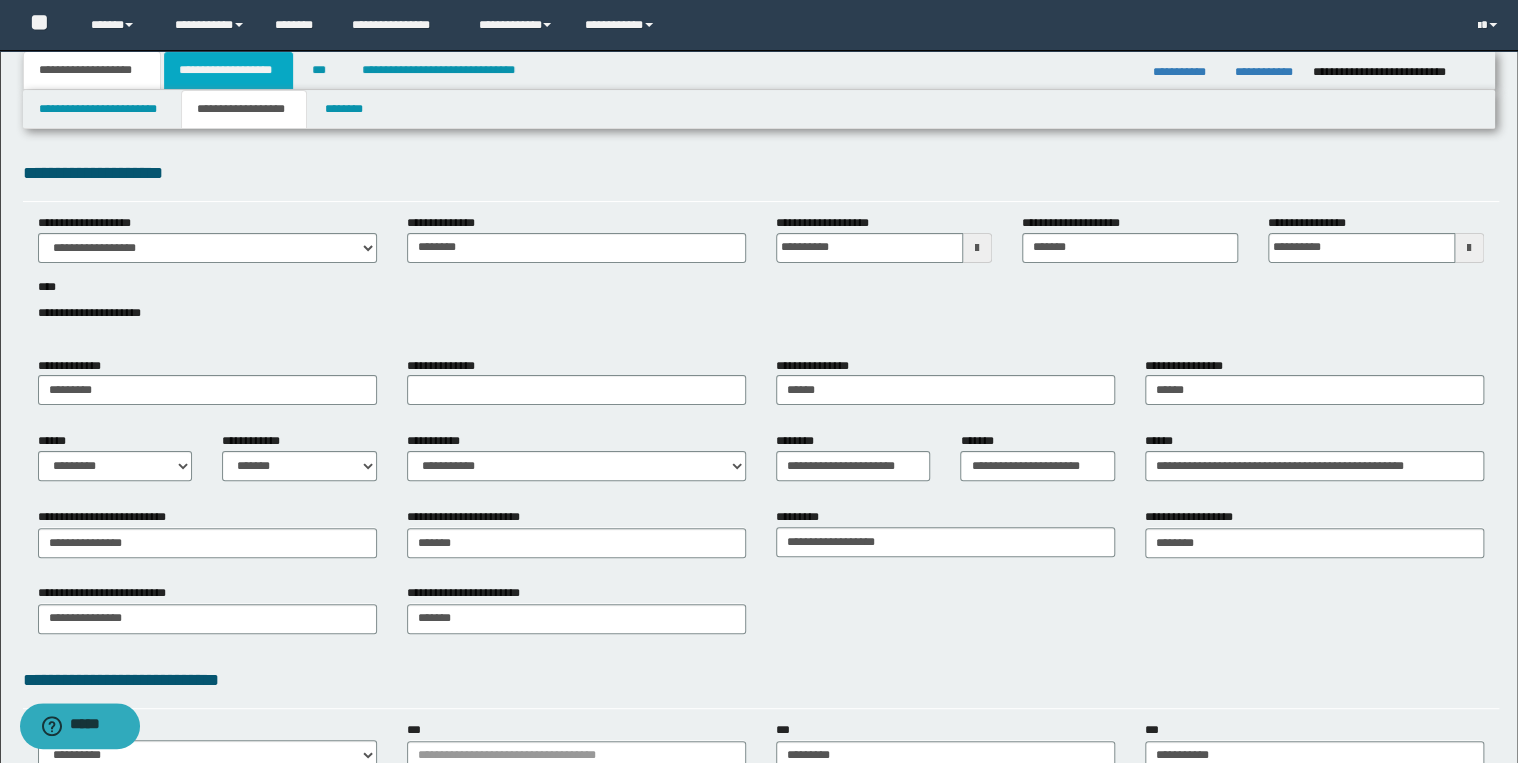 click on "**********" at bounding box center [228, 70] 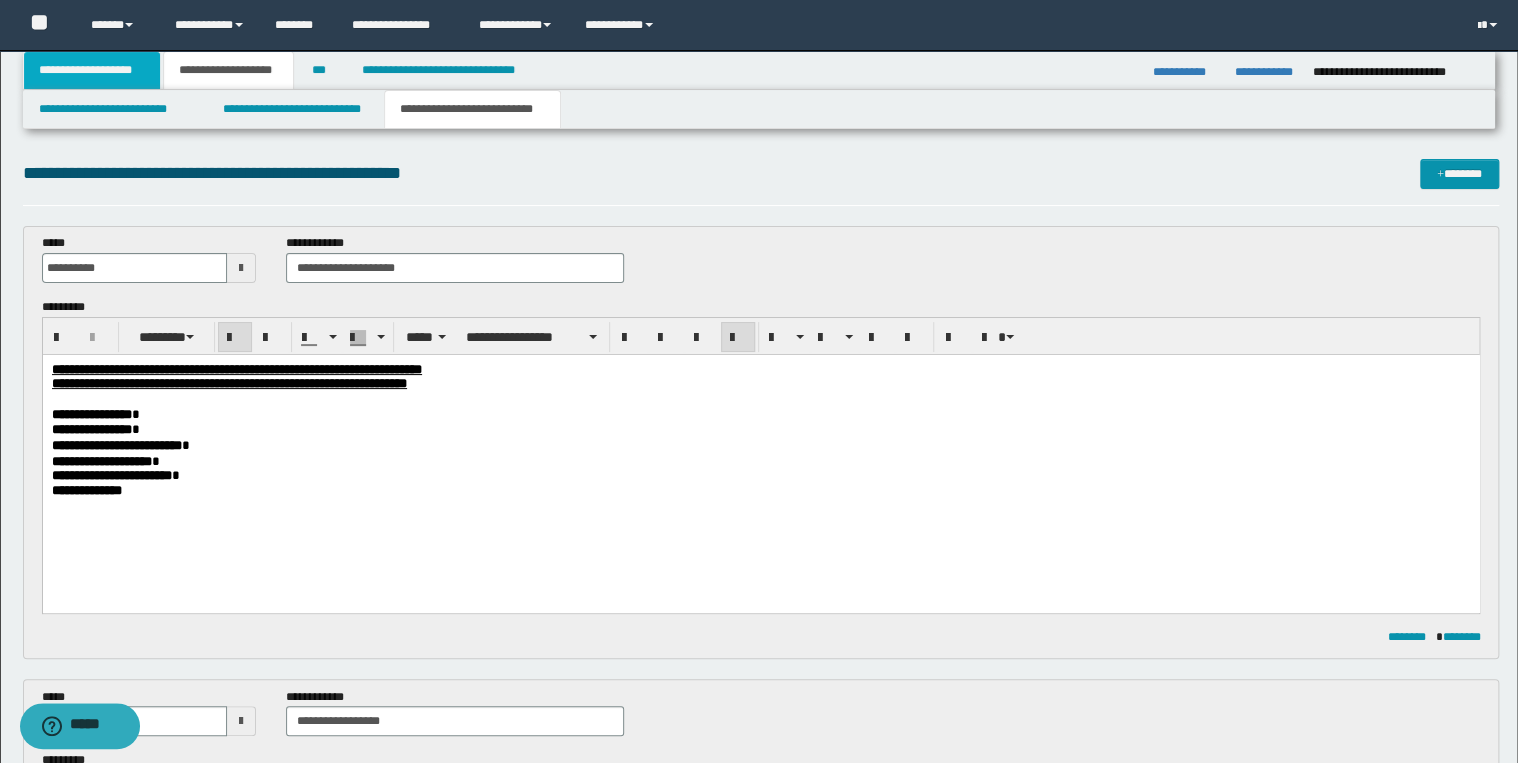 click on "**********" at bounding box center (92, 70) 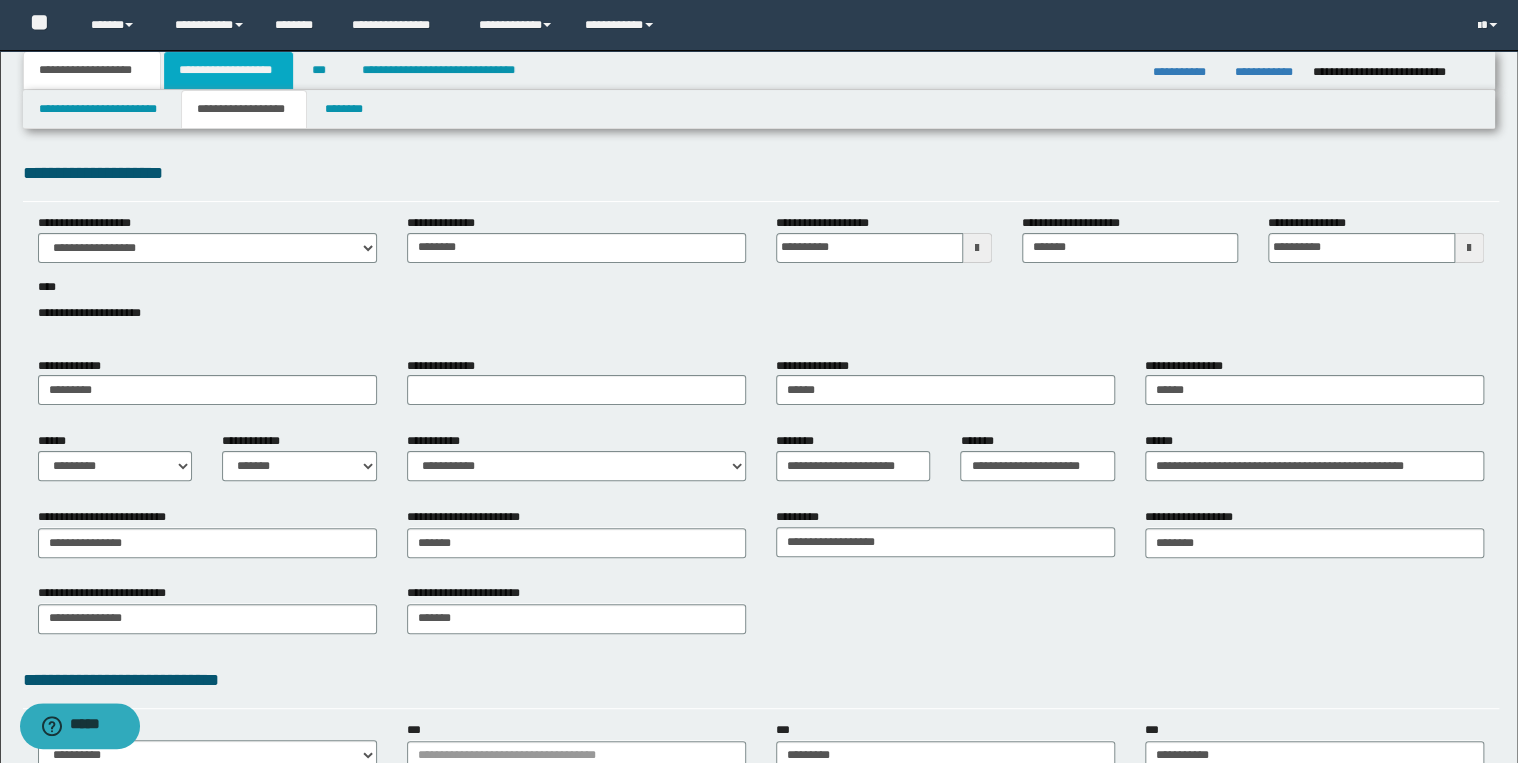 click on "**********" at bounding box center (228, 70) 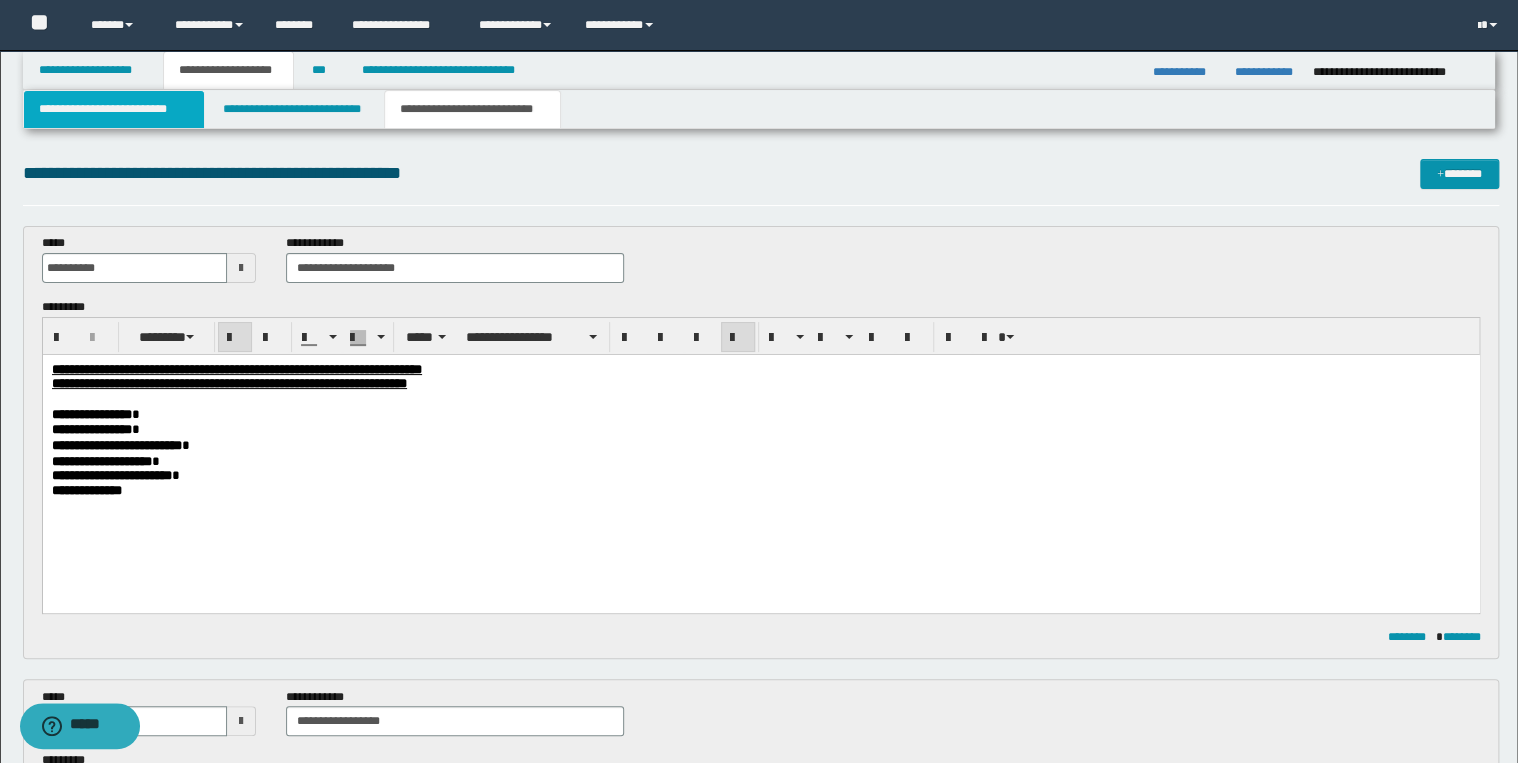click on "**********" at bounding box center [114, 109] 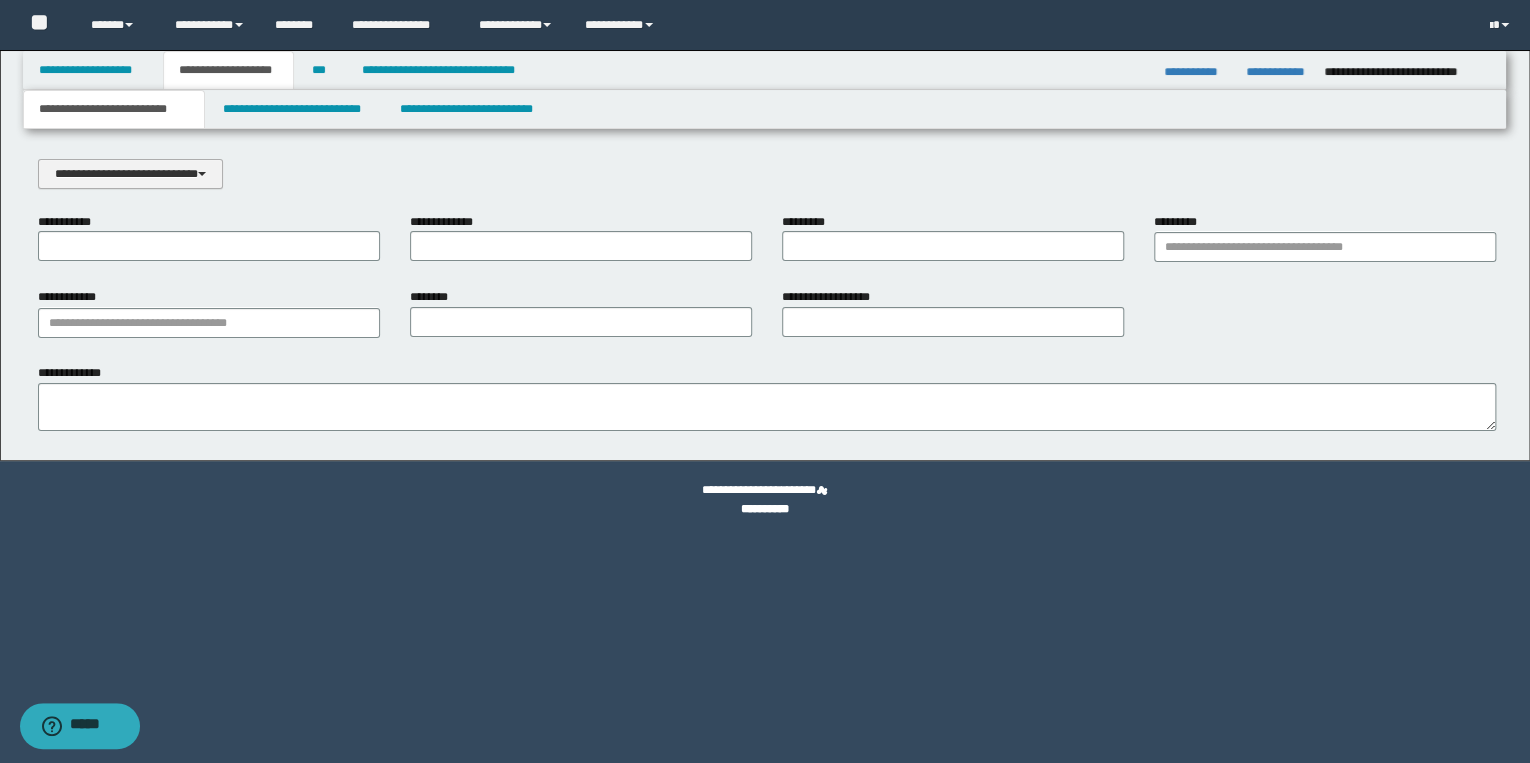 click at bounding box center (202, 174) 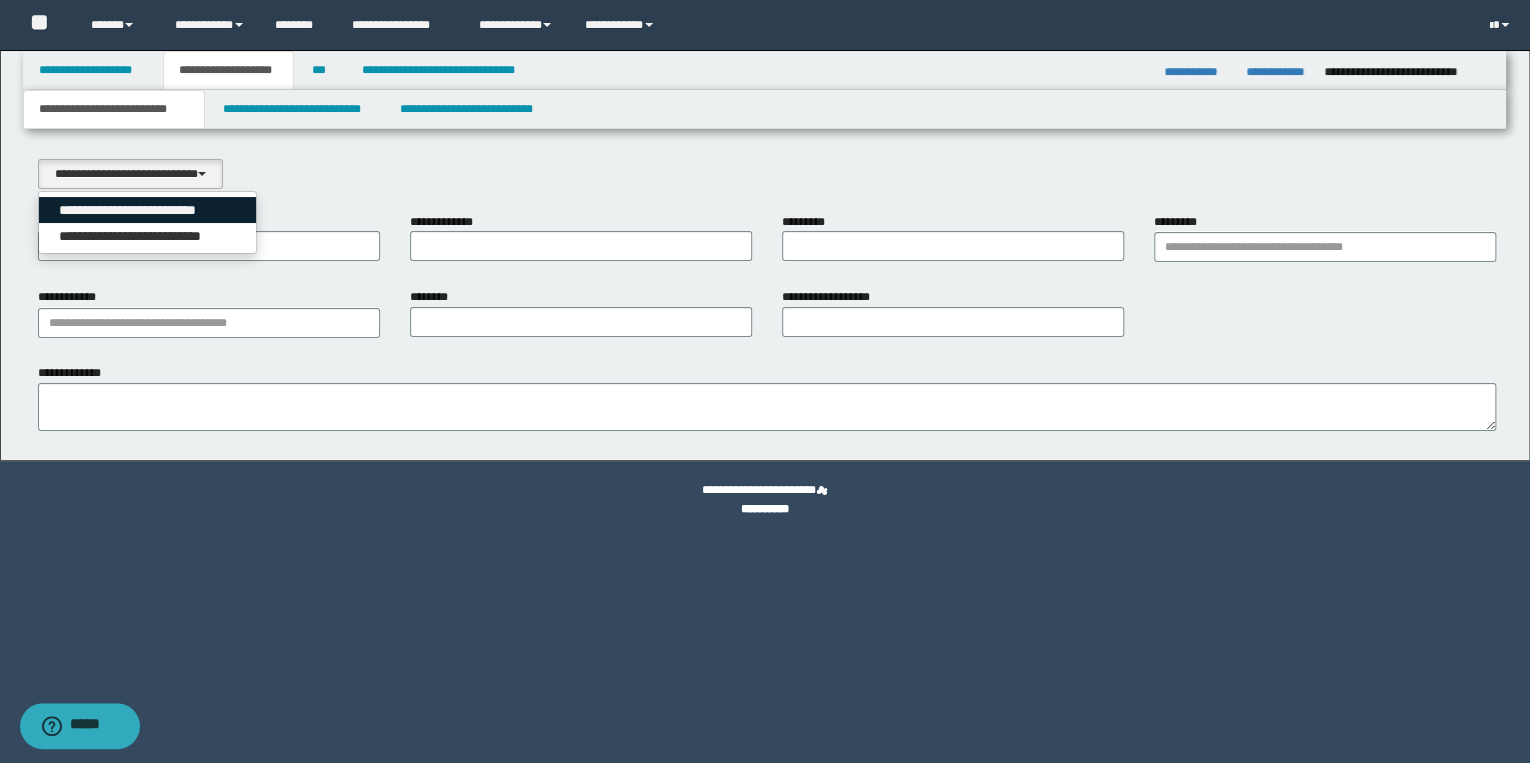 click on "**********" at bounding box center [148, 210] 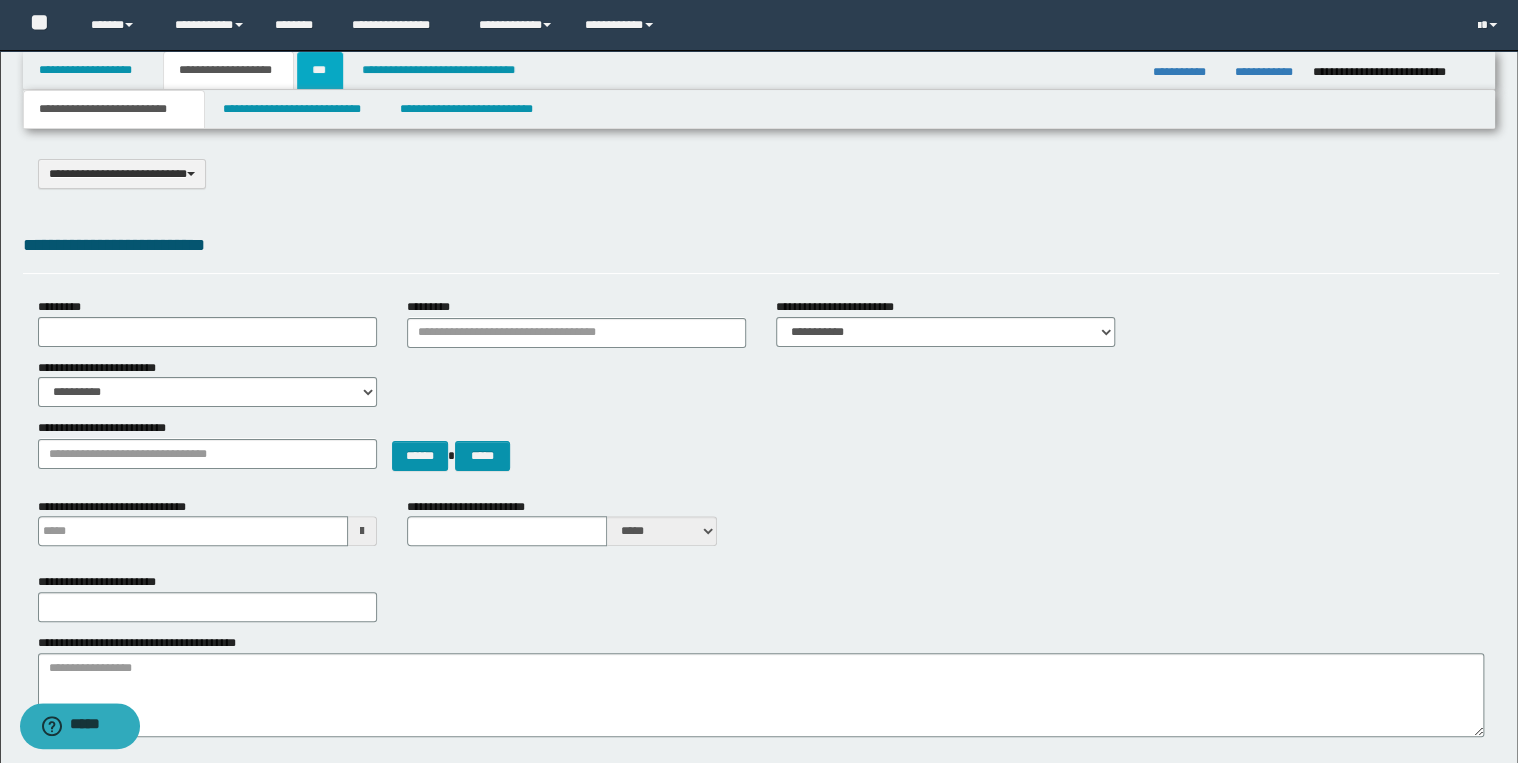 click on "***" at bounding box center (320, 70) 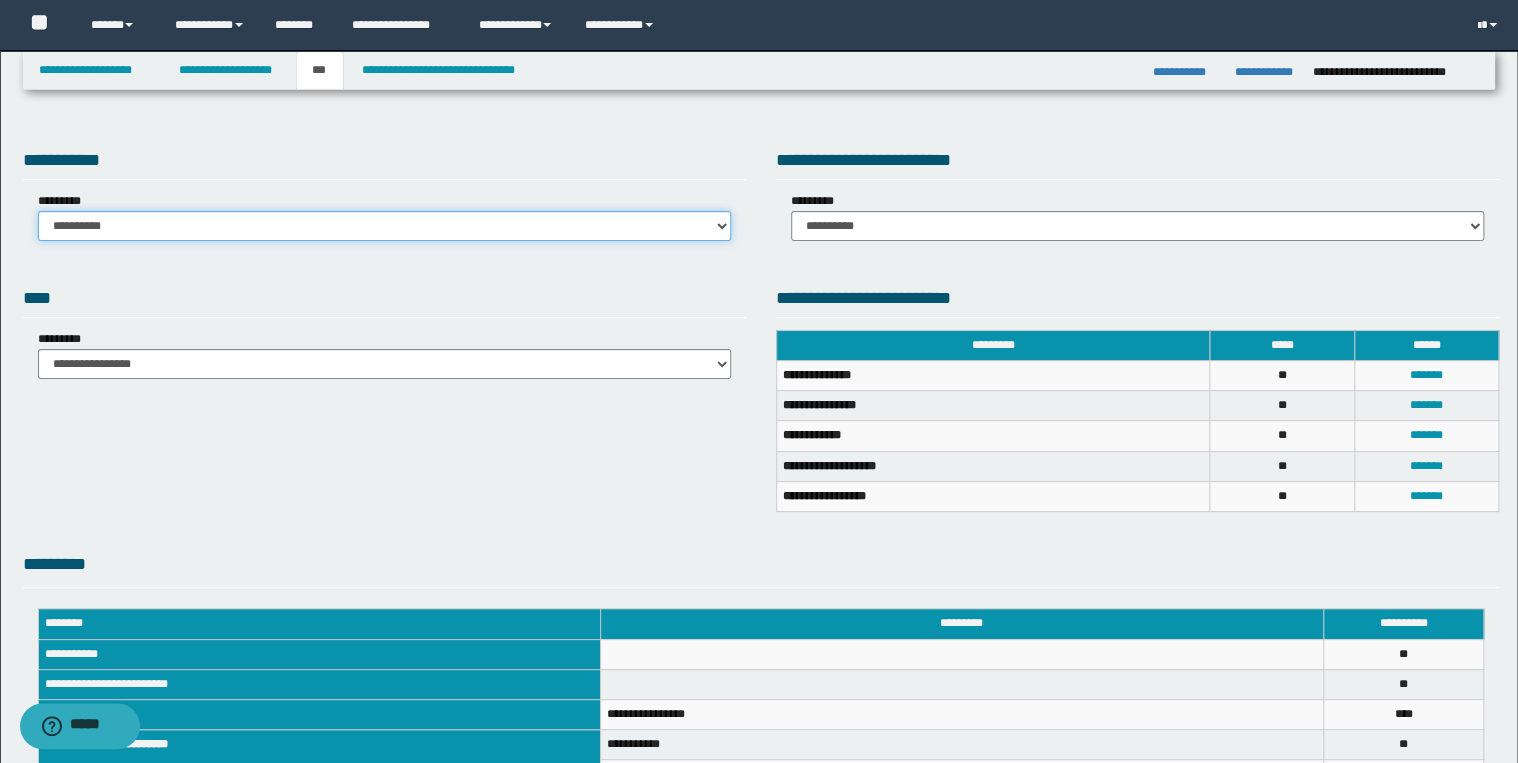 click on "**********" at bounding box center (384, 226) 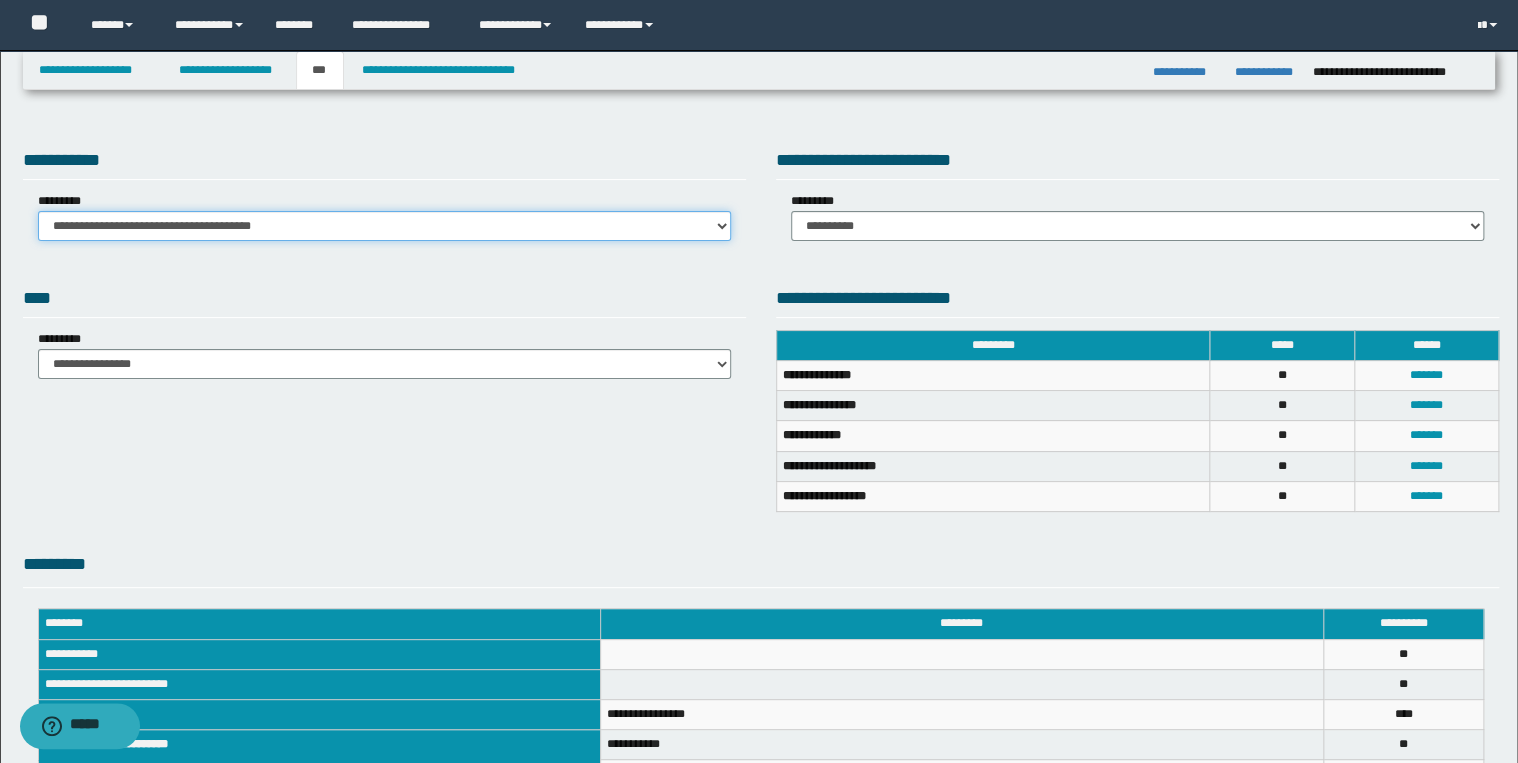 click on "**********" at bounding box center (384, 226) 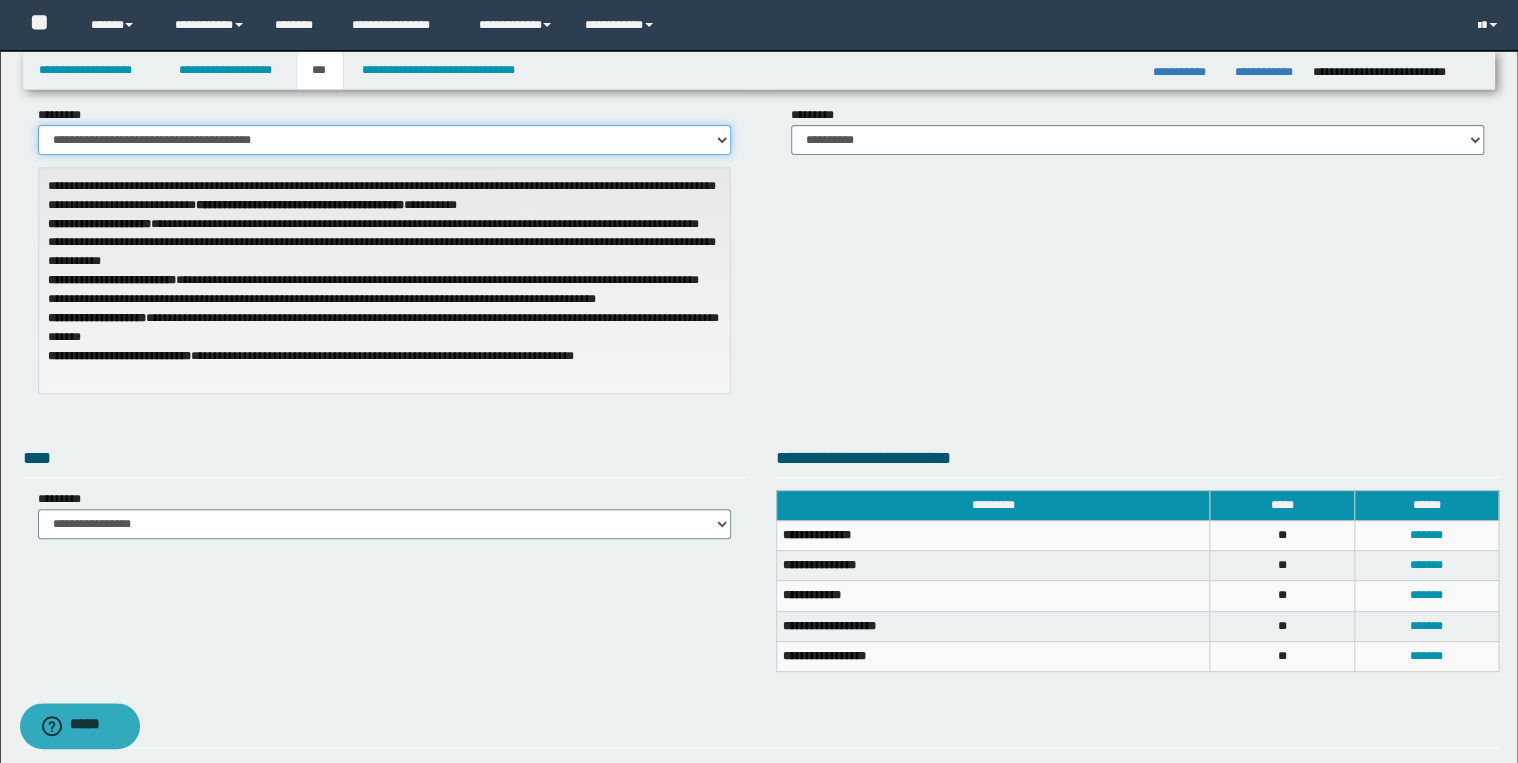 scroll, scrollTop: 0, scrollLeft: 0, axis: both 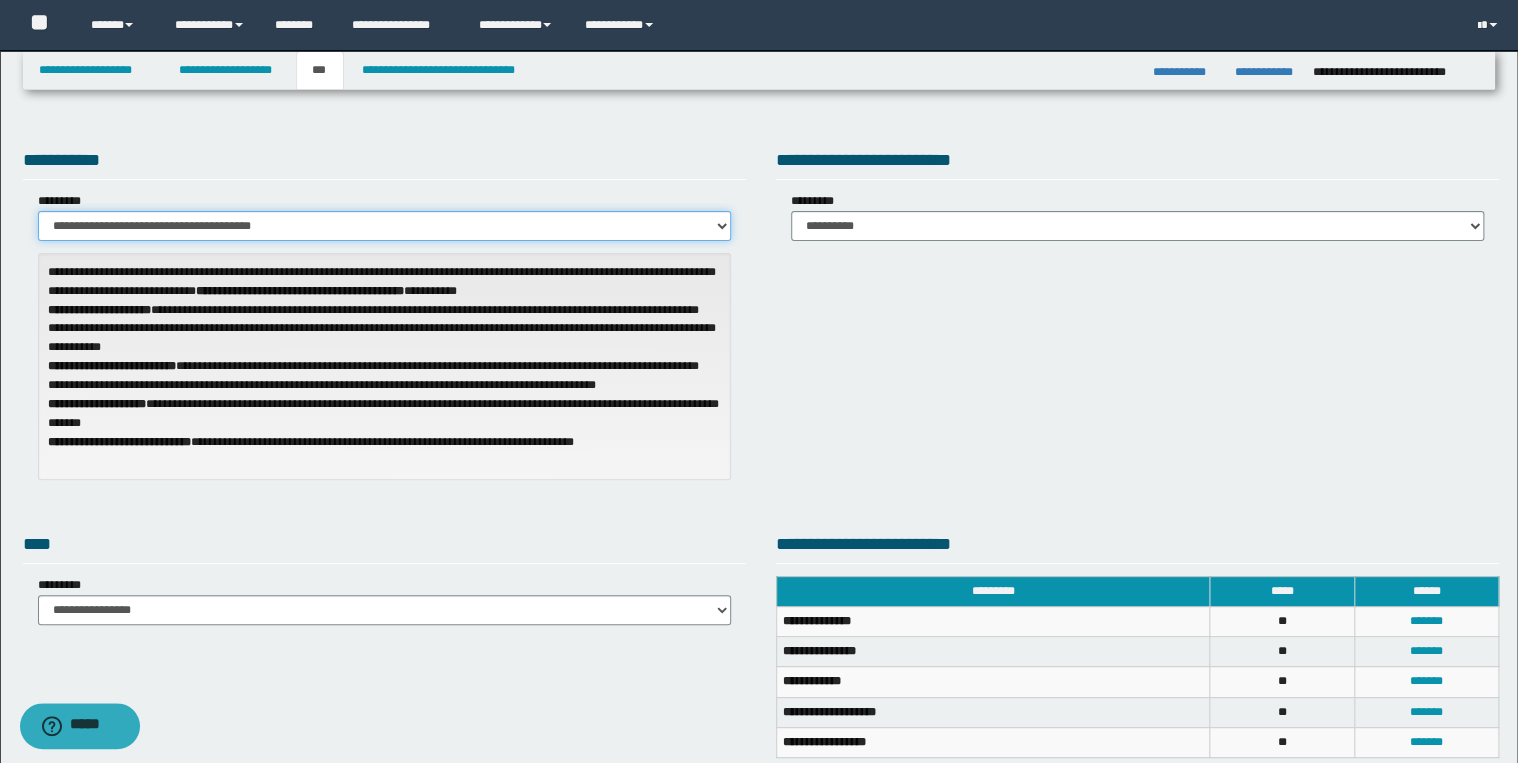 click on "**********" at bounding box center (384, 226) 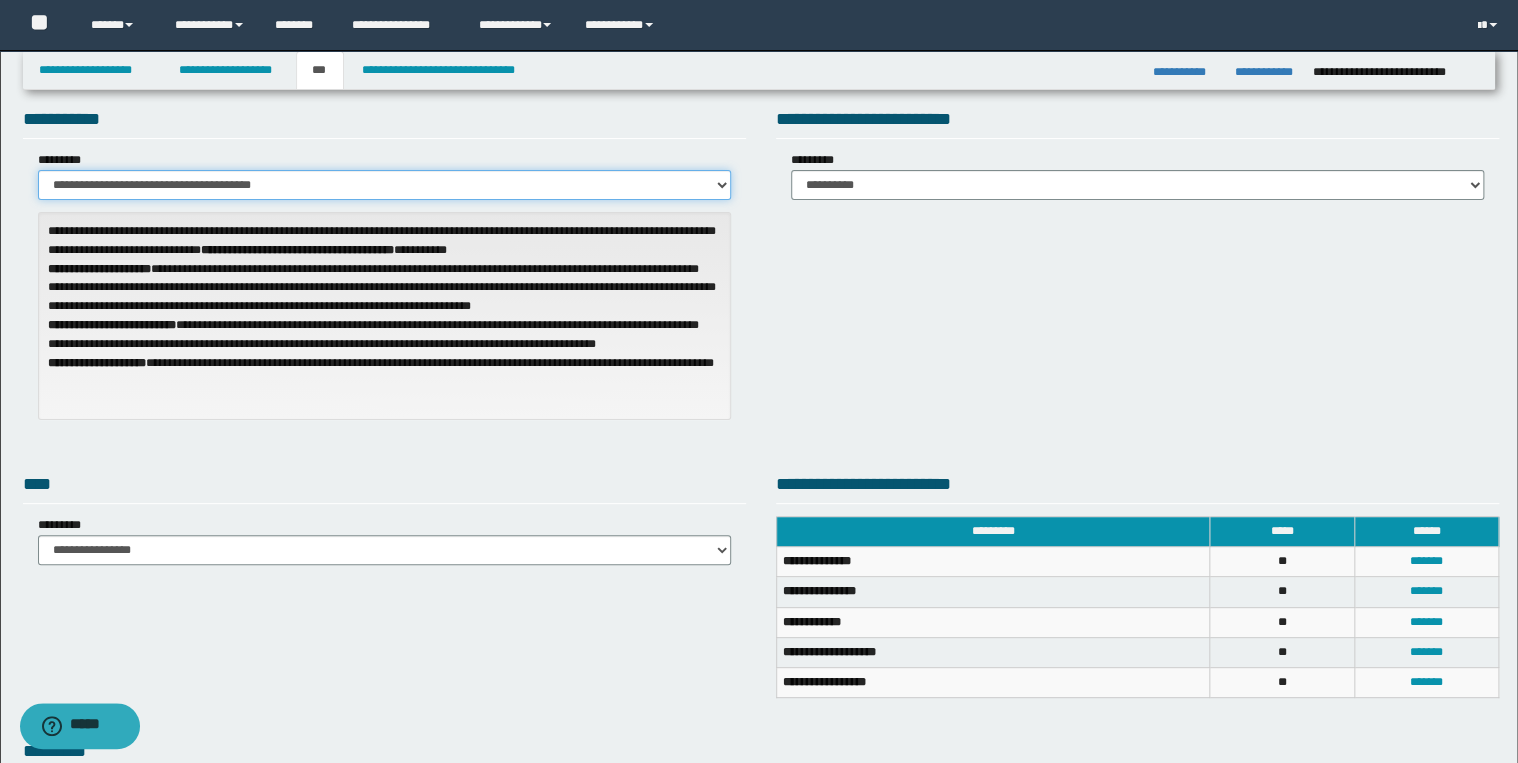 scroll, scrollTop: 11, scrollLeft: 0, axis: vertical 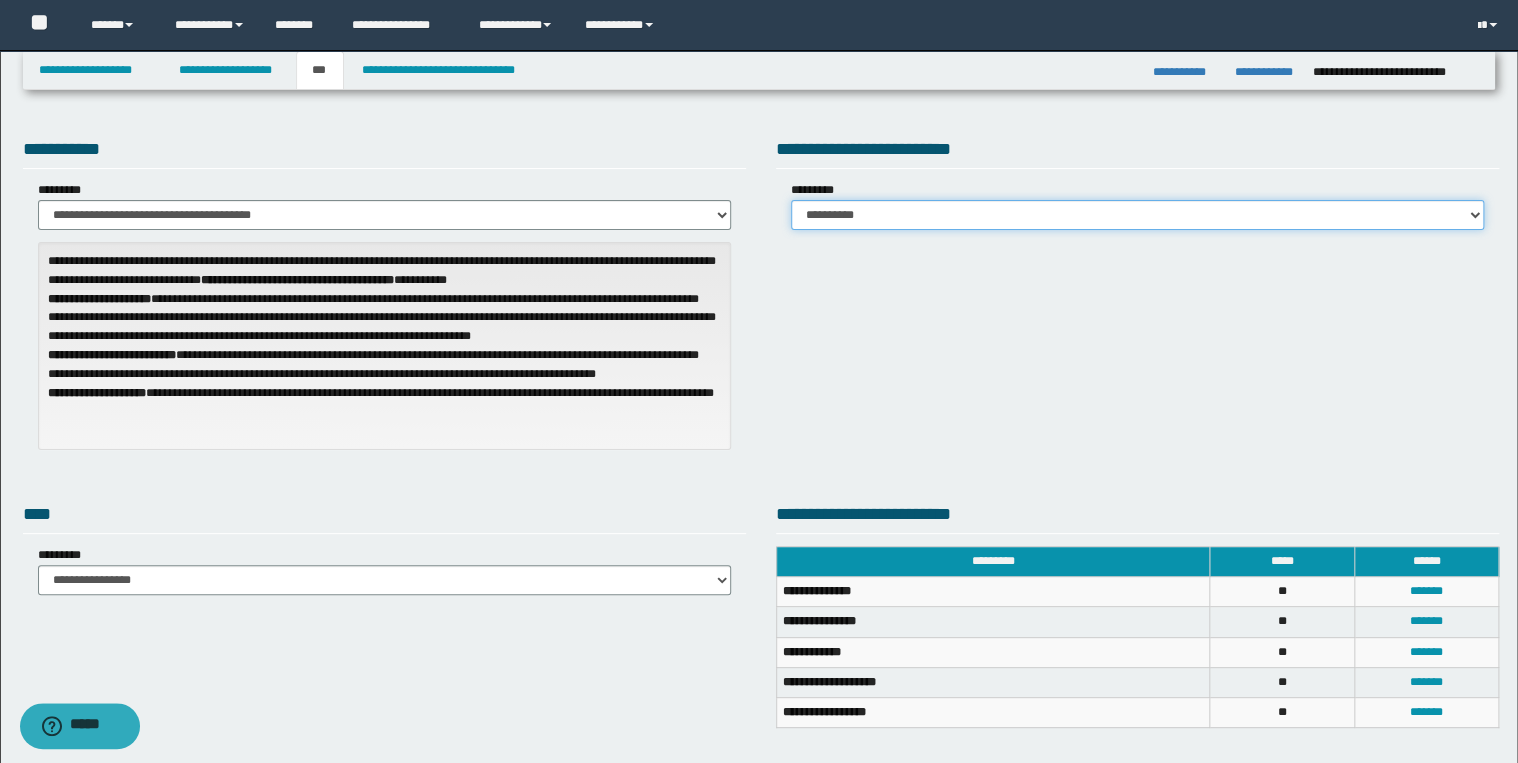 click on "**********" at bounding box center [1137, 215] 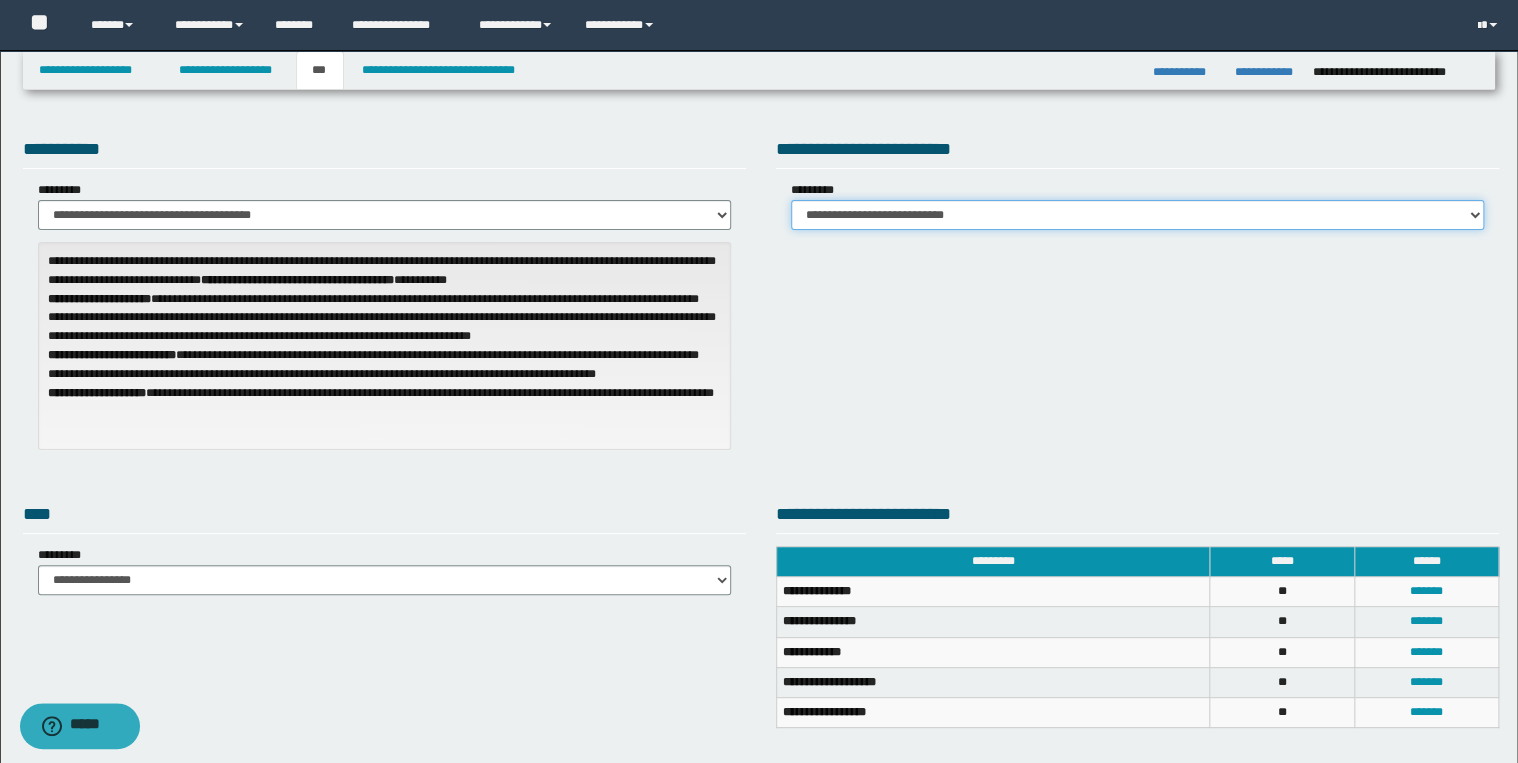 click on "**********" at bounding box center [1137, 215] 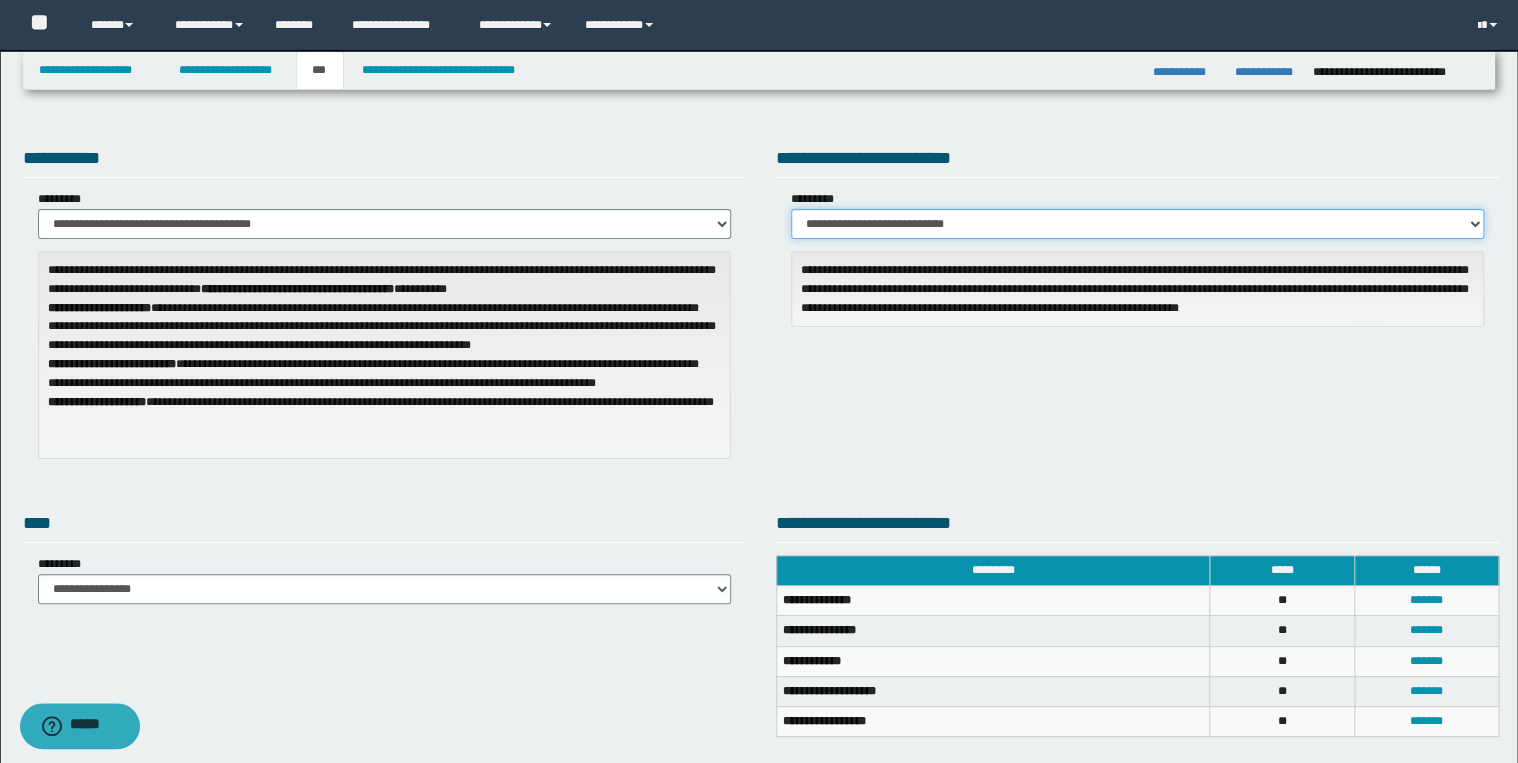 scroll, scrollTop: 0, scrollLeft: 0, axis: both 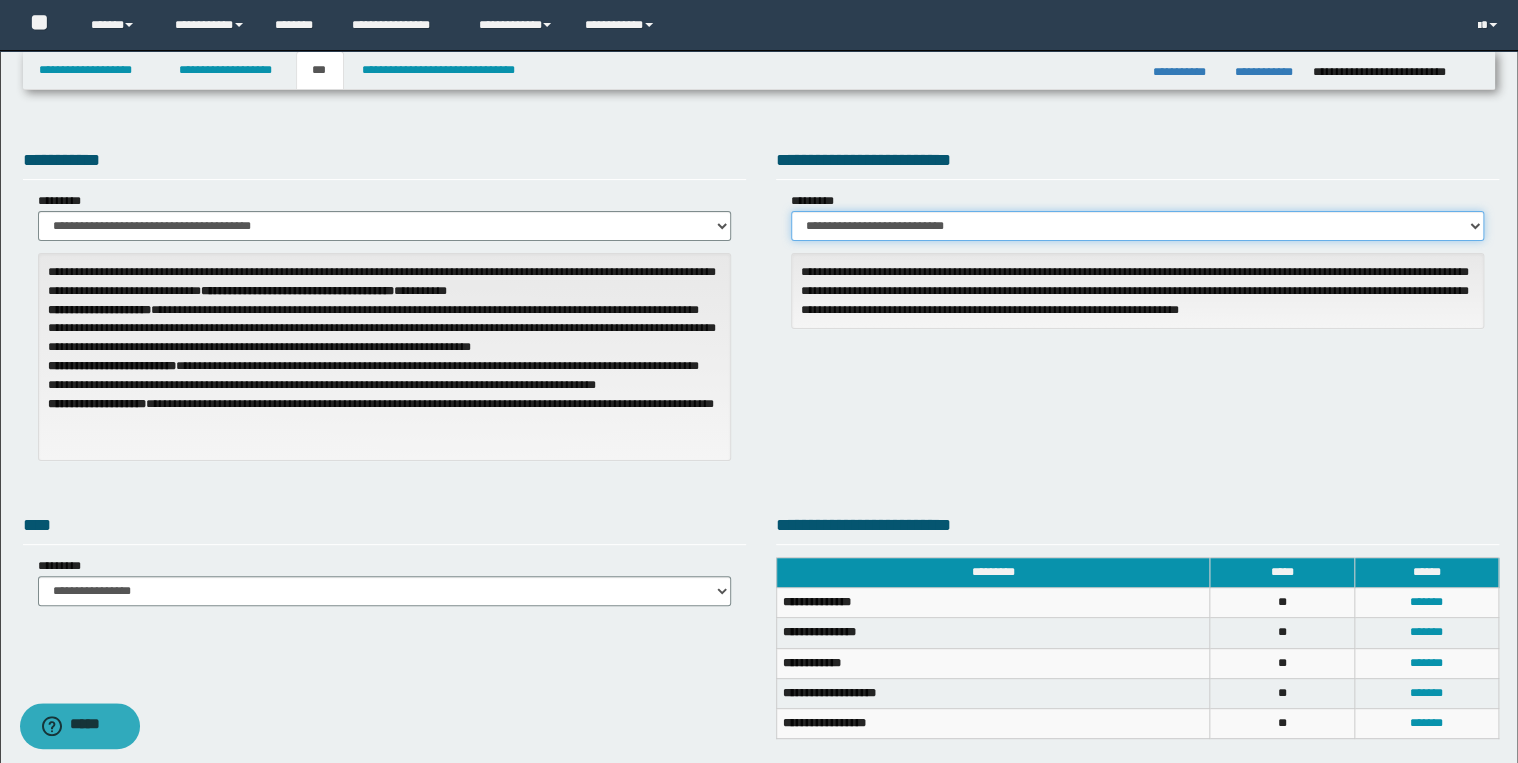 click on "**********" at bounding box center [1137, 226] 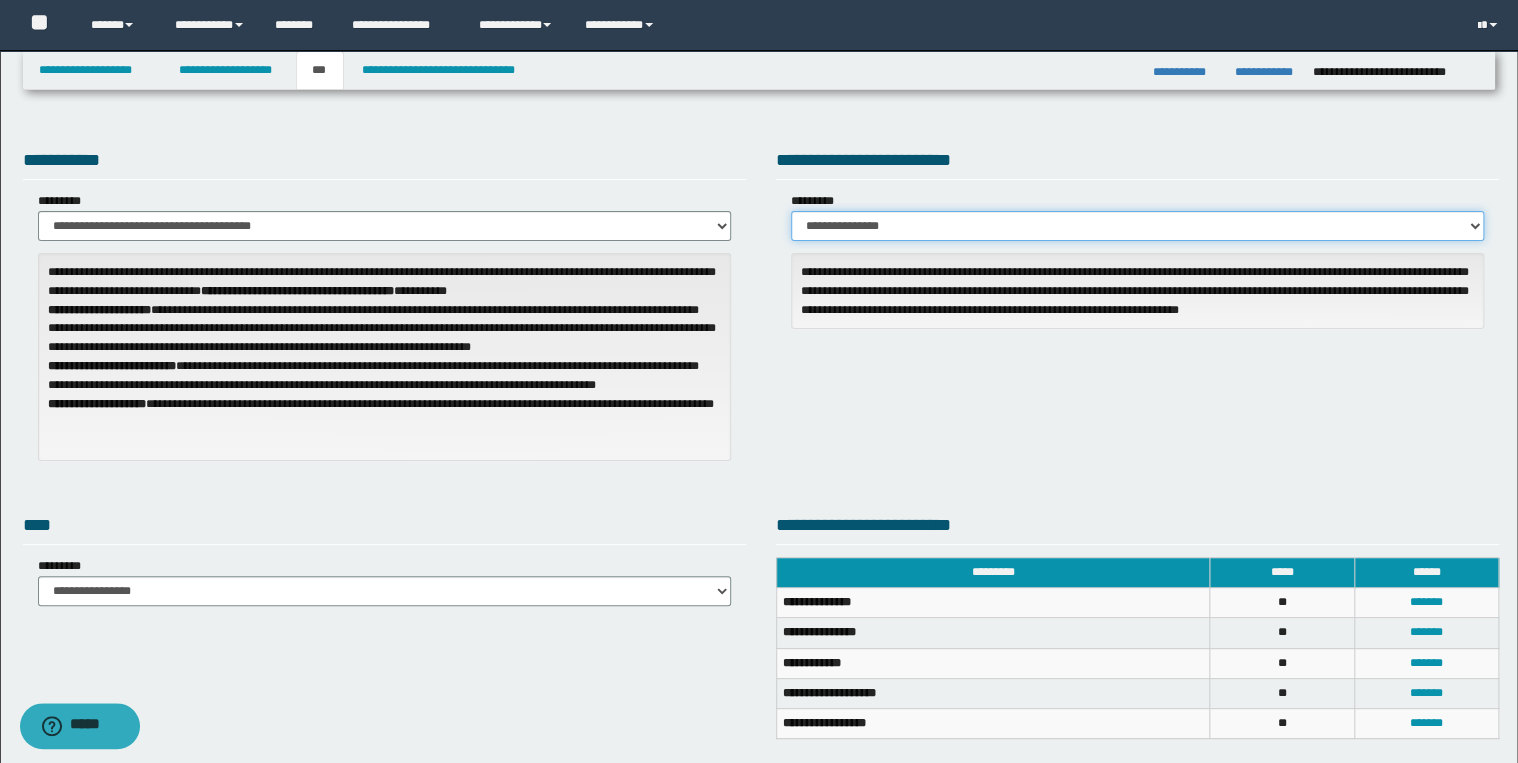 click on "**********" at bounding box center (1137, 226) 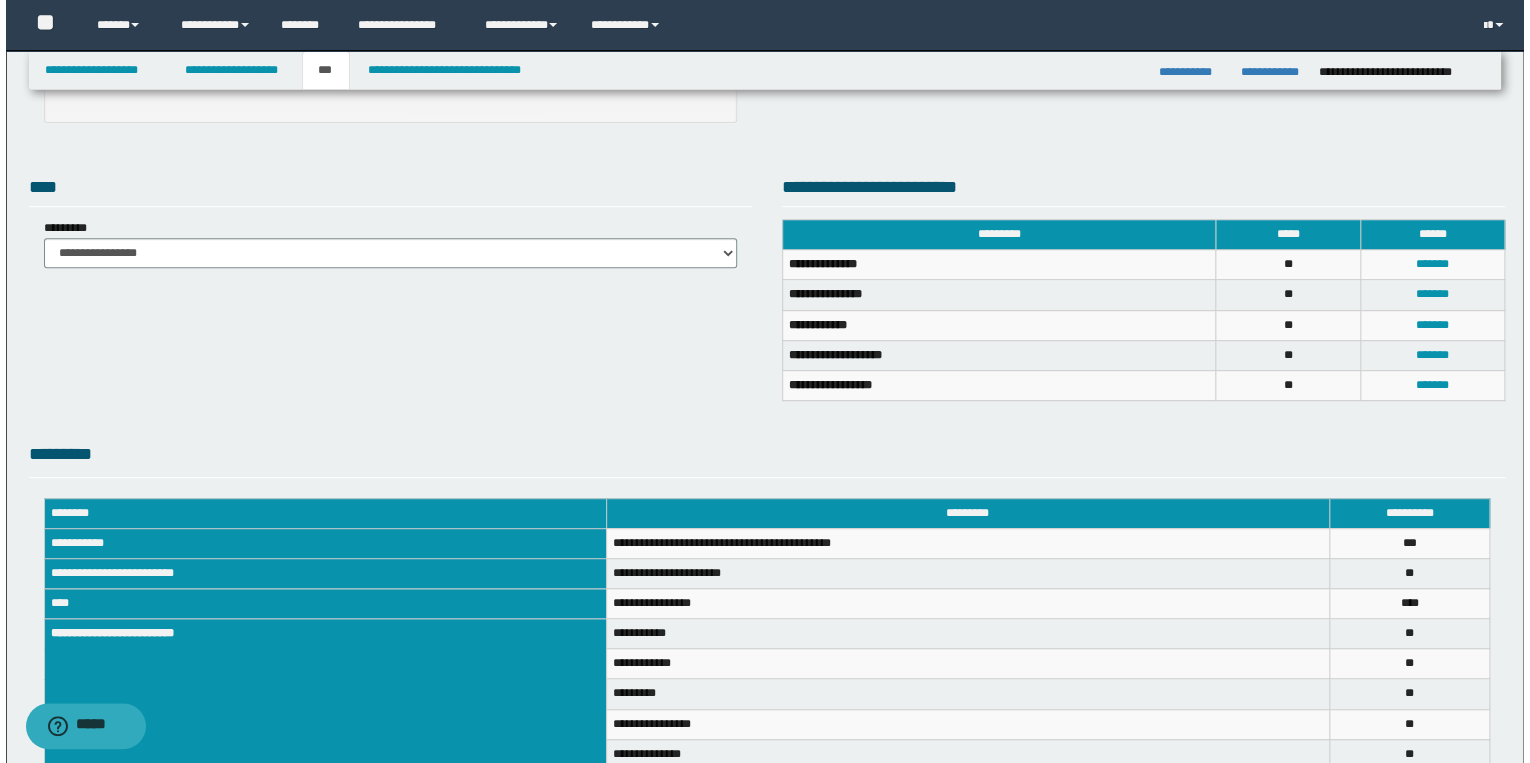 scroll, scrollTop: 308, scrollLeft: 0, axis: vertical 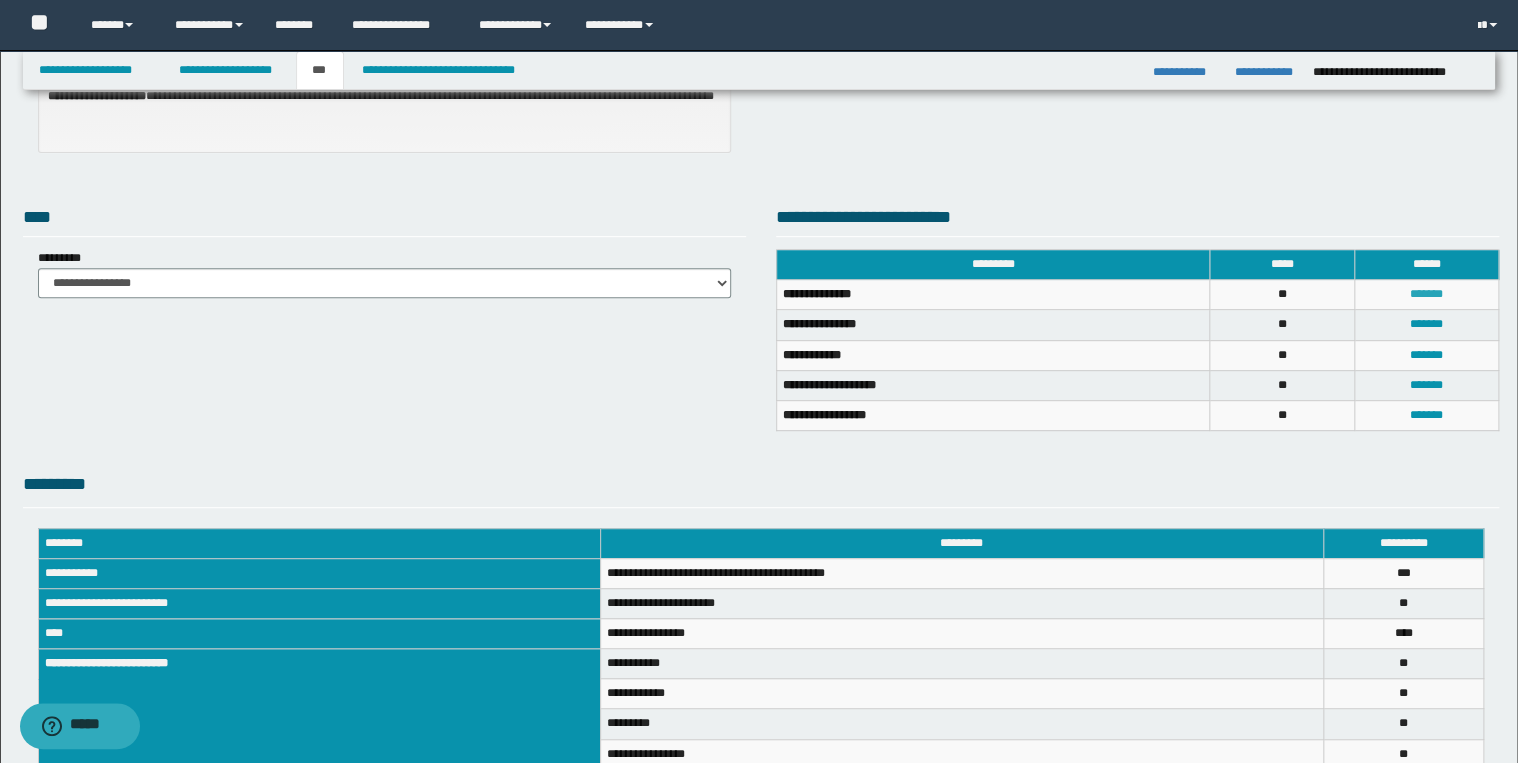 click on "*******" at bounding box center [1426, 294] 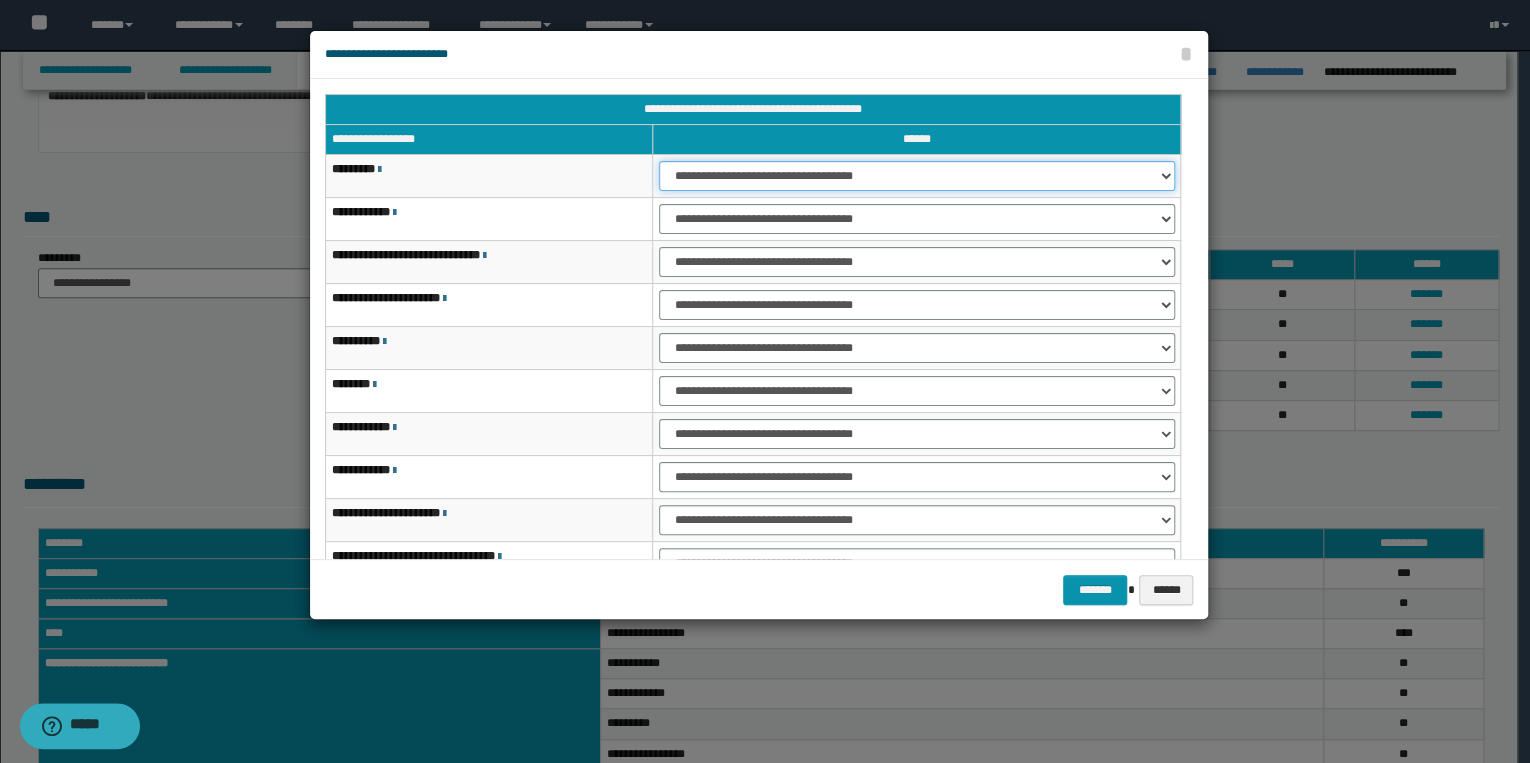 click on "**********" at bounding box center [916, 176] 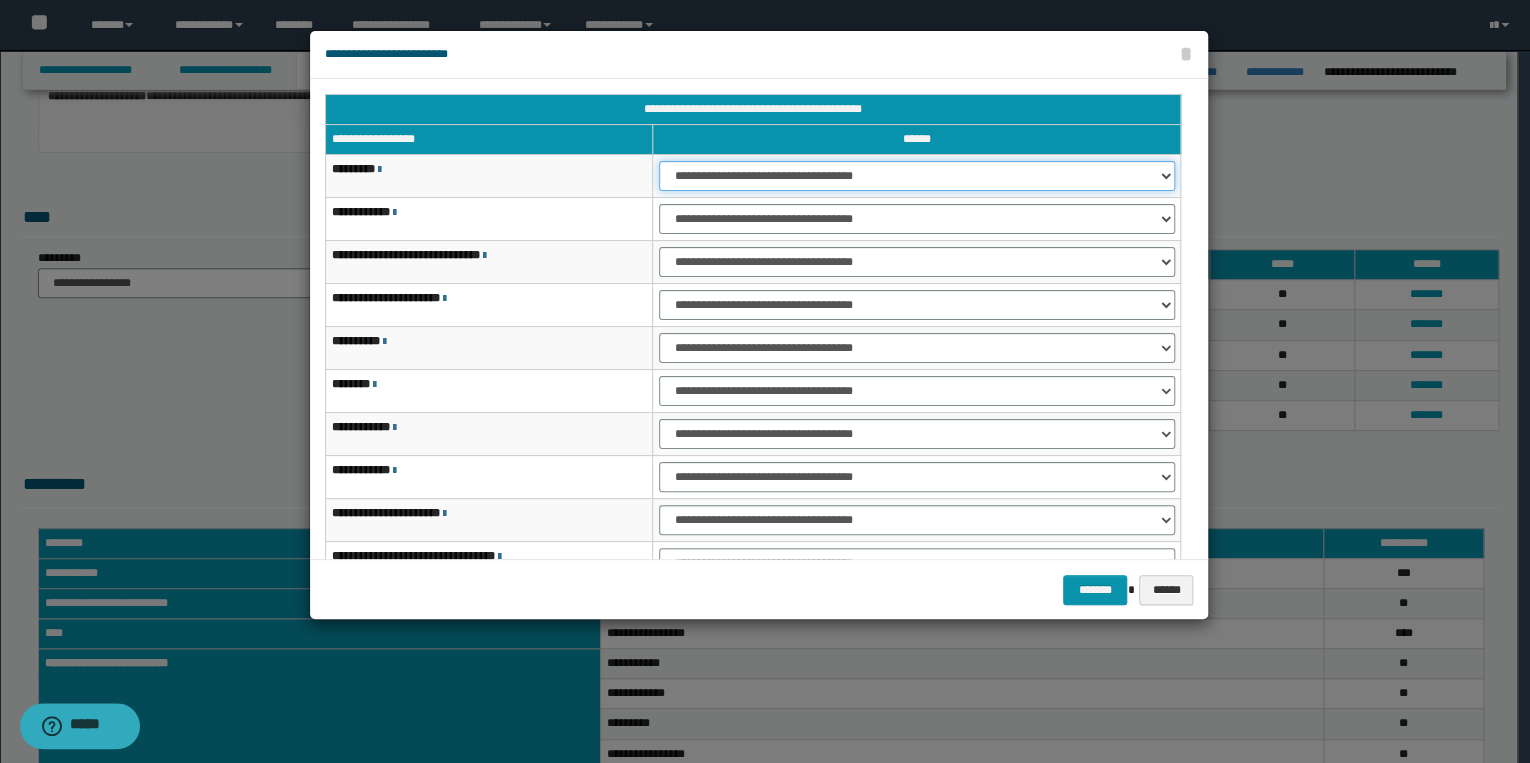 click on "**********" at bounding box center (916, 176) 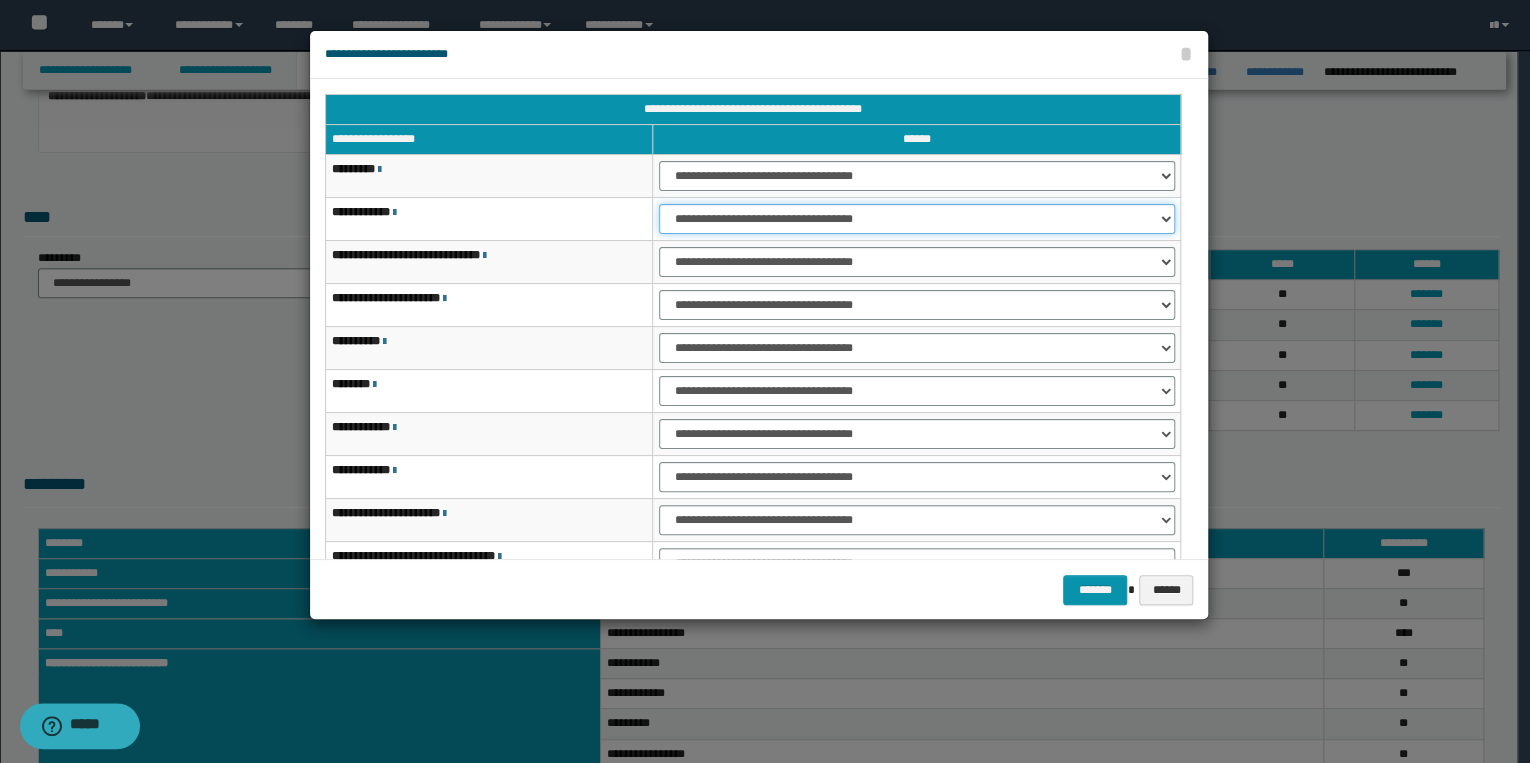 click on "**********" at bounding box center (916, 219) 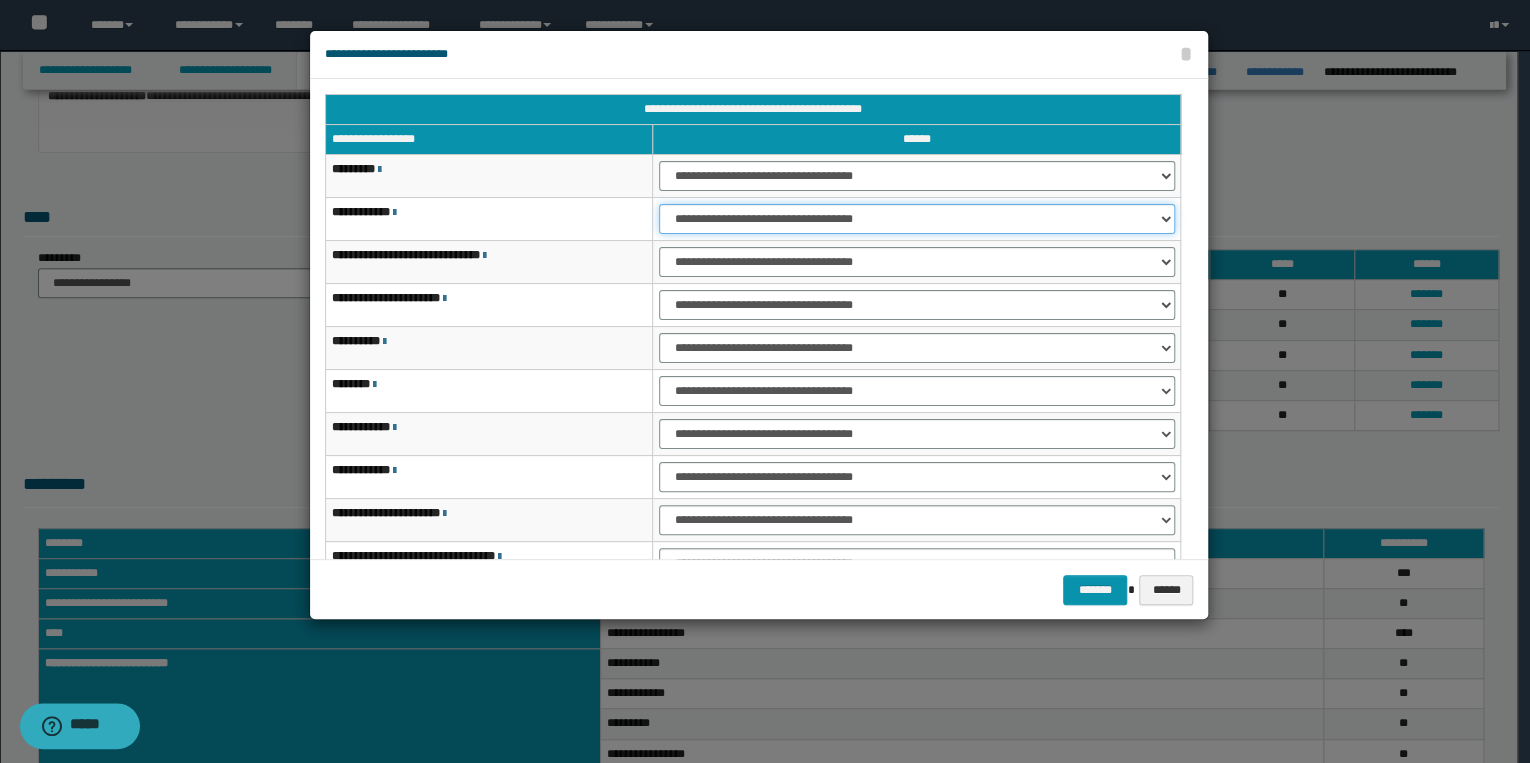 click on "**********" at bounding box center [916, 219] 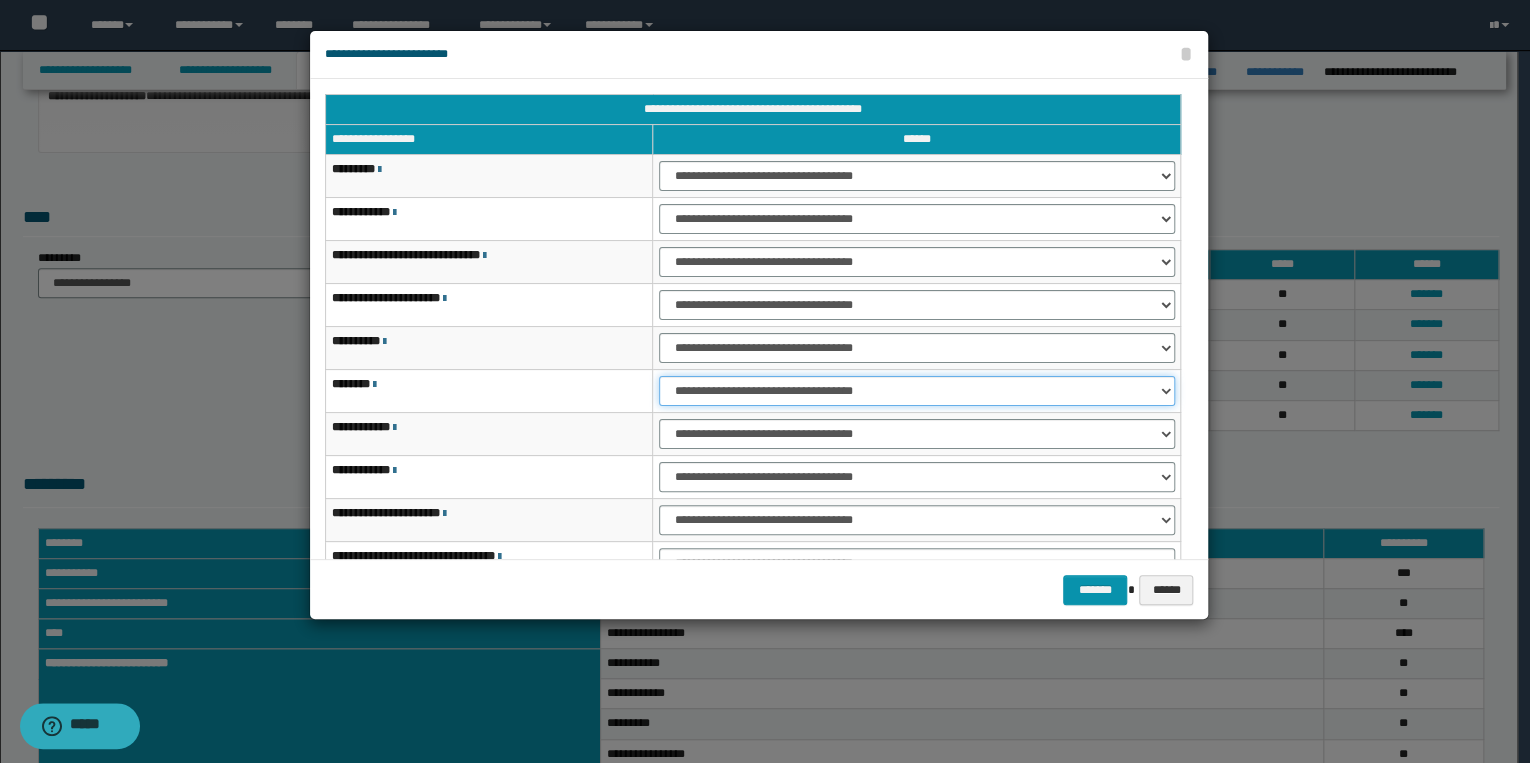 click on "**********" at bounding box center (916, 391) 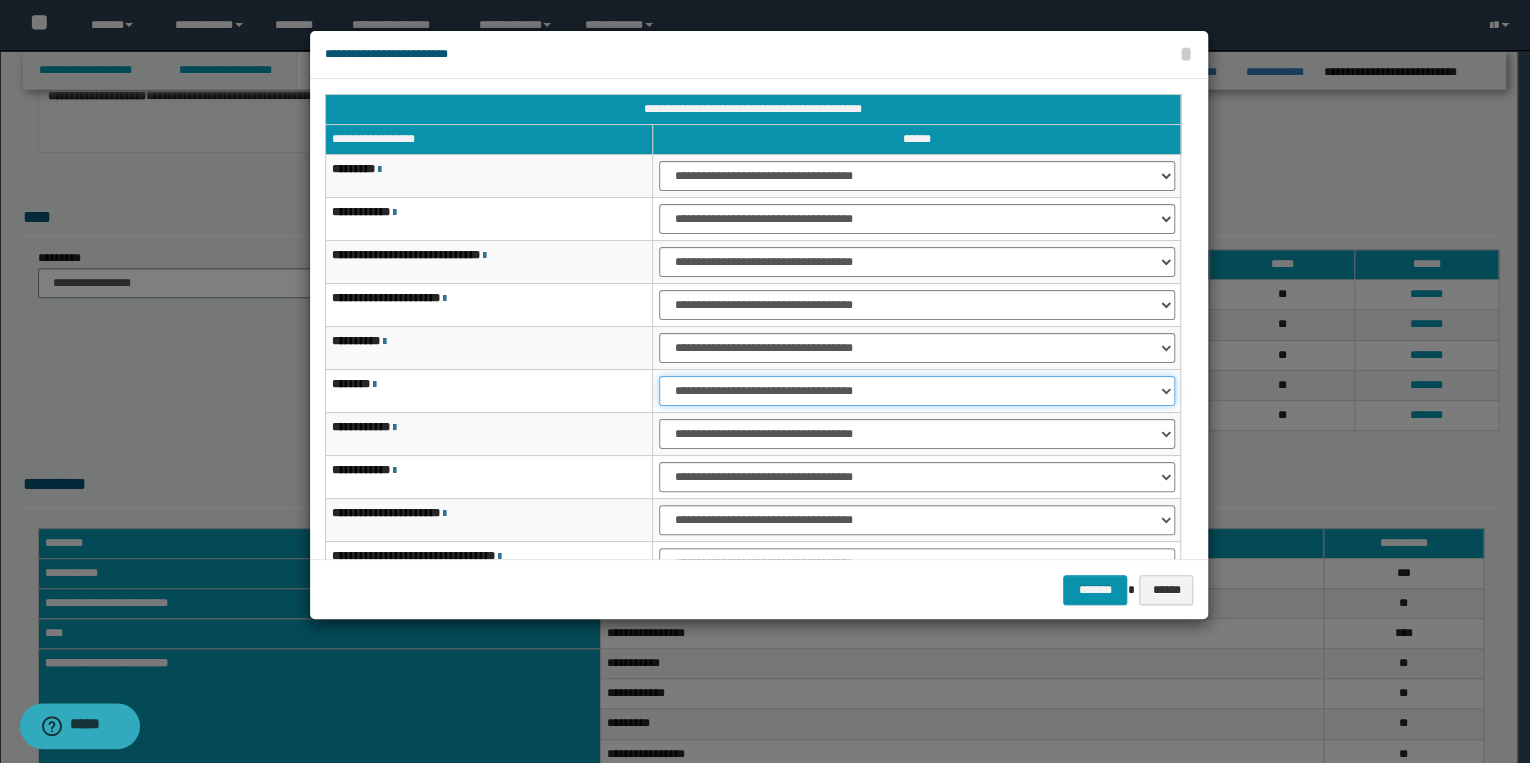 click on "**********" at bounding box center [916, 391] 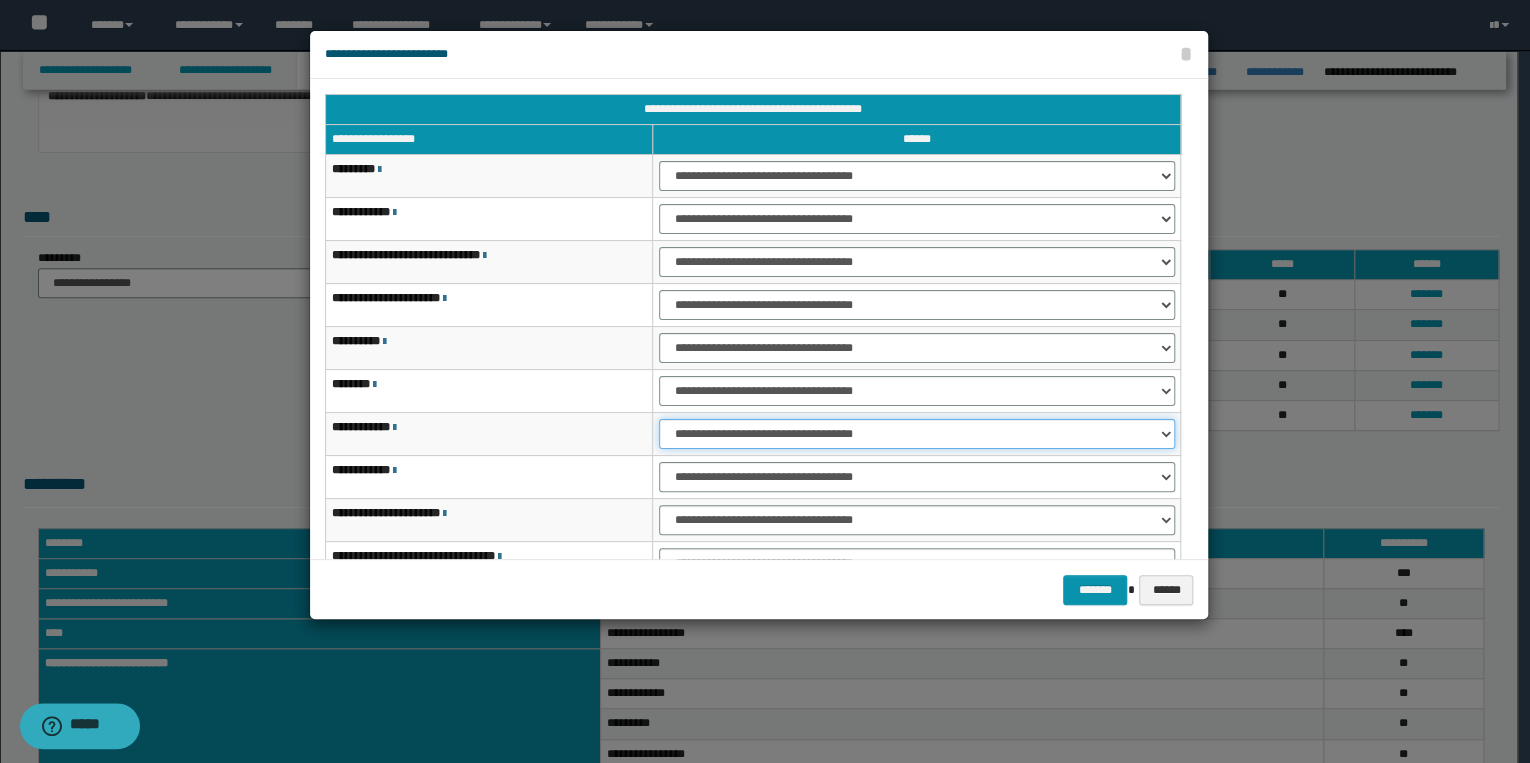 click on "**********" at bounding box center [916, 434] 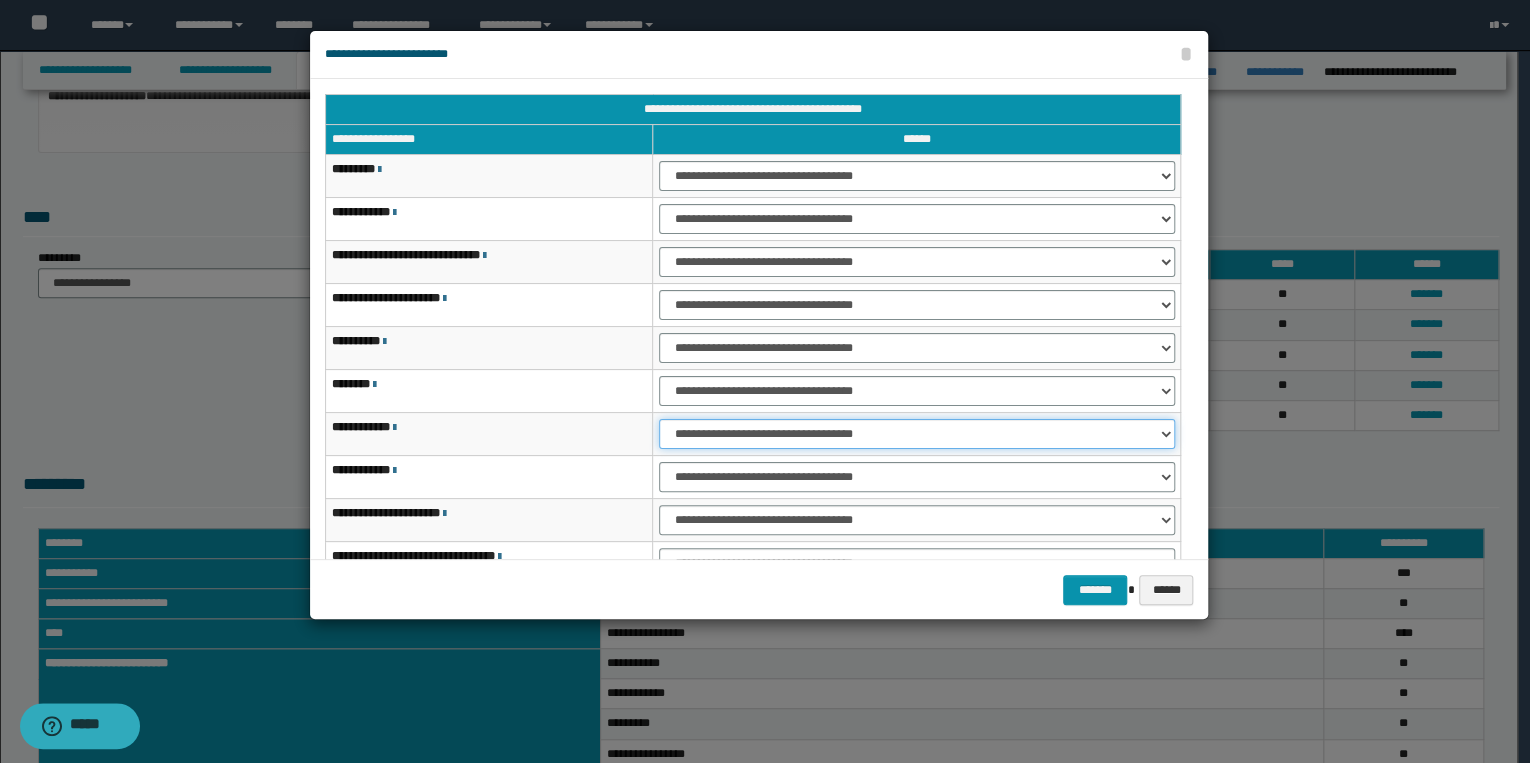 click on "**********" at bounding box center [916, 434] 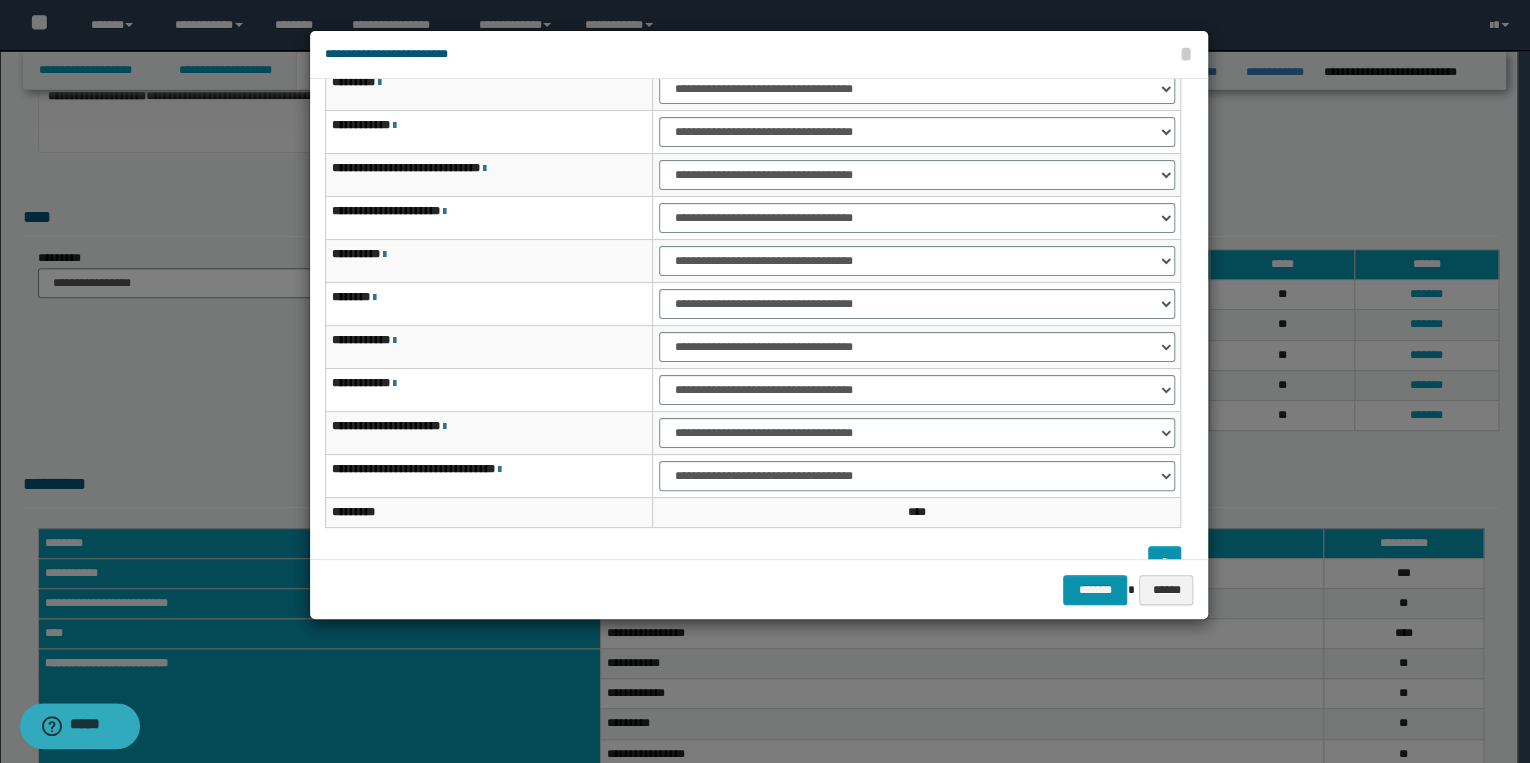 scroll, scrollTop: 118, scrollLeft: 0, axis: vertical 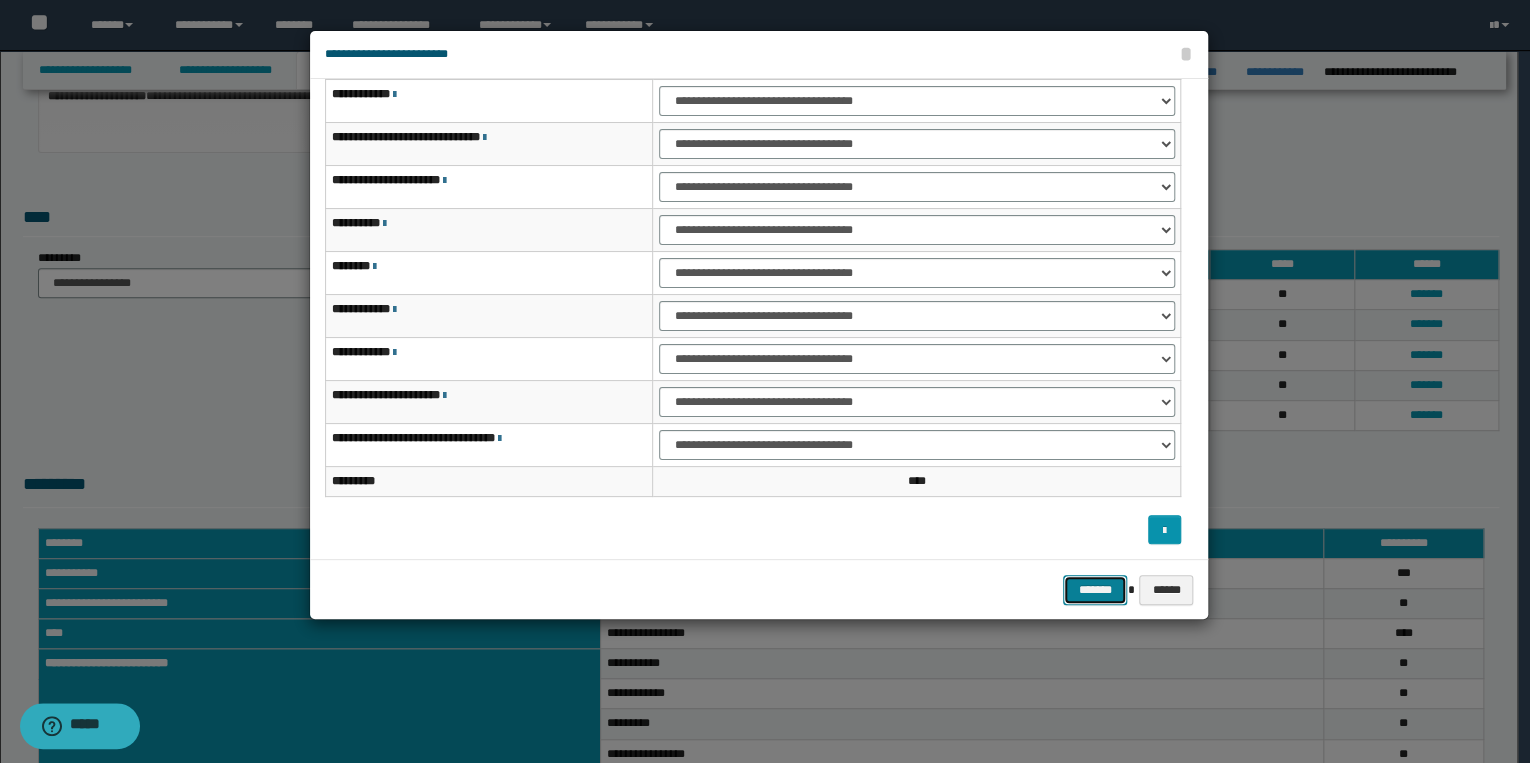 click on "*******" at bounding box center (1095, 590) 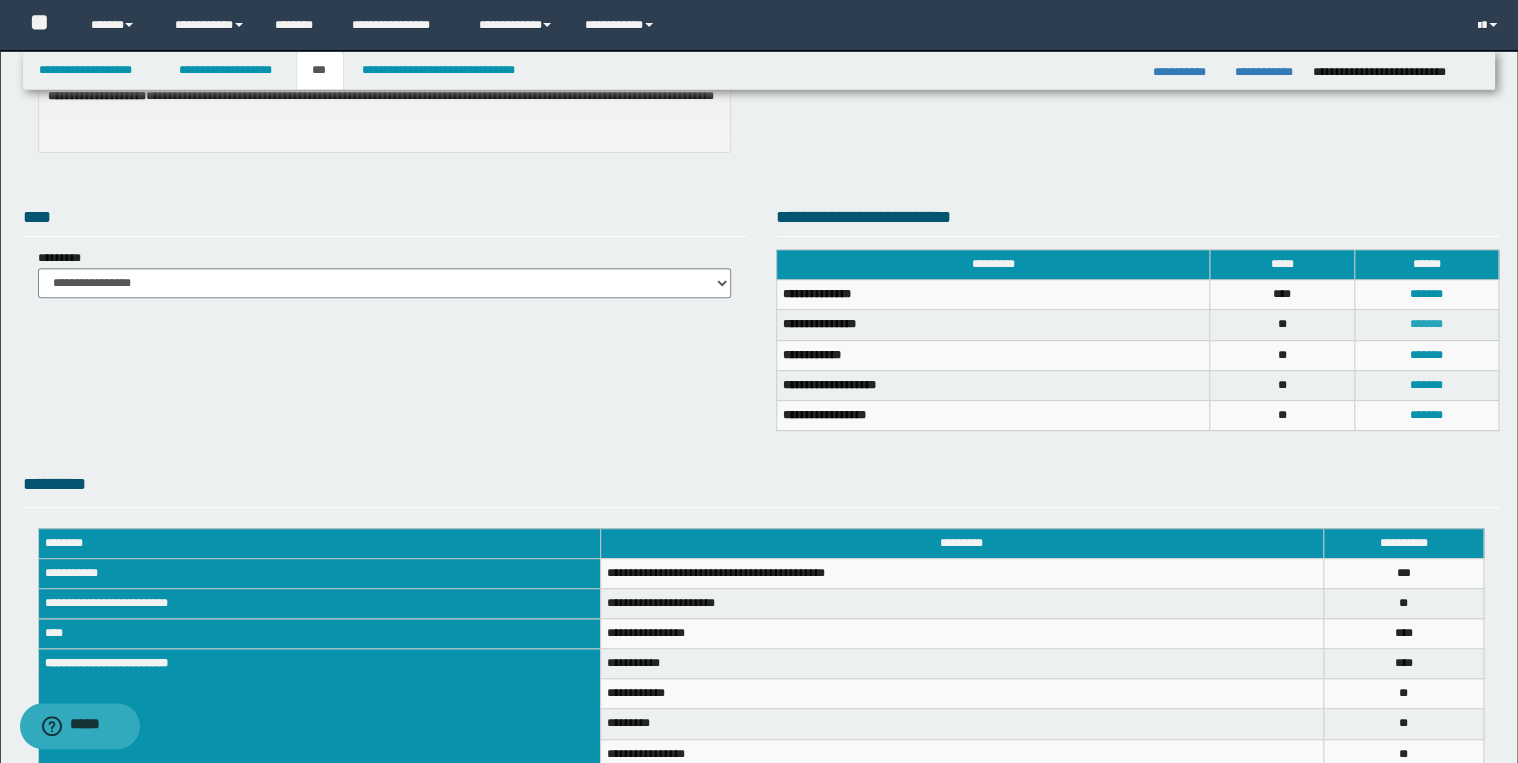 click on "*******" at bounding box center [1426, 324] 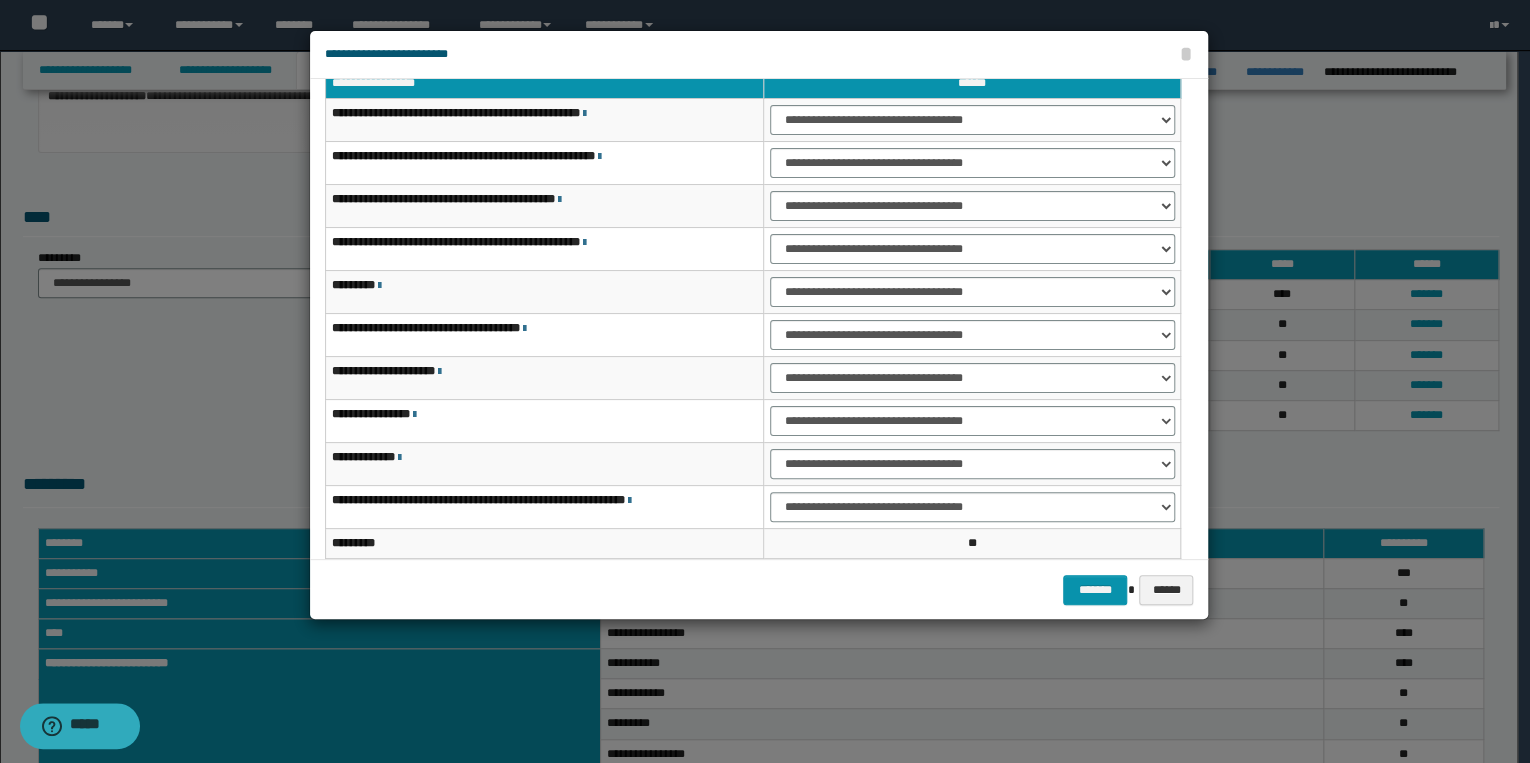 scroll, scrollTop: 0, scrollLeft: 0, axis: both 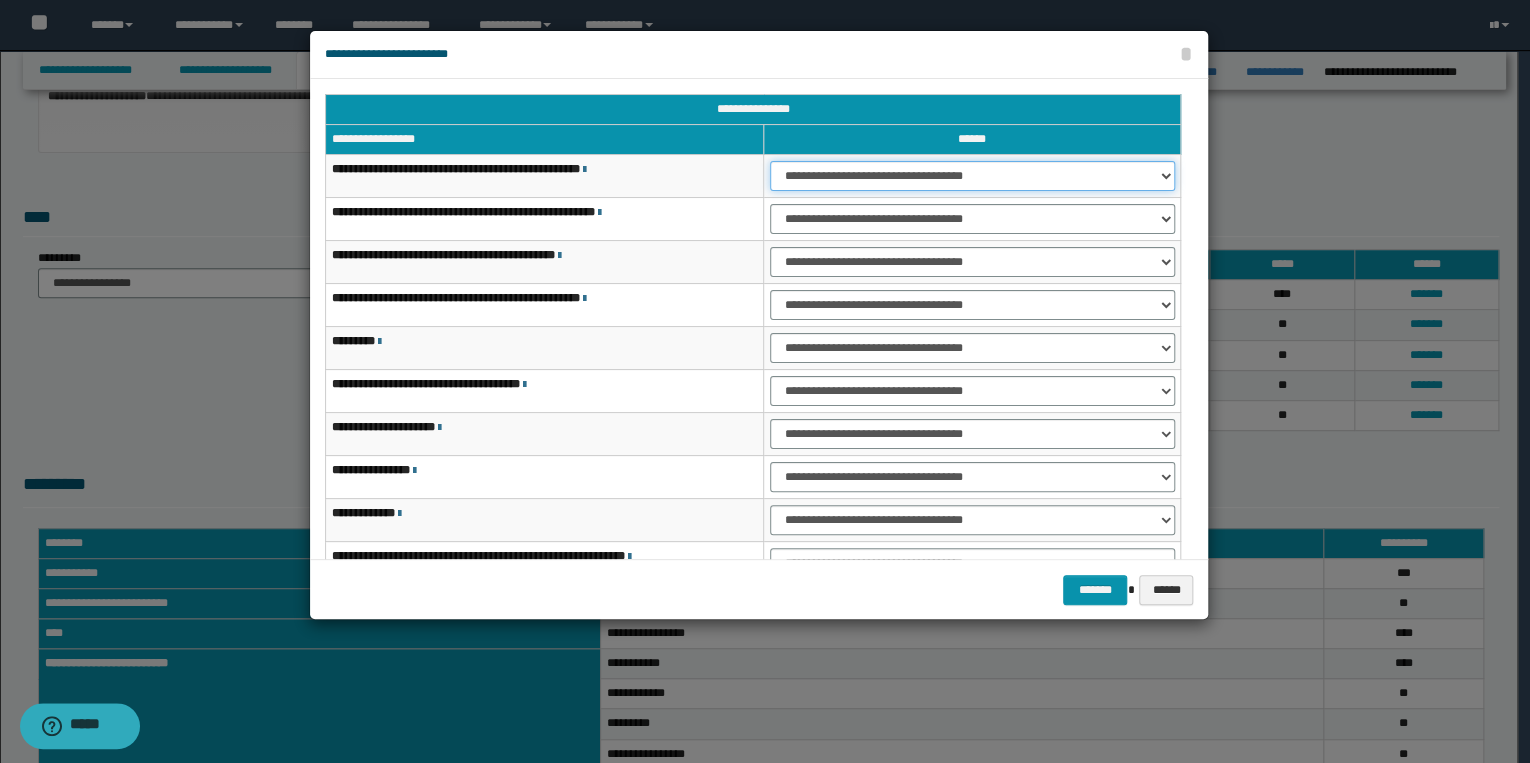 click on "**********" at bounding box center [972, 176] 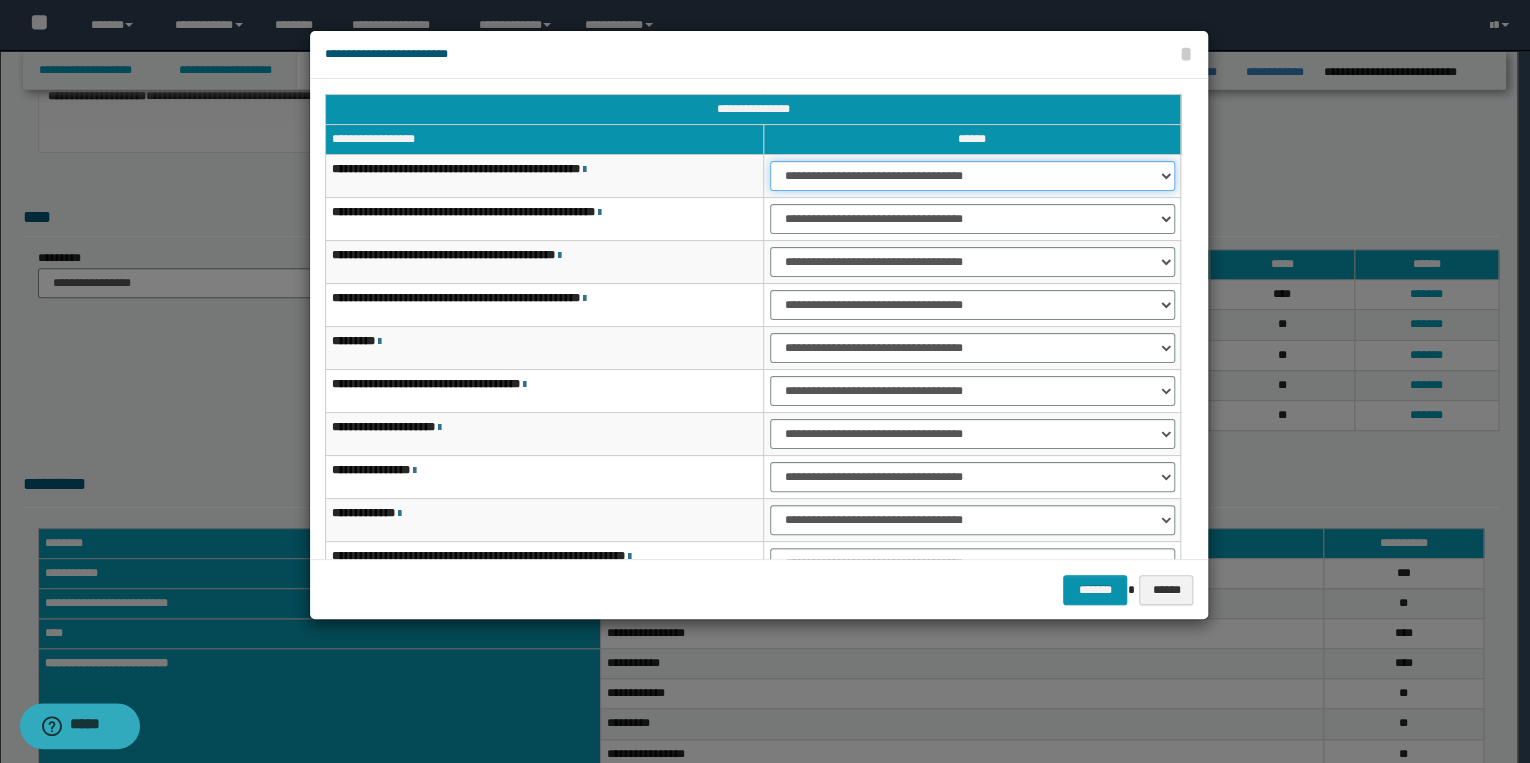 click on "**********" at bounding box center [972, 176] 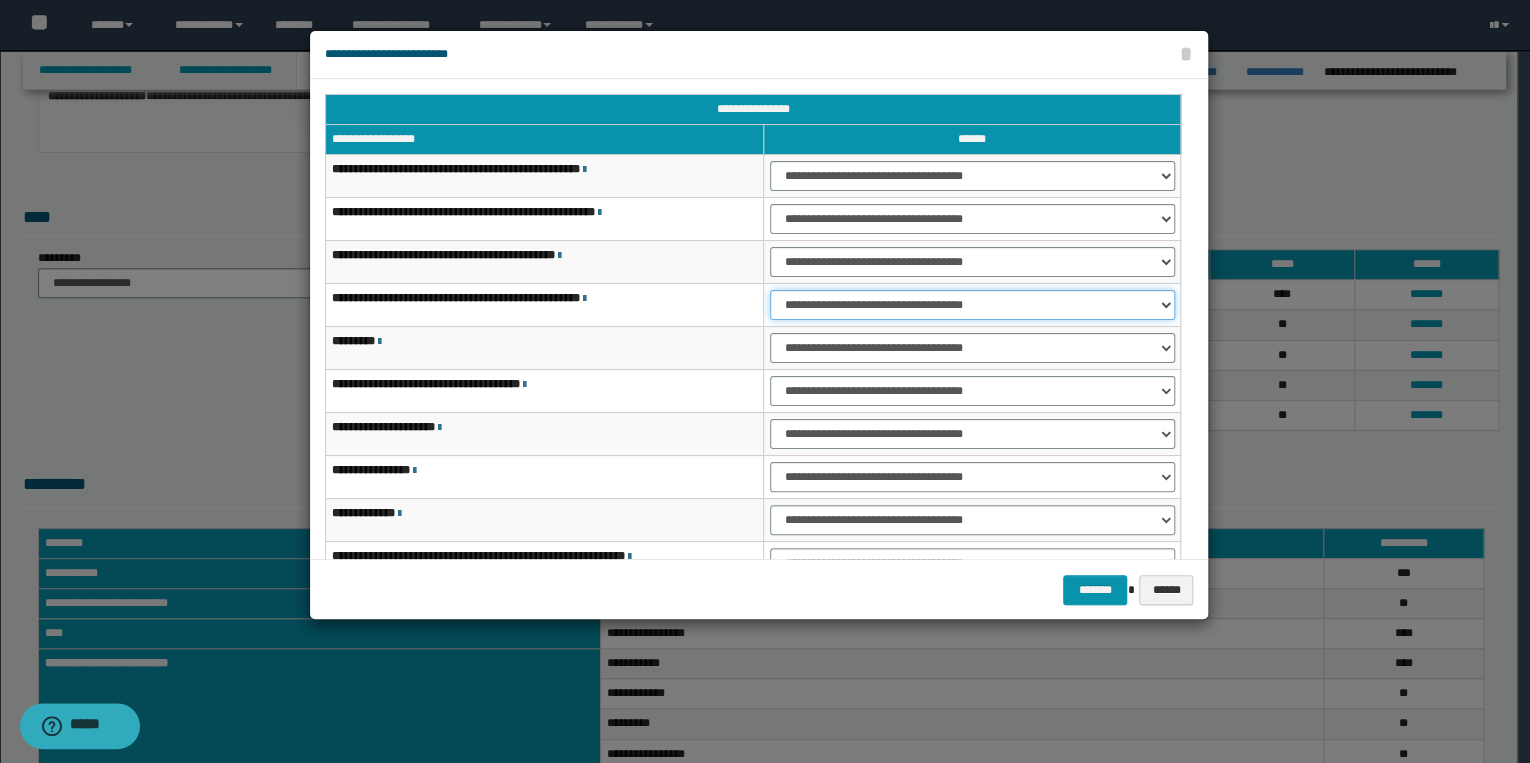 click on "**********" at bounding box center [972, 305] 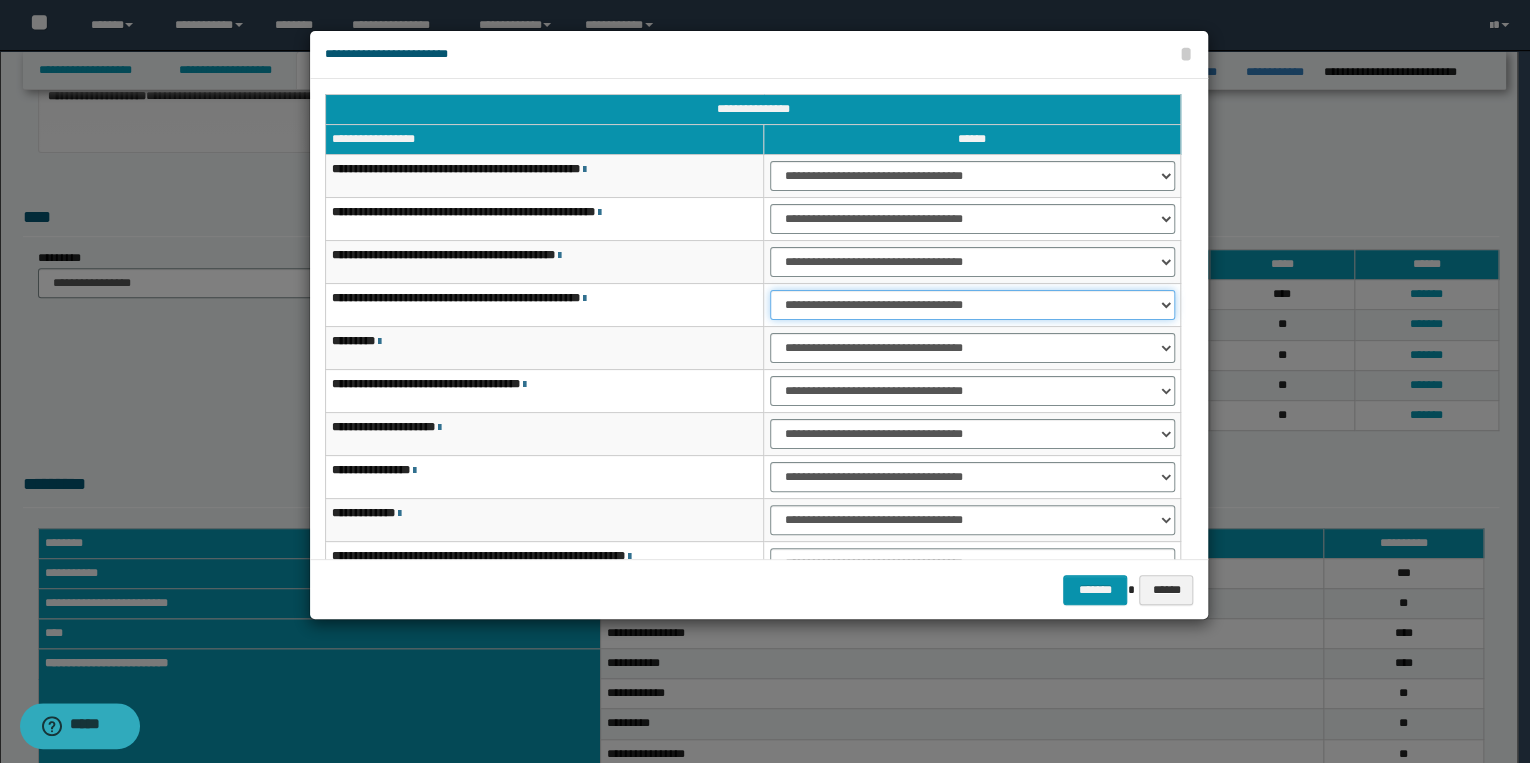 click on "**********" at bounding box center [972, 305] 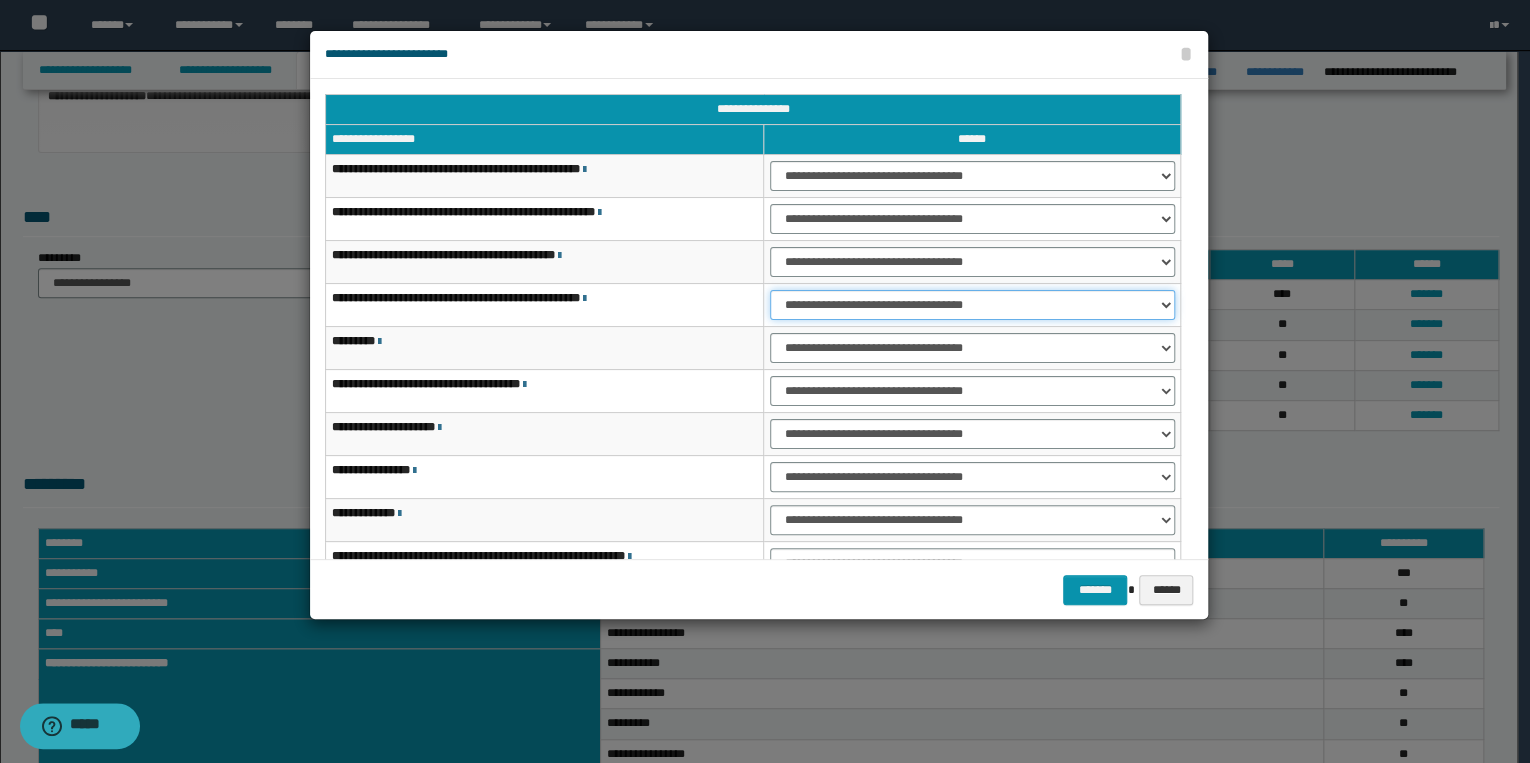 click on "**********" at bounding box center [972, 305] 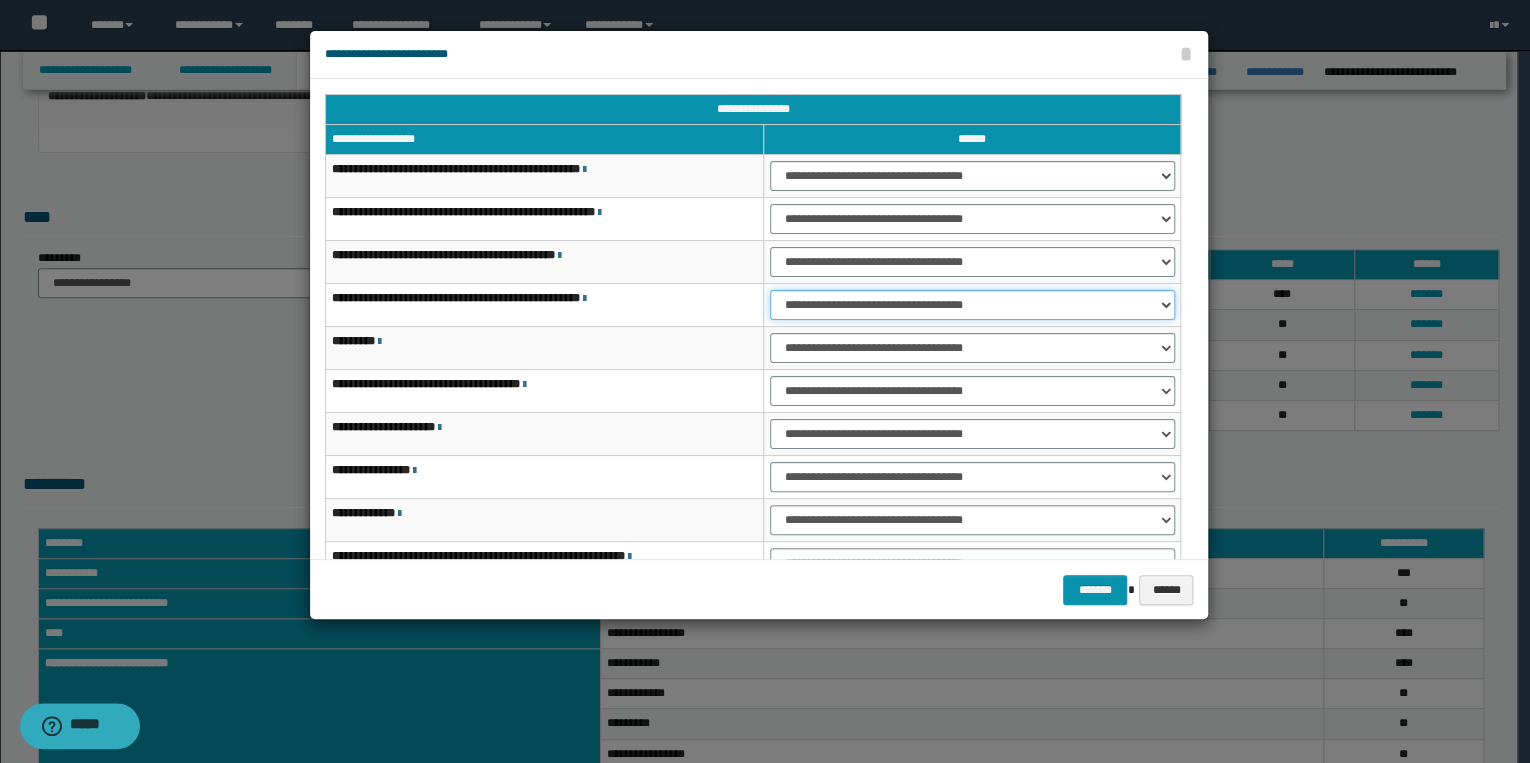 click on "**********" at bounding box center (972, 305) 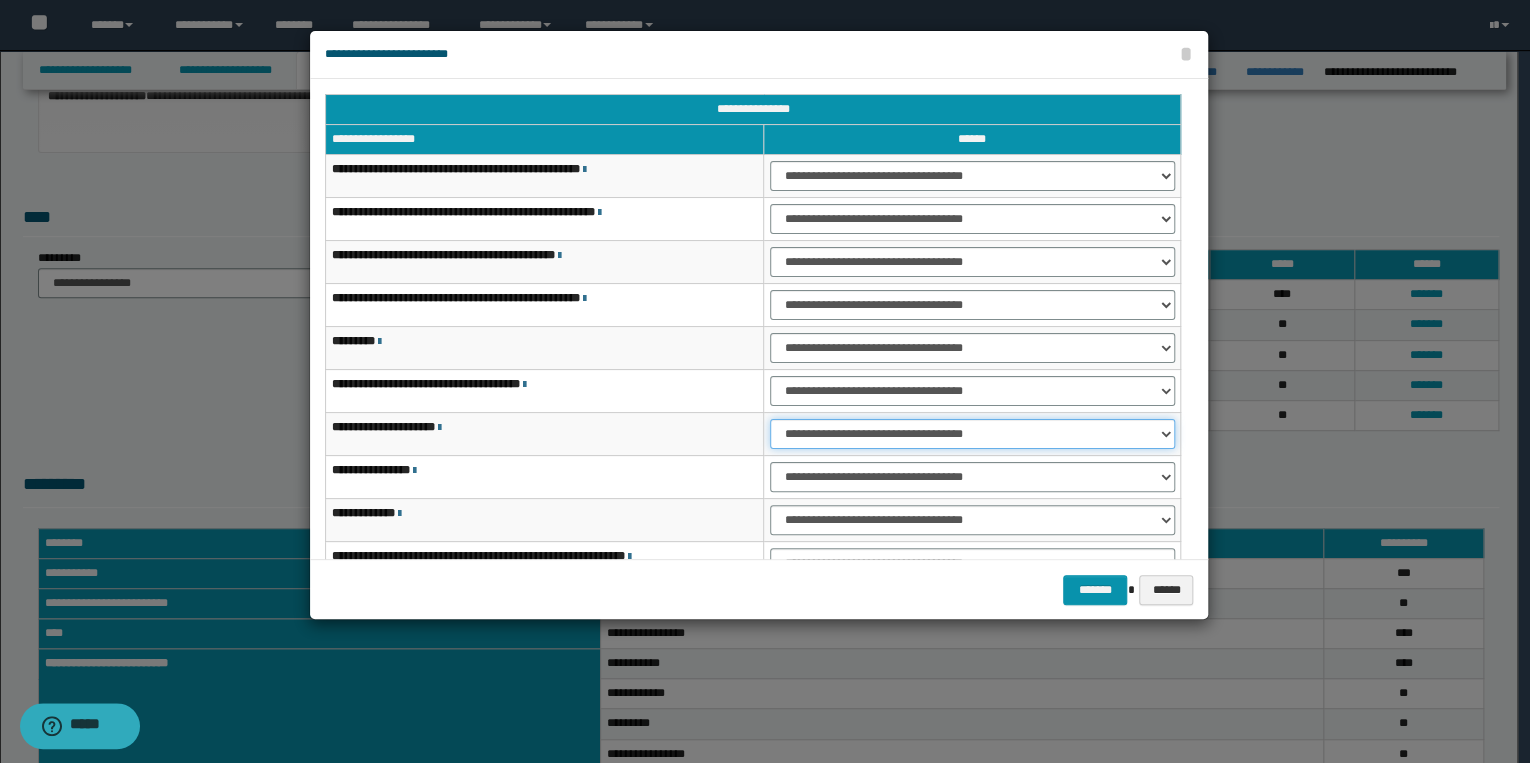 click on "**********" at bounding box center (972, 434) 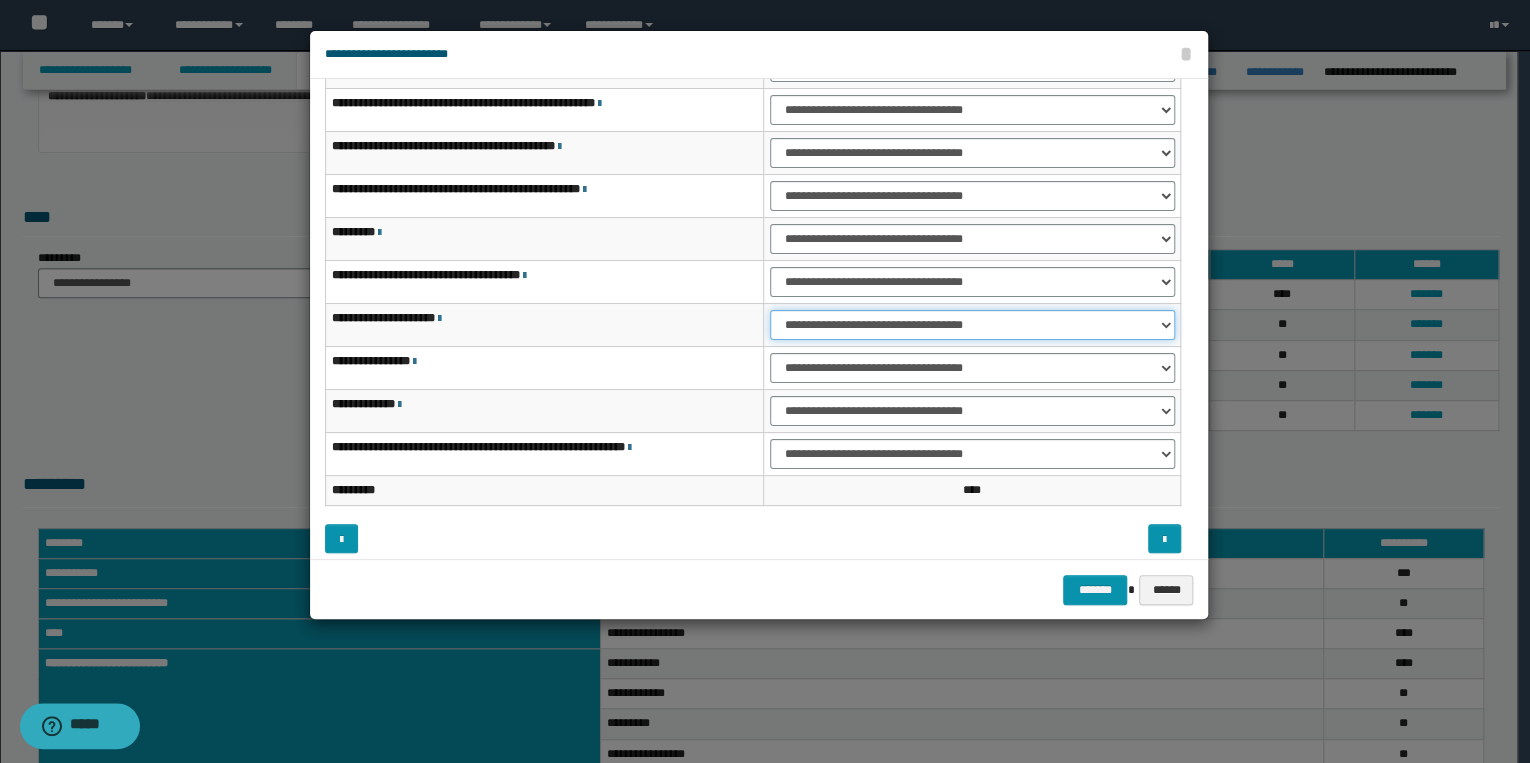 scroll, scrollTop: 118, scrollLeft: 0, axis: vertical 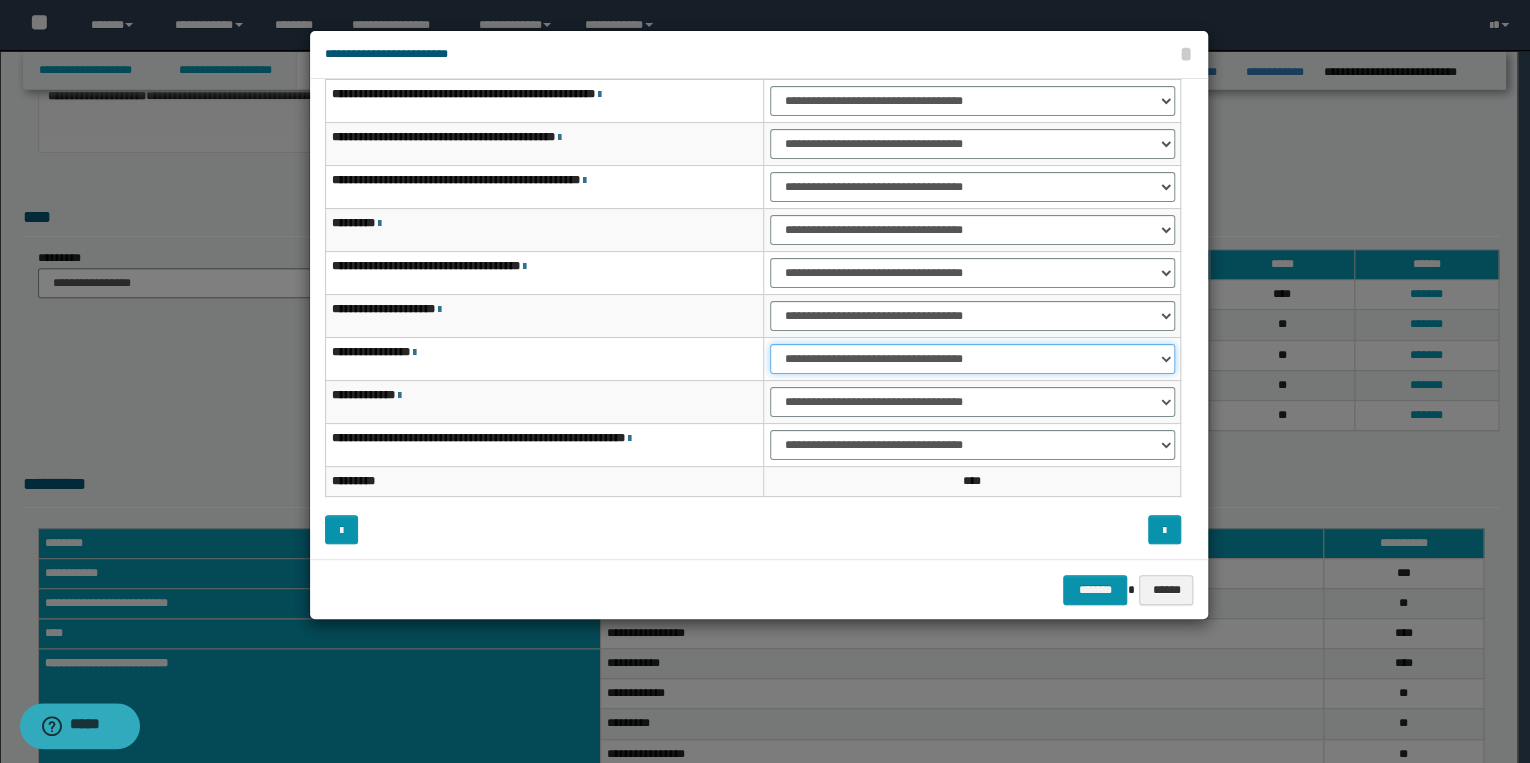 click on "**********" at bounding box center (972, 359) 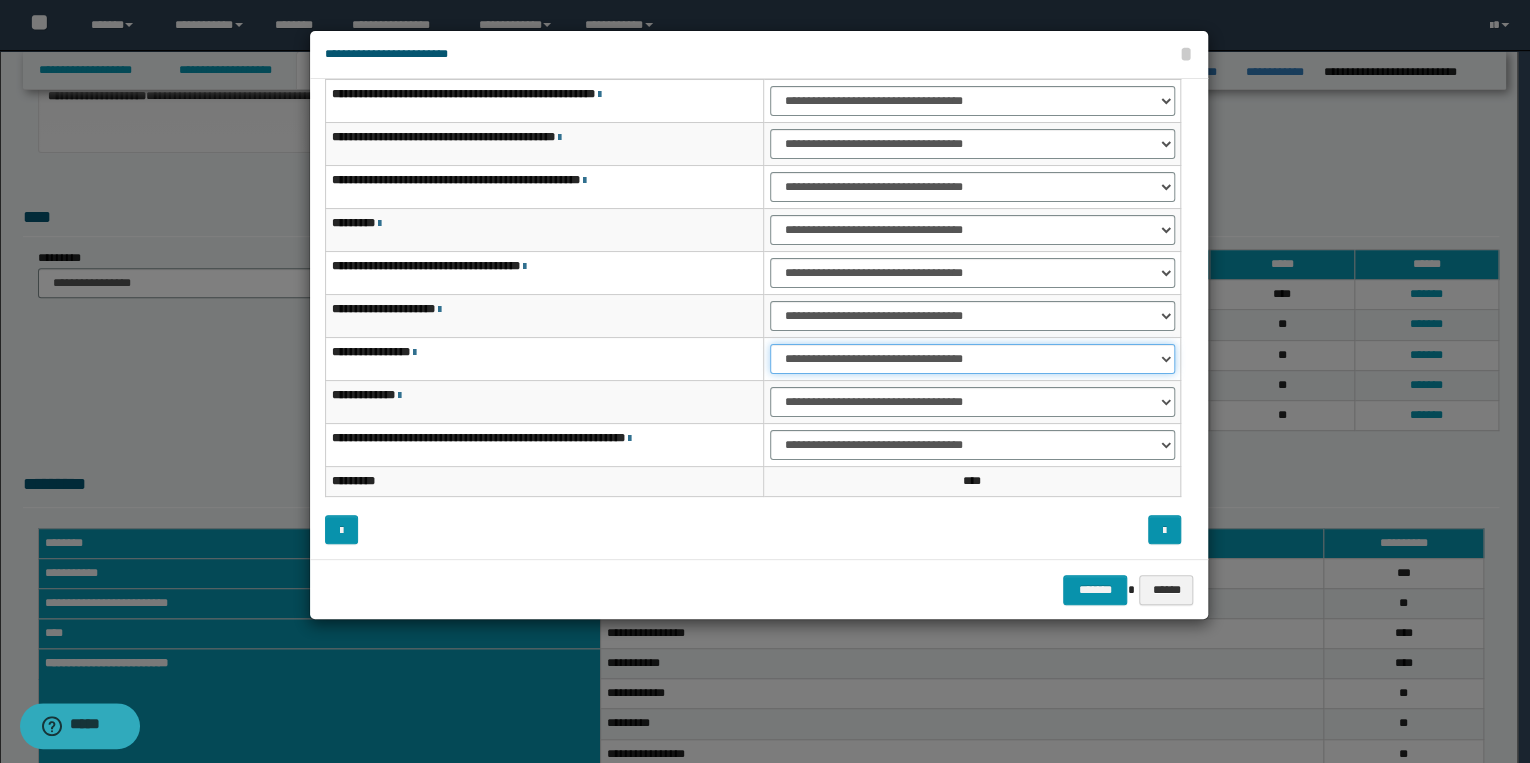 click on "**********" at bounding box center [972, 359] 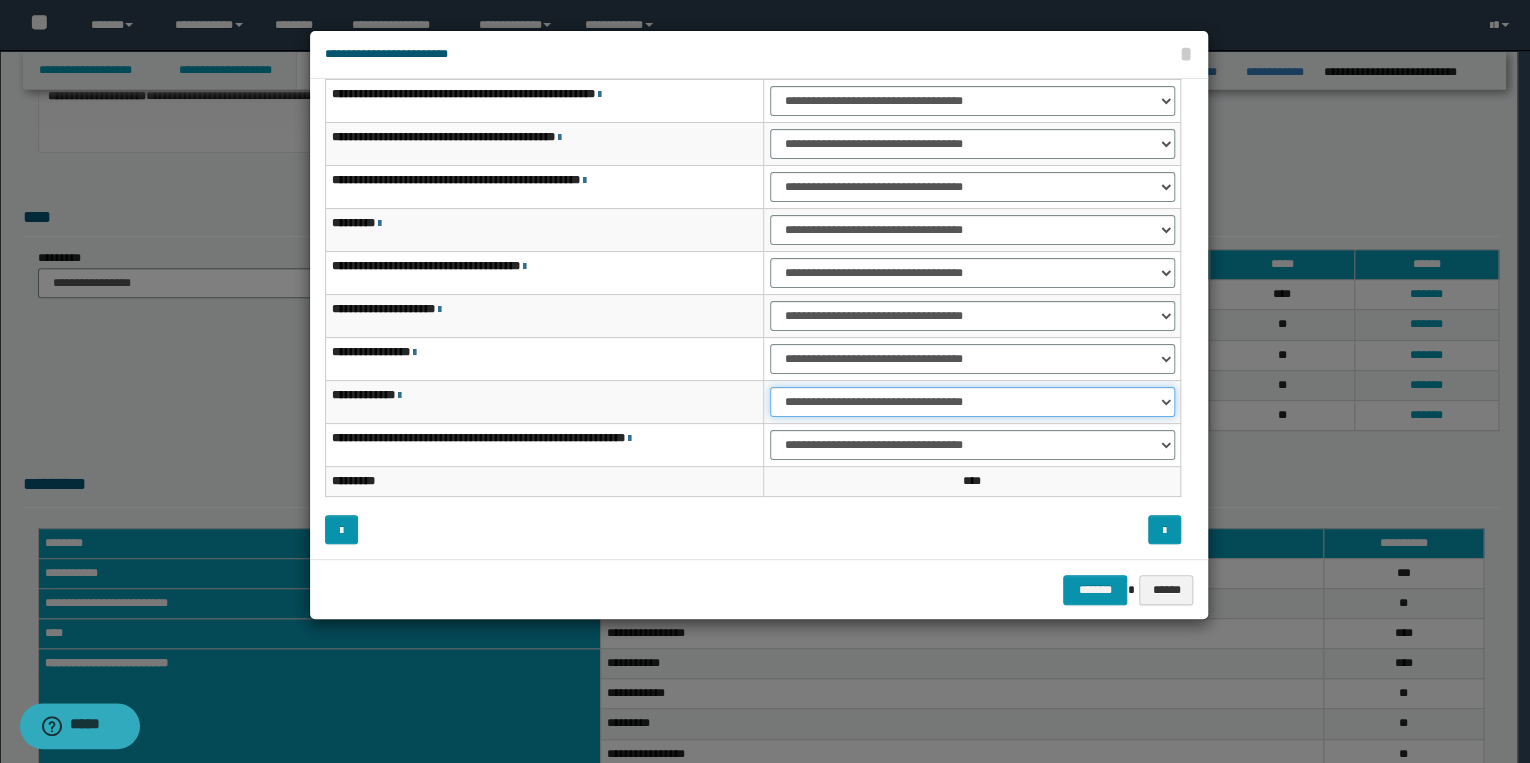 click on "**********" at bounding box center (972, 402) 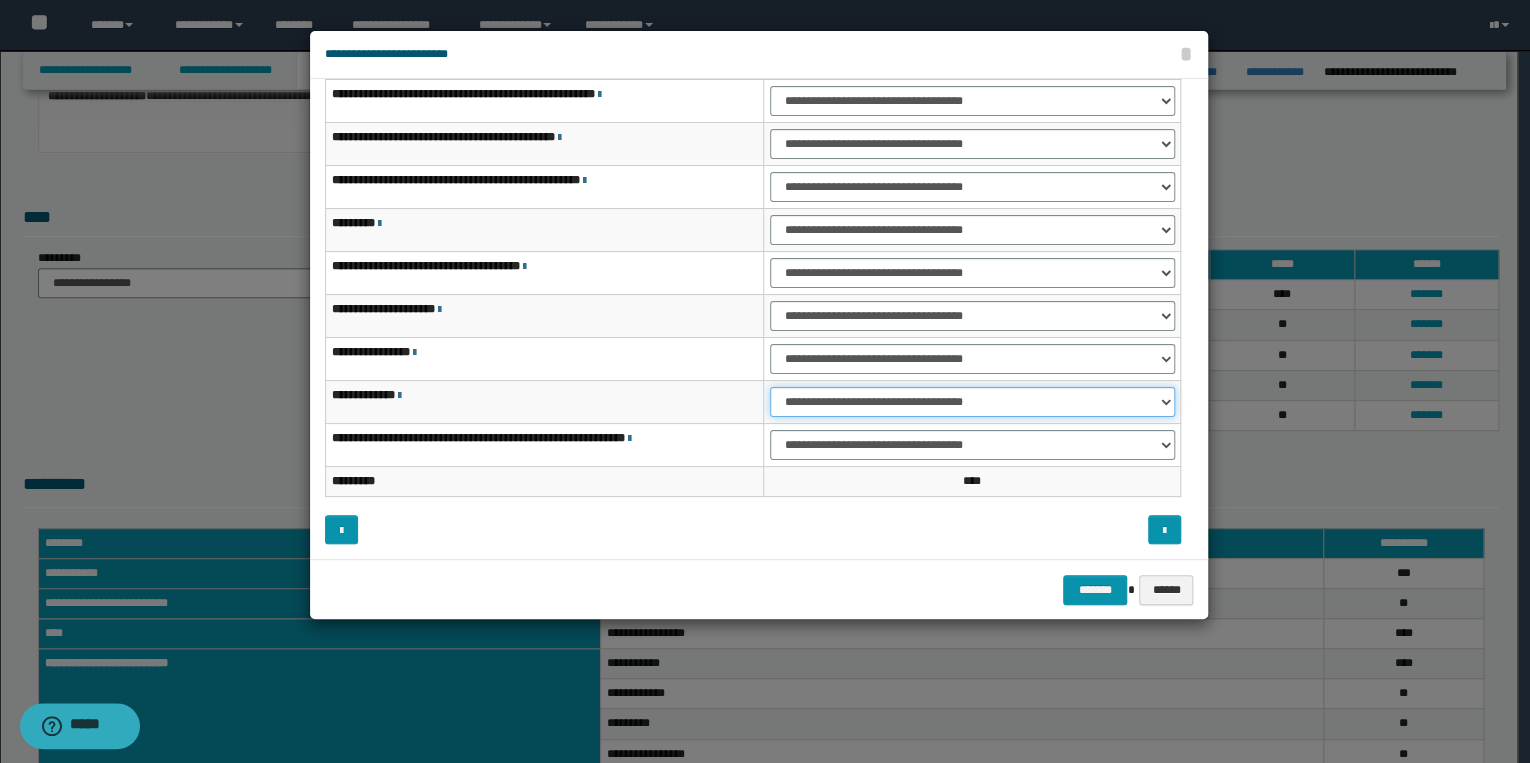 click on "**********" at bounding box center [972, 402] 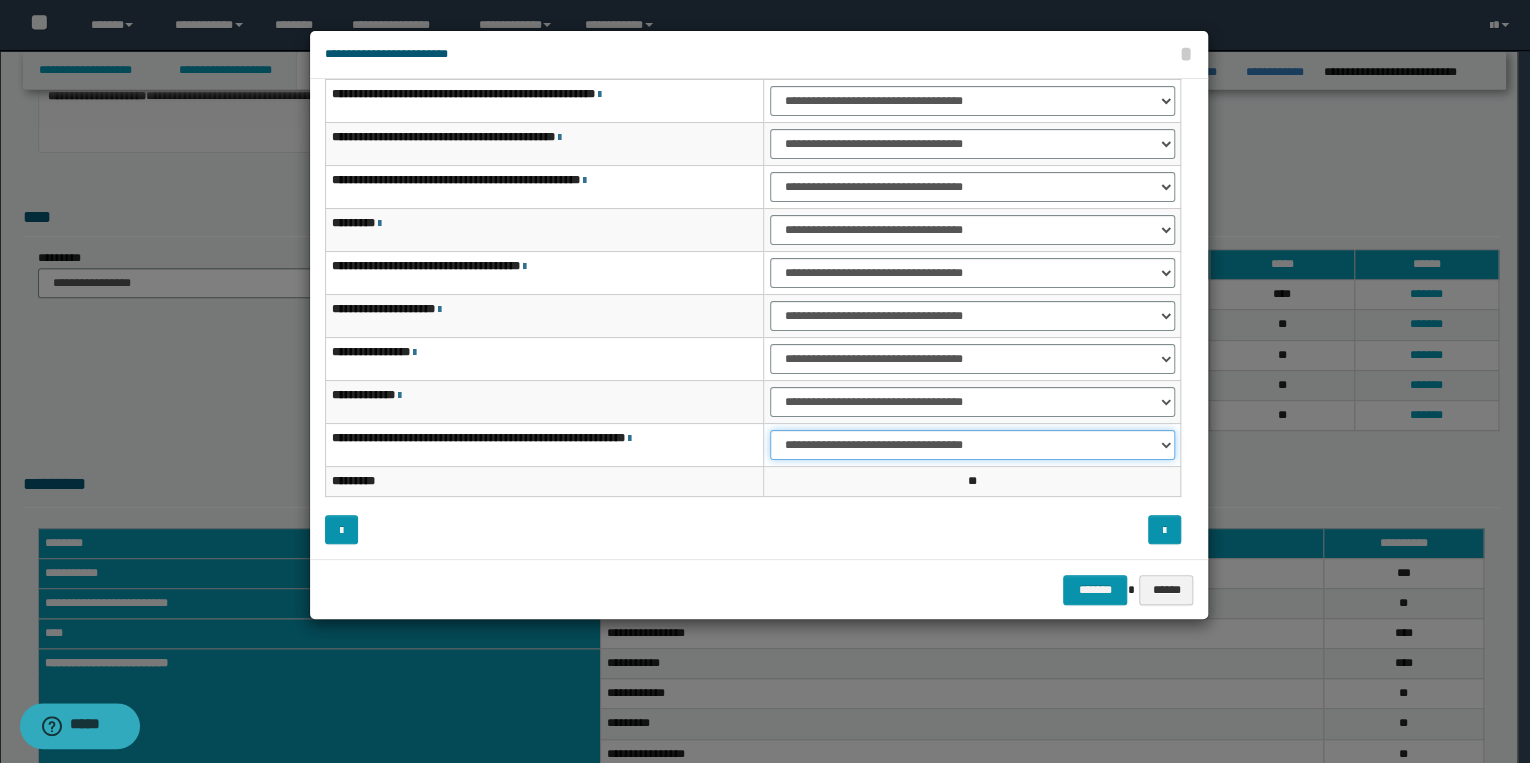 click on "**********" at bounding box center [972, 445] 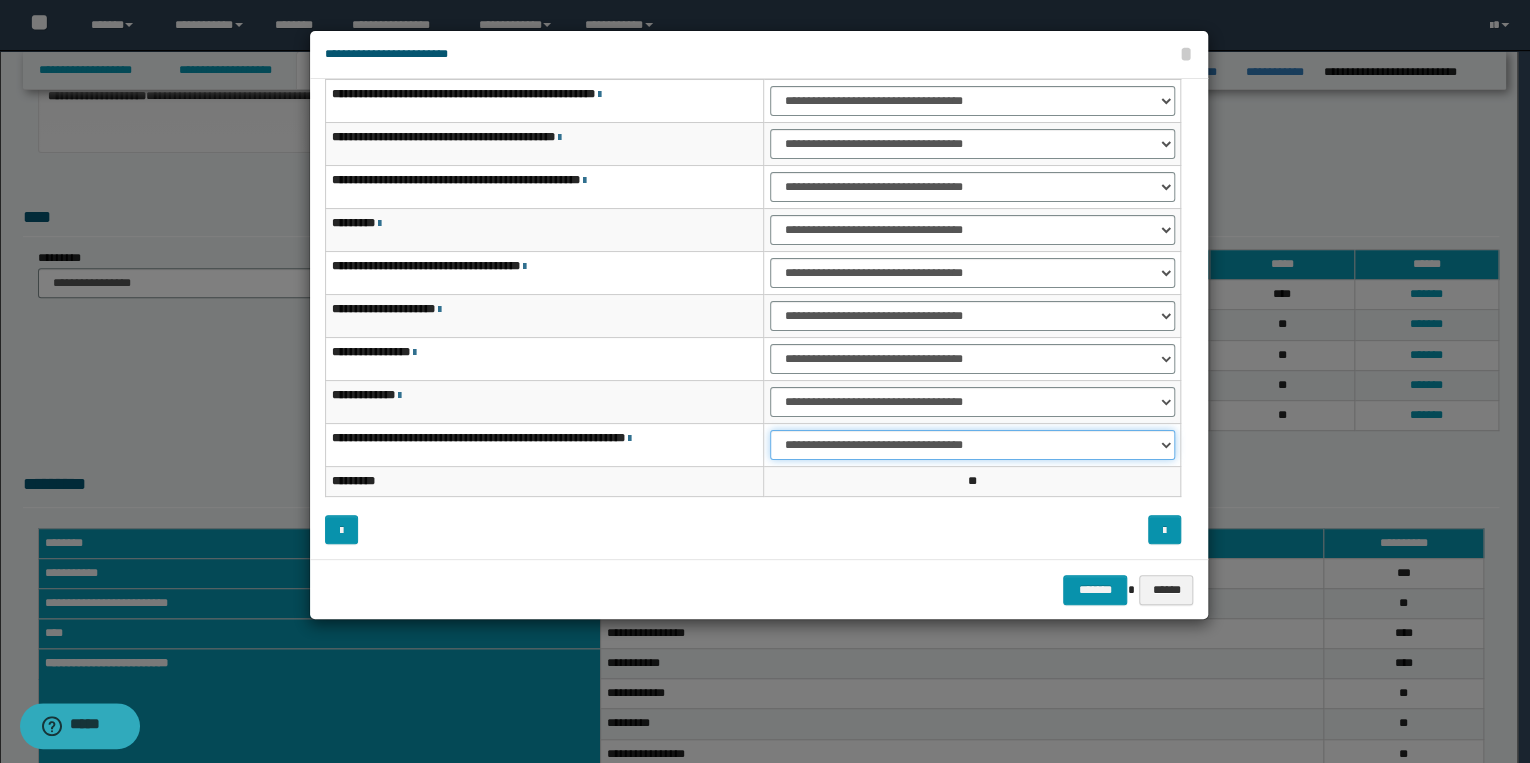 click on "**********" at bounding box center [972, 445] 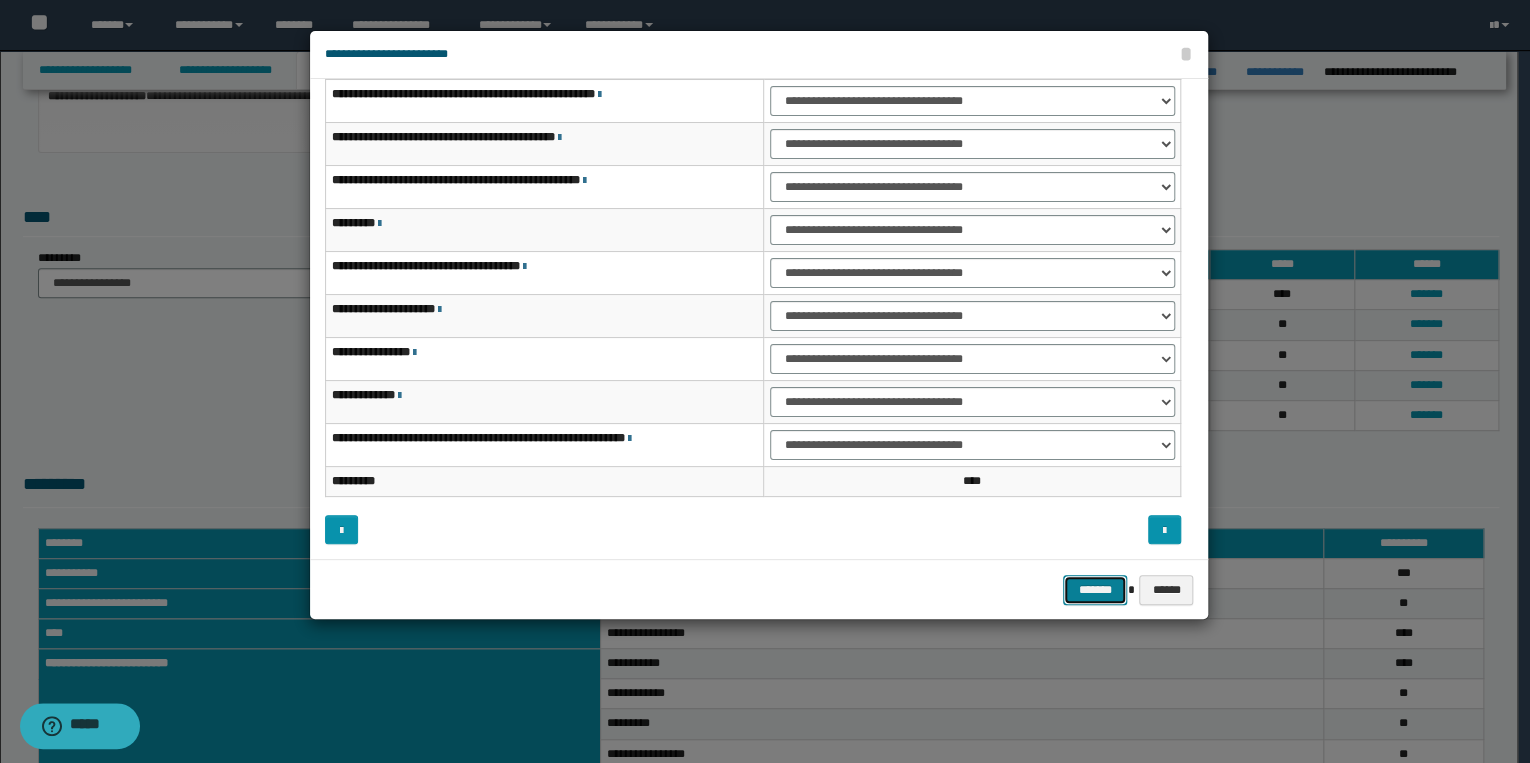 click on "*******" at bounding box center (1095, 590) 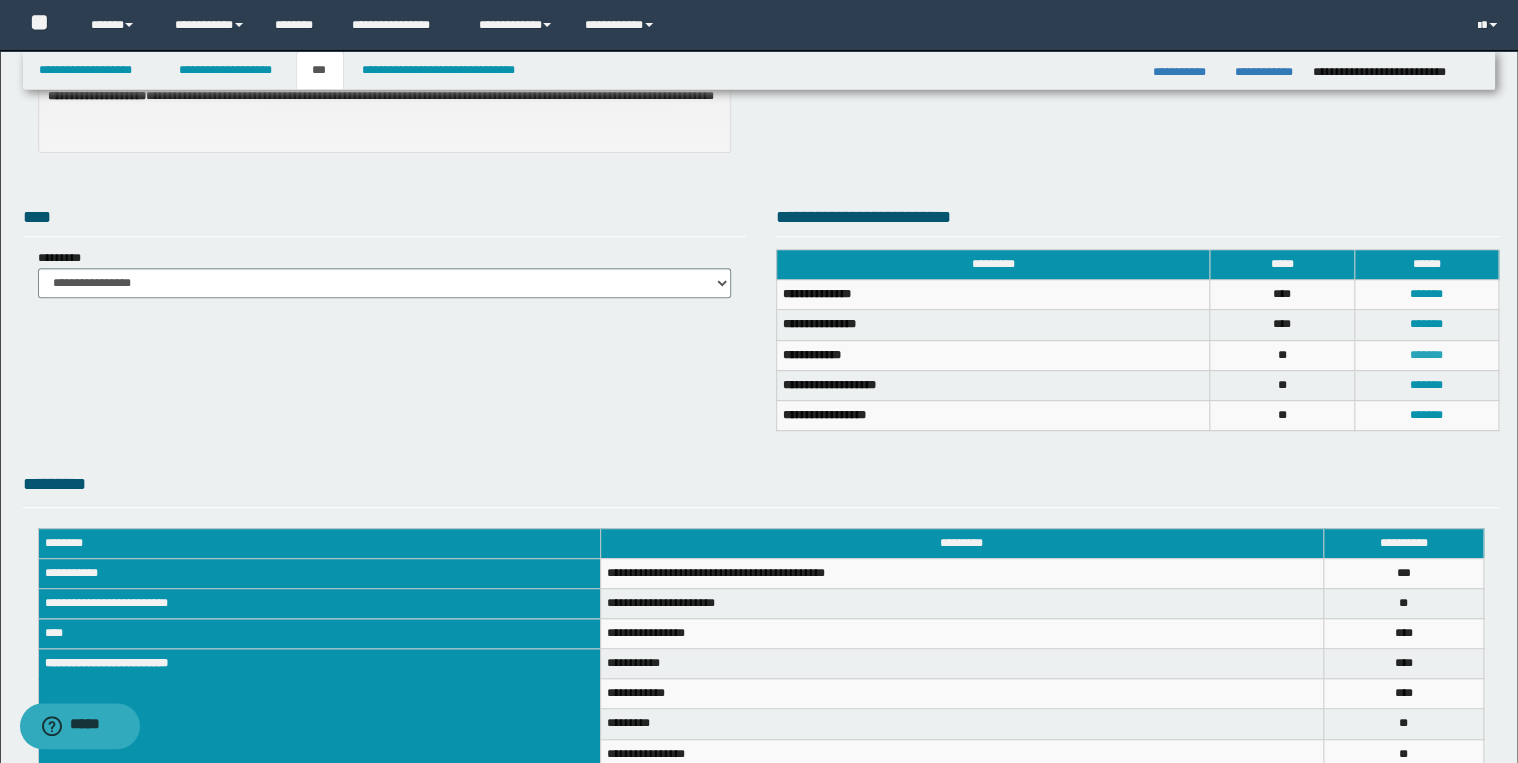 click on "*******" at bounding box center (1426, 355) 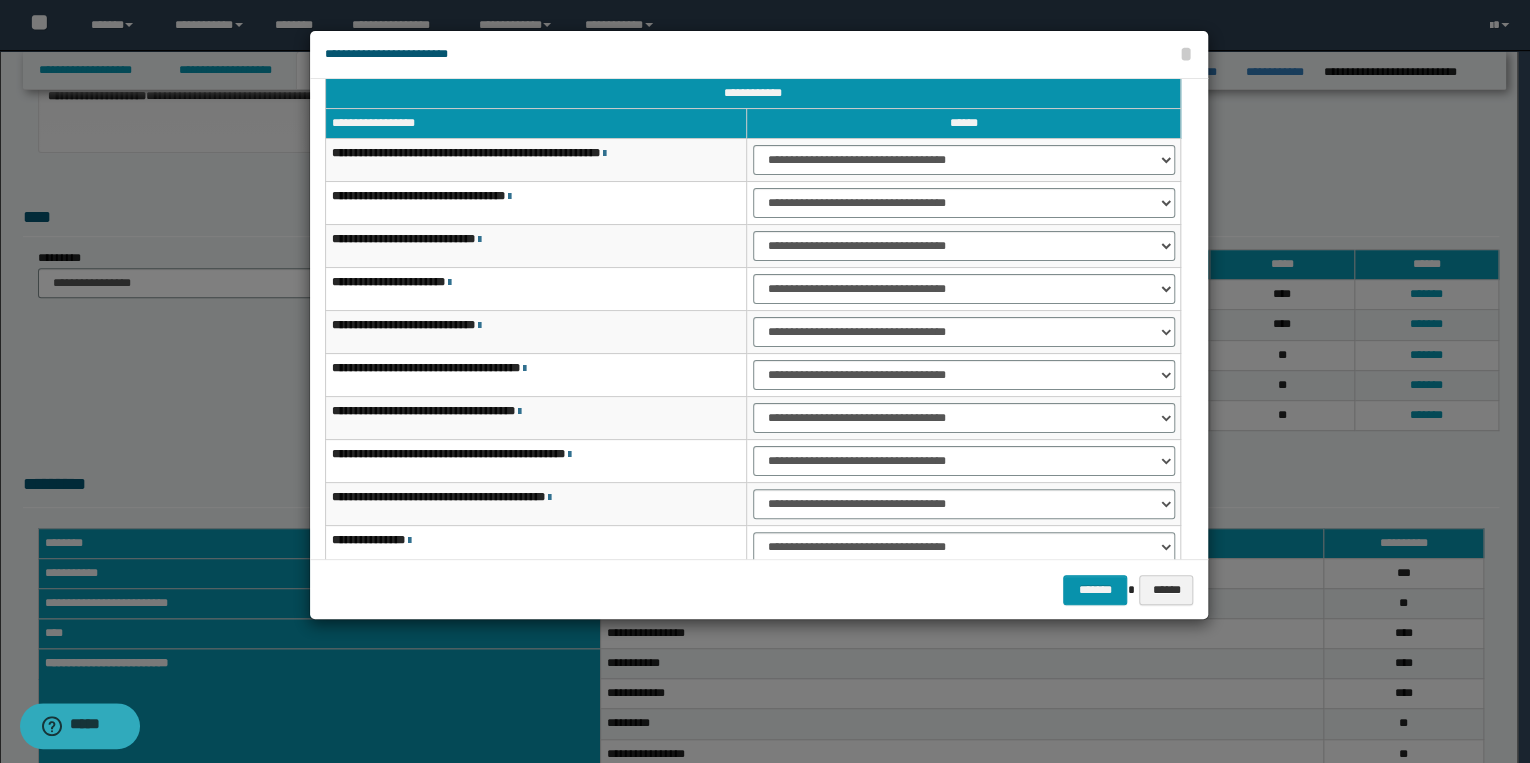 scroll, scrollTop: 0, scrollLeft: 0, axis: both 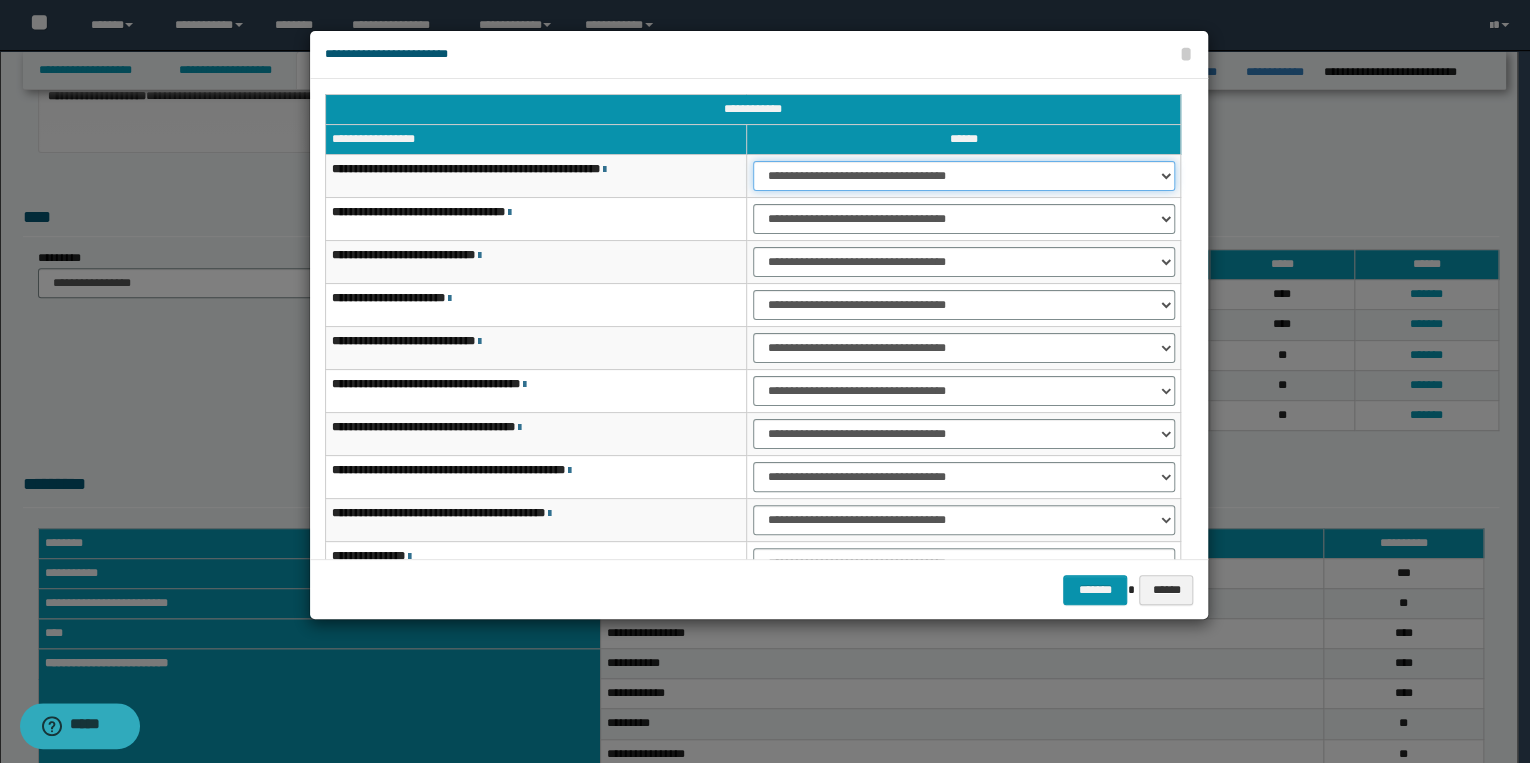 click on "**********" at bounding box center [964, 176] 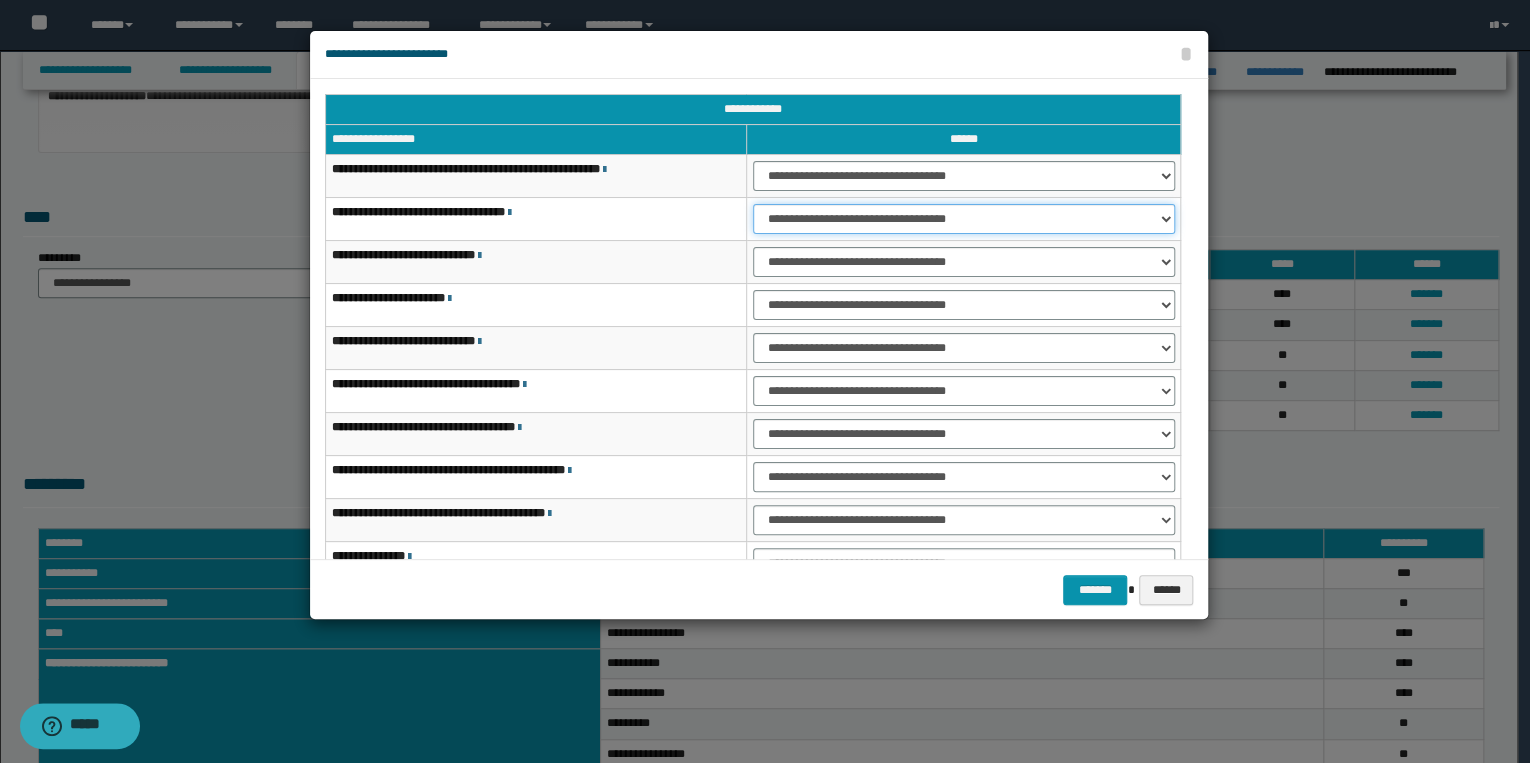 click on "**********" at bounding box center [964, 219] 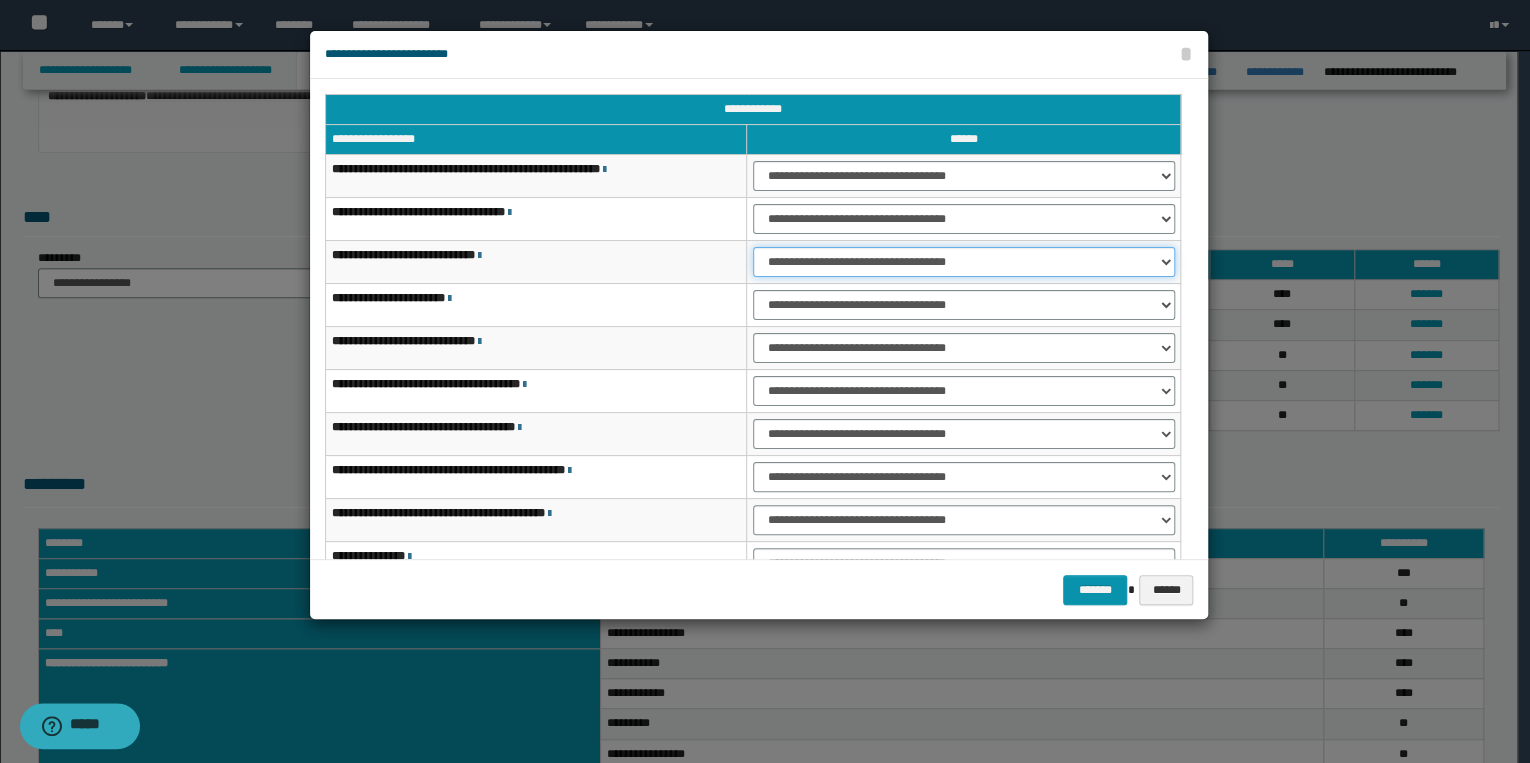 click on "**********" at bounding box center [964, 262] 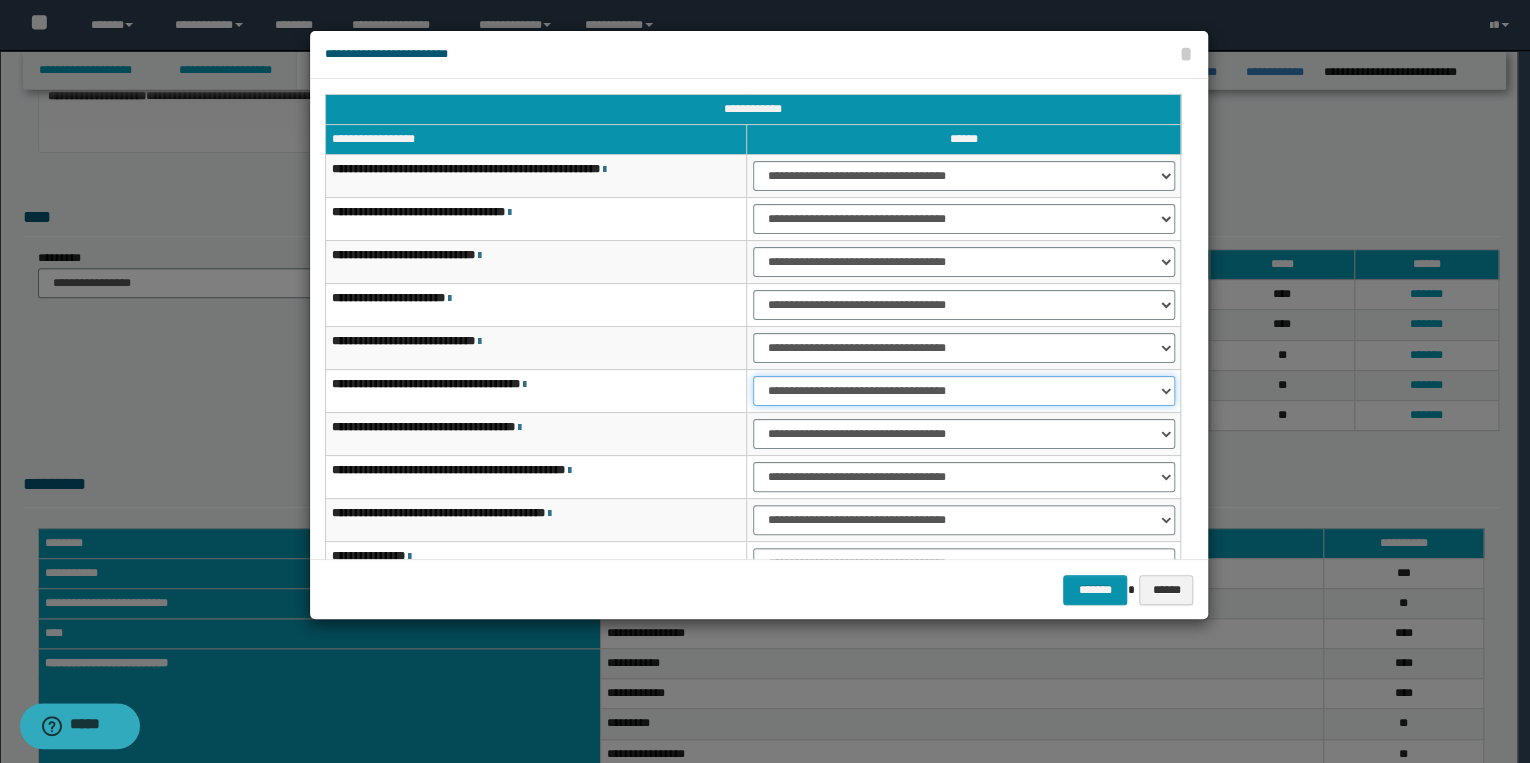 click on "**********" at bounding box center [964, 391] 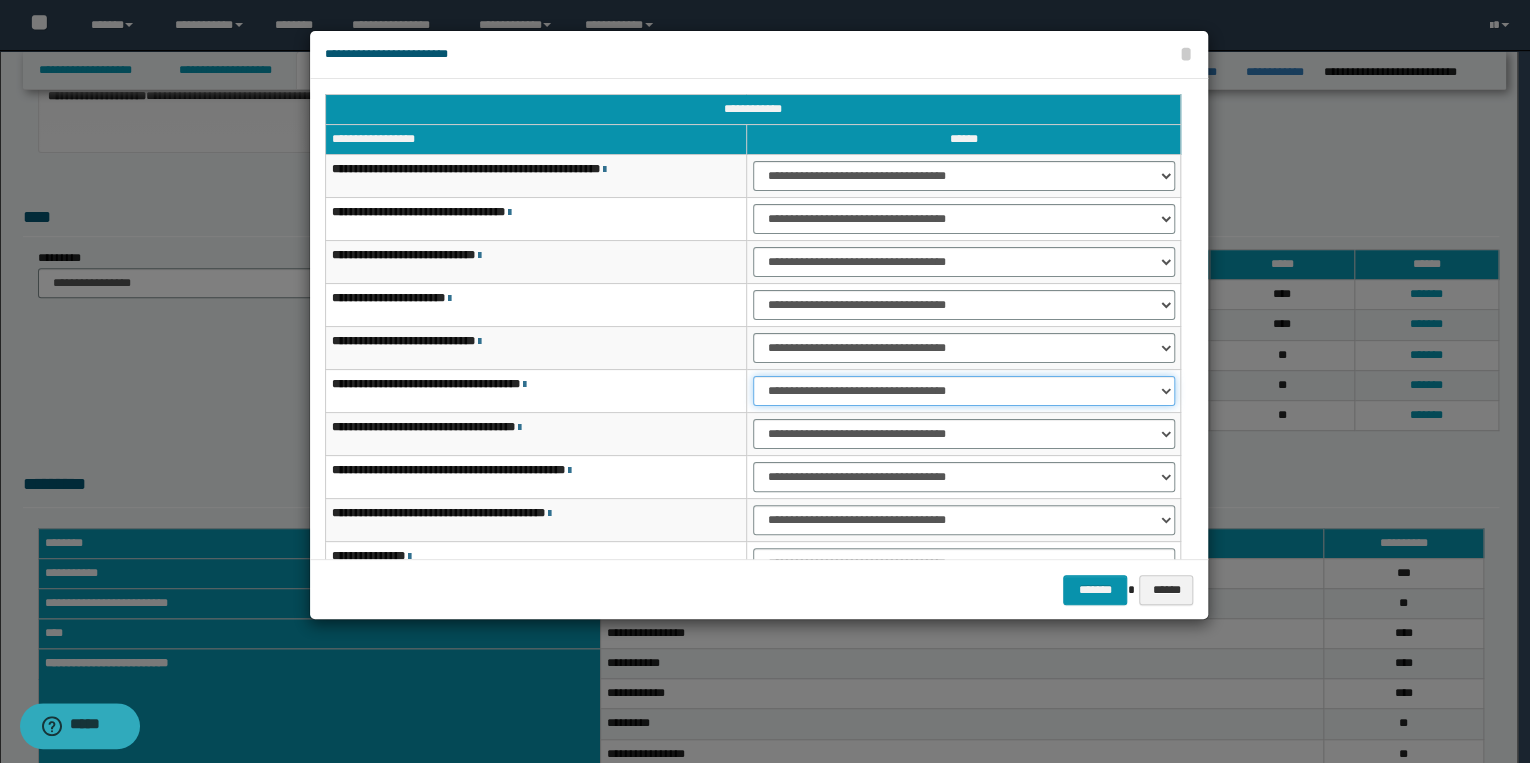 click on "**********" at bounding box center [964, 391] 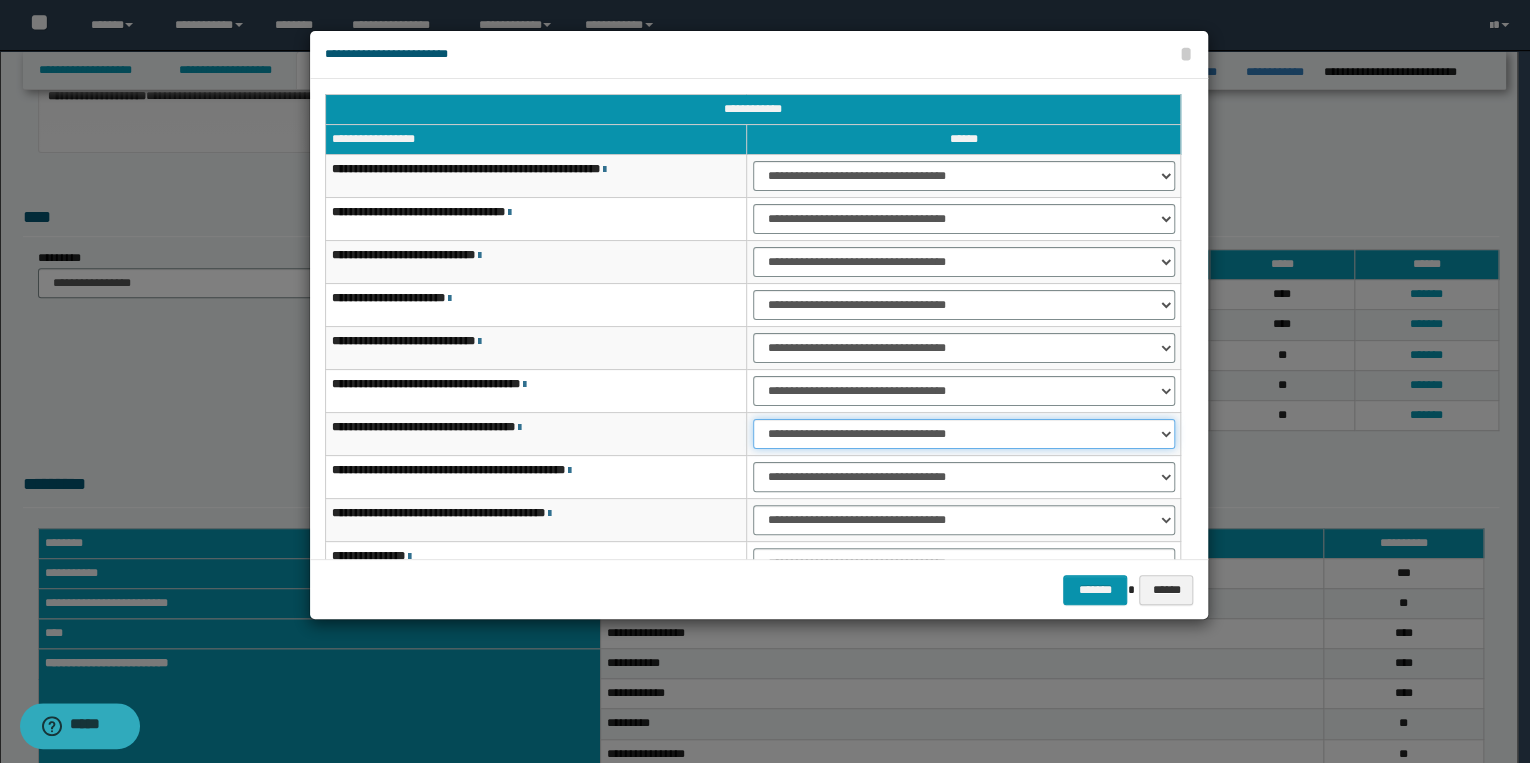 click on "**********" at bounding box center [964, 434] 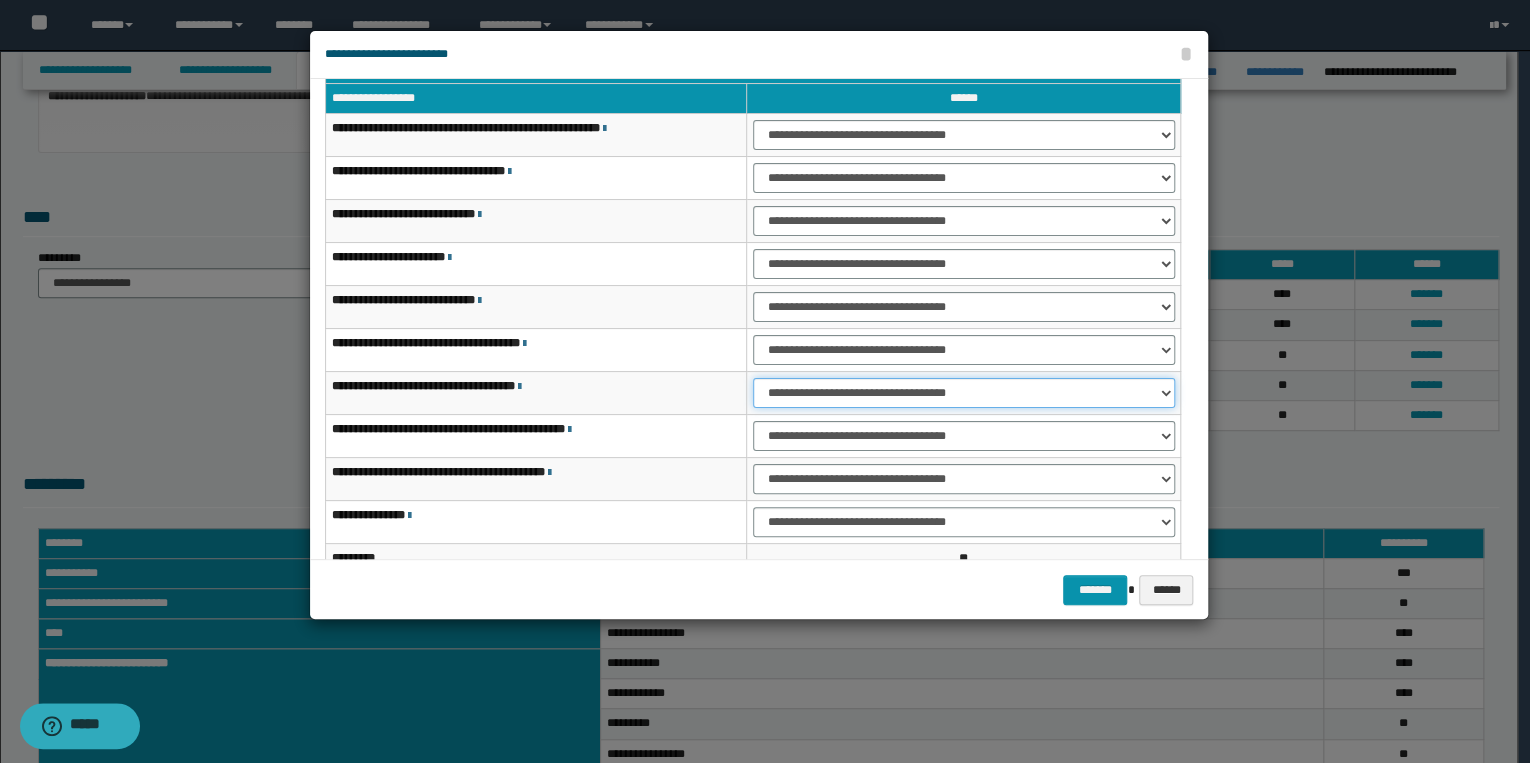 scroll, scrollTop: 118, scrollLeft: 0, axis: vertical 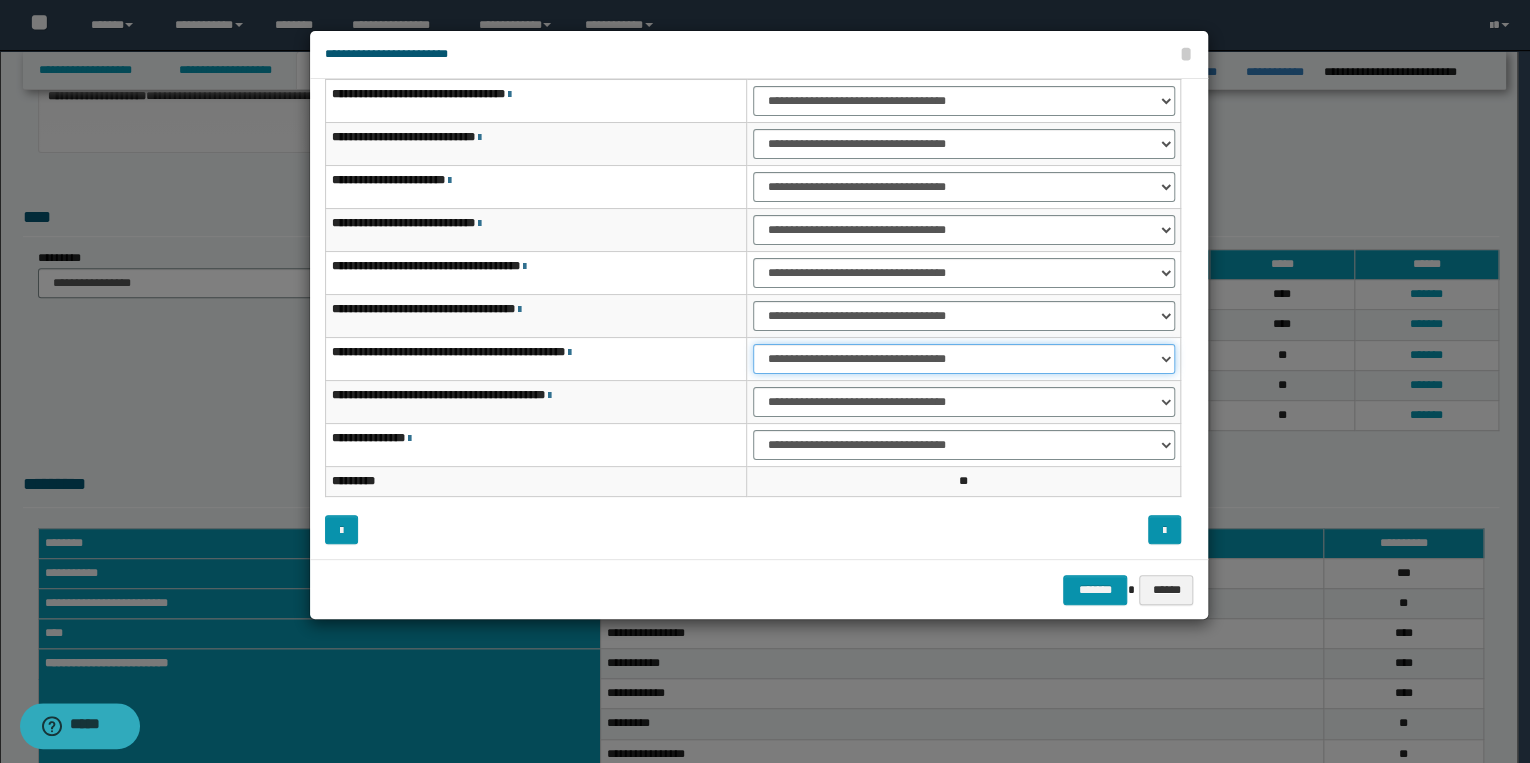 drag, startPoint x: 788, startPoint y: 351, endPoint x: 792, endPoint y: 361, distance: 10.770329 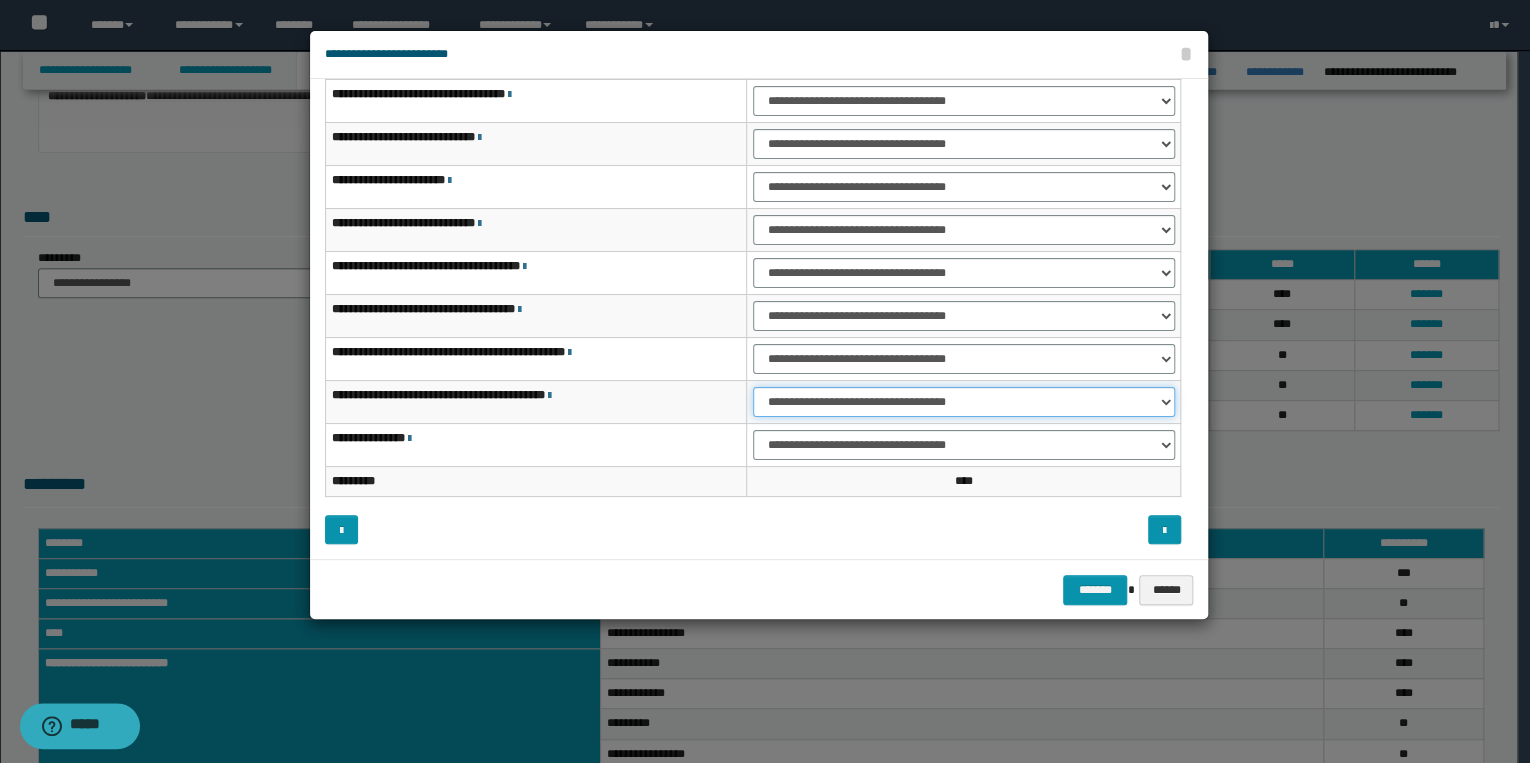 click on "**********" at bounding box center [964, 402] 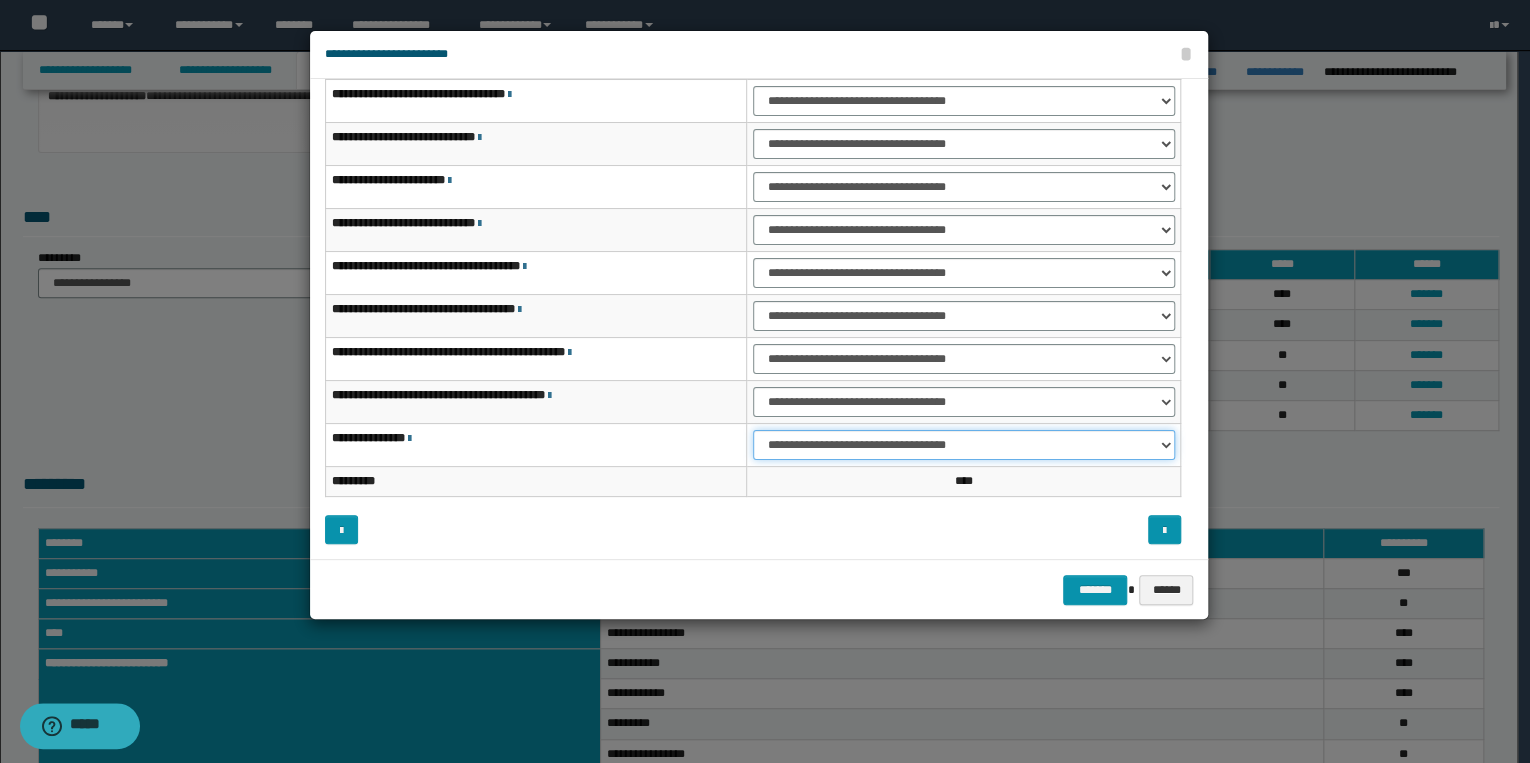 click on "**********" at bounding box center (964, 445) 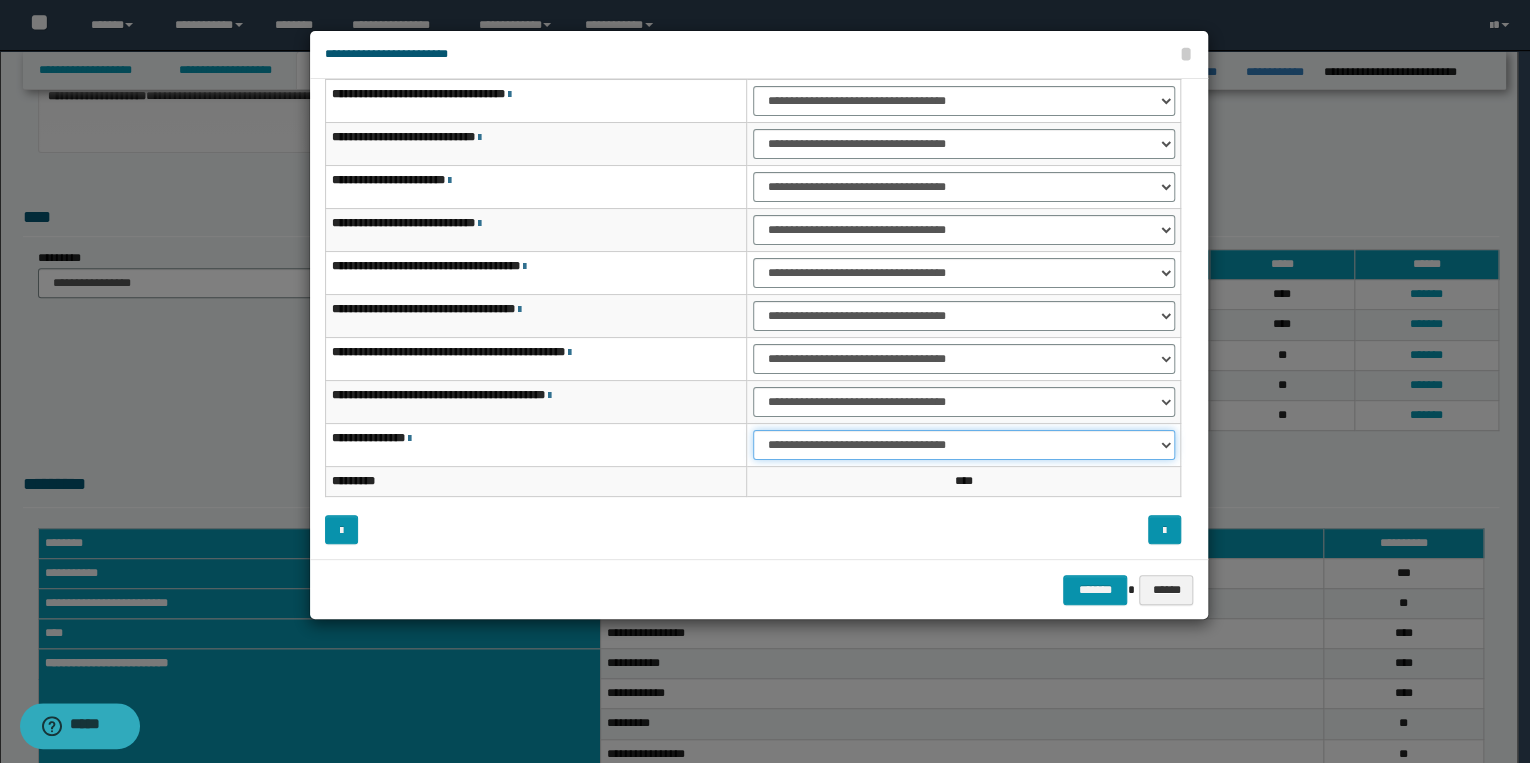 click on "**********" at bounding box center [964, 445] 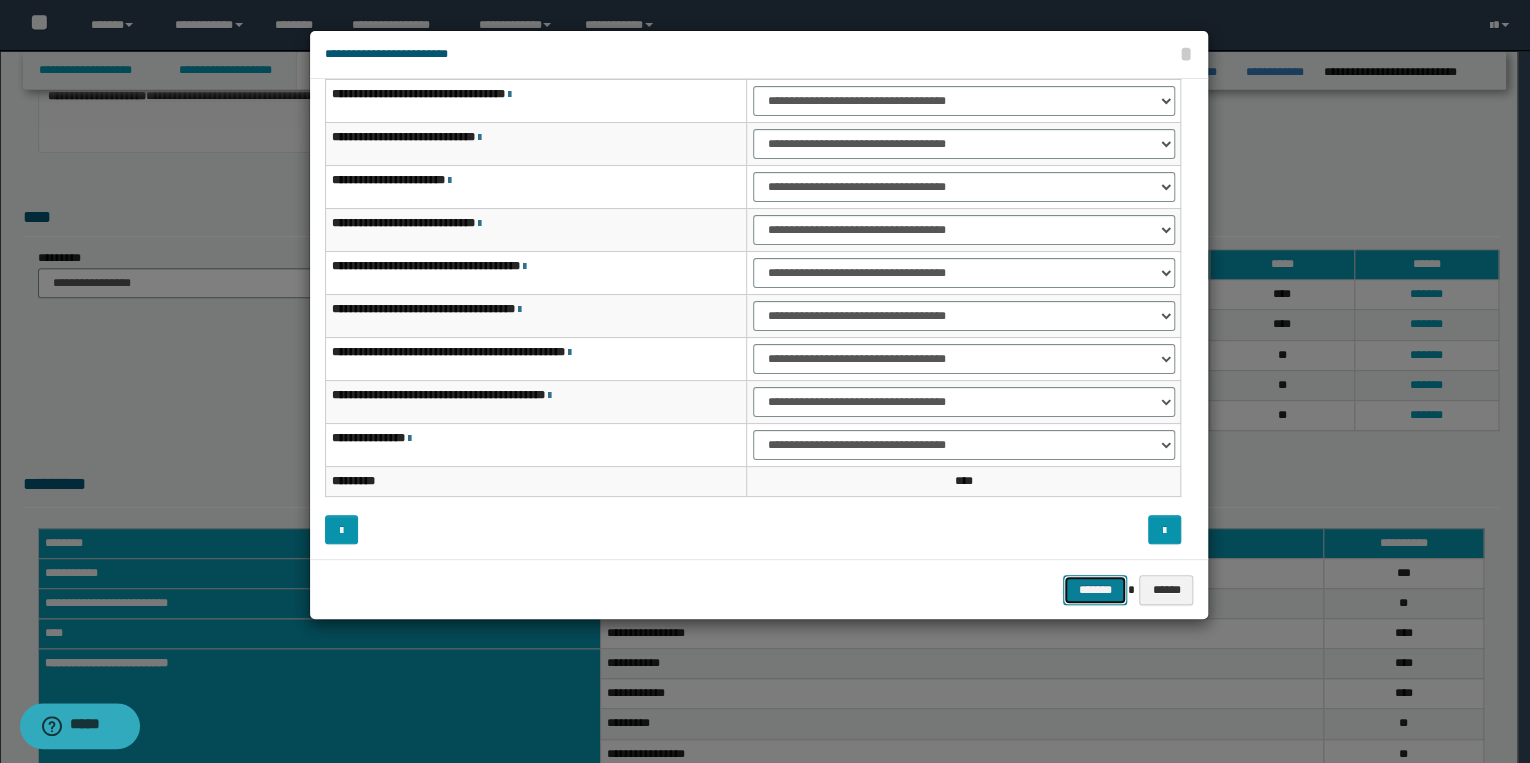 click on "*******" at bounding box center [1095, 590] 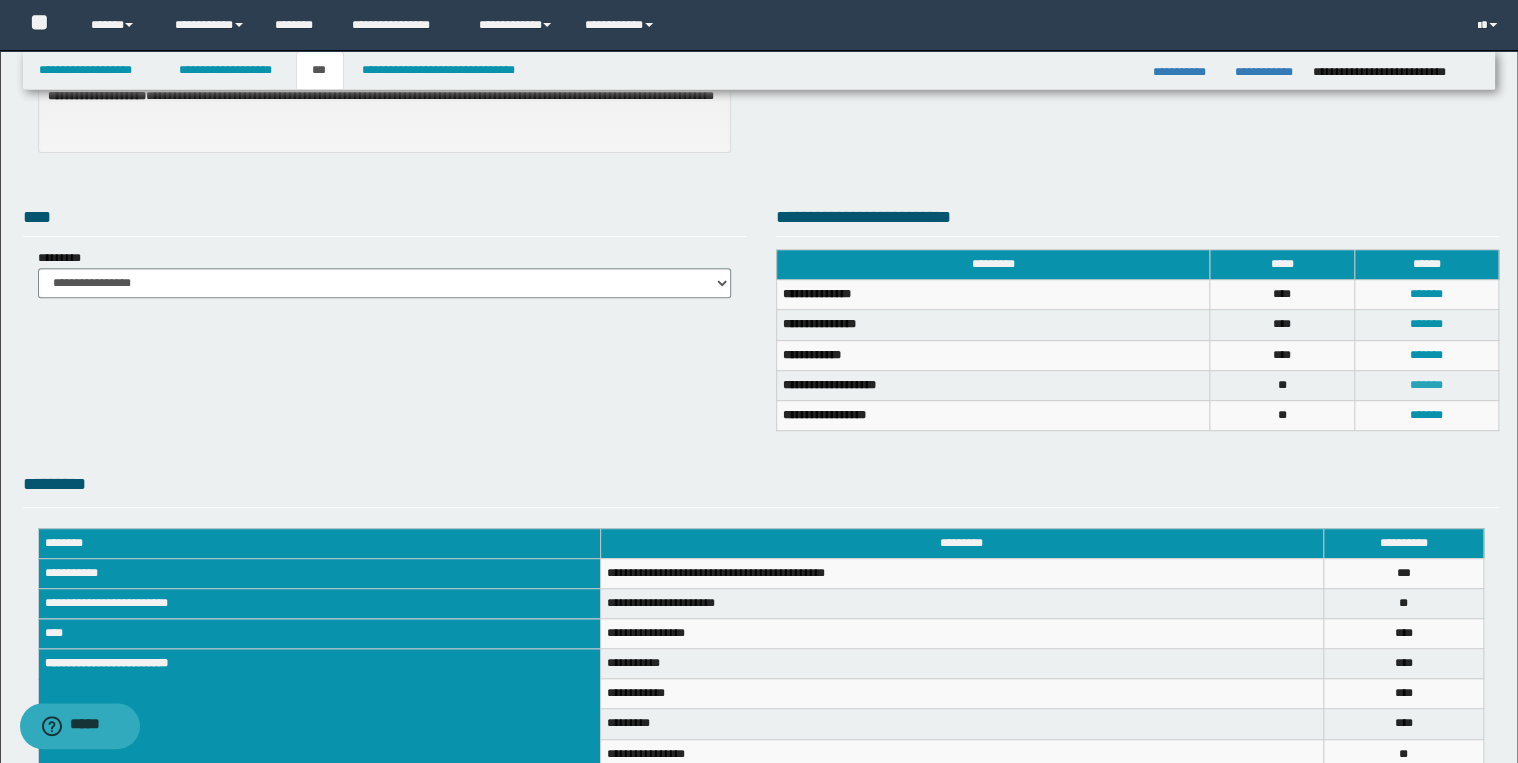 click on "*******" at bounding box center (1426, 385) 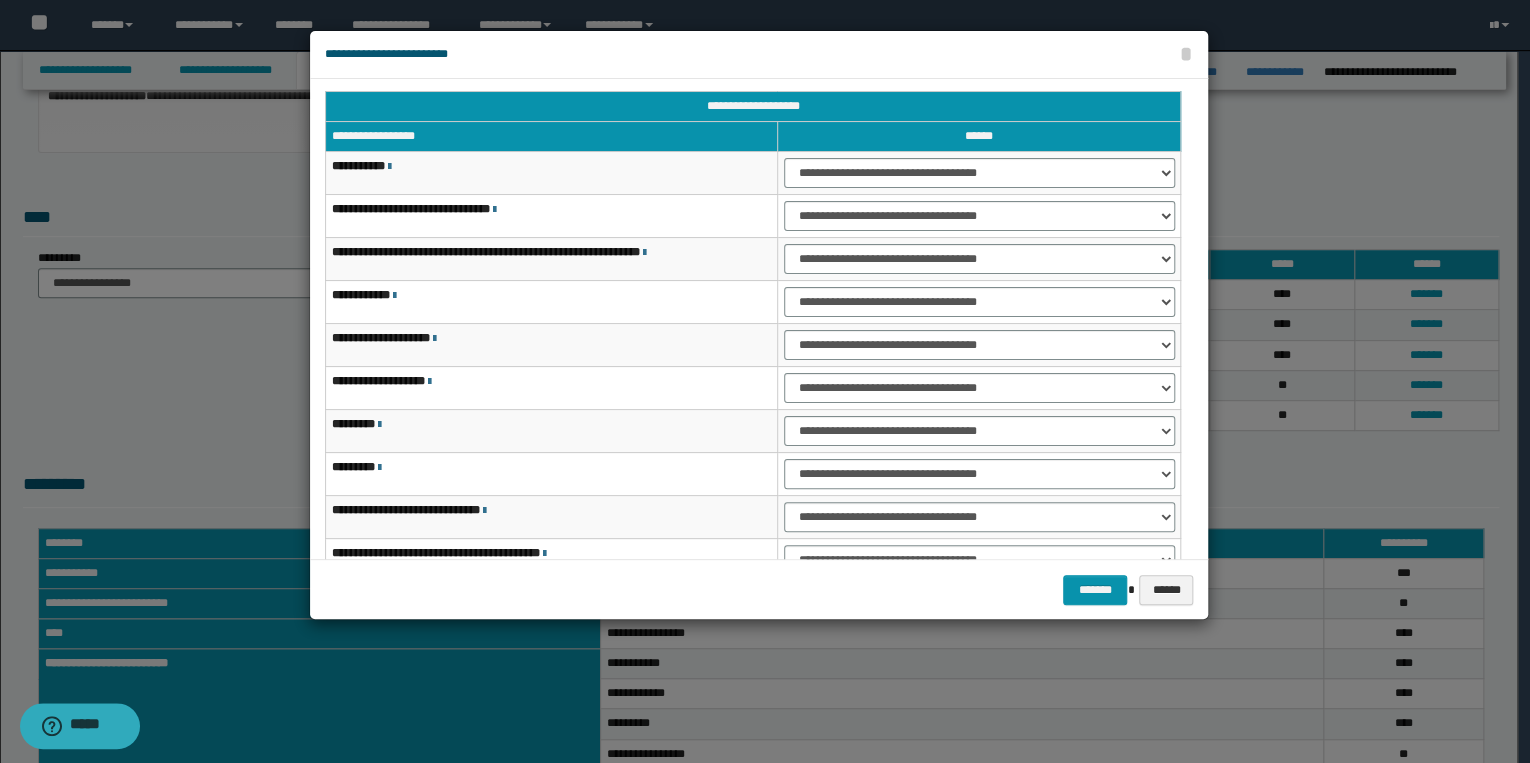 scroll, scrollTop: 0, scrollLeft: 0, axis: both 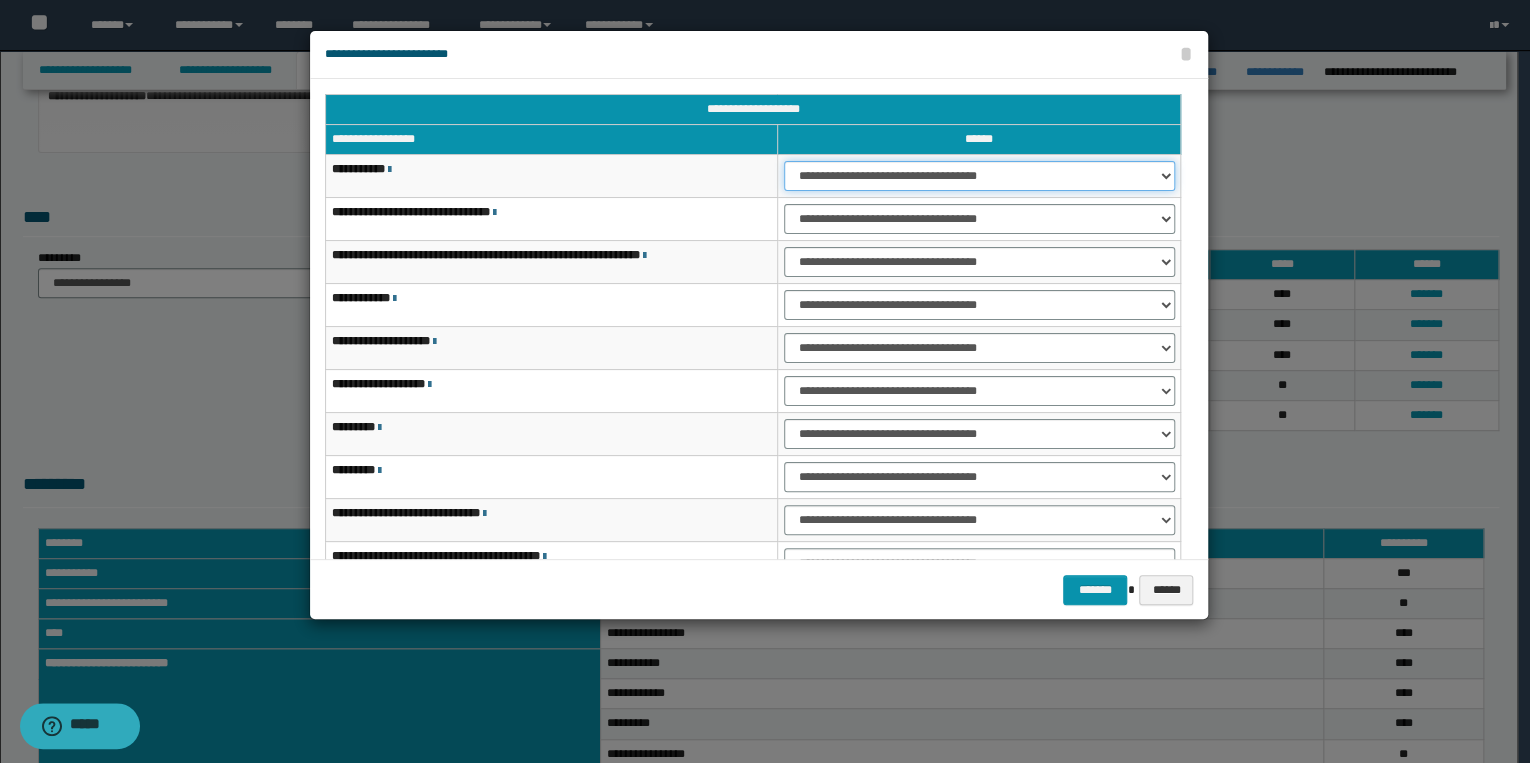click on "**********" at bounding box center [979, 176] 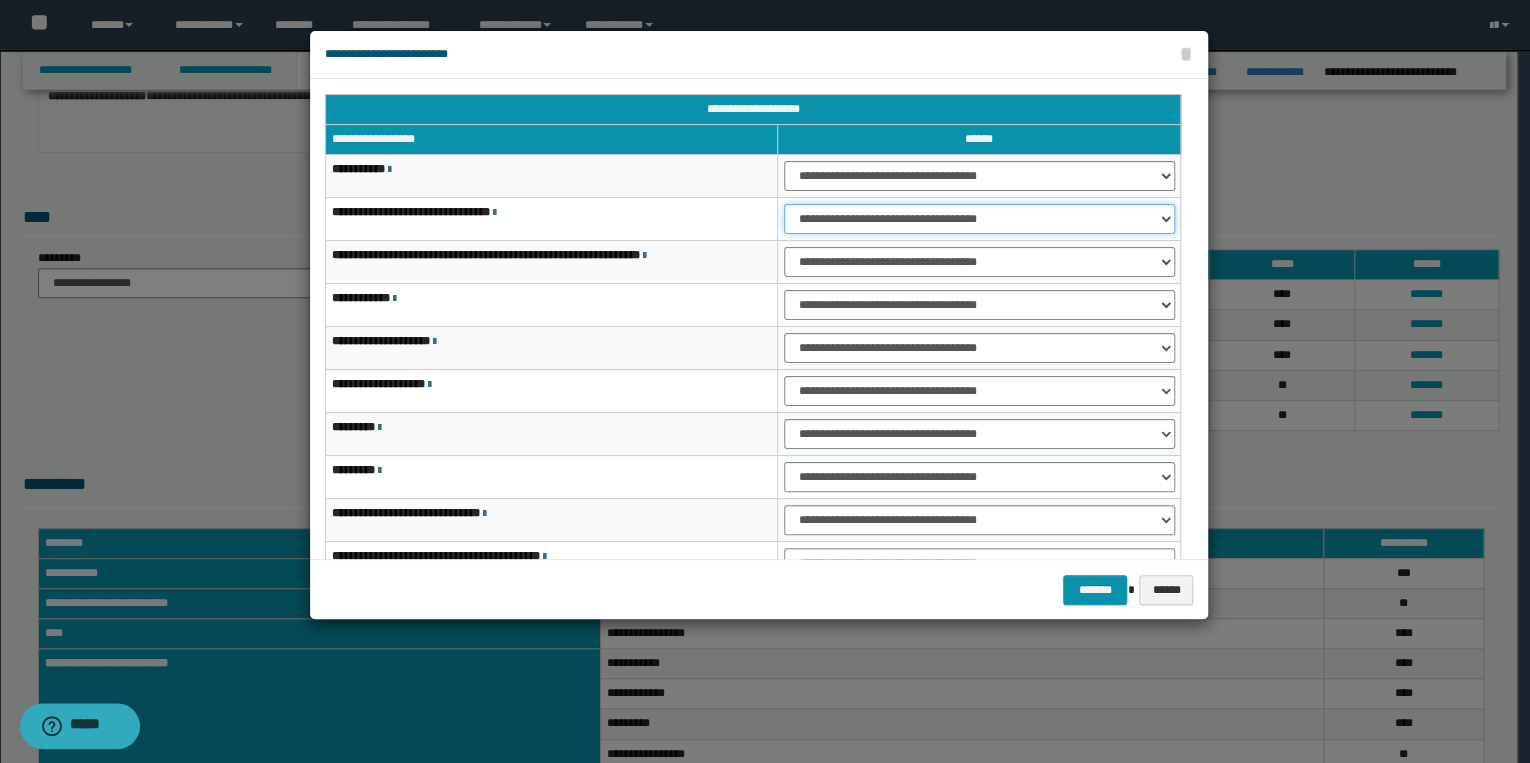 drag, startPoint x: 846, startPoint y: 215, endPoint x: 846, endPoint y: 233, distance: 18 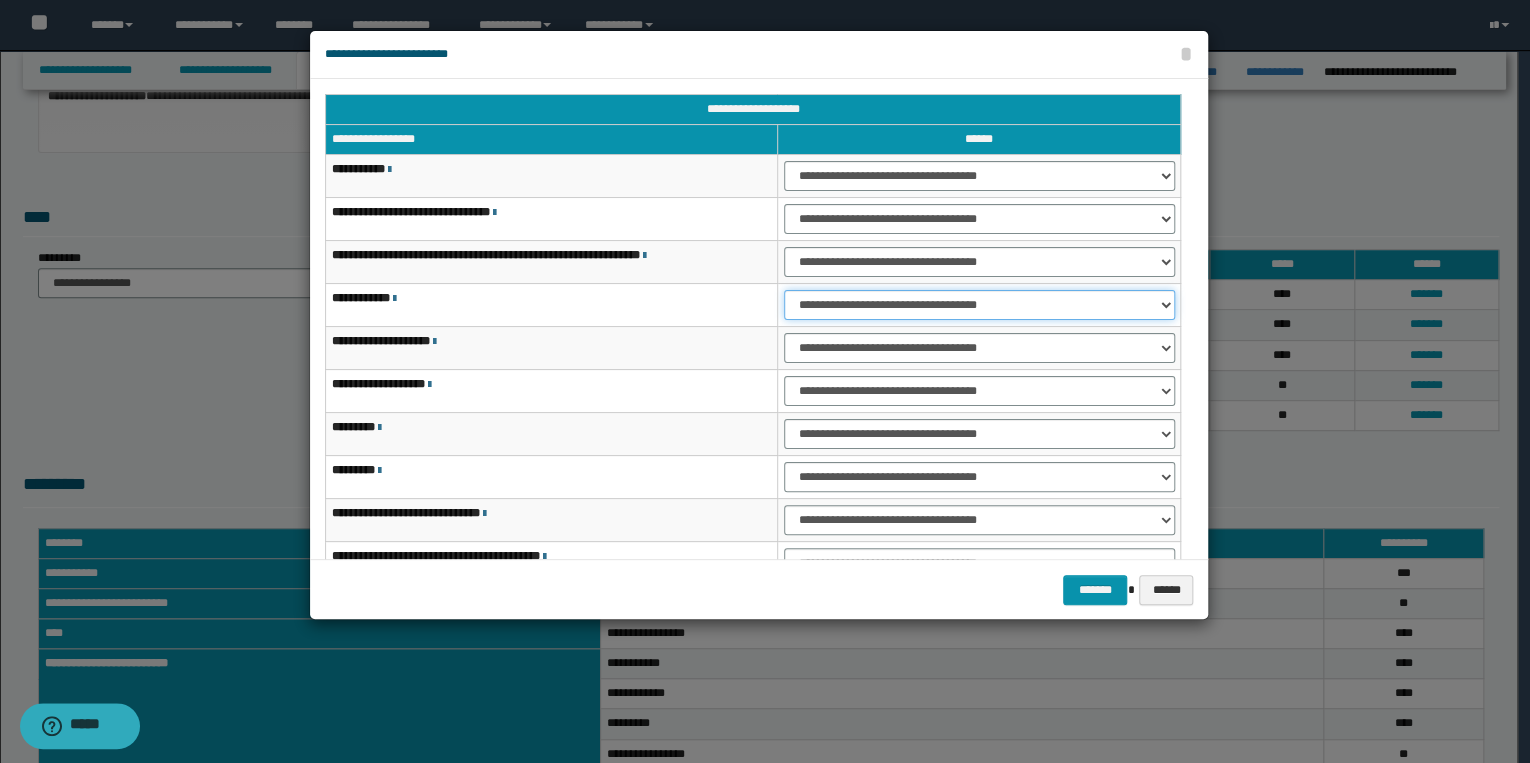 click on "**********" at bounding box center [979, 305] 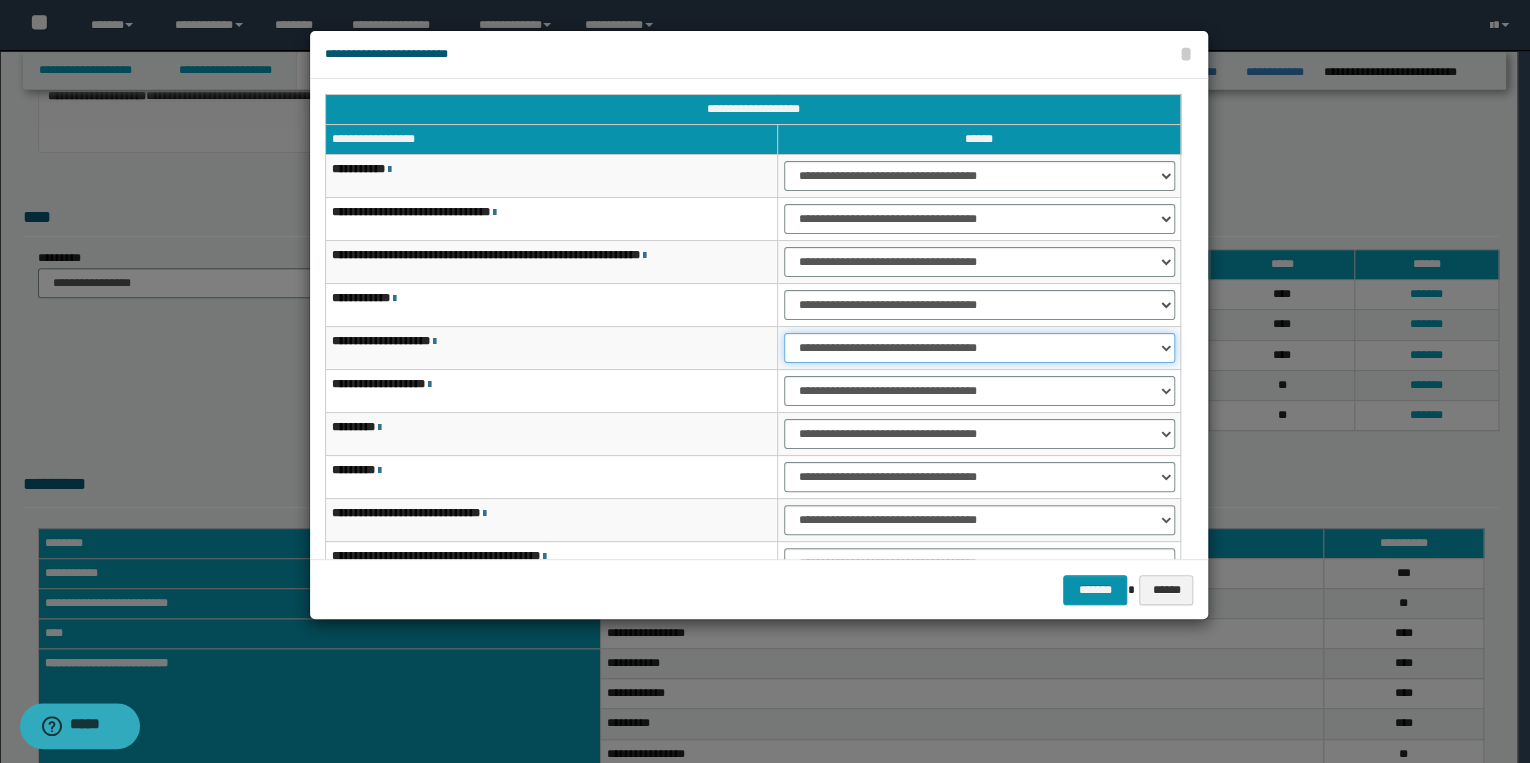 drag, startPoint x: 825, startPoint y: 342, endPoint x: 829, endPoint y: 356, distance: 14.56022 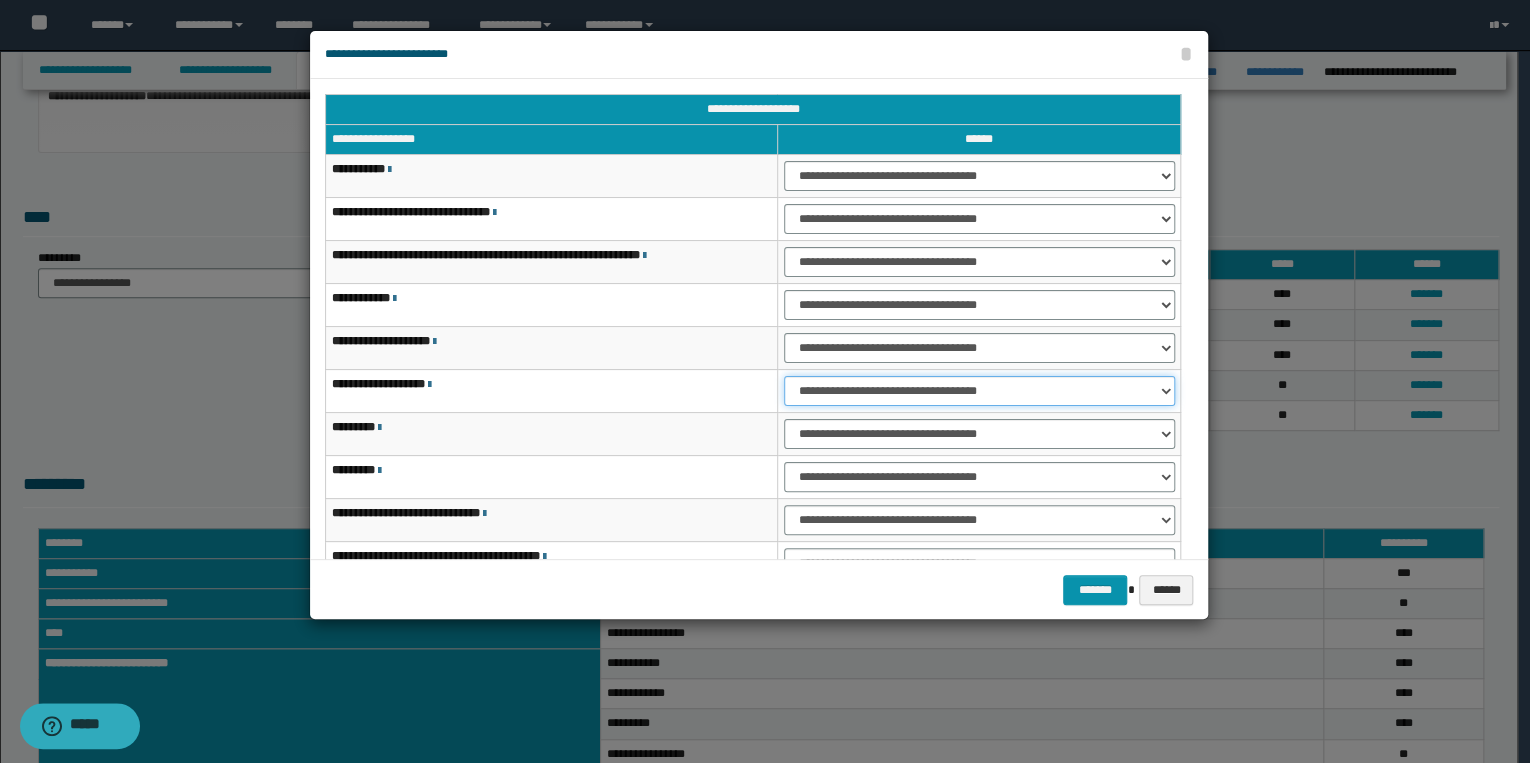 click on "**********" at bounding box center [979, 391] 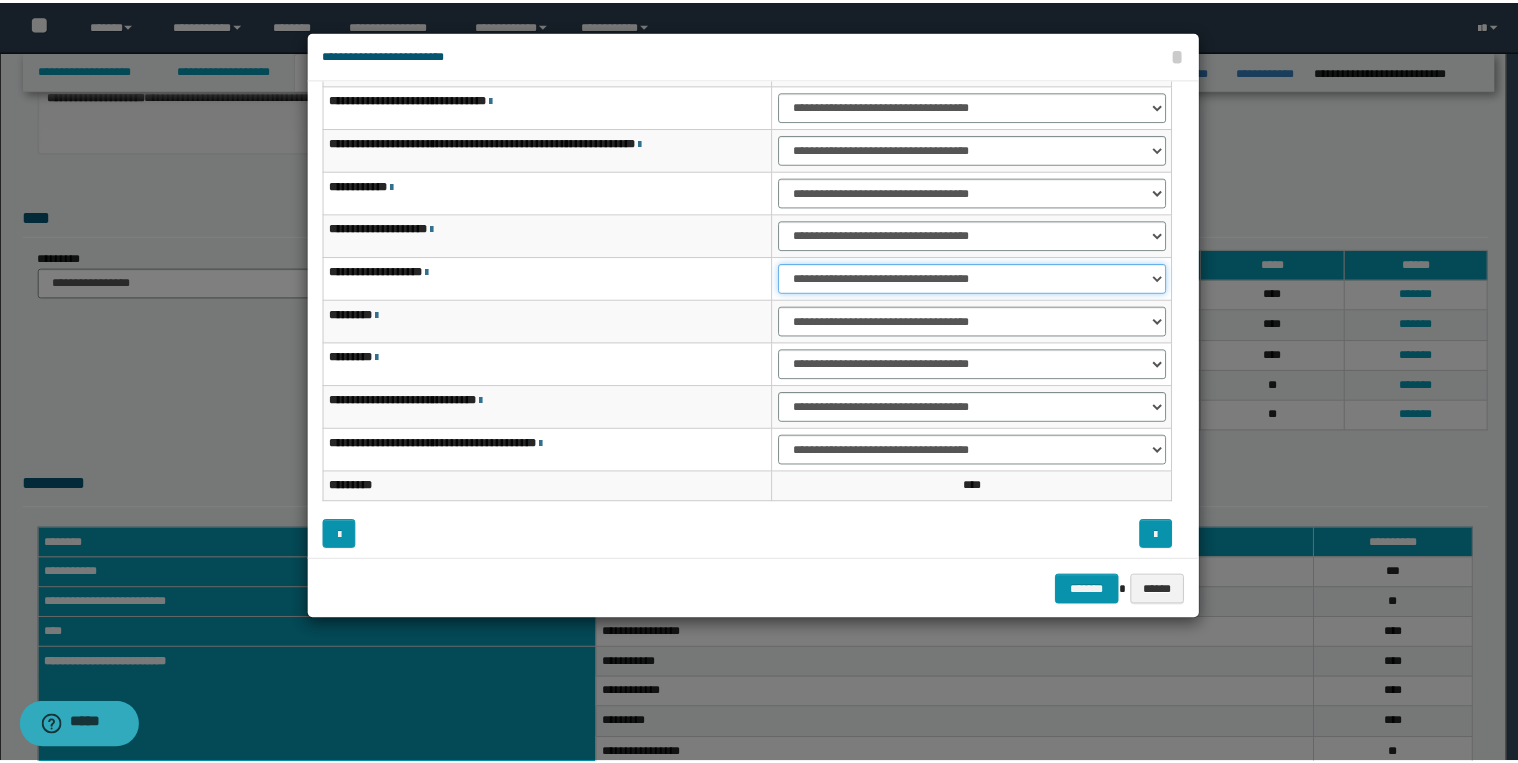 scroll, scrollTop: 118, scrollLeft: 0, axis: vertical 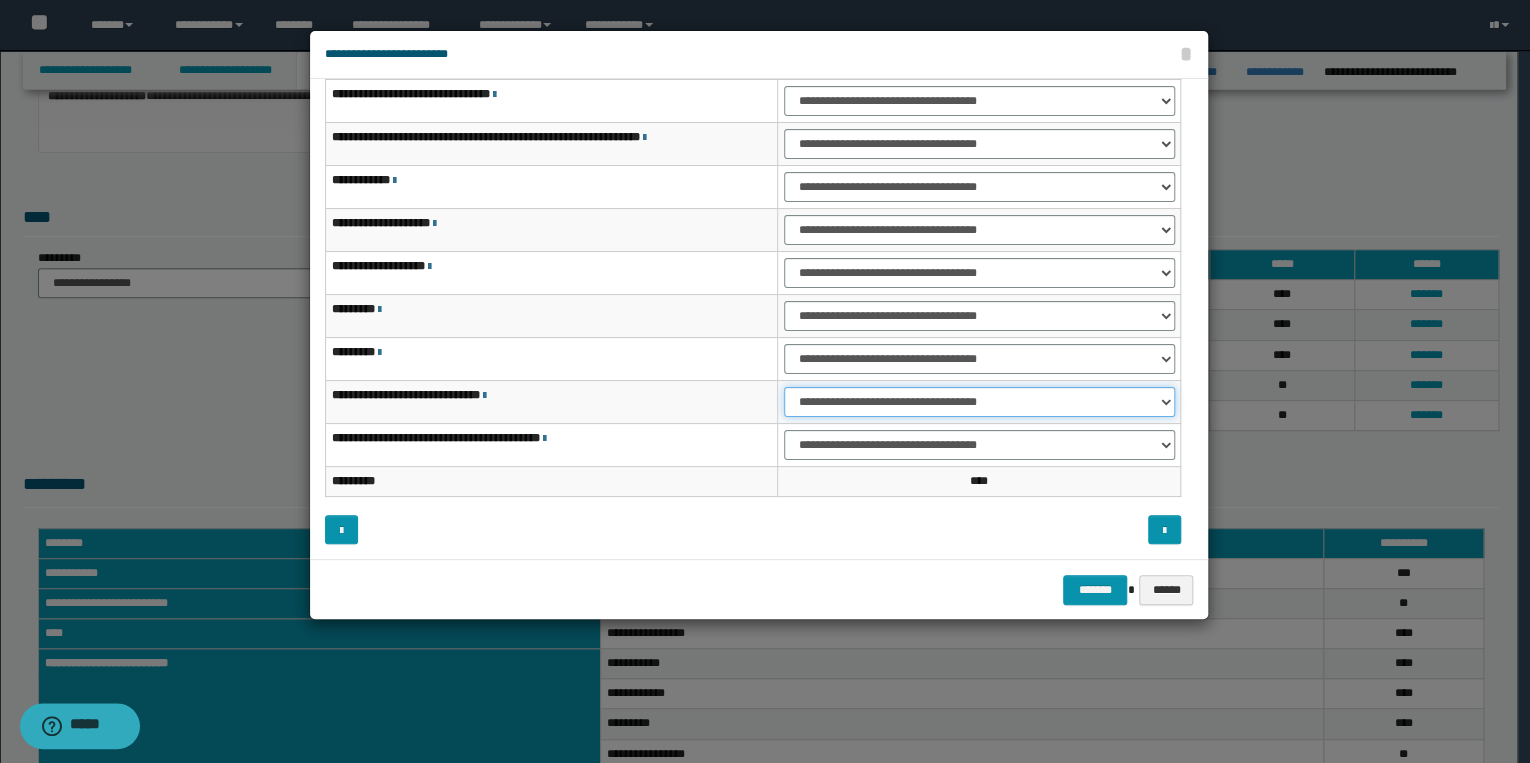 click on "**********" at bounding box center (979, 402) 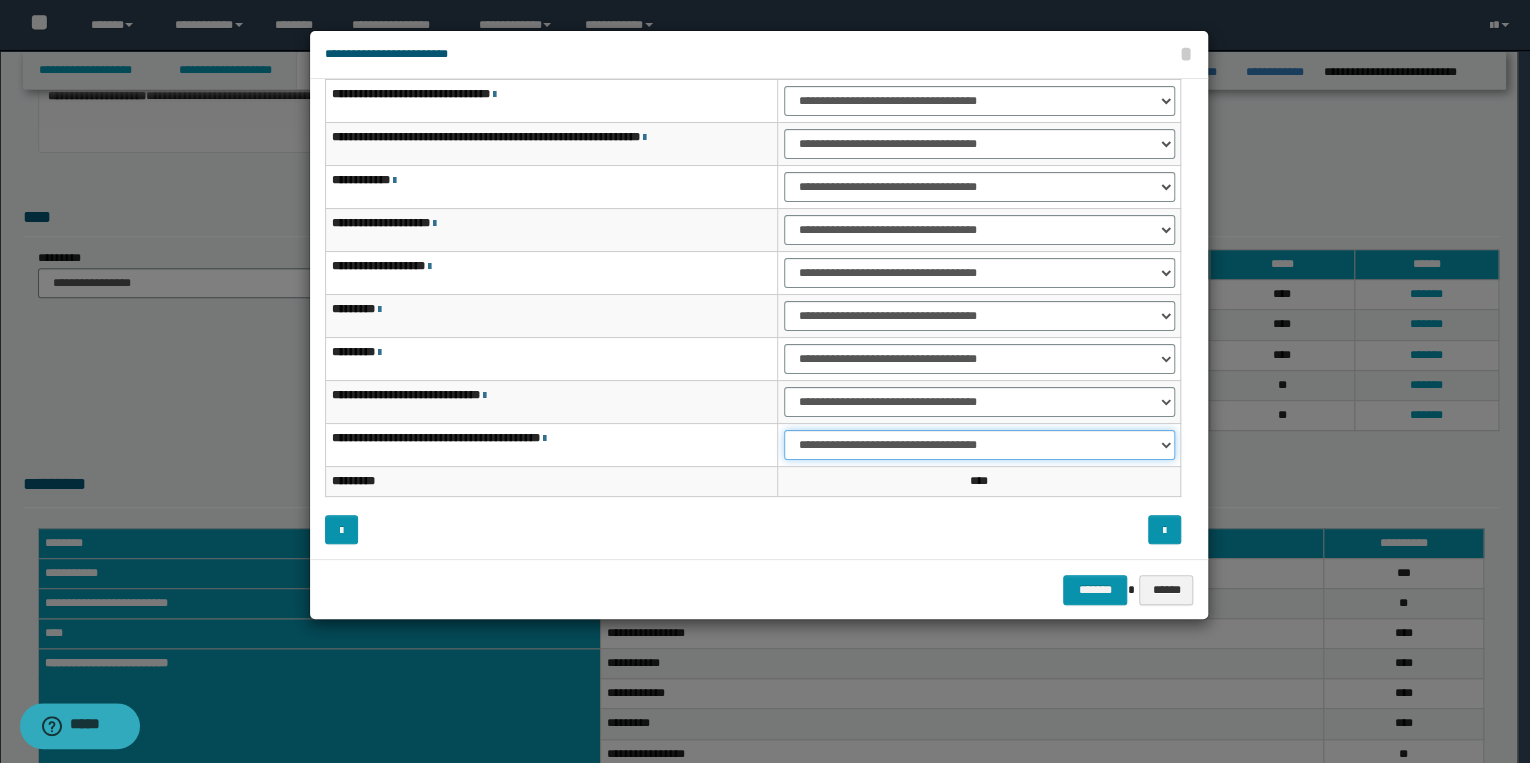 click on "**********" at bounding box center (979, 445) 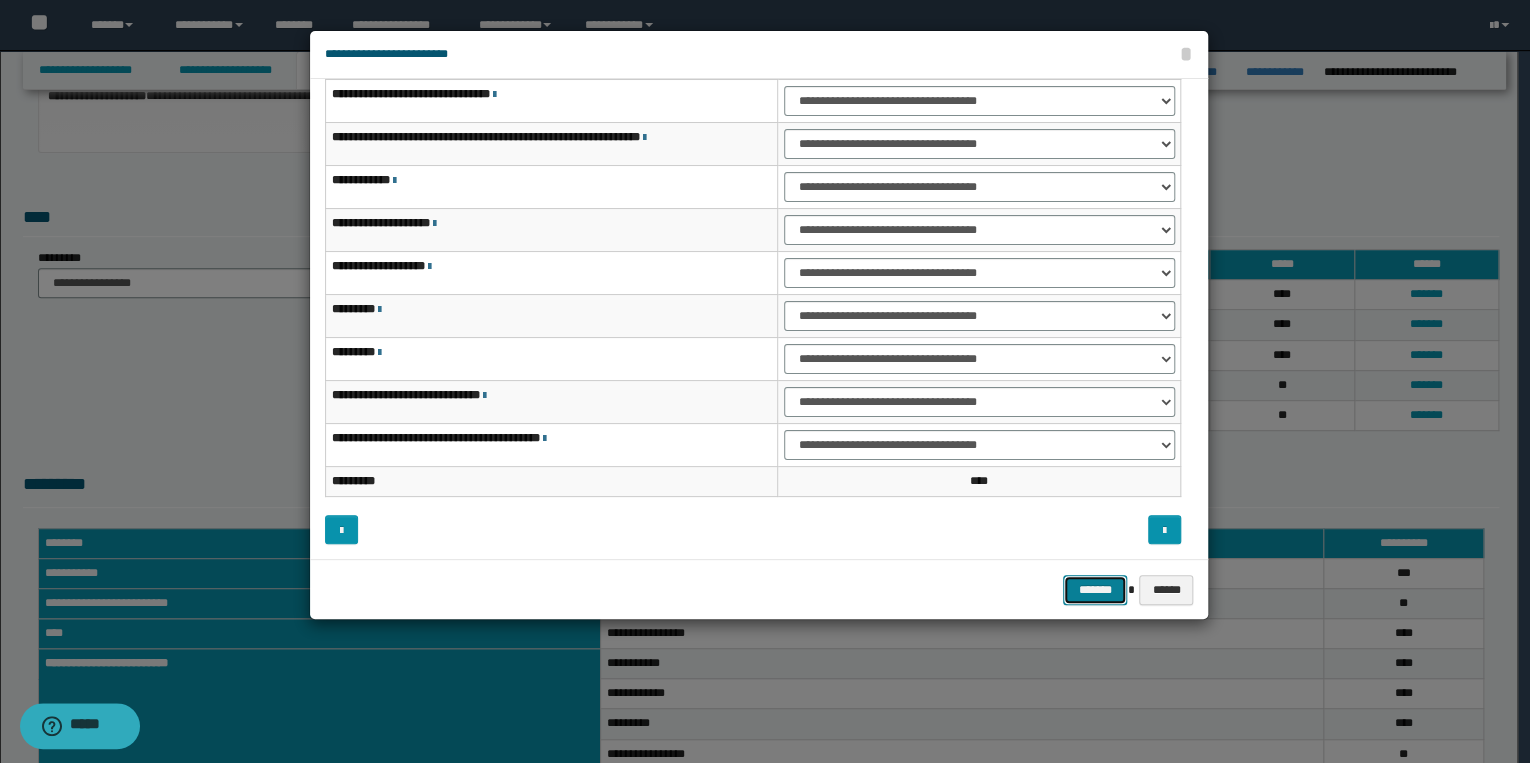 click on "*******" at bounding box center (1095, 590) 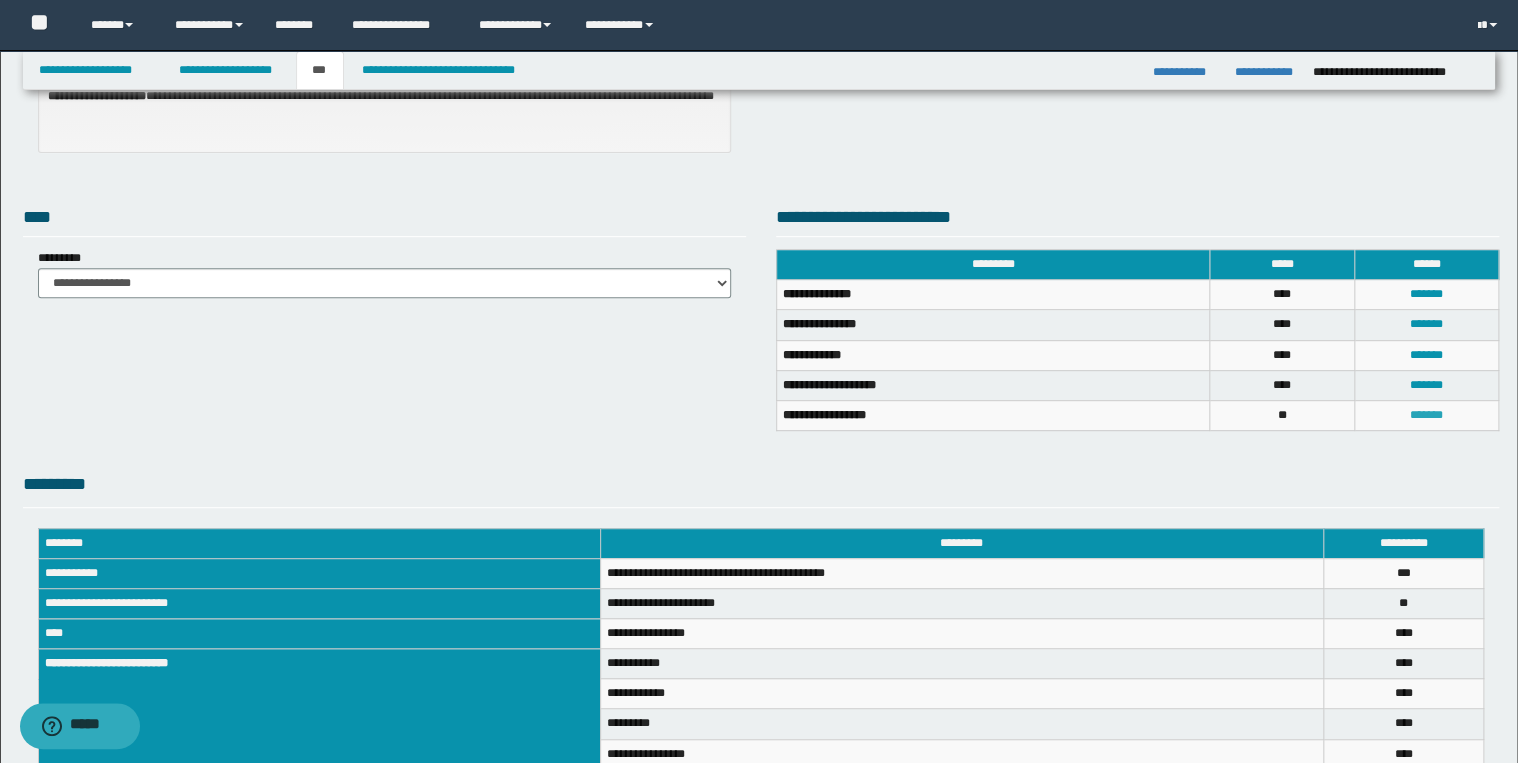 click on "*******" at bounding box center [1426, 415] 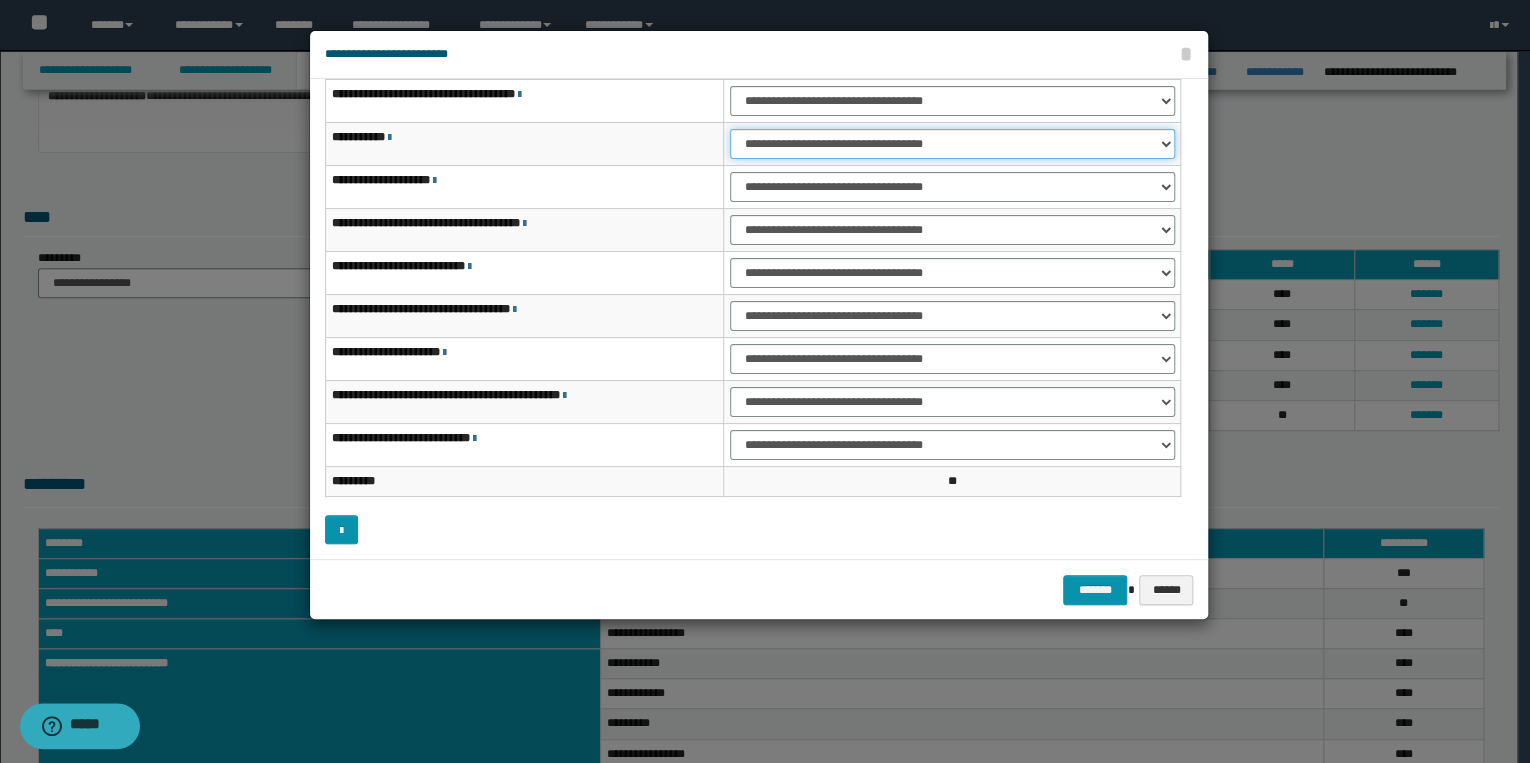 click on "**********" at bounding box center (952, 144) 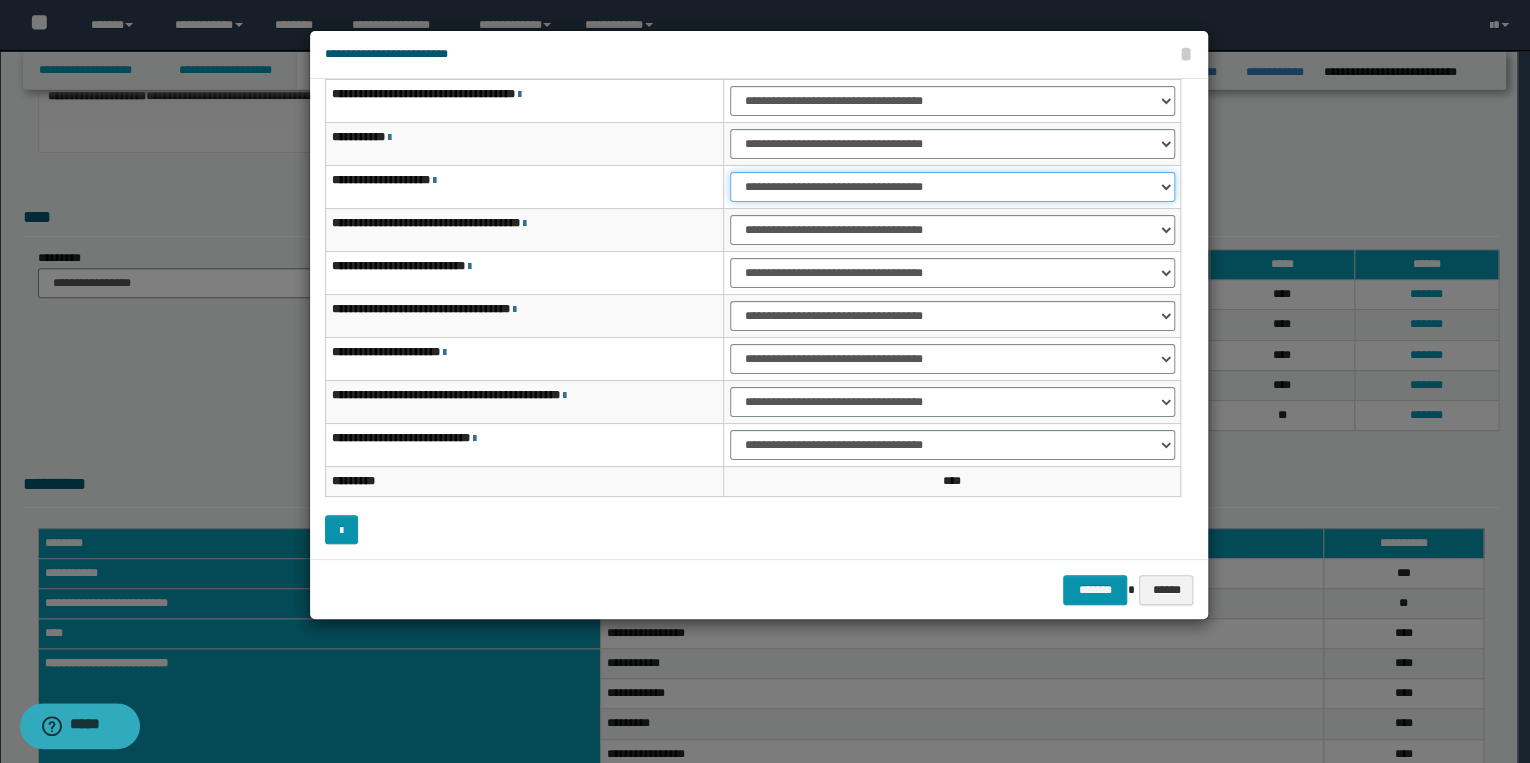 click on "**********" at bounding box center [952, 187] 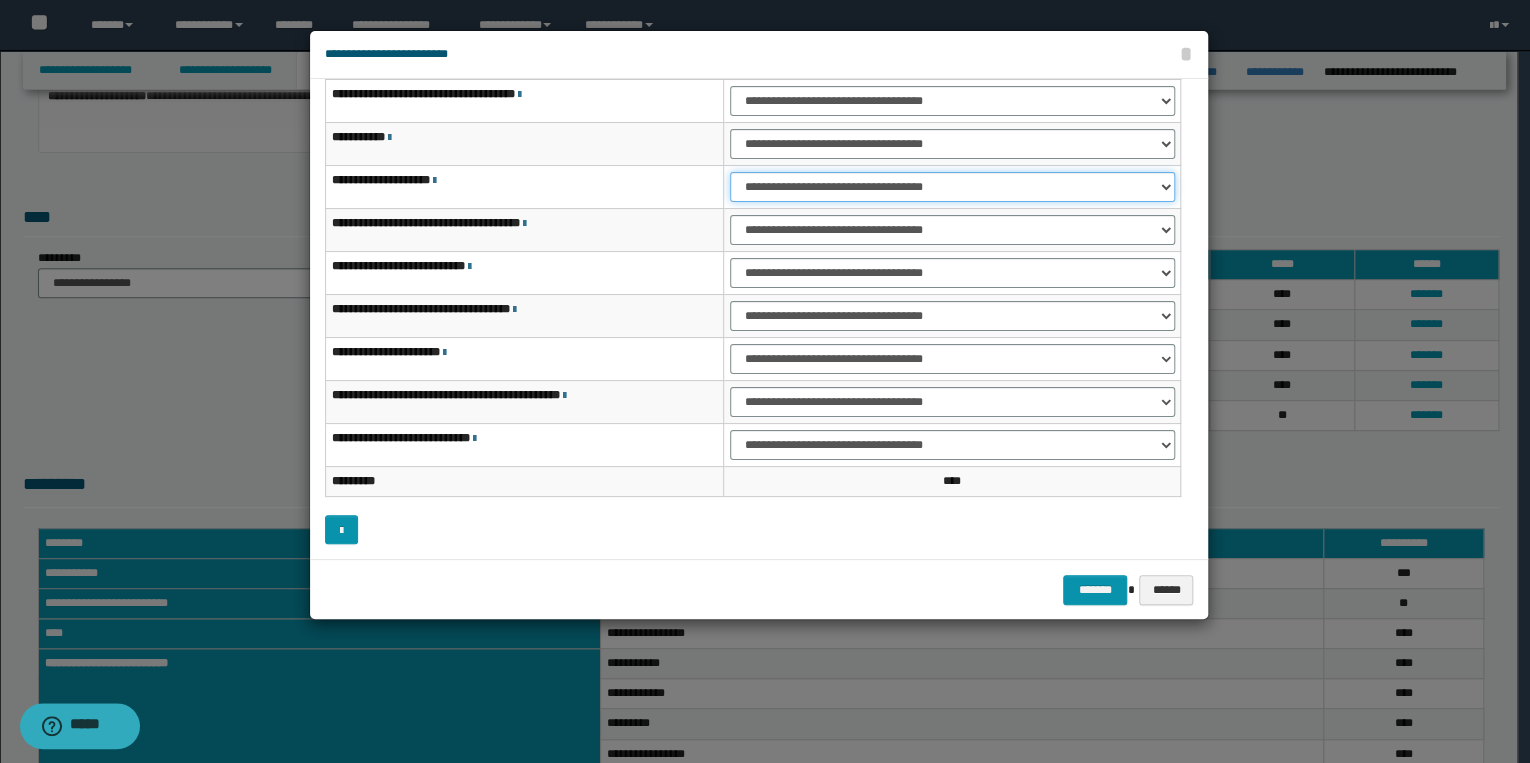 click on "**********" at bounding box center [952, 187] 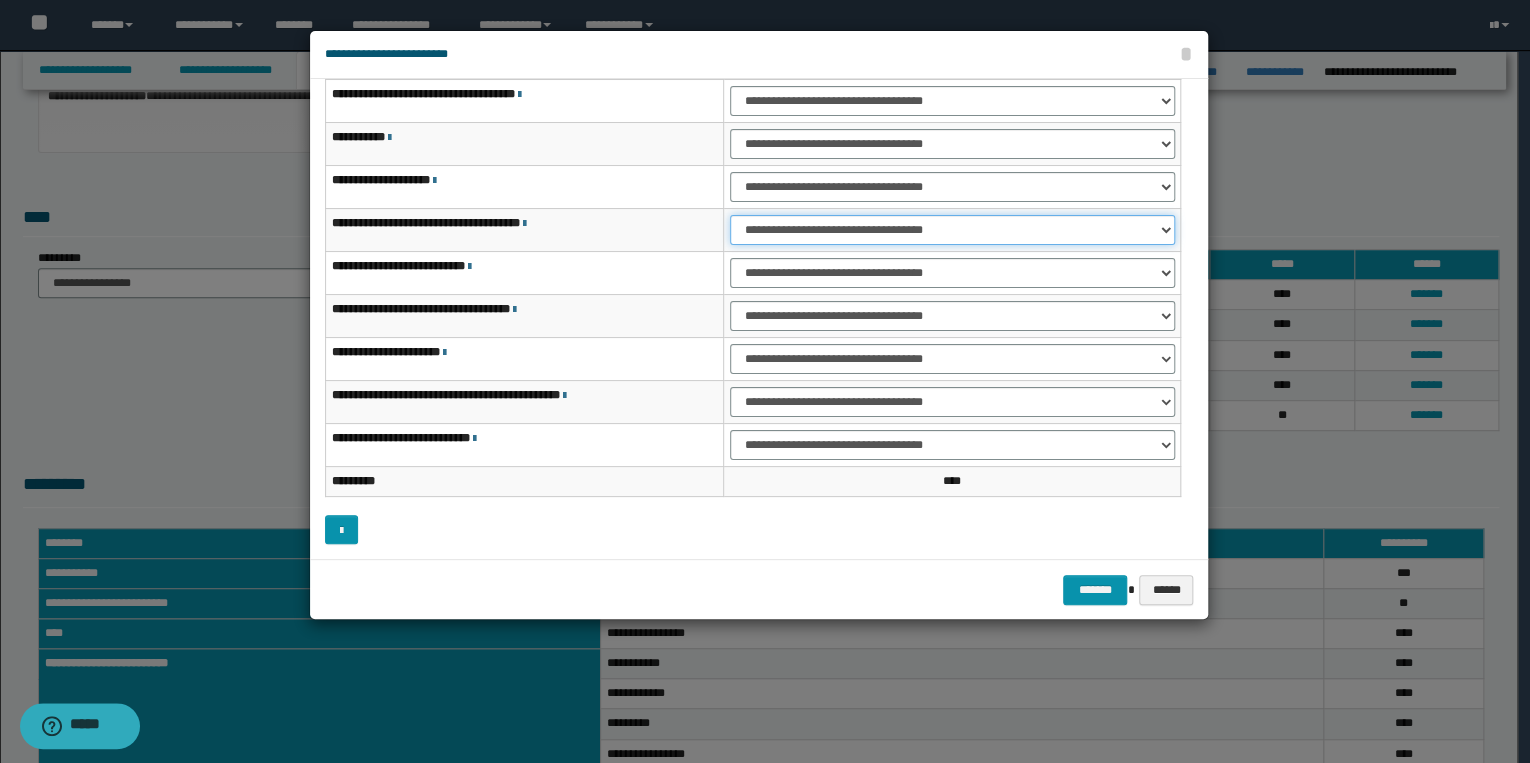 click on "**********" at bounding box center (952, 230) 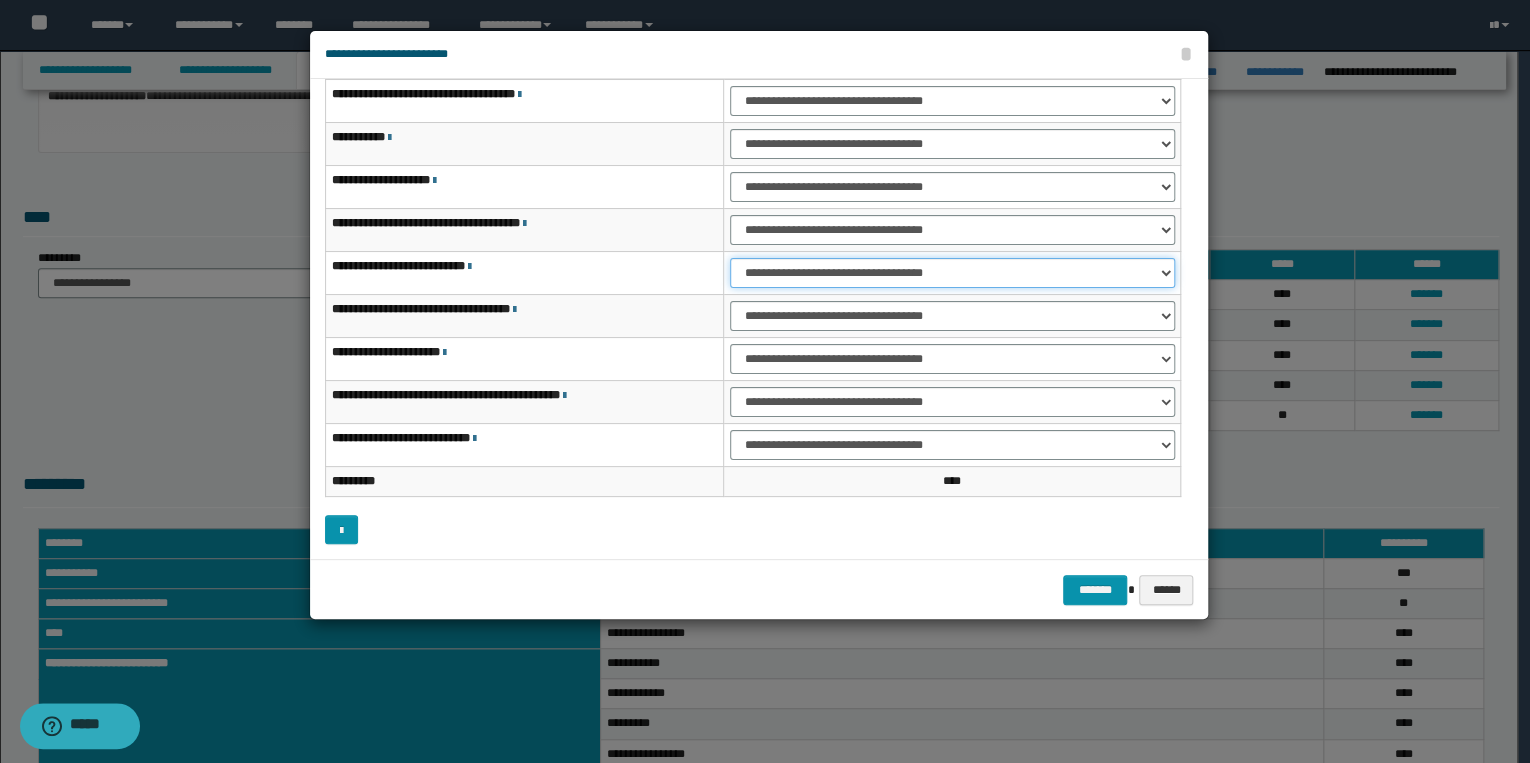 click on "**********" at bounding box center (952, 273) 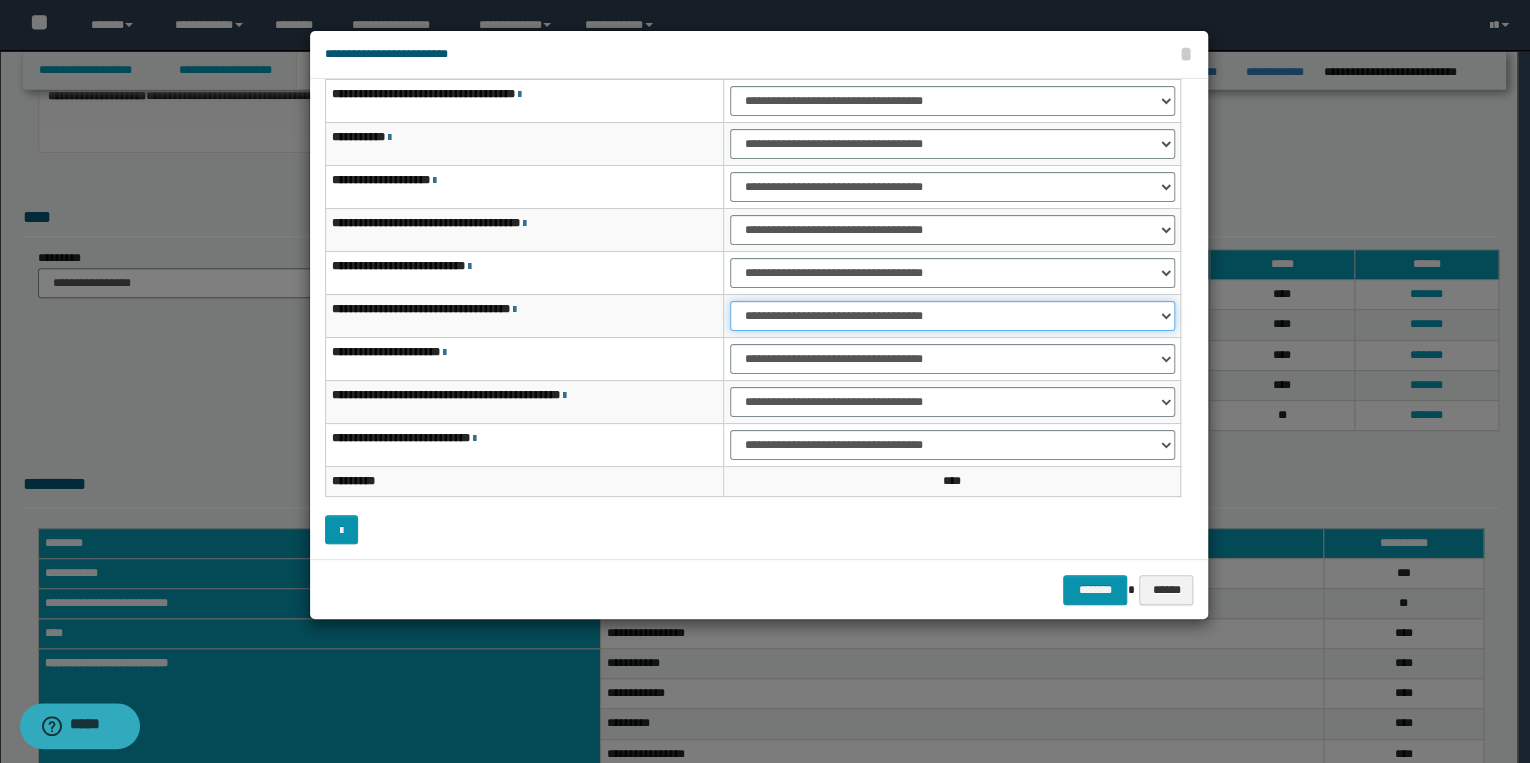 drag, startPoint x: 805, startPoint y: 312, endPoint x: 805, endPoint y: 324, distance: 12 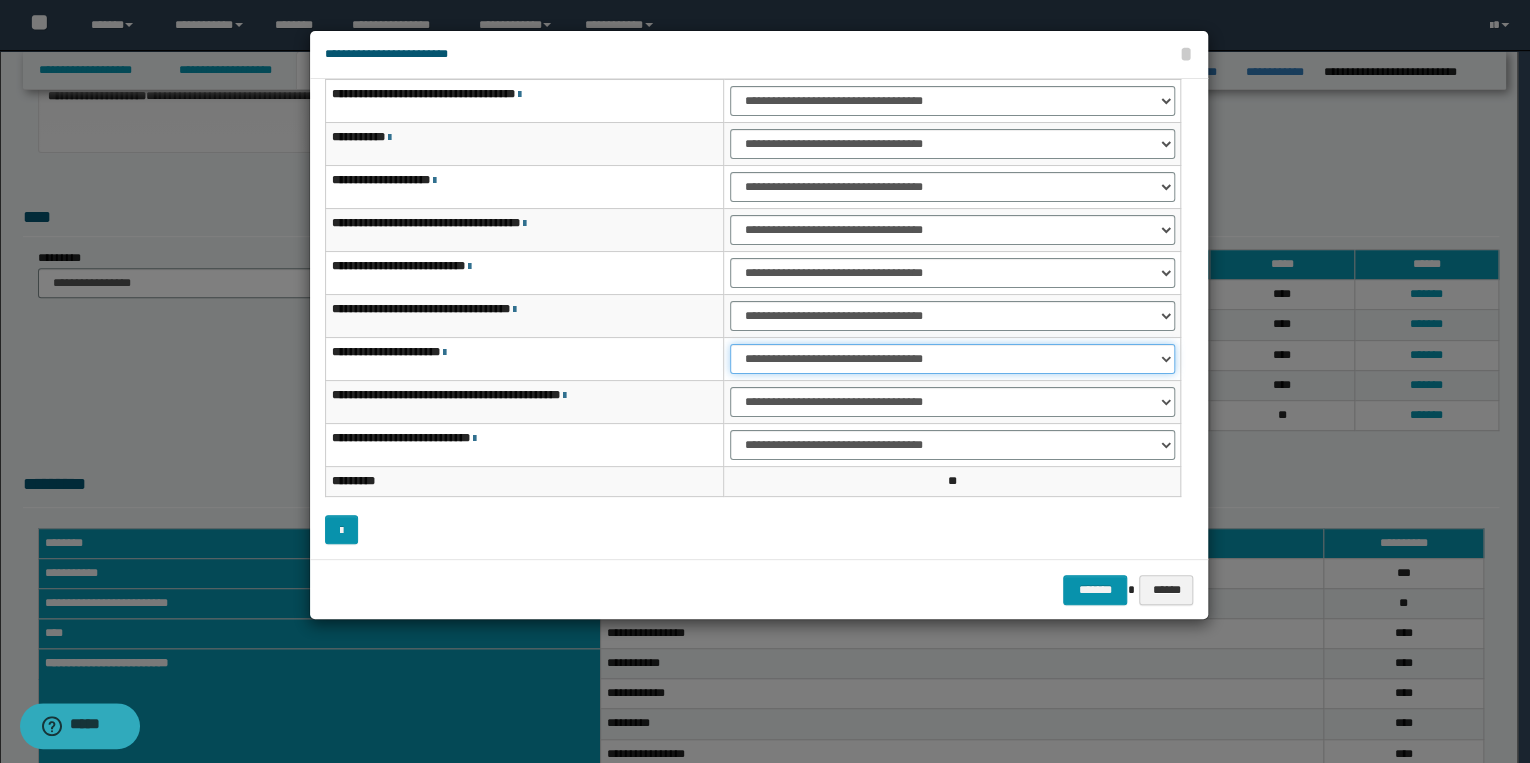 click on "**********" at bounding box center (952, 359) 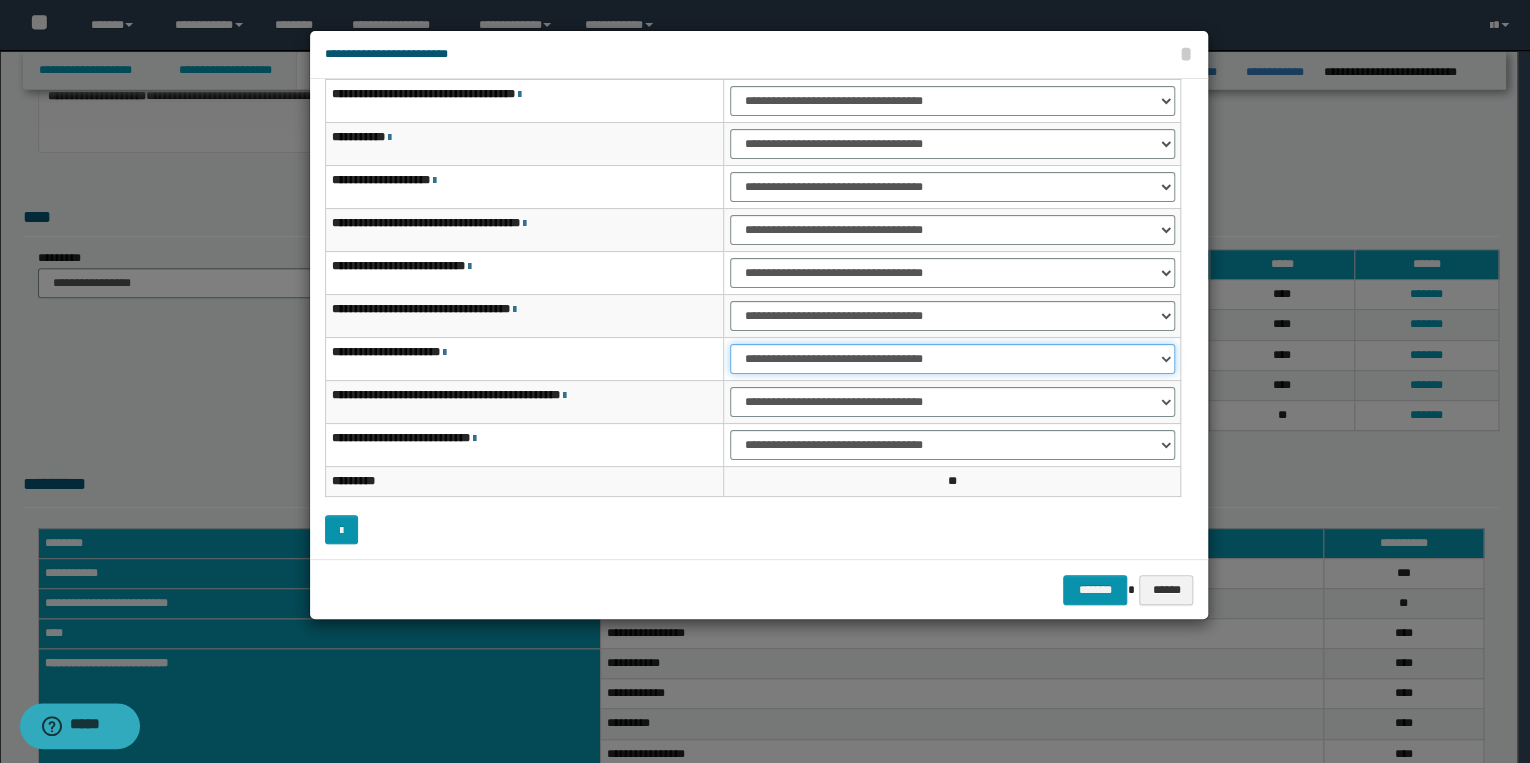 click on "**********" at bounding box center [952, 359] 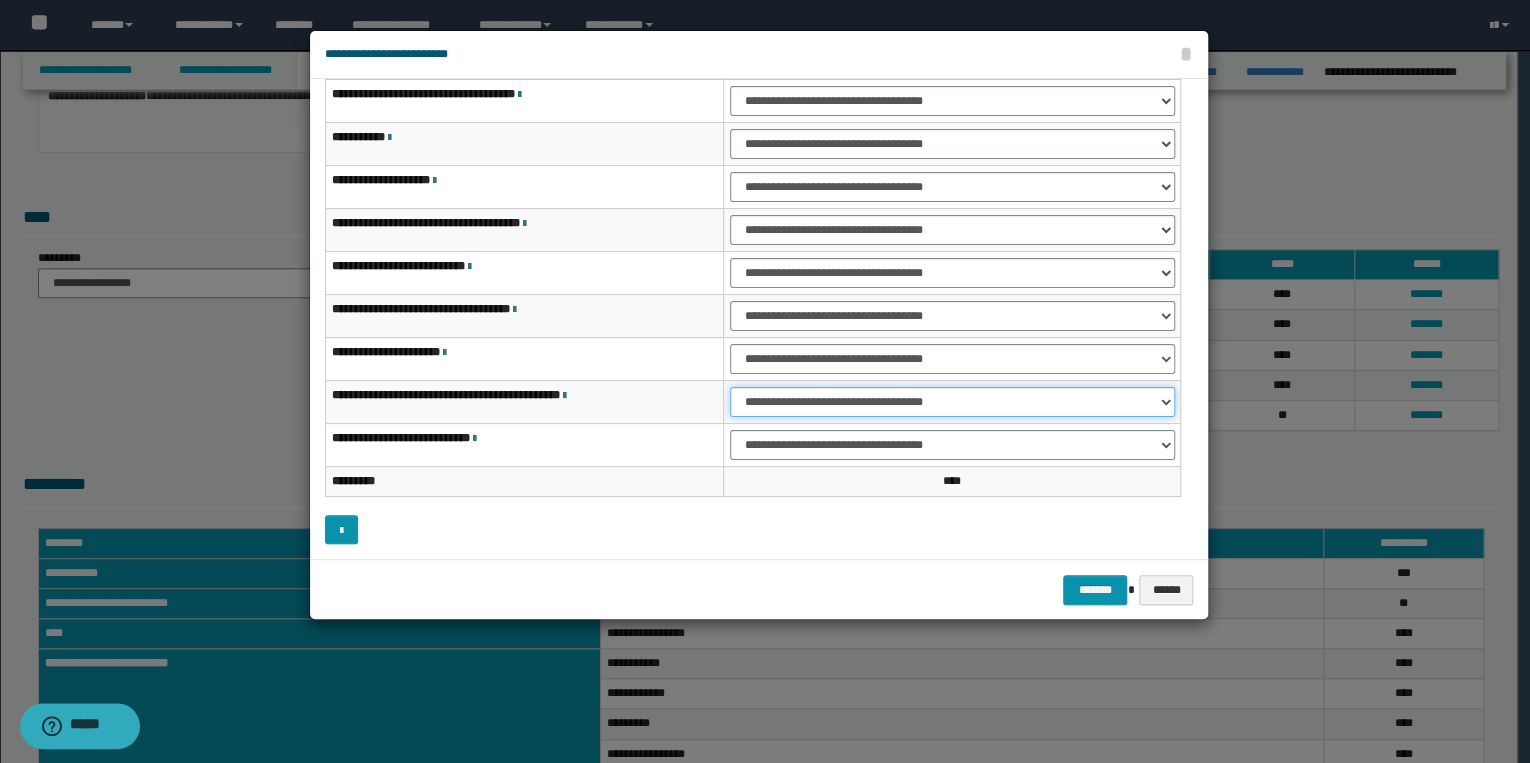 click on "**********" at bounding box center [952, 402] 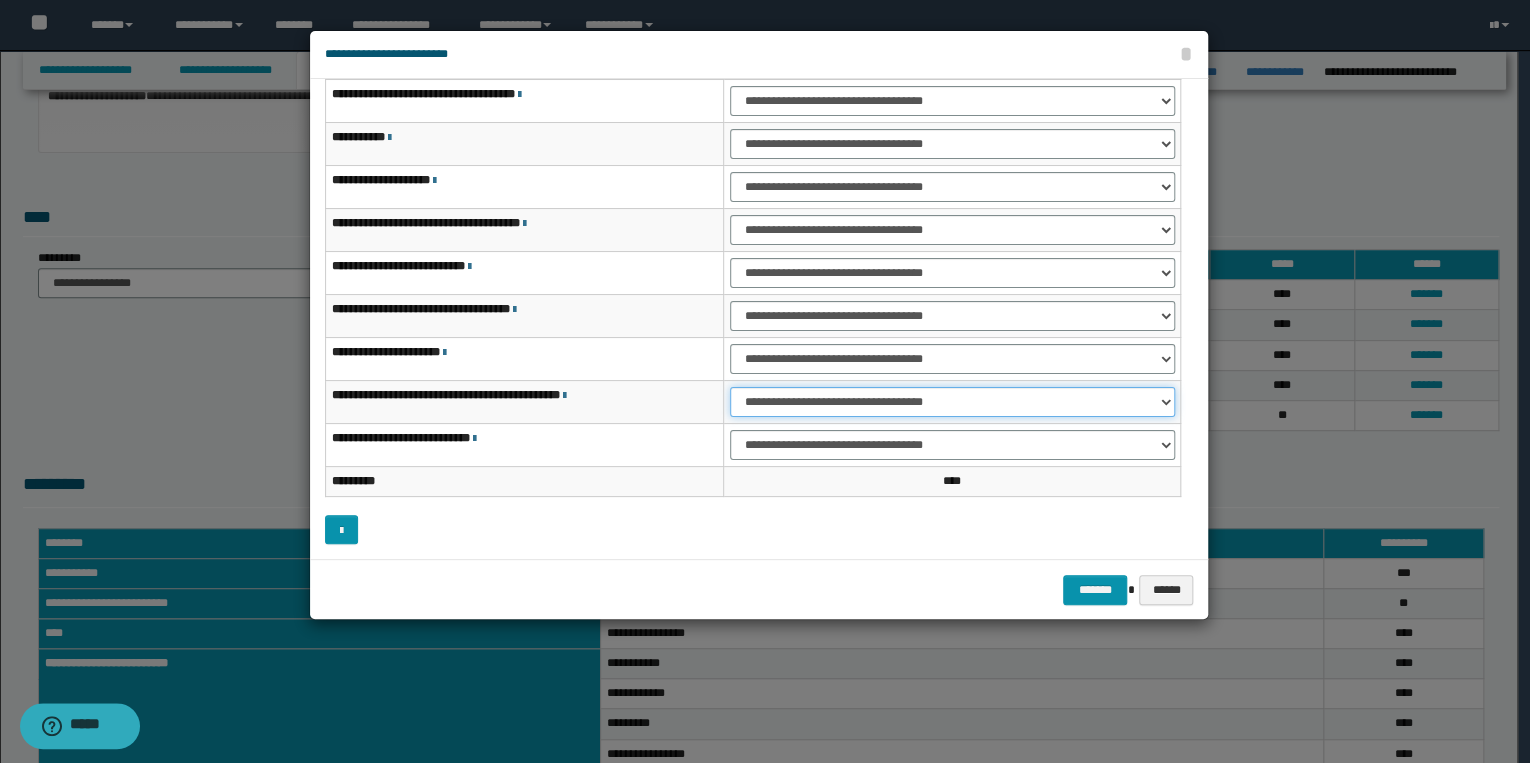 click on "**********" at bounding box center (952, 402) 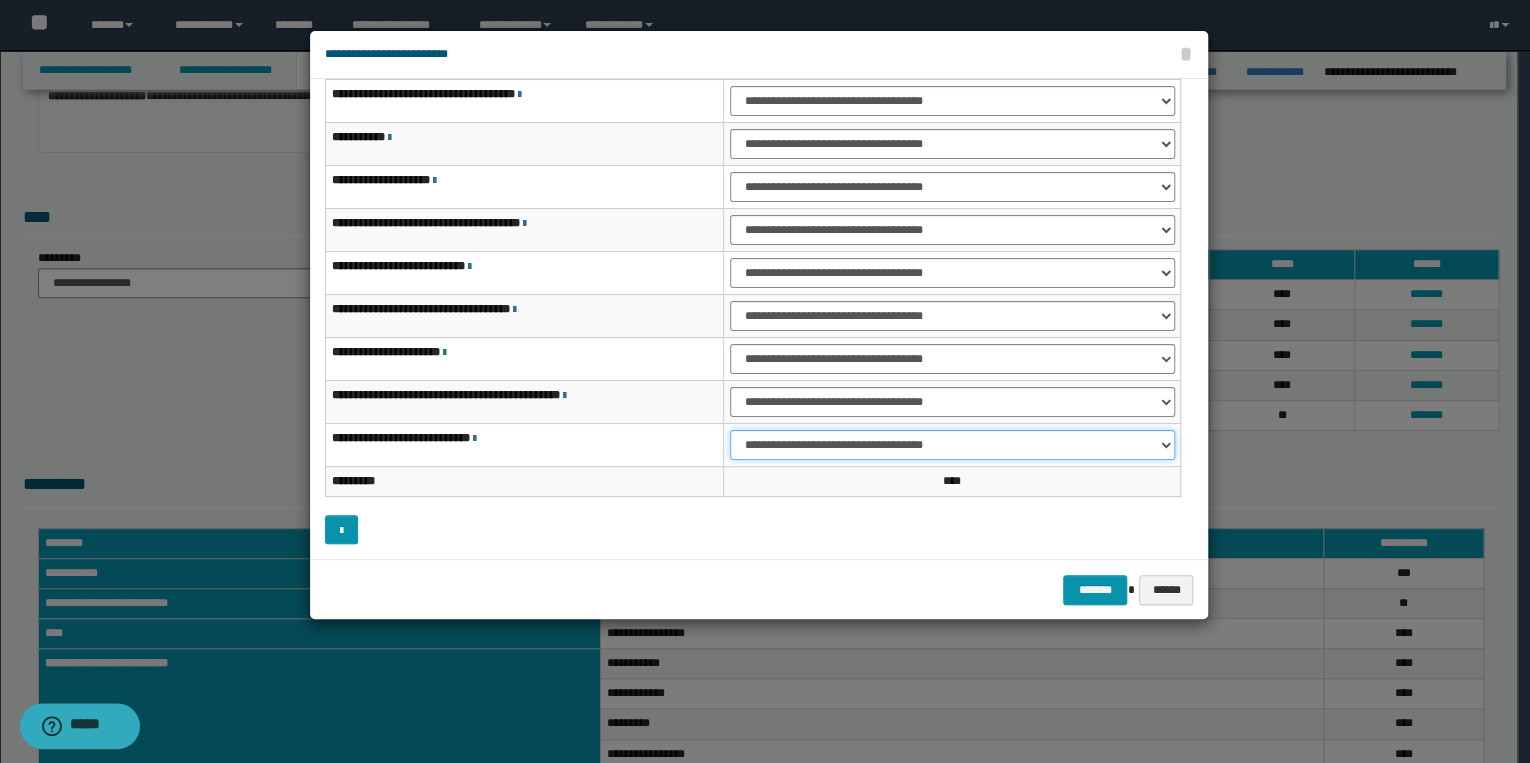 click on "**********" at bounding box center (952, 445) 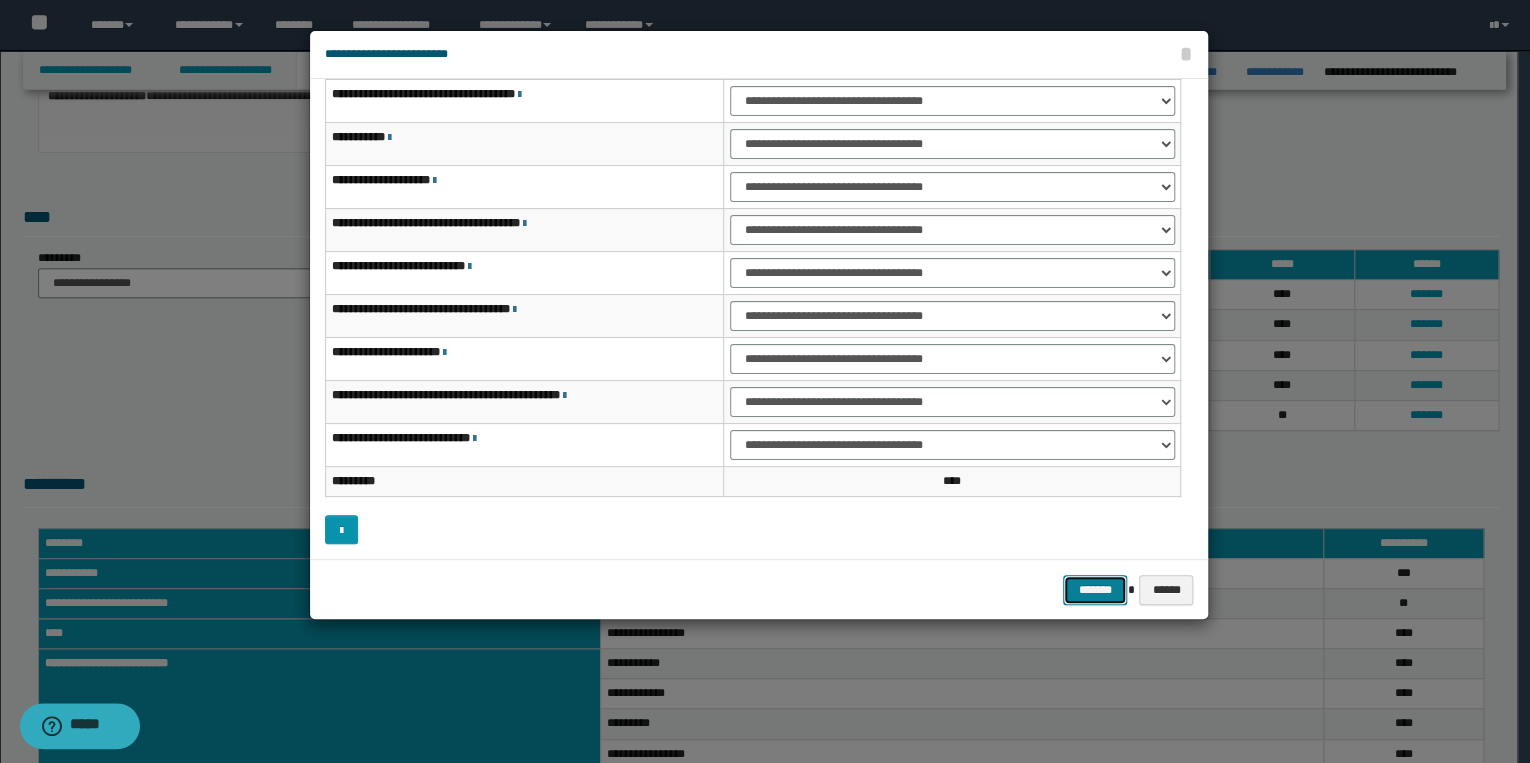 click on "*******" at bounding box center (1095, 590) 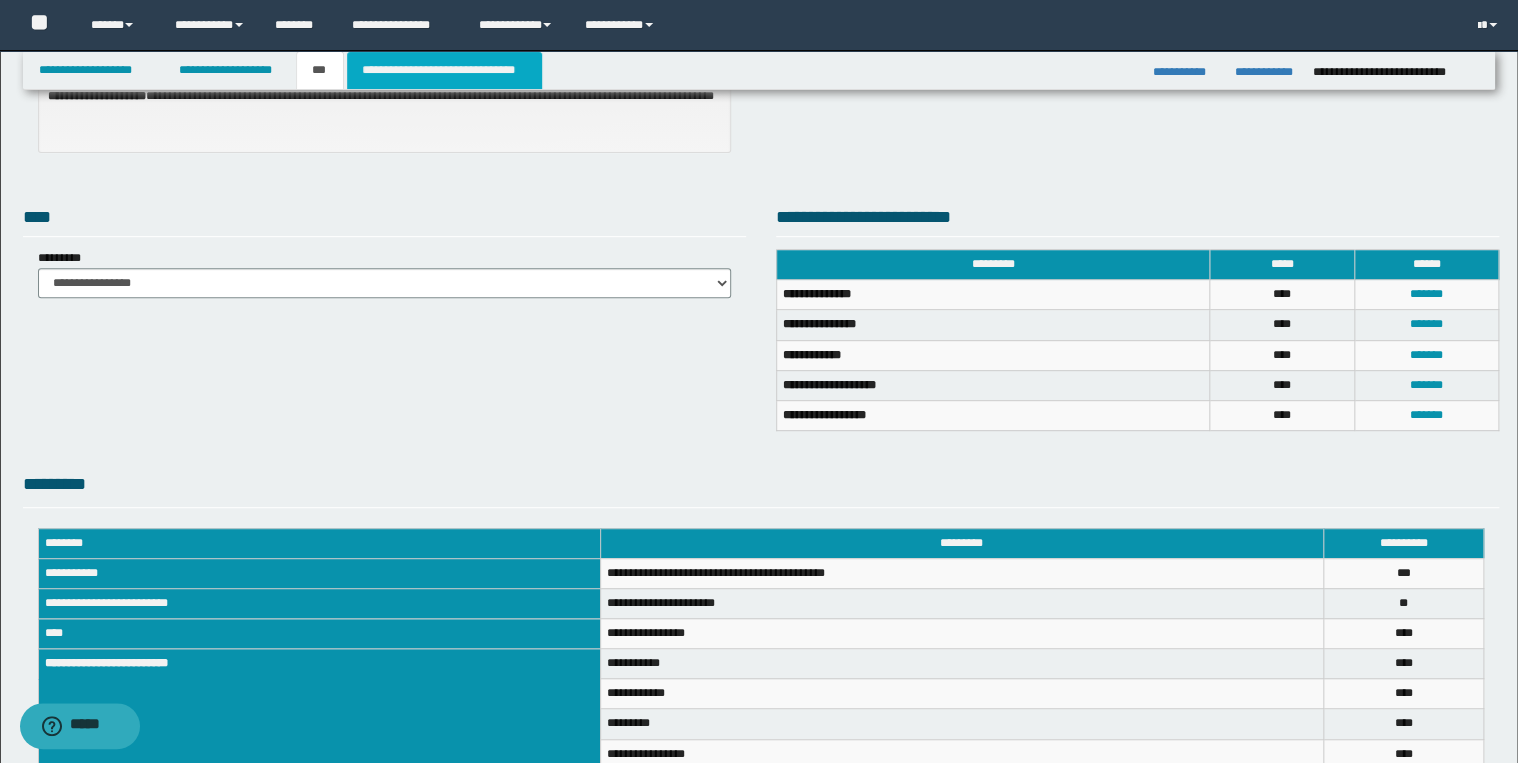 click on "**********" at bounding box center [444, 70] 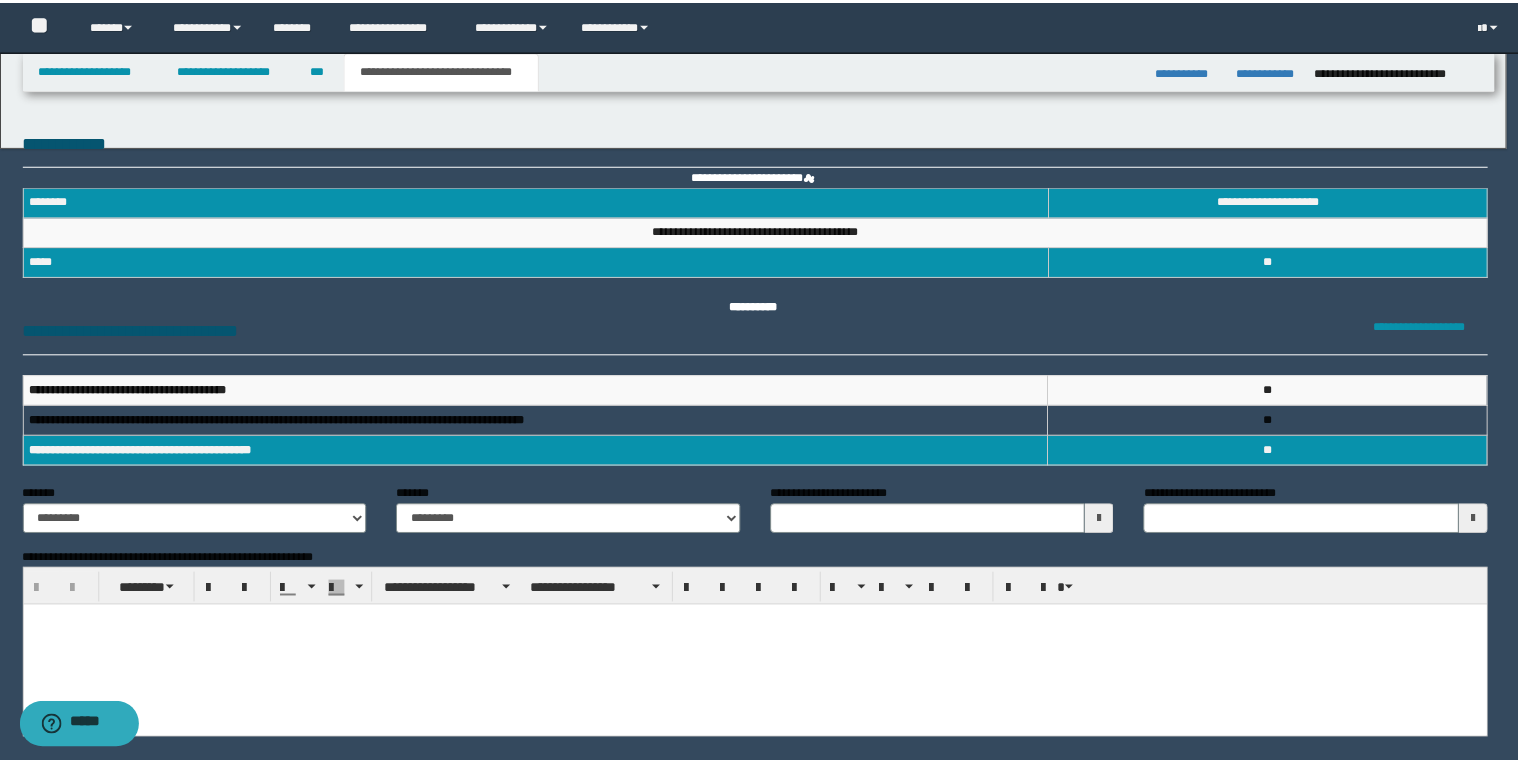 scroll, scrollTop: 0, scrollLeft: 0, axis: both 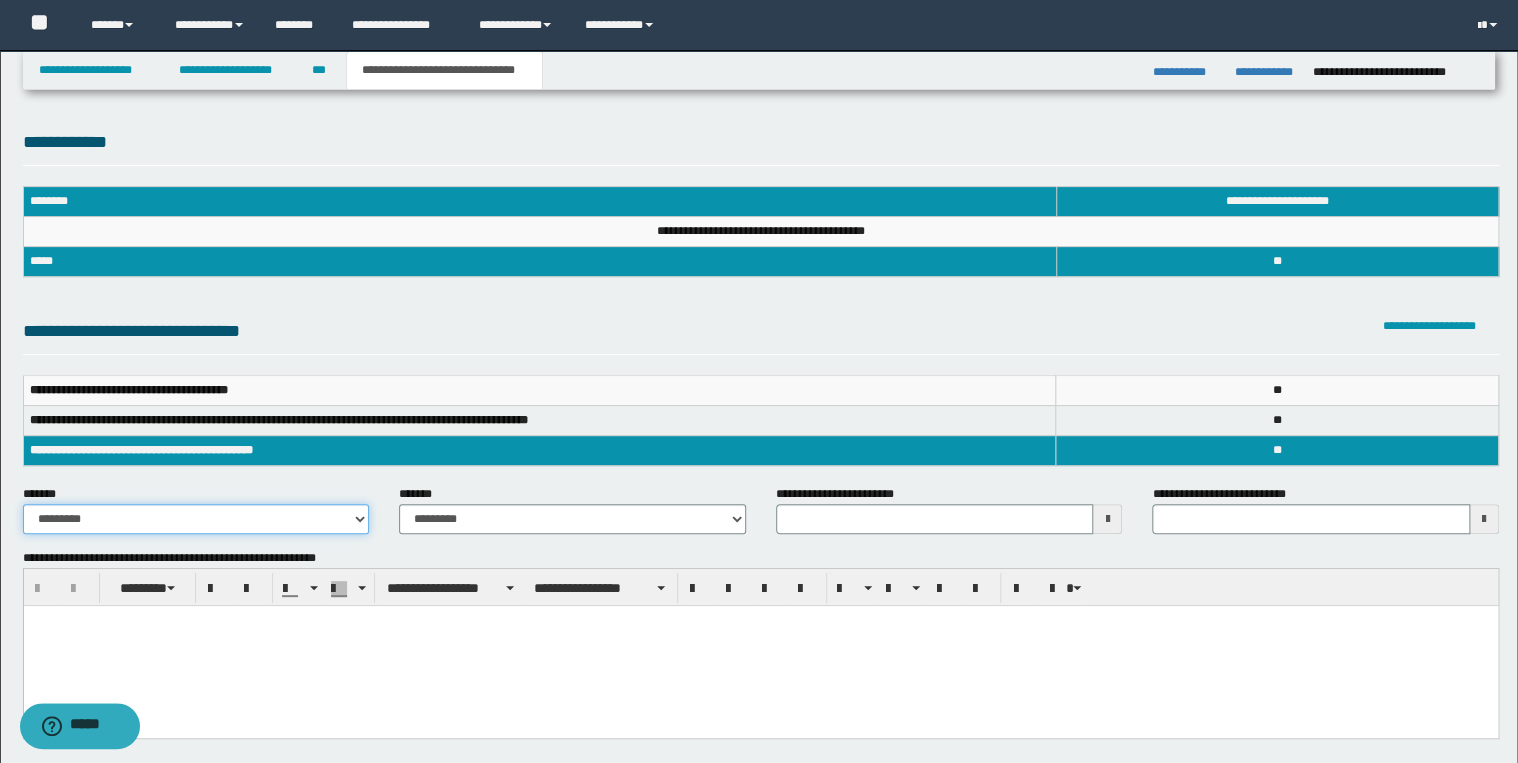 click on "**********" at bounding box center [196, 519] 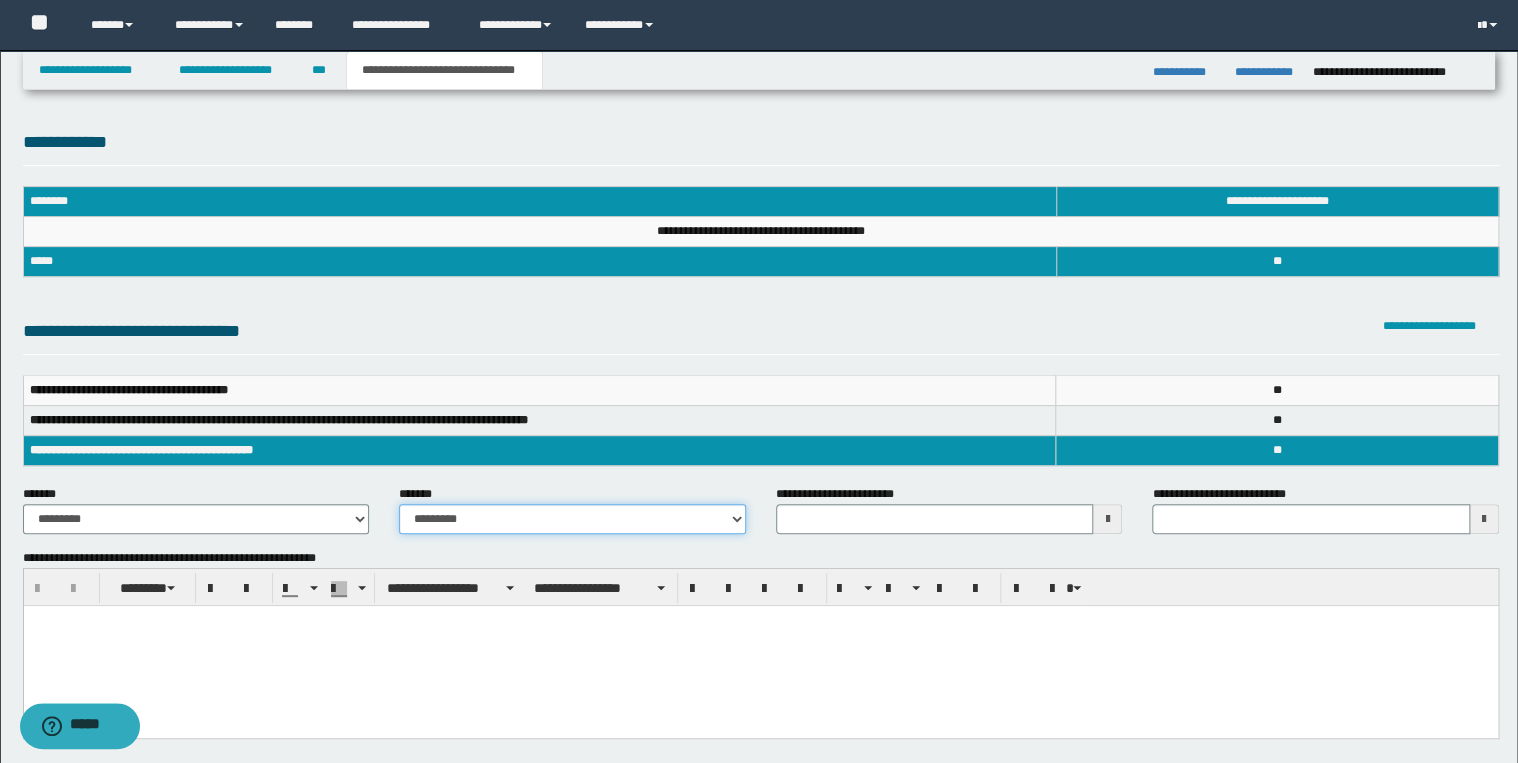 click on "**********" at bounding box center (572, 519) 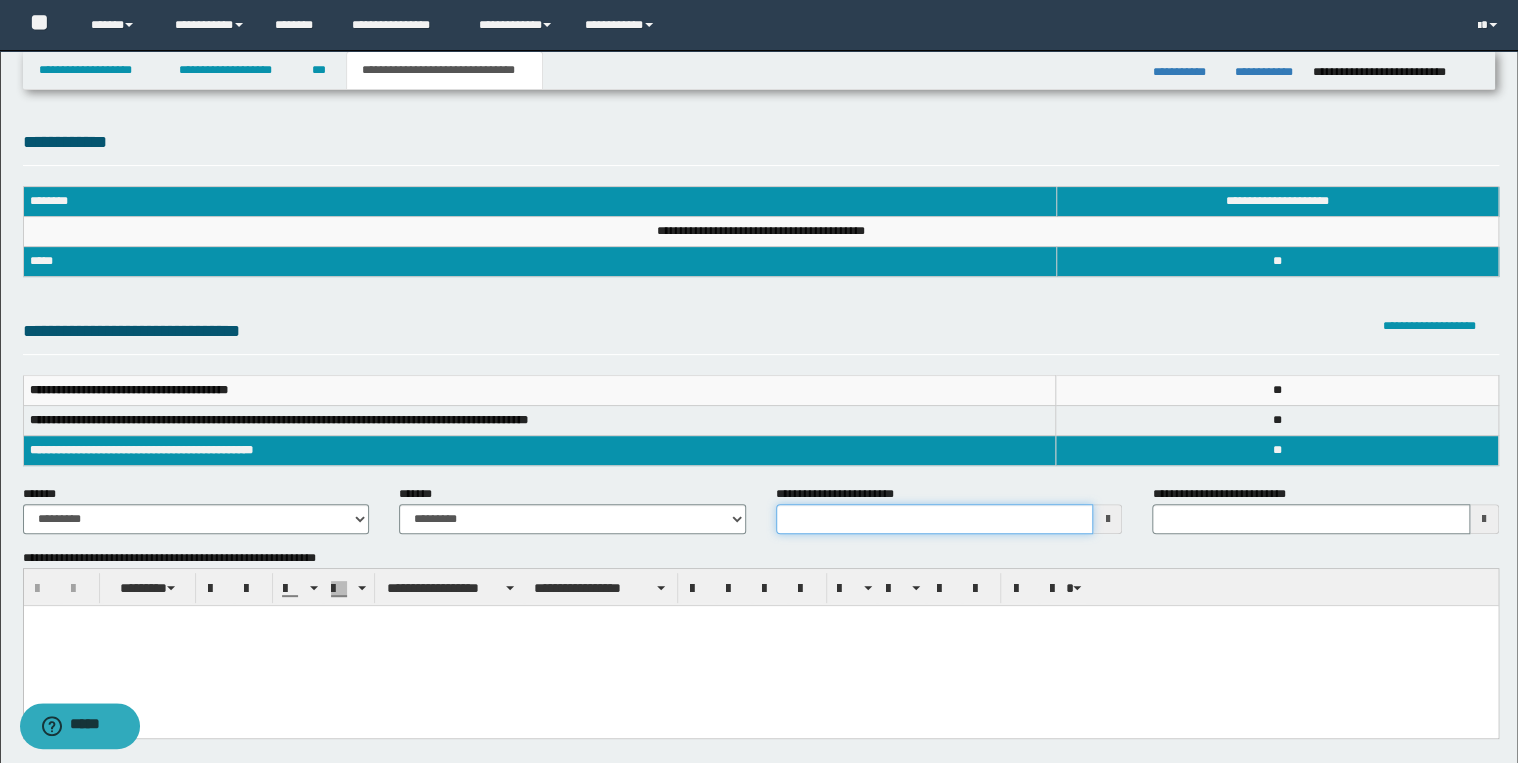 click on "**********" at bounding box center (935, 519) 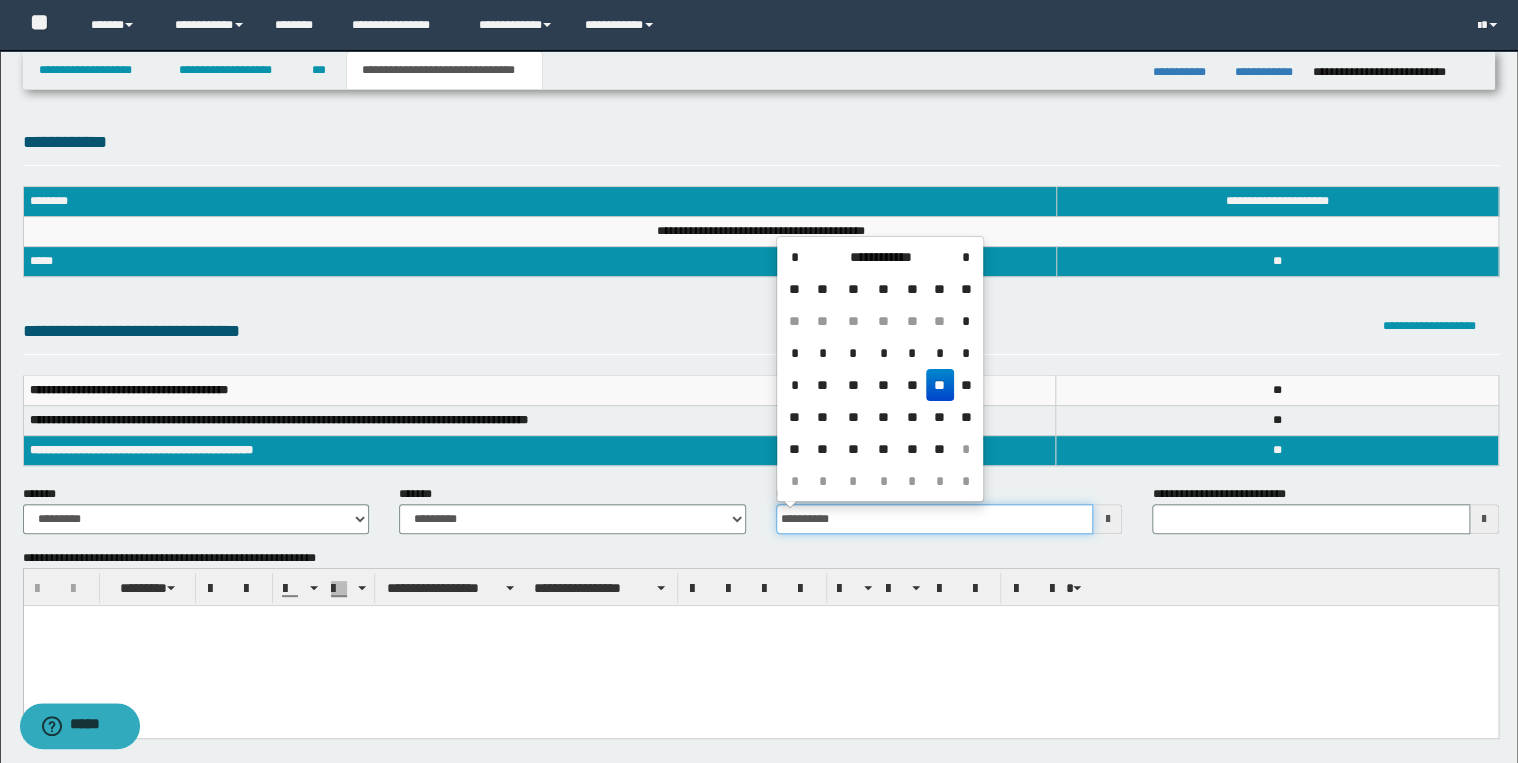 click on "**********" at bounding box center (935, 519) 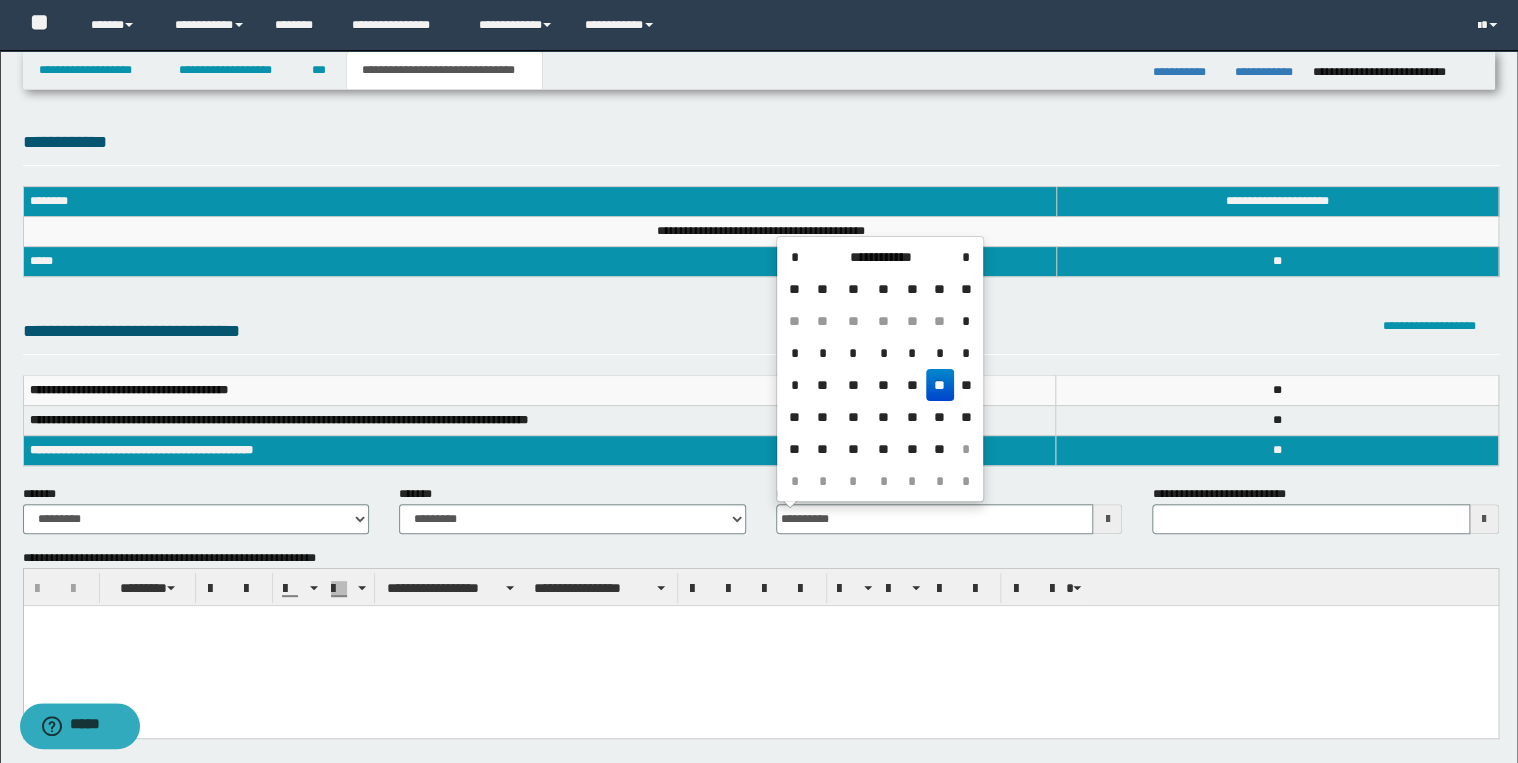 click on "**" at bounding box center [940, 385] 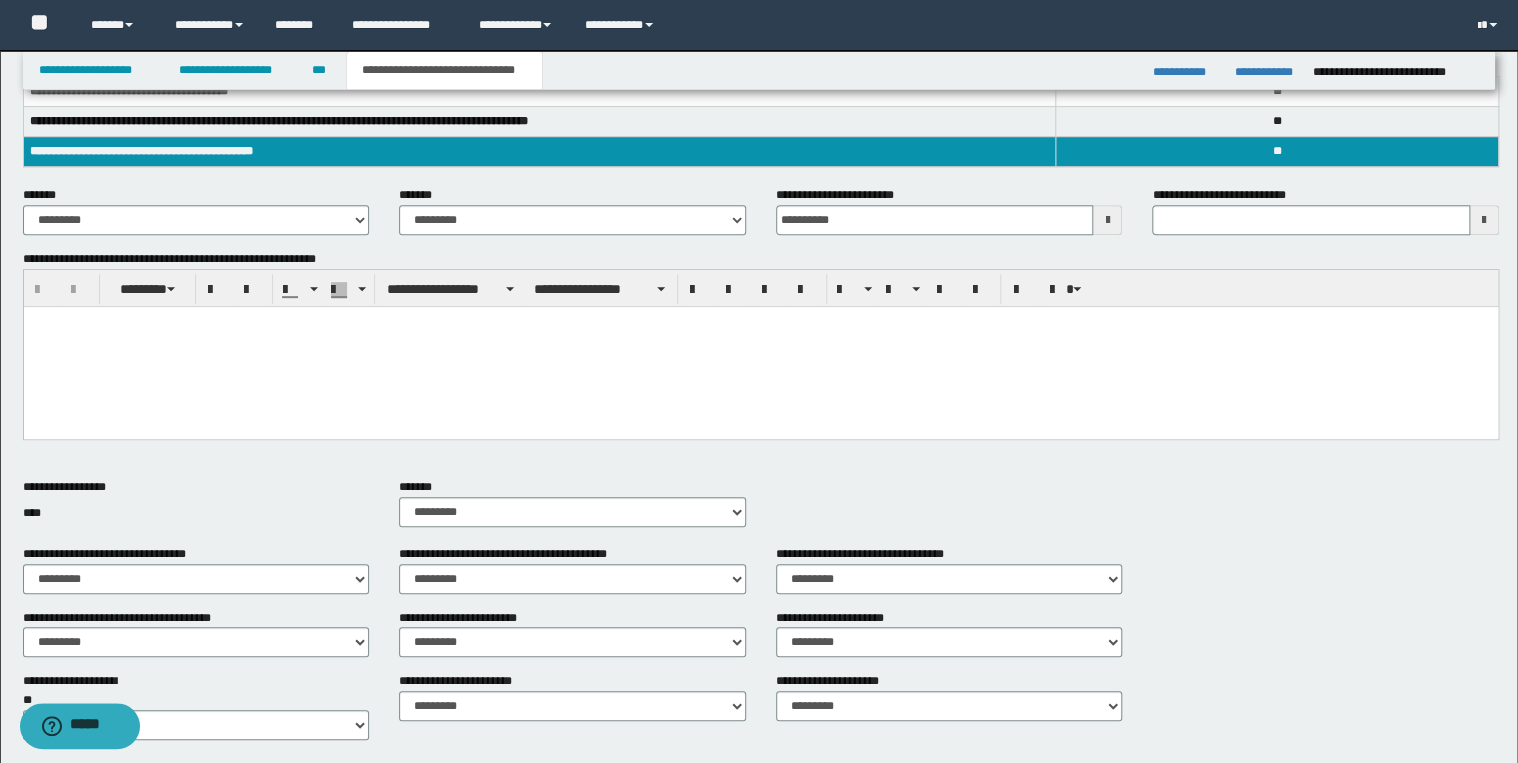 scroll, scrollTop: 0, scrollLeft: 0, axis: both 